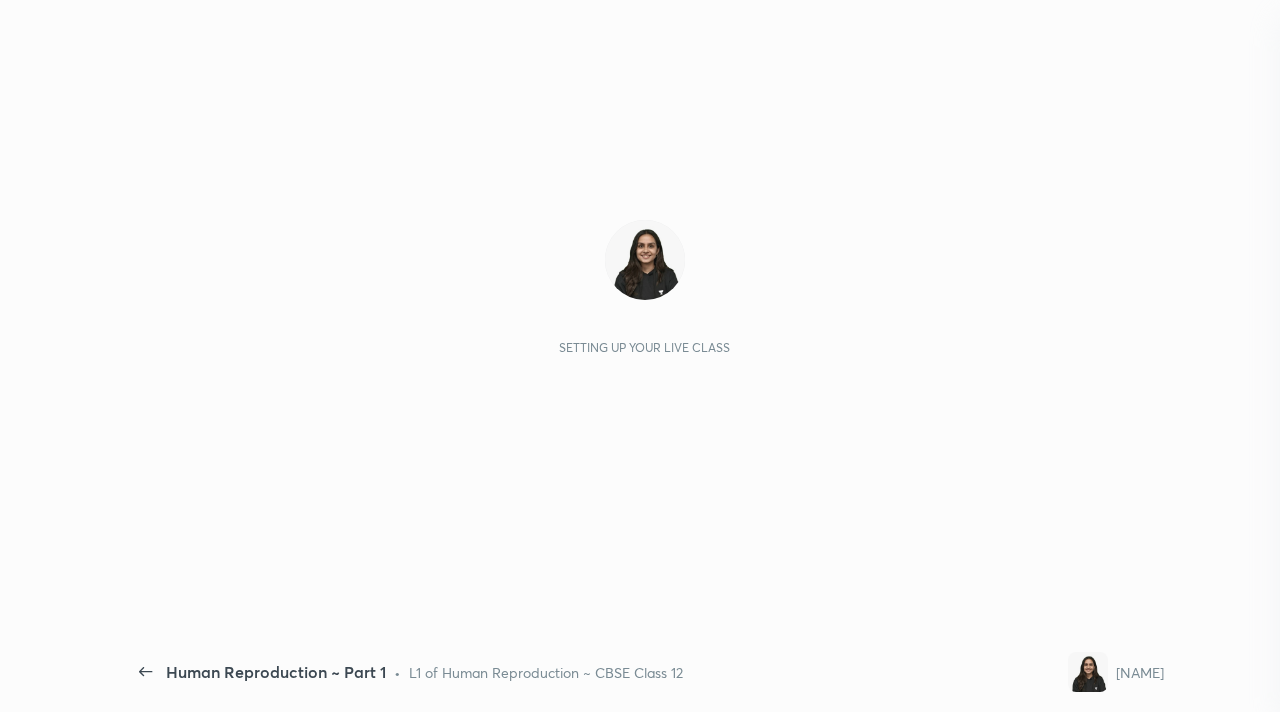 scroll, scrollTop: 0, scrollLeft: 0, axis: both 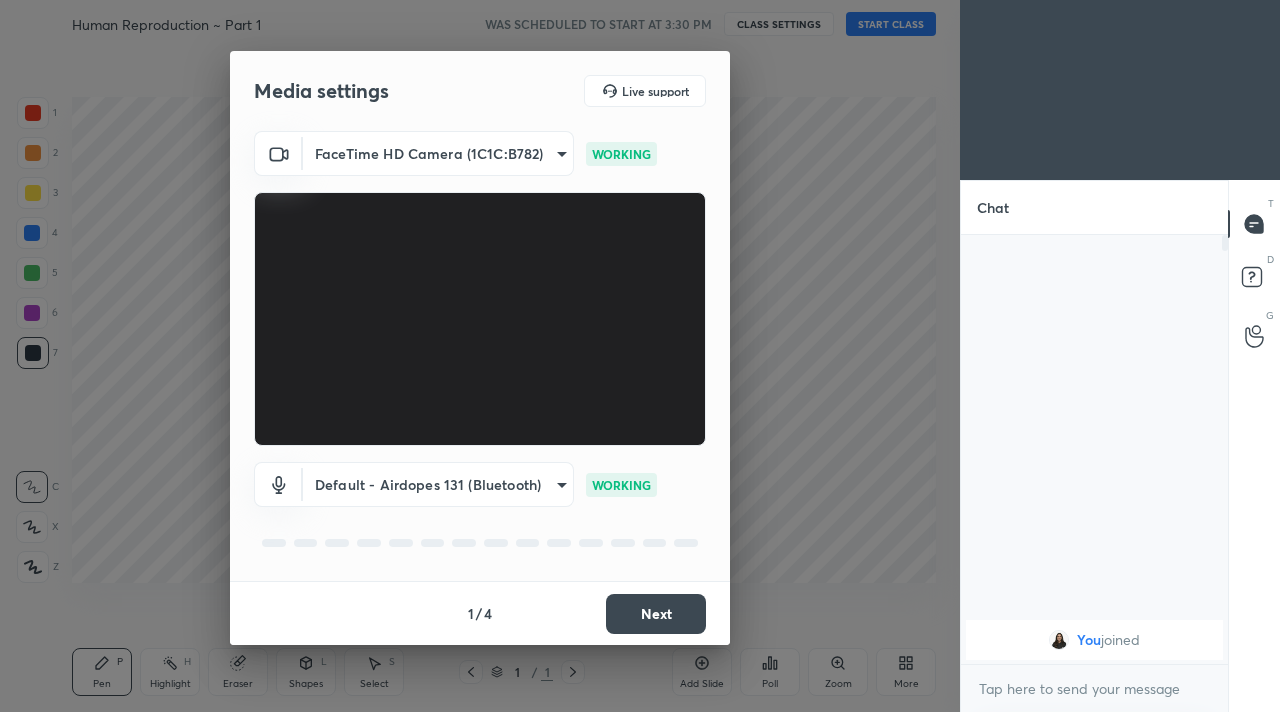 click on "Next" at bounding box center (656, 614) 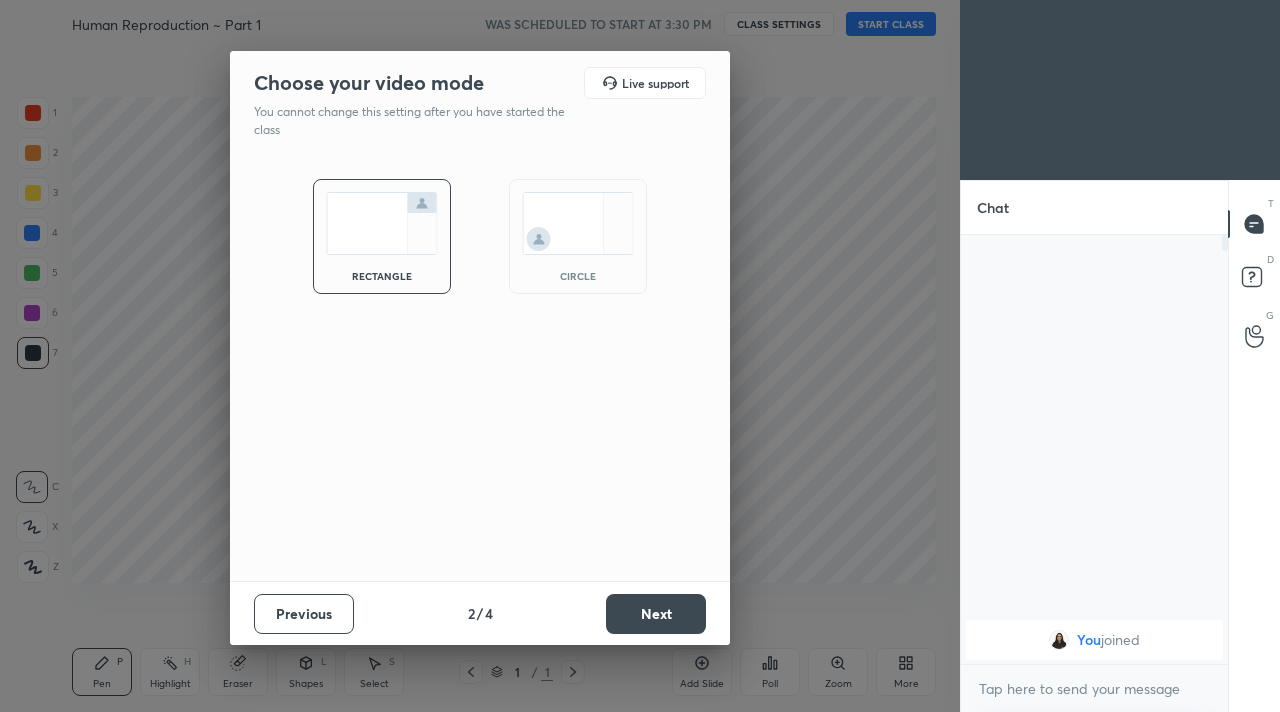 click on "Next" at bounding box center (656, 614) 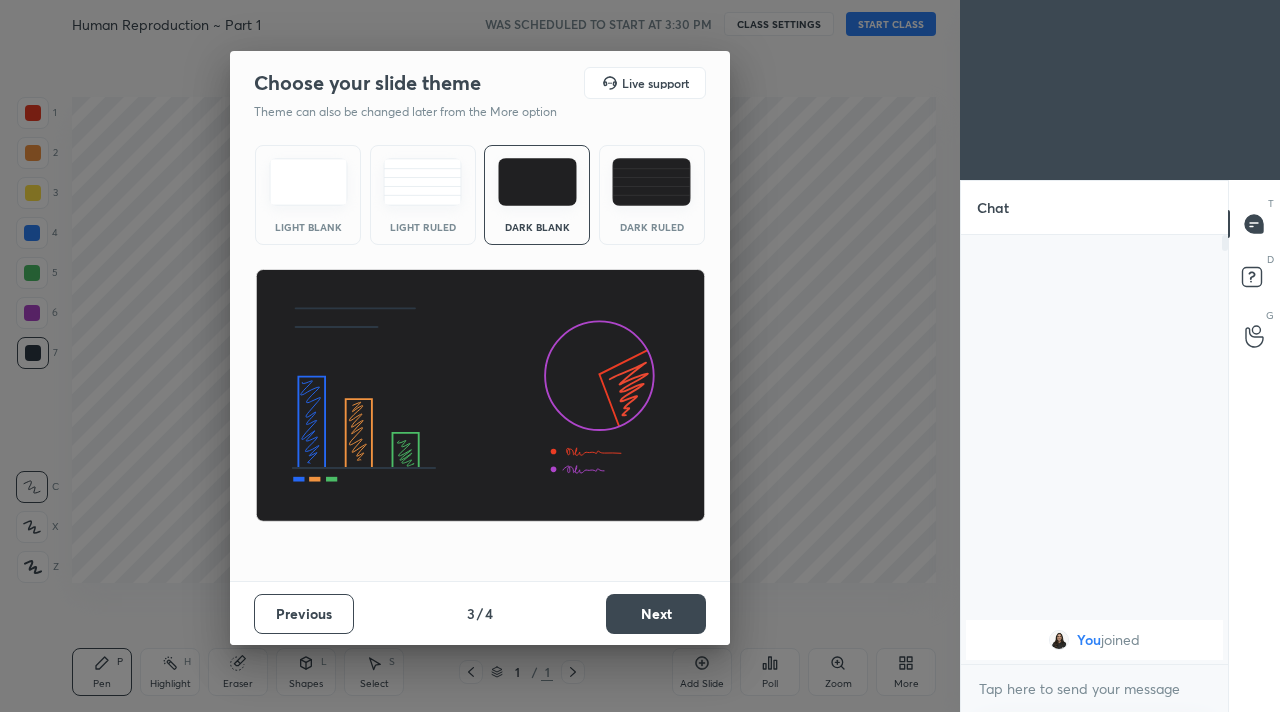 click on "Next" at bounding box center (656, 614) 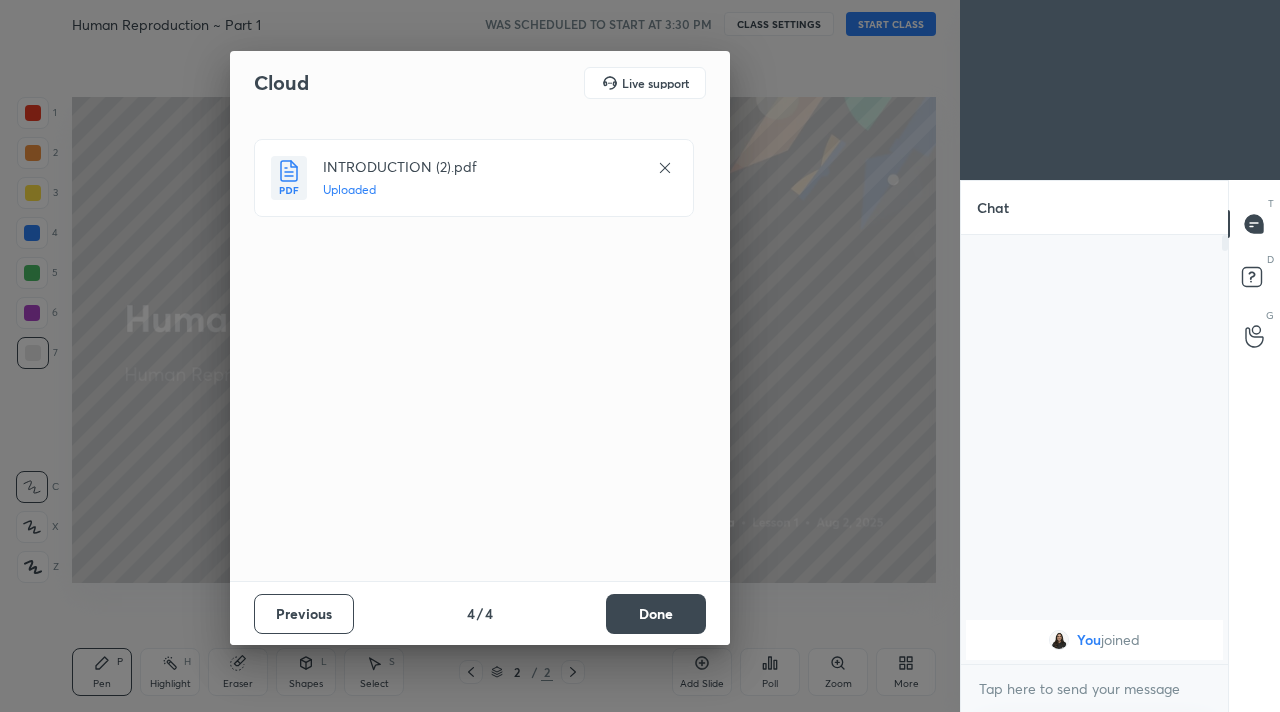 click on "Done" at bounding box center [656, 614] 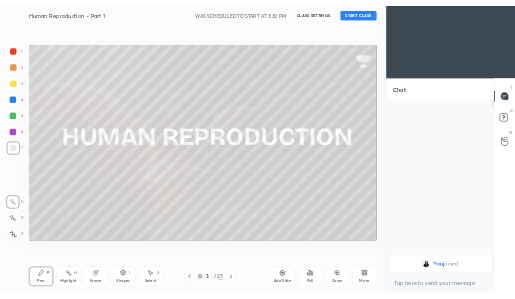 scroll, scrollTop: 171, scrollLeft: 311, axis: both 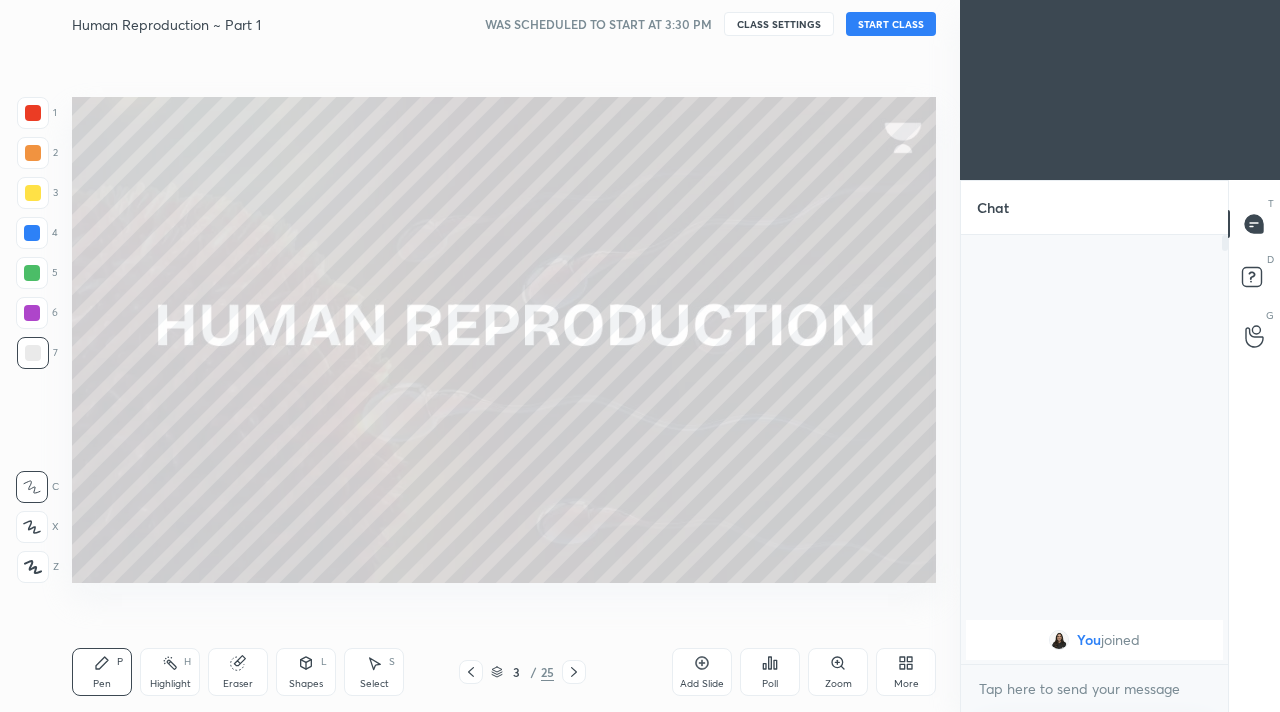 click 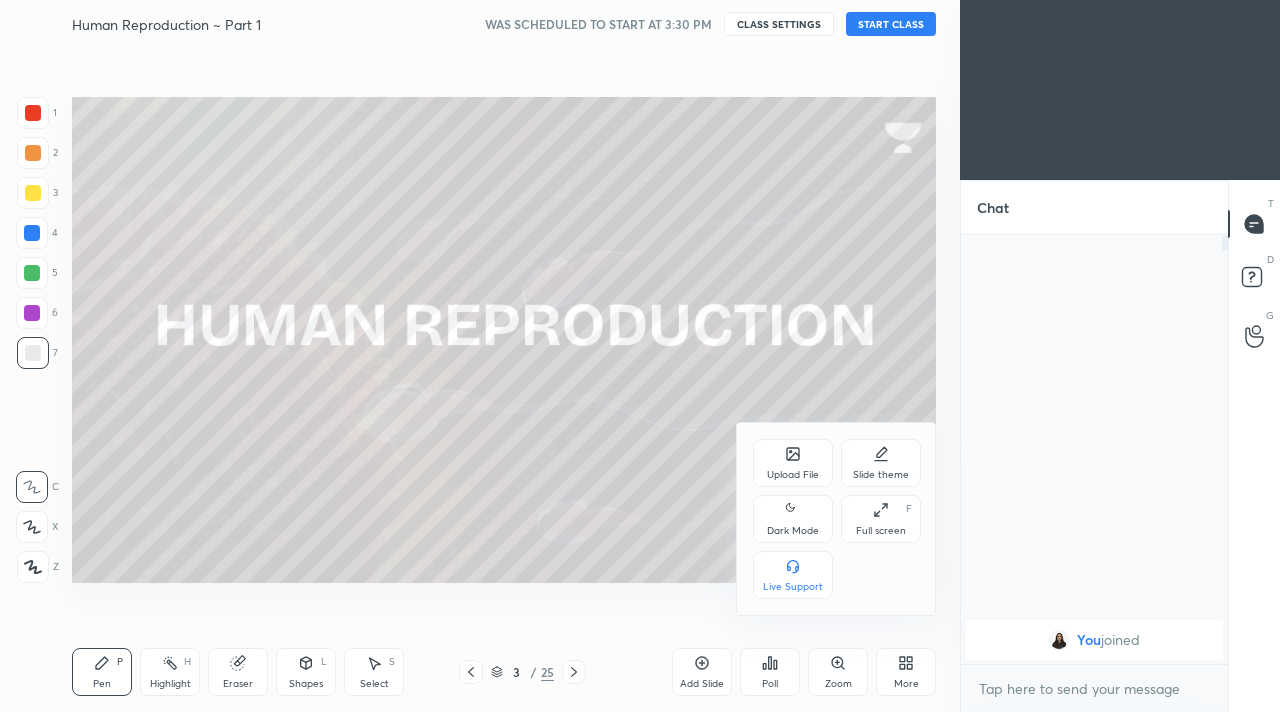 click on "Full screen" at bounding box center [881, 531] 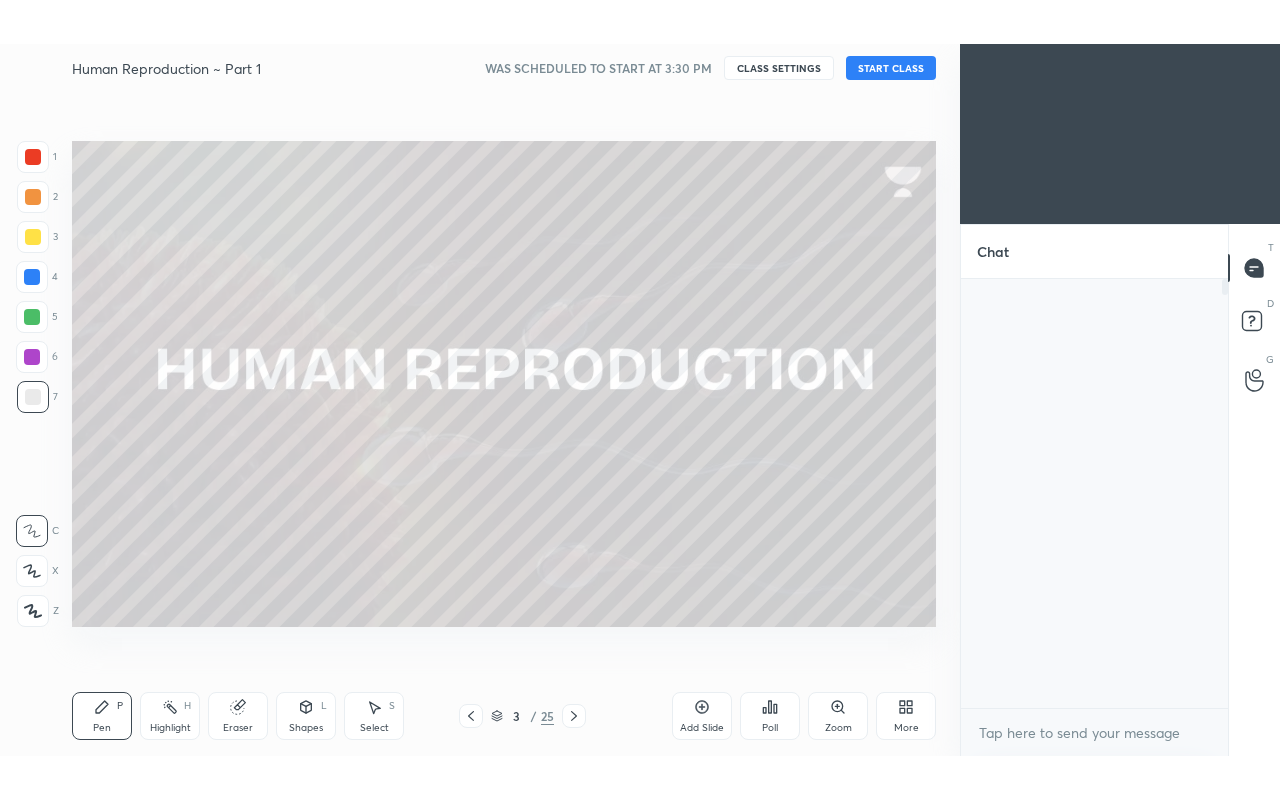 scroll, scrollTop: 99328, scrollLeft: 99120, axis: both 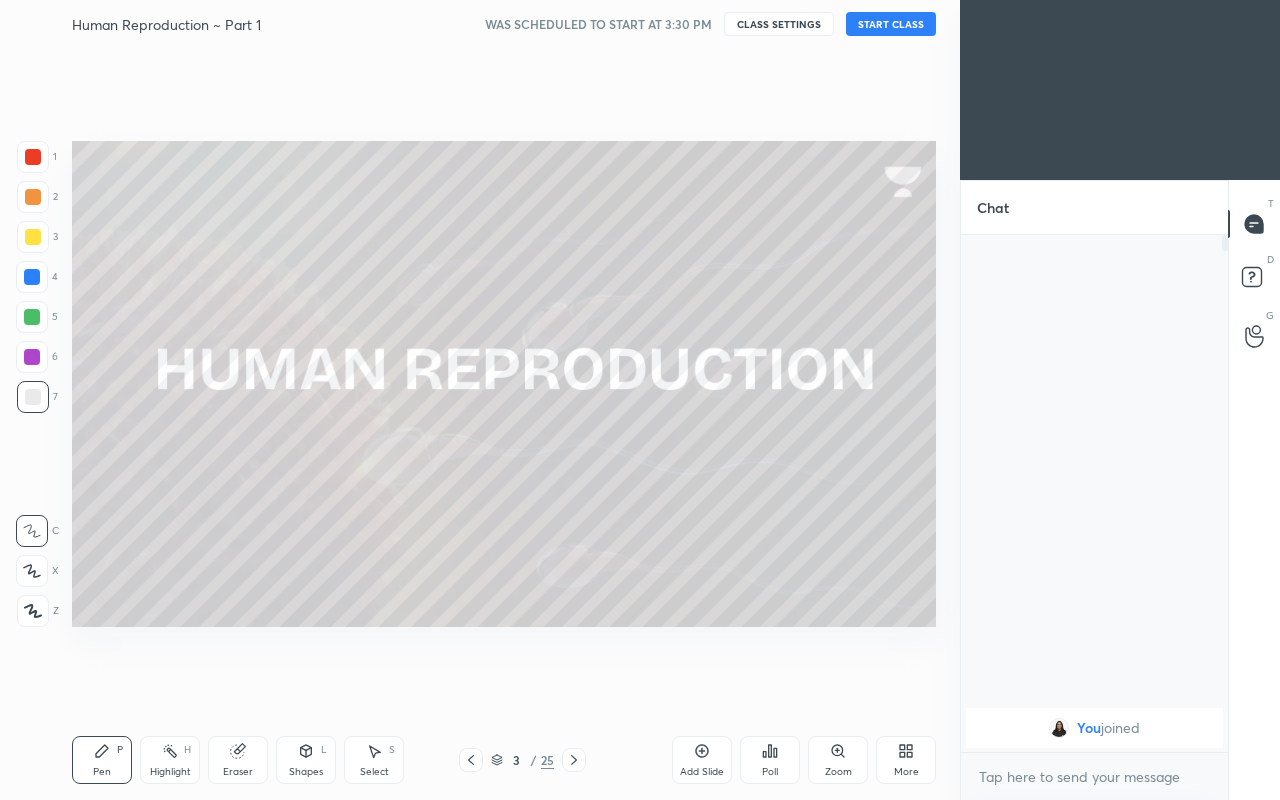 click 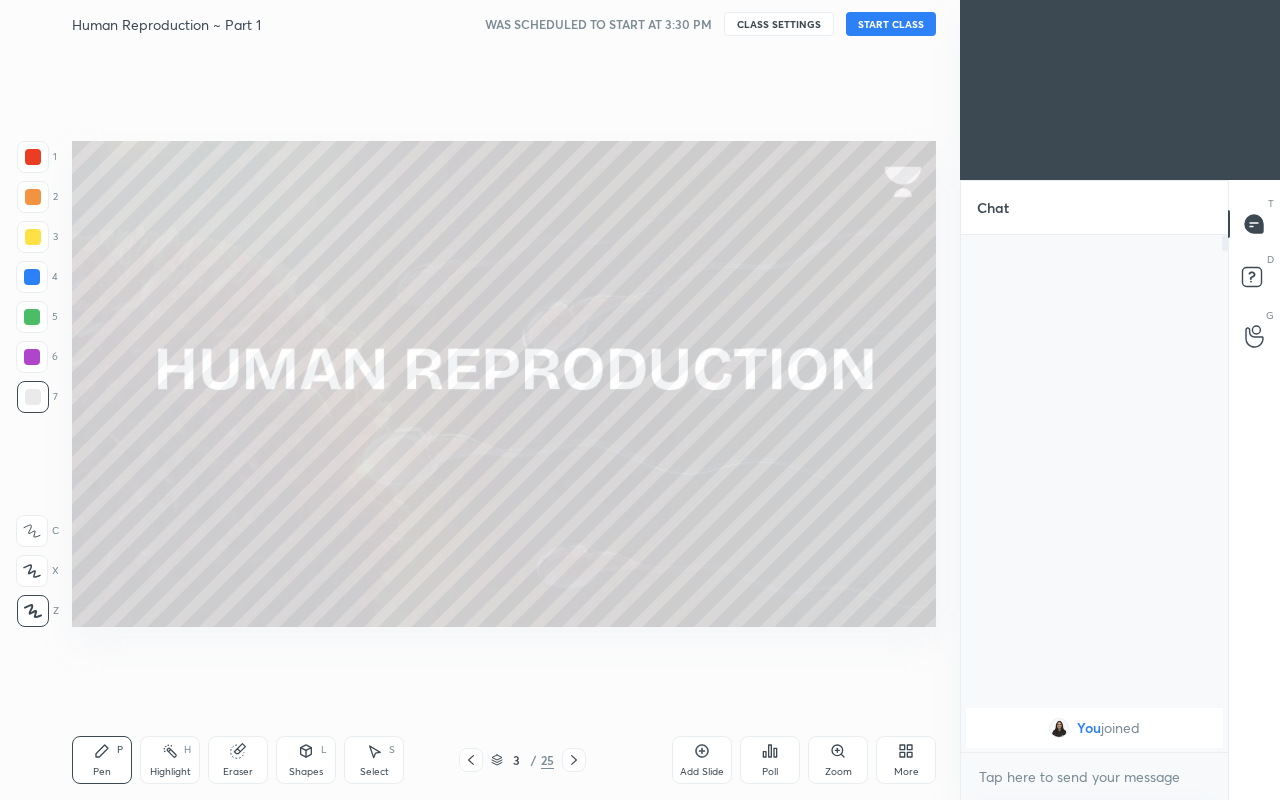 drag, startPoint x: 167, startPoint y: 746, endPoint x: 138, endPoint y: 747, distance: 29.017237 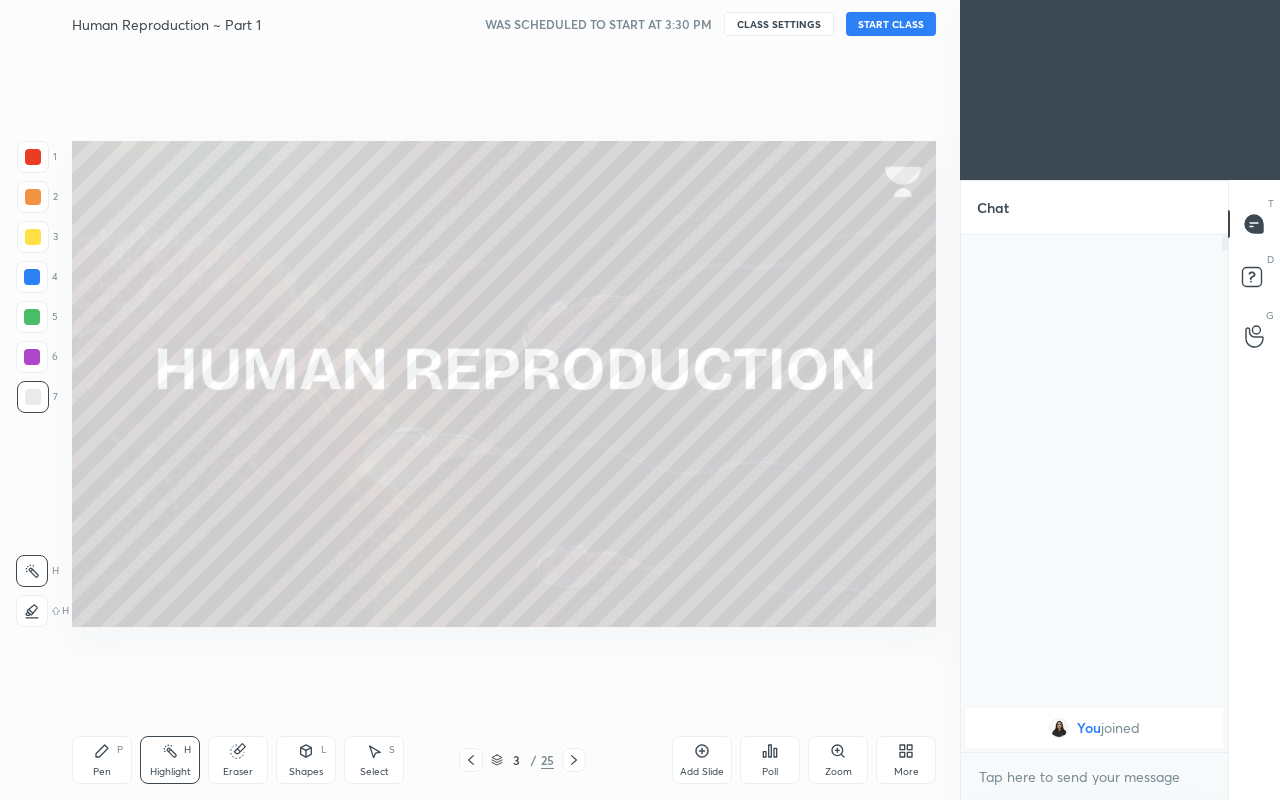 drag, startPoint x: 112, startPoint y: 752, endPoint x: 140, endPoint y: 746, distance: 28.635643 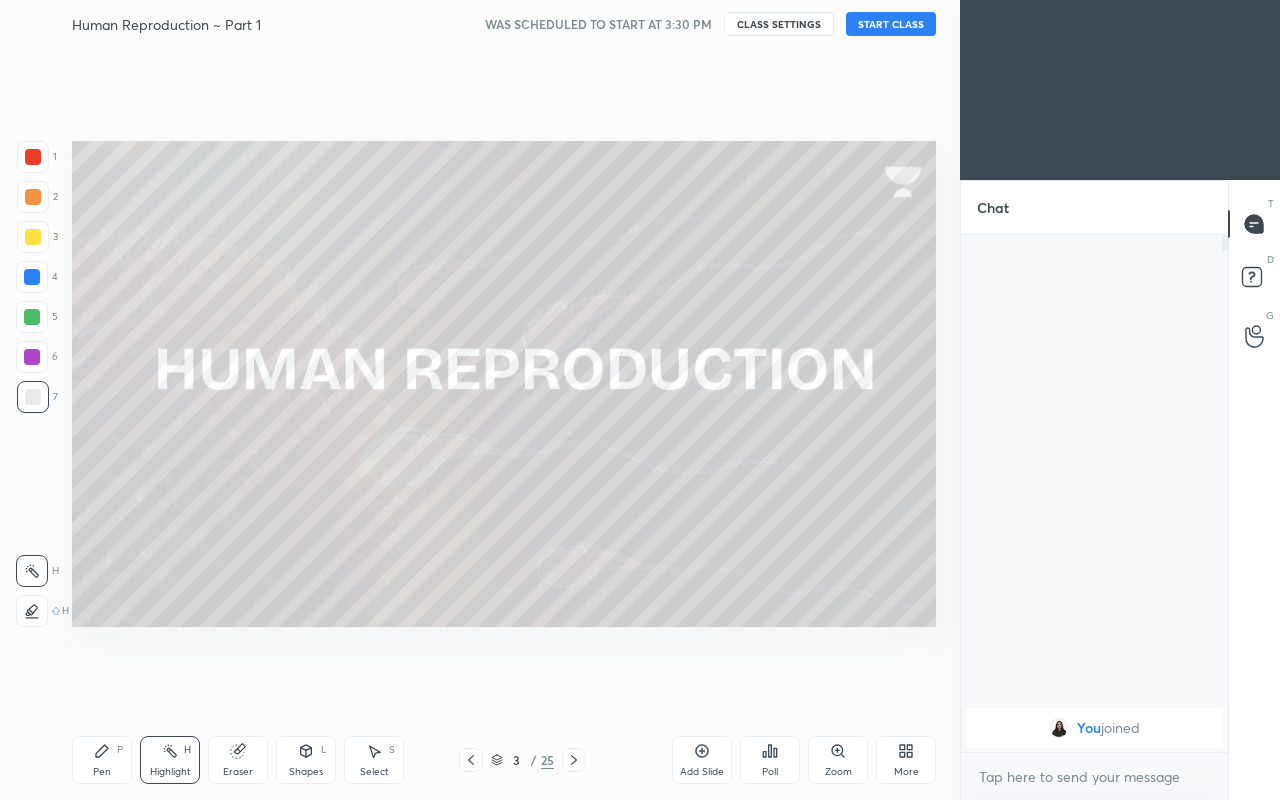 click on "Pen P" at bounding box center (102, 760) 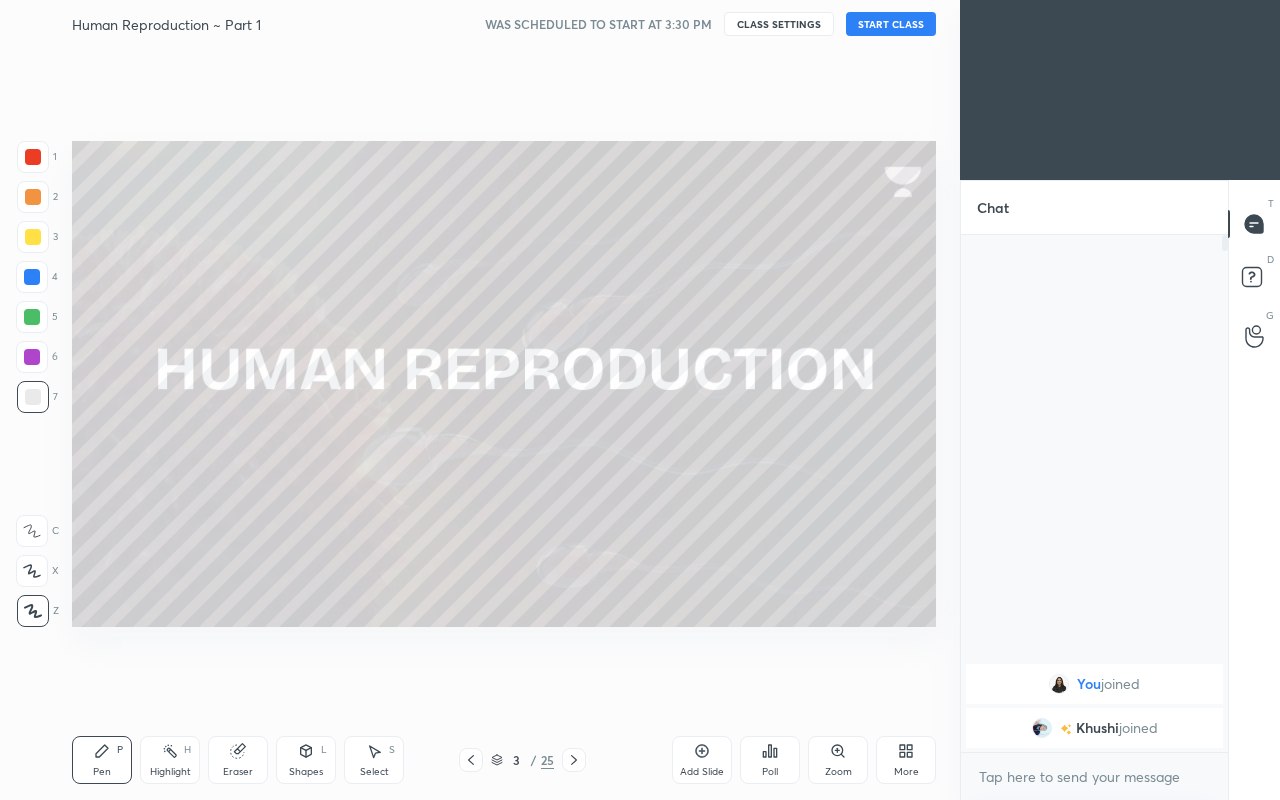 click on "START CLASS" at bounding box center [891, 24] 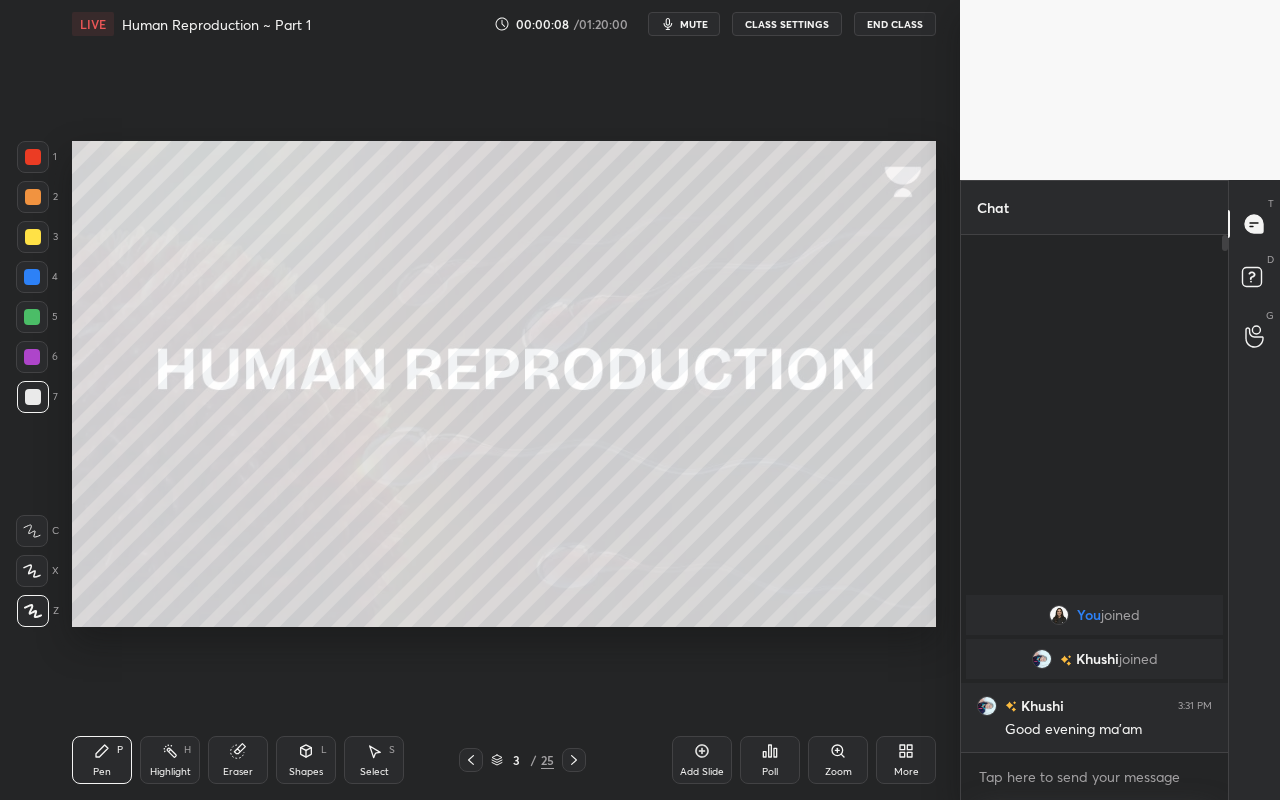 drag, startPoint x: 289, startPoint y: 755, endPoint x: 281, endPoint y: 745, distance: 12.806249 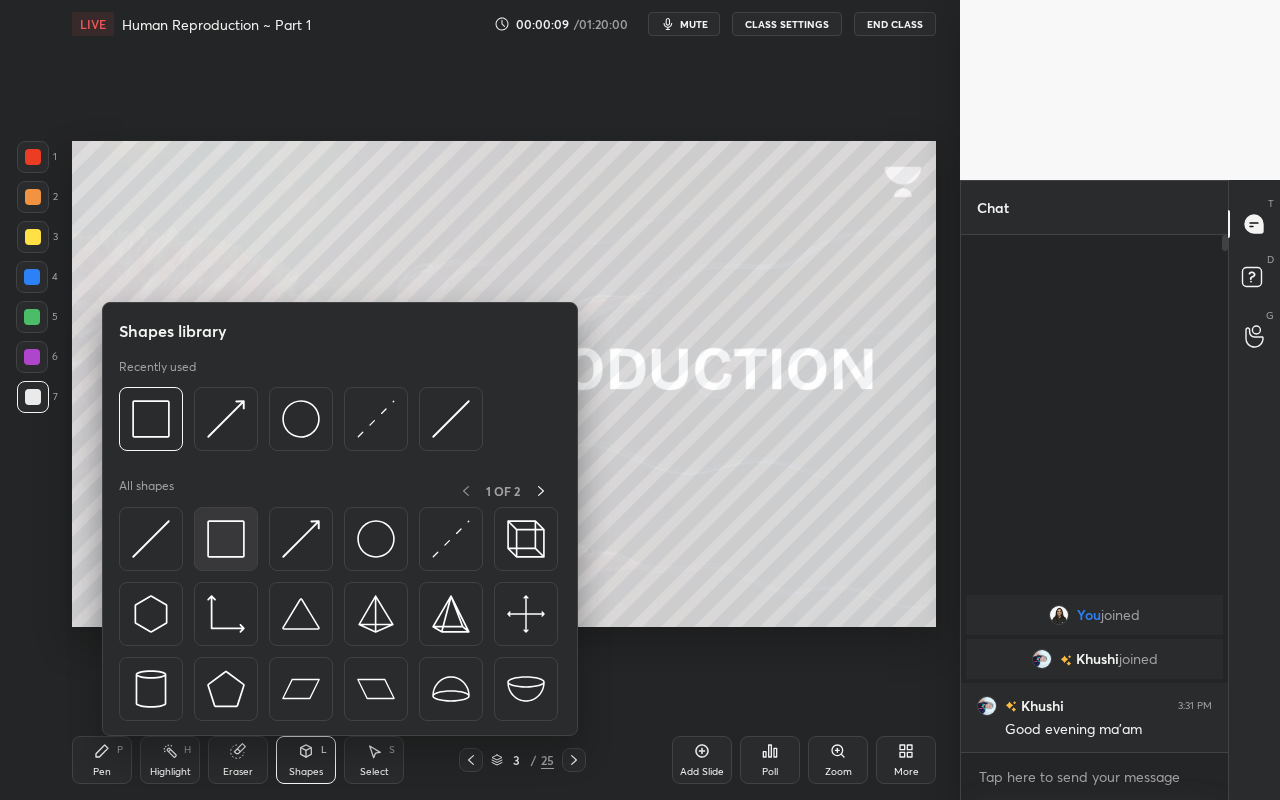 click at bounding box center [226, 539] 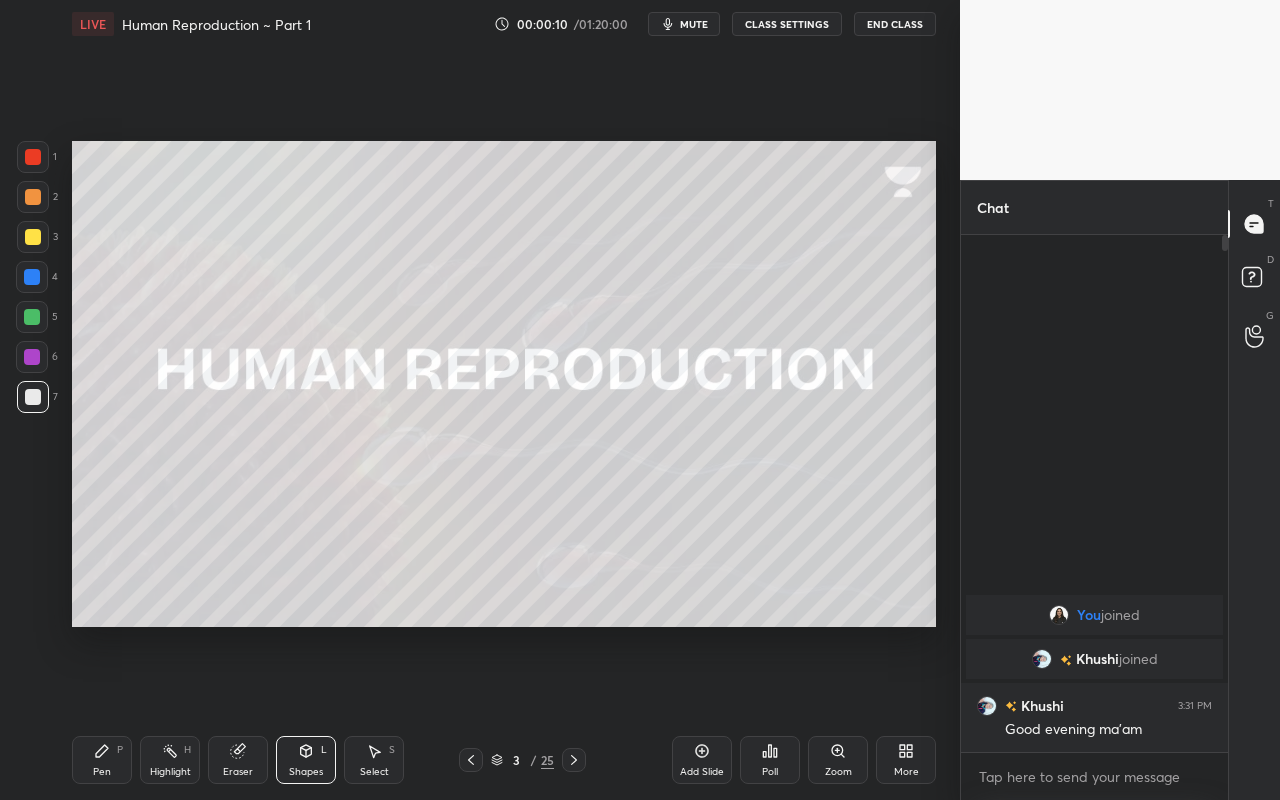 click at bounding box center [33, 237] 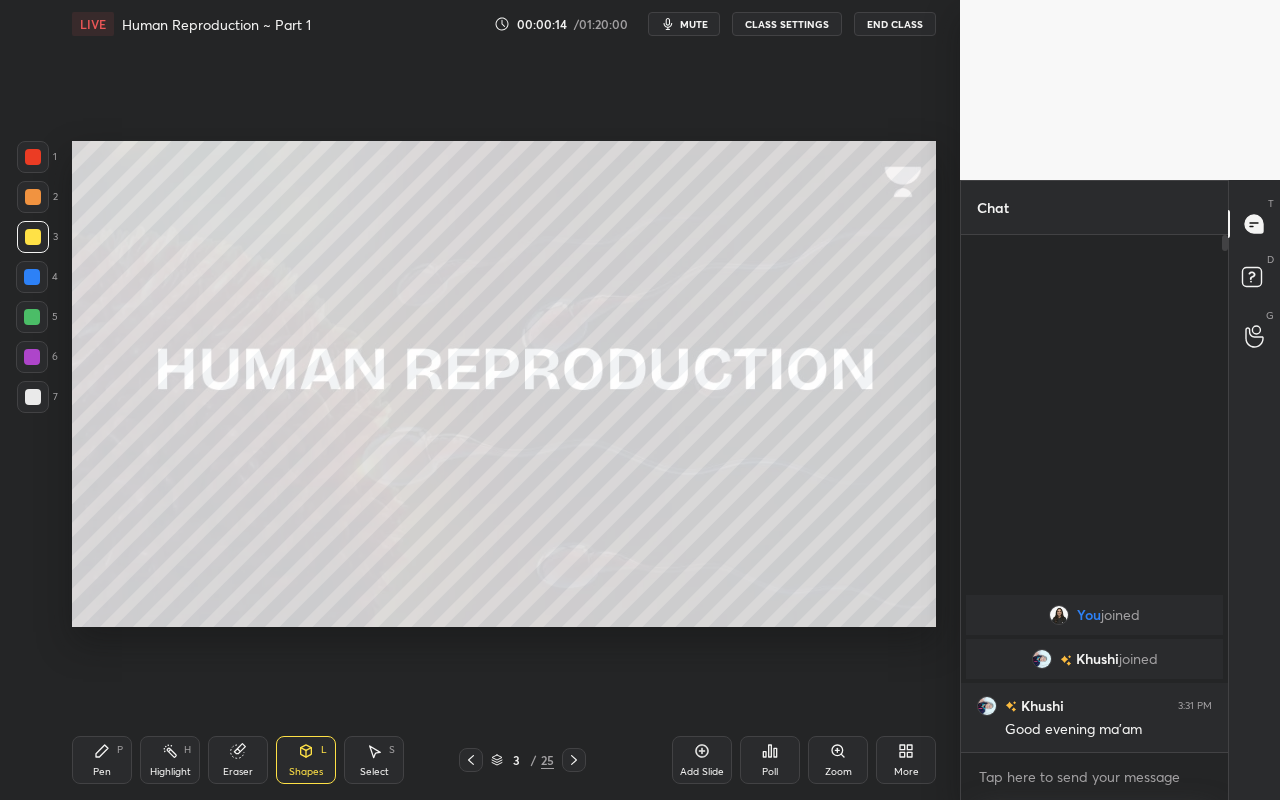 drag, startPoint x: 102, startPoint y: 753, endPoint x: 60, endPoint y: 718, distance: 54.67175 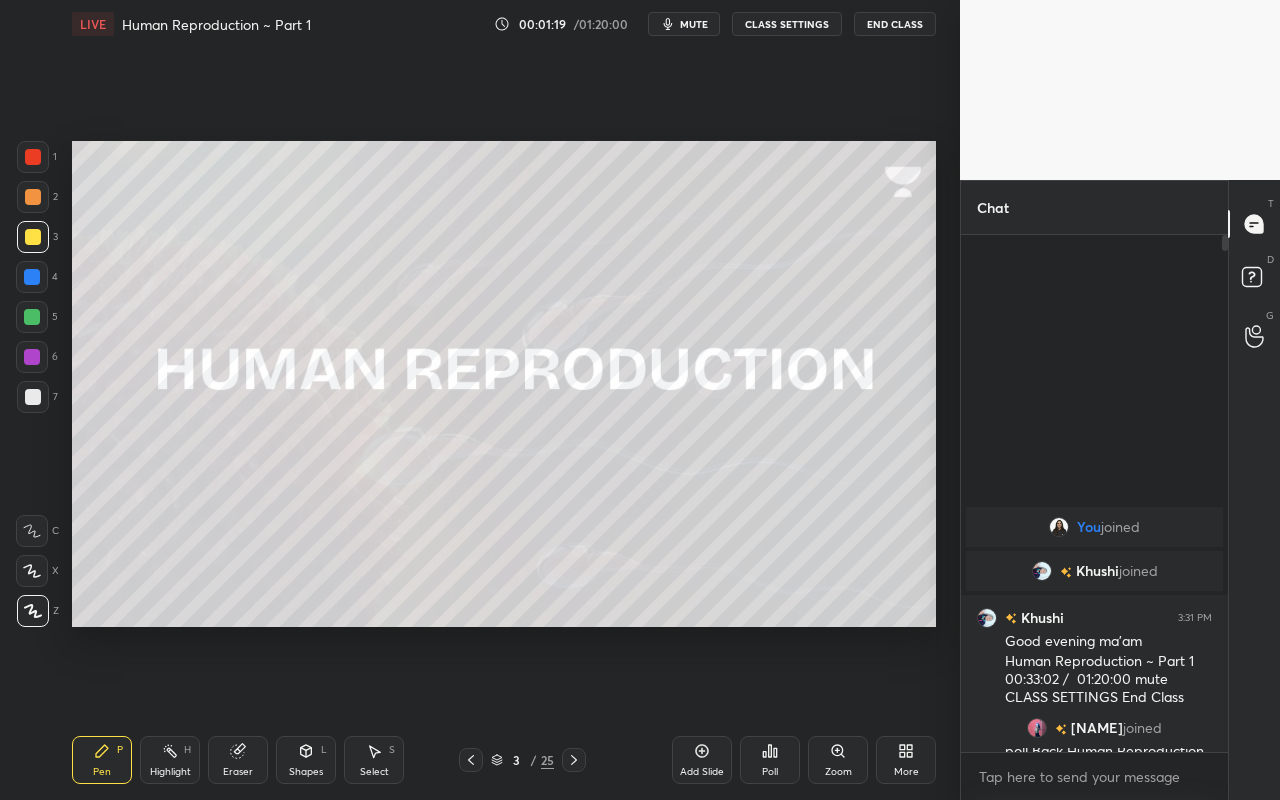 drag, startPoint x: 575, startPoint y: 762, endPoint x: 583, endPoint y: 748, distance: 16.124516 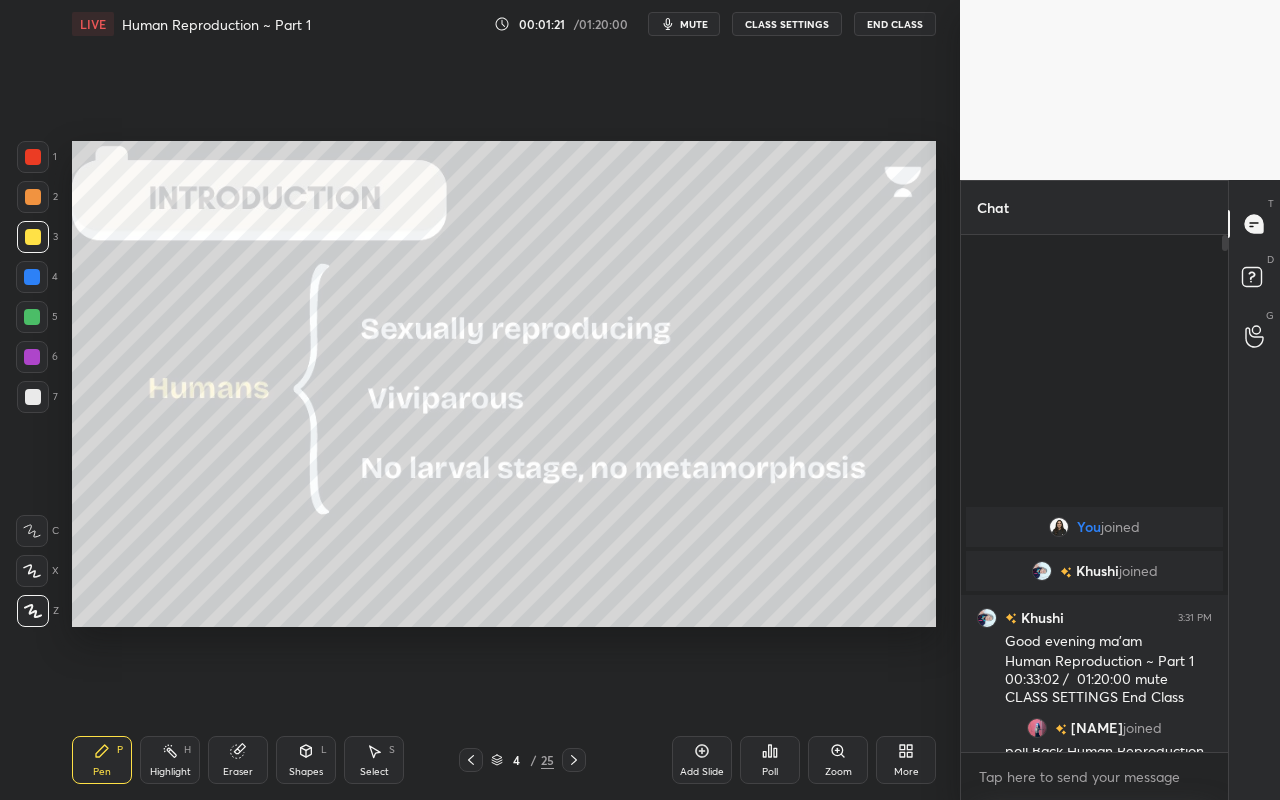drag, startPoint x: 297, startPoint y: 758, endPoint x: 294, endPoint y: 748, distance: 10.440307 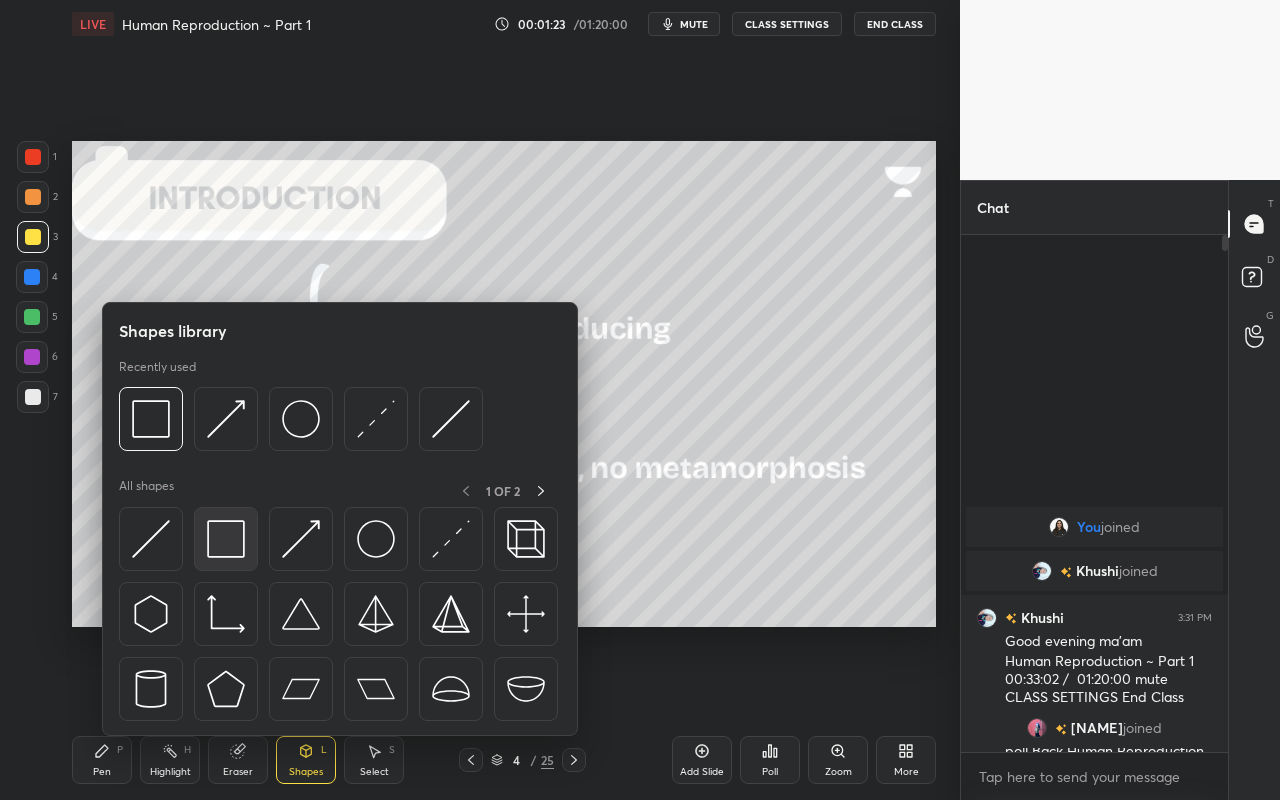 click at bounding box center [226, 539] 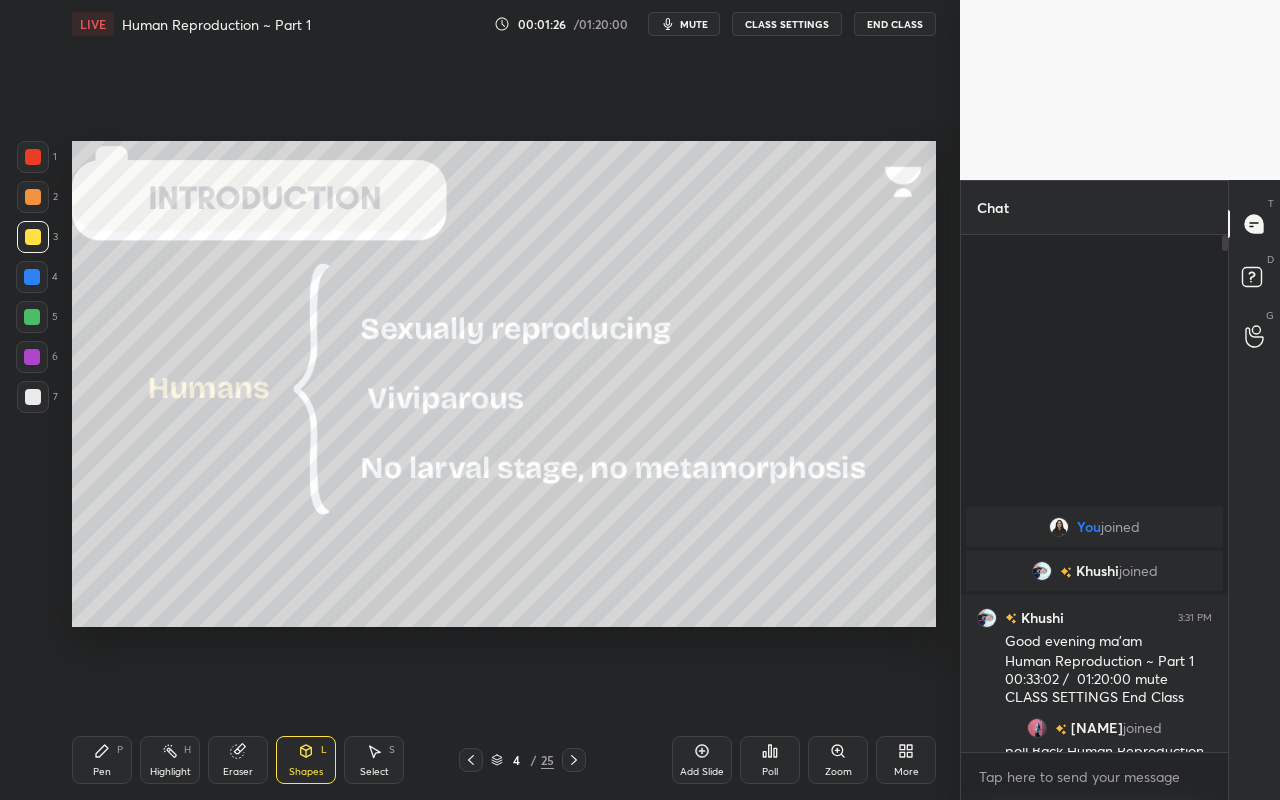 click at bounding box center (33, 397) 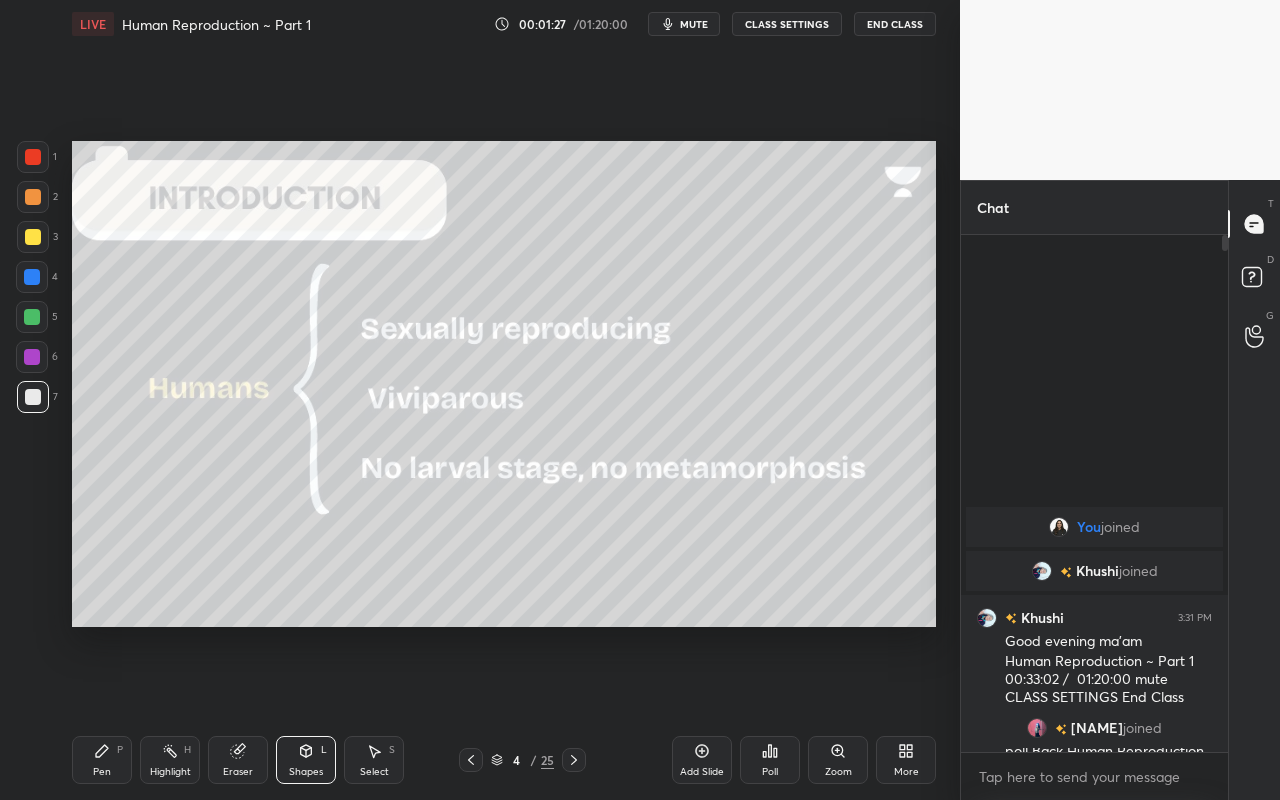 click on "Highlight H" at bounding box center [170, 760] 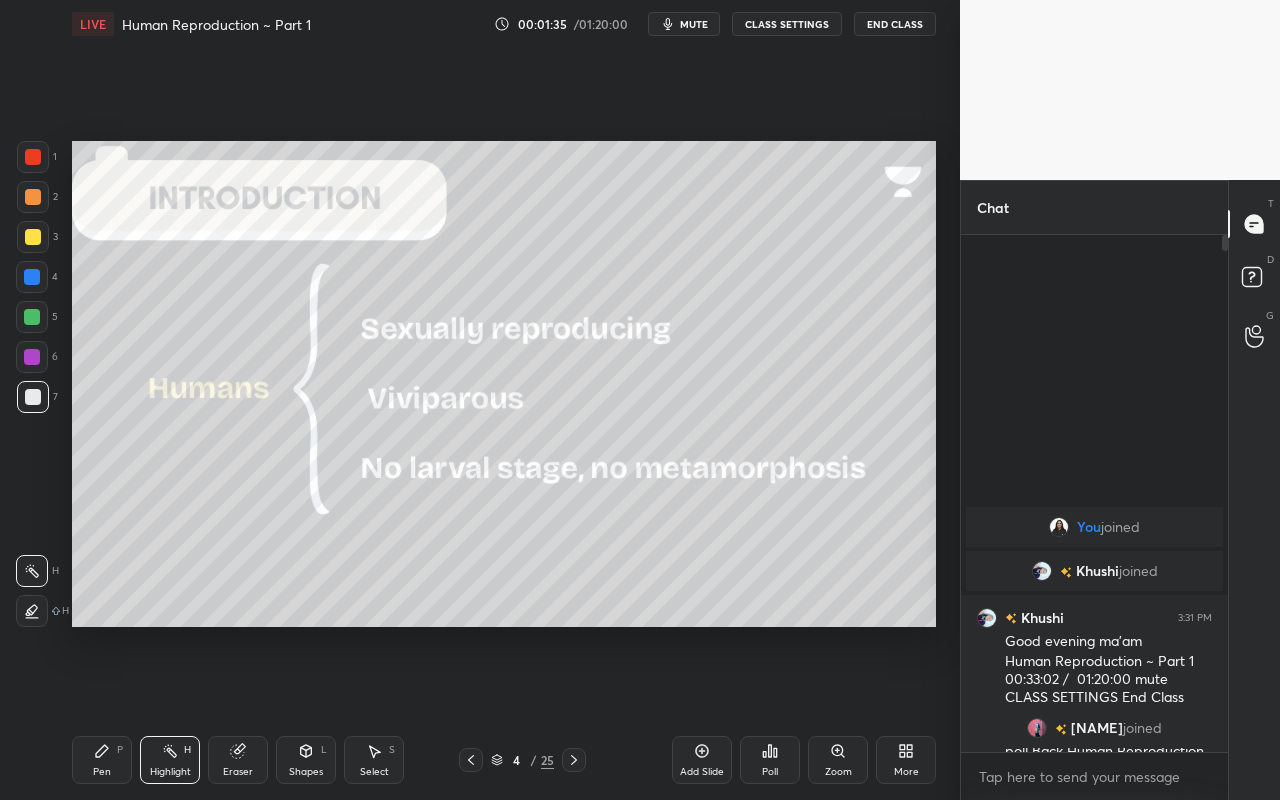 drag, startPoint x: 77, startPoint y: 762, endPoint x: 83, endPoint y: 752, distance: 11.661903 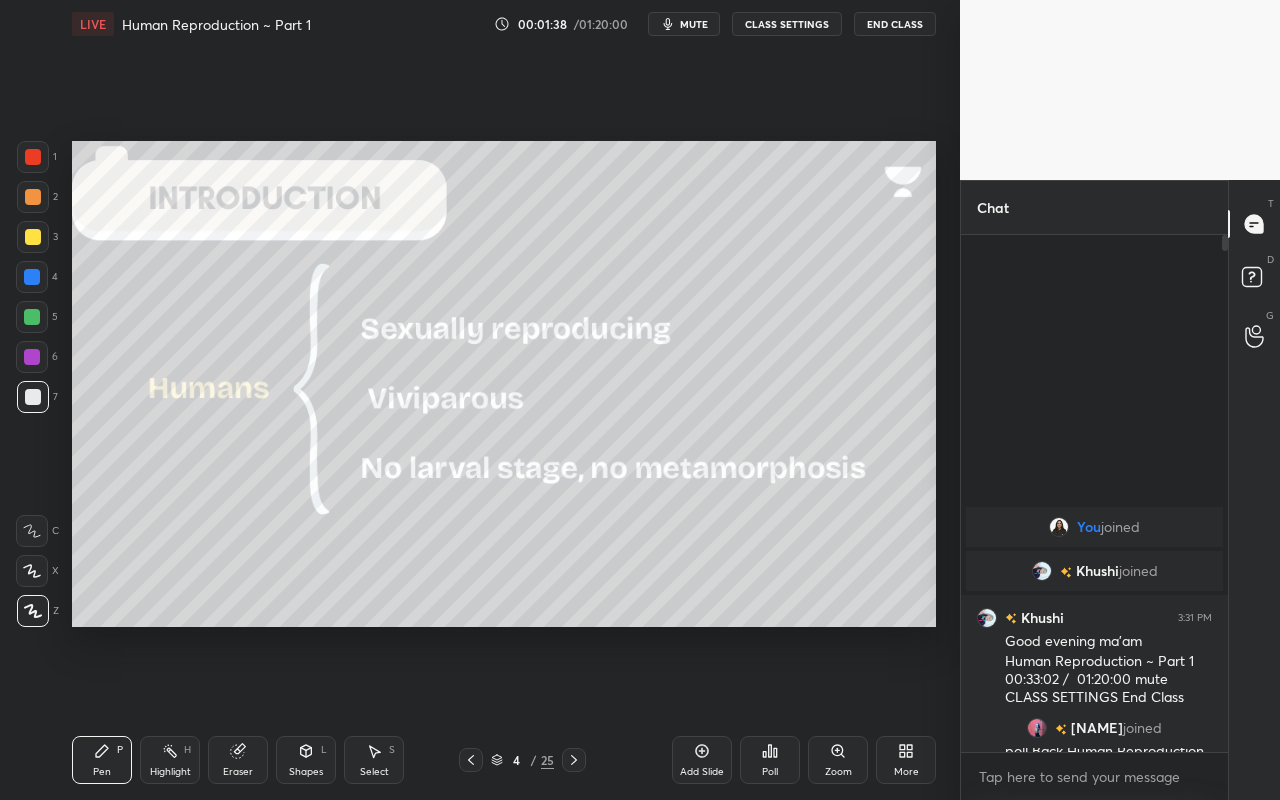 click at bounding box center [32, 357] 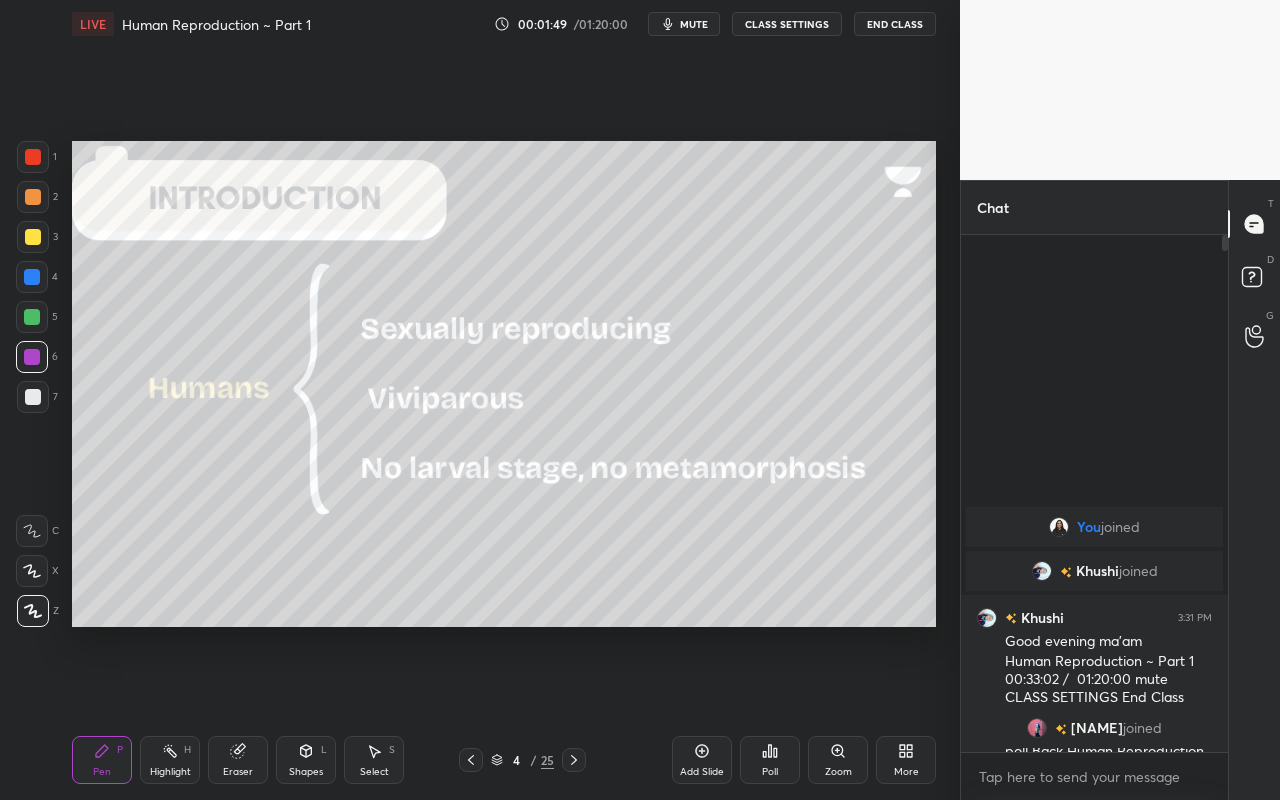 click 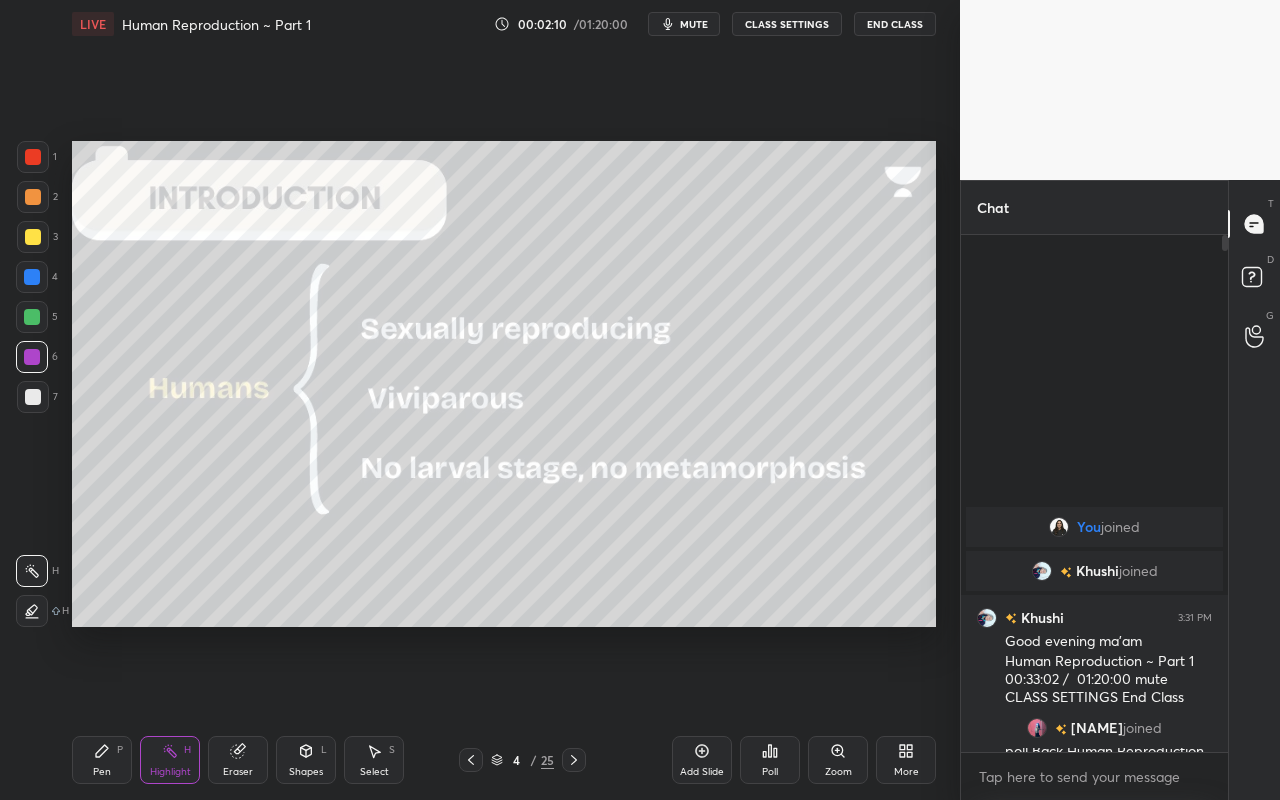 drag, startPoint x: 37, startPoint y: 383, endPoint x: 31, endPoint y: 403, distance: 20.880613 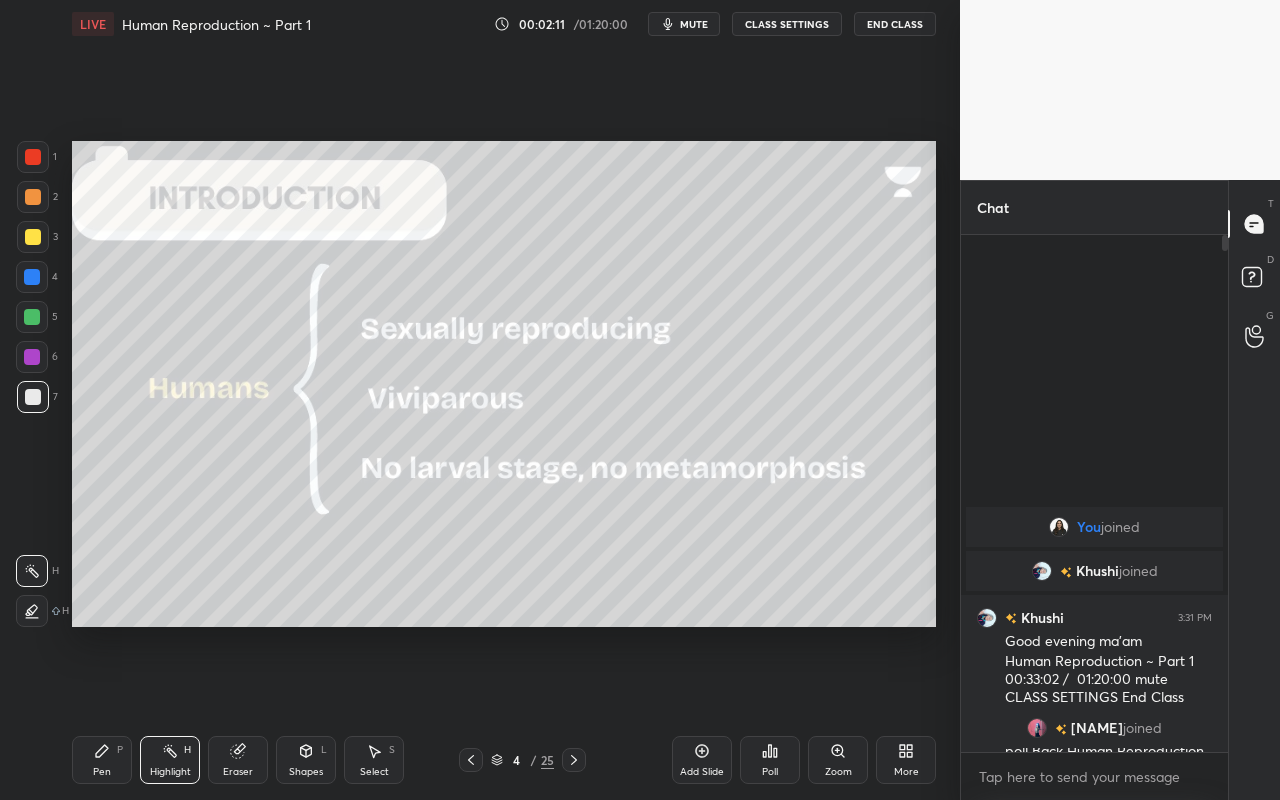 click on "Pen P" at bounding box center (102, 760) 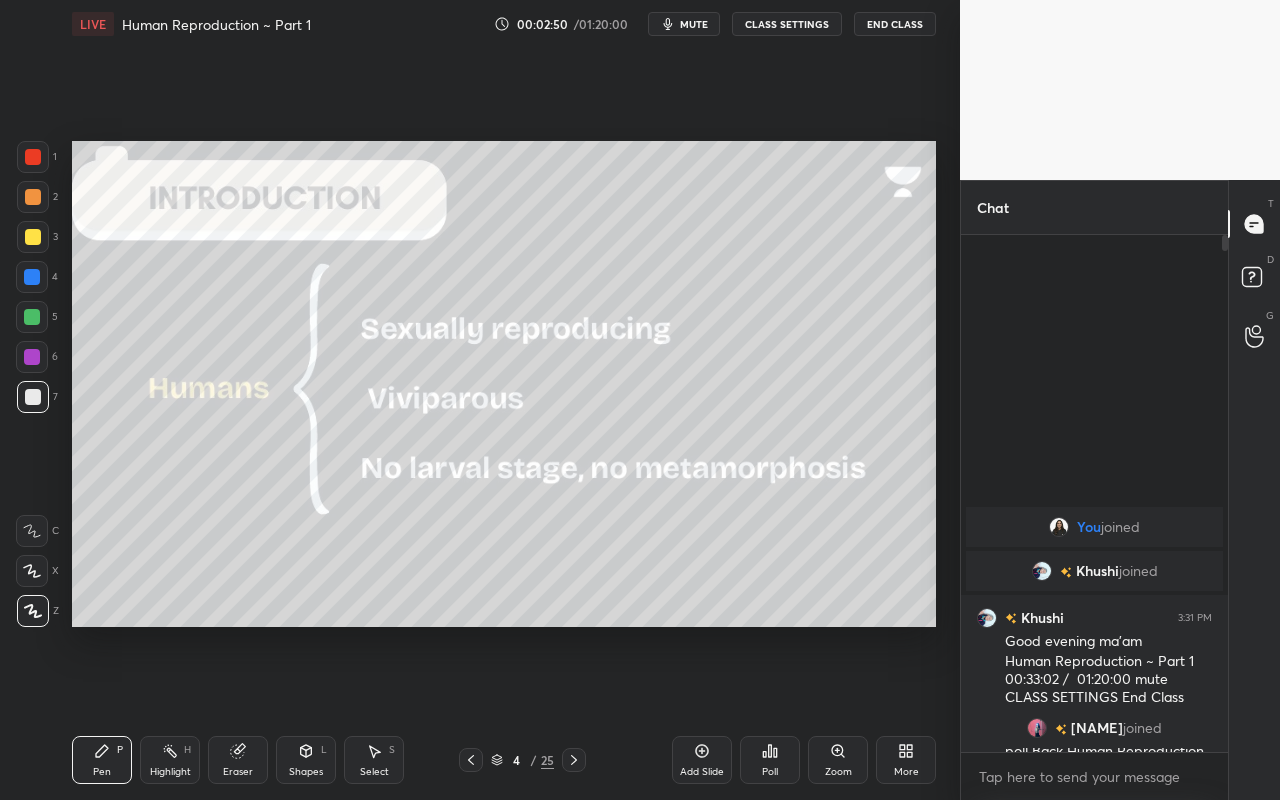 click 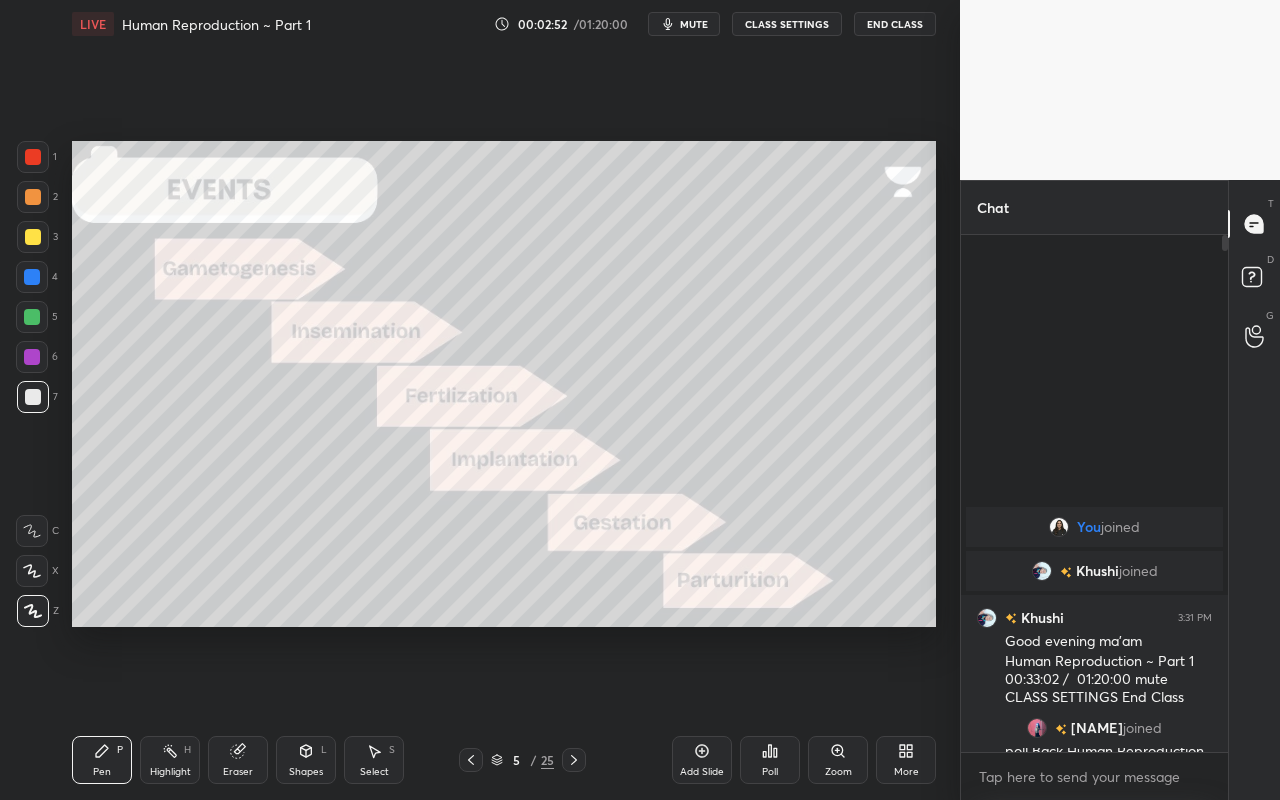 drag, startPoint x: 58, startPoint y: 244, endPoint x: 31, endPoint y: 260, distance: 31.38471 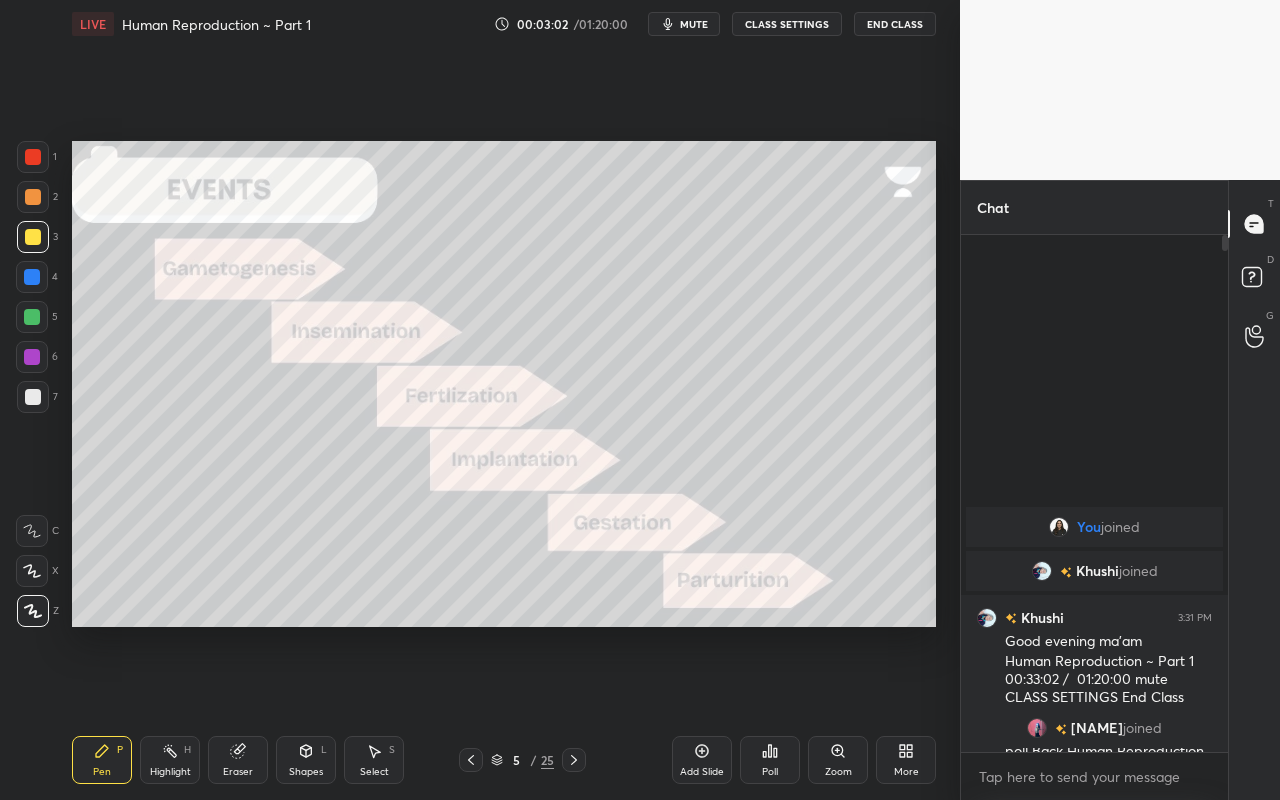 click on "Shapes" at bounding box center (306, 772) 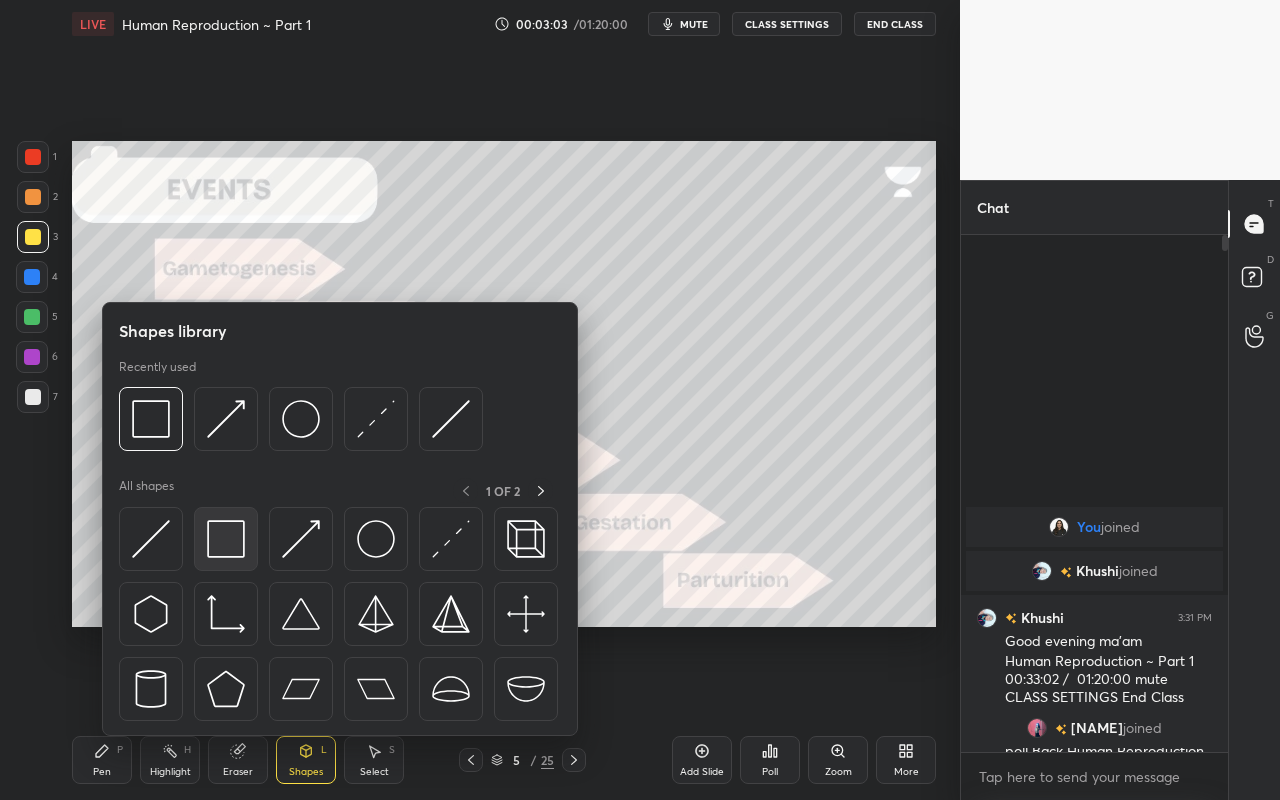 click at bounding box center [226, 539] 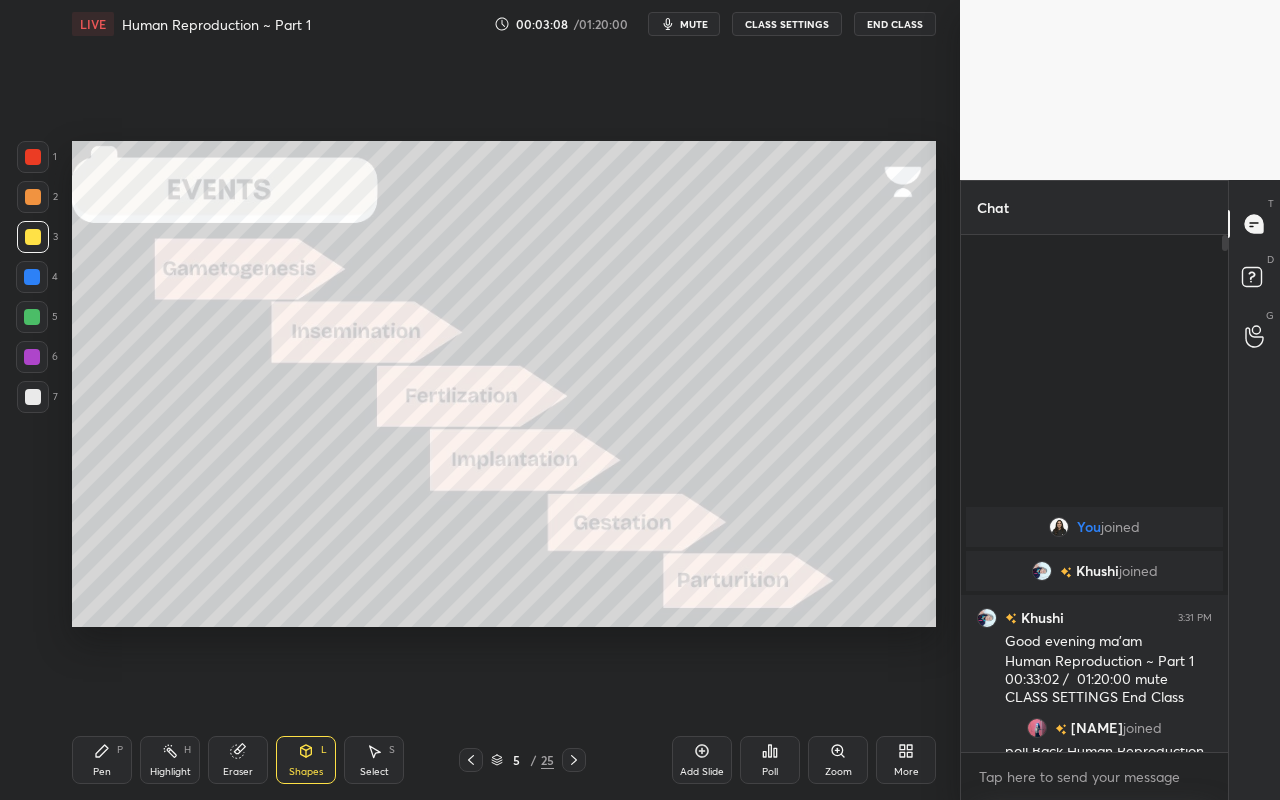 click on "Eraser" at bounding box center [238, 760] 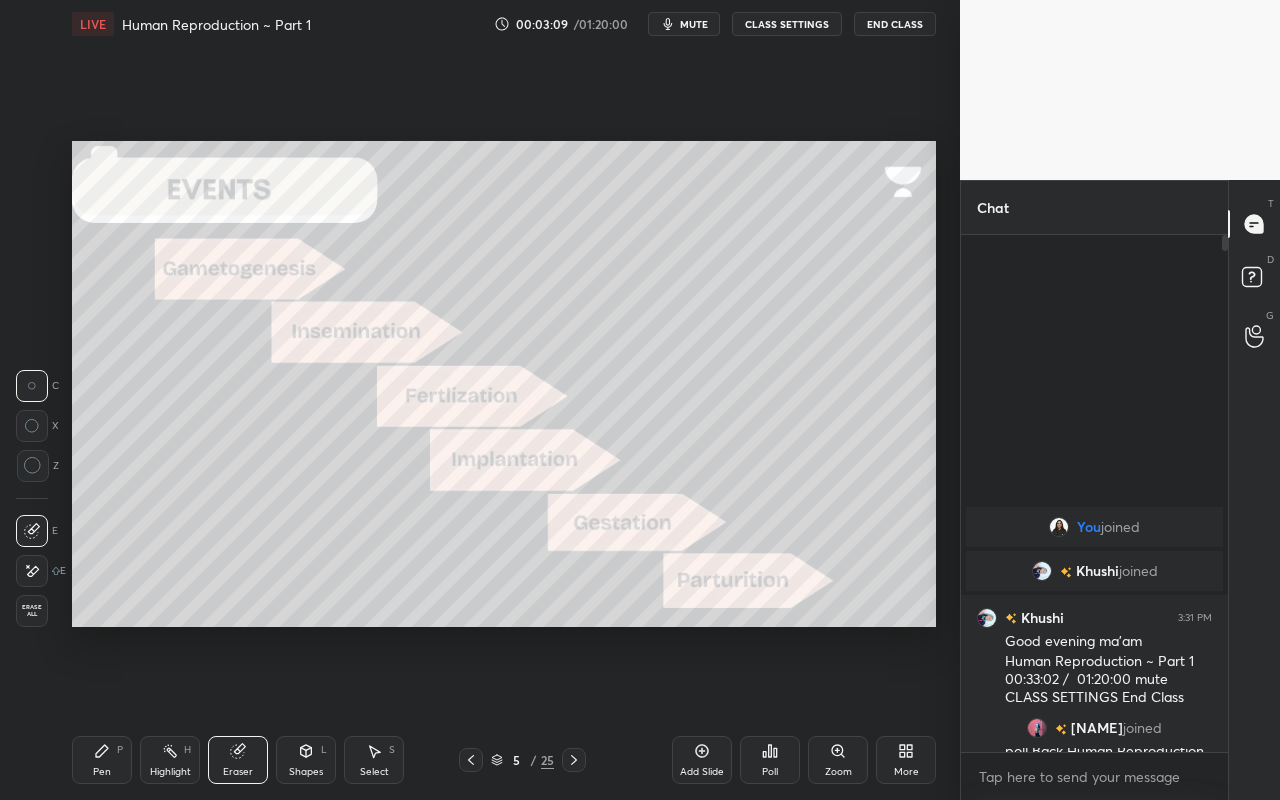 drag, startPoint x: 170, startPoint y: 763, endPoint x: 159, endPoint y: 742, distance: 23.70654 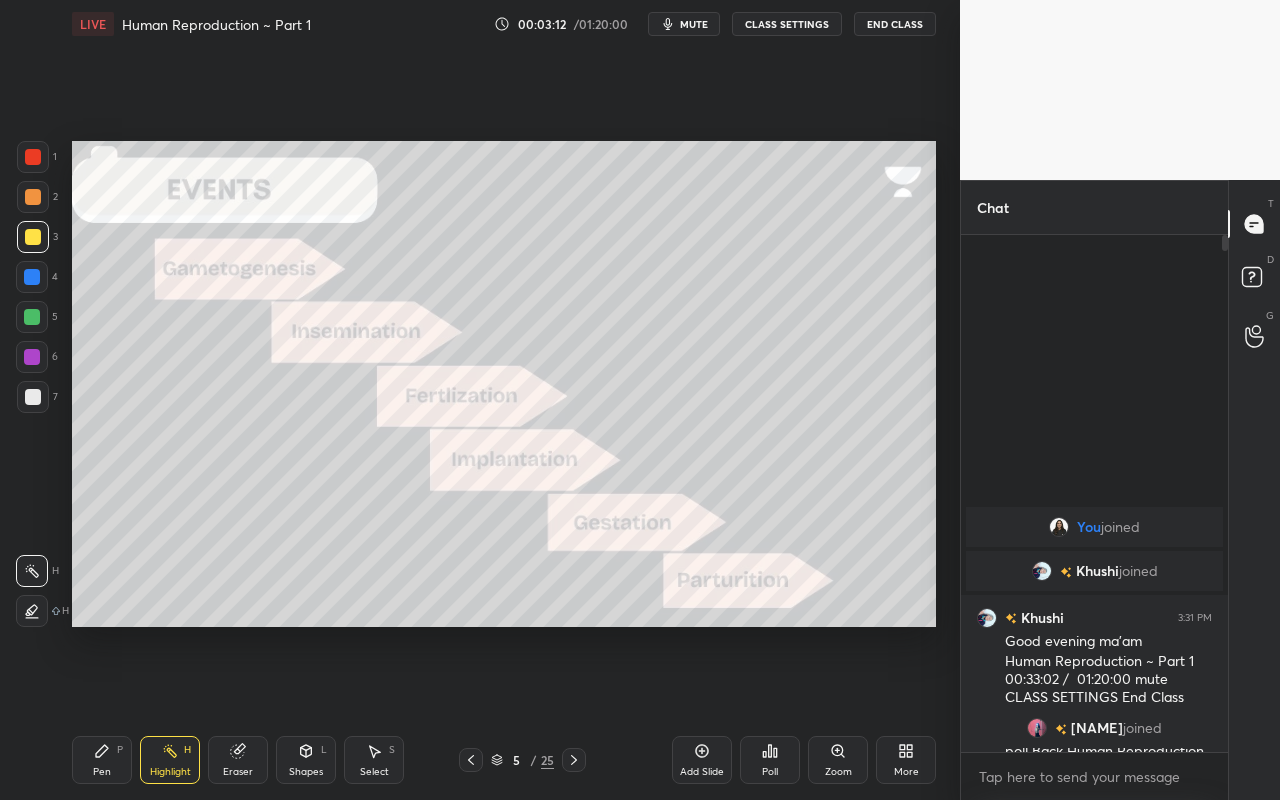 click on "Pen" at bounding box center [102, 772] 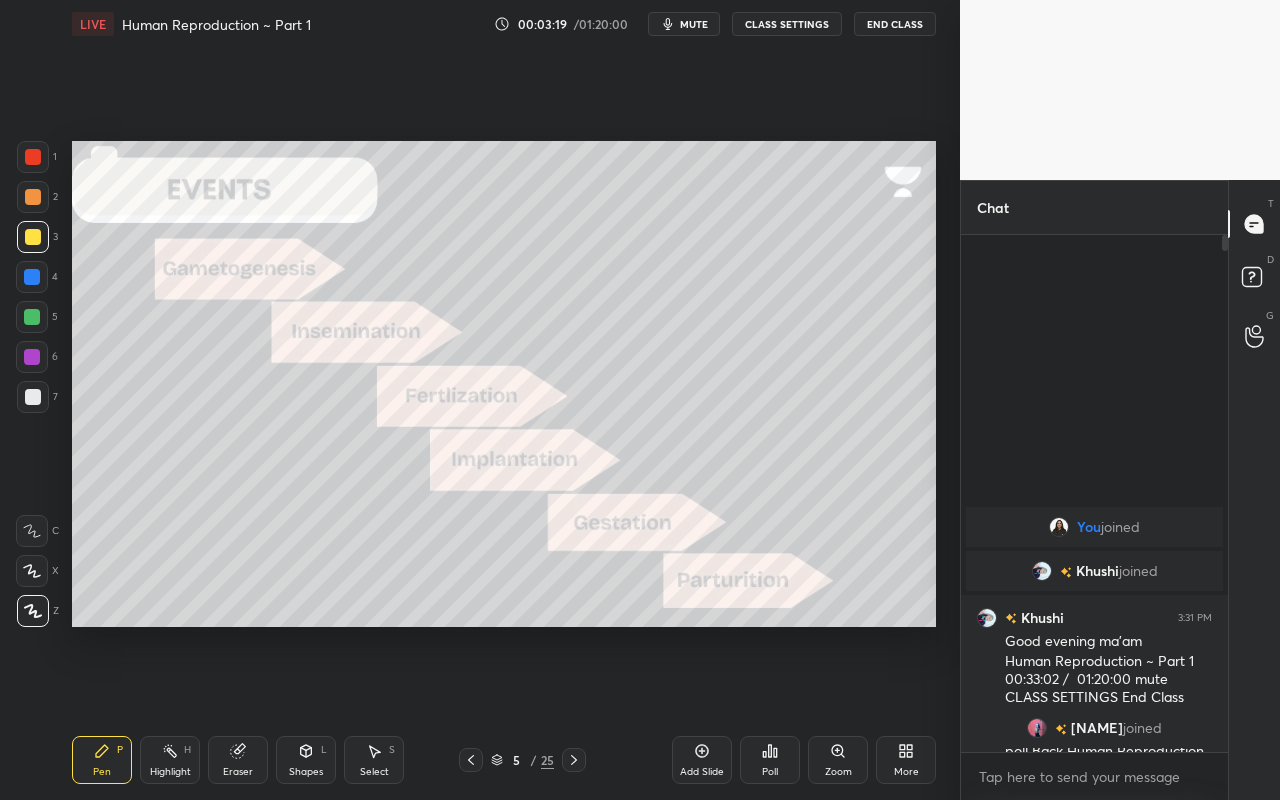 drag, startPoint x: 46, startPoint y: 155, endPoint x: 69, endPoint y: 187, distance: 39.40812 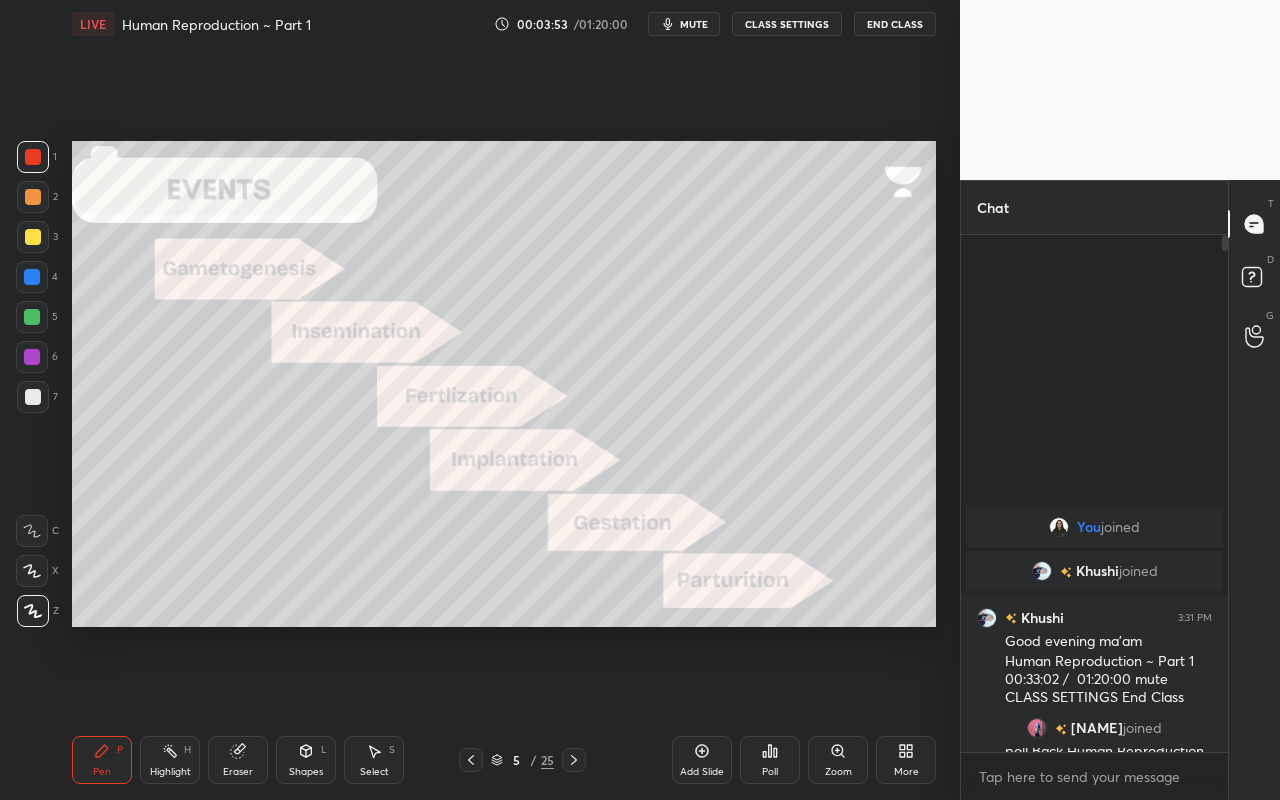 click 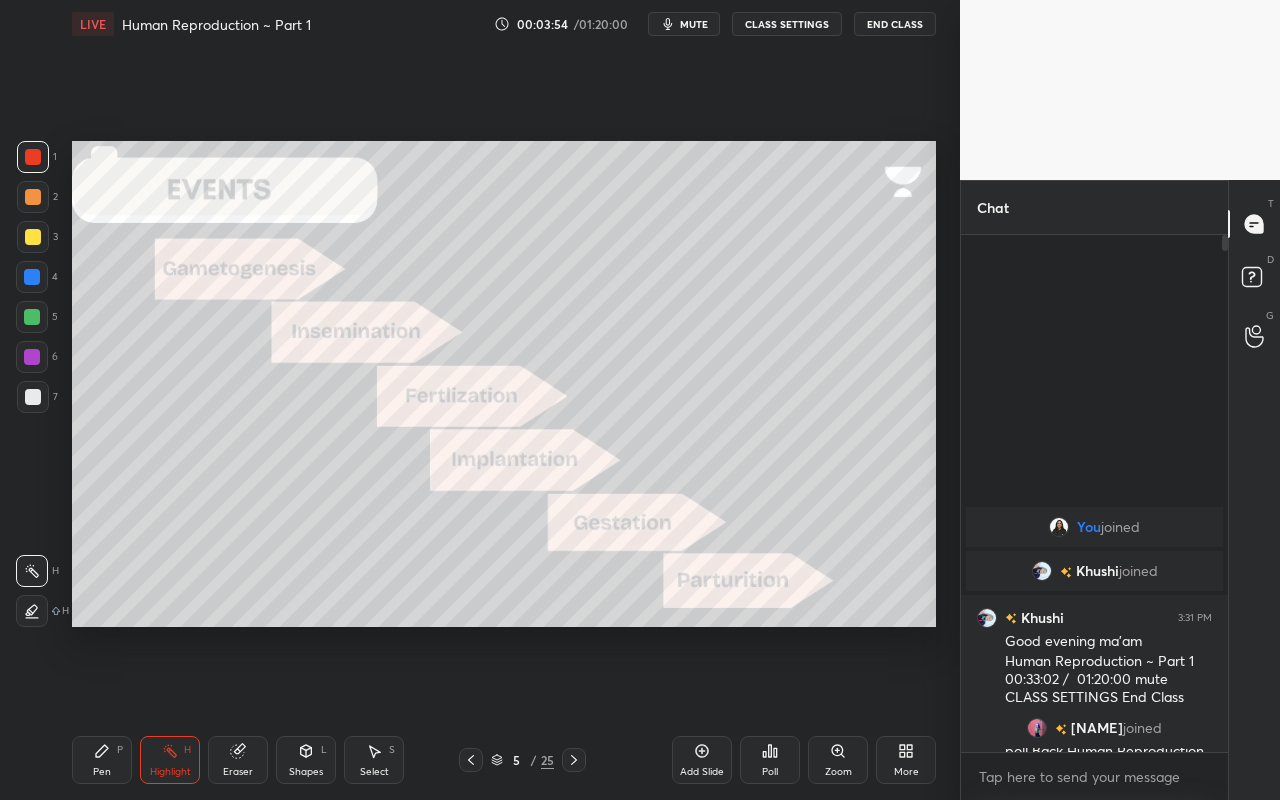 click at bounding box center [33, 397] 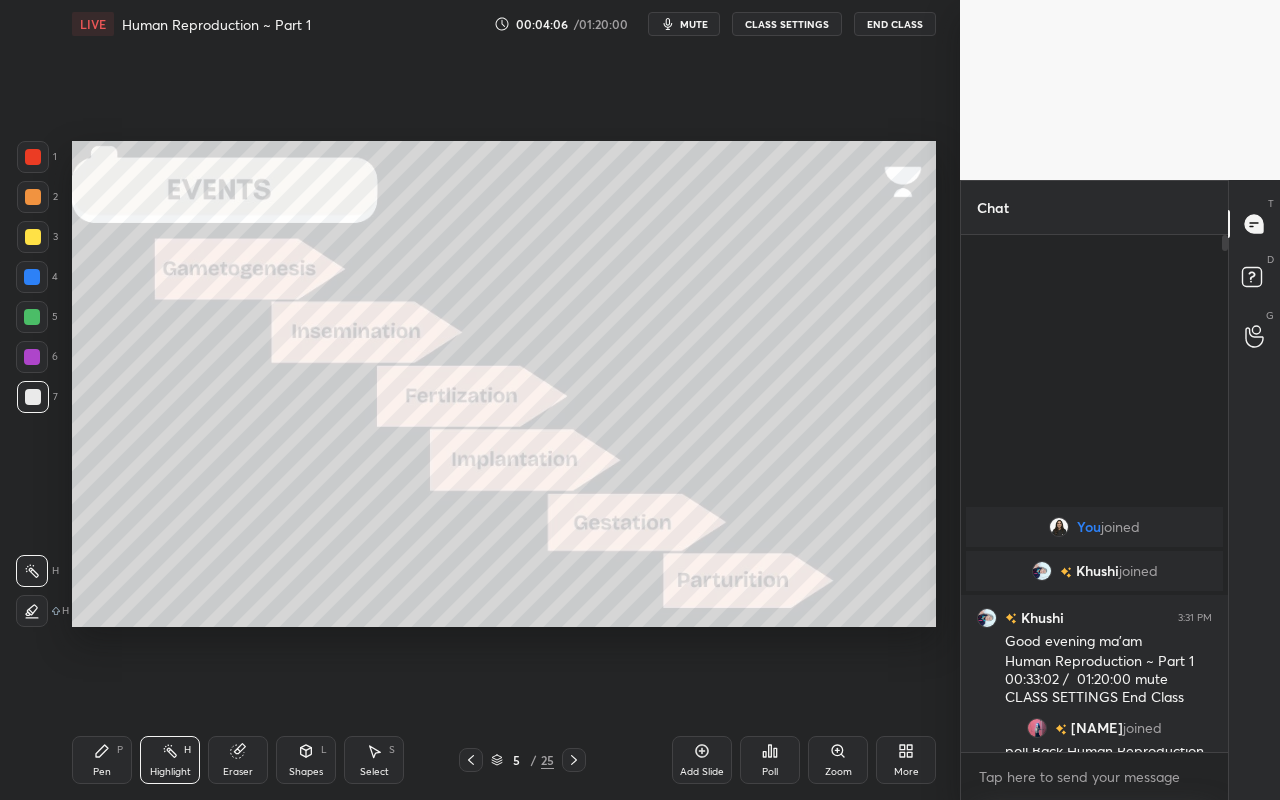 drag, startPoint x: 99, startPoint y: 770, endPoint x: 97, endPoint y: 752, distance: 18.110771 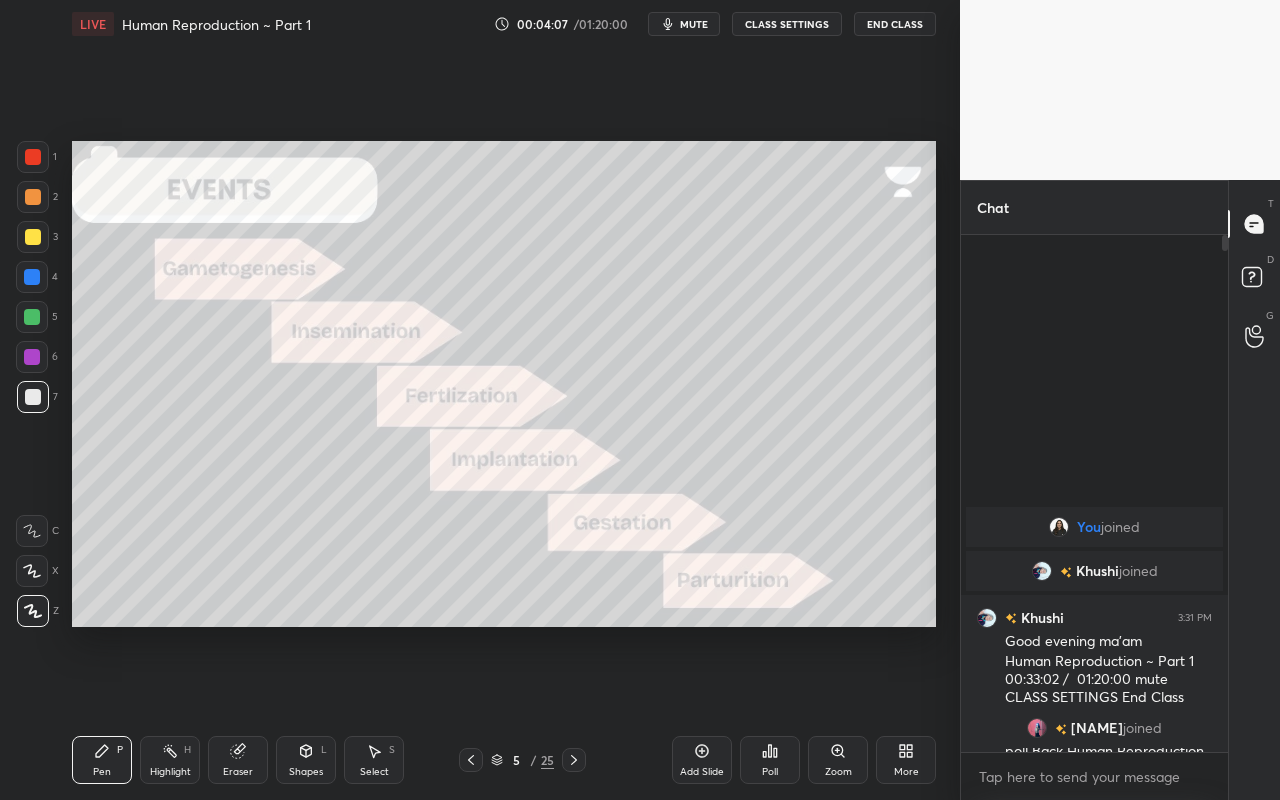 click at bounding box center (33, 237) 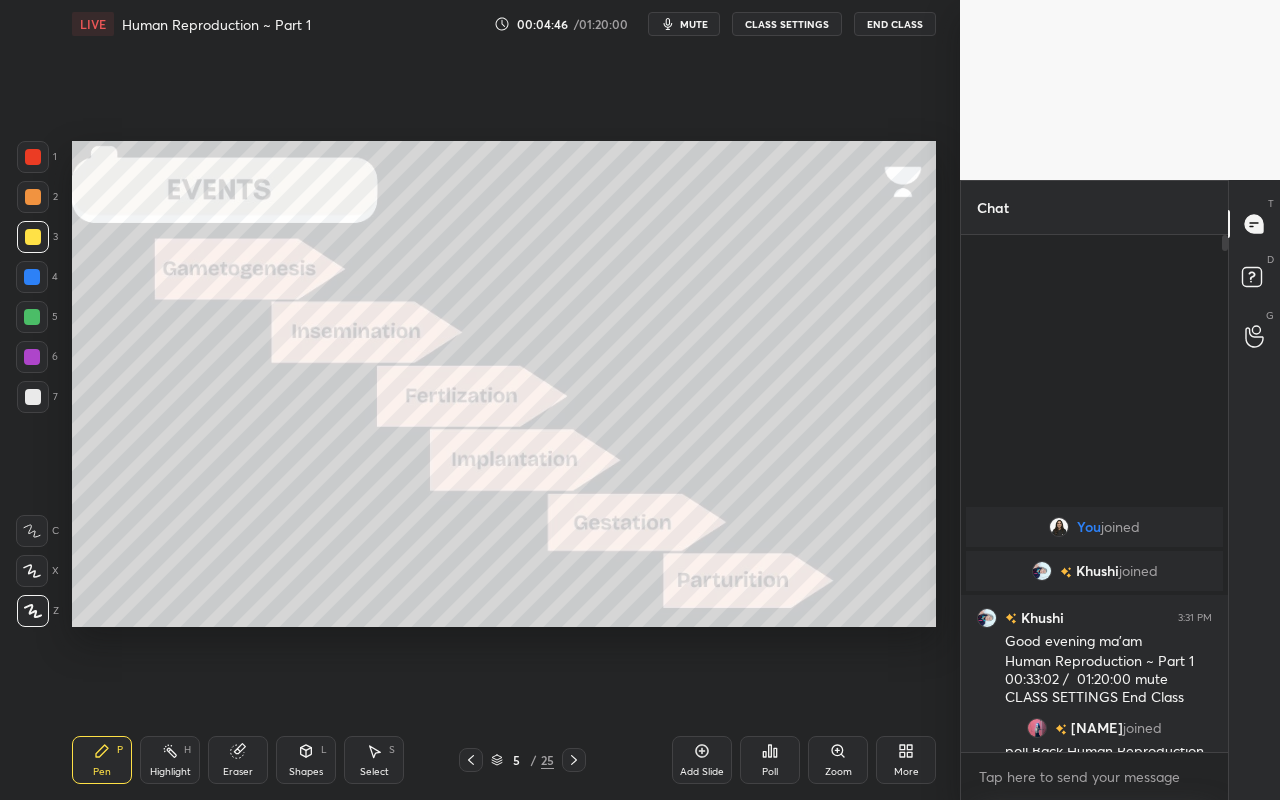 drag, startPoint x: 23, startPoint y: 395, endPoint x: 51, endPoint y: 395, distance: 28 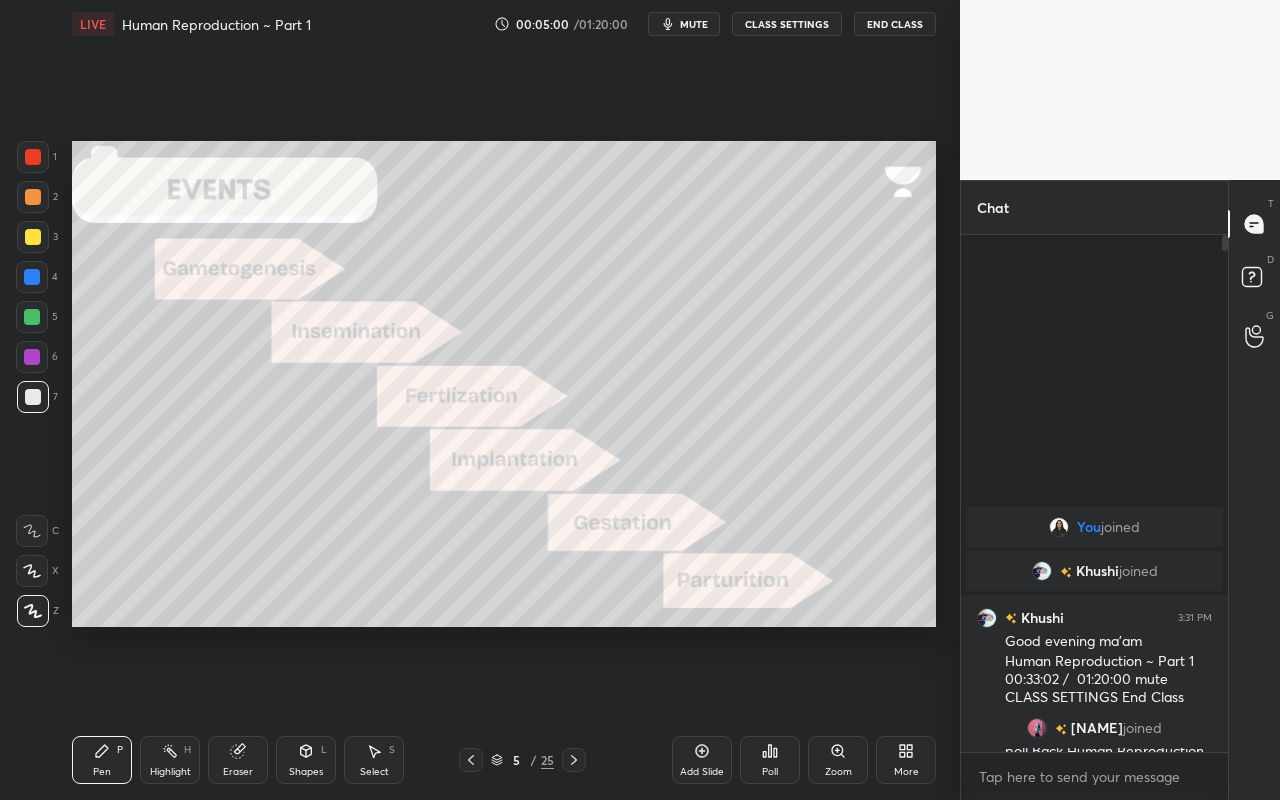 click at bounding box center [33, 237] 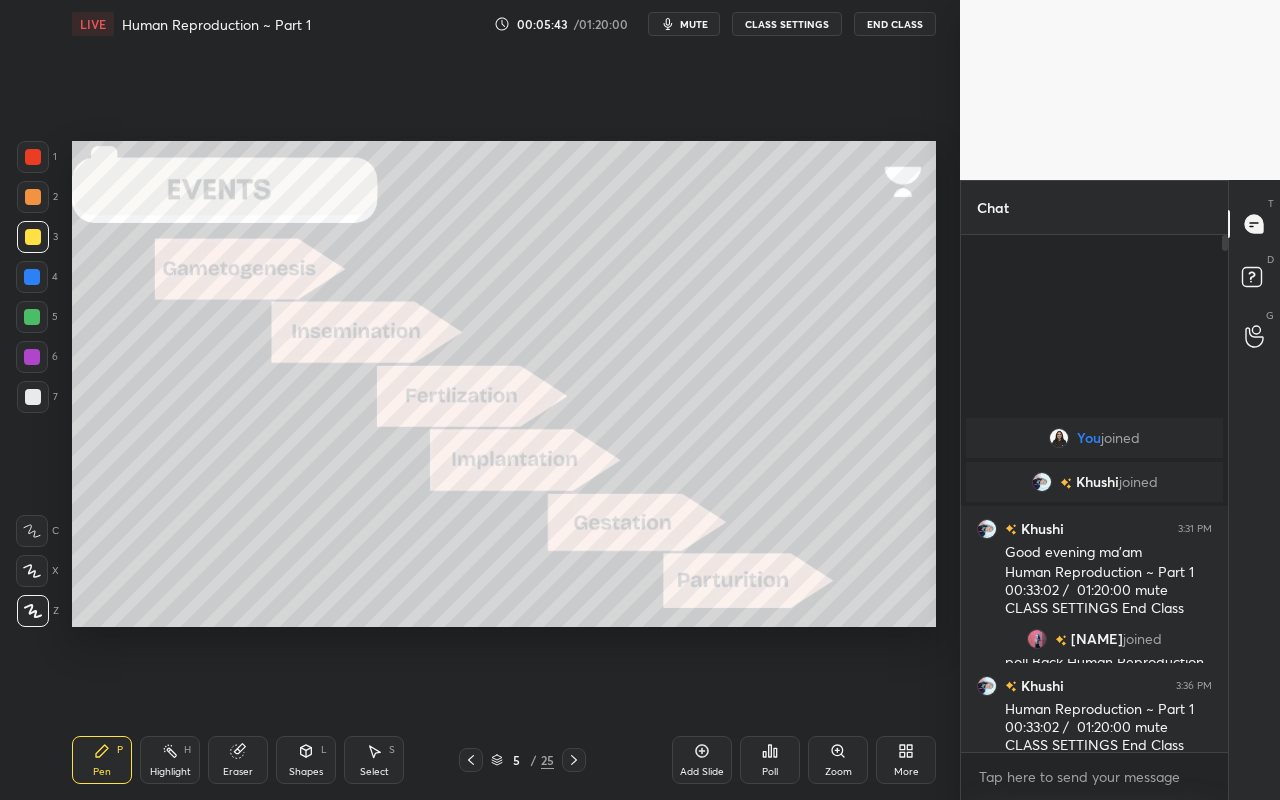 drag, startPoint x: 43, startPoint y: 389, endPoint x: 50, endPoint y: 420, distance: 31.780497 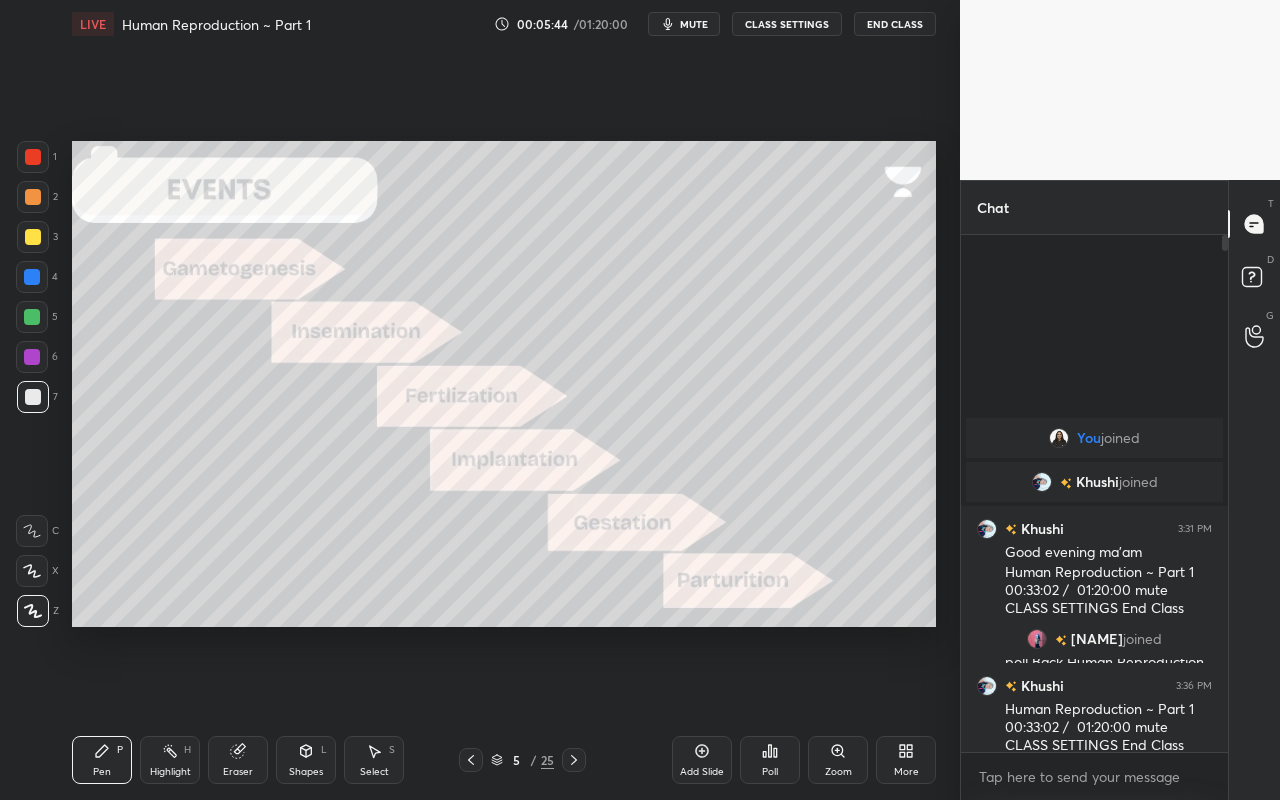 click on "Highlight H" at bounding box center [170, 760] 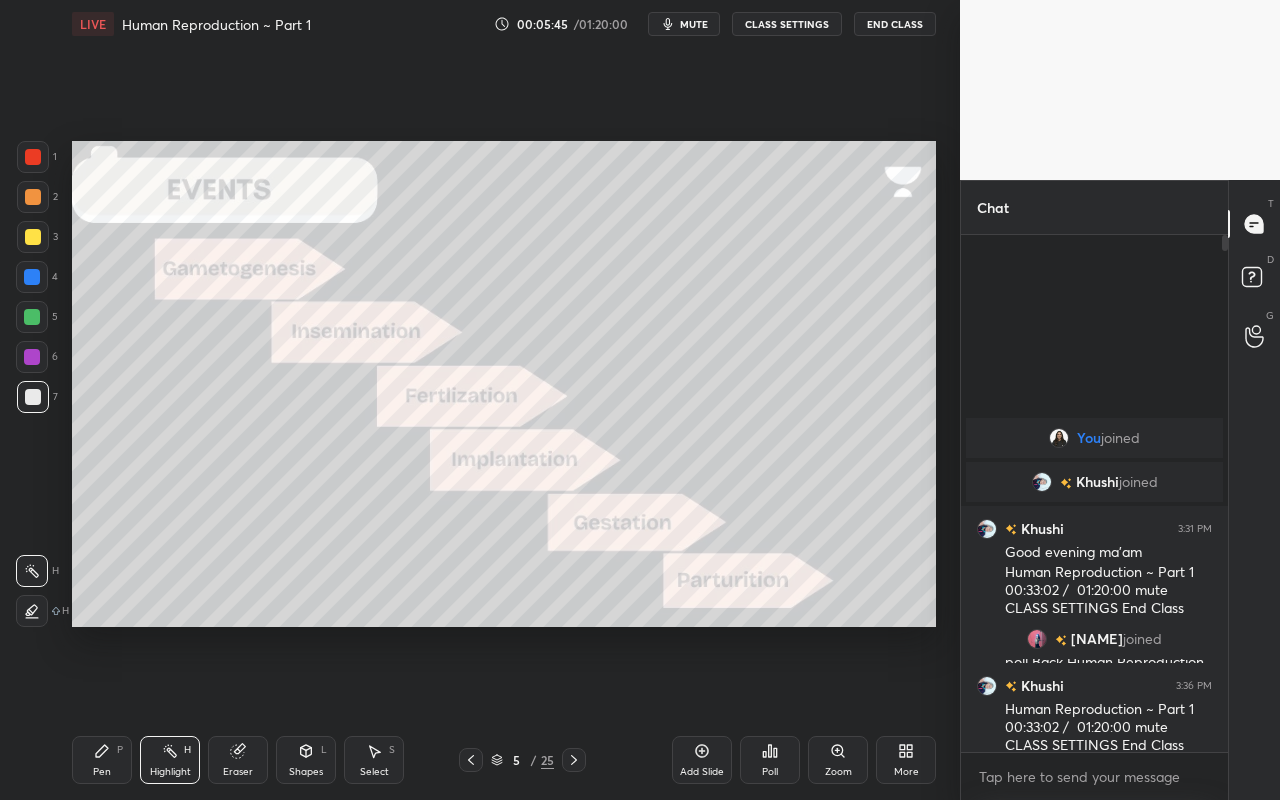 click 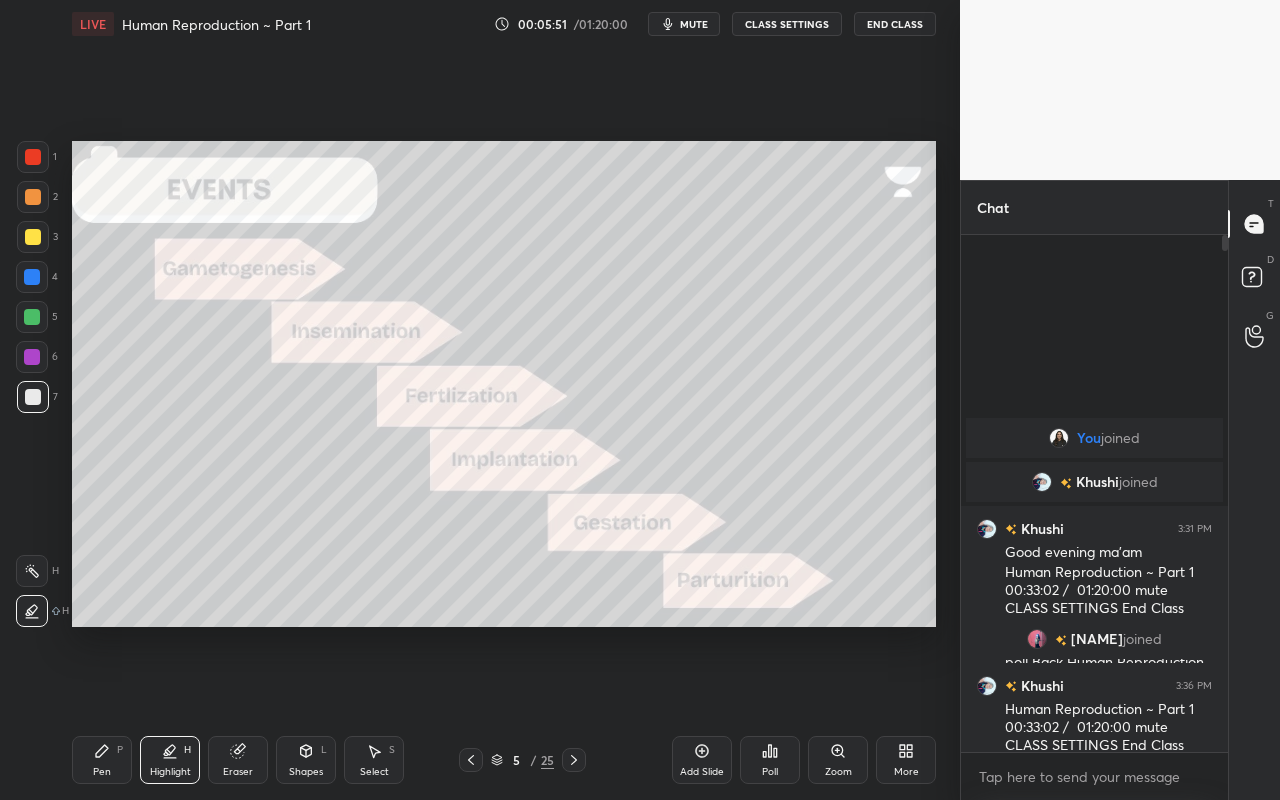 click on "Pen P" at bounding box center (102, 760) 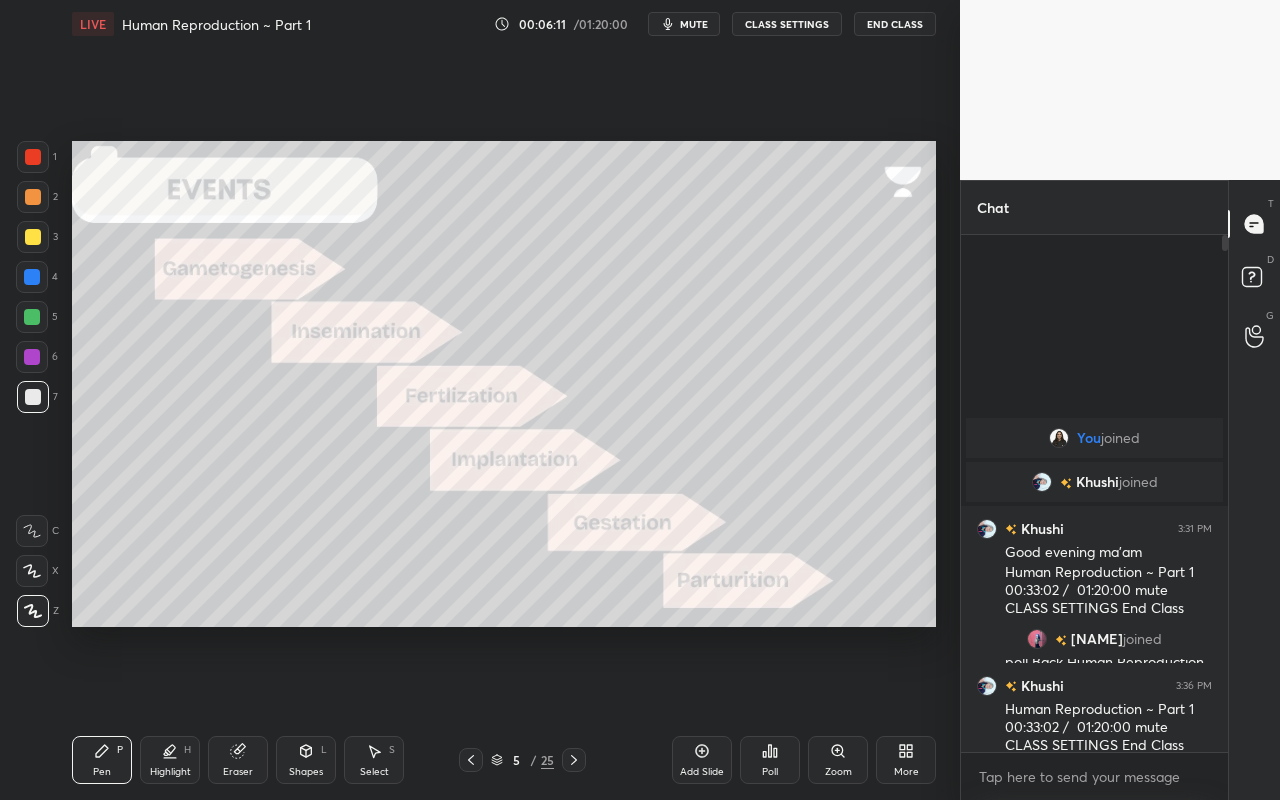 drag, startPoint x: 149, startPoint y: 755, endPoint x: 132, endPoint y: 738, distance: 24.04163 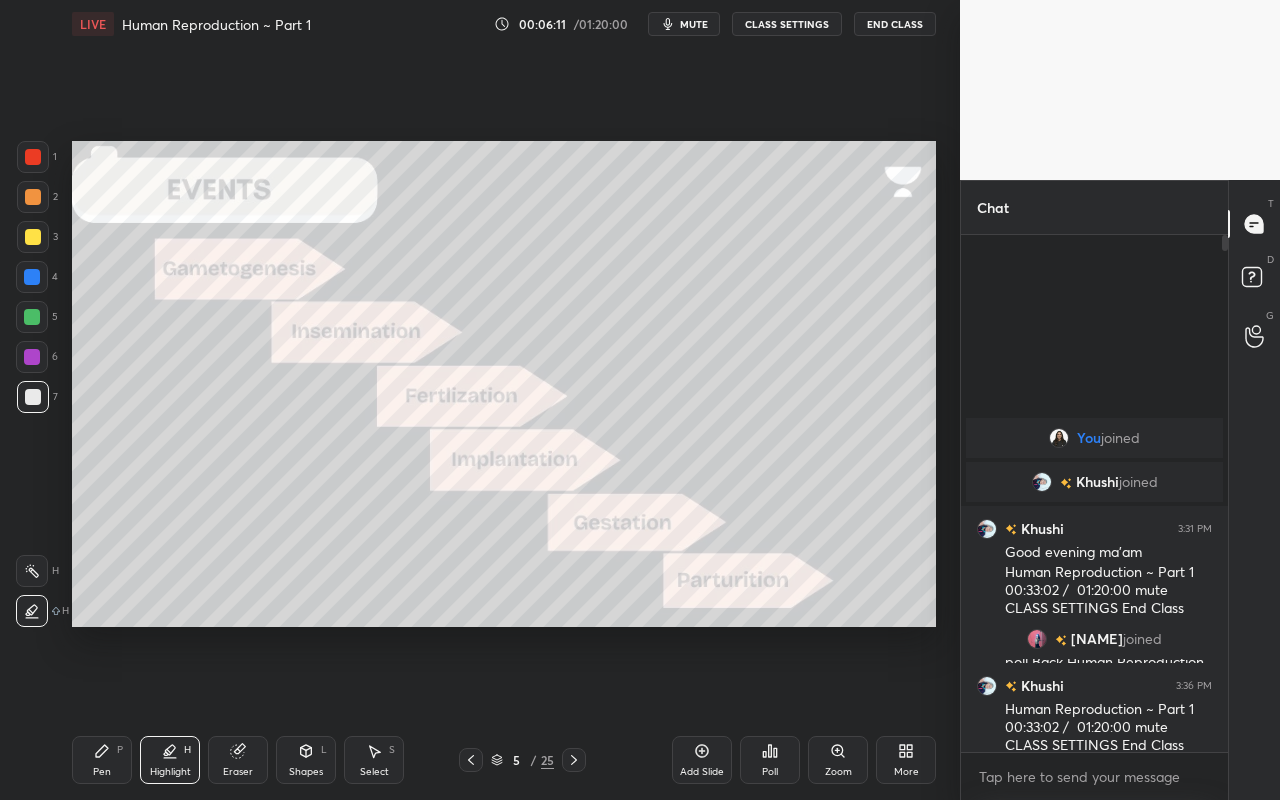 click on "H H" at bounding box center [42, 587] 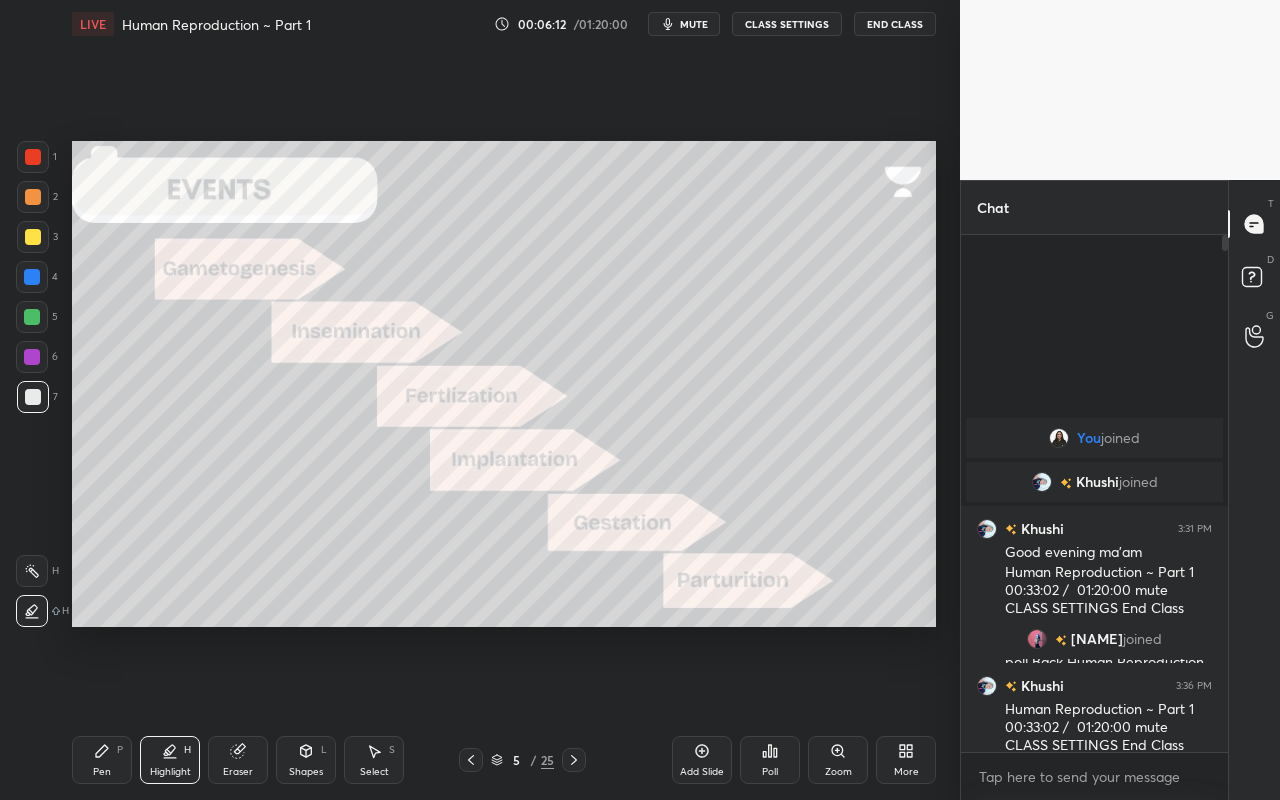 click 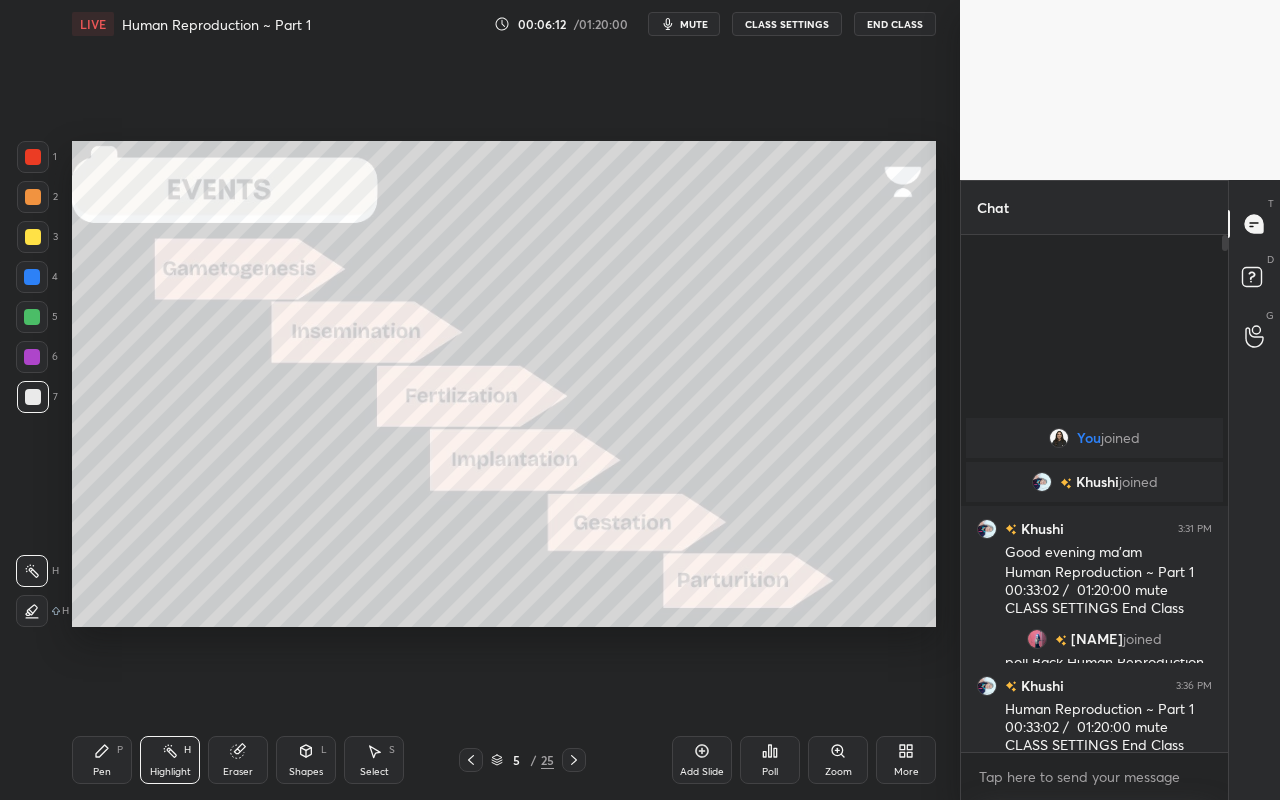drag, startPoint x: 30, startPoint y: 354, endPoint x: 66, endPoint y: 354, distance: 36 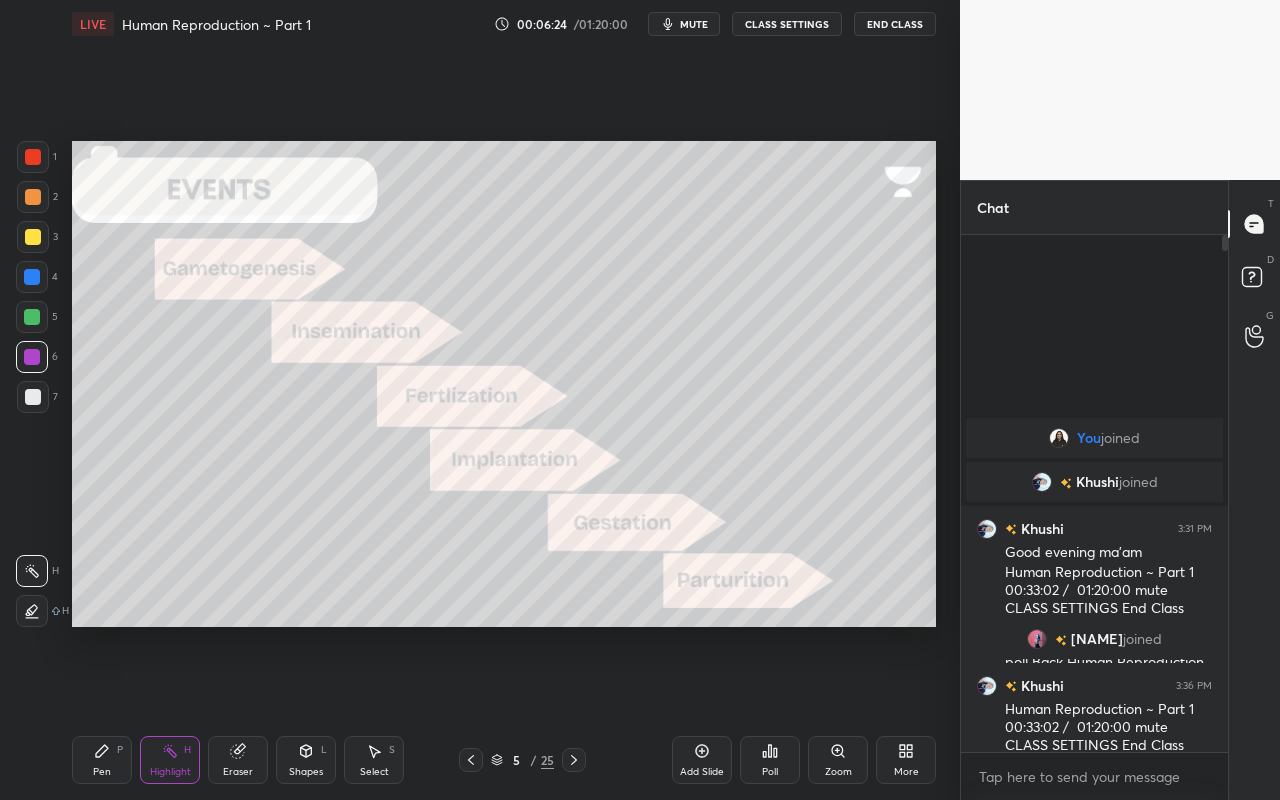 click at bounding box center [33, 237] 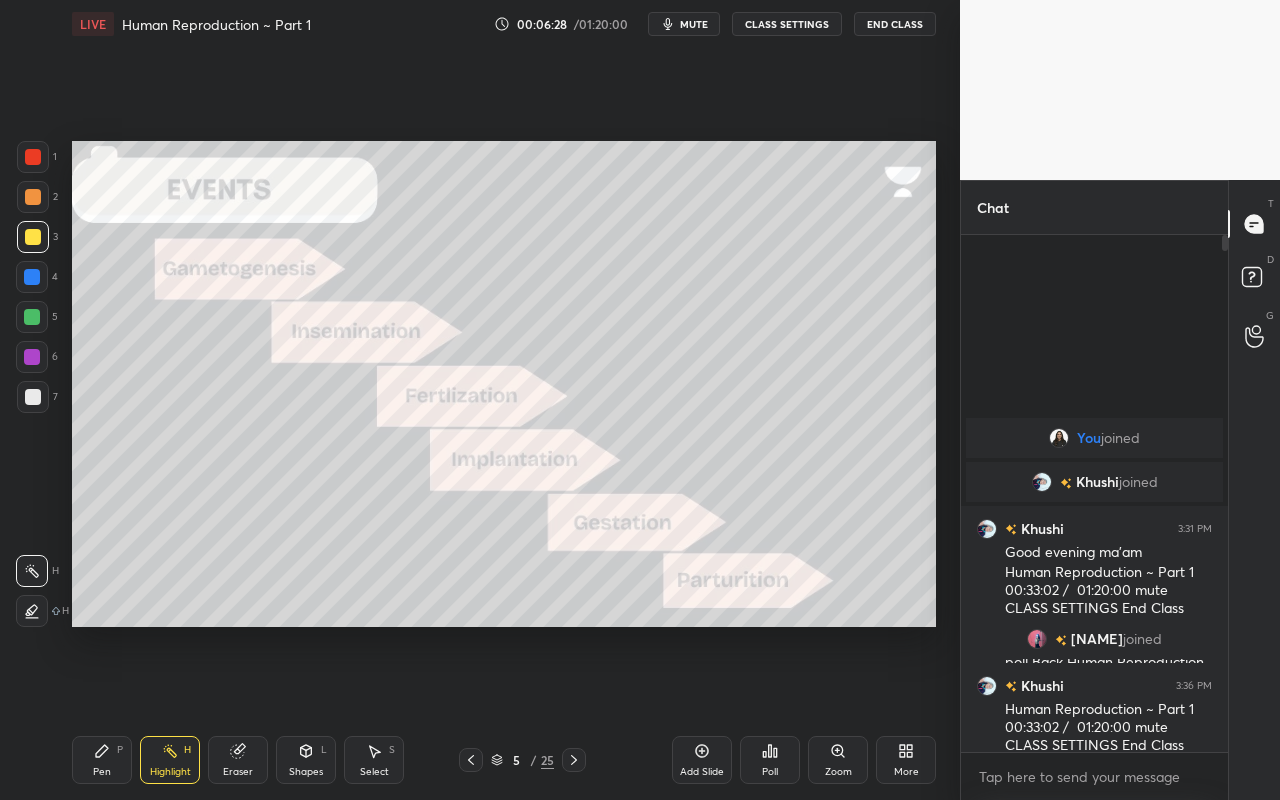 click on "Pen" at bounding box center (102, 772) 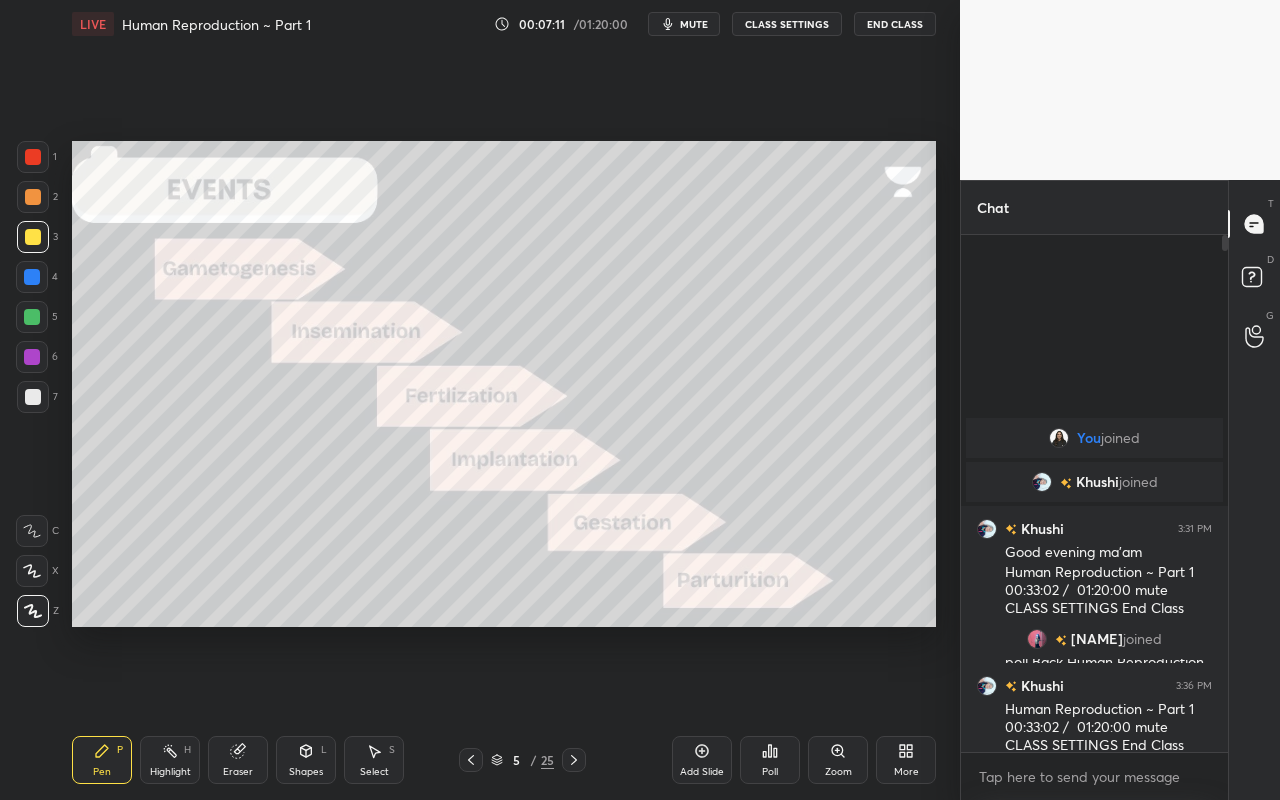 click 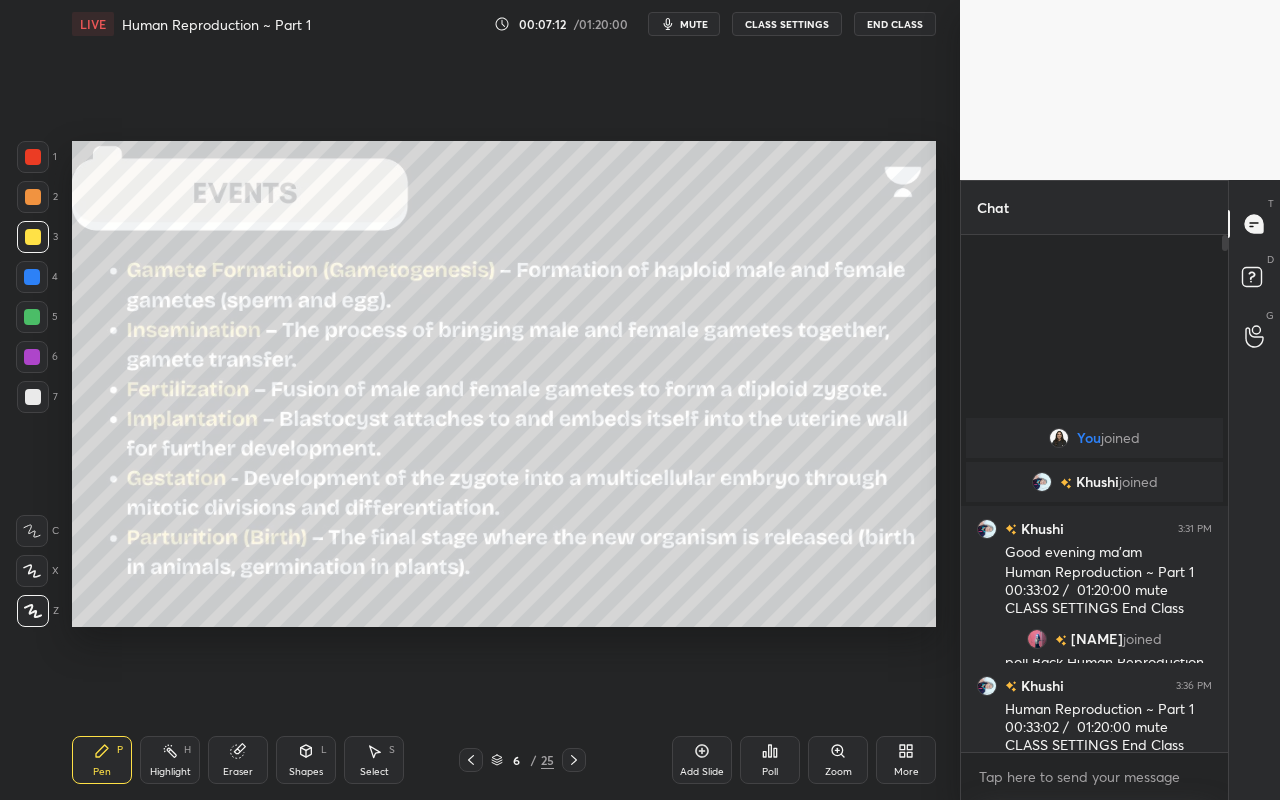 click 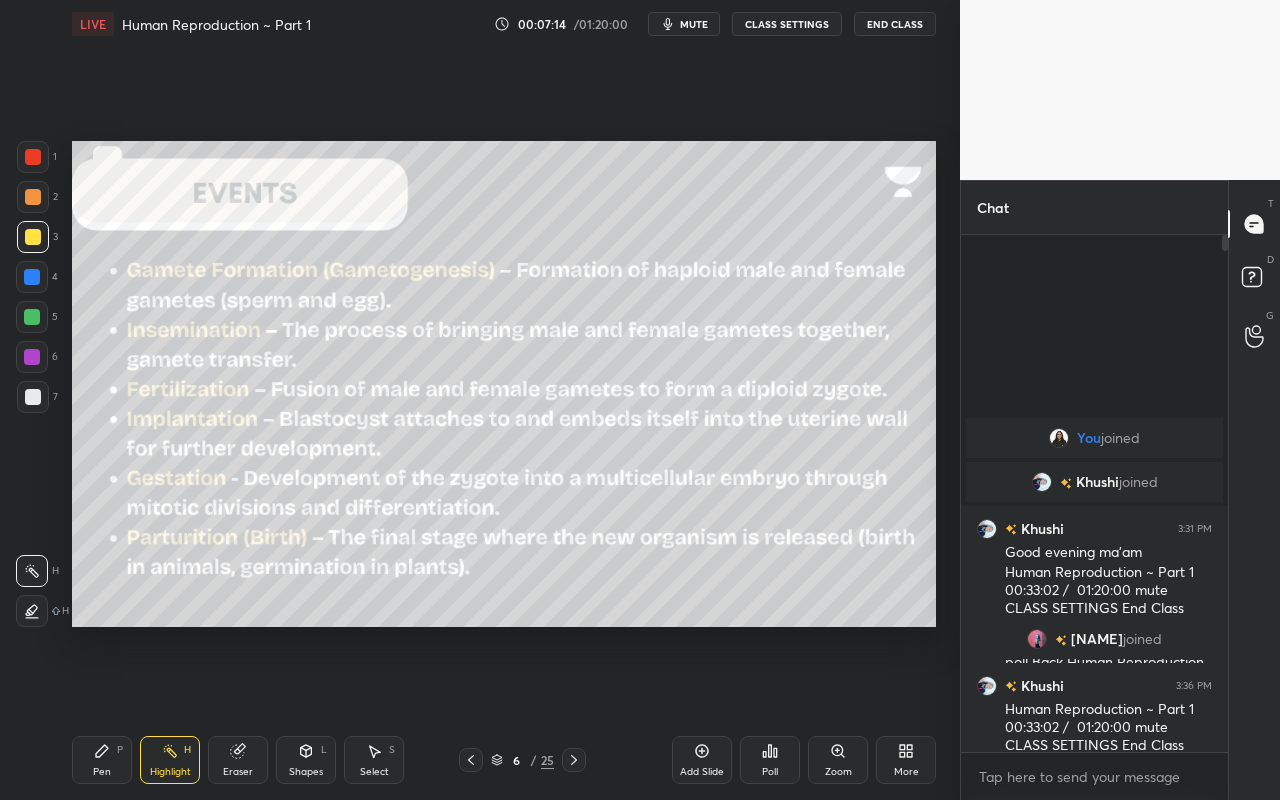 drag, startPoint x: 35, startPoint y: 402, endPoint x: 21, endPoint y: 372, distance: 33.105892 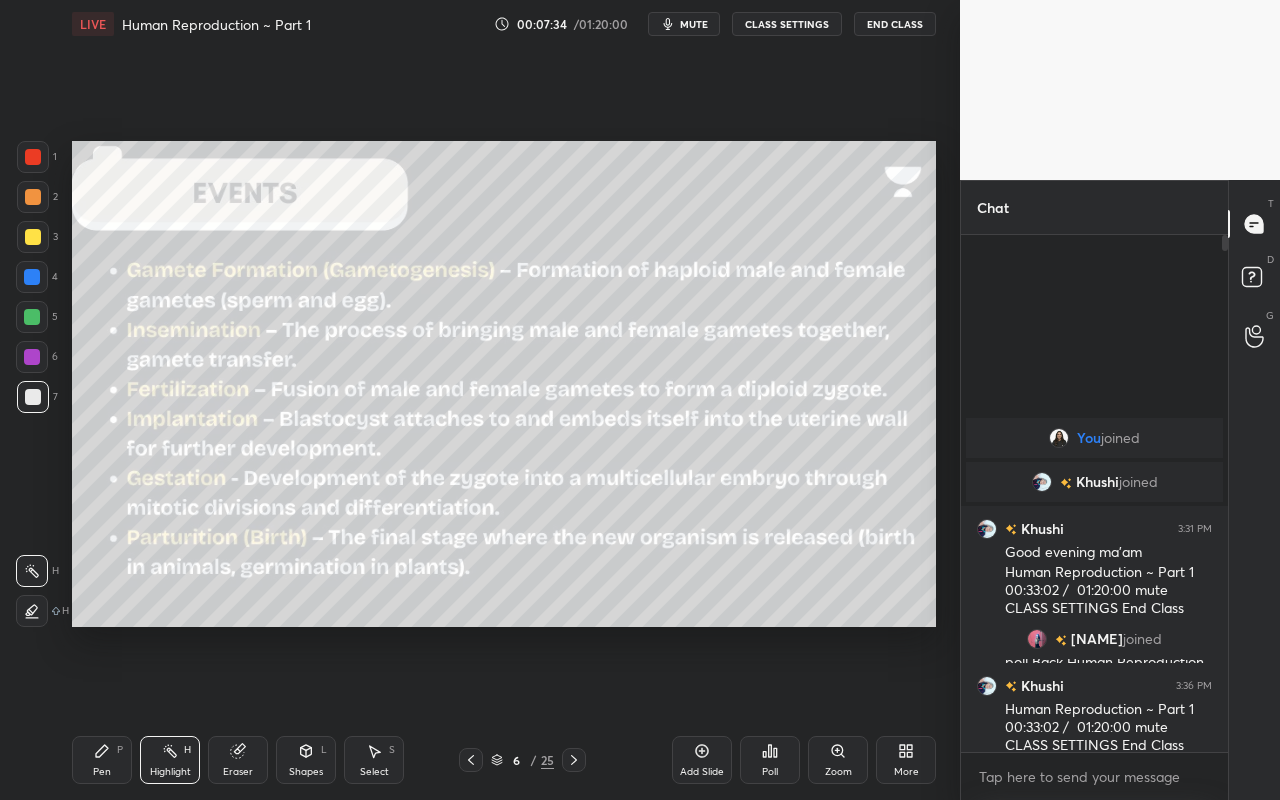 drag, startPoint x: 43, startPoint y: 354, endPoint x: 70, endPoint y: 373, distance: 33.01515 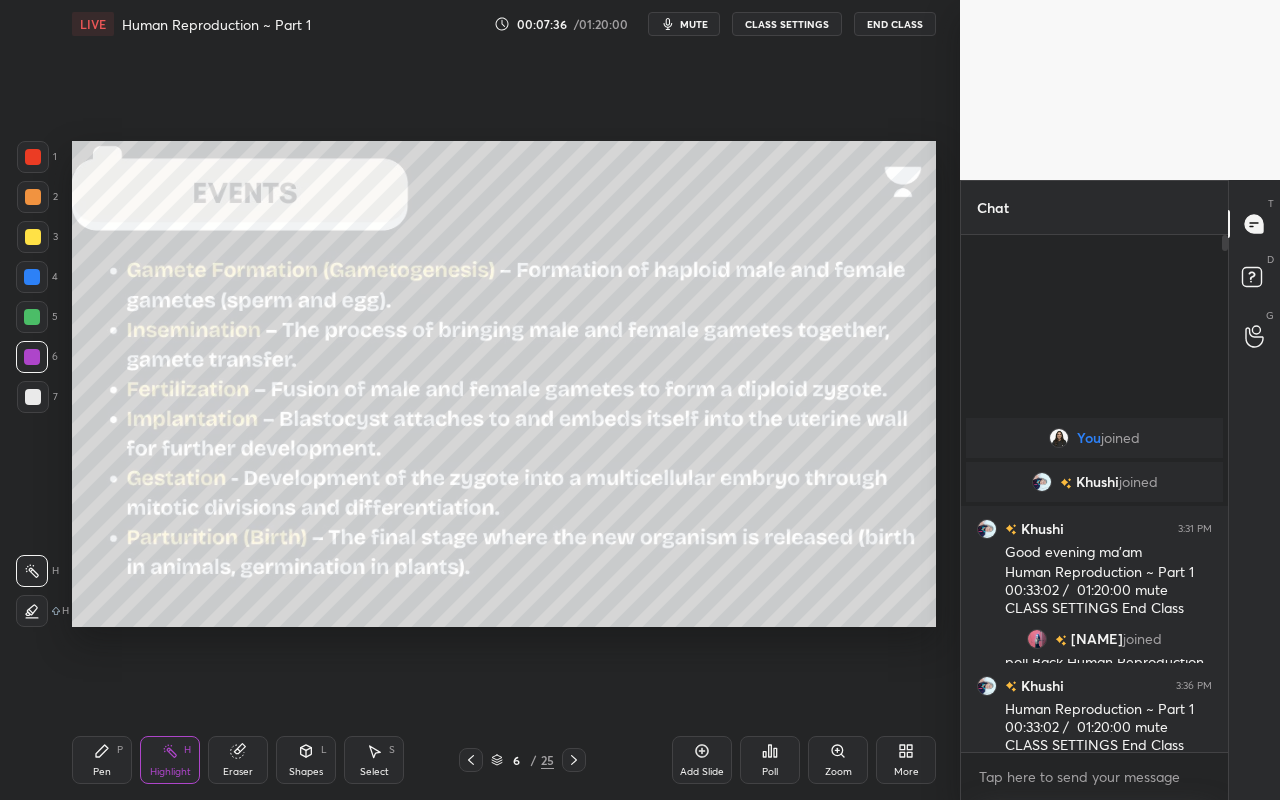 drag, startPoint x: 28, startPoint y: 621, endPoint x: 40, endPoint y: 605, distance: 20 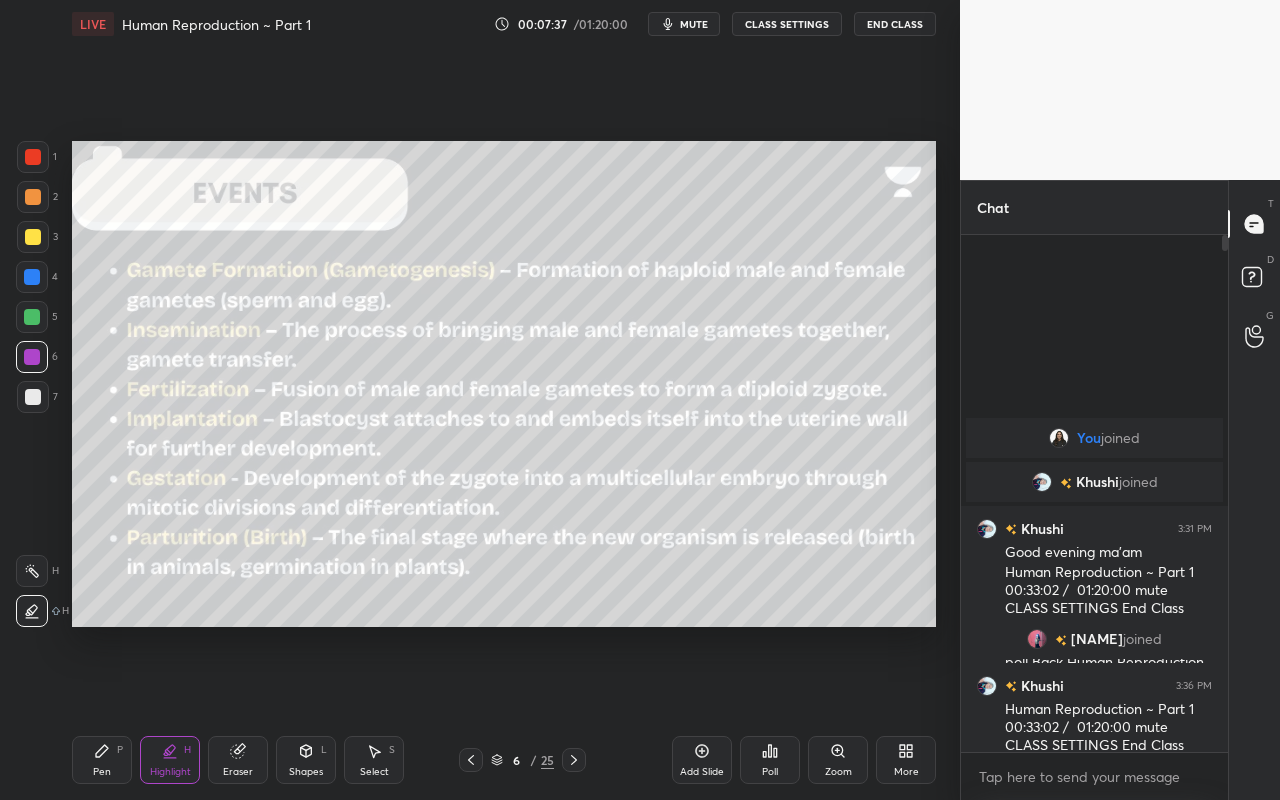 drag, startPoint x: 30, startPoint y: 232, endPoint x: 57, endPoint y: 249, distance: 31.906113 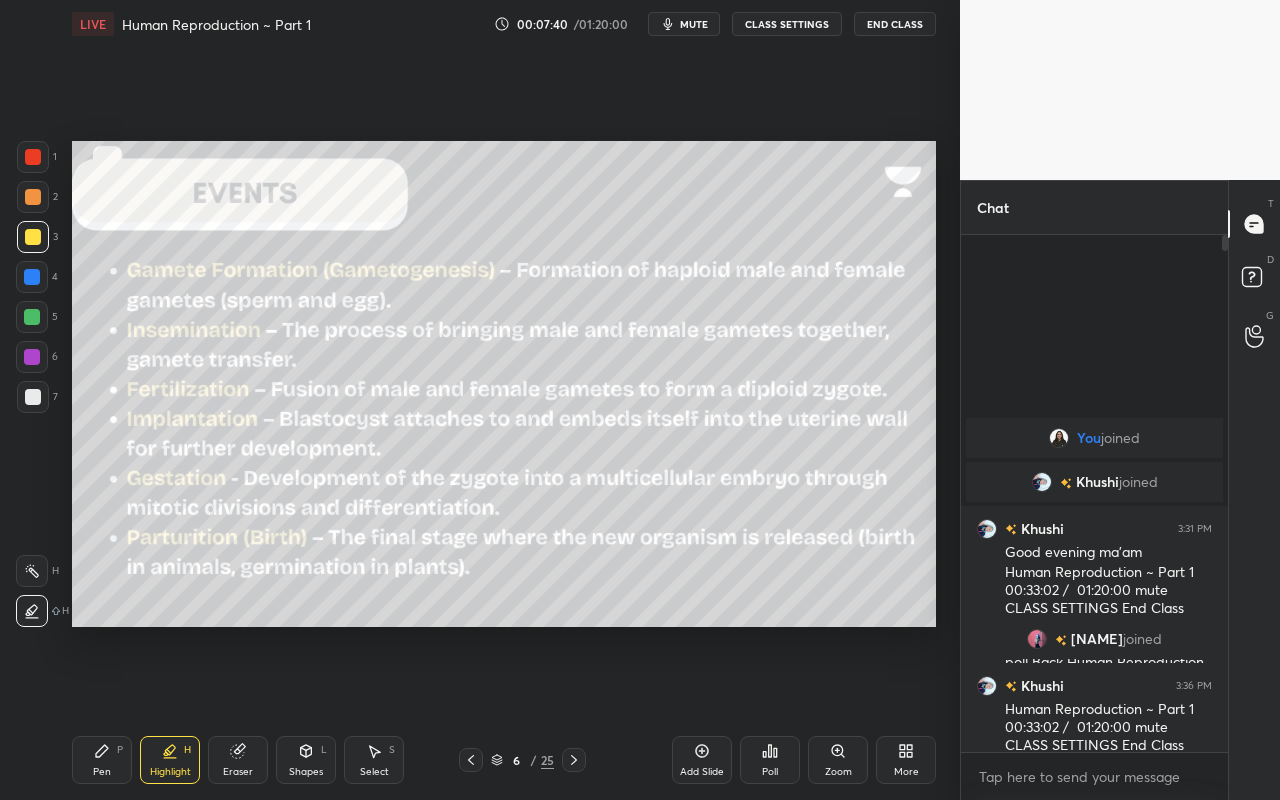 drag, startPoint x: 103, startPoint y: 754, endPoint x: 73, endPoint y: 716, distance: 48.414875 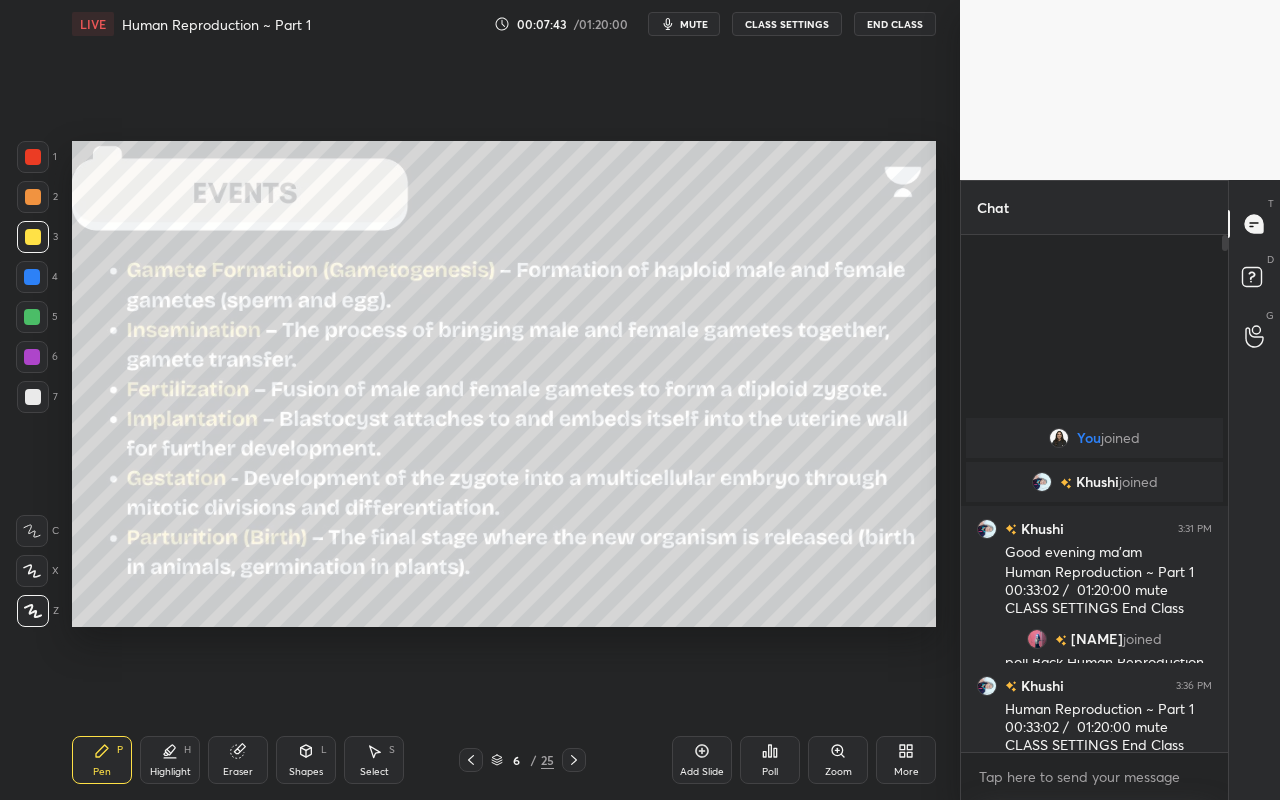 click 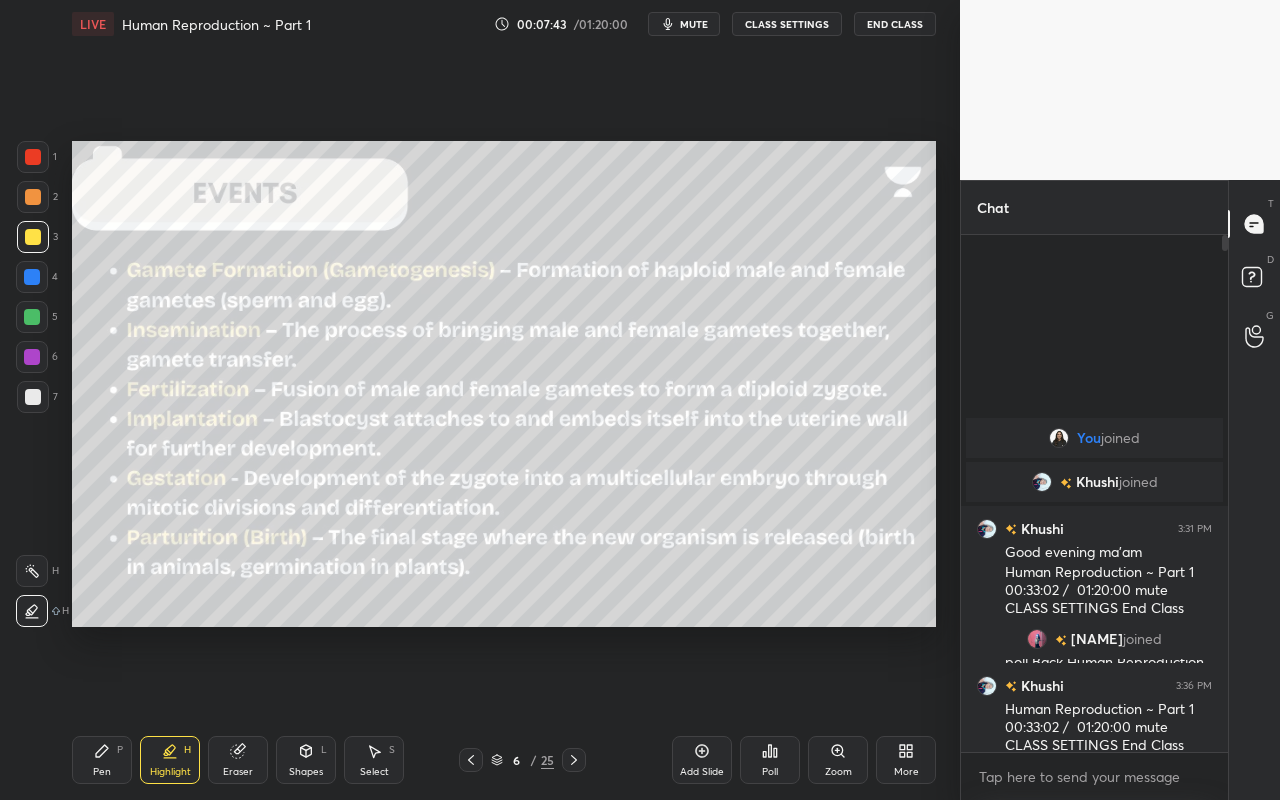 drag, startPoint x: 40, startPoint y: 565, endPoint x: 60, endPoint y: 559, distance: 20.880613 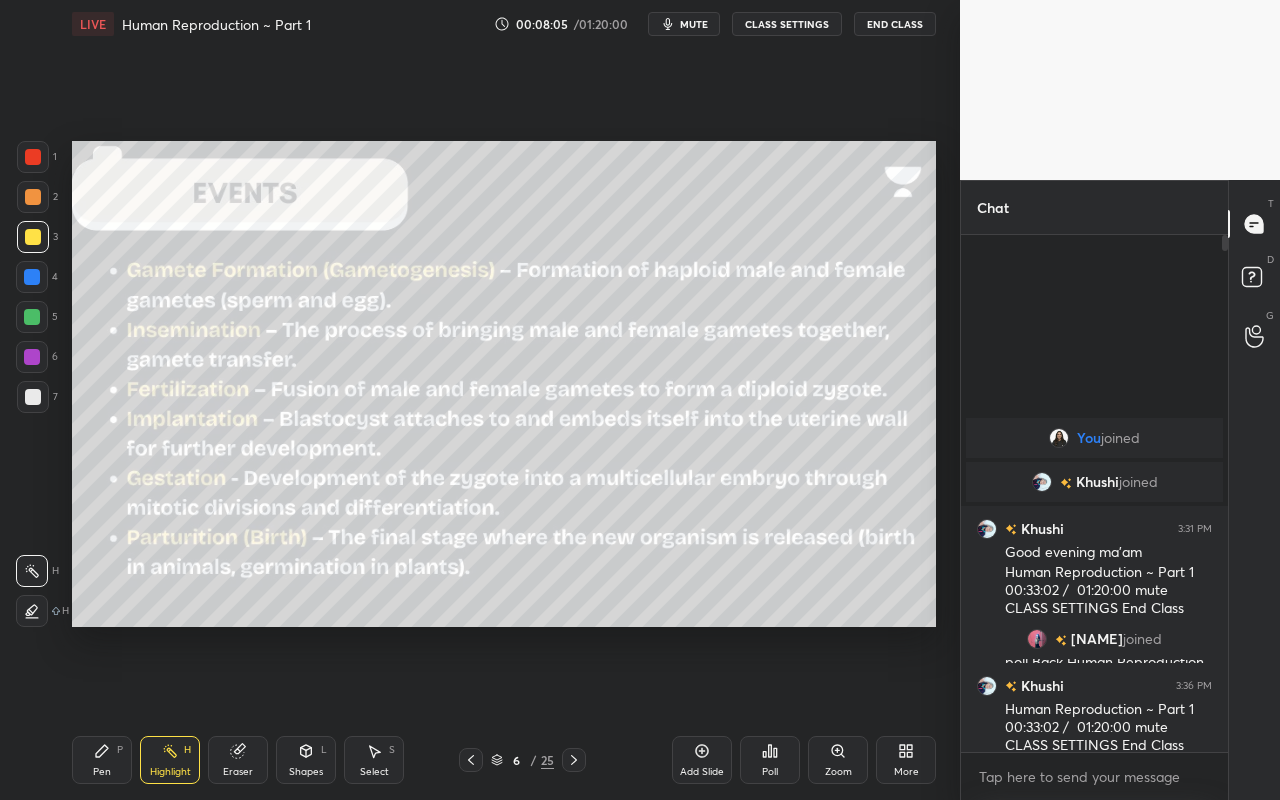 click 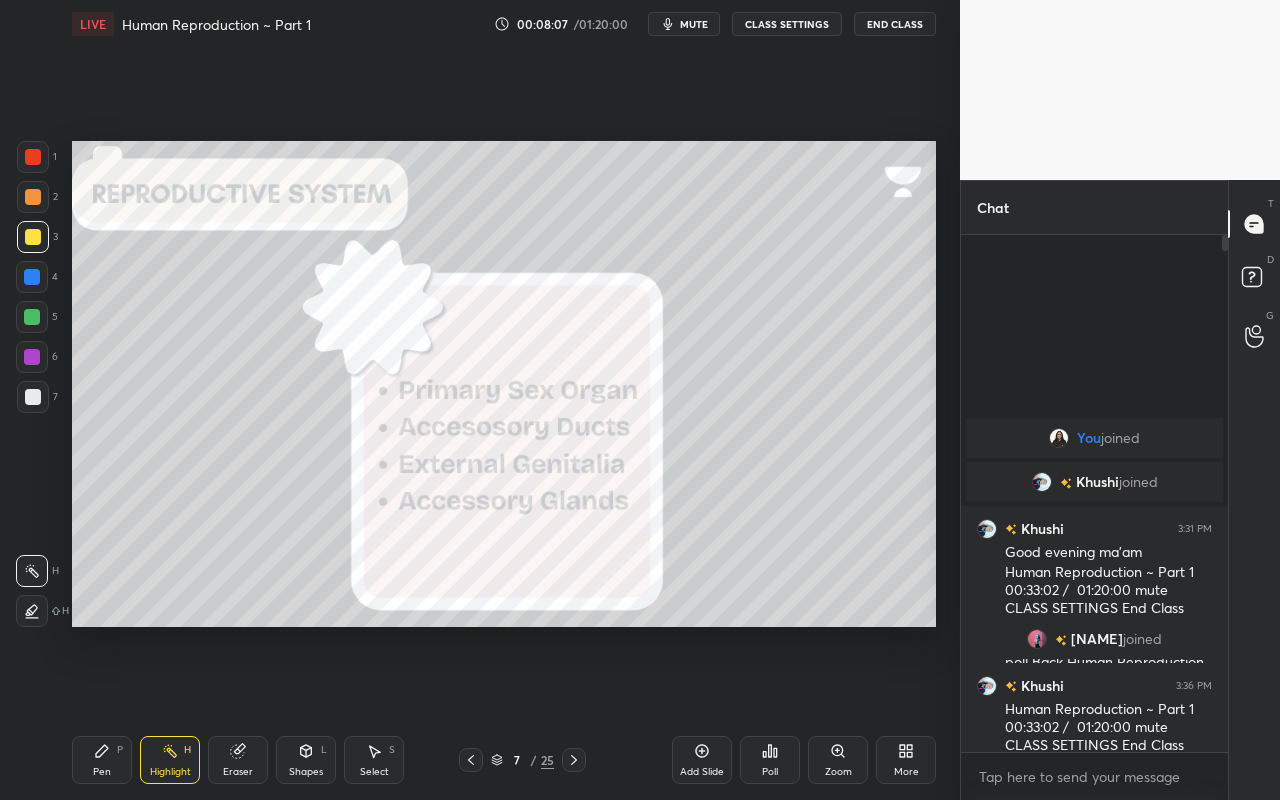 drag, startPoint x: 95, startPoint y: 761, endPoint x: 76, endPoint y: 660, distance: 102.77159 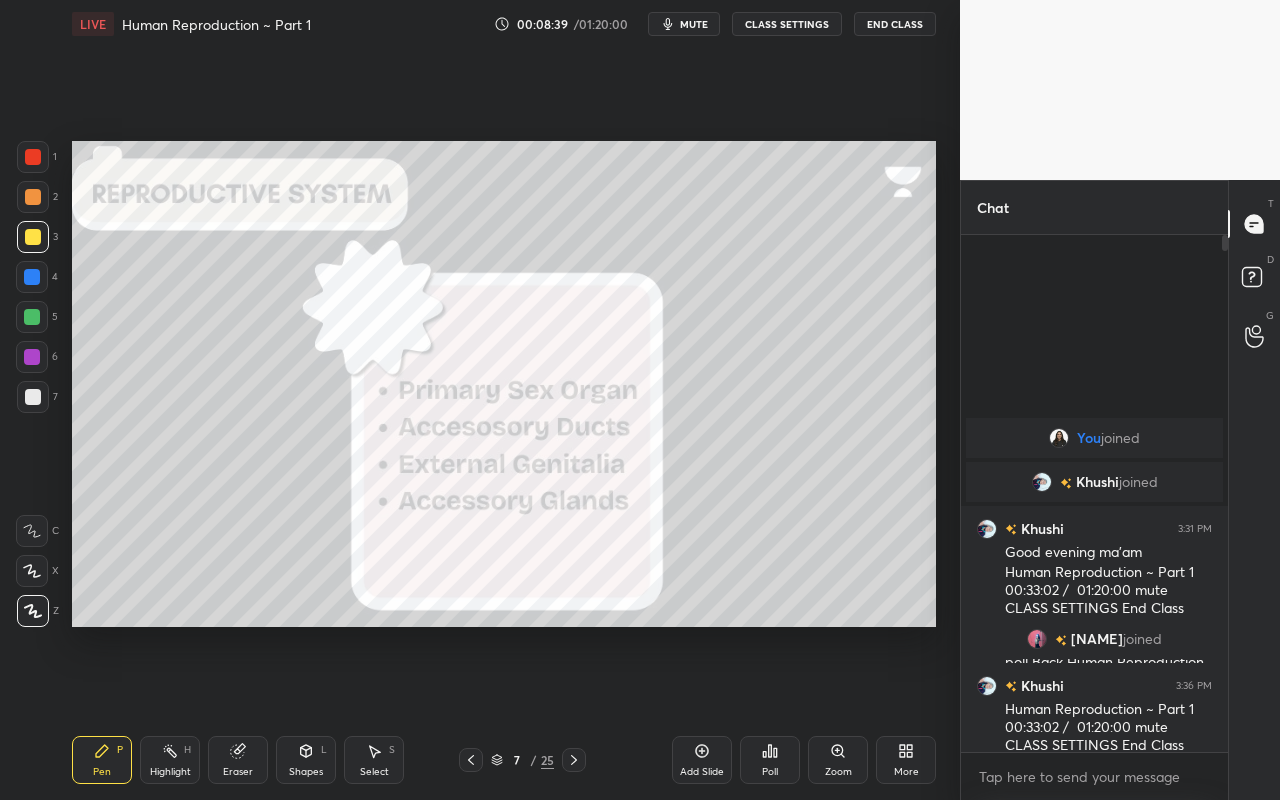 click on "Highlight" at bounding box center [170, 772] 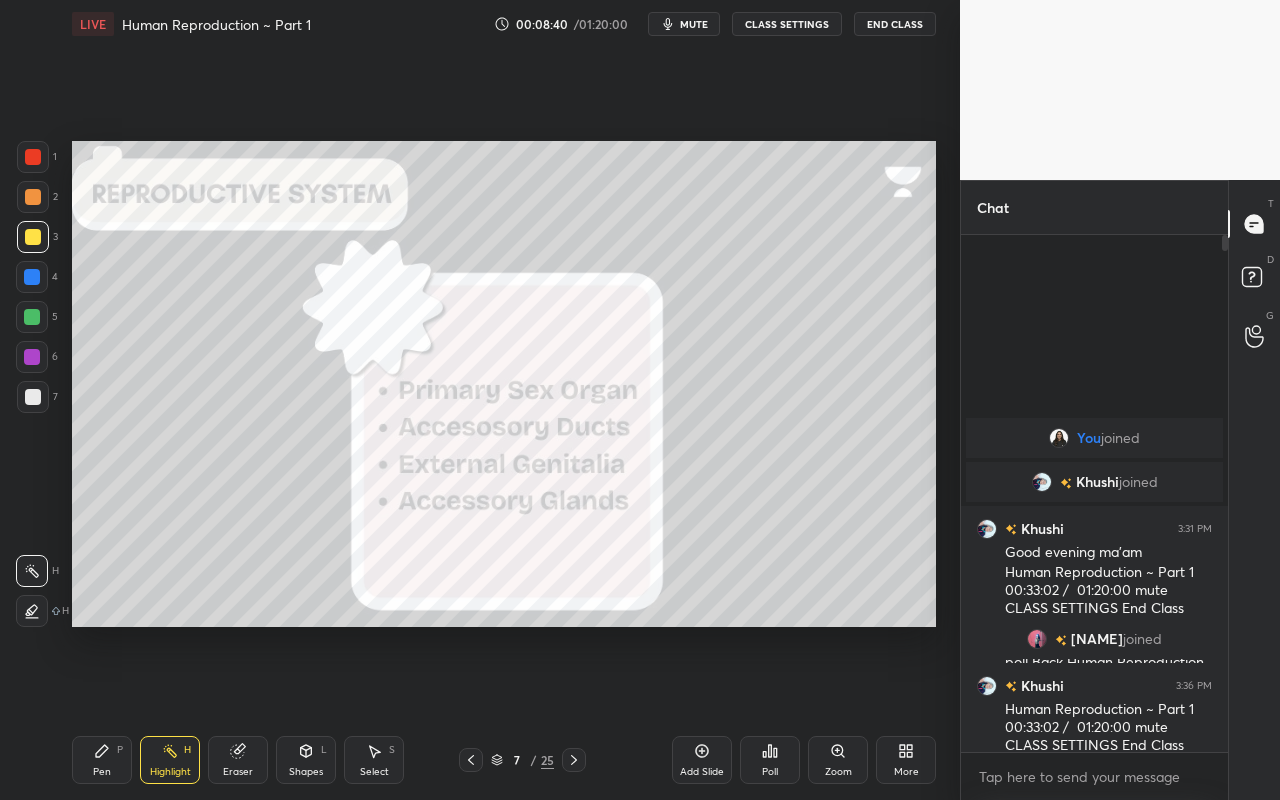 click on "2" at bounding box center [37, 201] 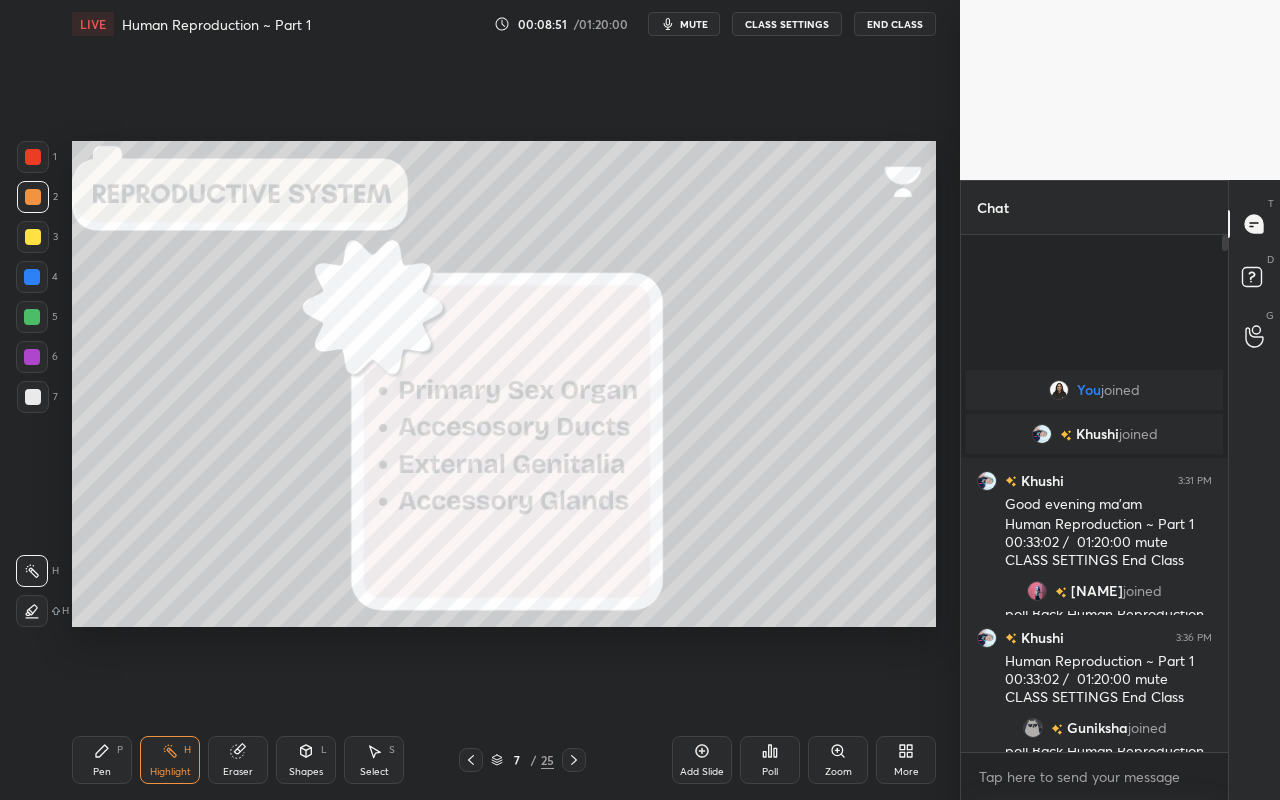 drag, startPoint x: 300, startPoint y: 769, endPoint x: 293, endPoint y: 739, distance: 30.805843 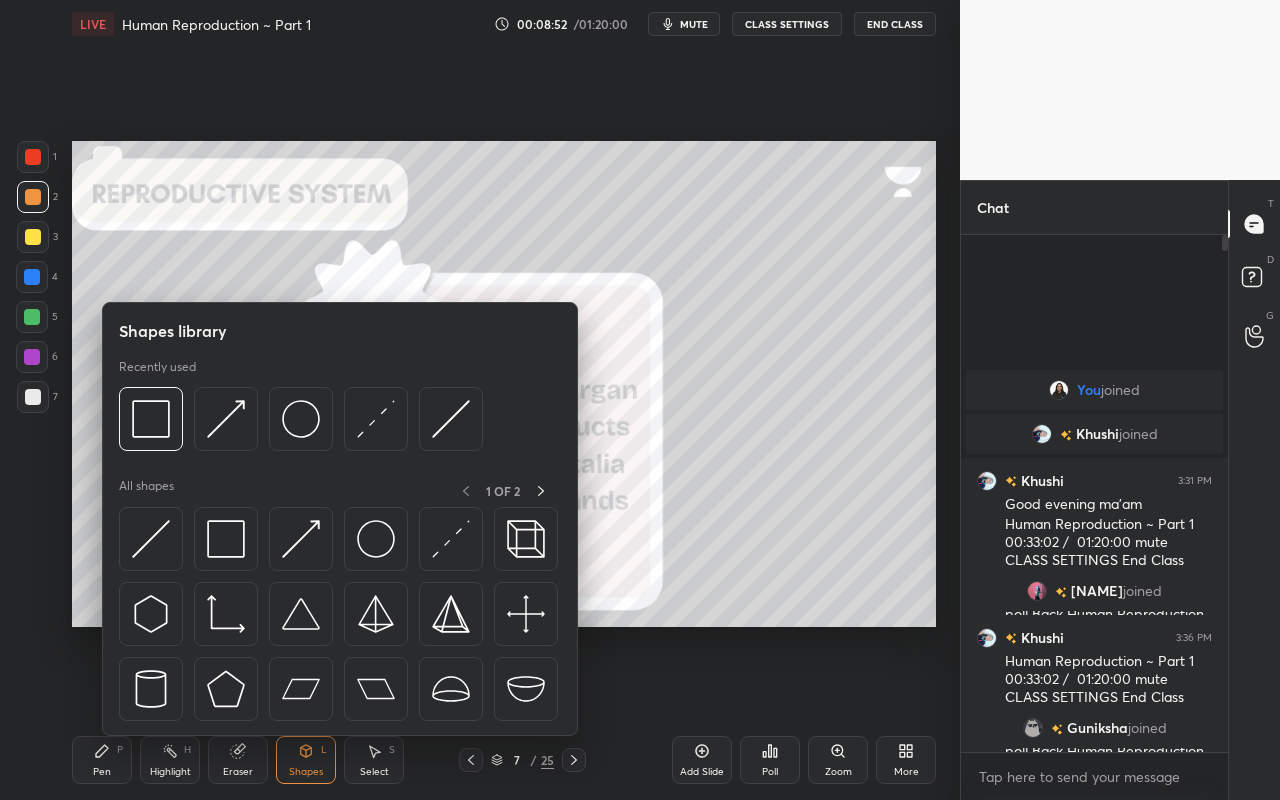 drag, startPoint x: 235, startPoint y: 532, endPoint x: 60, endPoint y: 286, distance: 301.8957 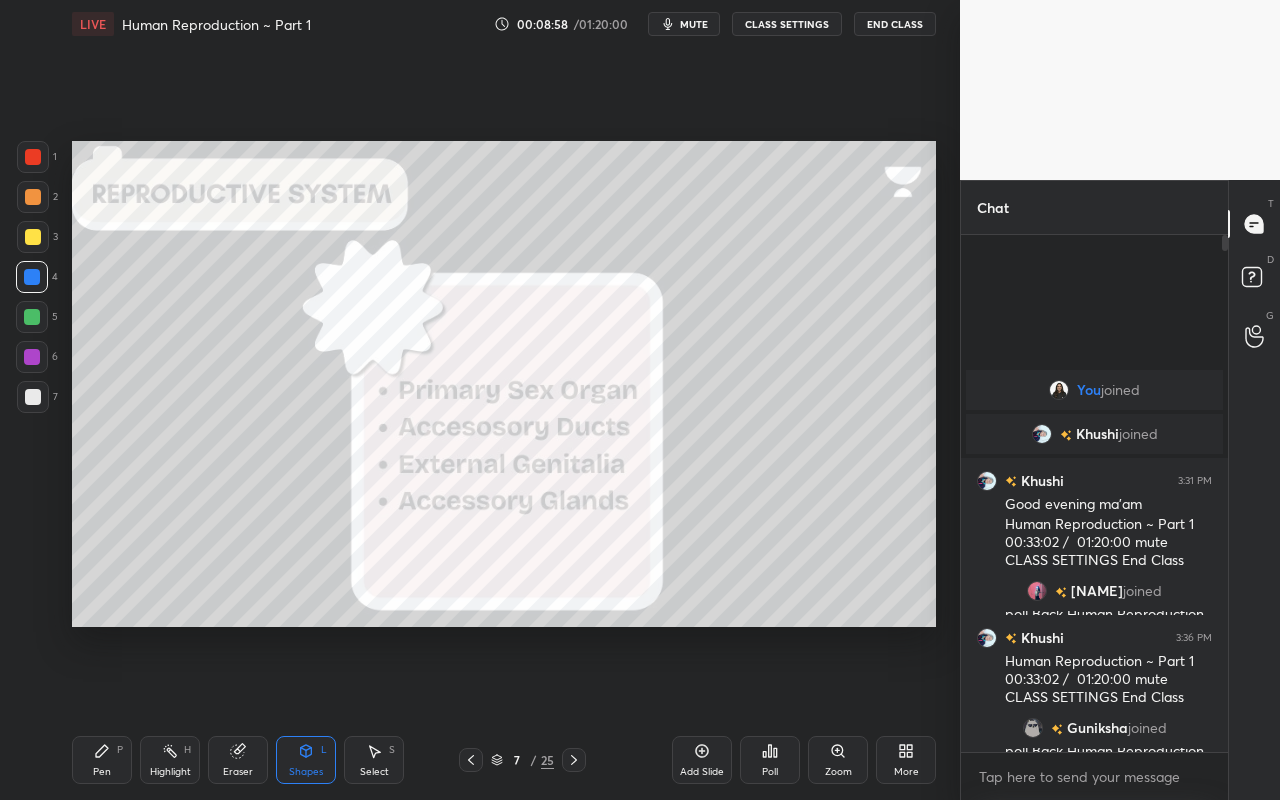 click on "Eraser" at bounding box center (238, 772) 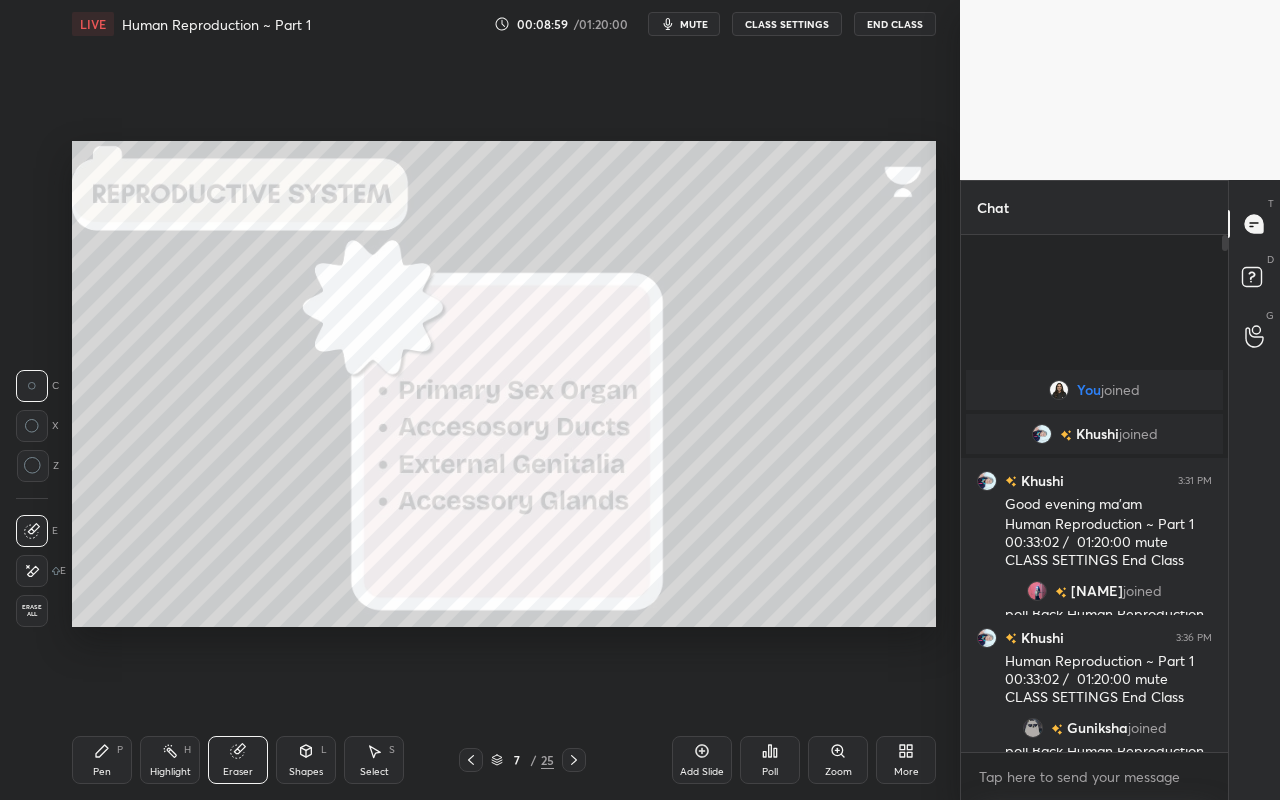 click on "Shapes L" at bounding box center (306, 760) 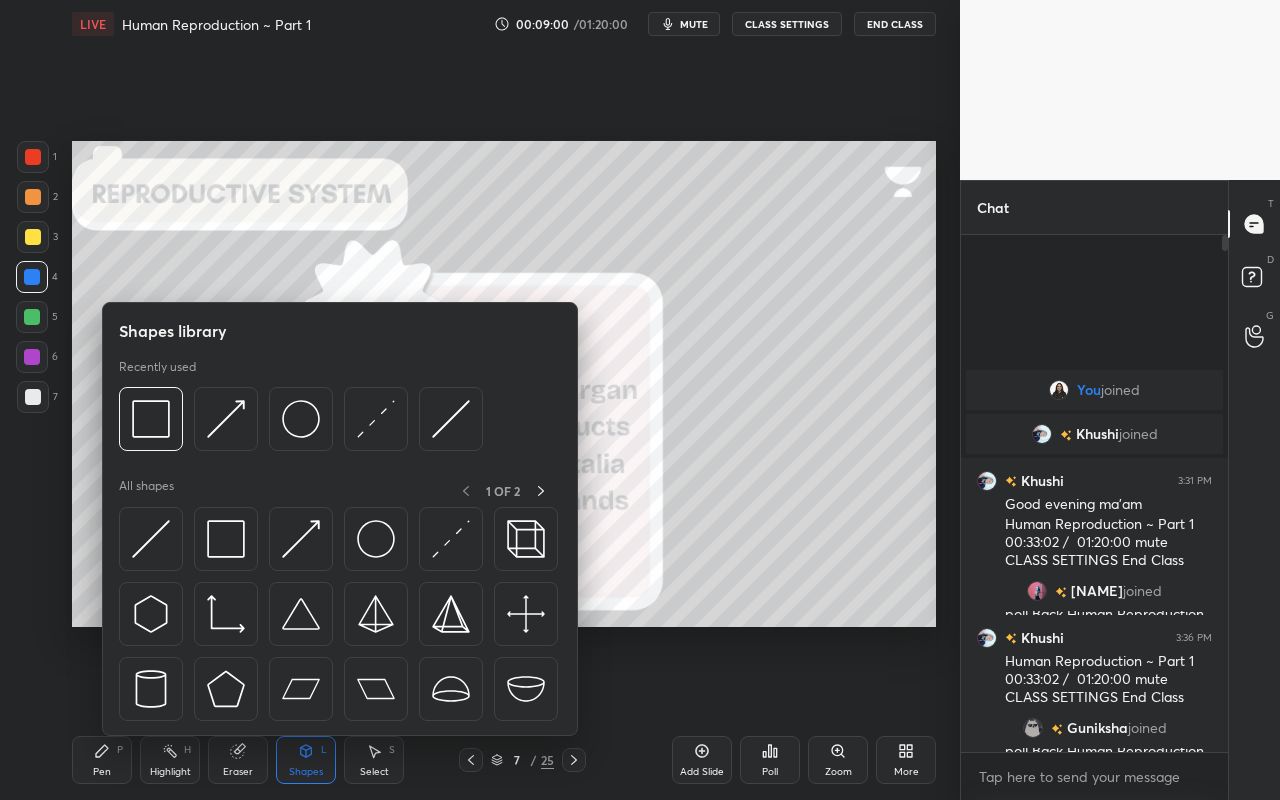 click at bounding box center [33, 237] 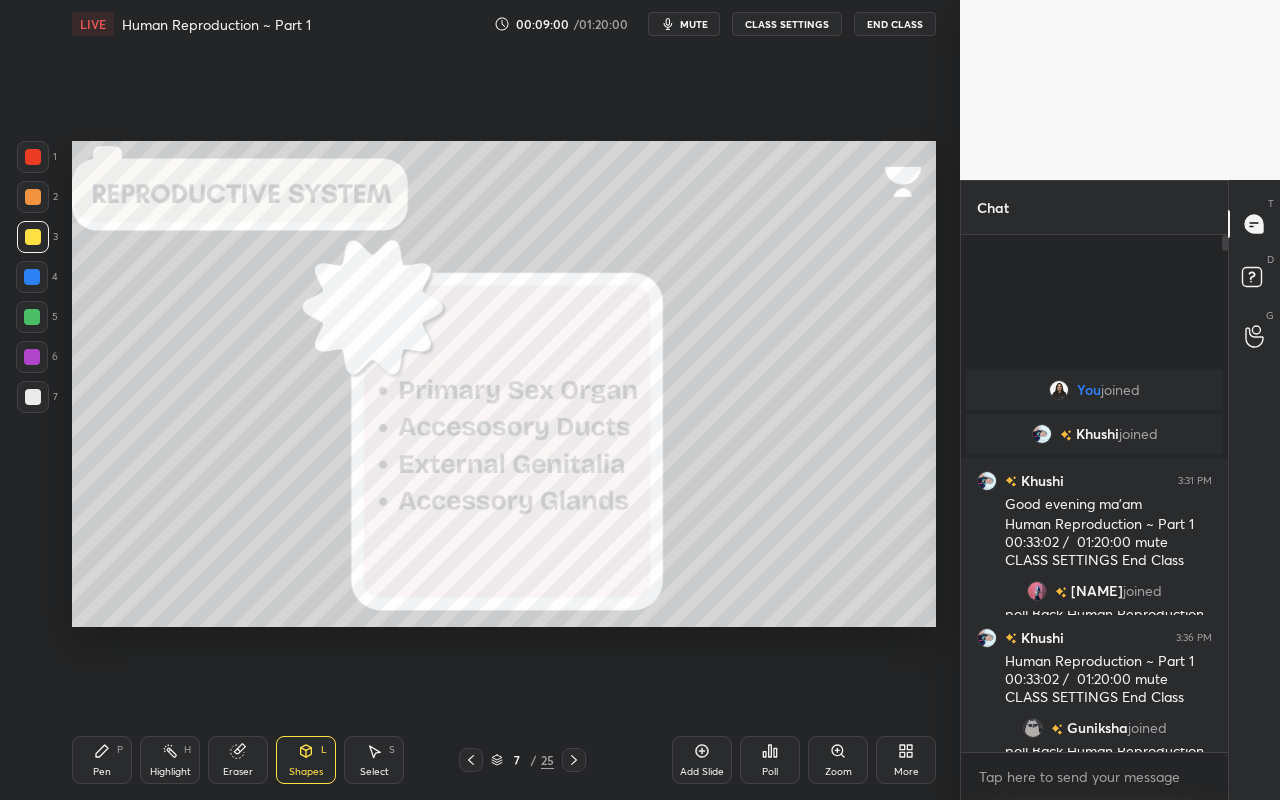 drag, startPoint x: 32, startPoint y: 145, endPoint x: 65, endPoint y: 176, distance: 45.276924 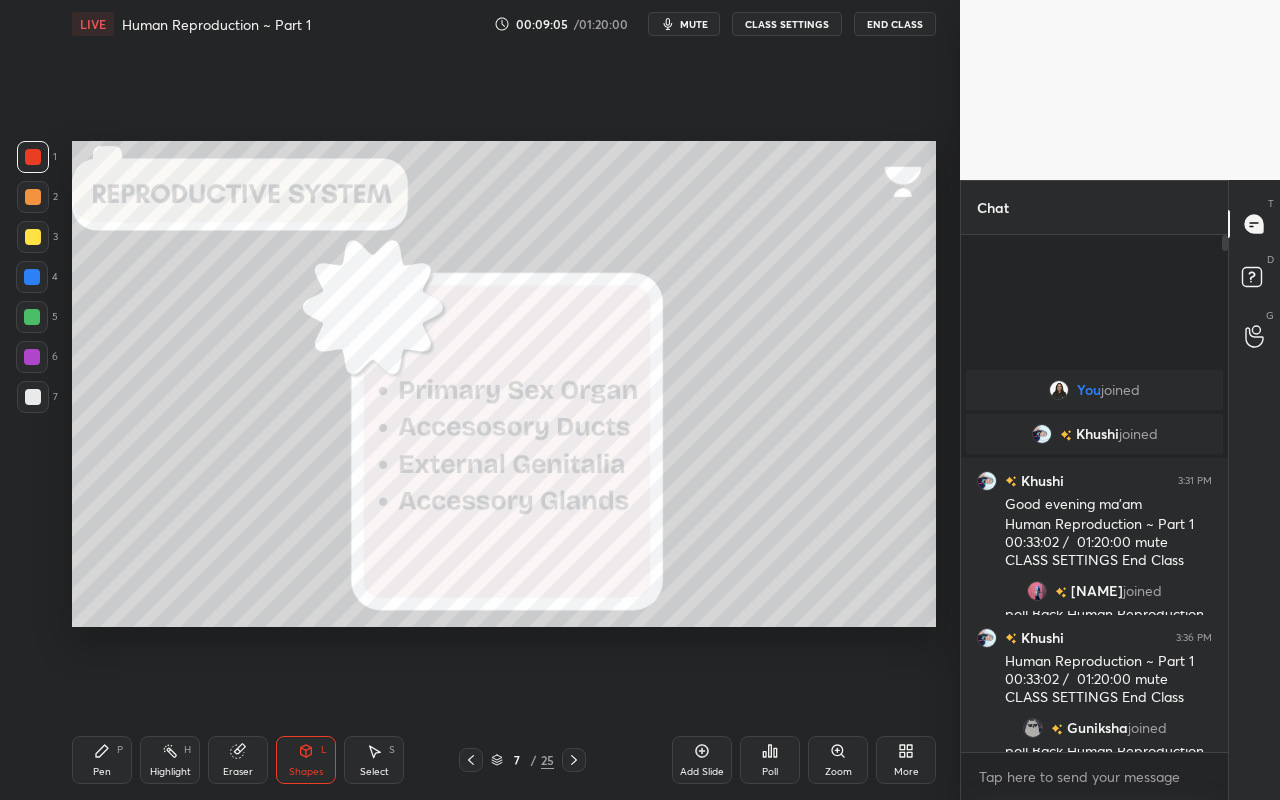 drag, startPoint x: 93, startPoint y: 740, endPoint x: 100, endPoint y: 727, distance: 14.764823 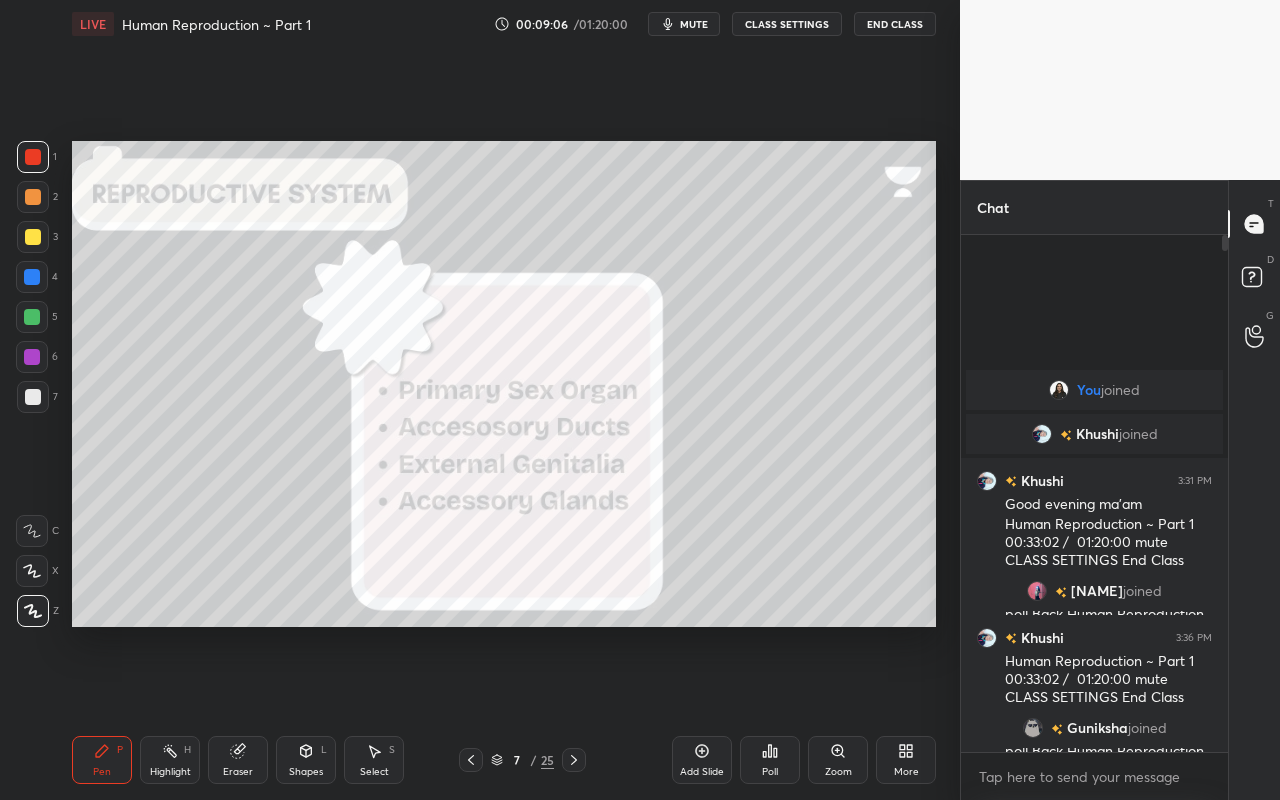 drag, startPoint x: 36, startPoint y: 228, endPoint x: 71, endPoint y: 233, distance: 35.35534 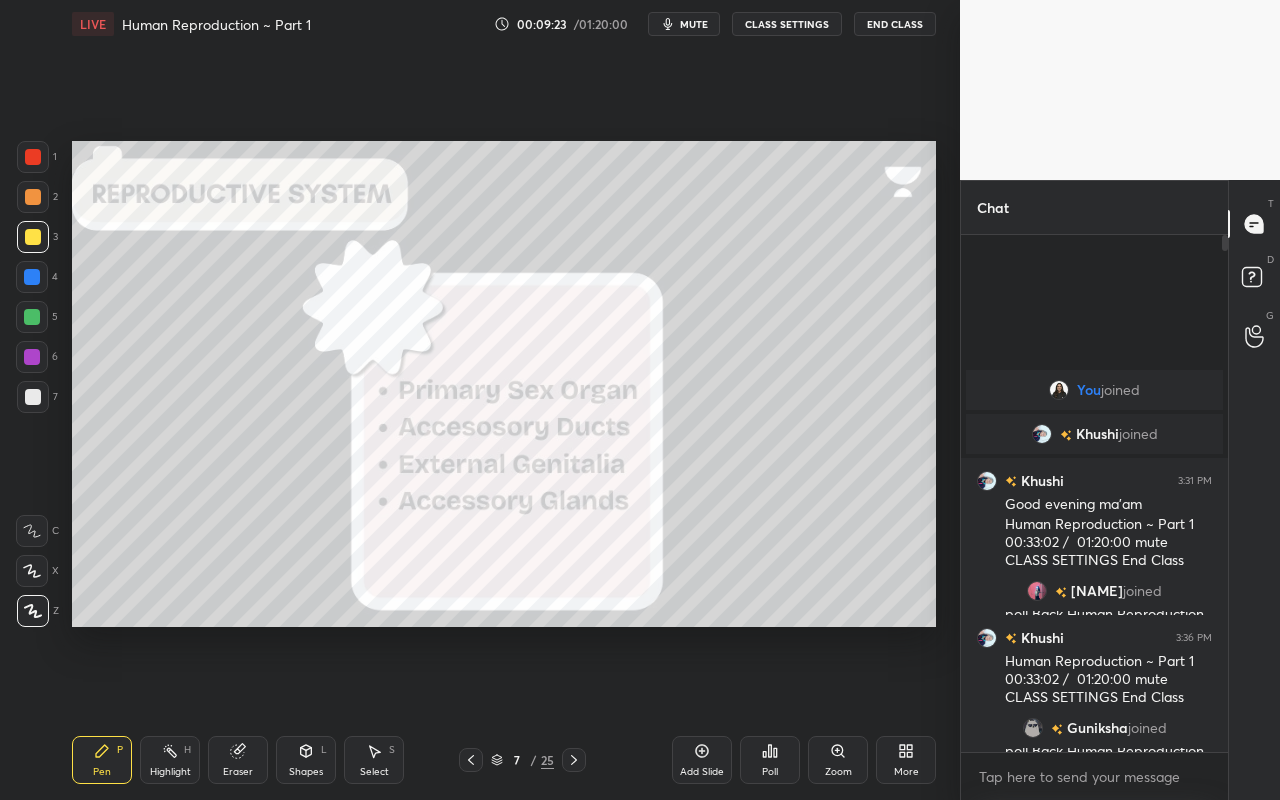 click at bounding box center (33, 197) 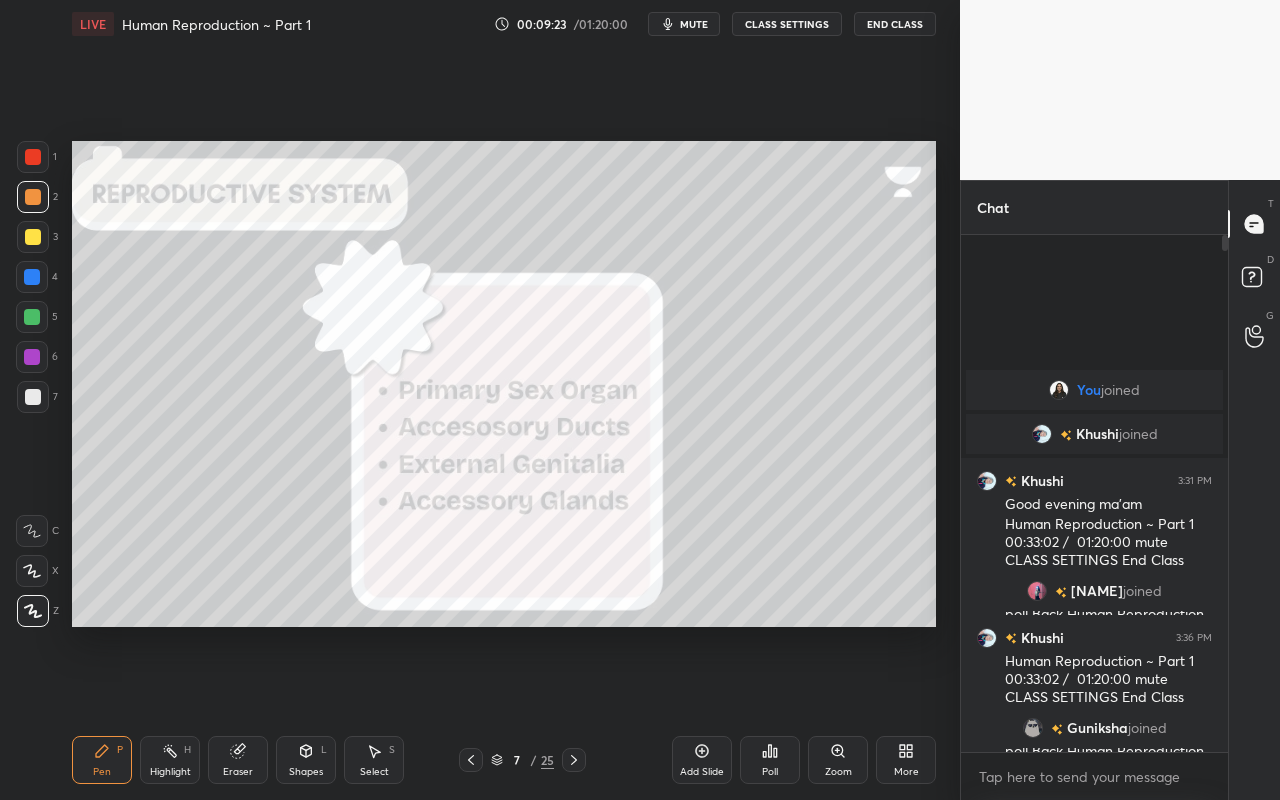 click at bounding box center (33, 157) 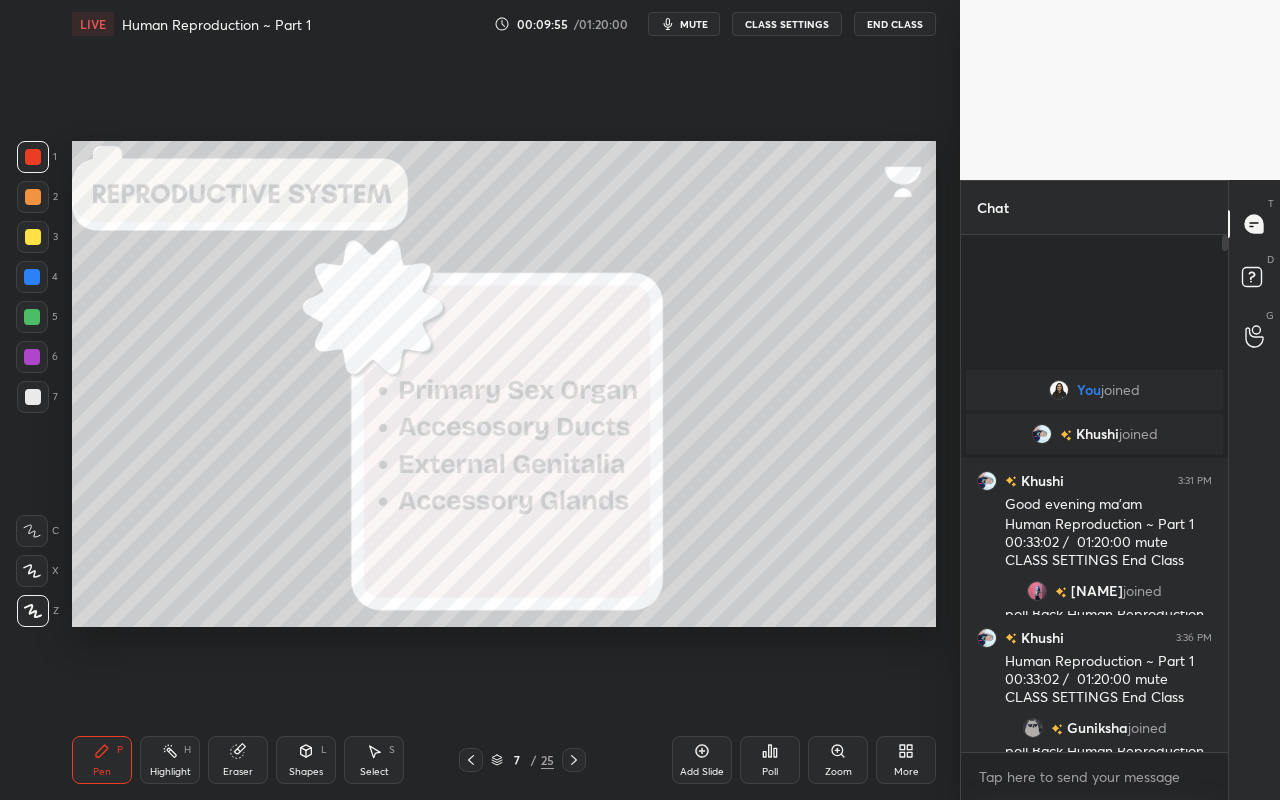 click 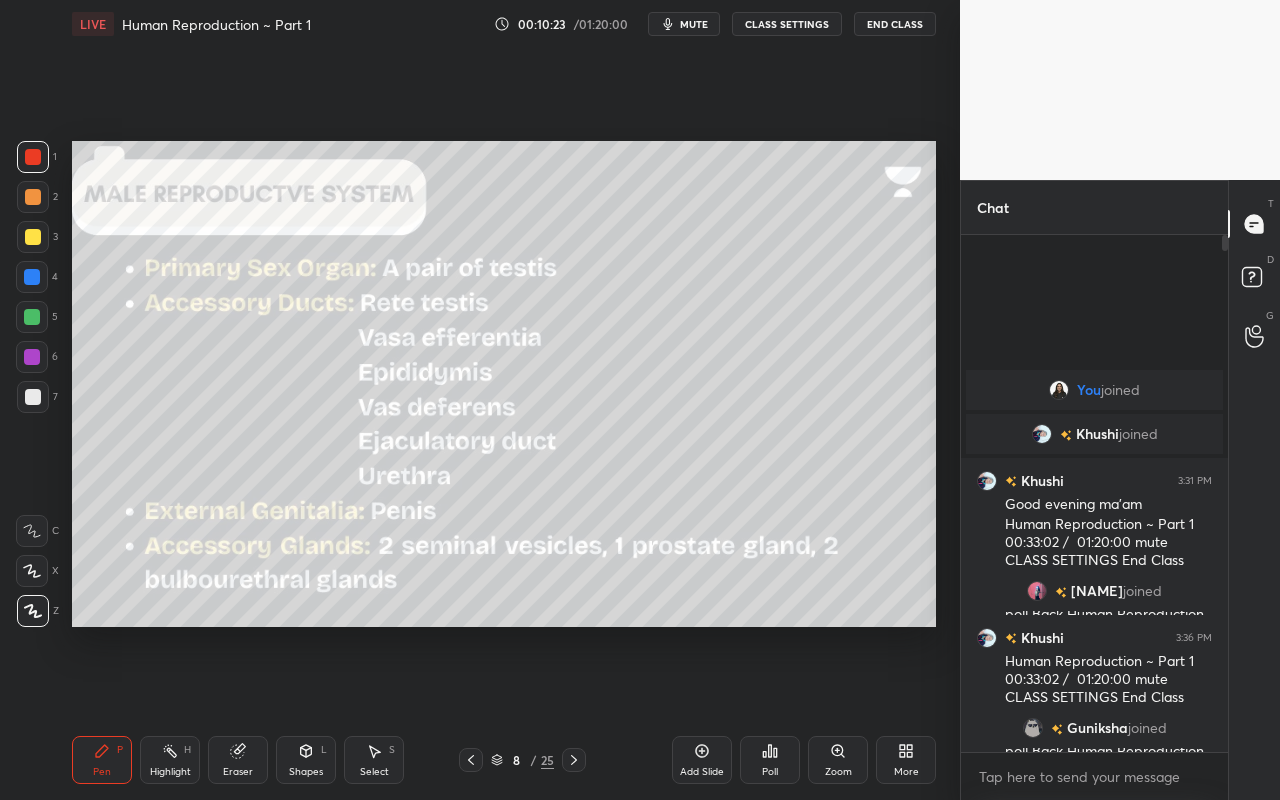 click on "Shapes L" at bounding box center [306, 760] 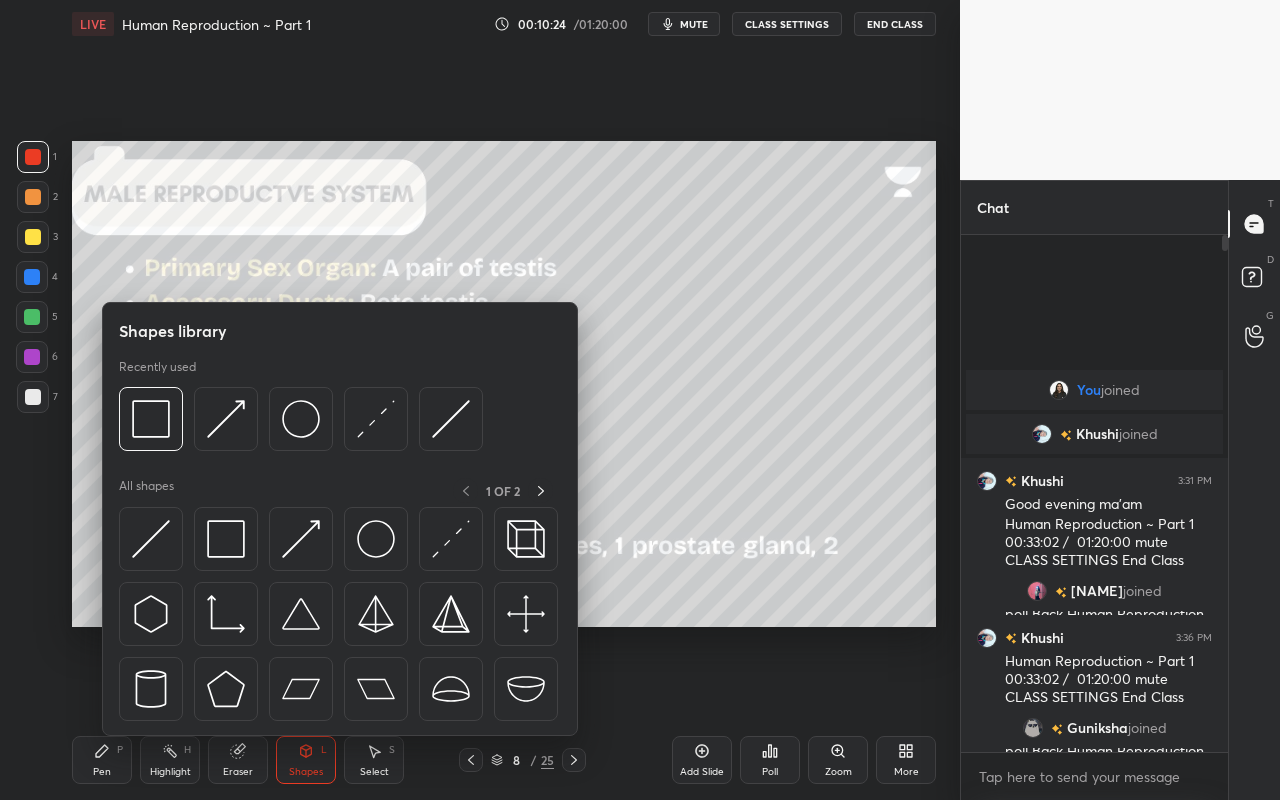 click at bounding box center [33, 397] 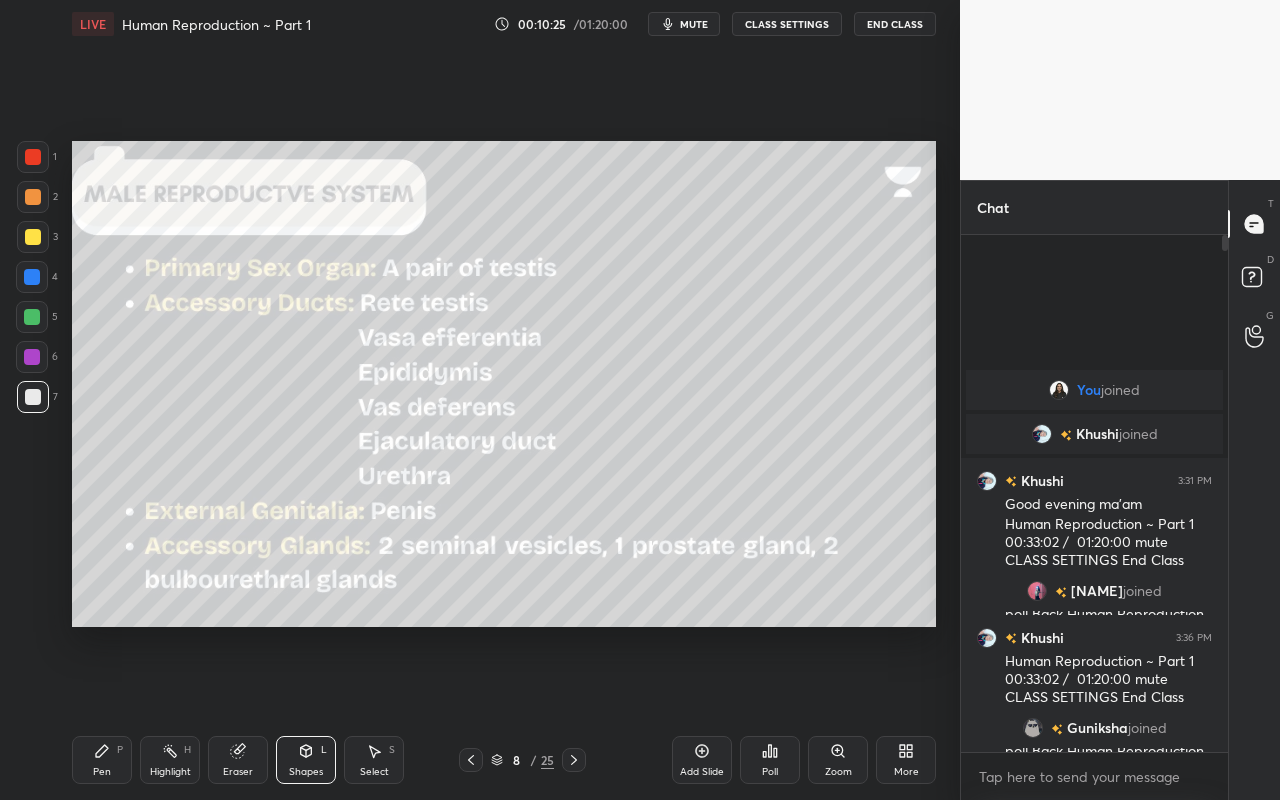 click at bounding box center [33, 237] 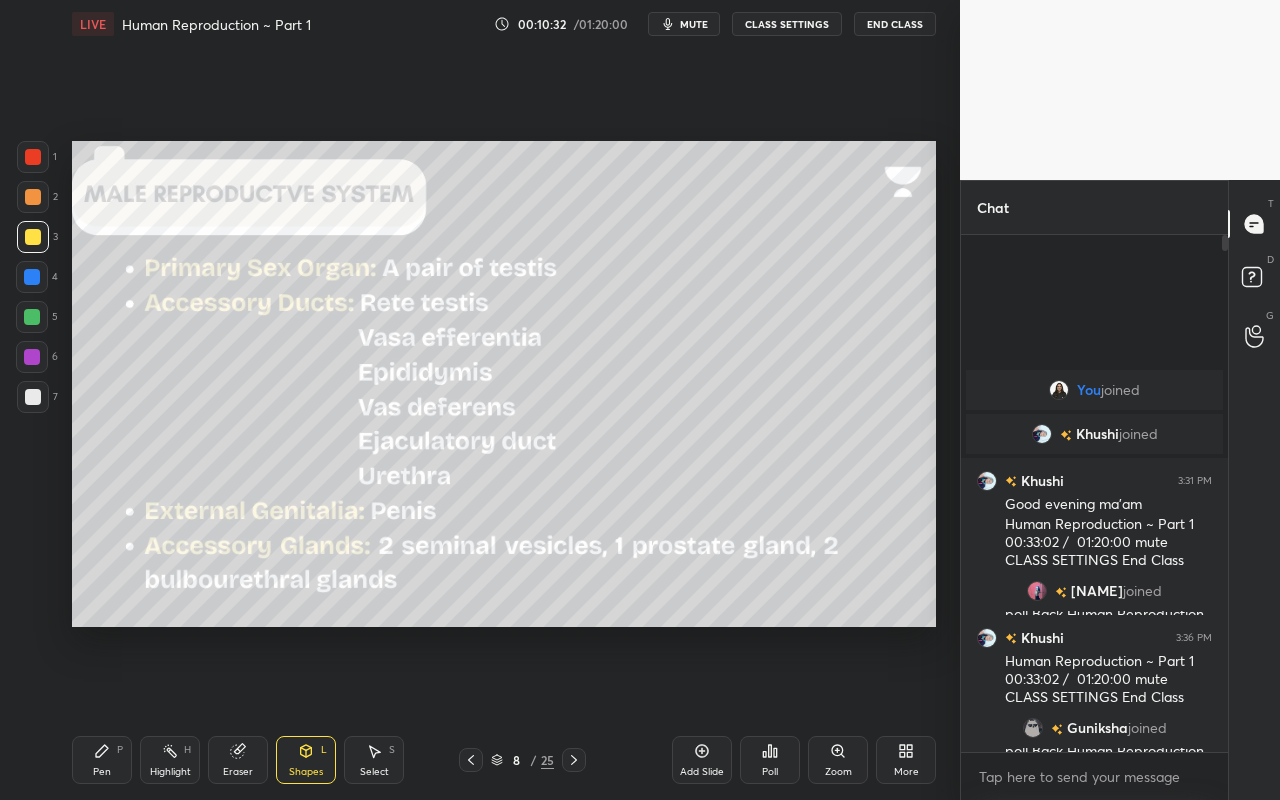 click on "Pen P" at bounding box center (102, 760) 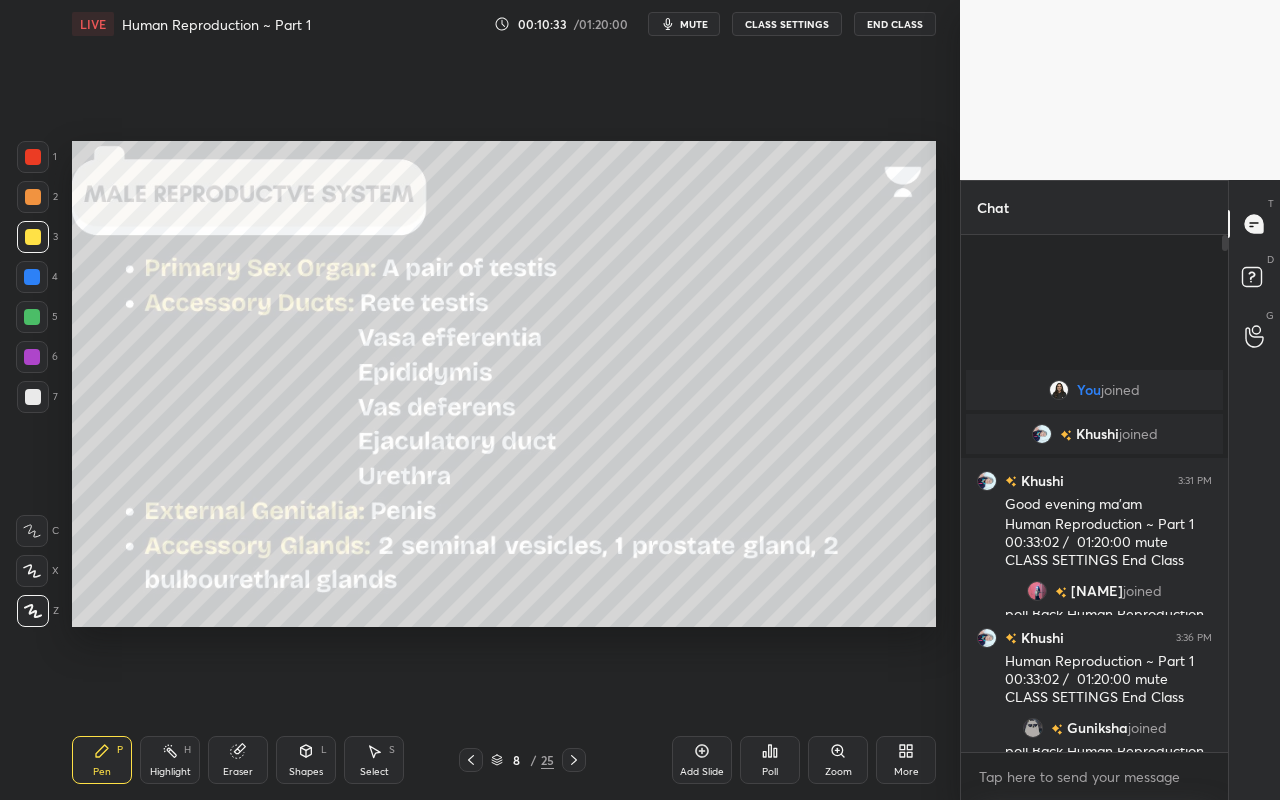 click at bounding box center [33, 197] 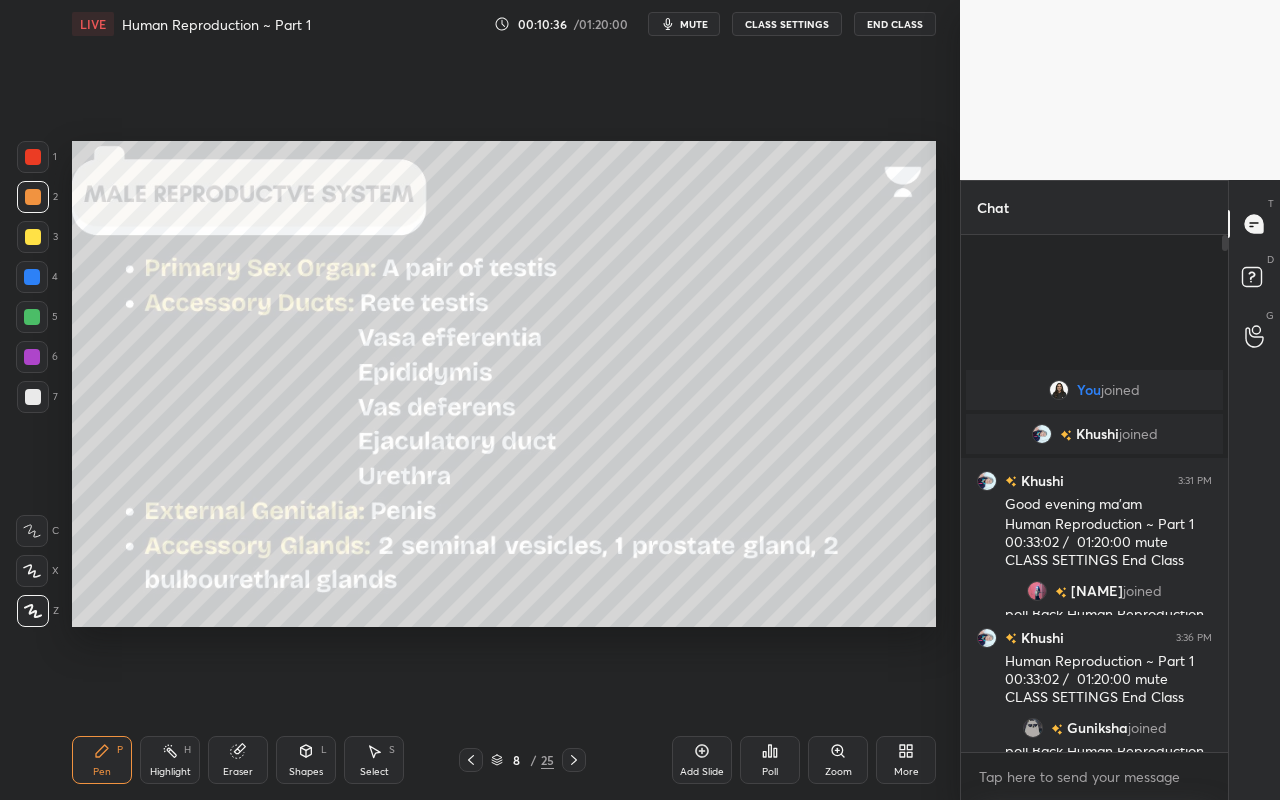 drag, startPoint x: 33, startPoint y: 272, endPoint x: 61, endPoint y: 273, distance: 28.01785 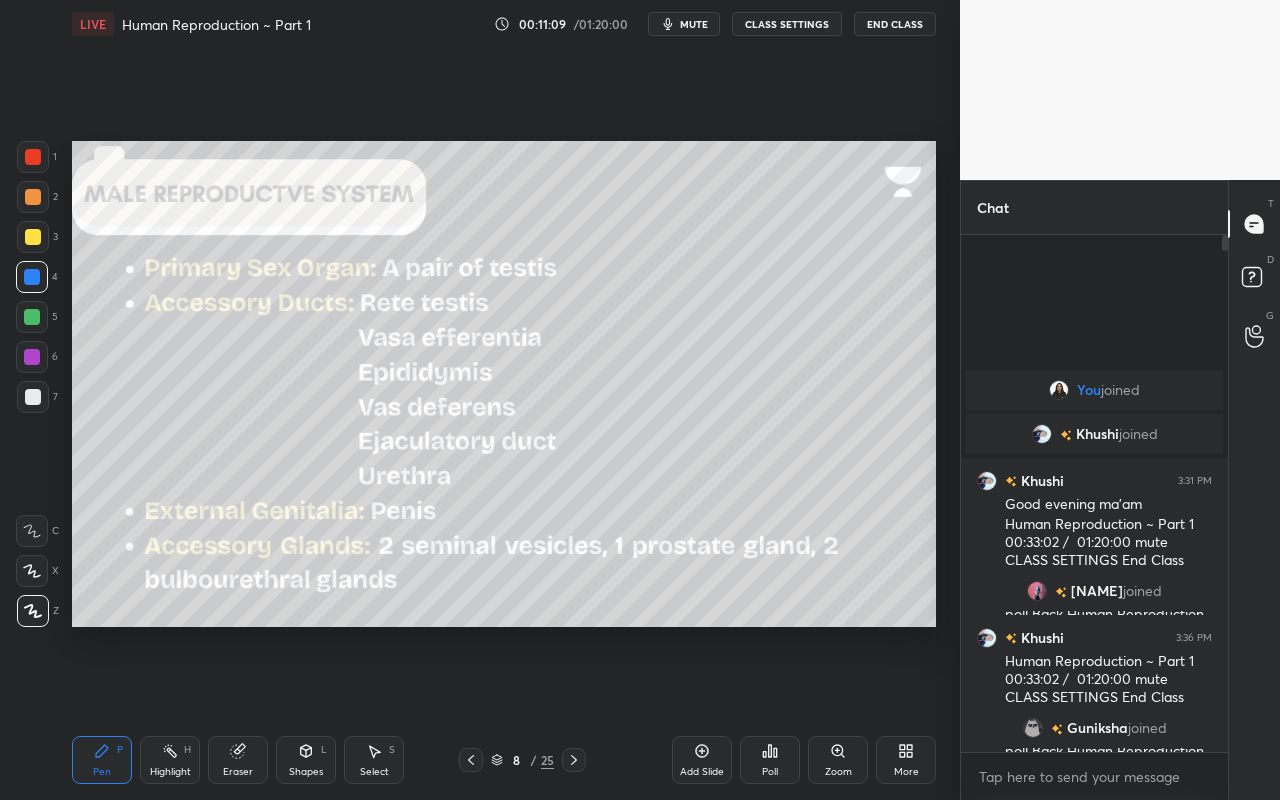 click at bounding box center (471, 760) 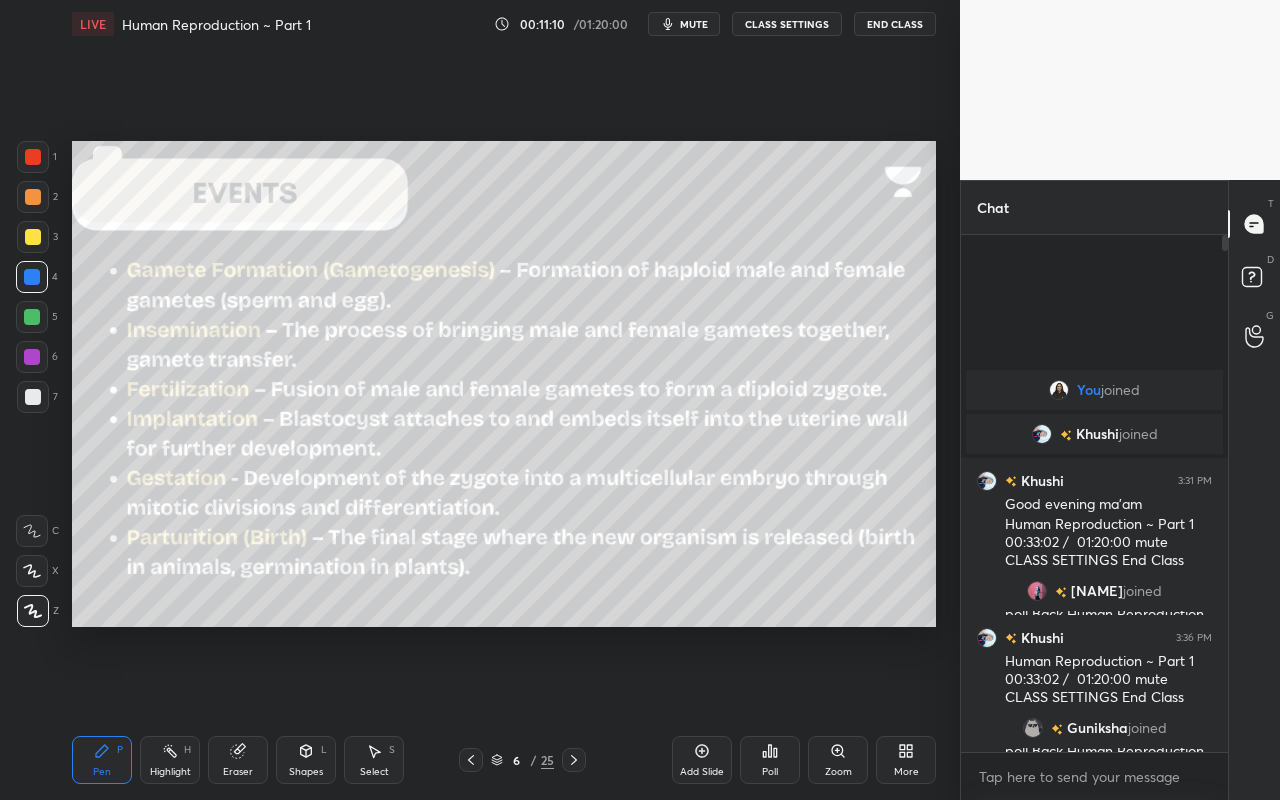 click 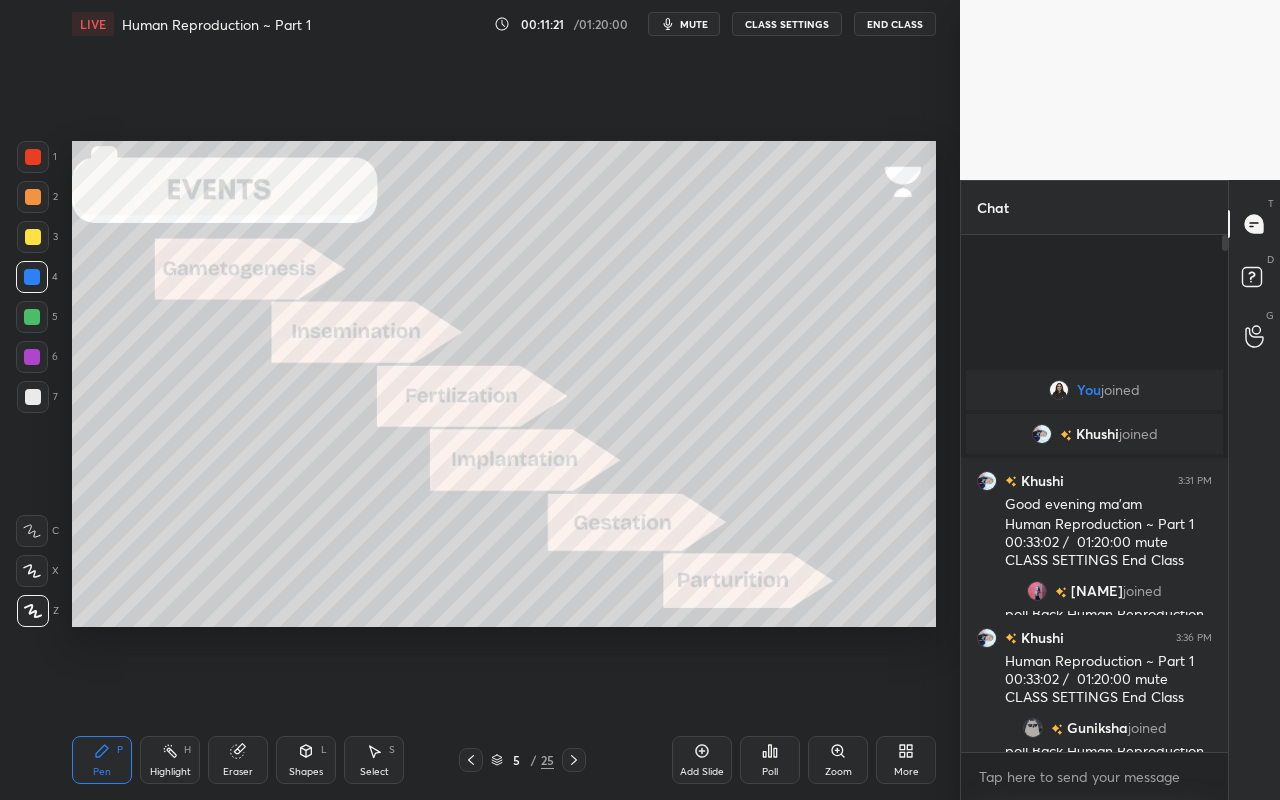 click 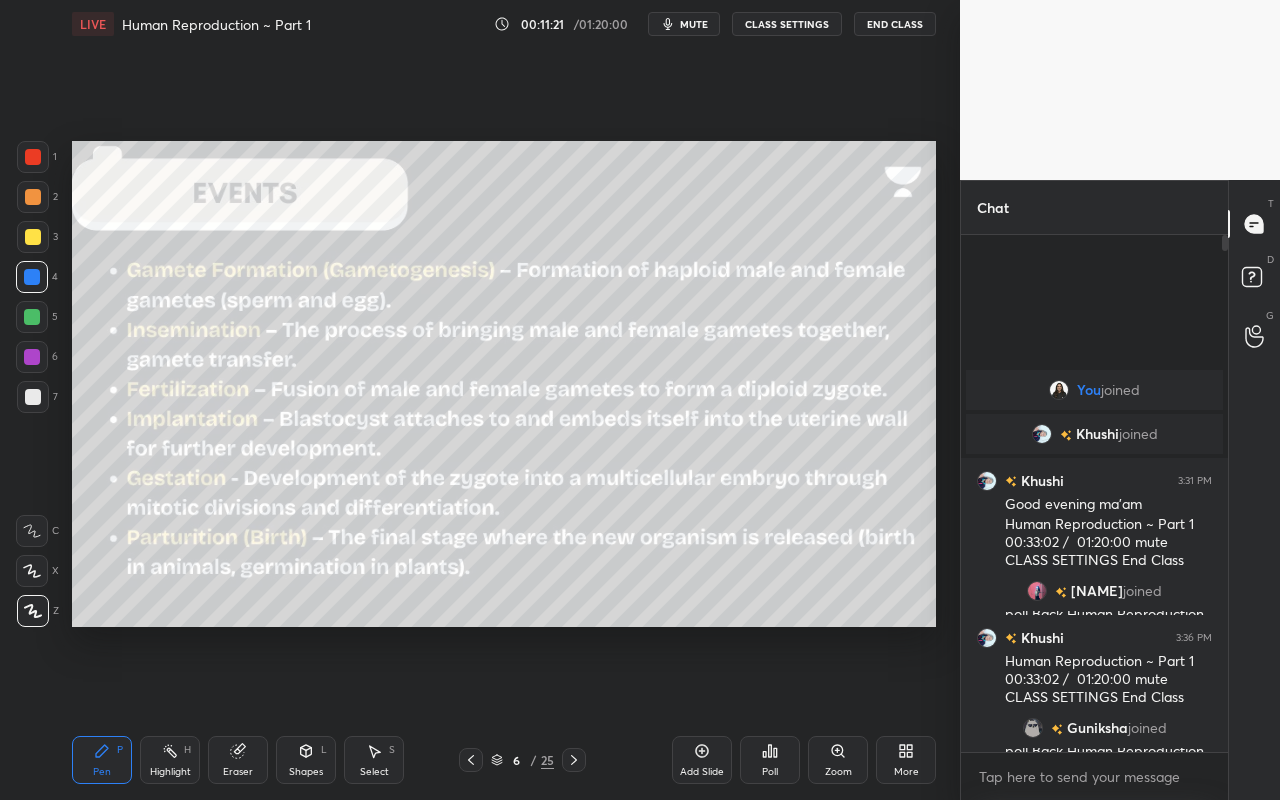 click 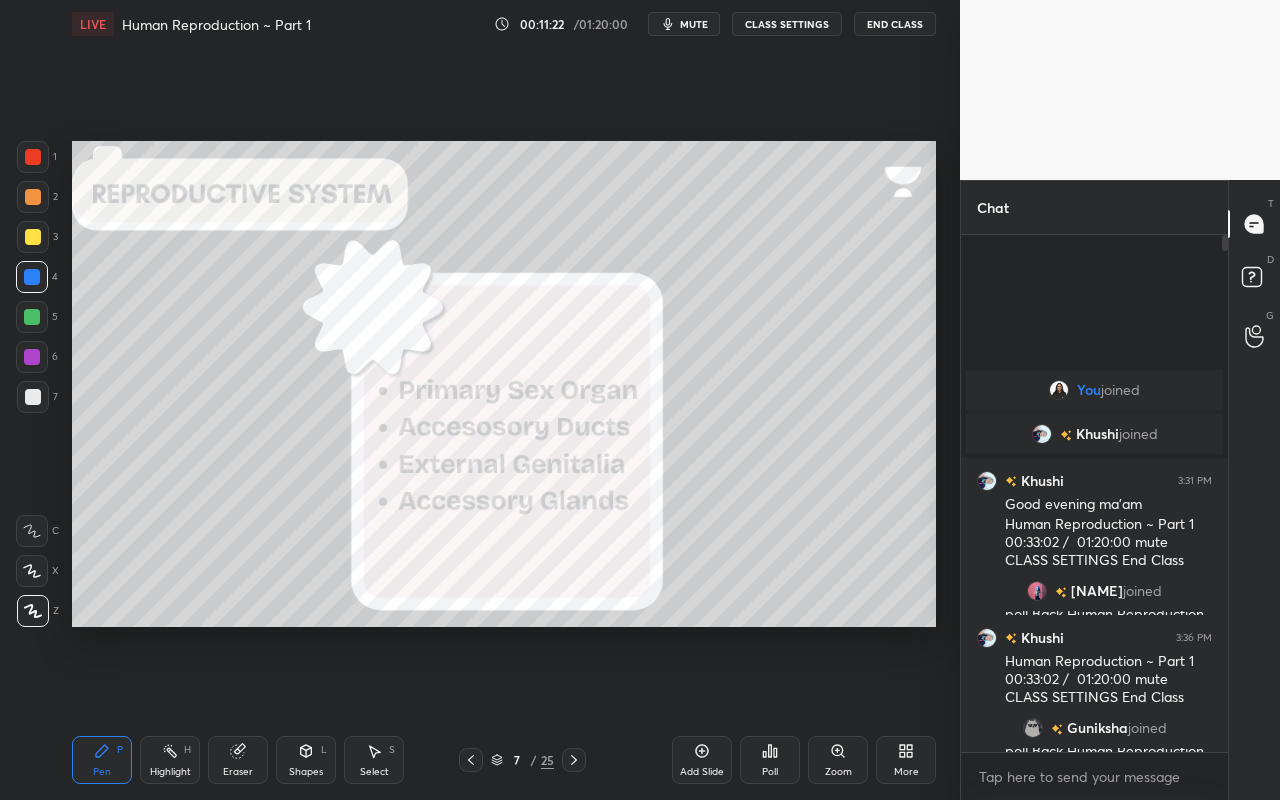 click 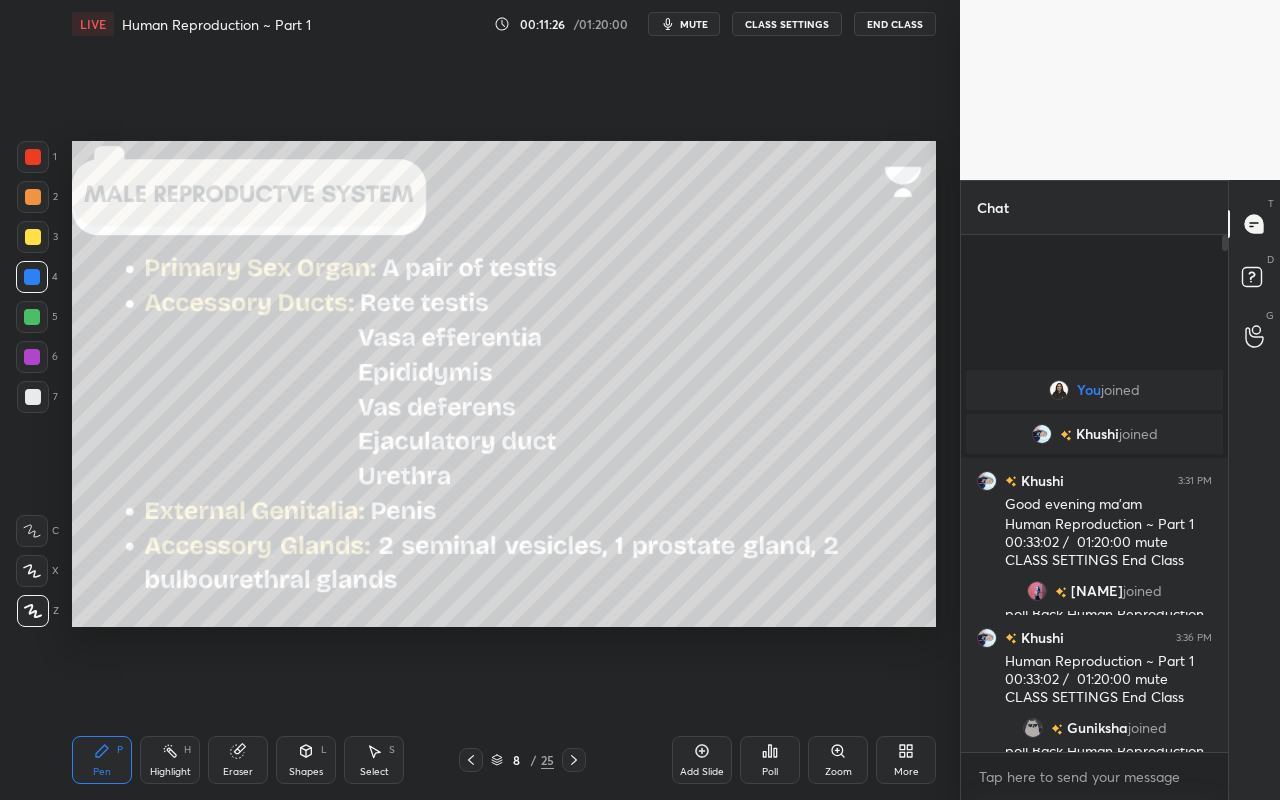 click on "Highlight H" at bounding box center (170, 760) 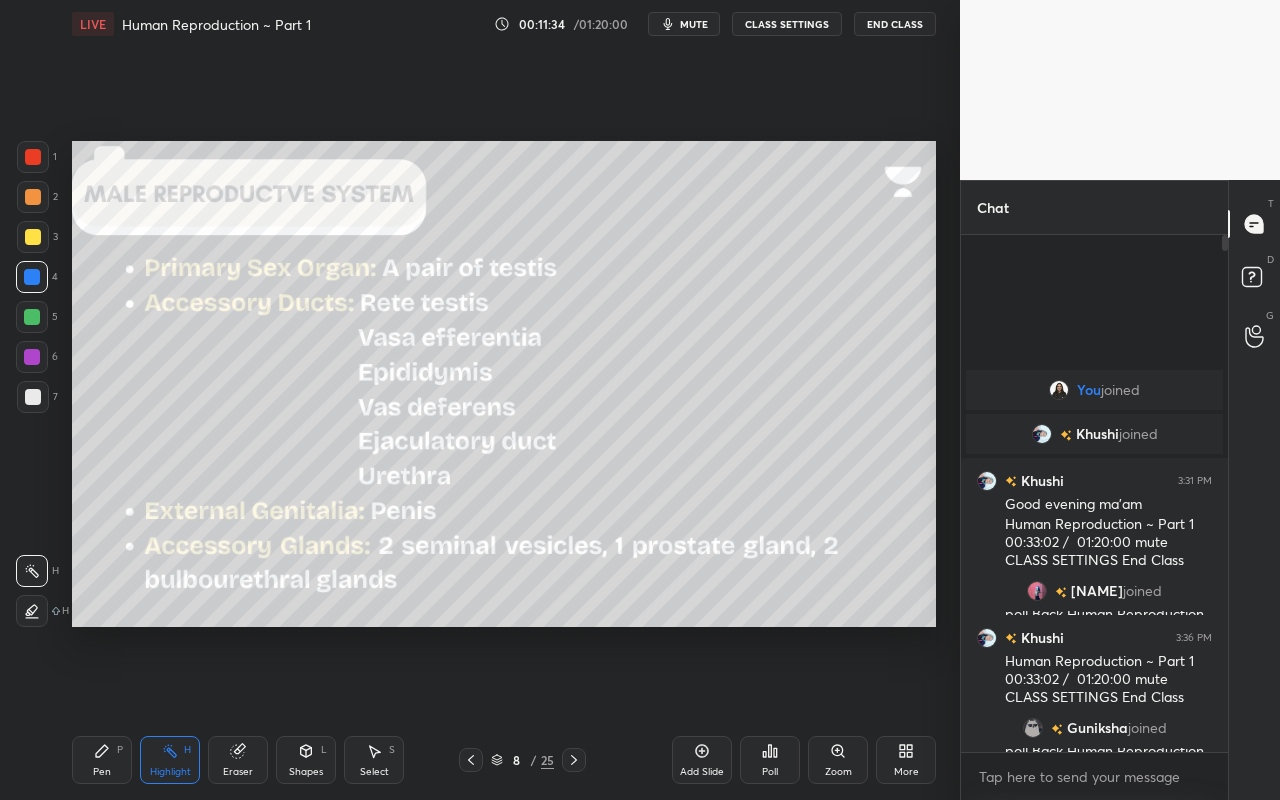 drag, startPoint x: 31, startPoint y: 146, endPoint x: 28, endPoint y: 165, distance: 19.235384 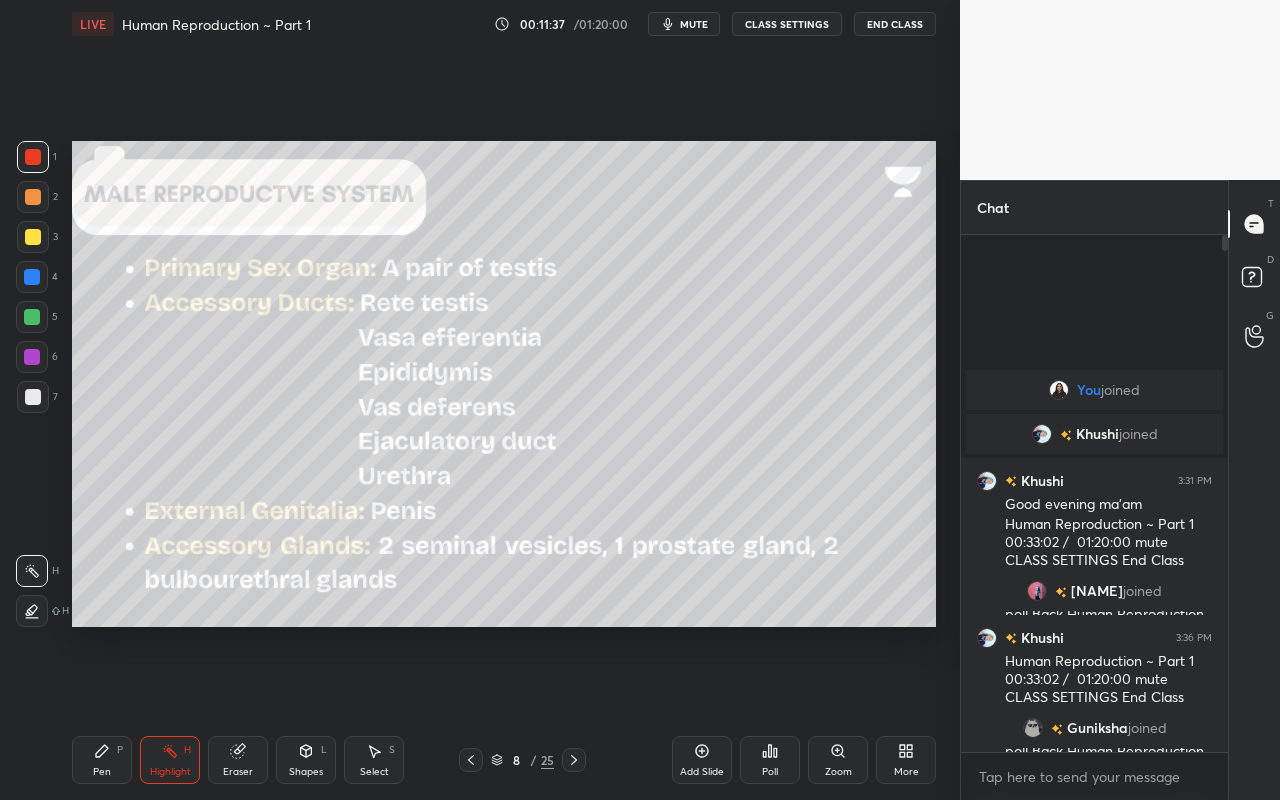 drag, startPoint x: 95, startPoint y: 759, endPoint x: 67, endPoint y: 630, distance: 132.00378 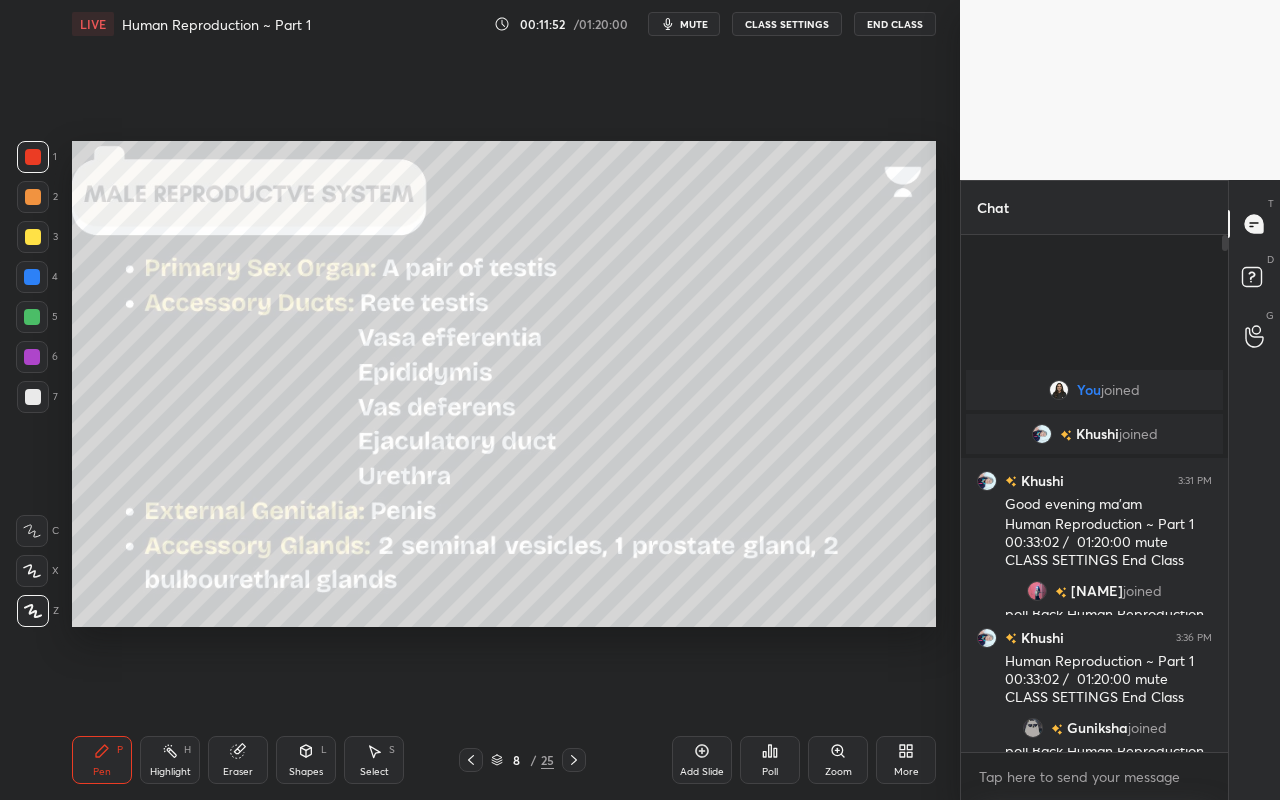 drag, startPoint x: 229, startPoint y: 765, endPoint x: 226, endPoint y: 710, distance: 55.081757 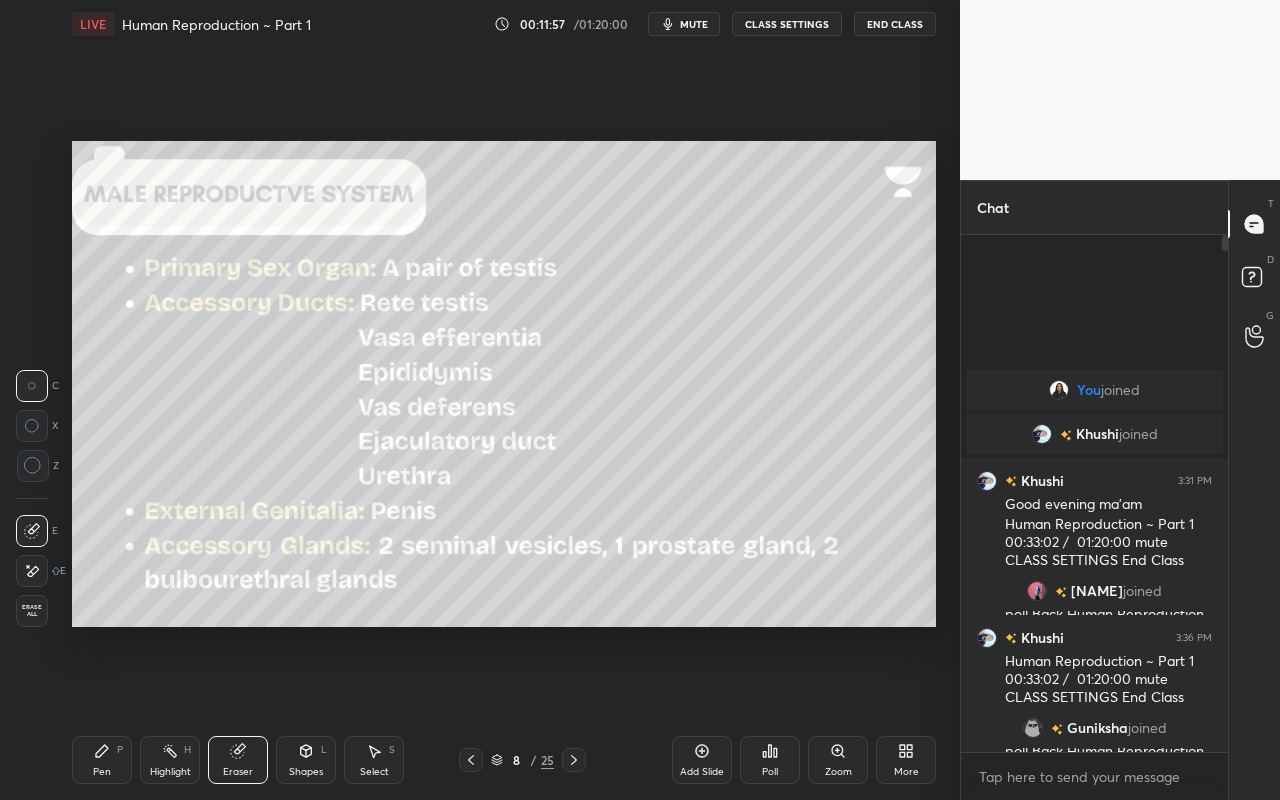 drag, startPoint x: 101, startPoint y: 761, endPoint x: 100, endPoint y: 747, distance: 14.035668 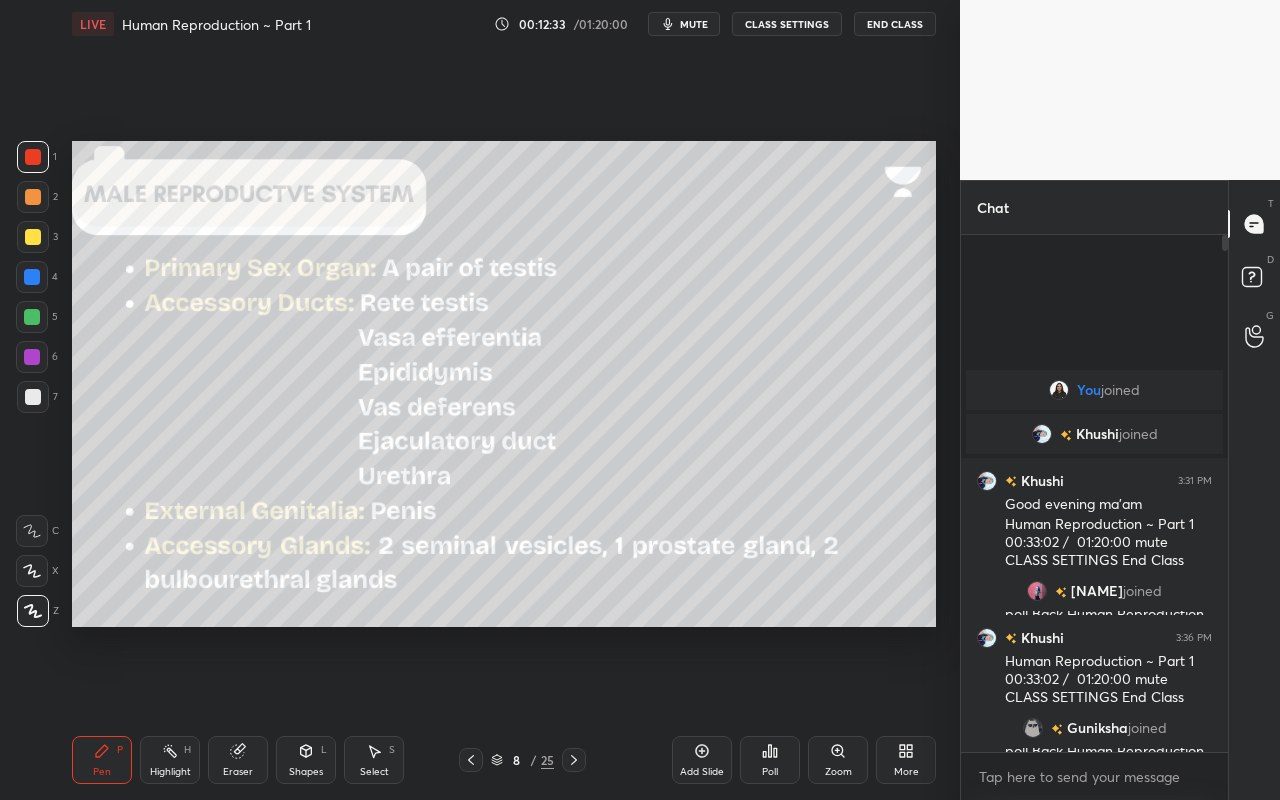 drag, startPoint x: 219, startPoint y: 759, endPoint x: 271, endPoint y: 692, distance: 84.811554 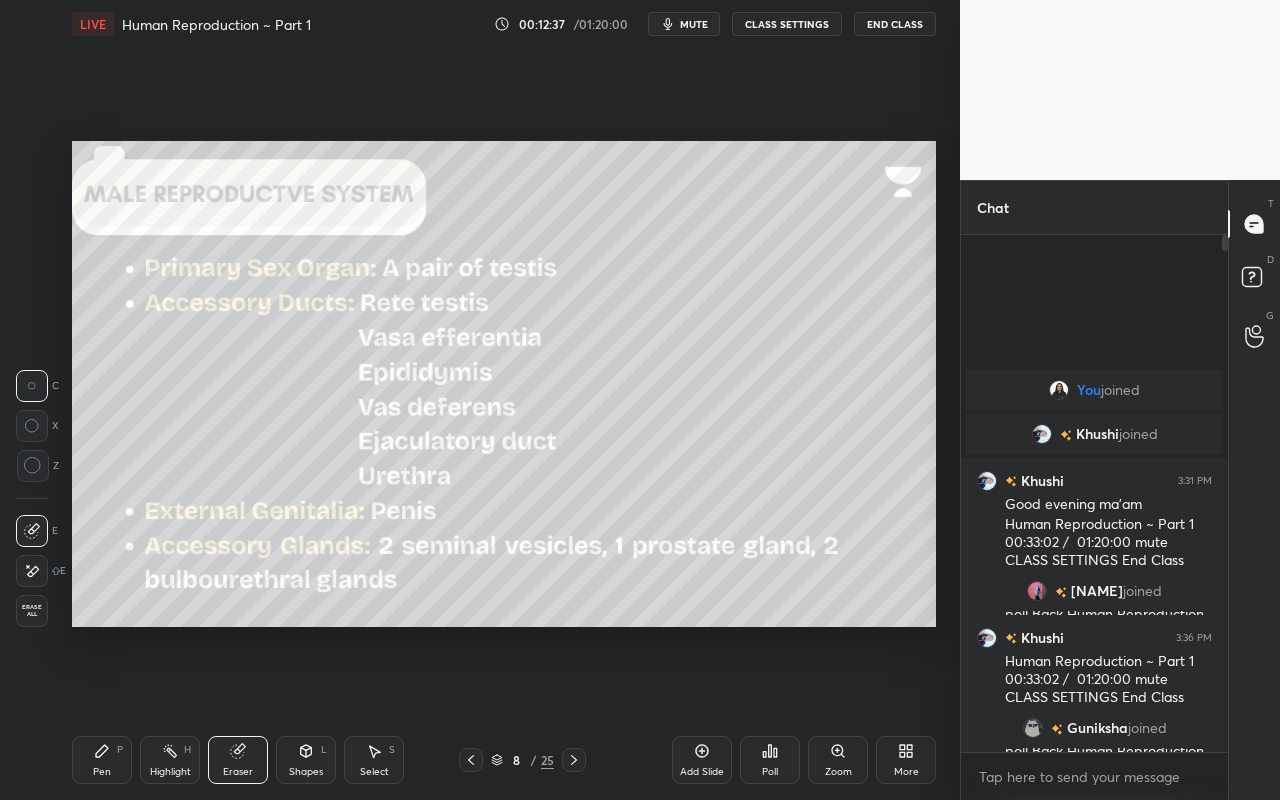 click on "Pen P" at bounding box center [102, 760] 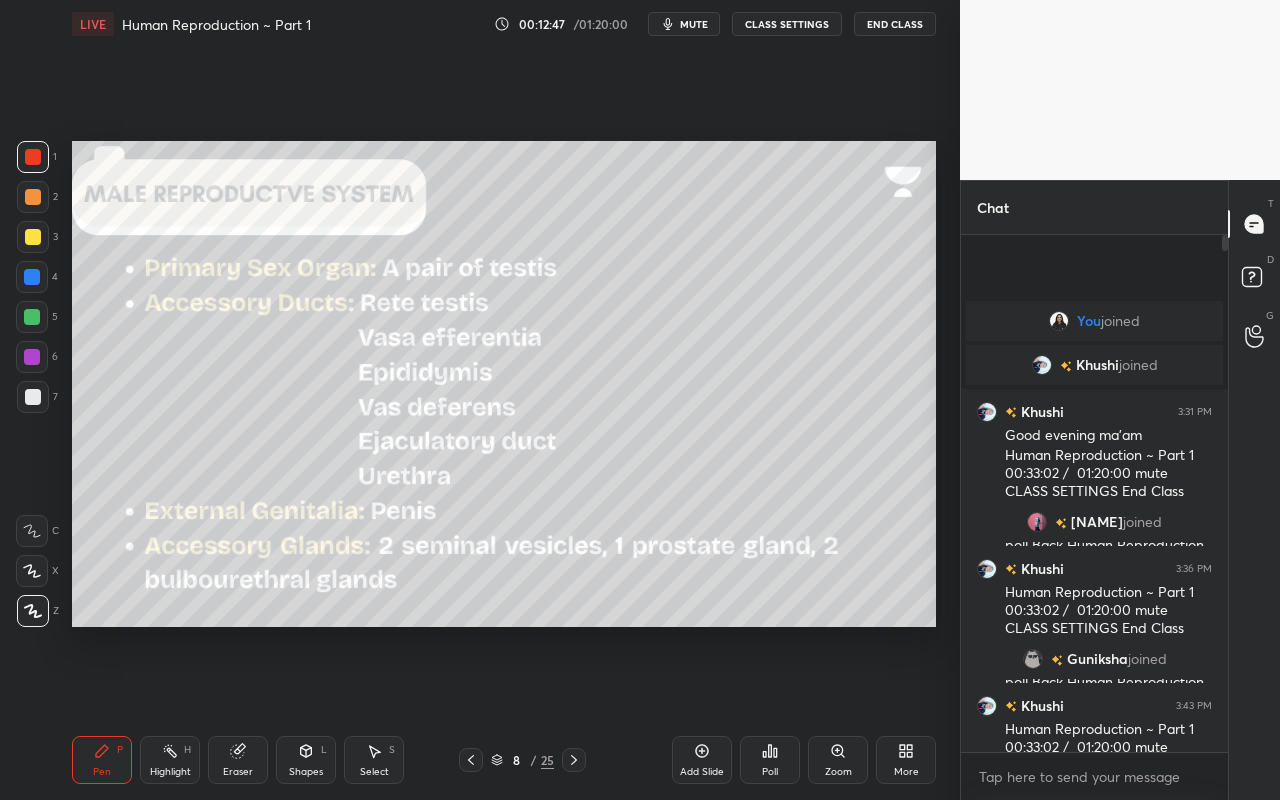 click 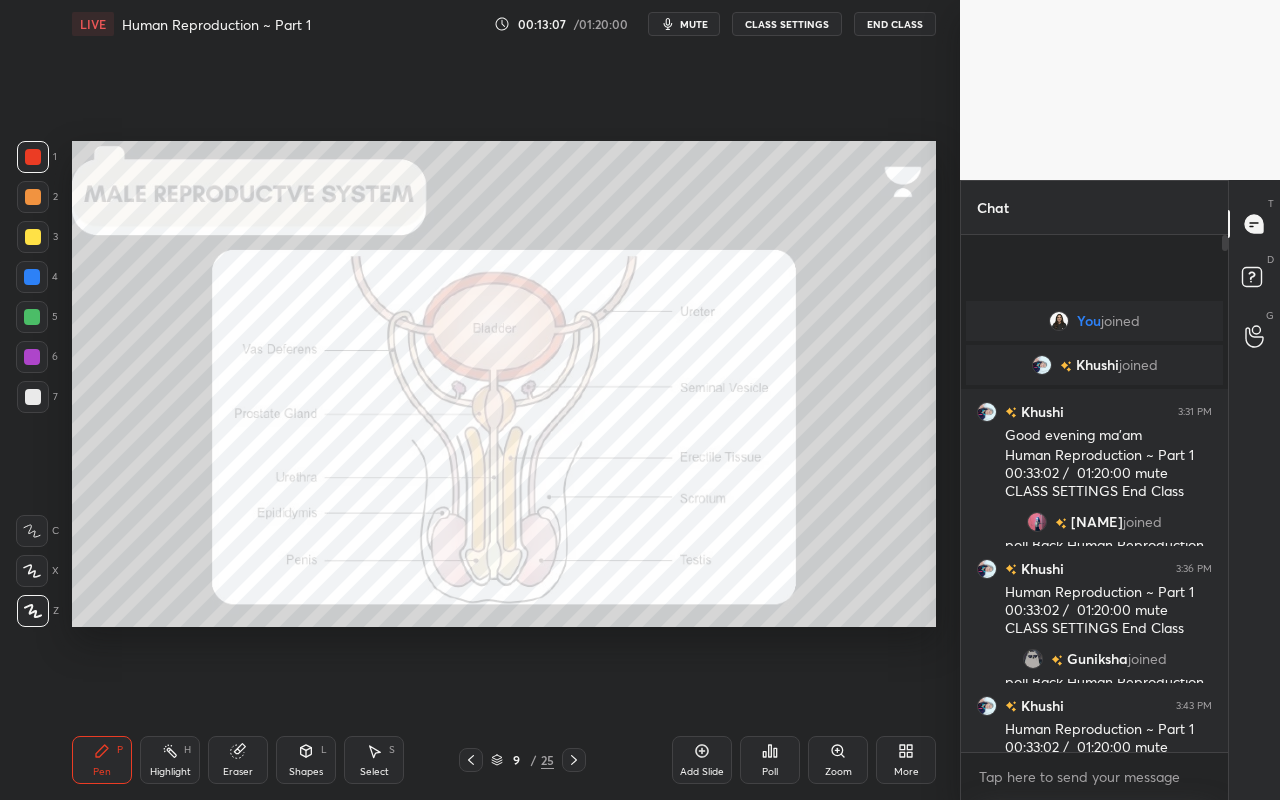 drag, startPoint x: 172, startPoint y: 766, endPoint x: 165, endPoint y: 675, distance: 91.26884 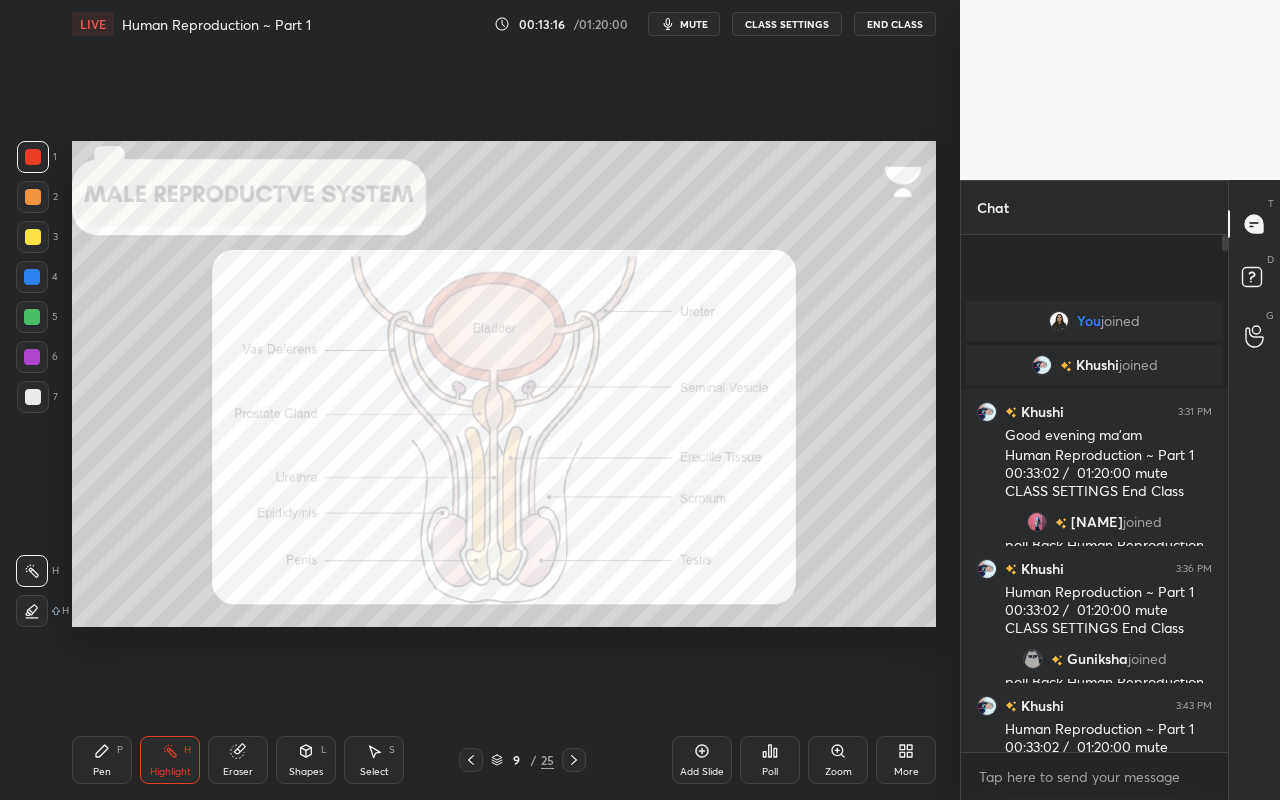 click at bounding box center [32, 357] 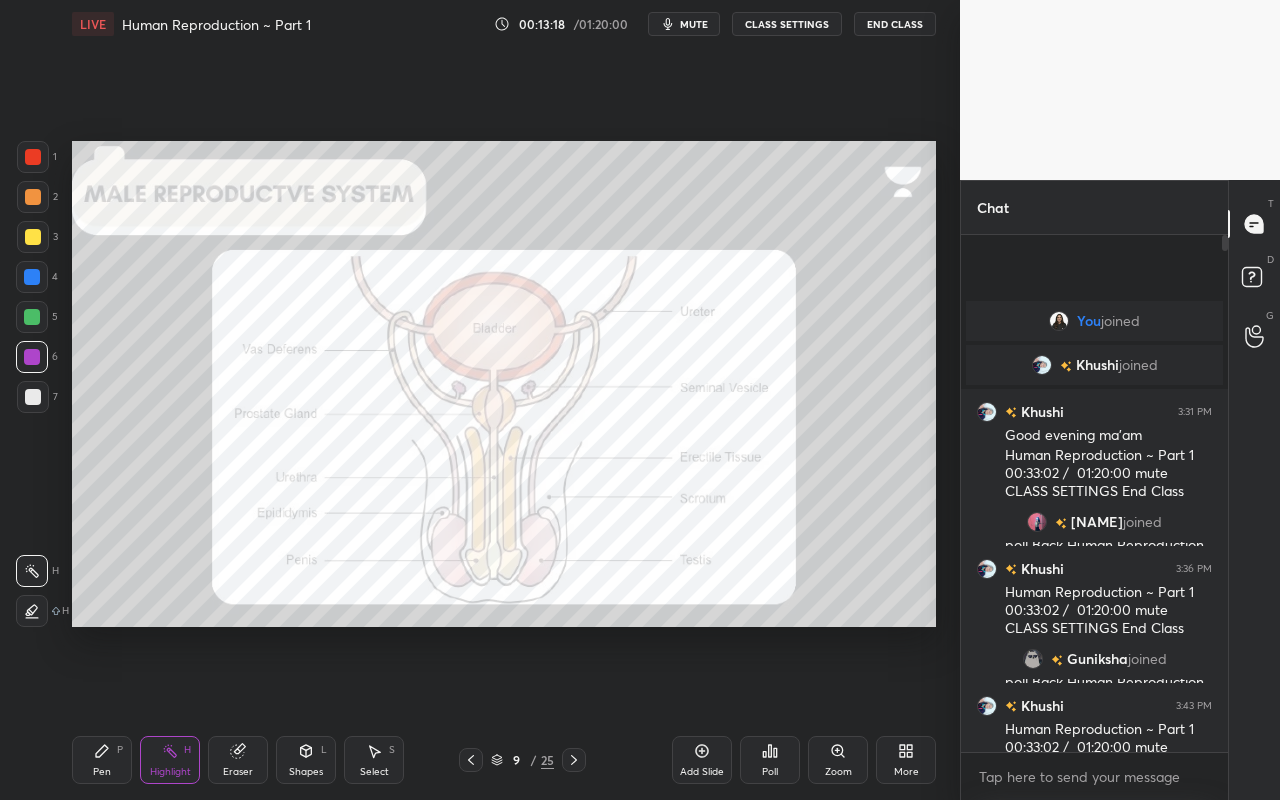 drag, startPoint x: 31, startPoint y: 615, endPoint x: 46, endPoint y: 600, distance: 21.213203 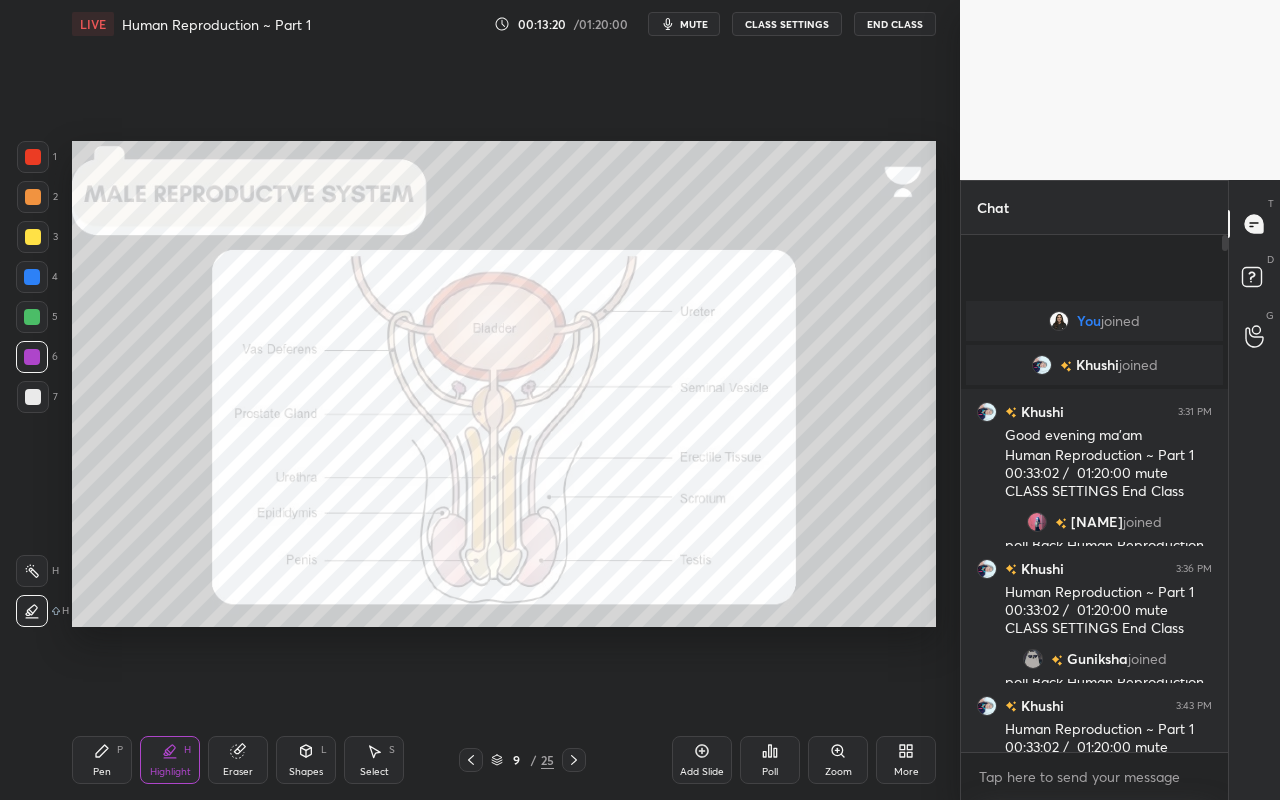 click on "Pen P" at bounding box center [102, 760] 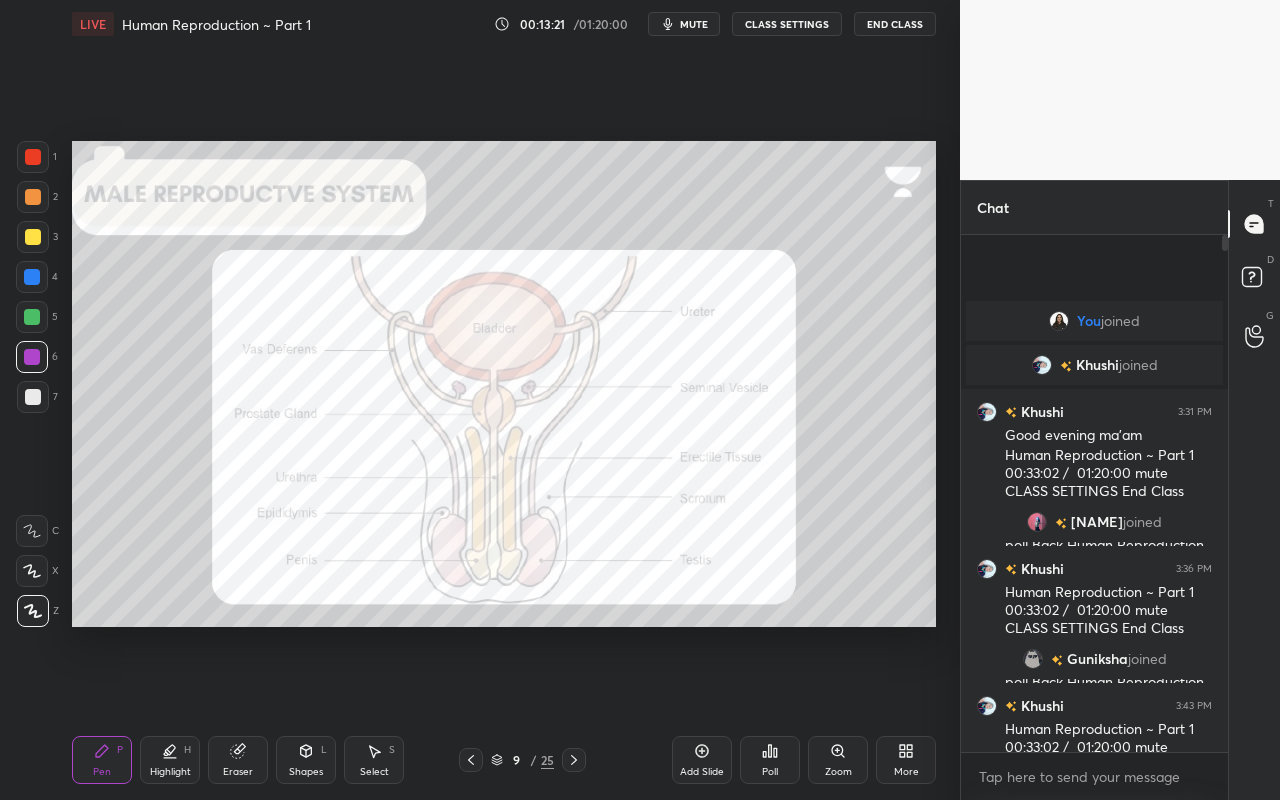 drag, startPoint x: 37, startPoint y: 167, endPoint x: 61, endPoint y: 203, distance: 43.266617 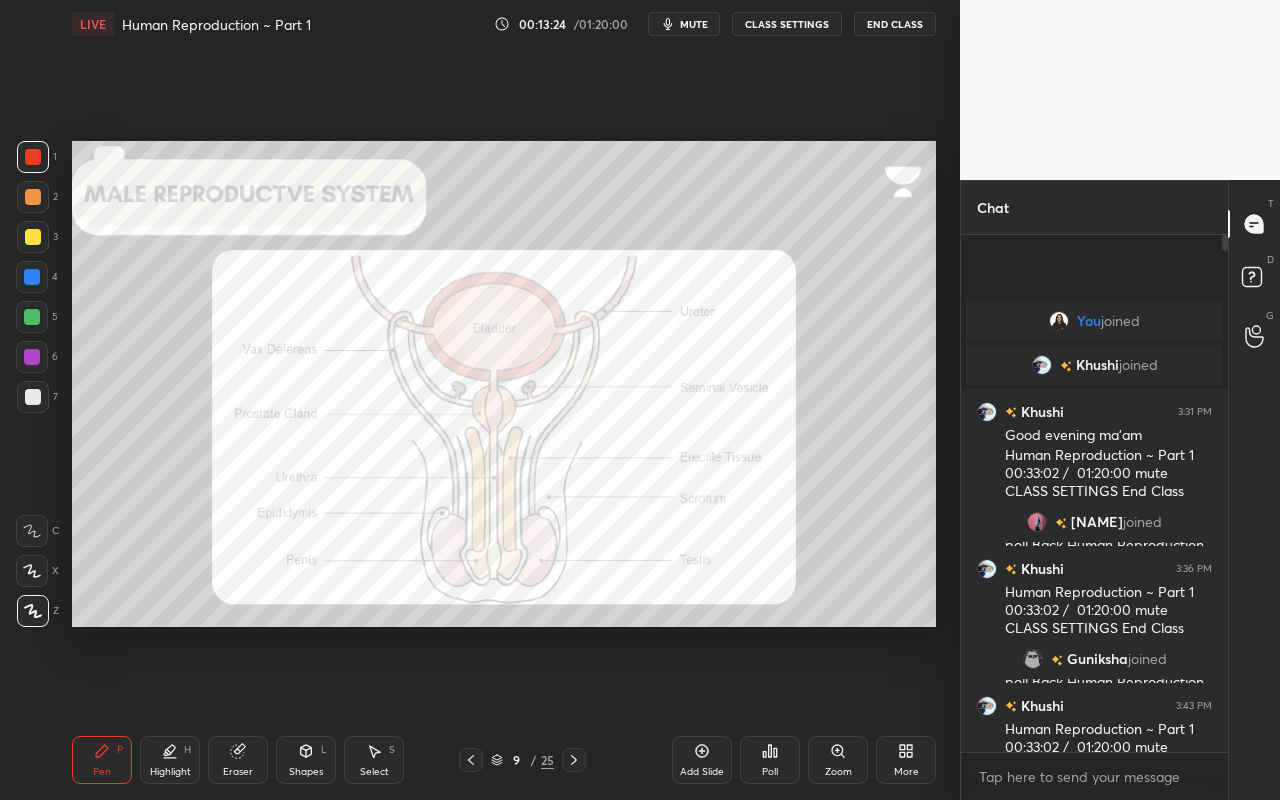click on "Highlight H" at bounding box center [170, 760] 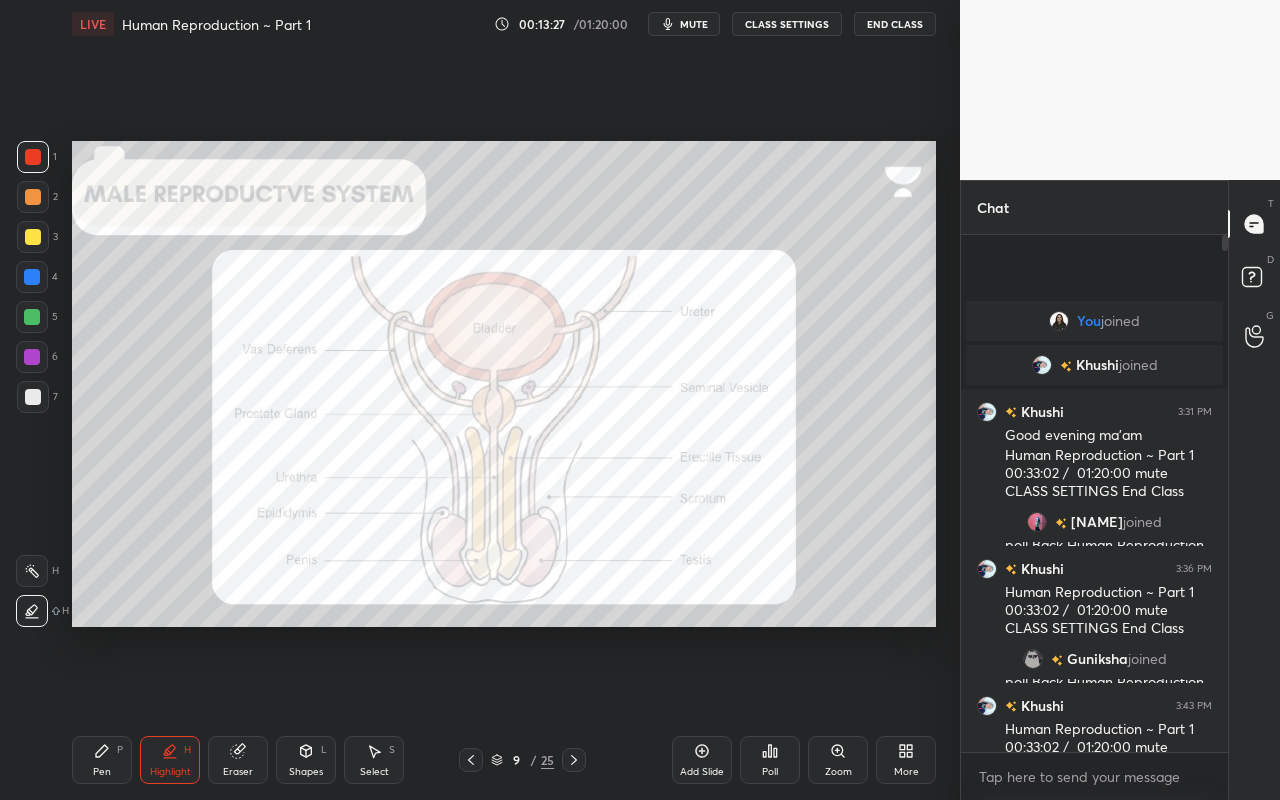drag, startPoint x: 36, startPoint y: 567, endPoint x: 57, endPoint y: 563, distance: 21.377558 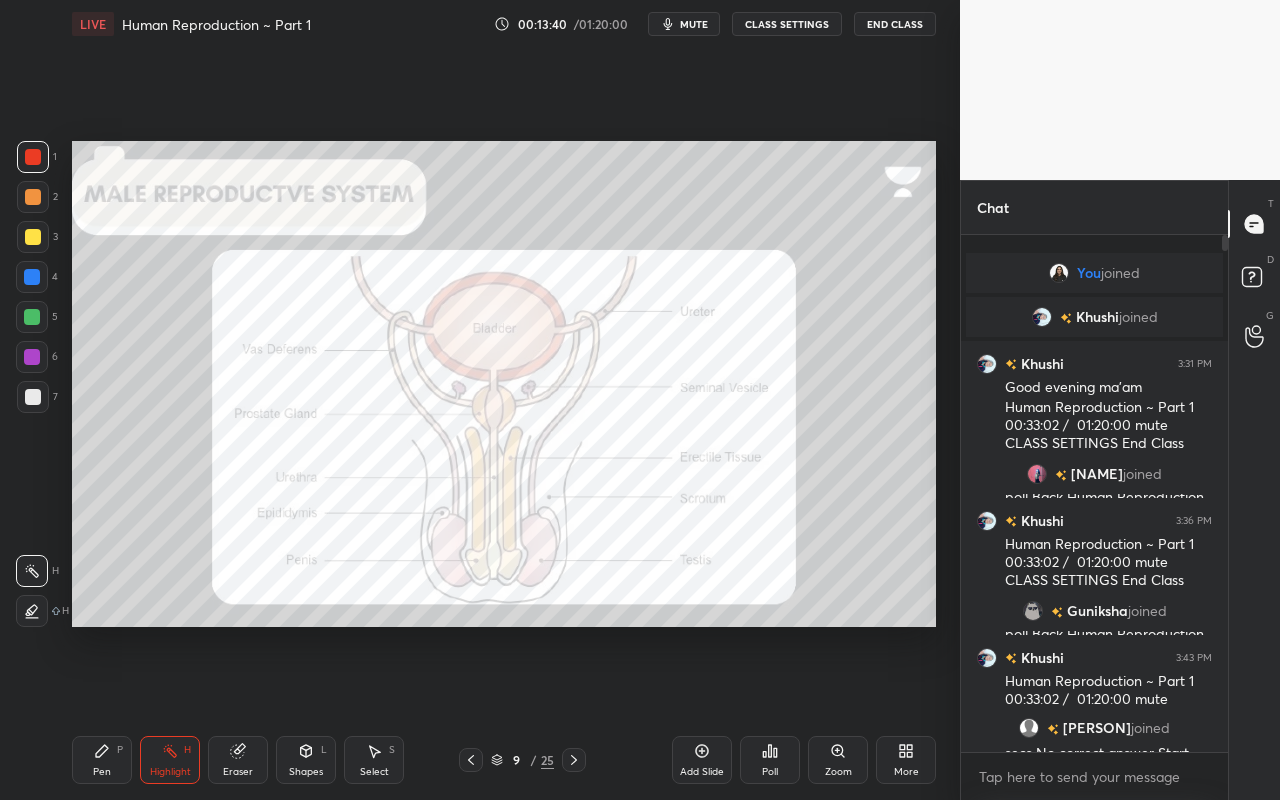 drag, startPoint x: 48, startPoint y: 180, endPoint x: 68, endPoint y: 255, distance: 77.62087 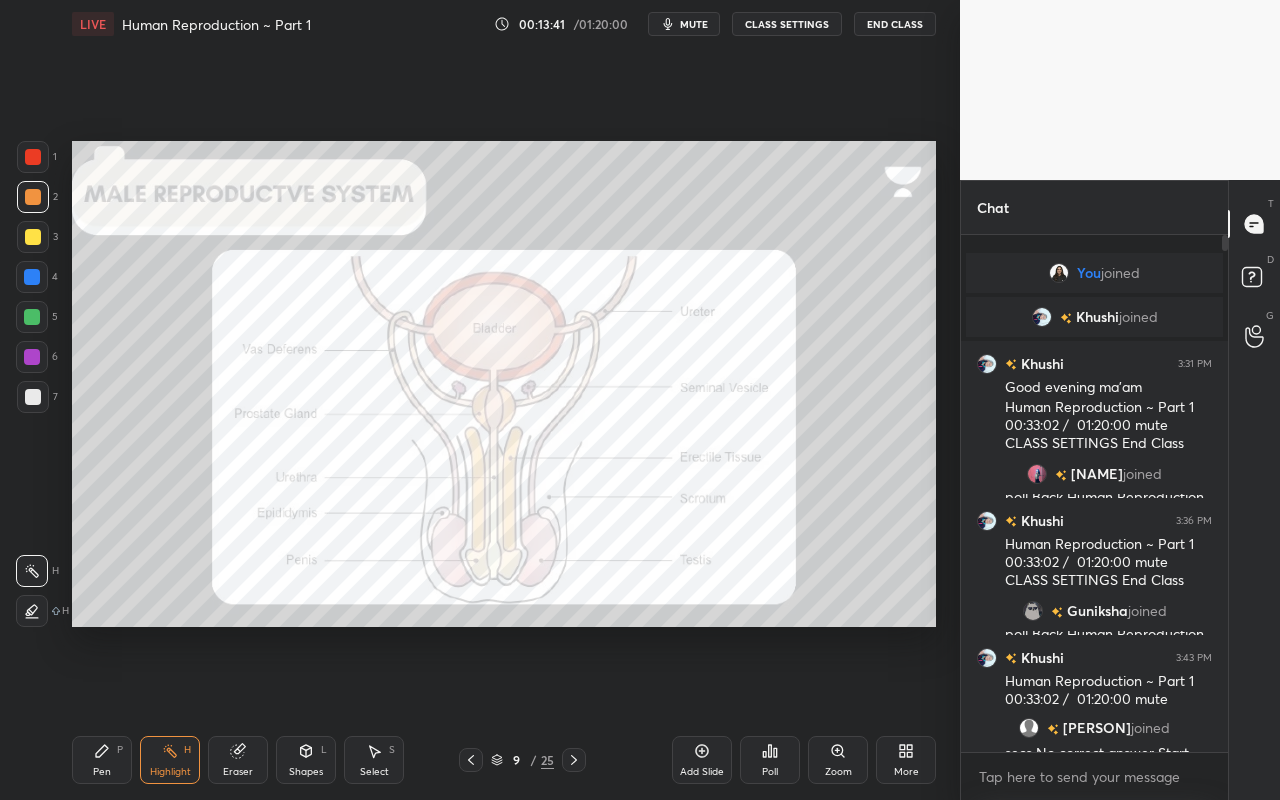 click on "Pen P" at bounding box center (102, 760) 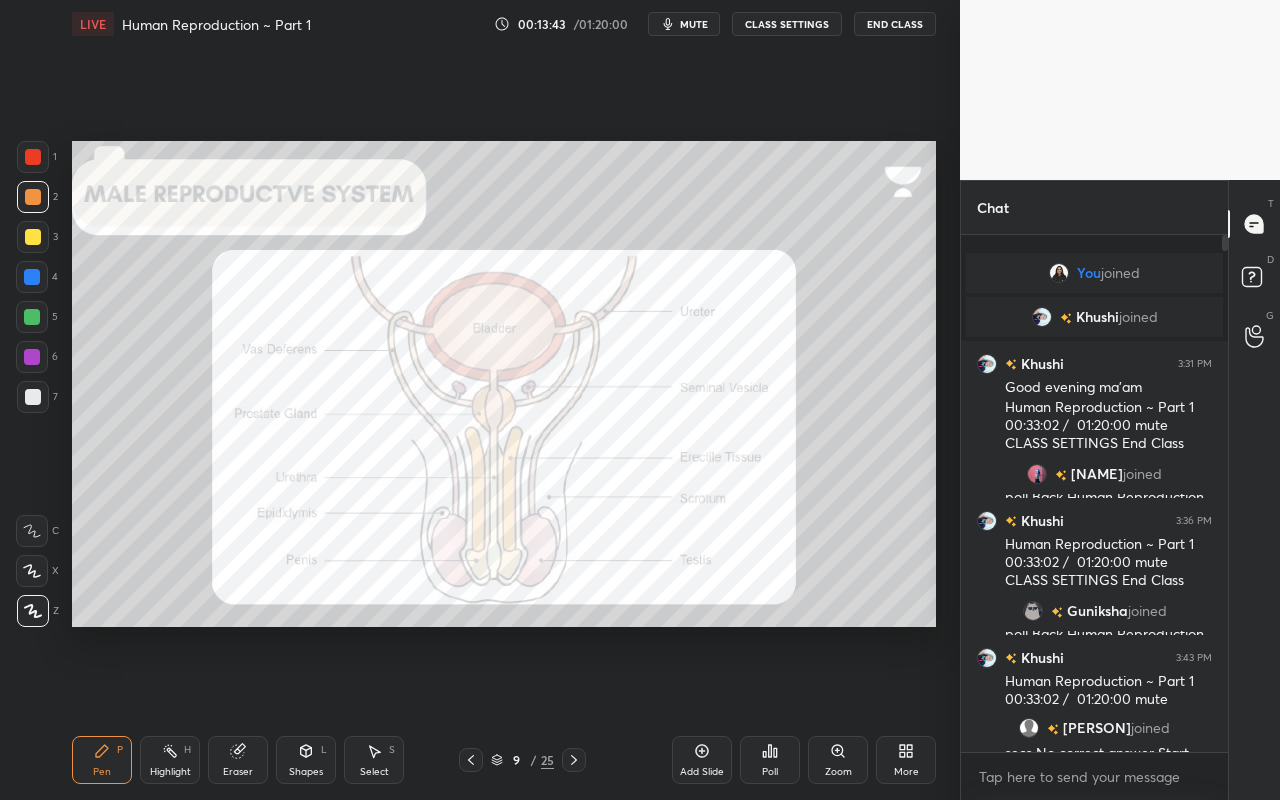 drag, startPoint x: 41, startPoint y: 155, endPoint x: 57, endPoint y: 177, distance: 27.202942 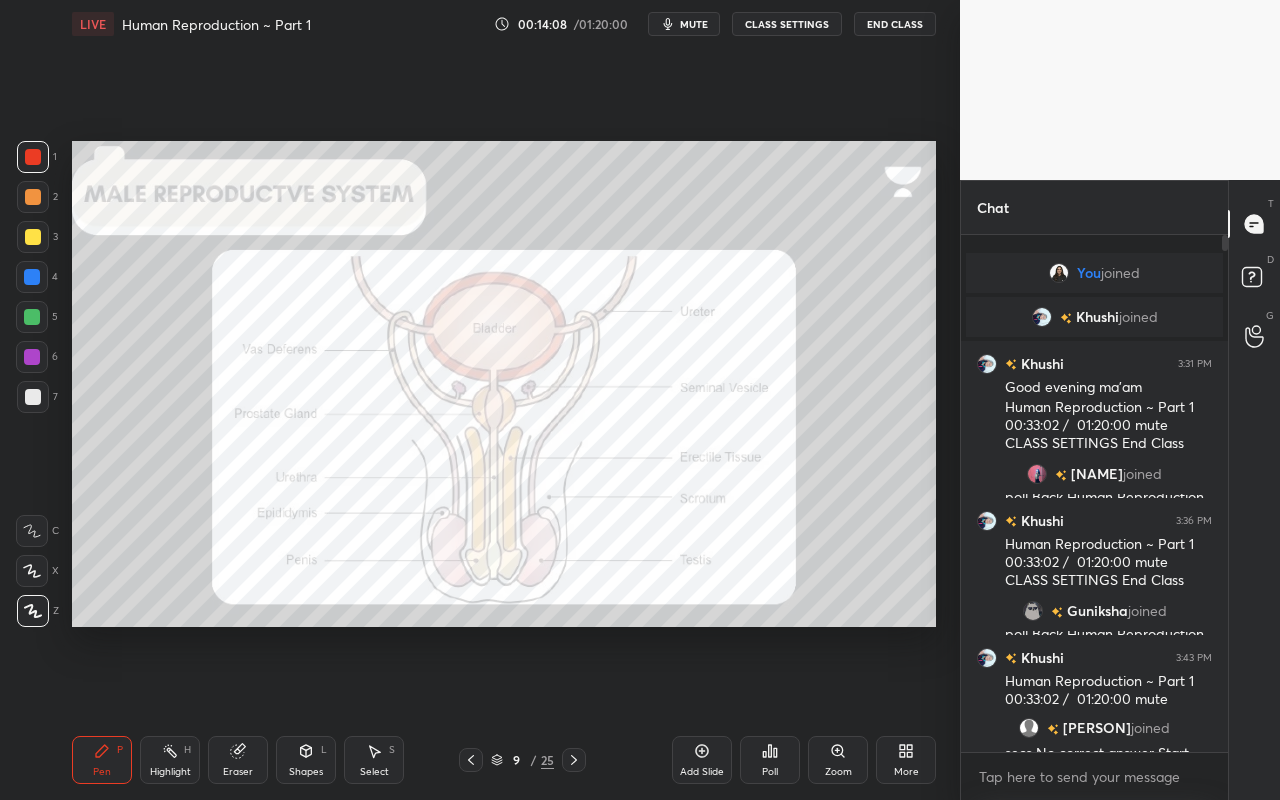 drag, startPoint x: 158, startPoint y: 758, endPoint x: 139, endPoint y: 746, distance: 22.472204 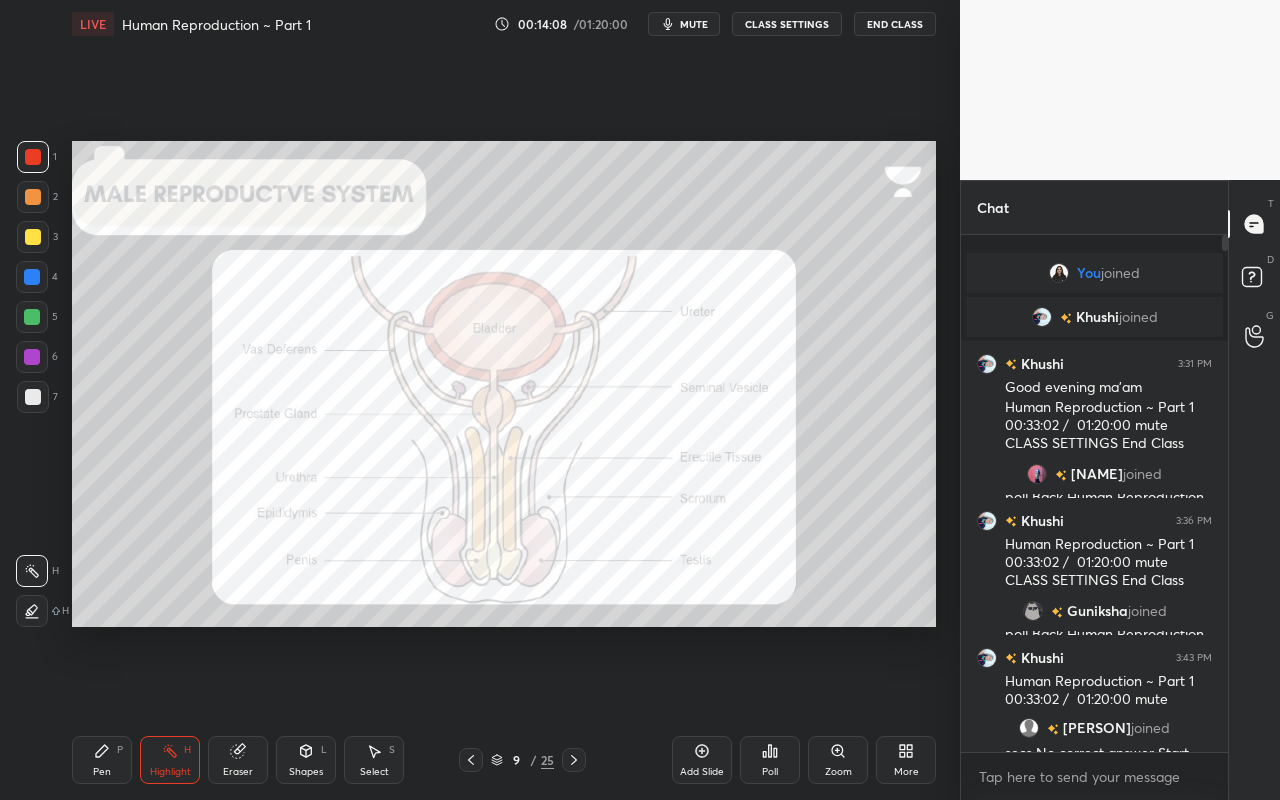 click on "H" at bounding box center (42, 611) 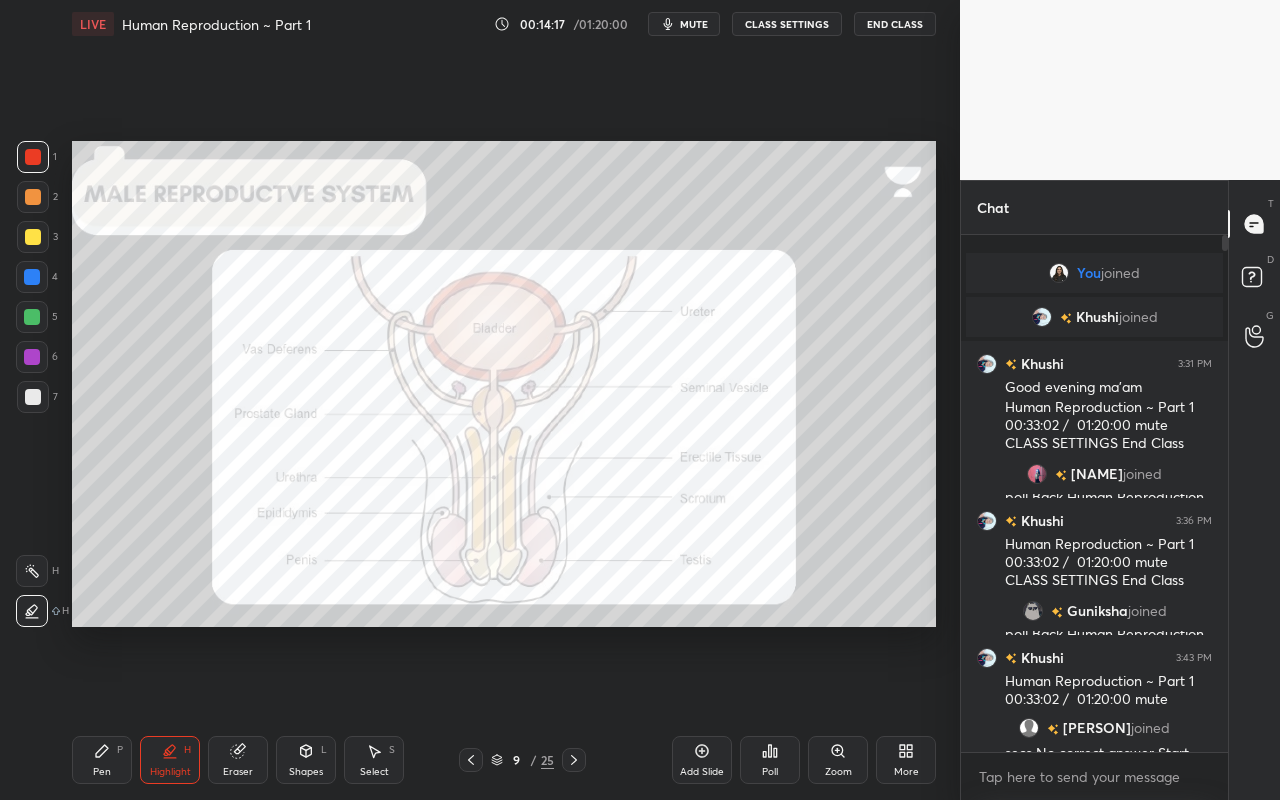 drag, startPoint x: 101, startPoint y: 762, endPoint x: 124, endPoint y: 700, distance: 66.12866 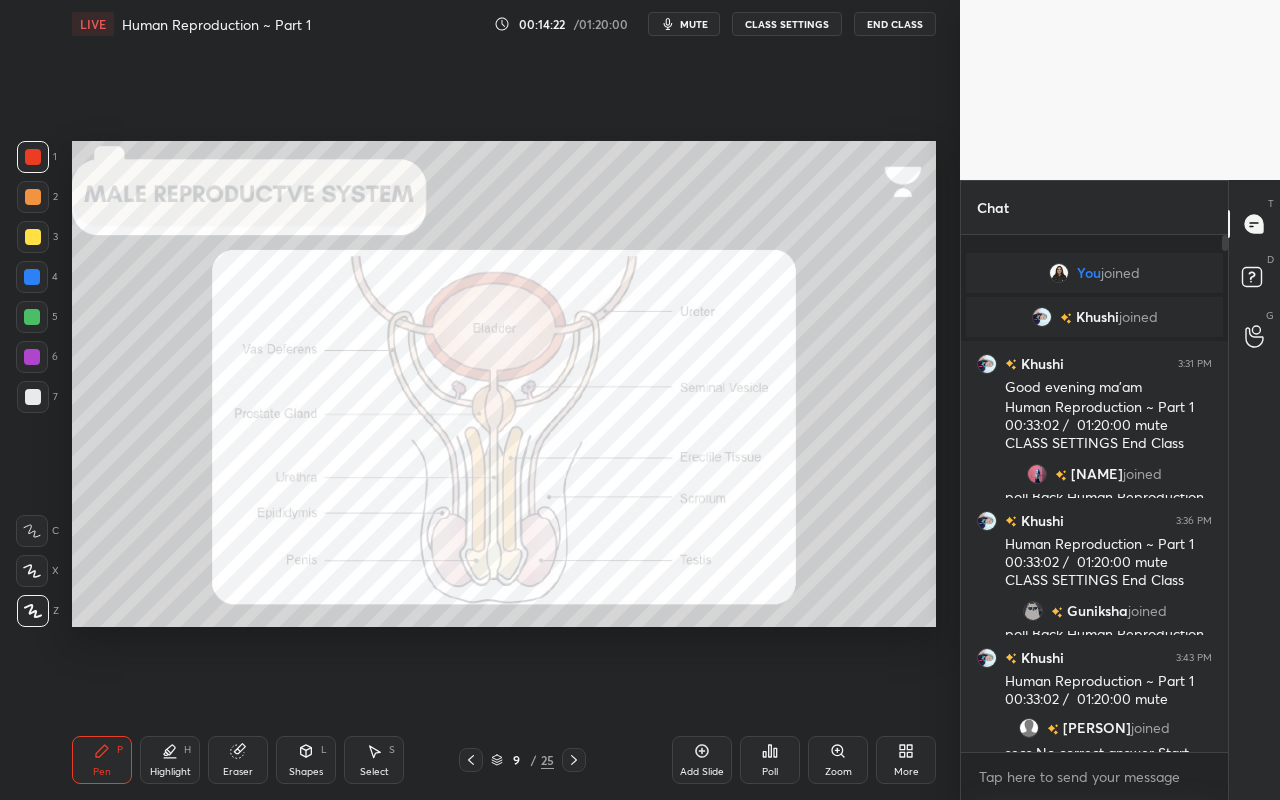 click on "Highlight" at bounding box center [170, 772] 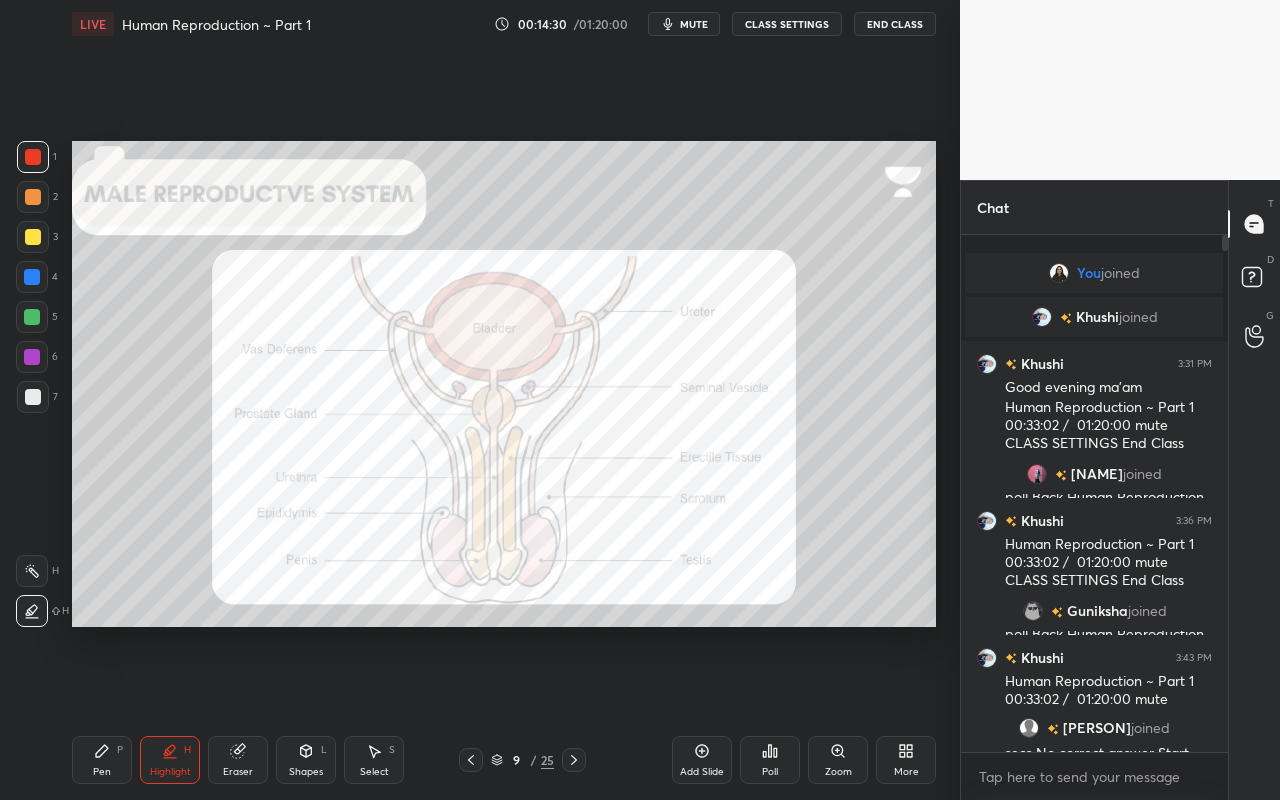drag, startPoint x: 100, startPoint y: 761, endPoint x: 86, endPoint y: 746, distance: 20.518284 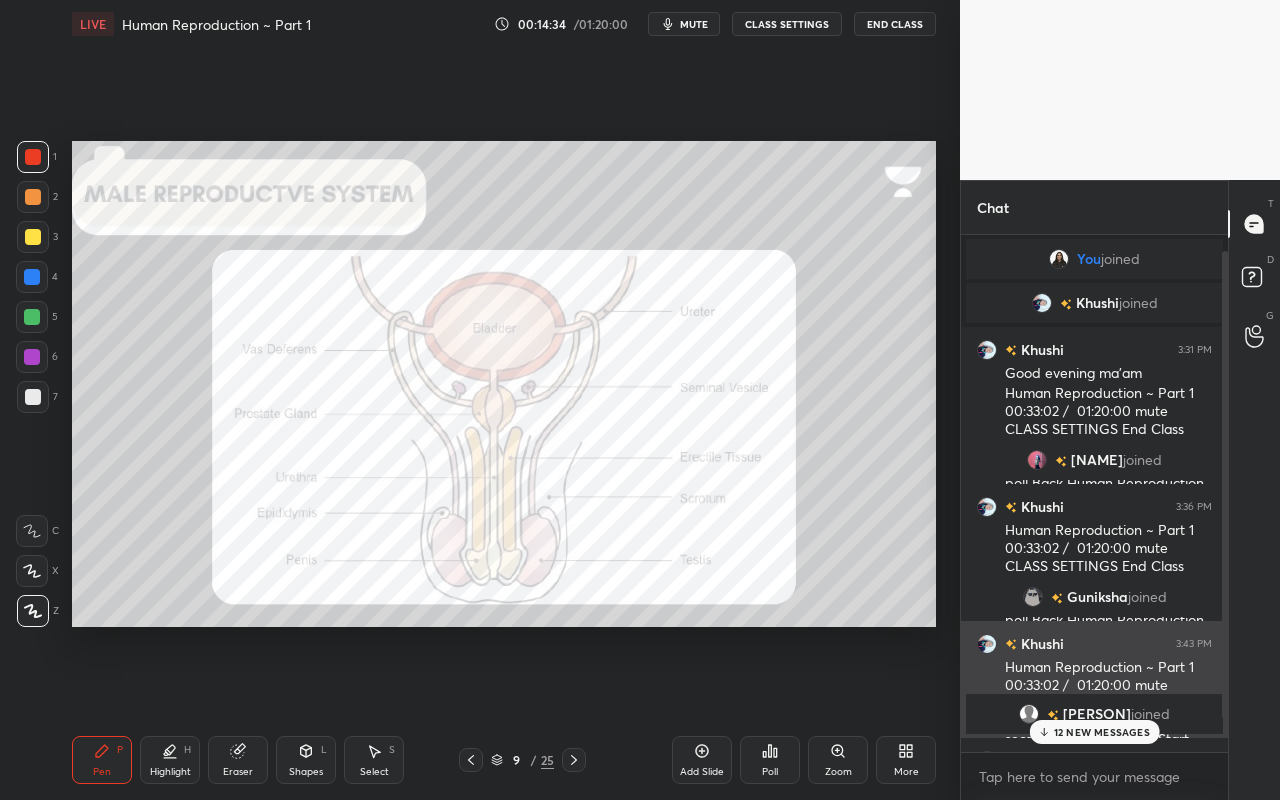 scroll, scrollTop: 55, scrollLeft: 0, axis: vertical 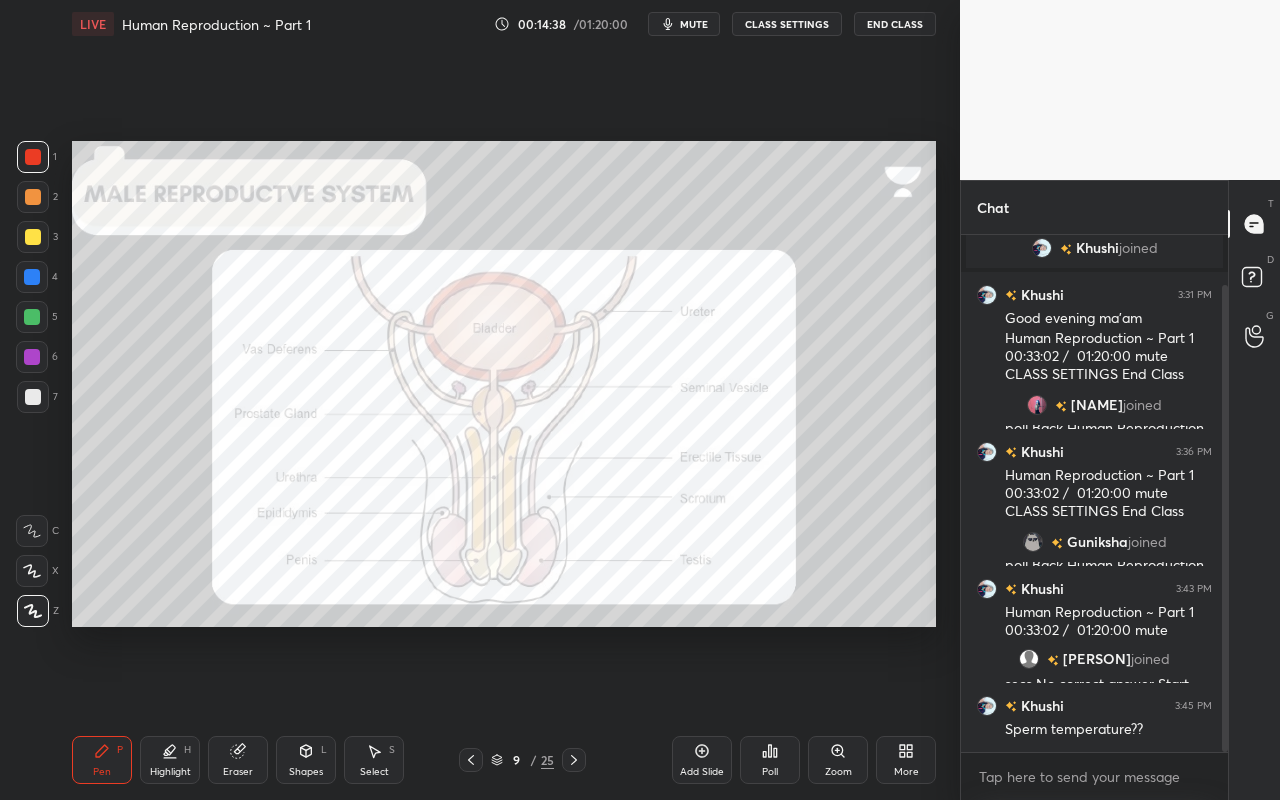 drag, startPoint x: 155, startPoint y: 761, endPoint x: 119, endPoint y: 717, distance: 56.85068 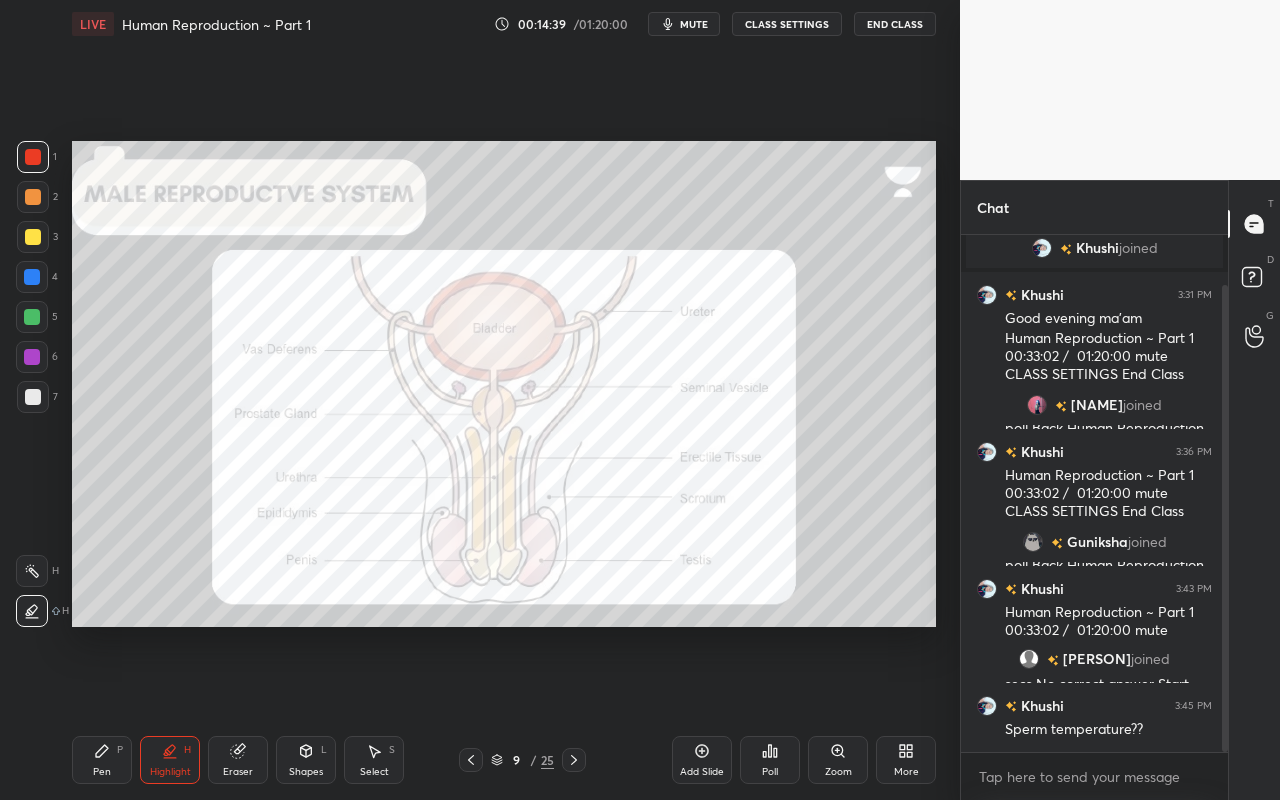 drag, startPoint x: 36, startPoint y: 580, endPoint x: 68, endPoint y: 549, distance: 44.553337 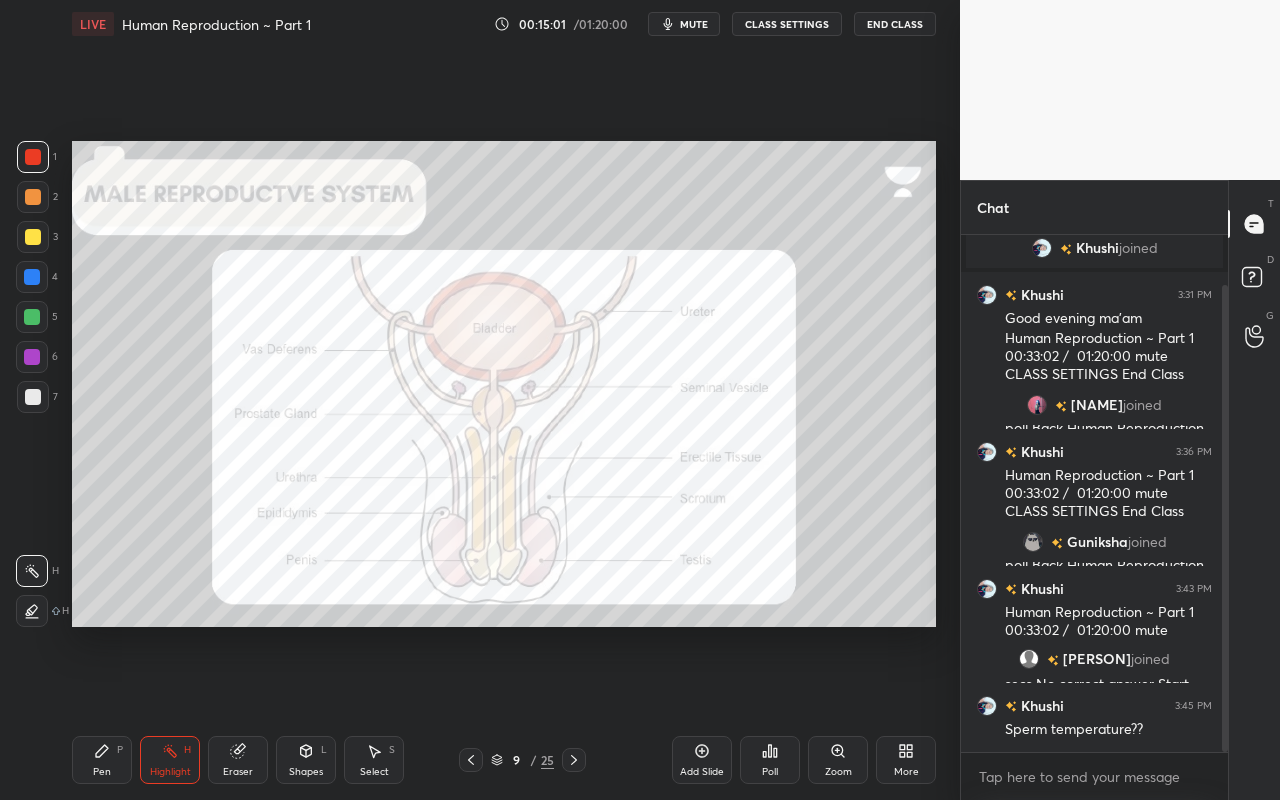 click at bounding box center (33, 397) 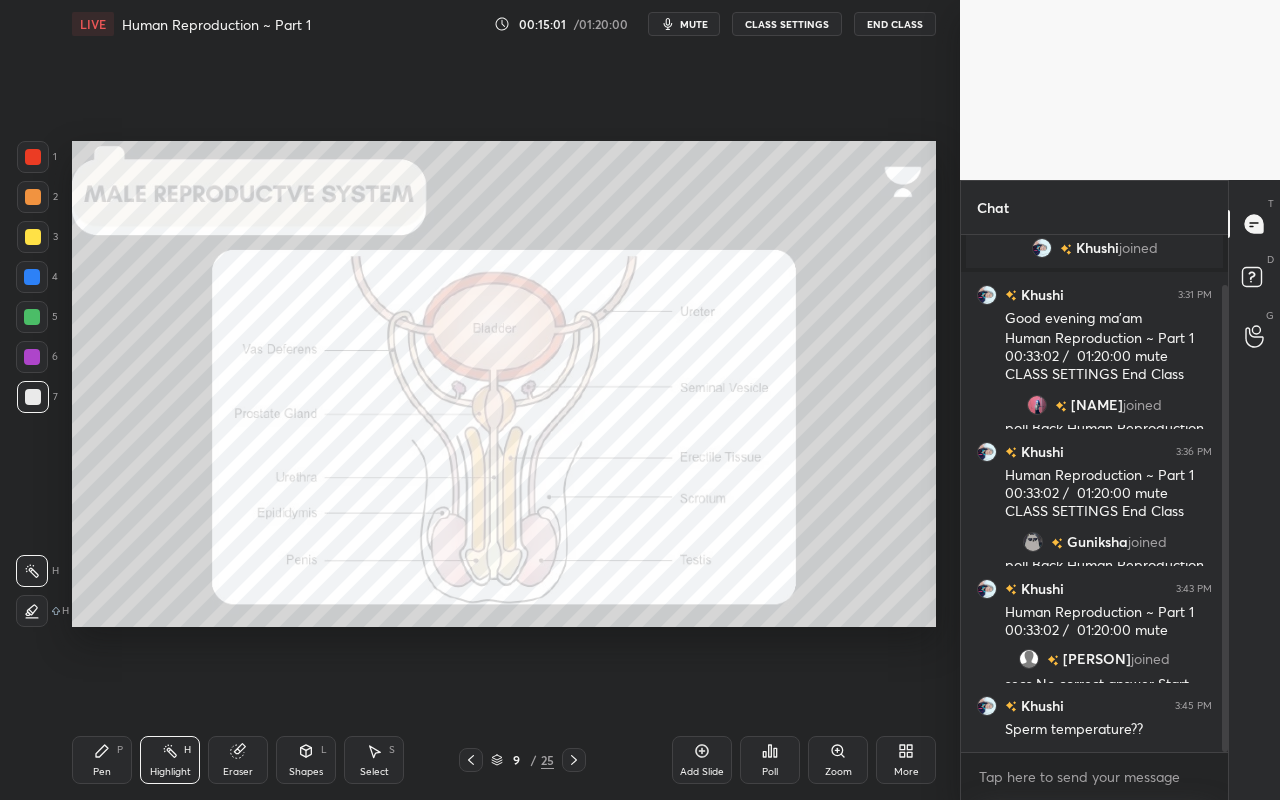 click at bounding box center [32, 357] 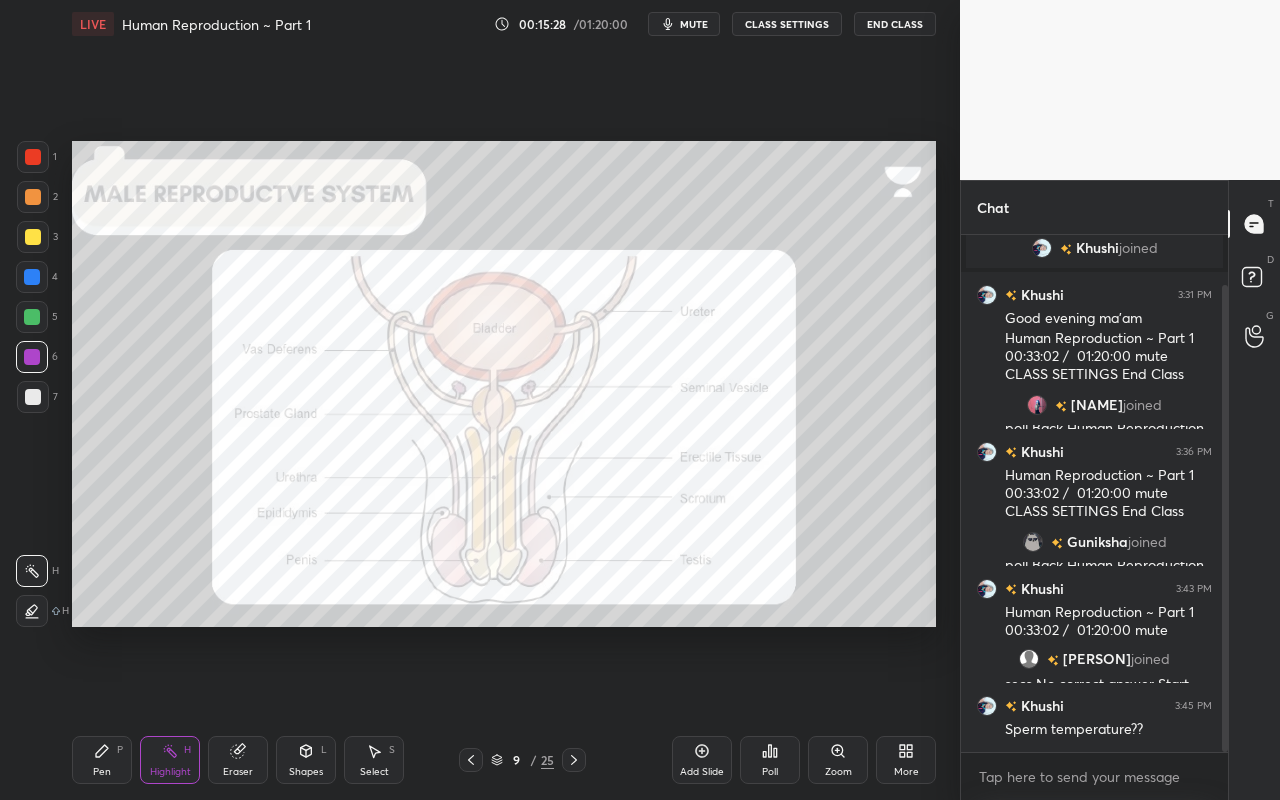 click at bounding box center (33, 237) 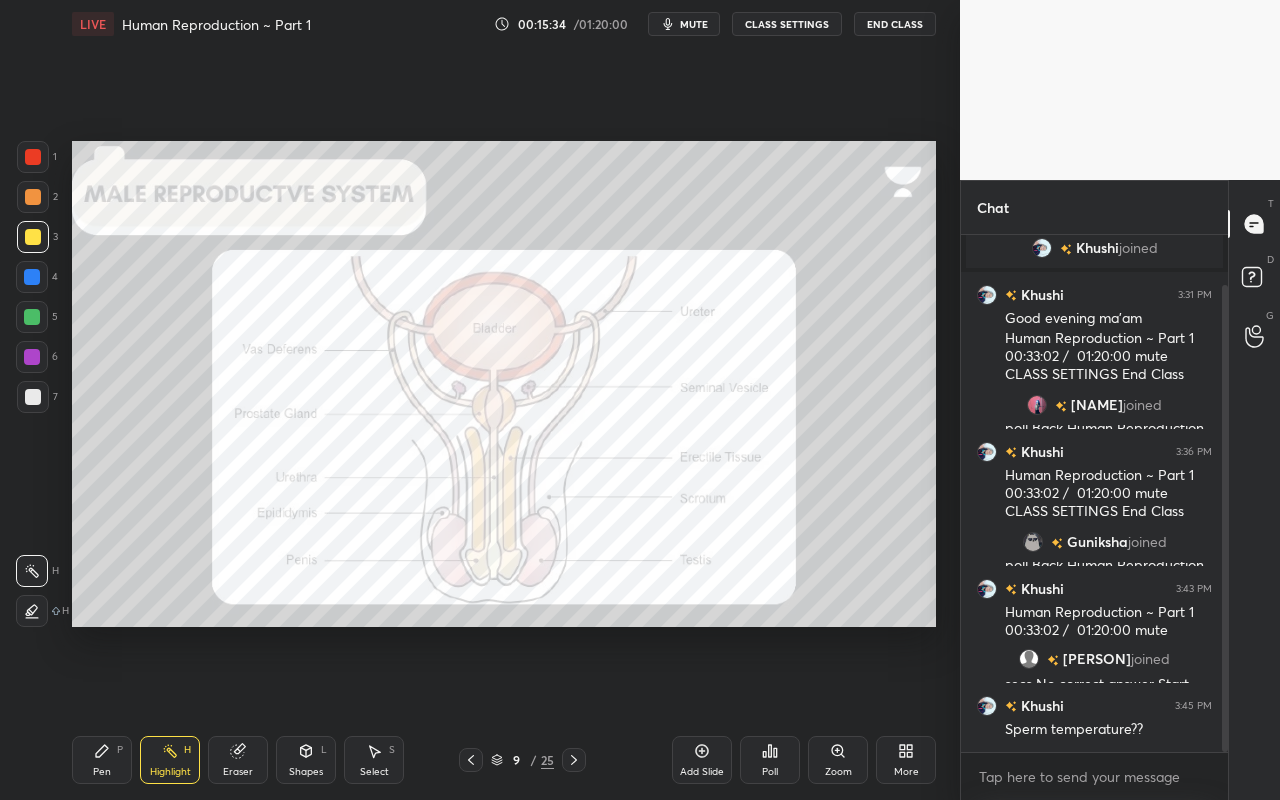 drag, startPoint x: 31, startPoint y: 348, endPoint x: 63, endPoint y: 360, distance: 34.176014 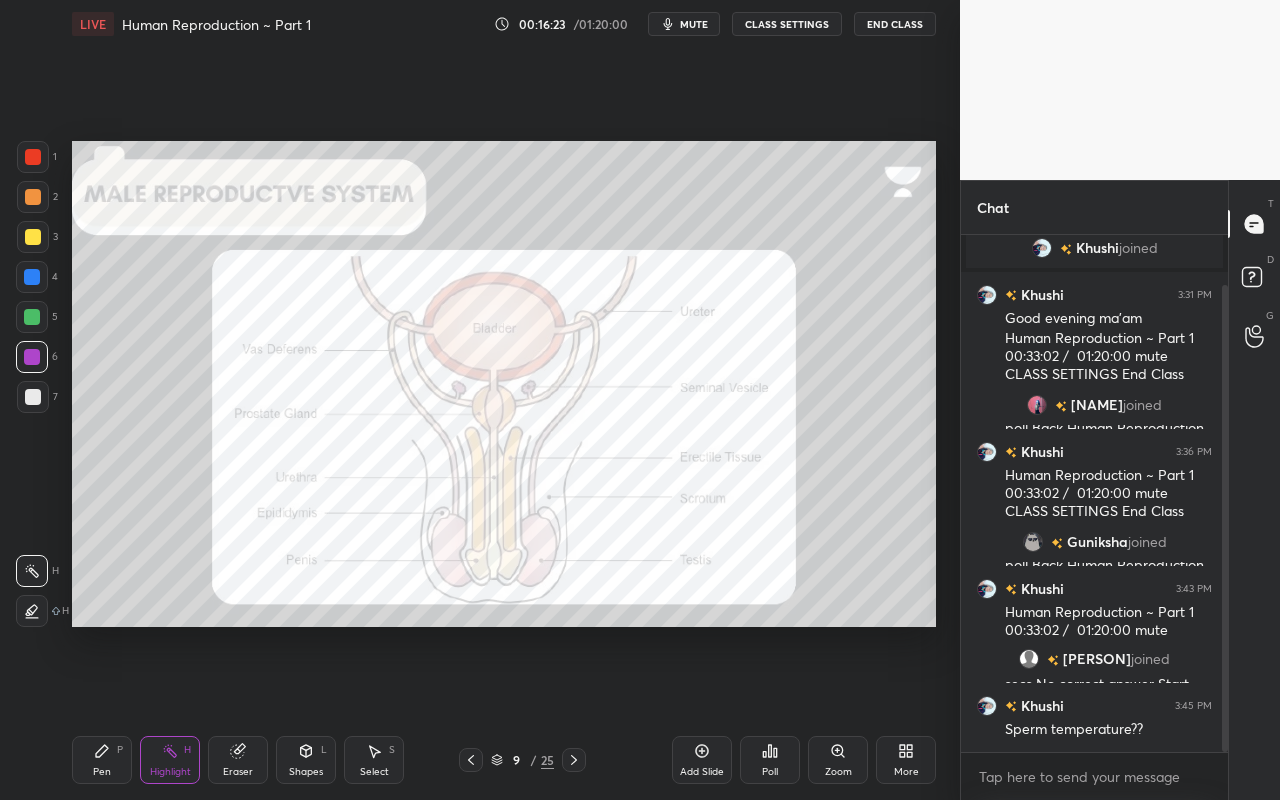 drag, startPoint x: 31, startPoint y: 271, endPoint x: 25, endPoint y: 297, distance: 26.683329 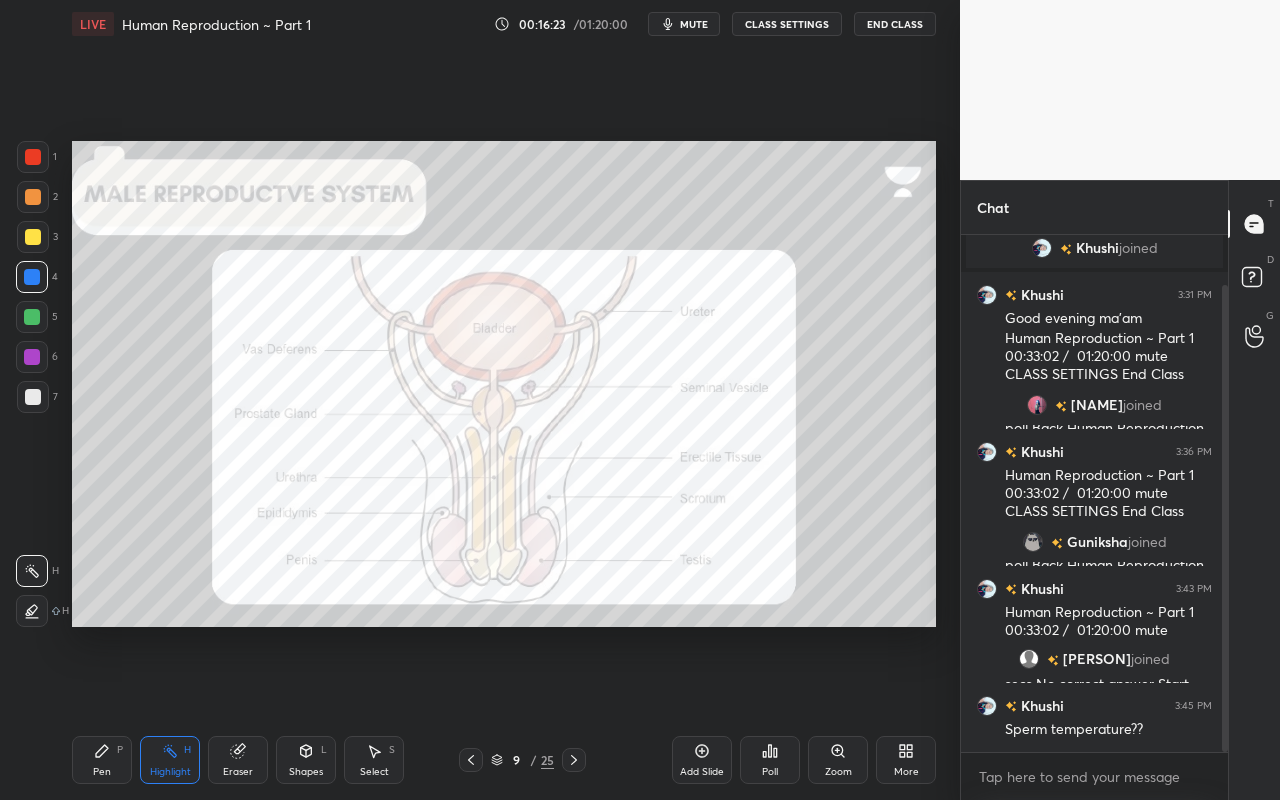 drag, startPoint x: 113, startPoint y: 770, endPoint x: 118, endPoint y: 735, distance: 35.35534 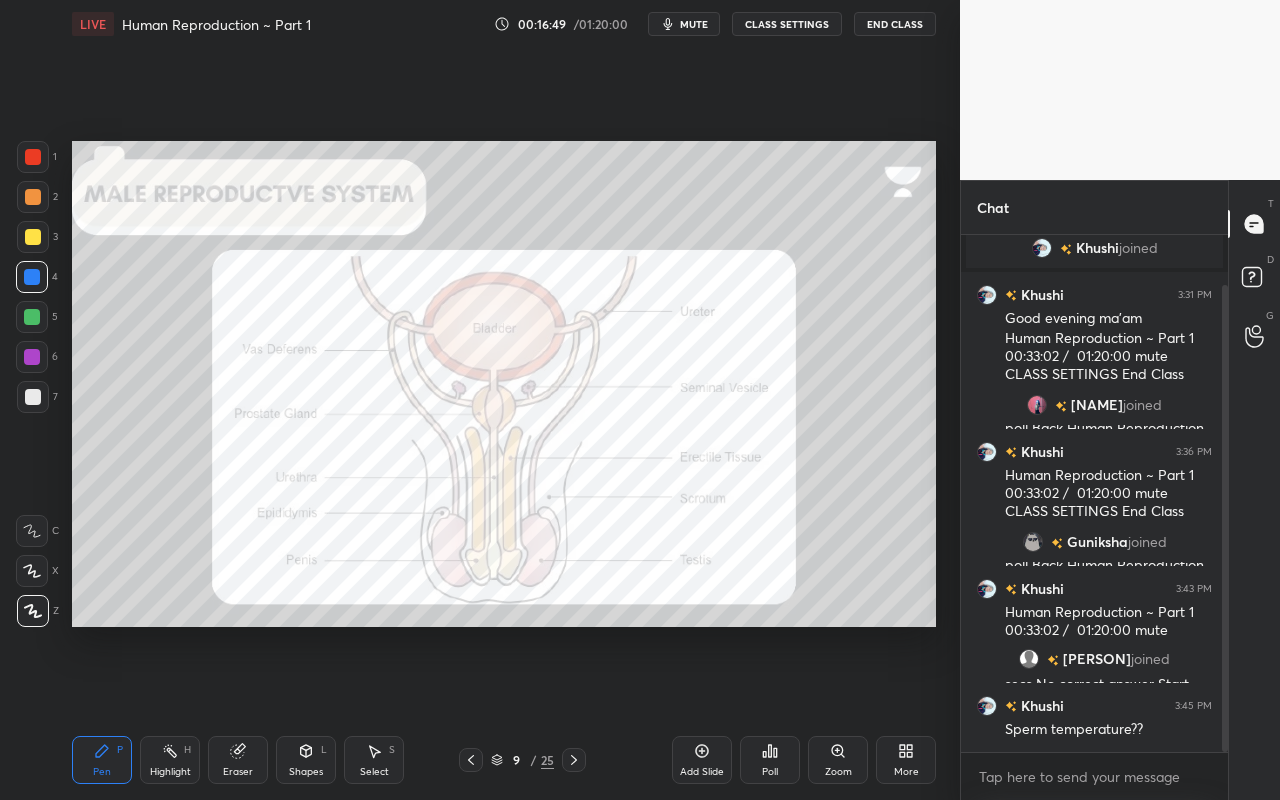 click at bounding box center (32, 357) 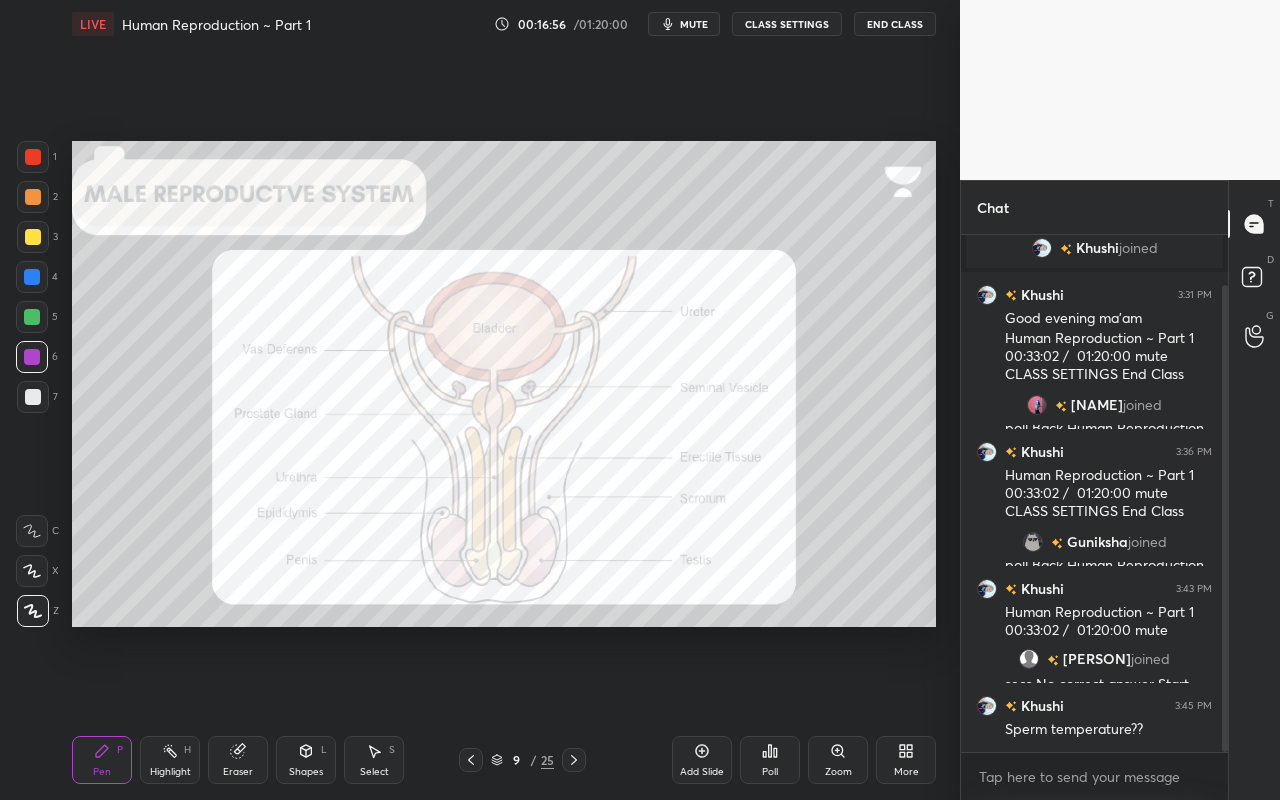 drag, startPoint x: 29, startPoint y: 167, endPoint x: 54, endPoint y: 174, distance: 25.96151 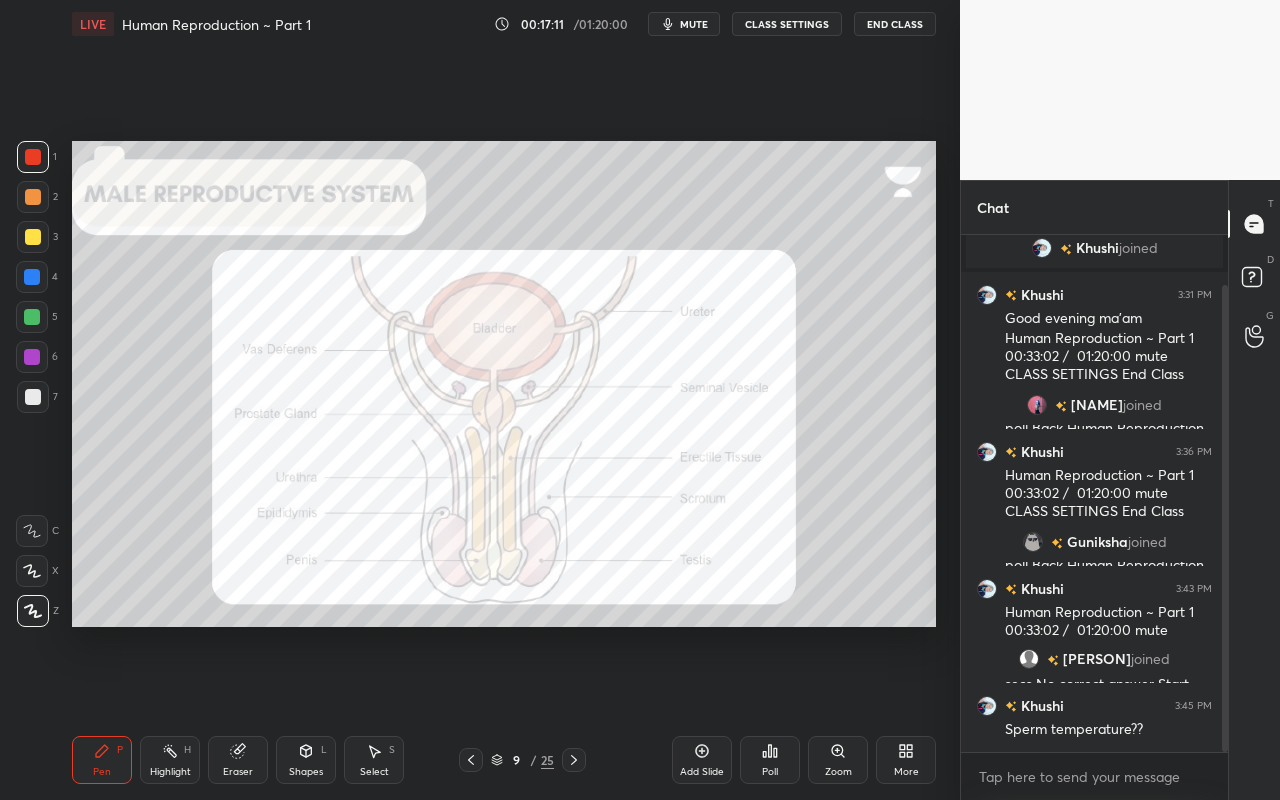 drag, startPoint x: 32, startPoint y: 349, endPoint x: 68, endPoint y: 342, distance: 36.67424 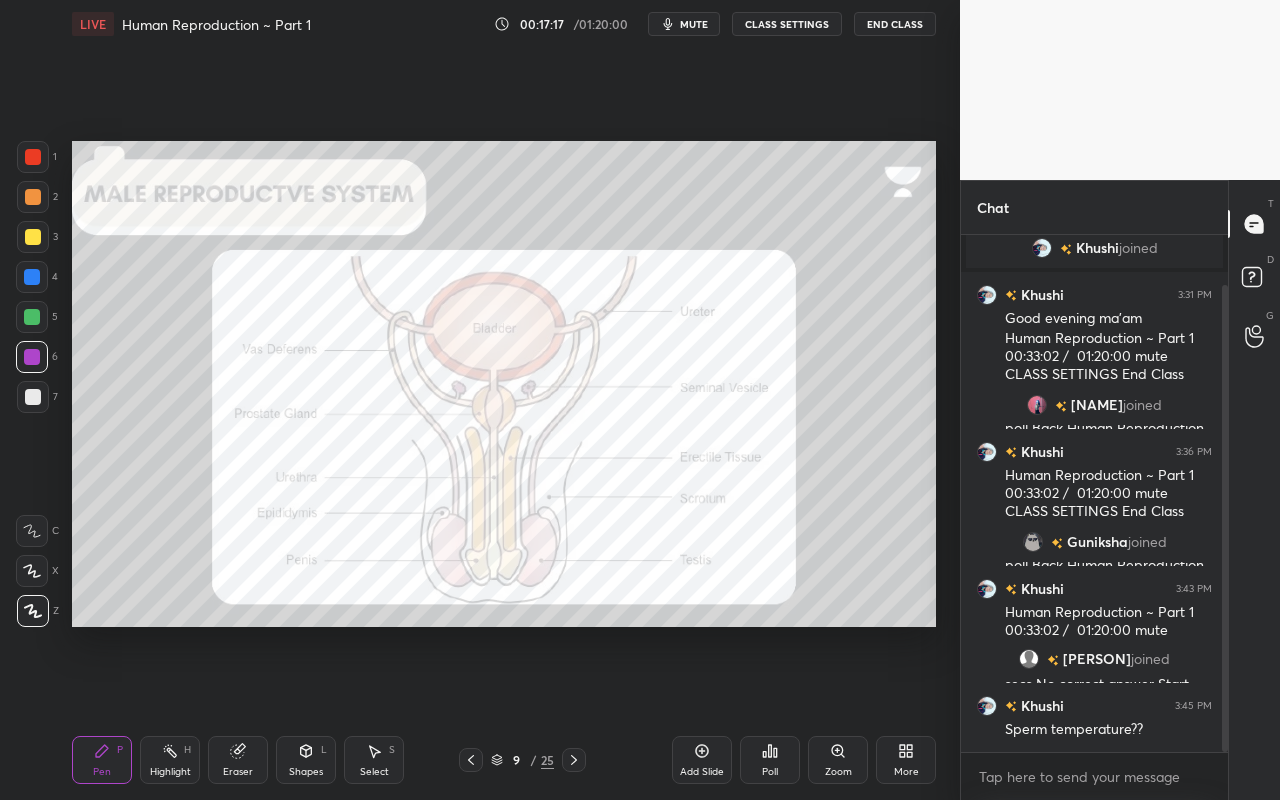 drag, startPoint x: 29, startPoint y: 288, endPoint x: 51, endPoint y: 300, distance: 25.059929 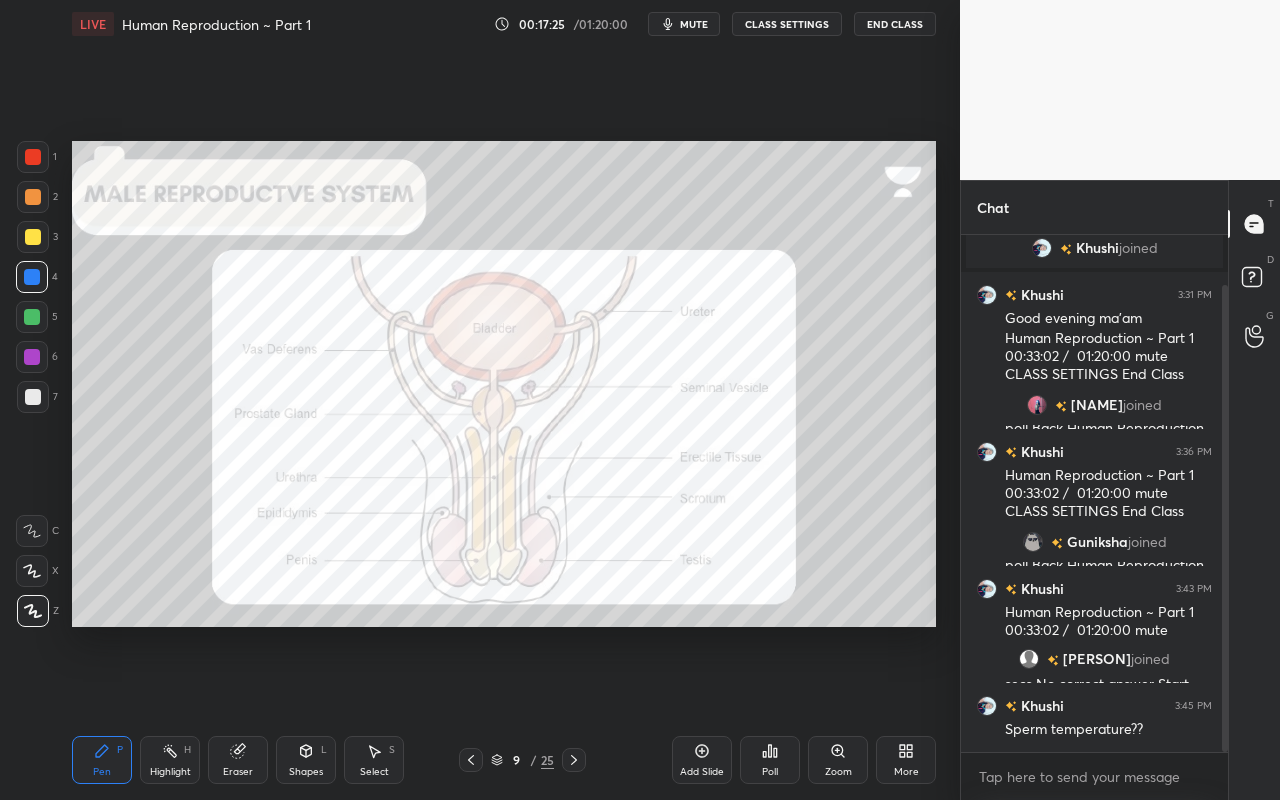 click on "1" at bounding box center [37, 161] 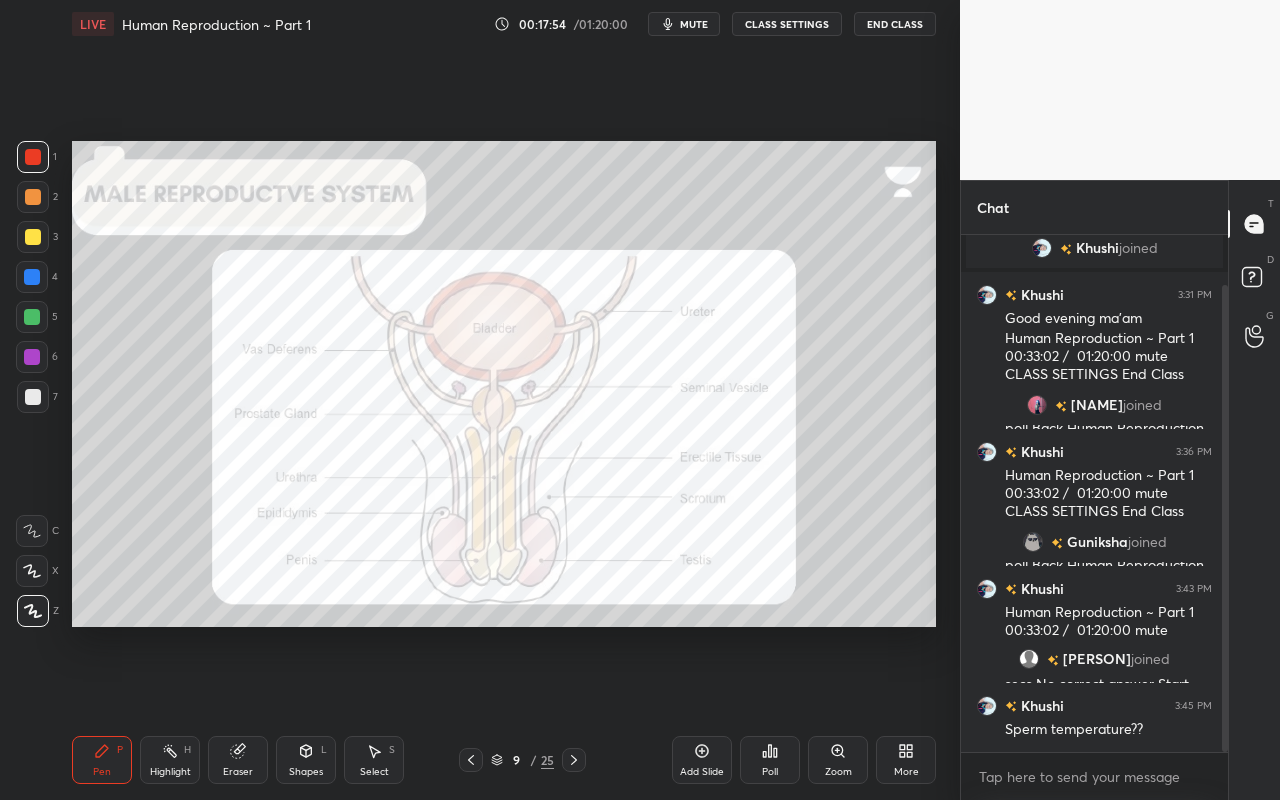 drag, startPoint x: 33, startPoint y: 394, endPoint x: 58, endPoint y: 383, distance: 27.313 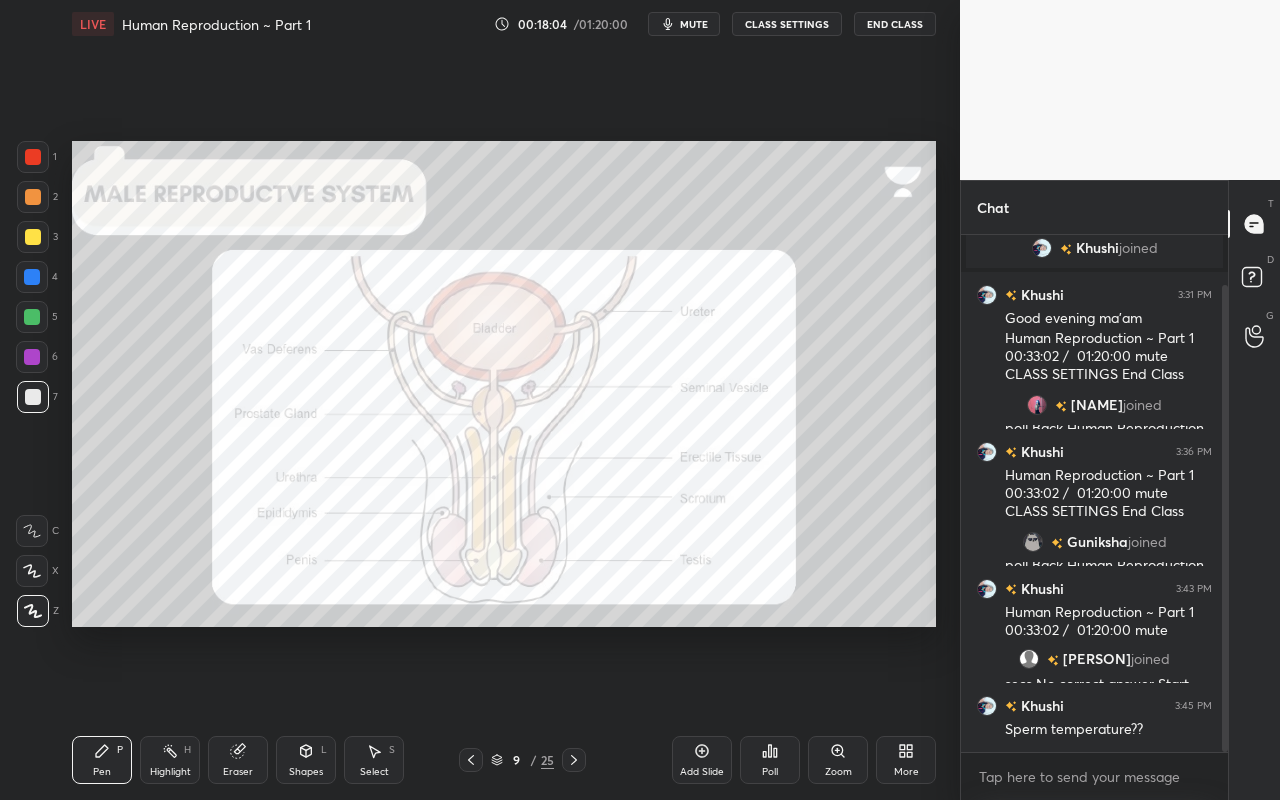 drag, startPoint x: 675, startPoint y: 627, endPoint x: 698, endPoint y: 627, distance: 23 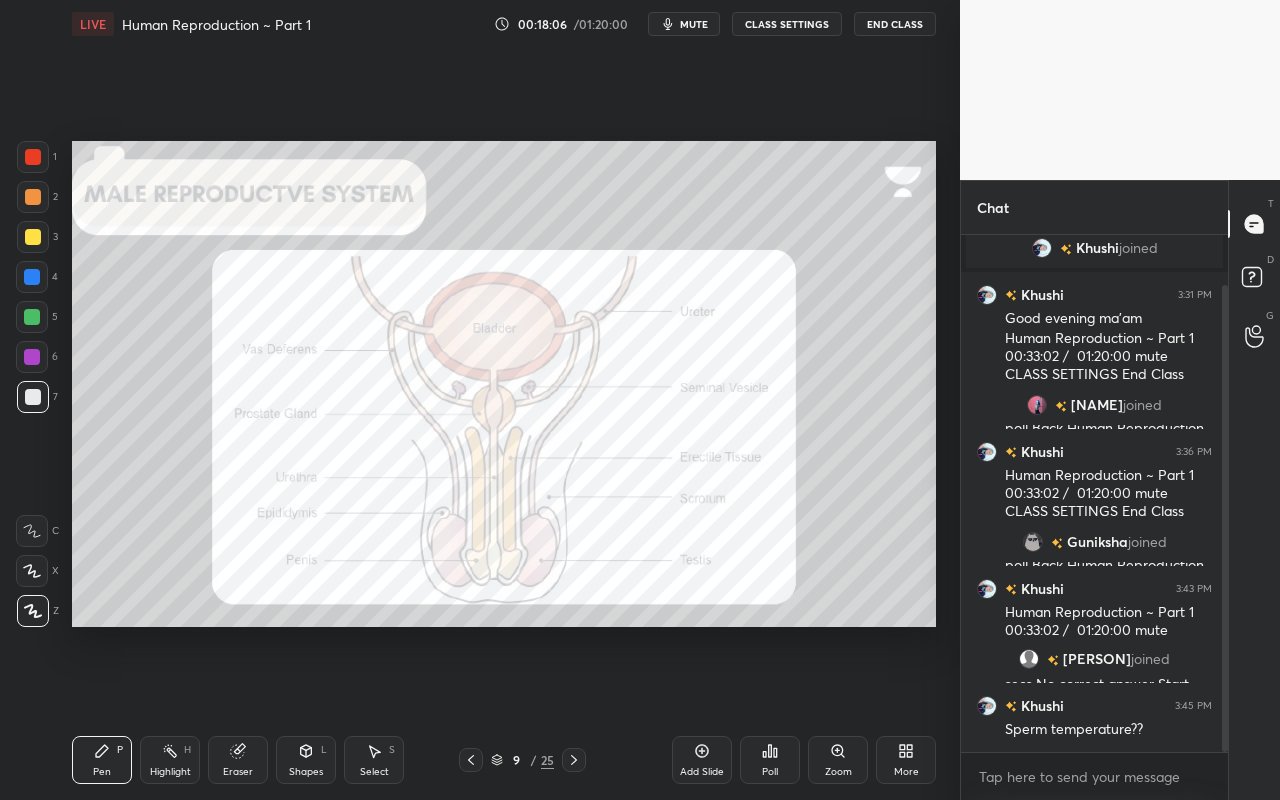 click at bounding box center [32, 357] 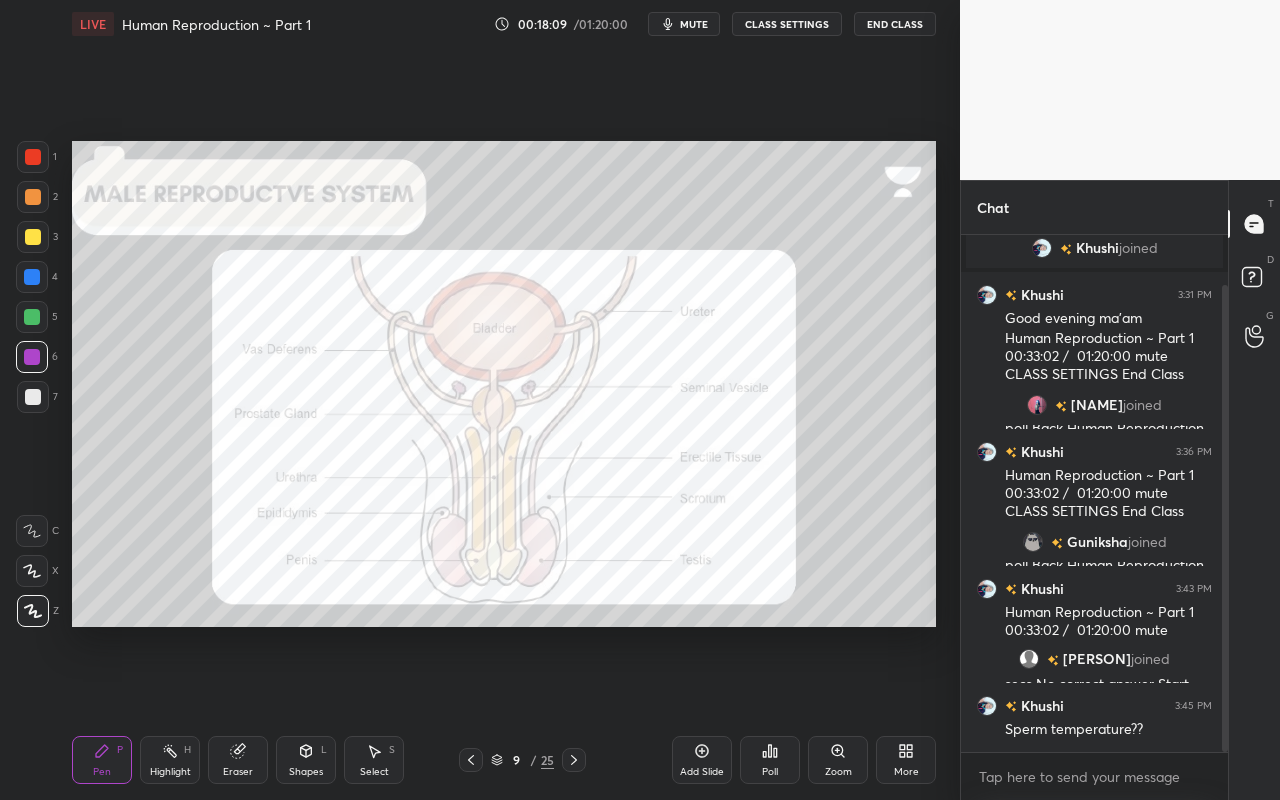 click on "1" at bounding box center [37, 161] 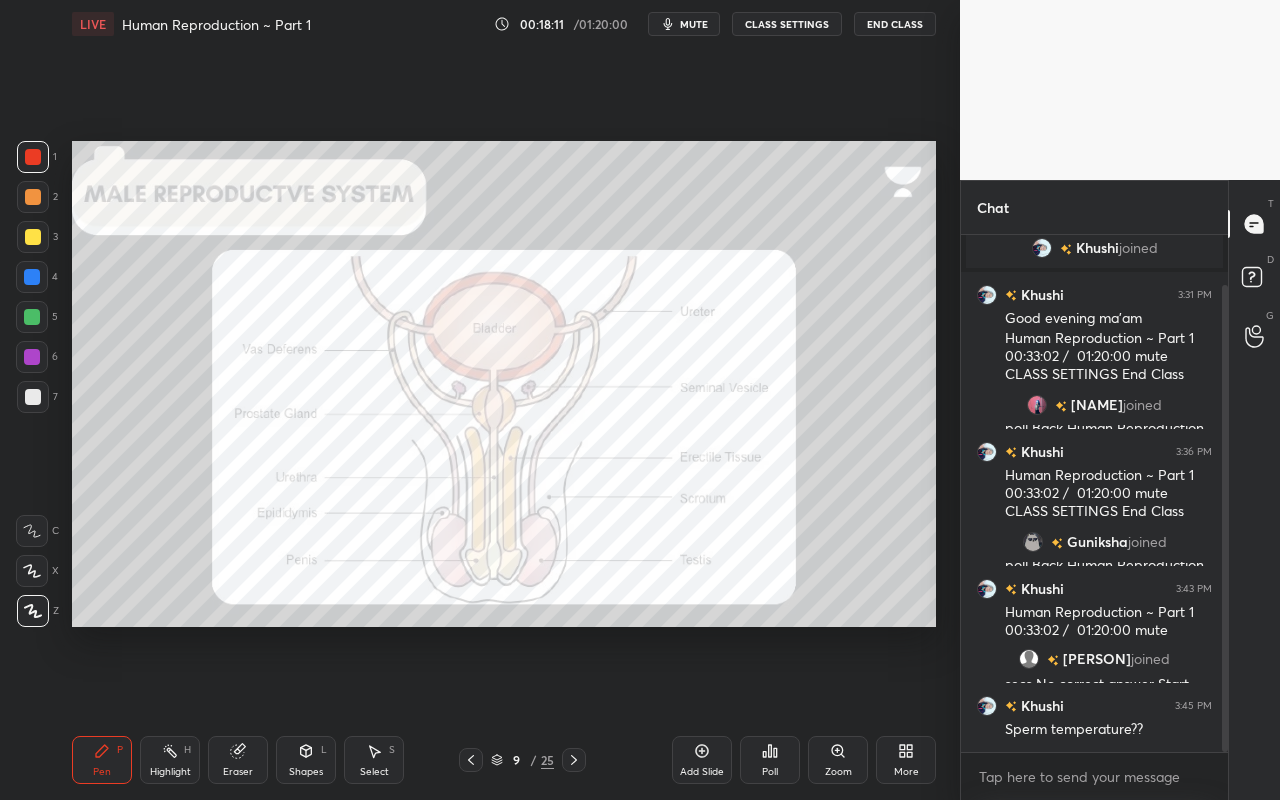 click at bounding box center [32, 357] 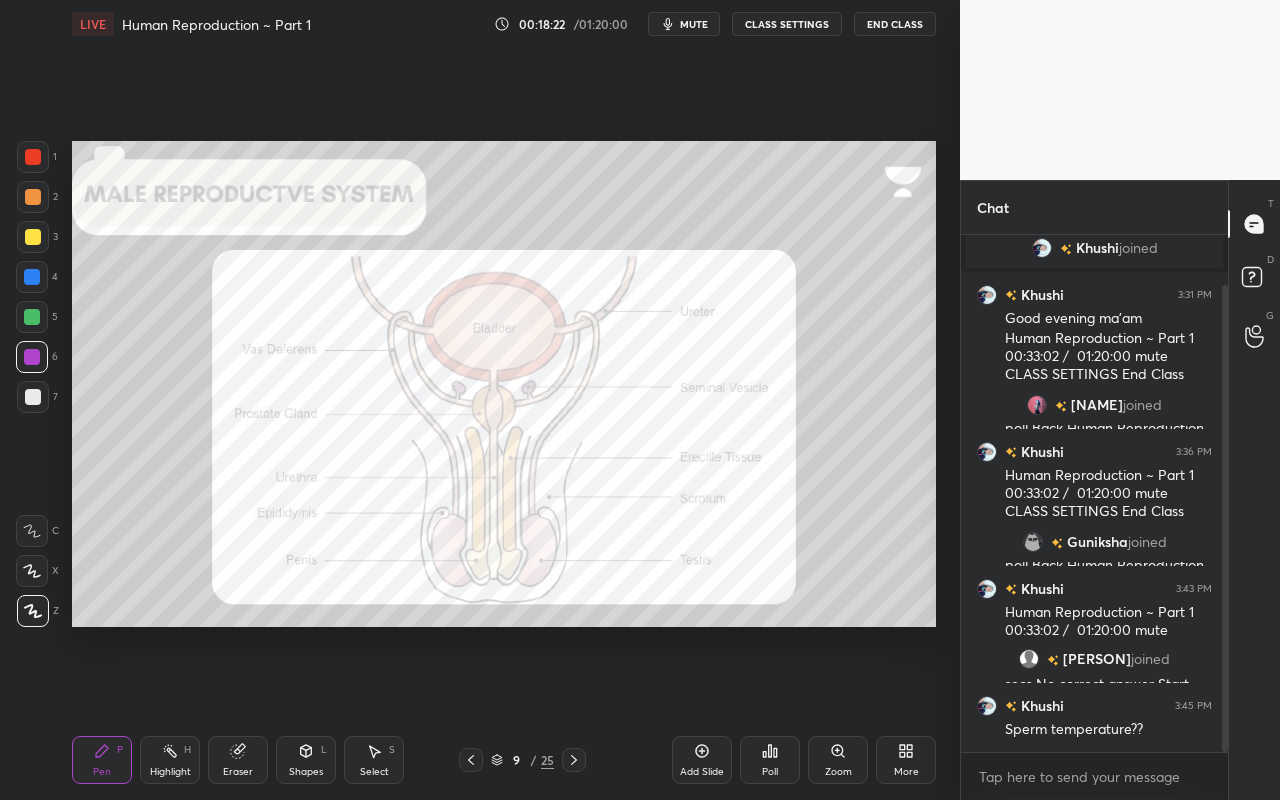 drag, startPoint x: 38, startPoint y: 170, endPoint x: 36, endPoint y: 160, distance: 10.198039 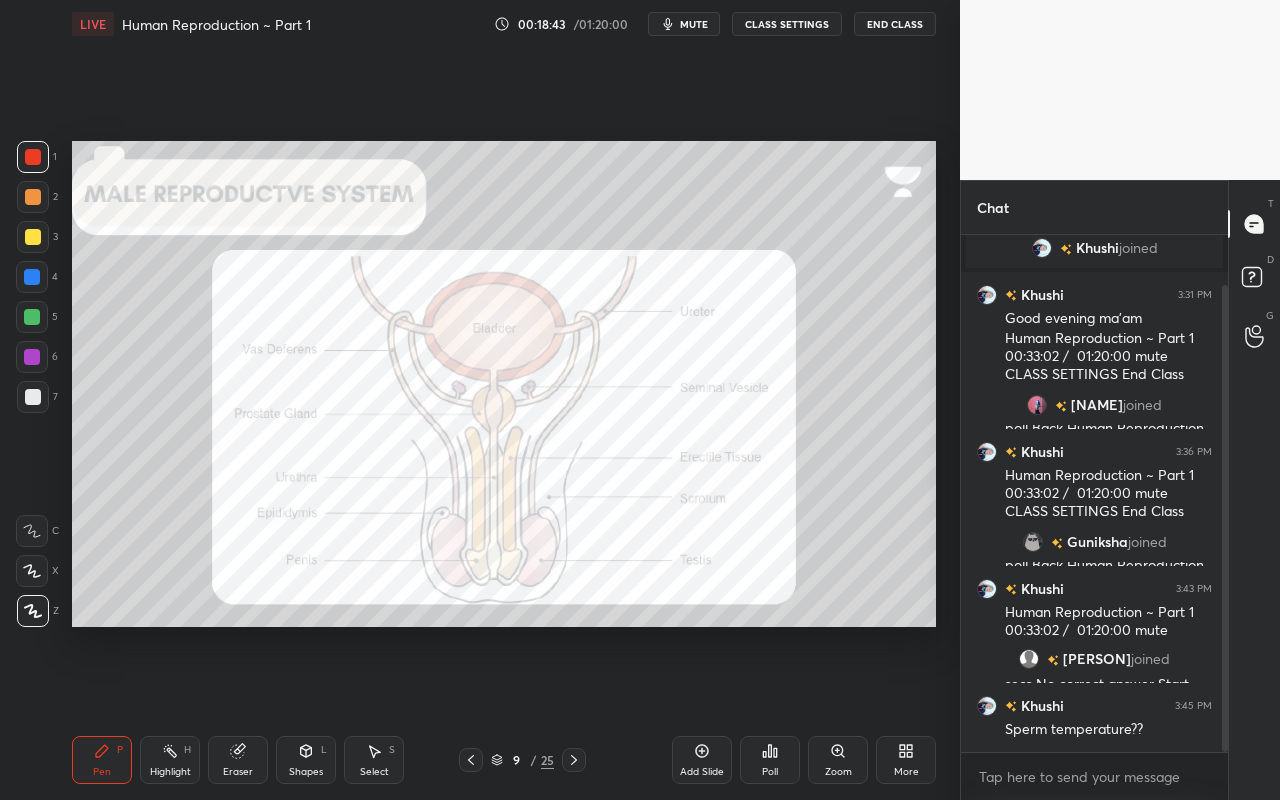 drag, startPoint x: 23, startPoint y: 330, endPoint x: 48, endPoint y: 325, distance: 25.495098 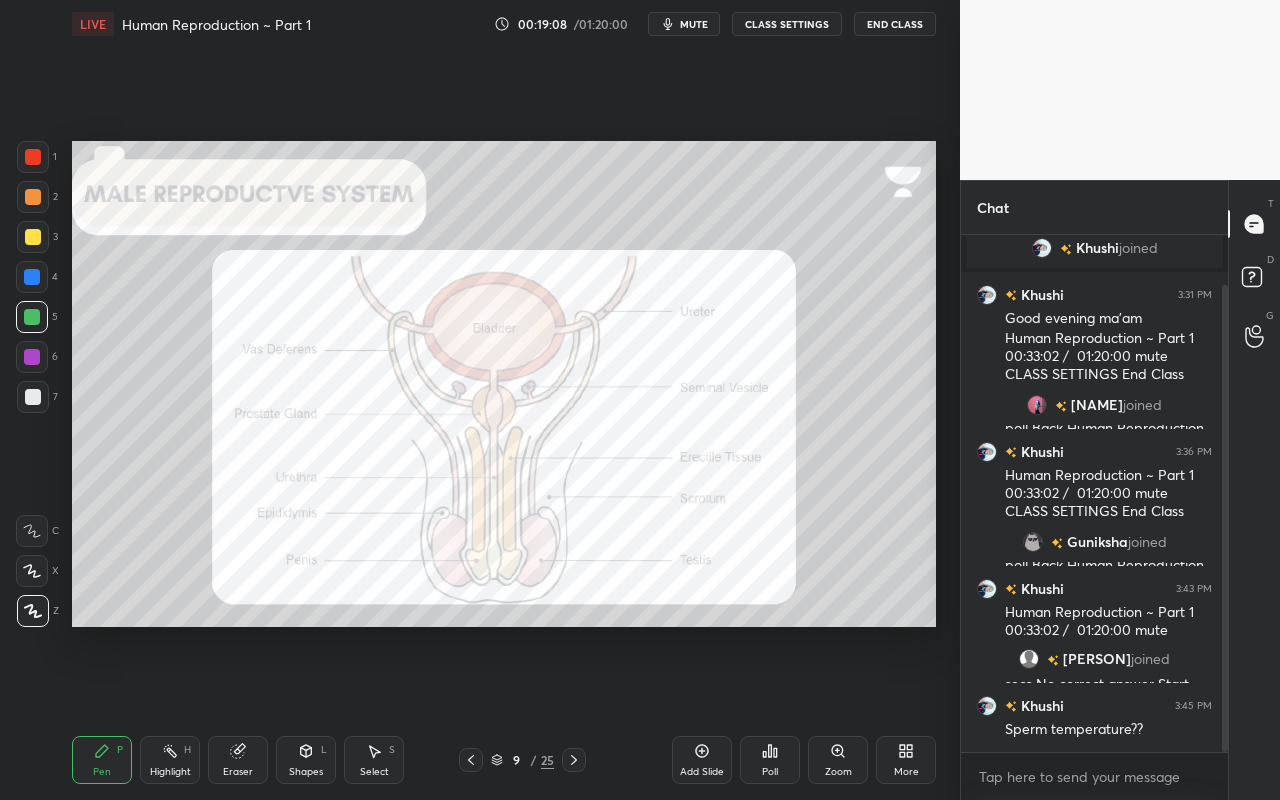 click 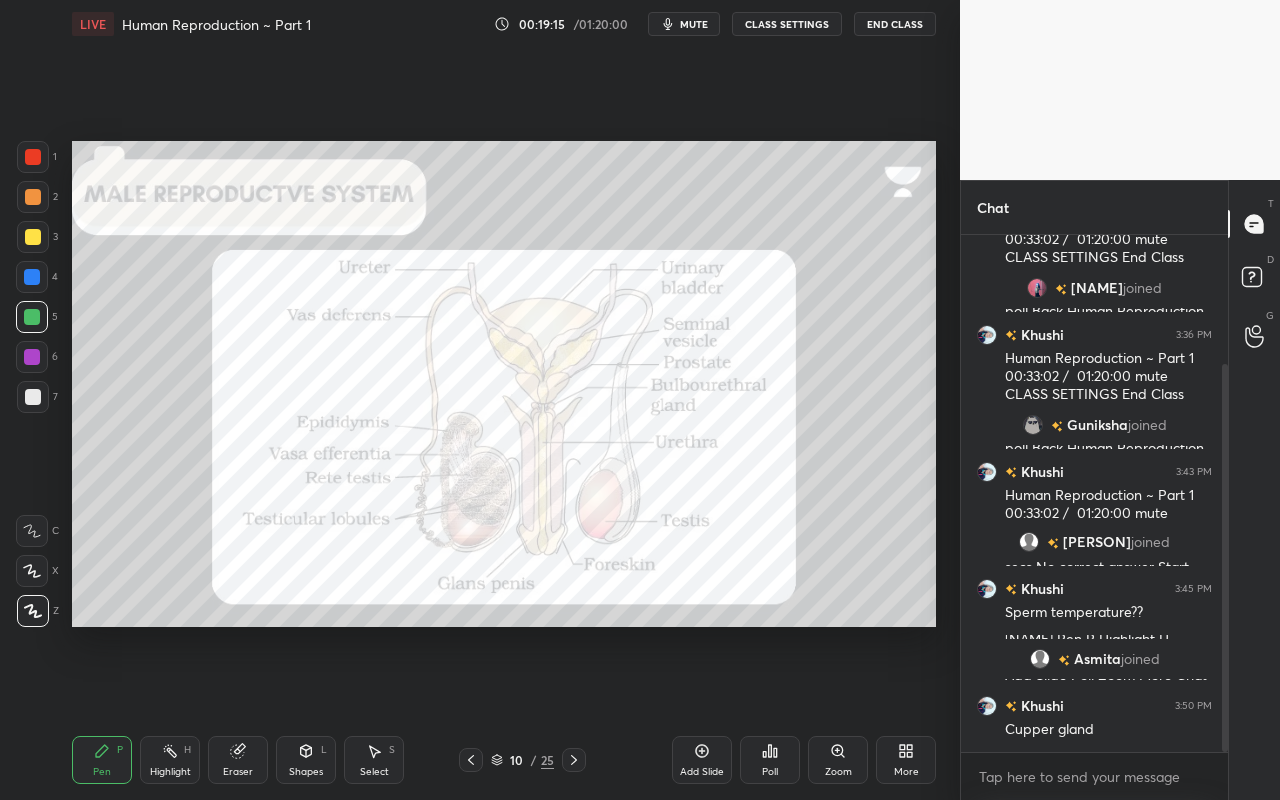 scroll, scrollTop: 192, scrollLeft: 0, axis: vertical 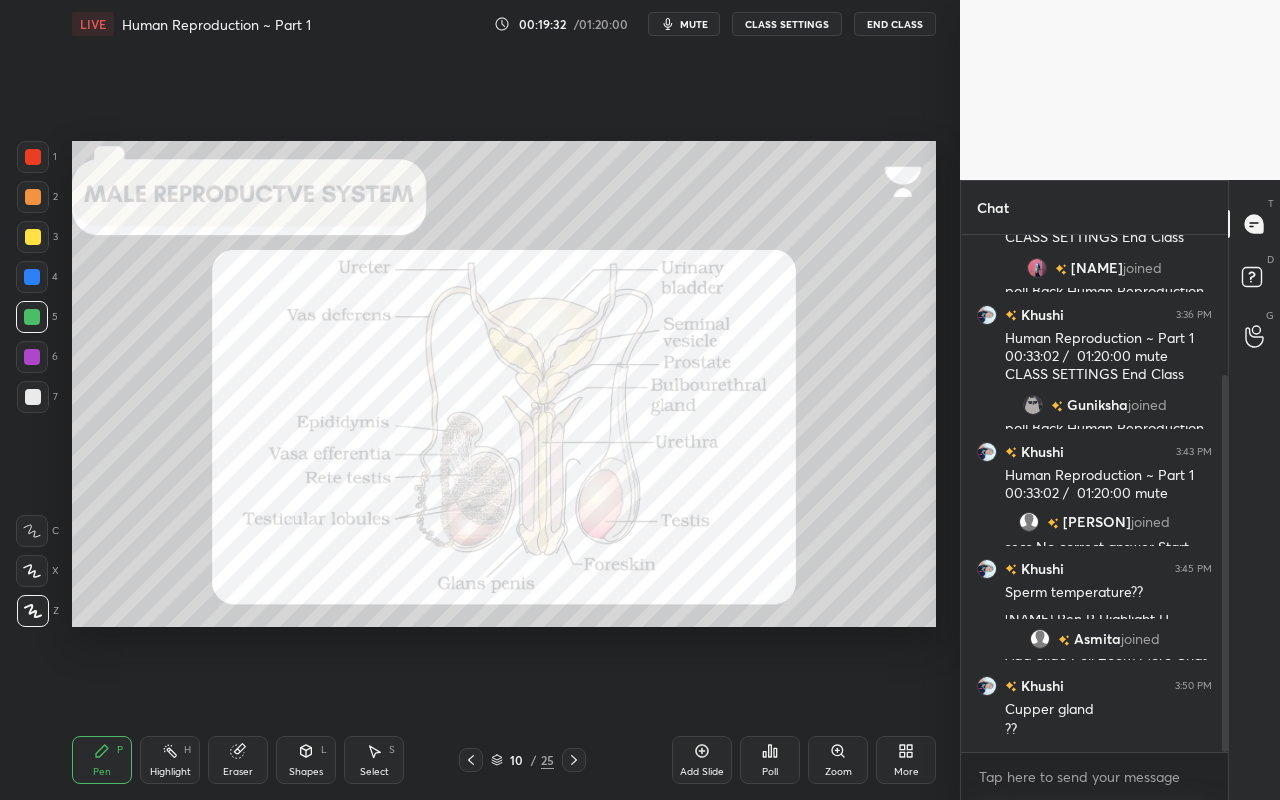 click on "Highlight H" at bounding box center [170, 760] 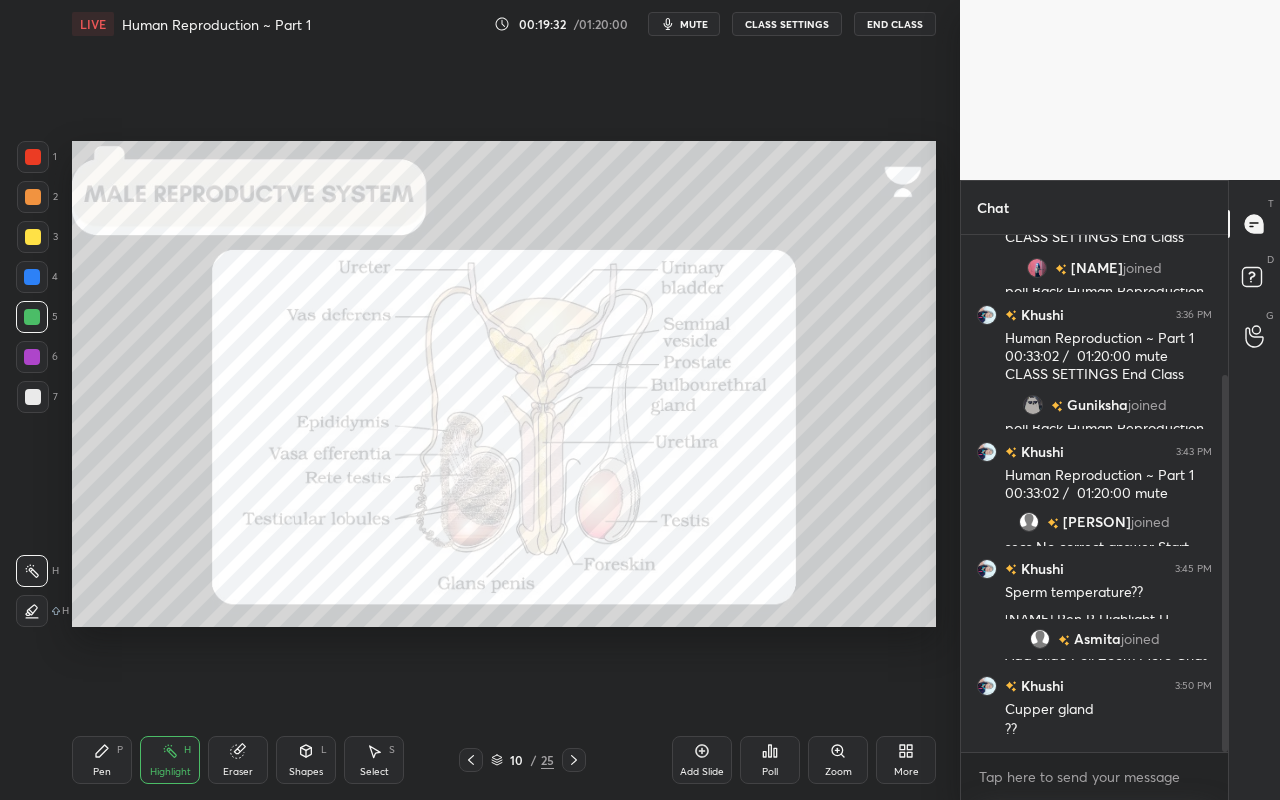 click on "Pen P" at bounding box center [102, 760] 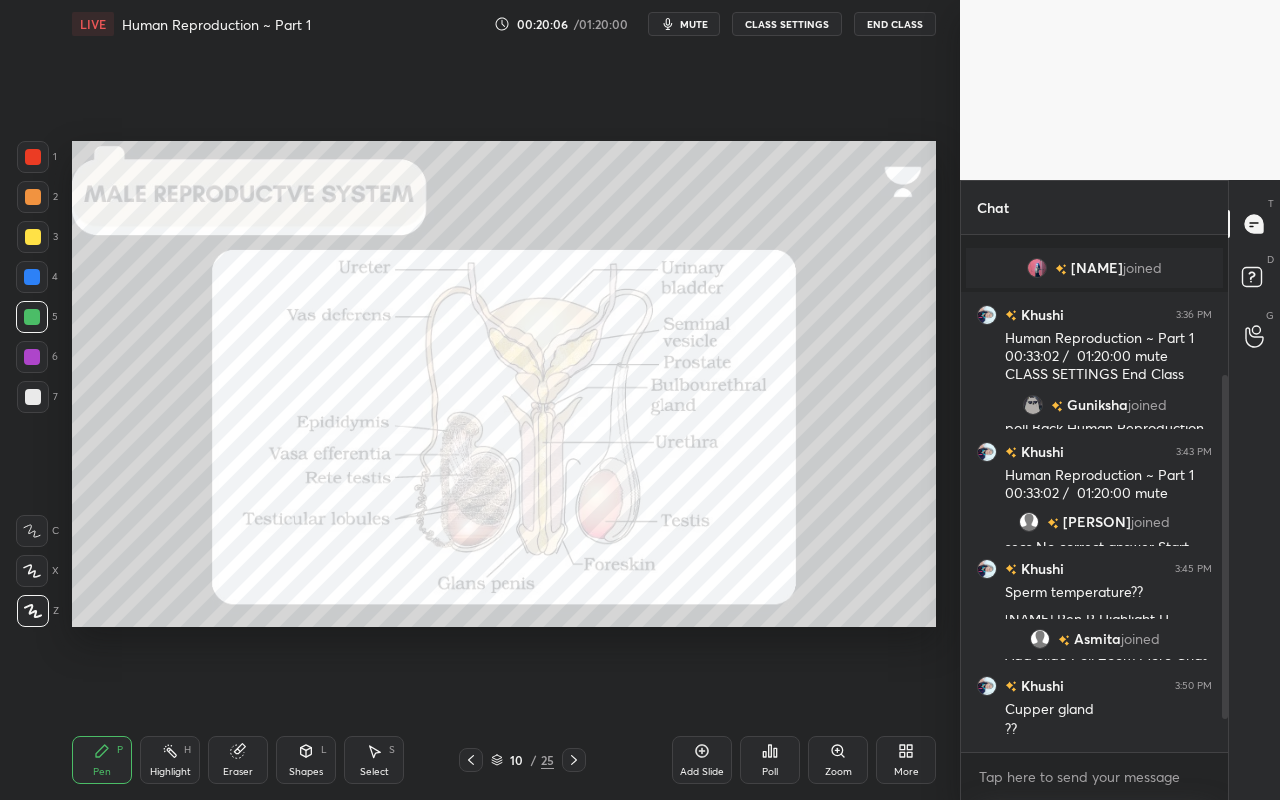 scroll, scrollTop: 261, scrollLeft: 0, axis: vertical 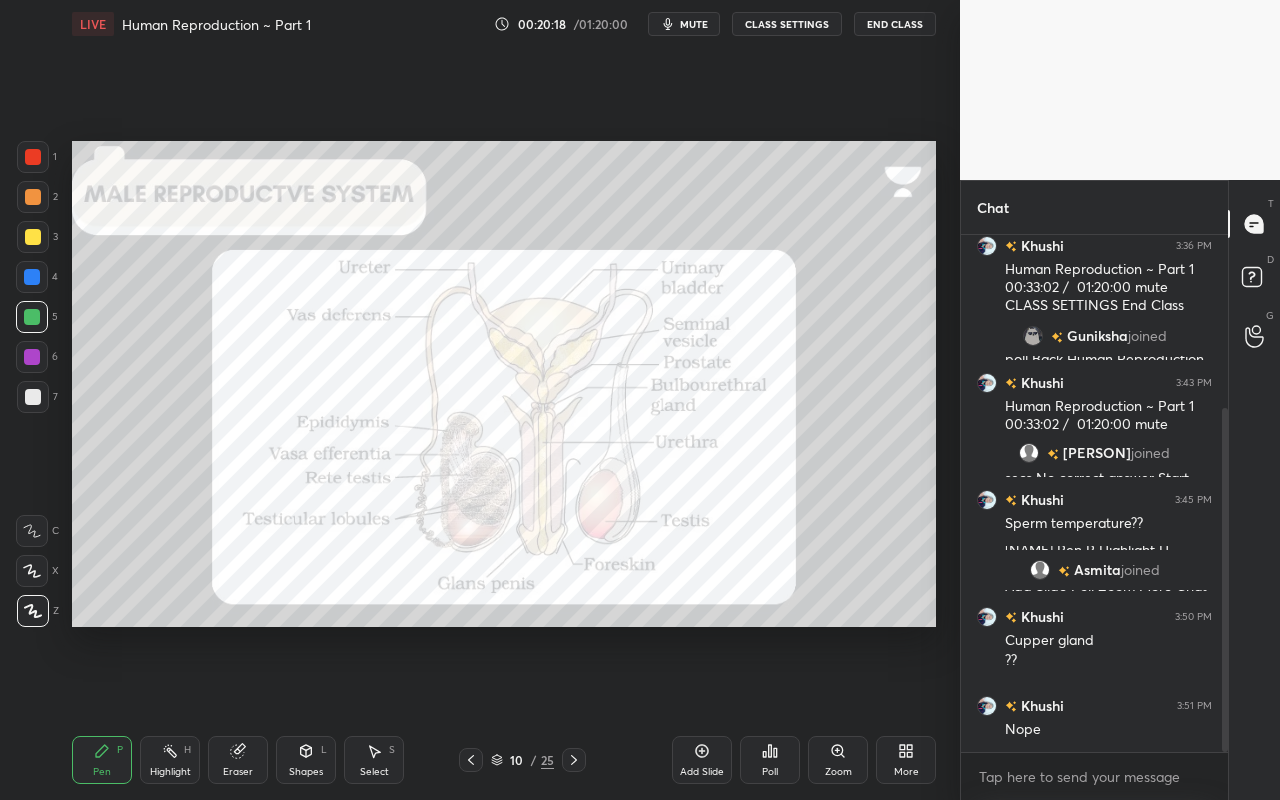 drag, startPoint x: 35, startPoint y: 205, endPoint x: 55, endPoint y: 211, distance: 20.880613 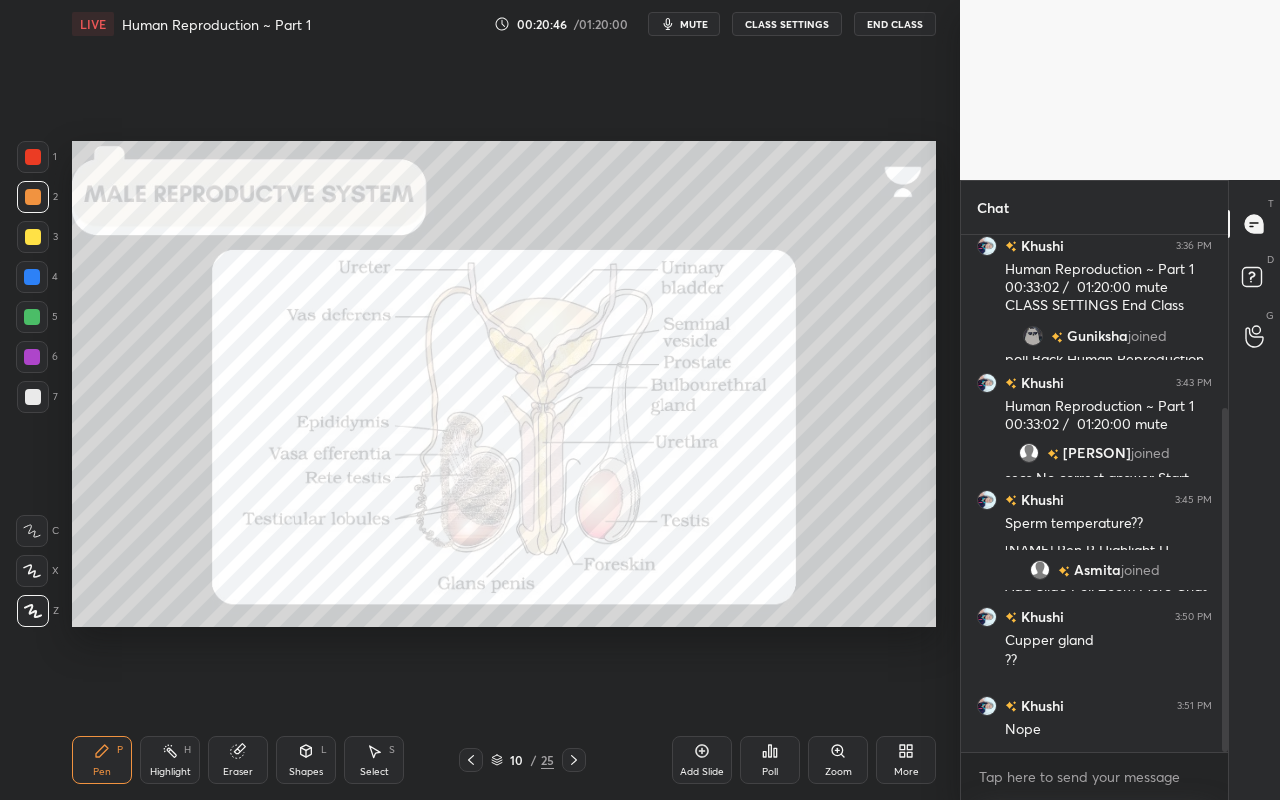 drag, startPoint x: 32, startPoint y: 164, endPoint x: 61, endPoint y: 181, distance: 33.61547 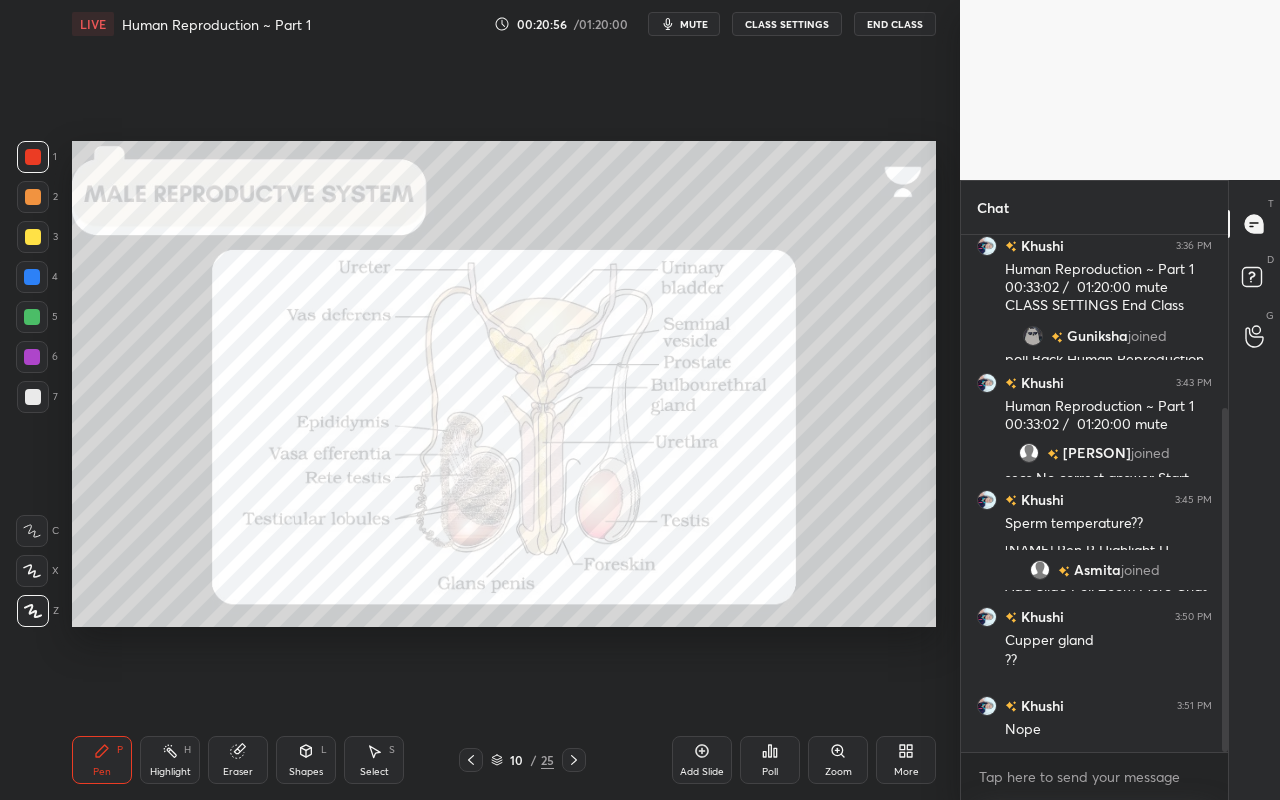 drag, startPoint x: 32, startPoint y: 278, endPoint x: 61, endPoint y: 281, distance: 29.15476 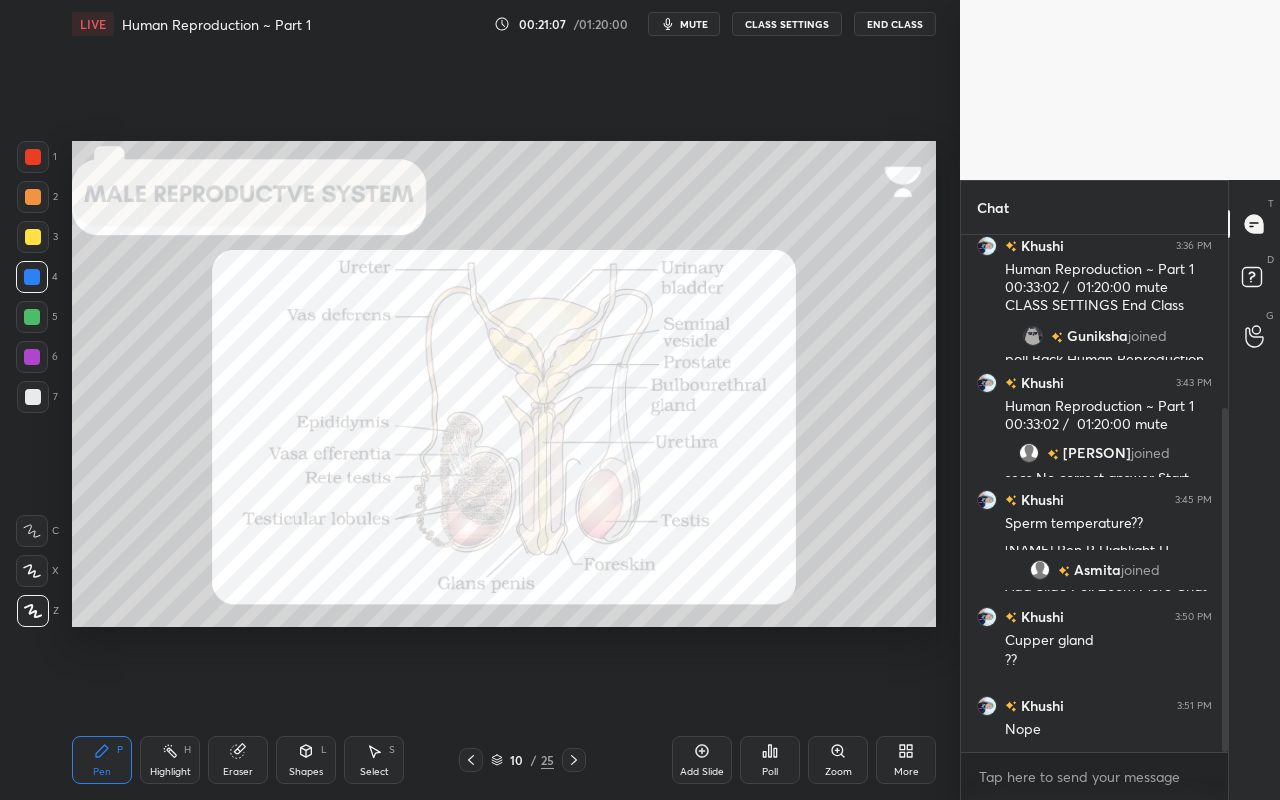 click at bounding box center [33, 157] 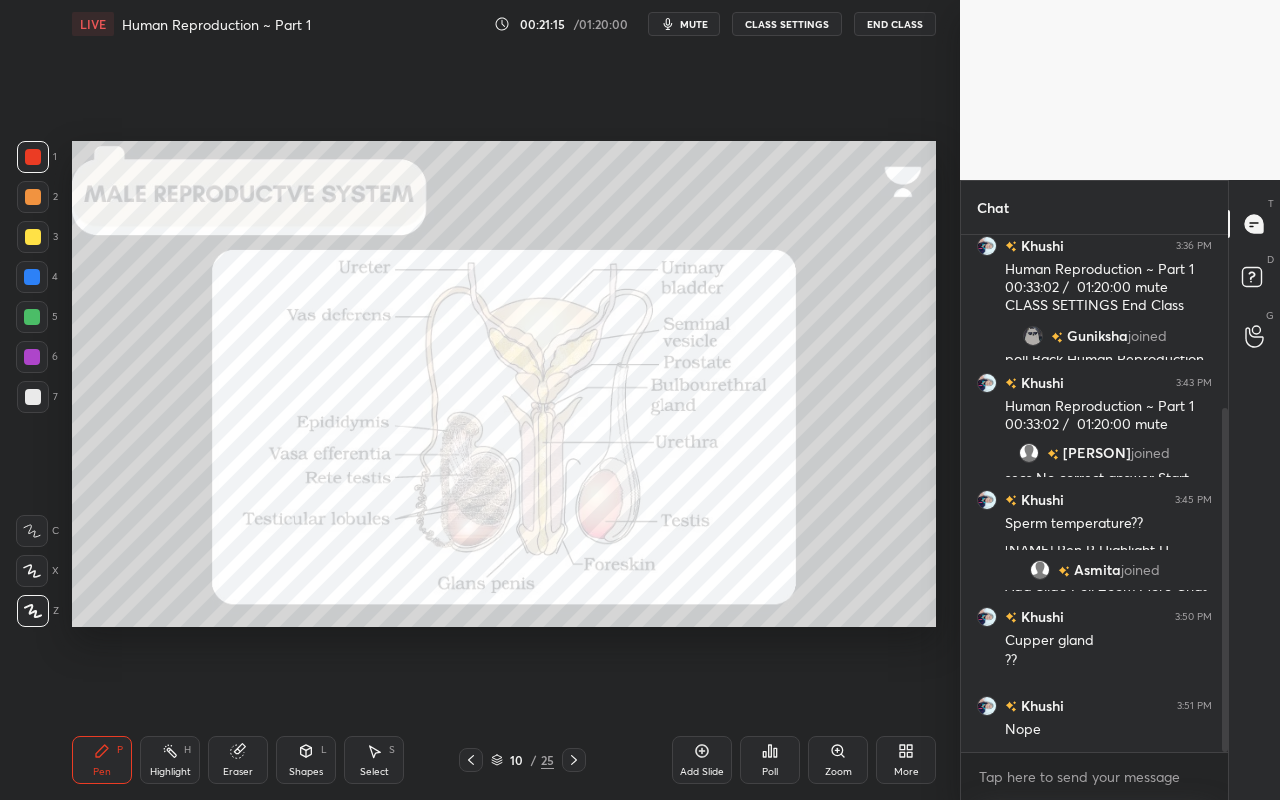 drag, startPoint x: 36, startPoint y: 355, endPoint x: 70, endPoint y: 347, distance: 34.928497 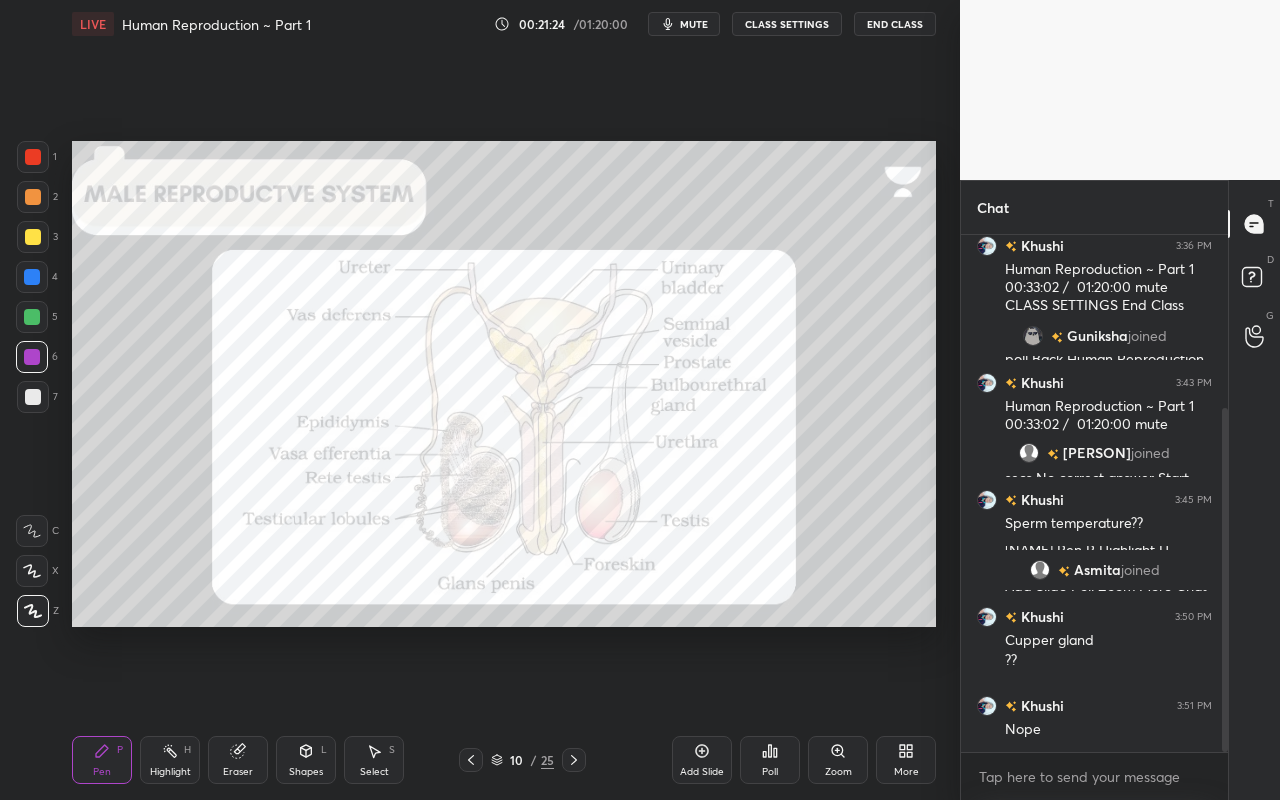 drag, startPoint x: 239, startPoint y: 775, endPoint x: 276, endPoint y: 685, distance: 97.308784 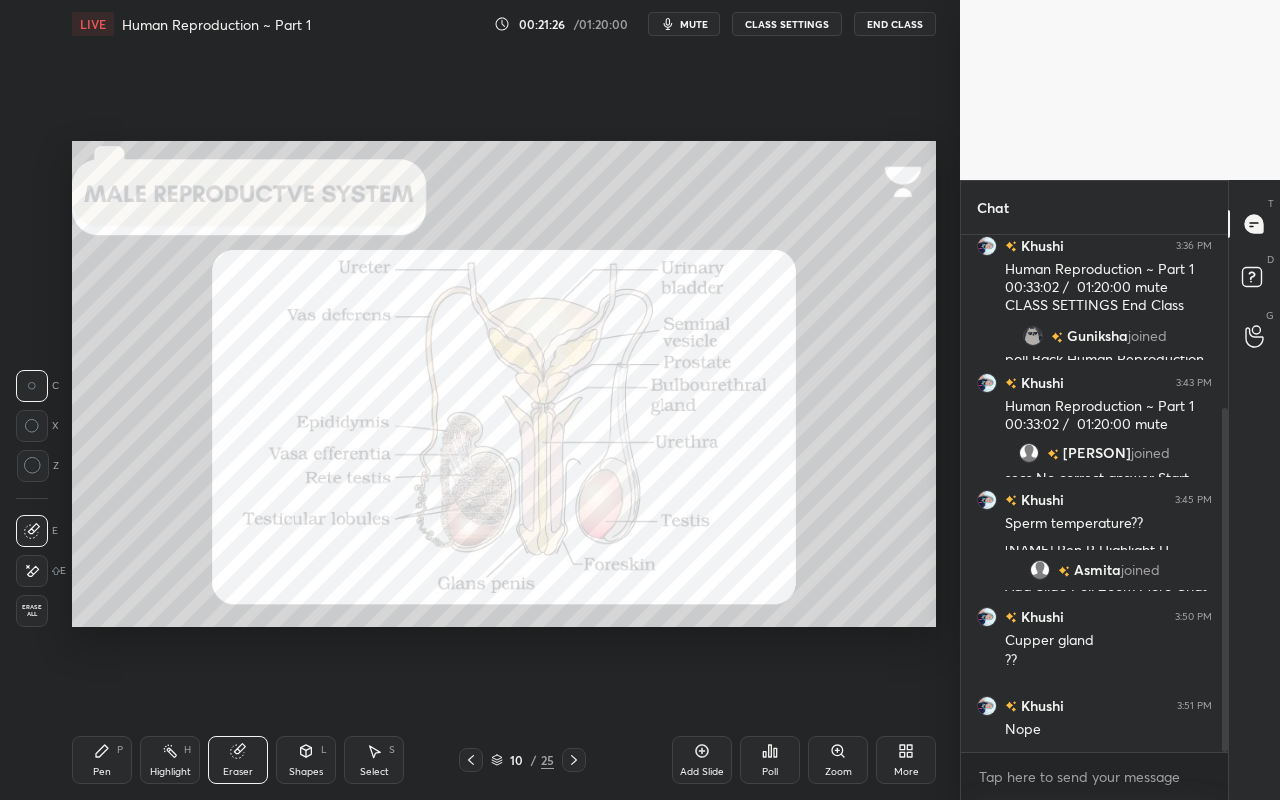 click on "Pen P" at bounding box center (102, 760) 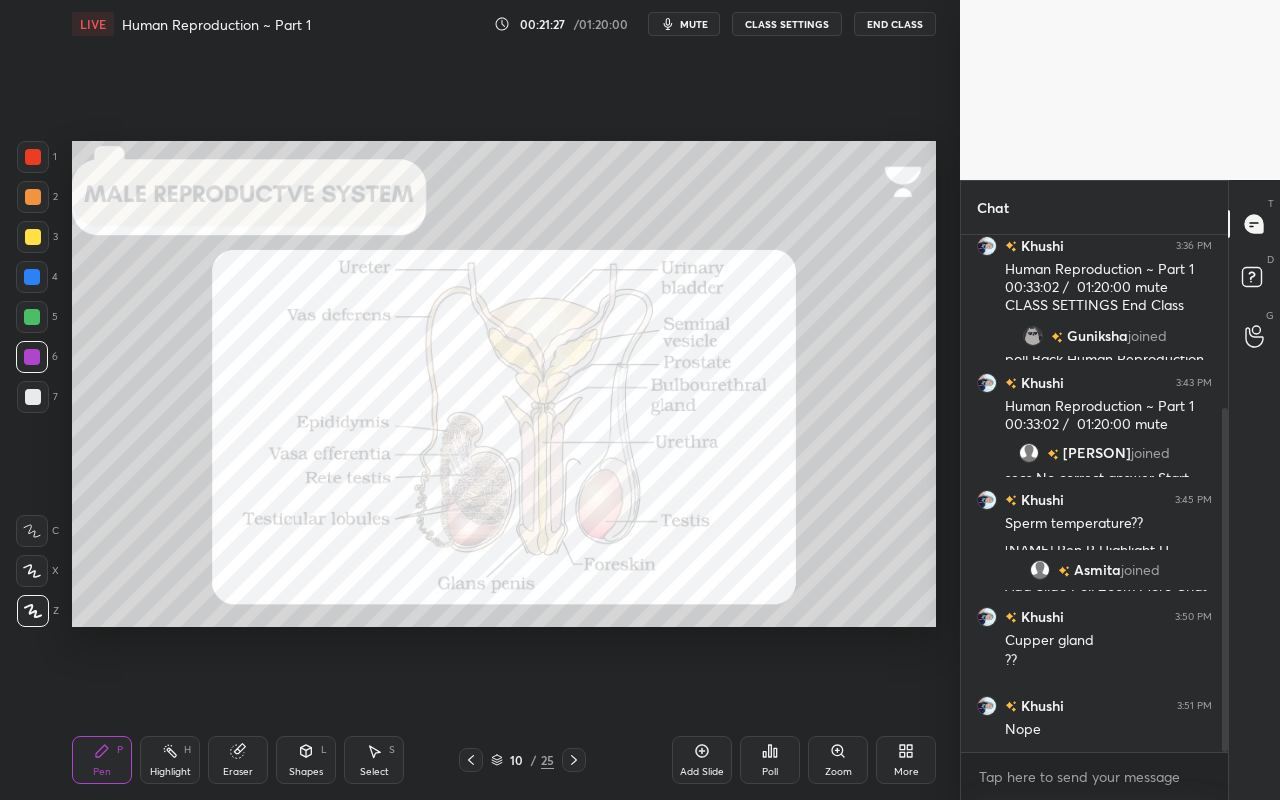 click at bounding box center [32, 317] 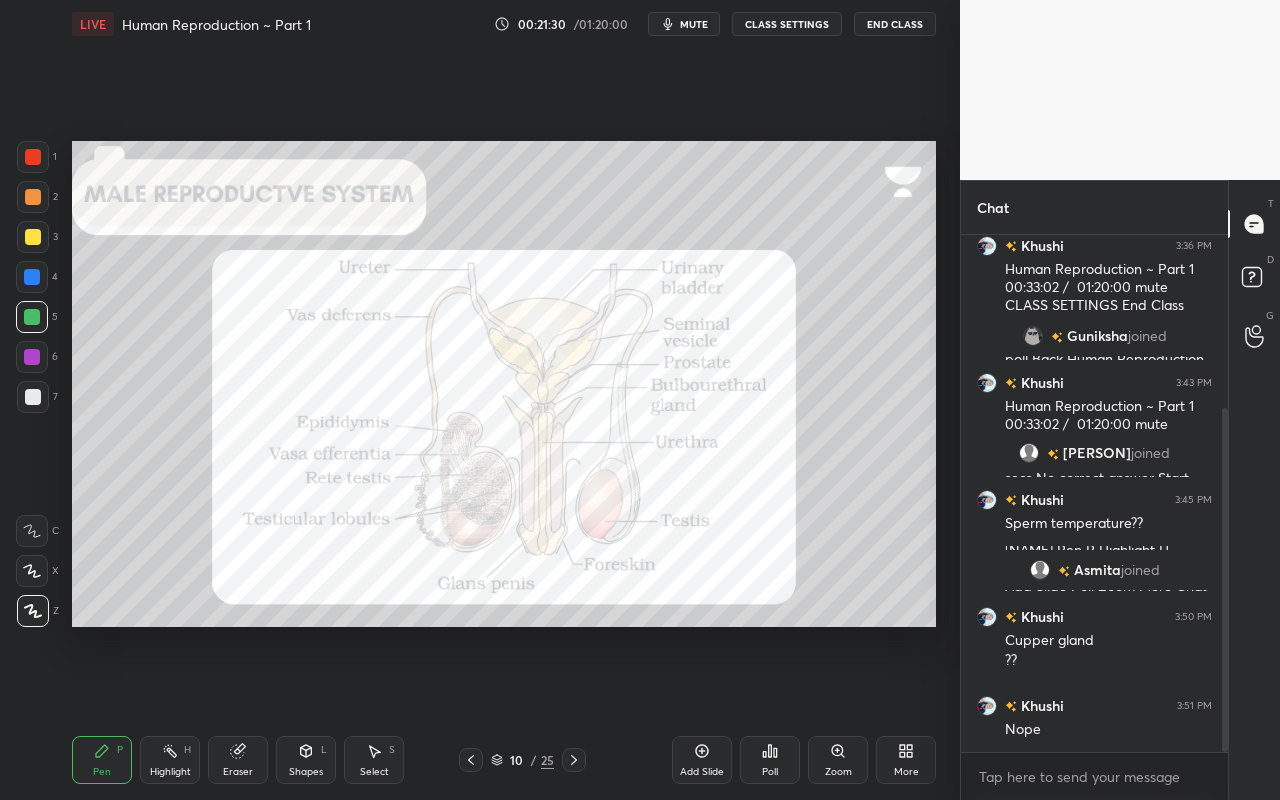 click at bounding box center (33, 197) 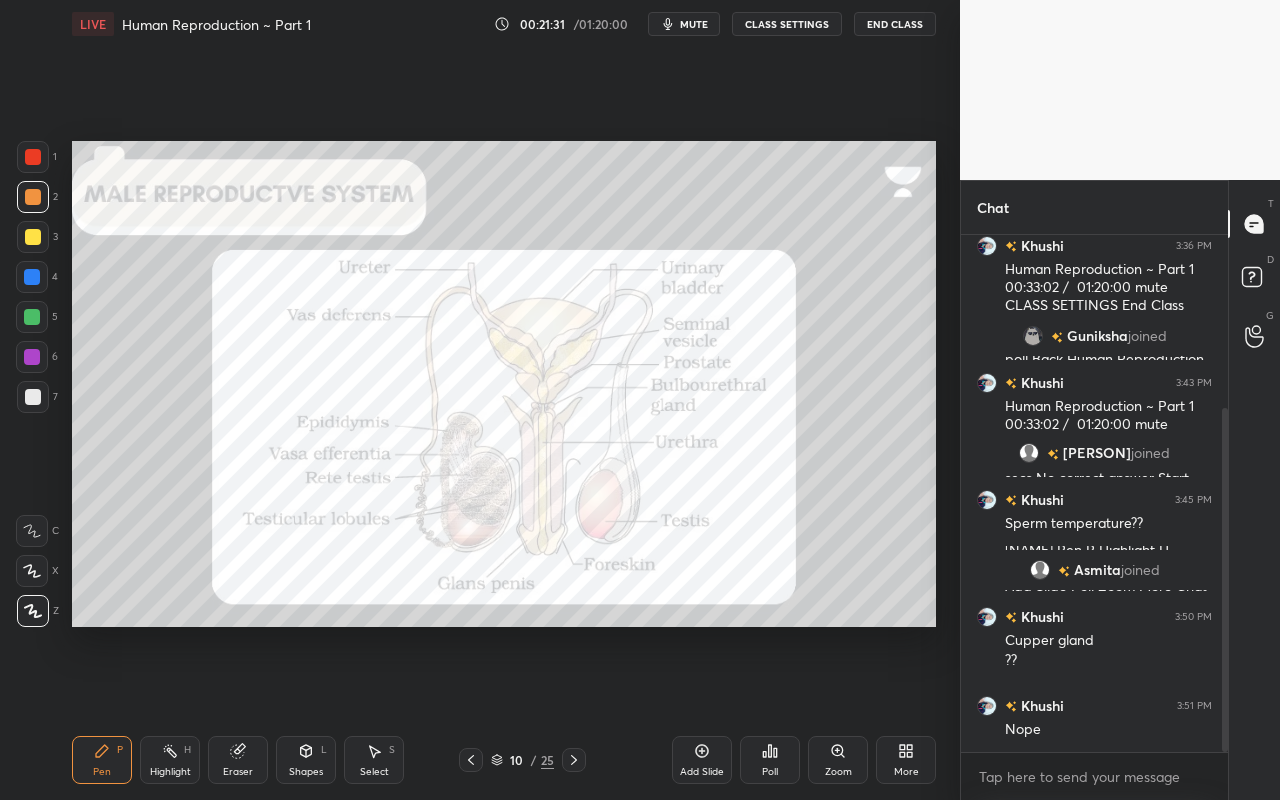 drag, startPoint x: 39, startPoint y: 163, endPoint x: 68, endPoint y: 194, distance: 42.44997 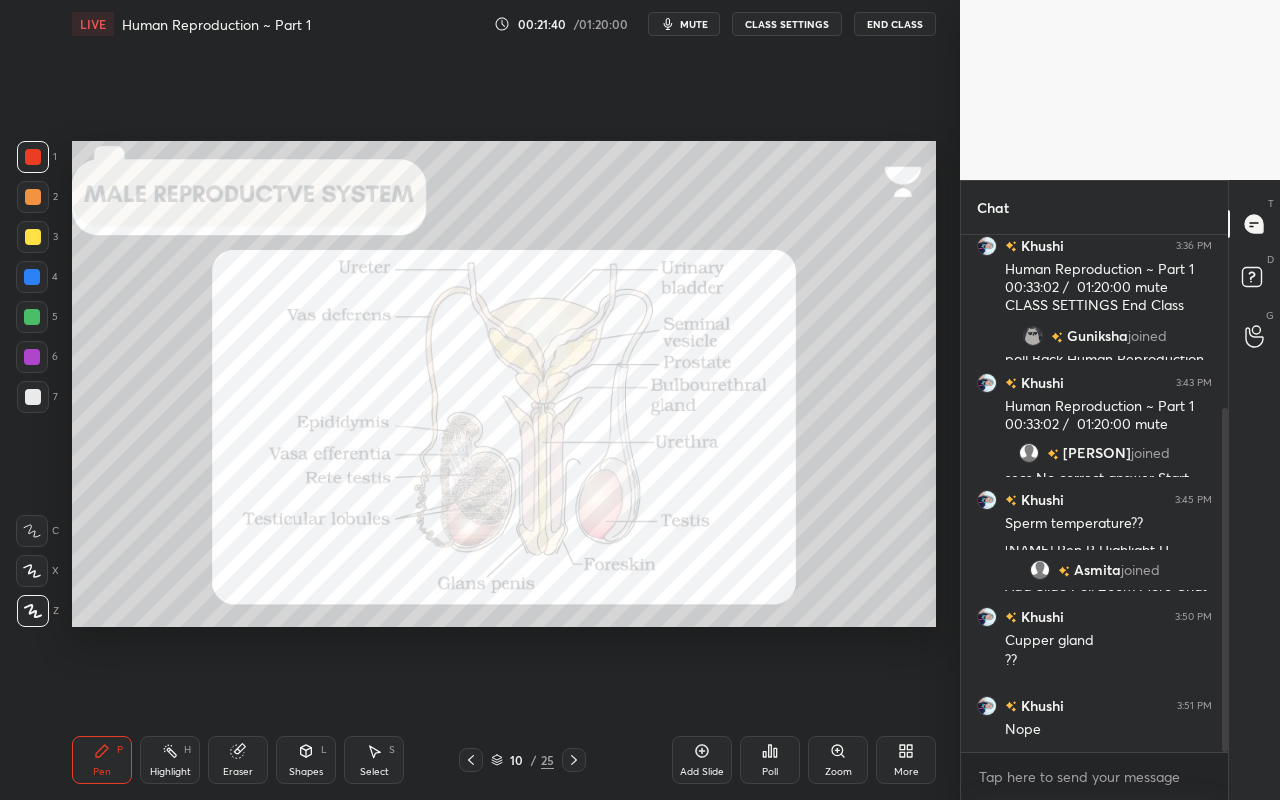click at bounding box center (32, 357) 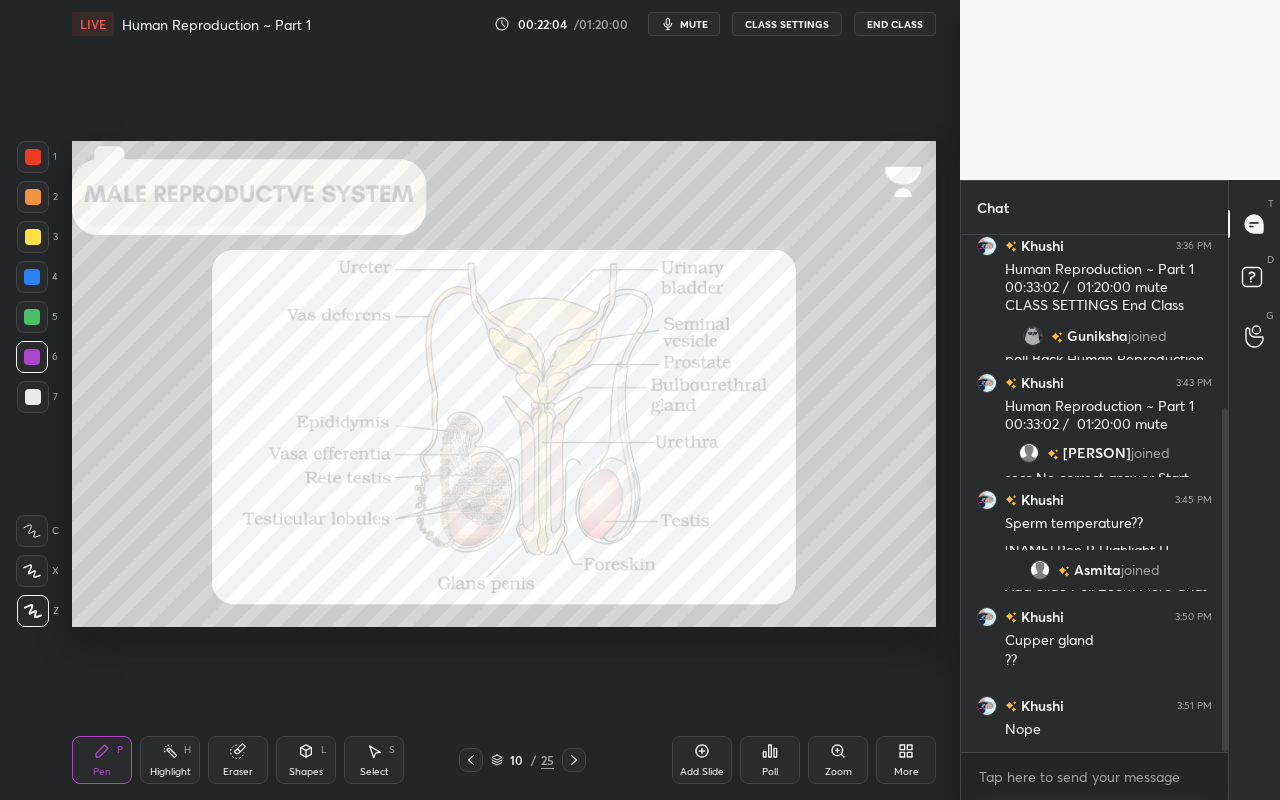 click on "Shapes" at bounding box center (306, 772) 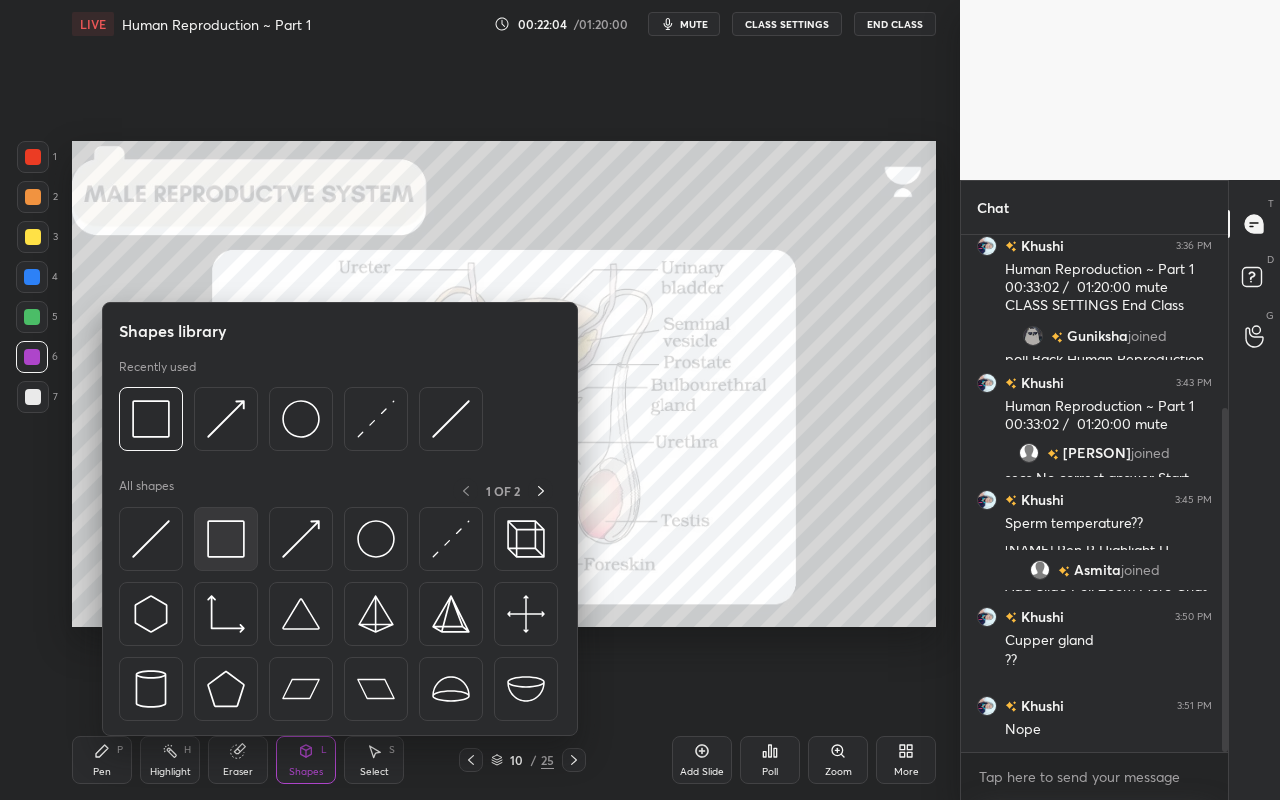 click at bounding box center [226, 539] 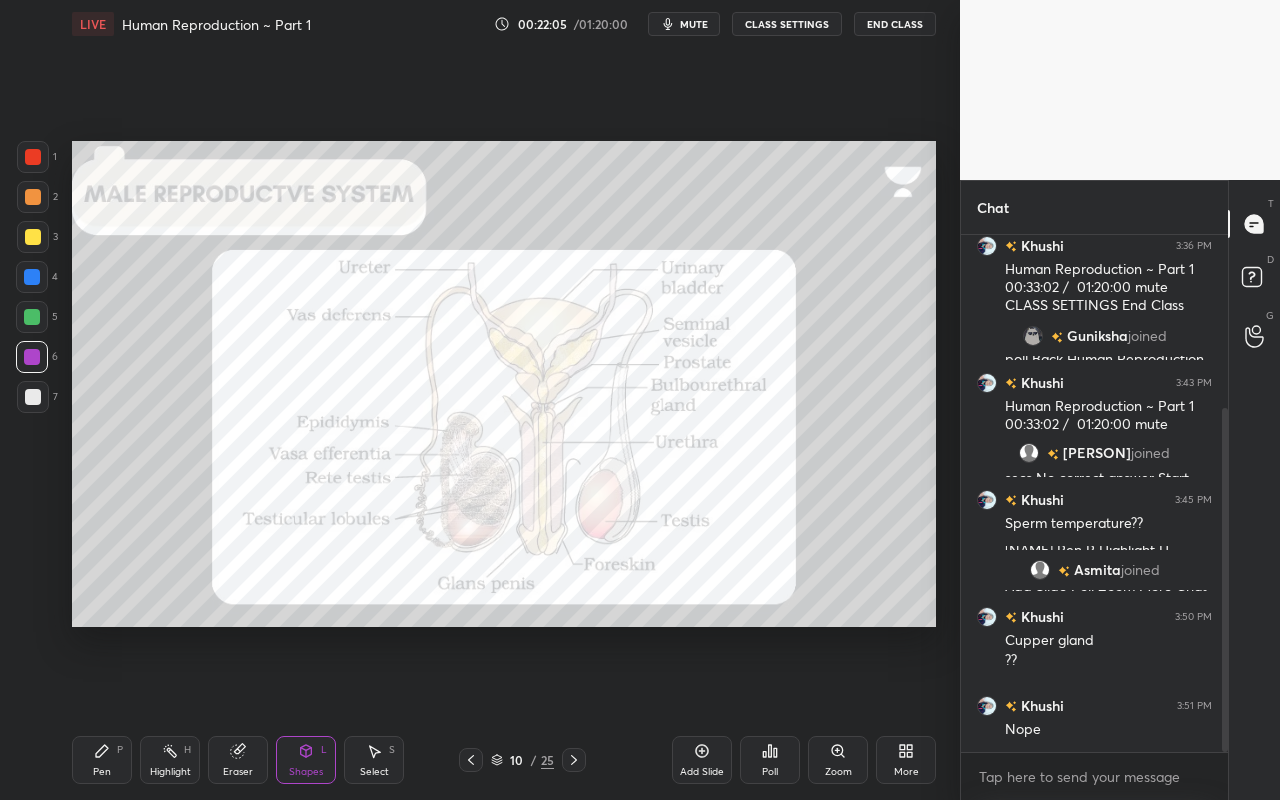click at bounding box center (33, 237) 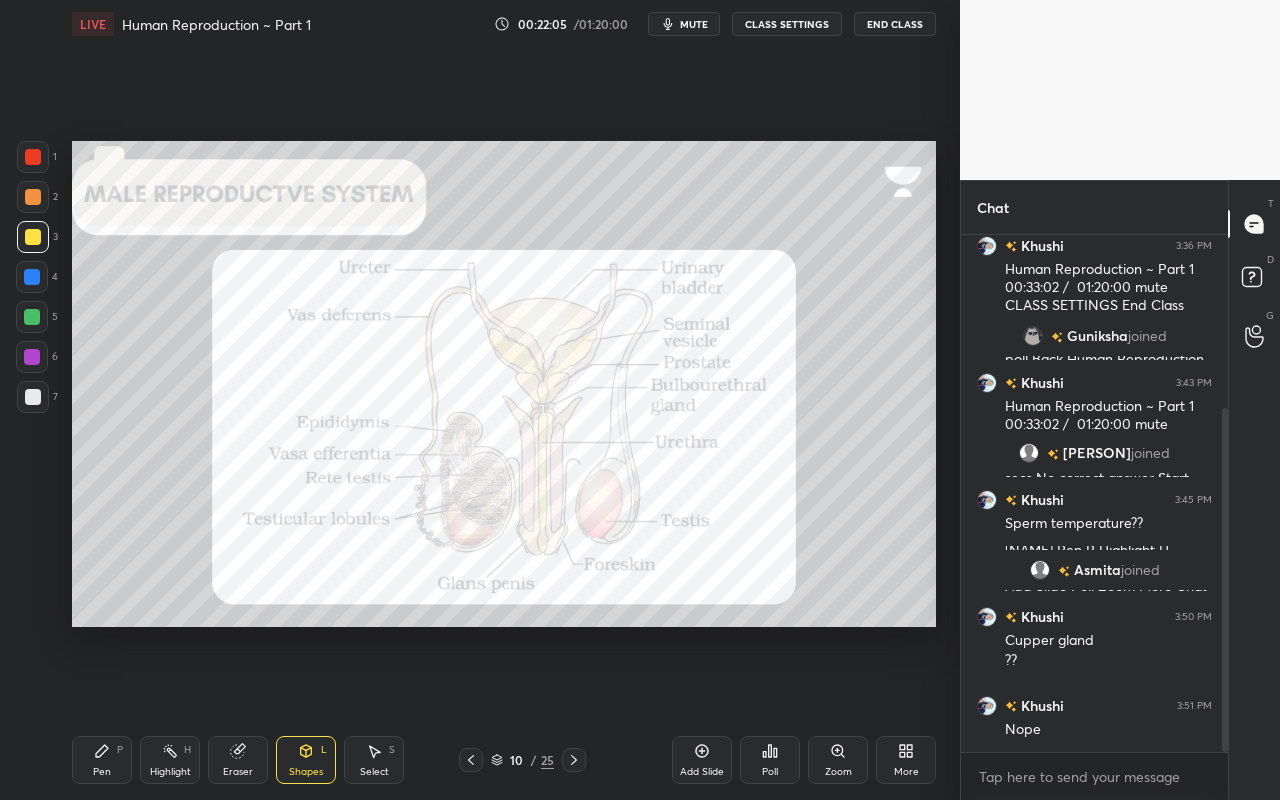 click at bounding box center [33, 197] 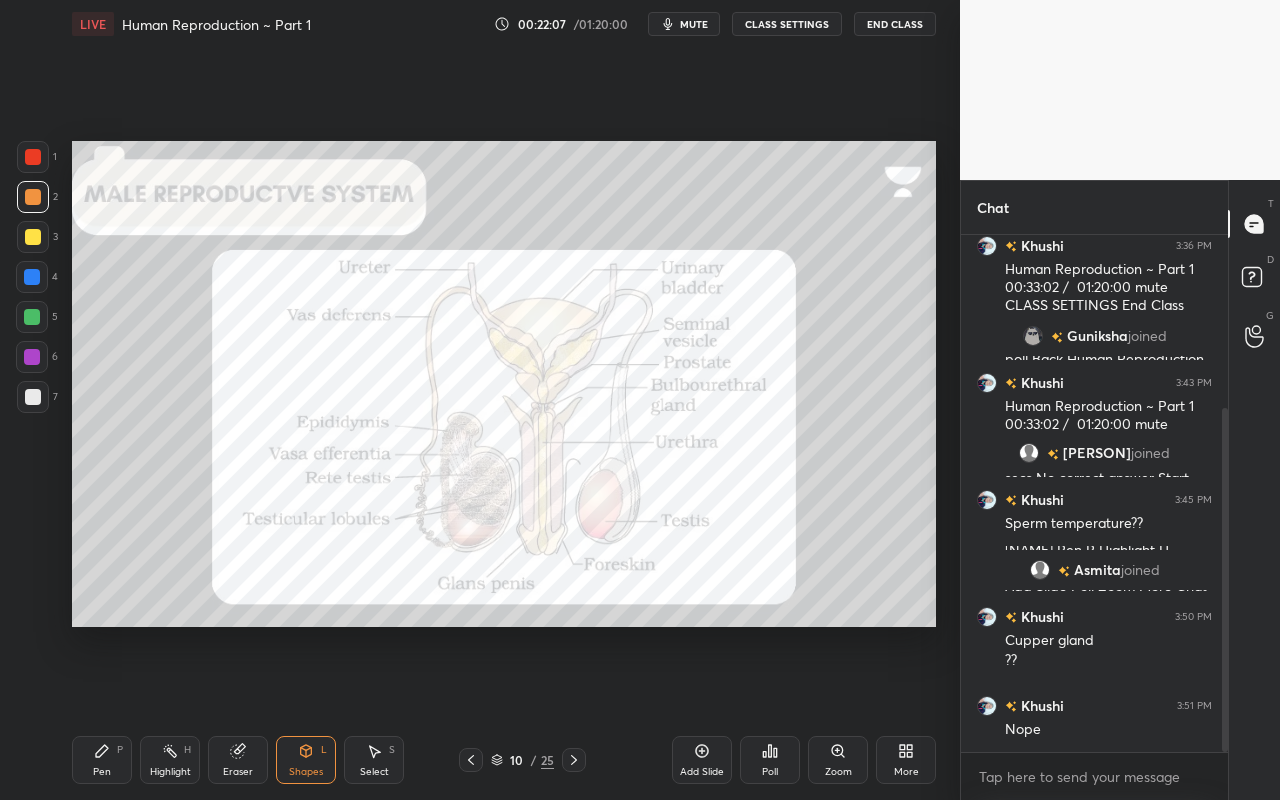 click at bounding box center [33, 157] 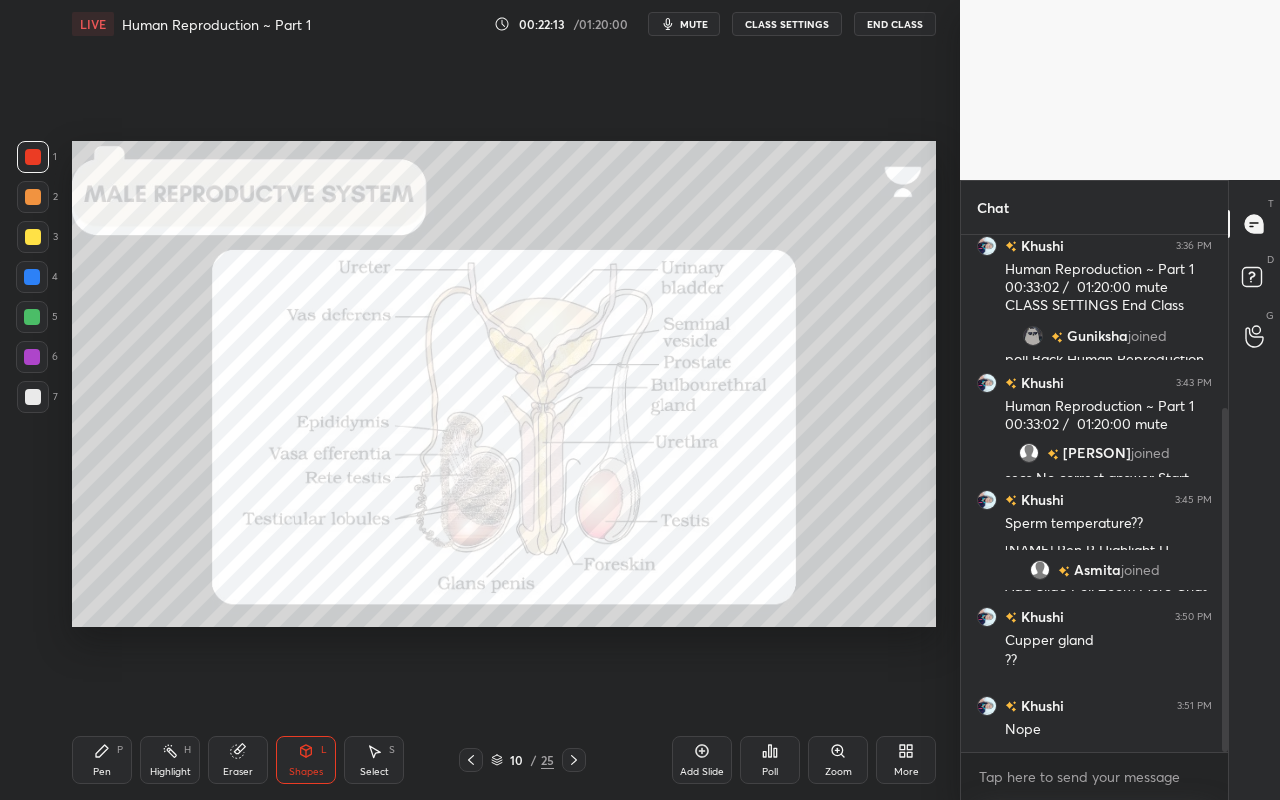 click at bounding box center [33, 197] 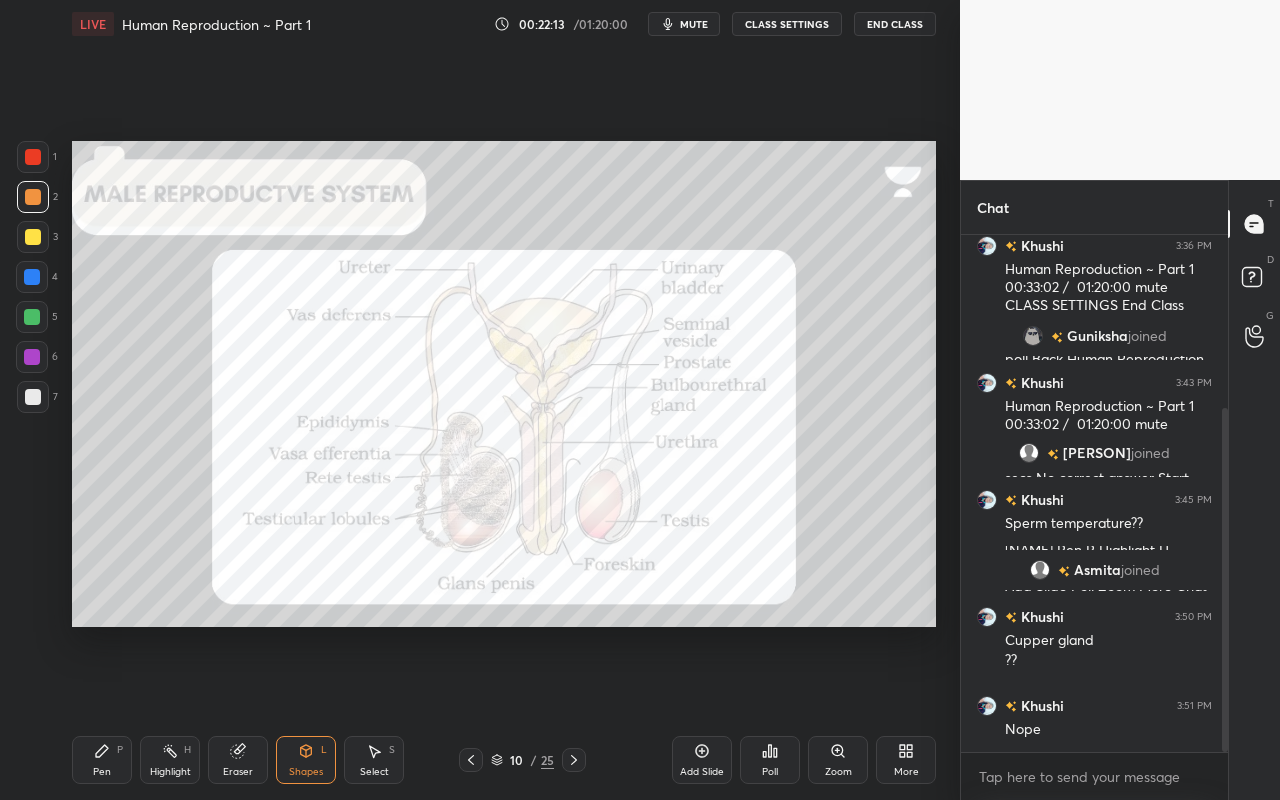 click at bounding box center [32, 277] 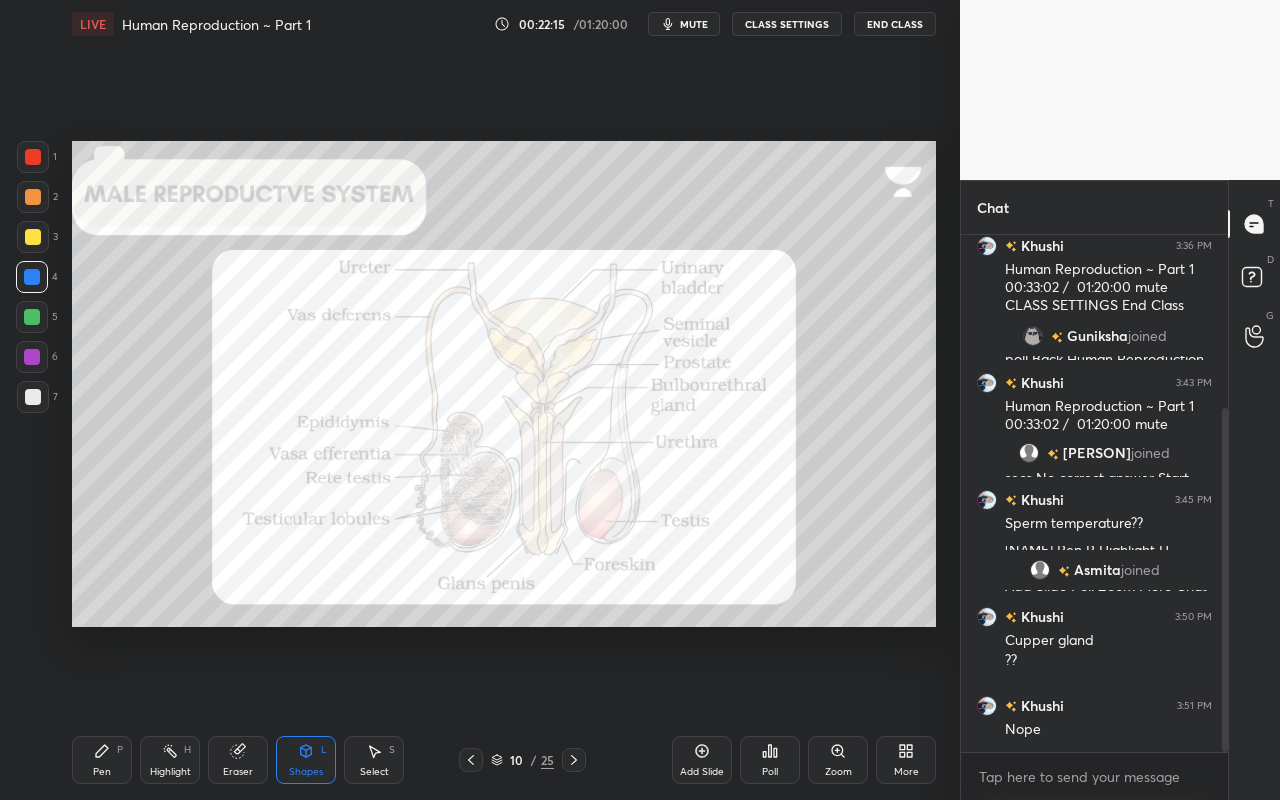 drag, startPoint x: 104, startPoint y: 763, endPoint x: 107, endPoint y: 747, distance: 16.27882 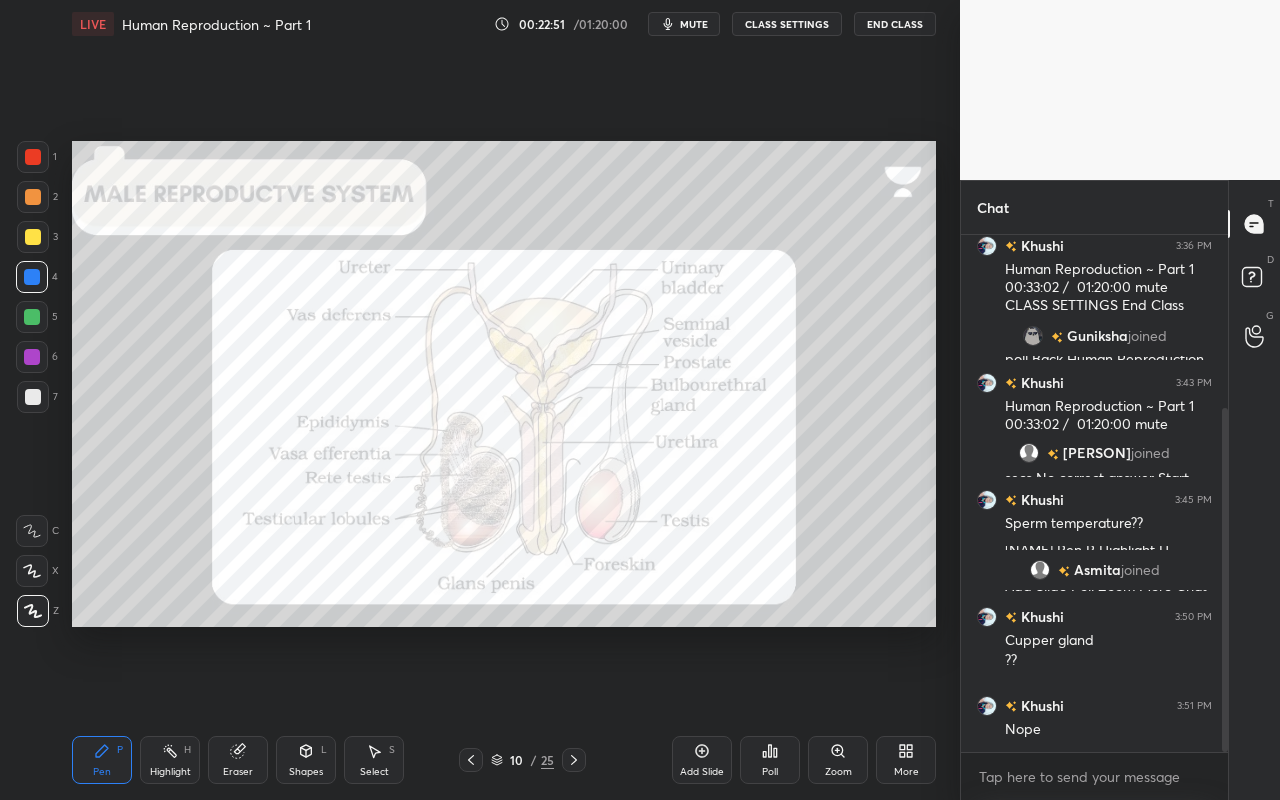 click on "Eraser" at bounding box center (238, 760) 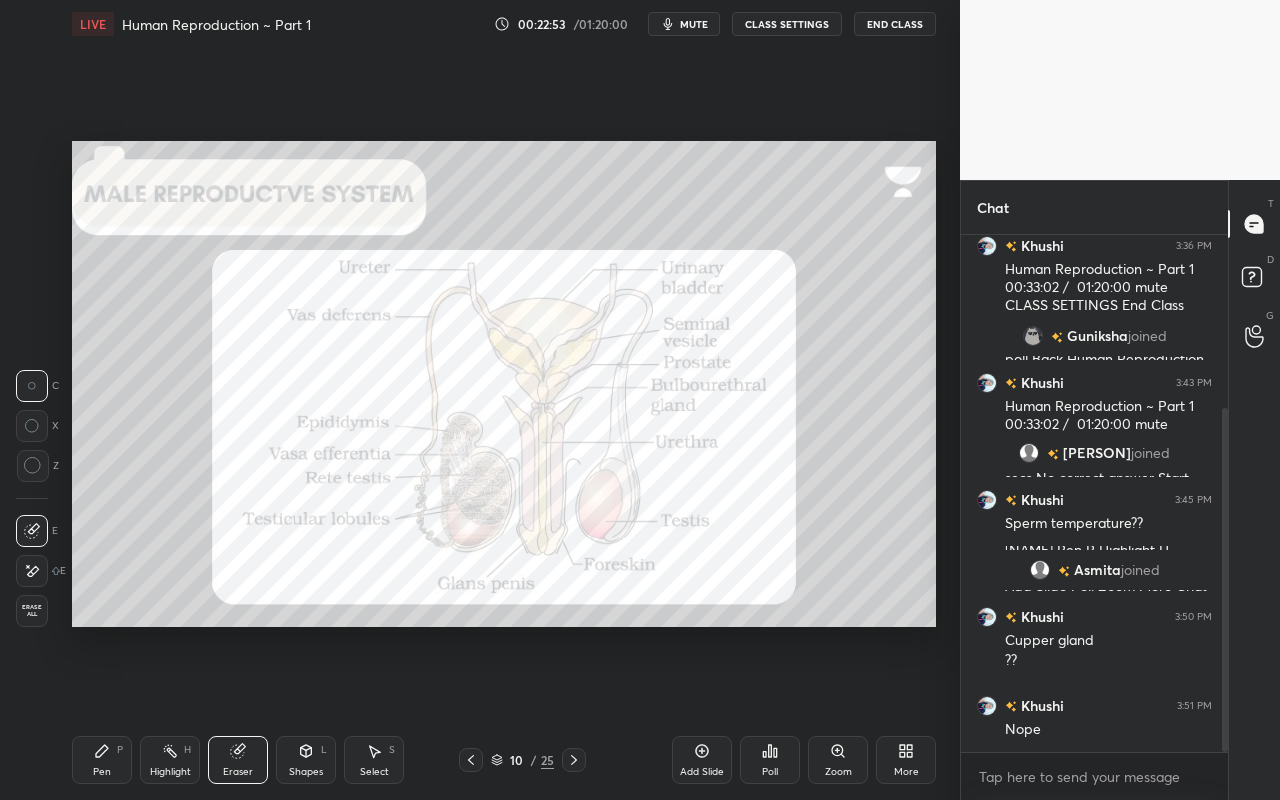 click on "Pen P" at bounding box center [102, 760] 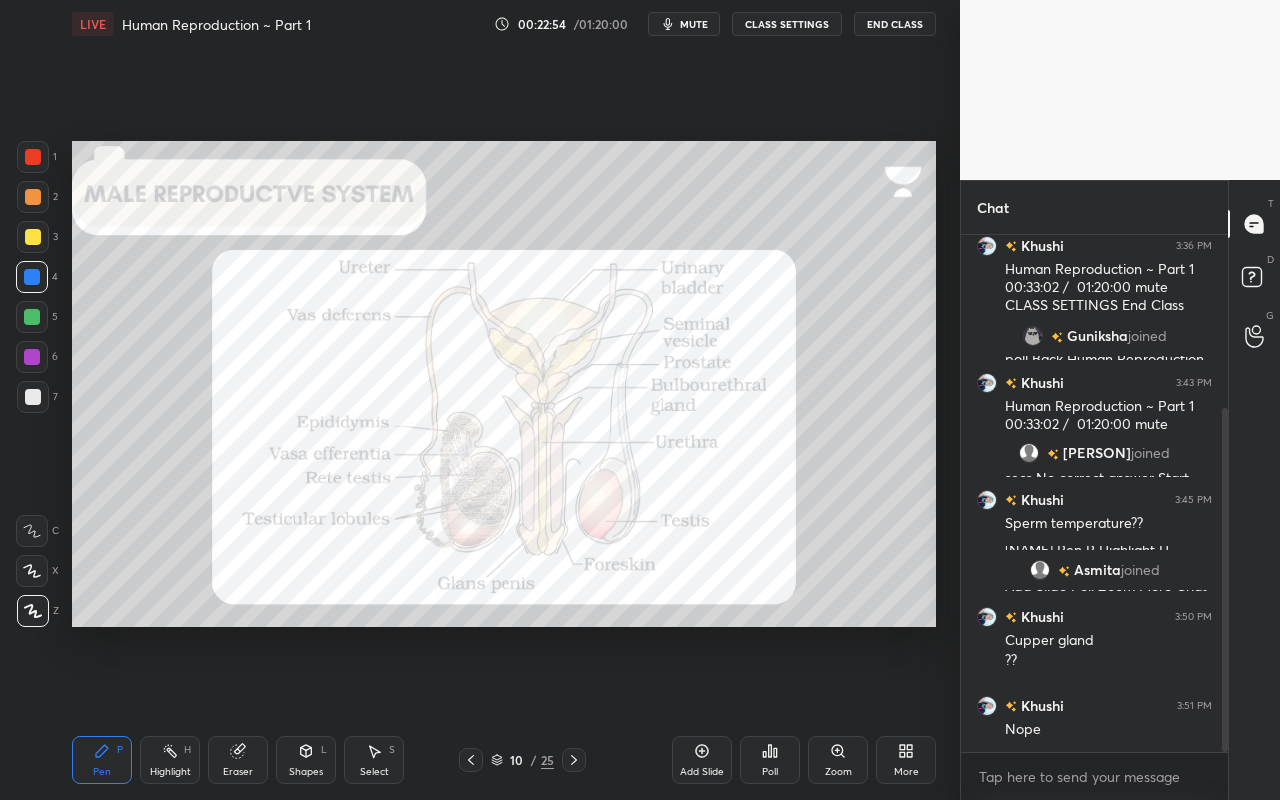 click on "1" at bounding box center (37, 161) 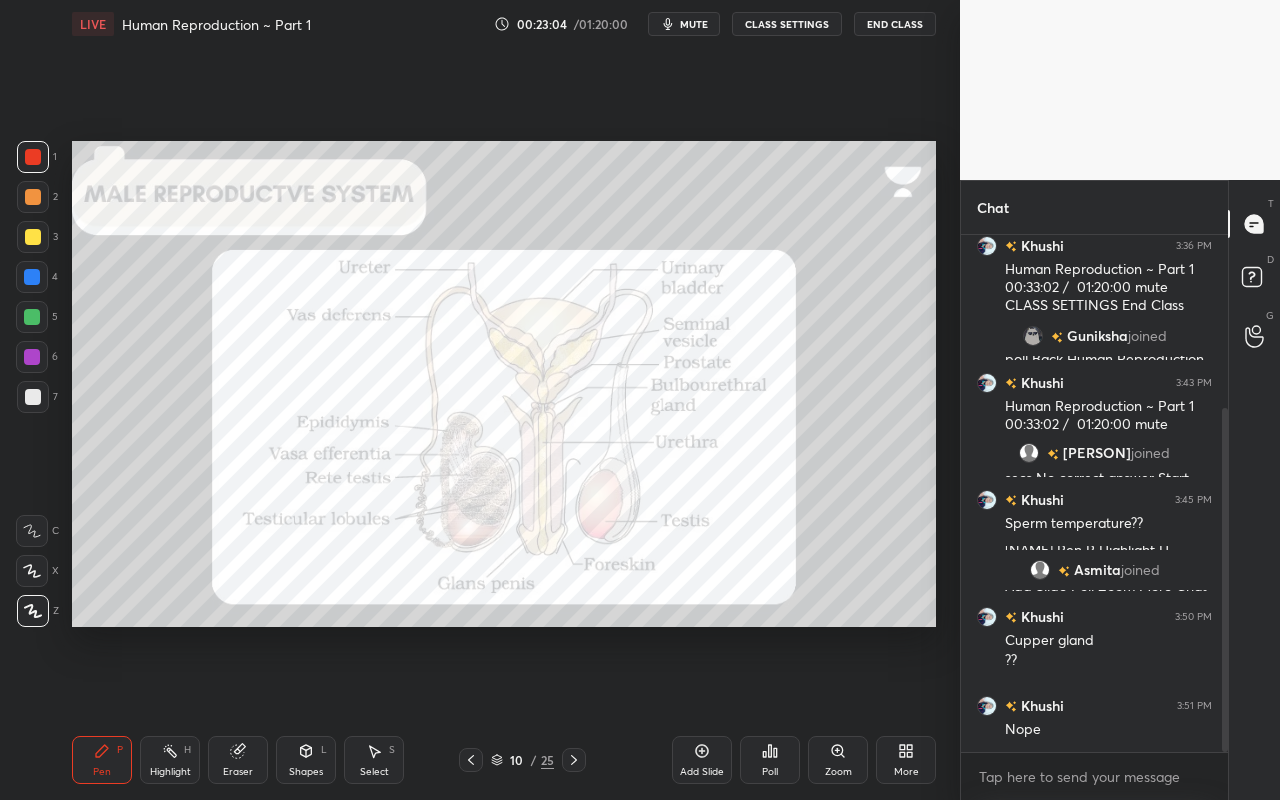 click 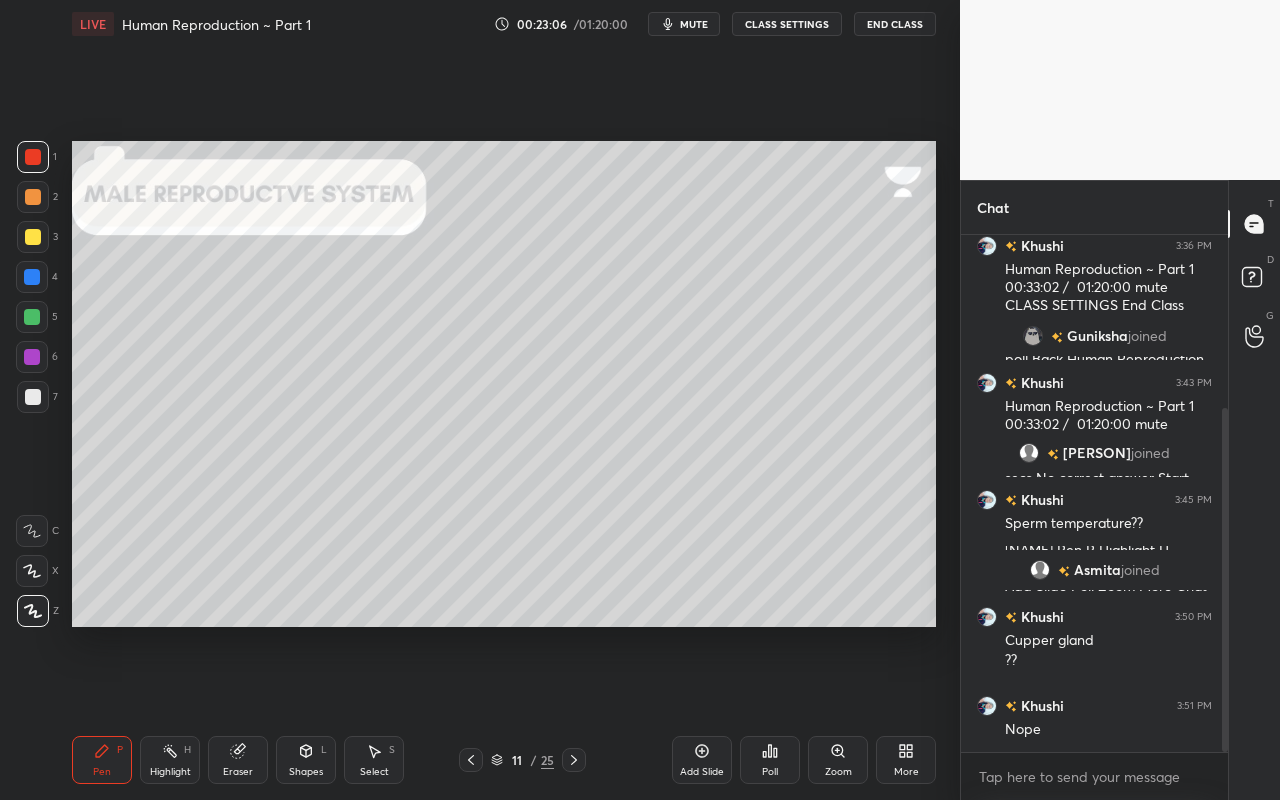 click 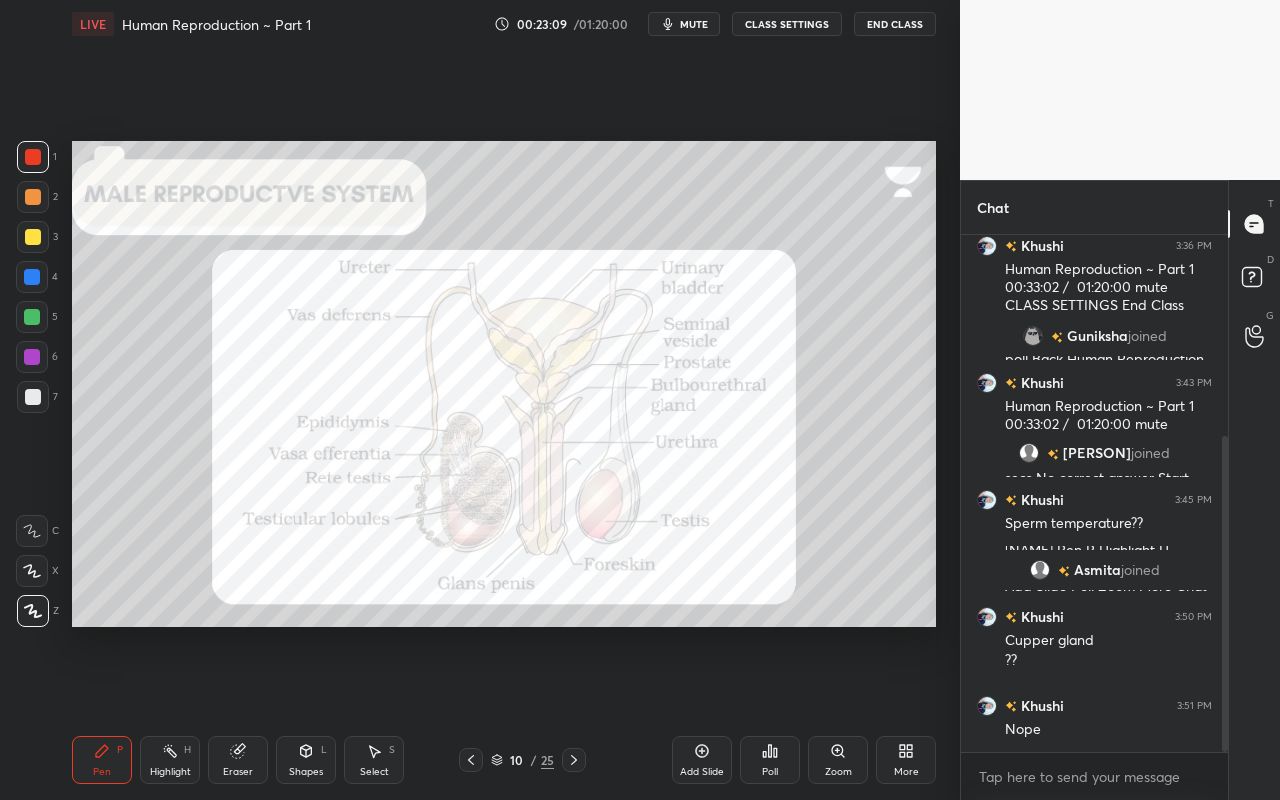 scroll, scrollTop: 330, scrollLeft: 0, axis: vertical 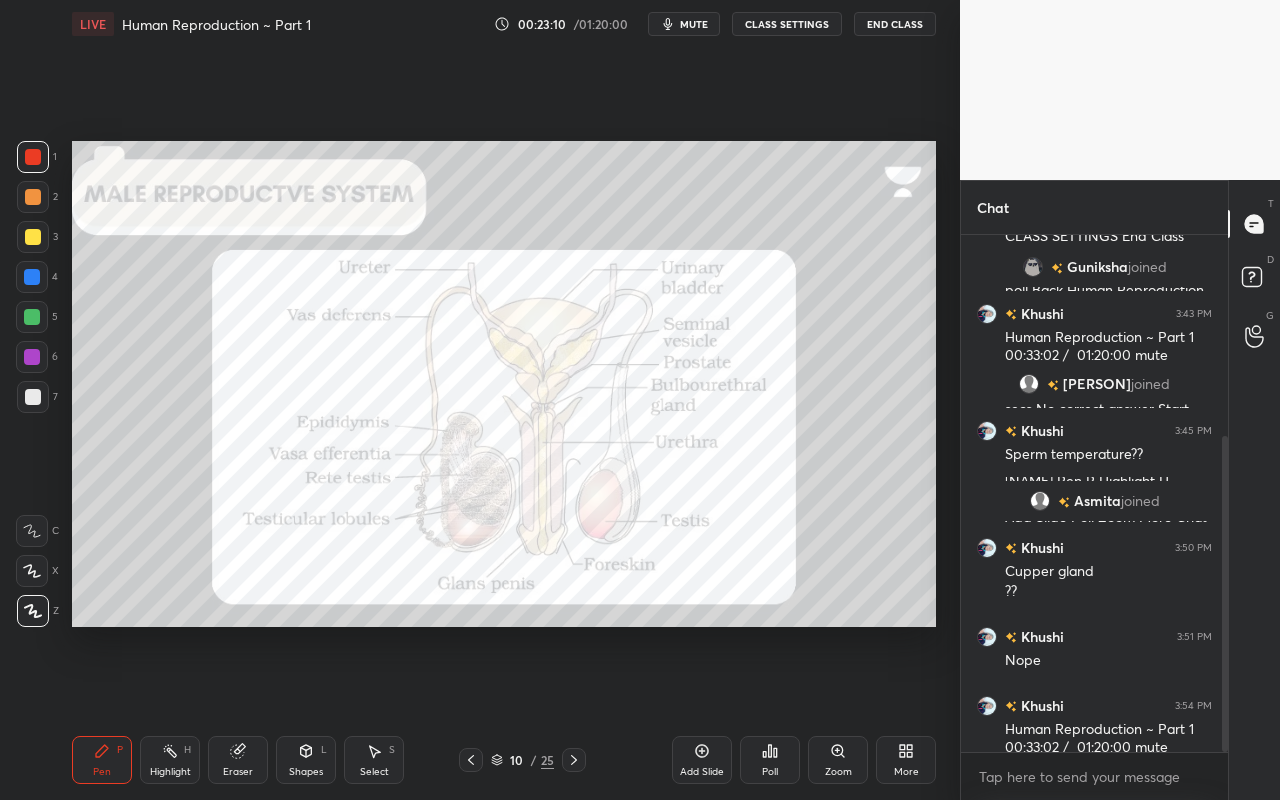 click 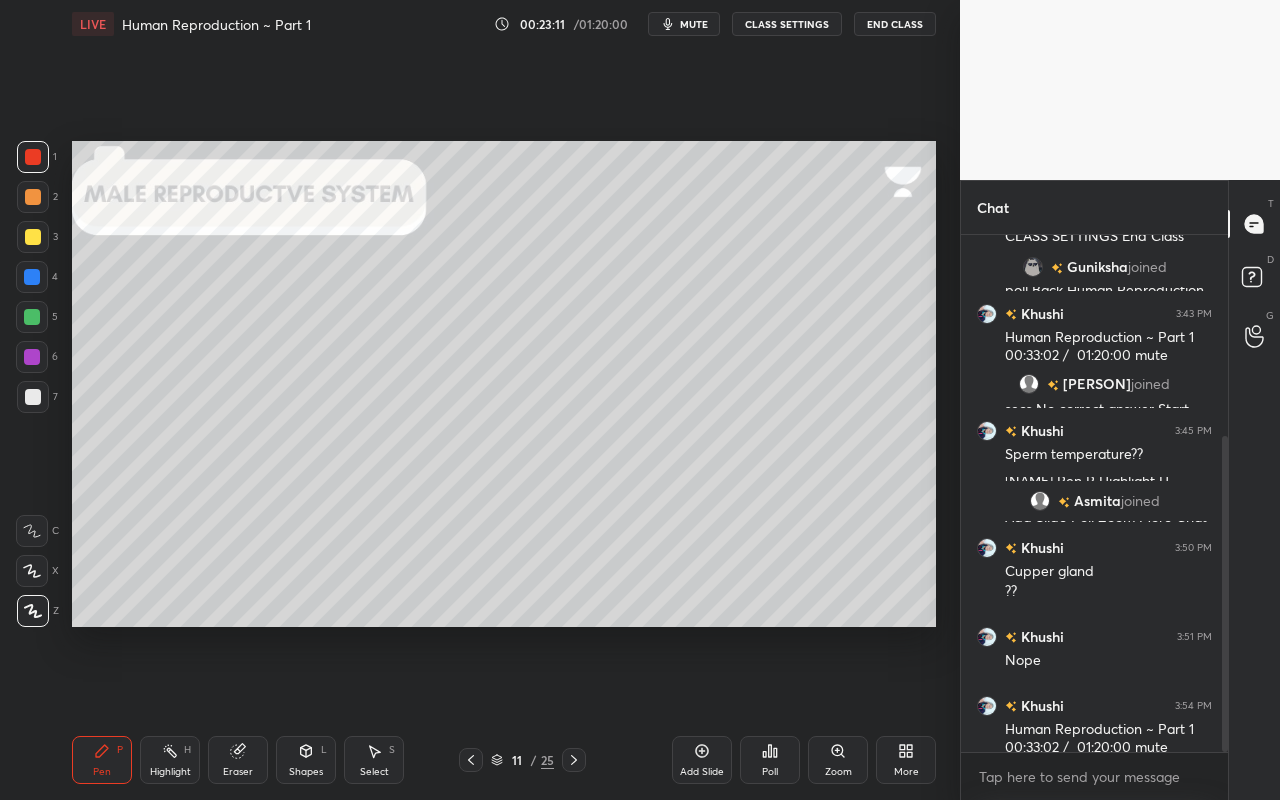 click at bounding box center (33, 237) 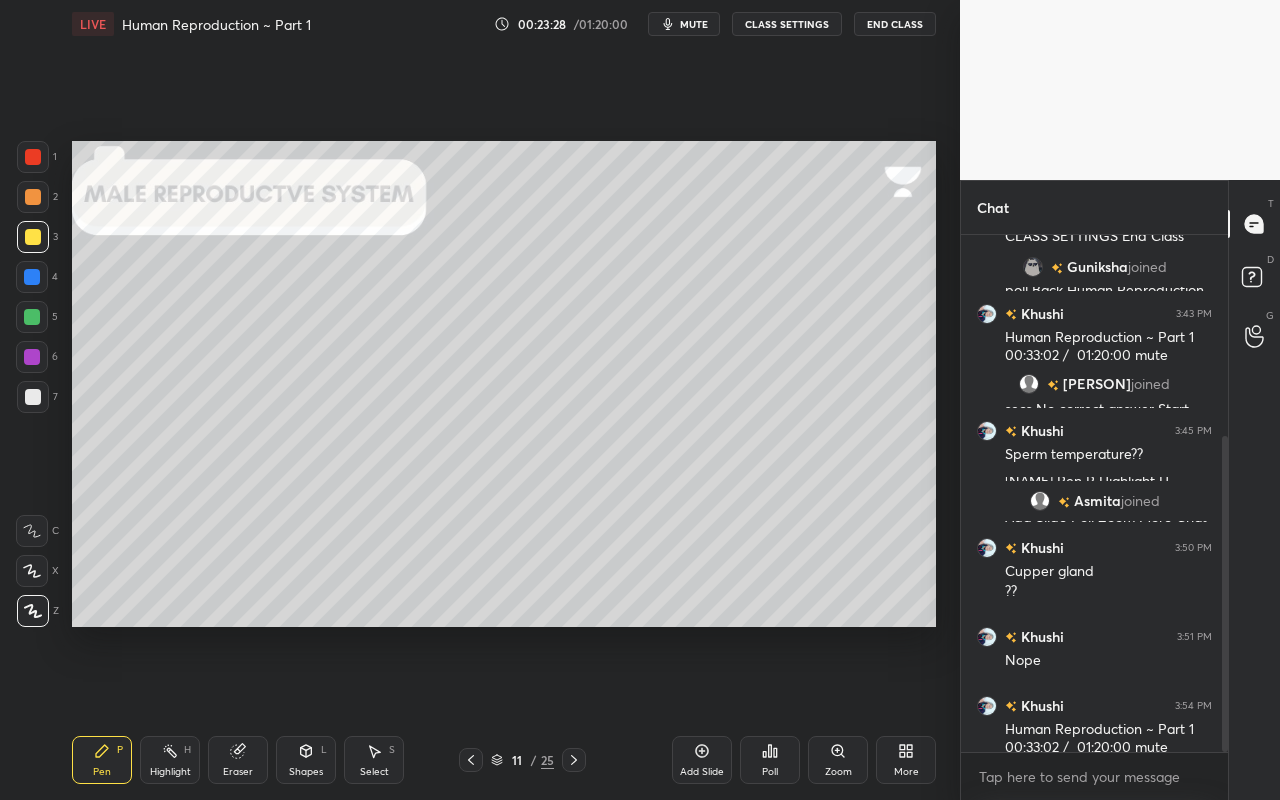drag, startPoint x: 39, startPoint y: 189, endPoint x: 64, endPoint y: 192, distance: 25.179358 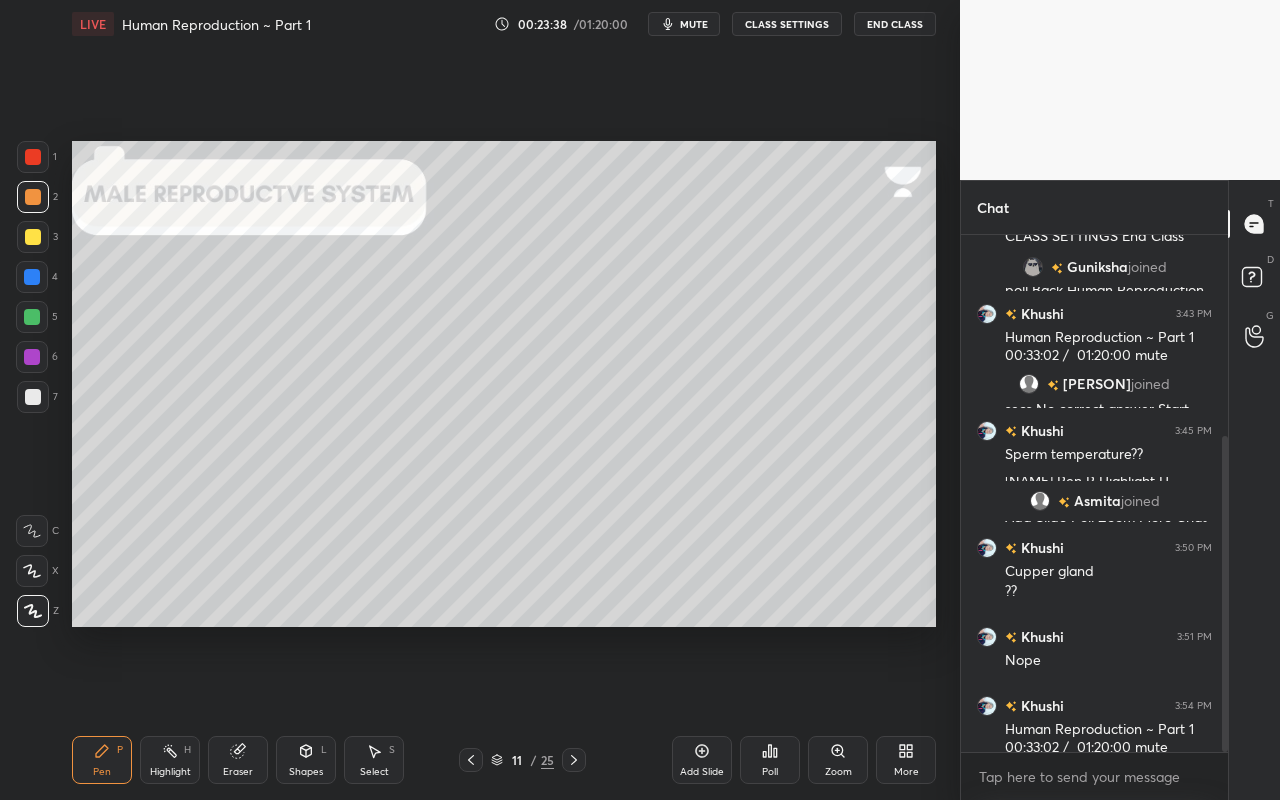 click on "Eraser" at bounding box center [238, 760] 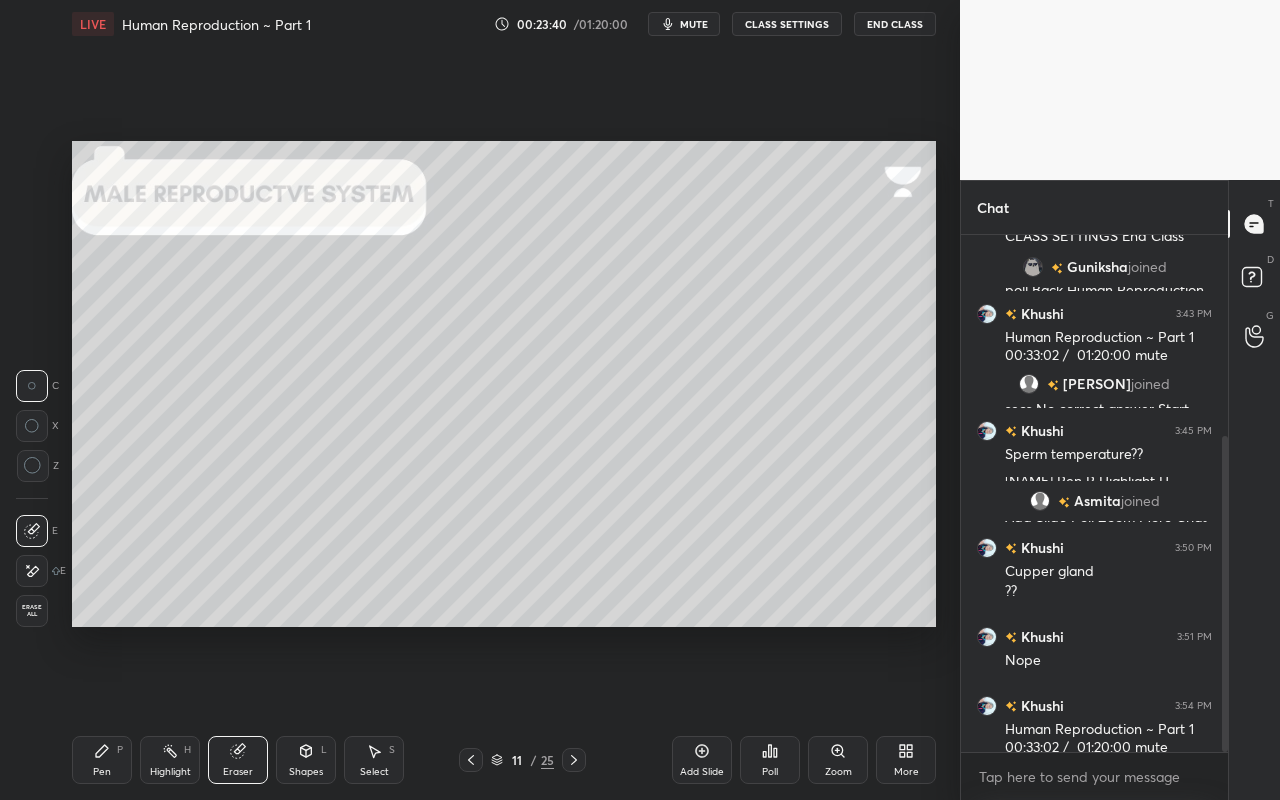 drag, startPoint x: 134, startPoint y: 743, endPoint x: 132, endPoint y: 711, distance: 32.06244 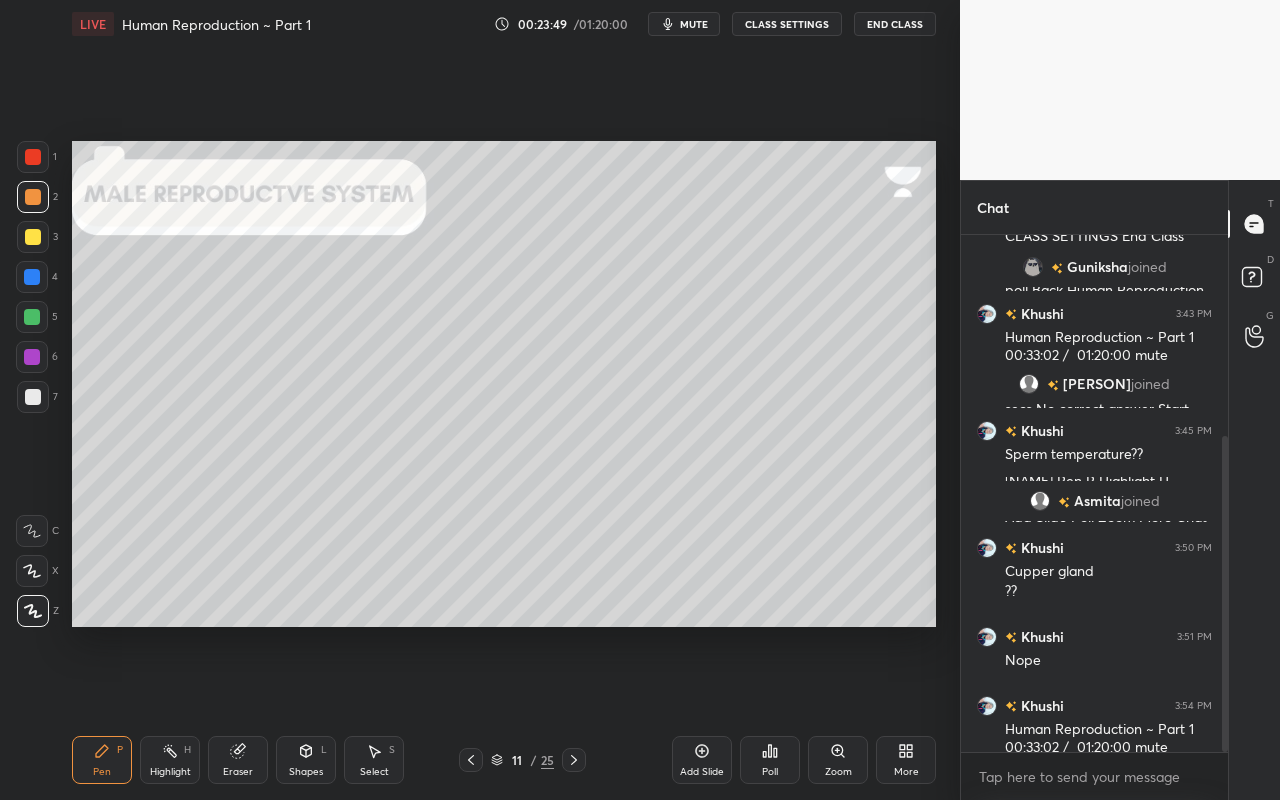 click at bounding box center (33, 397) 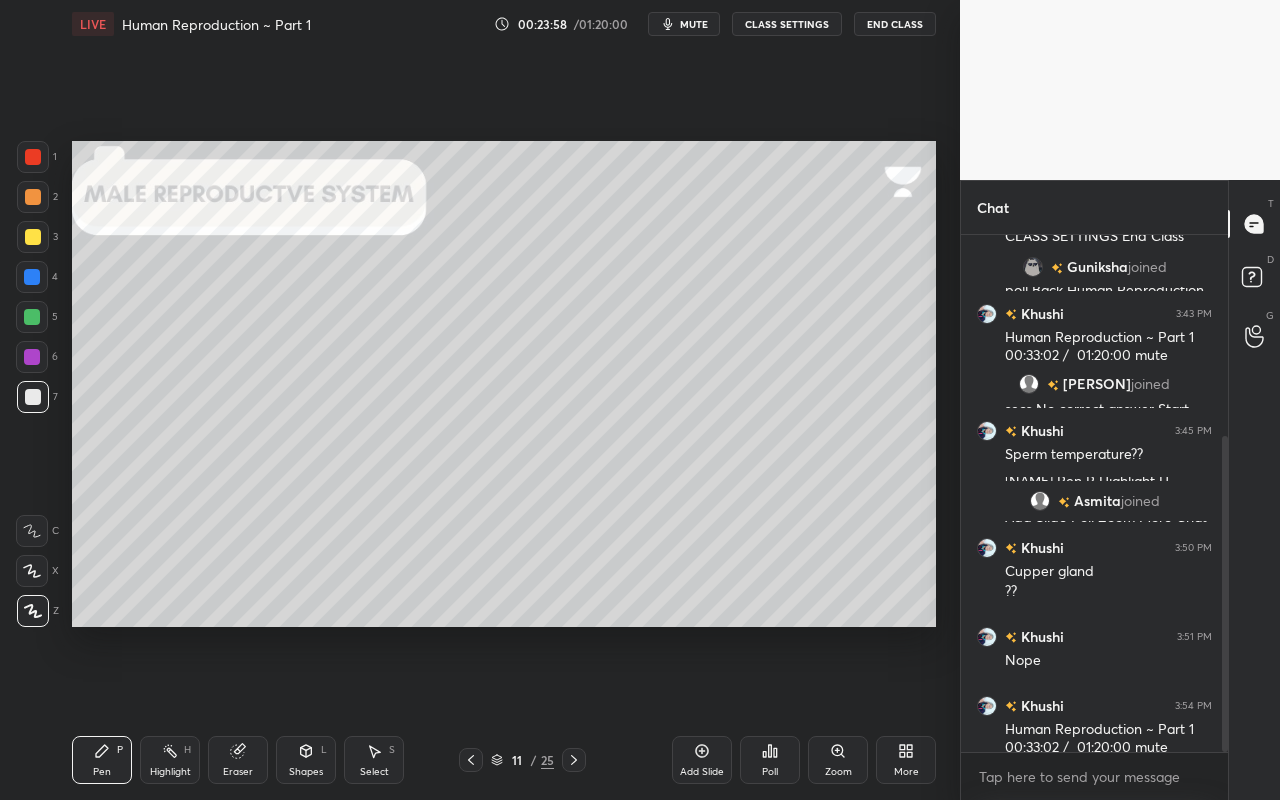 click on "Eraser" at bounding box center [238, 760] 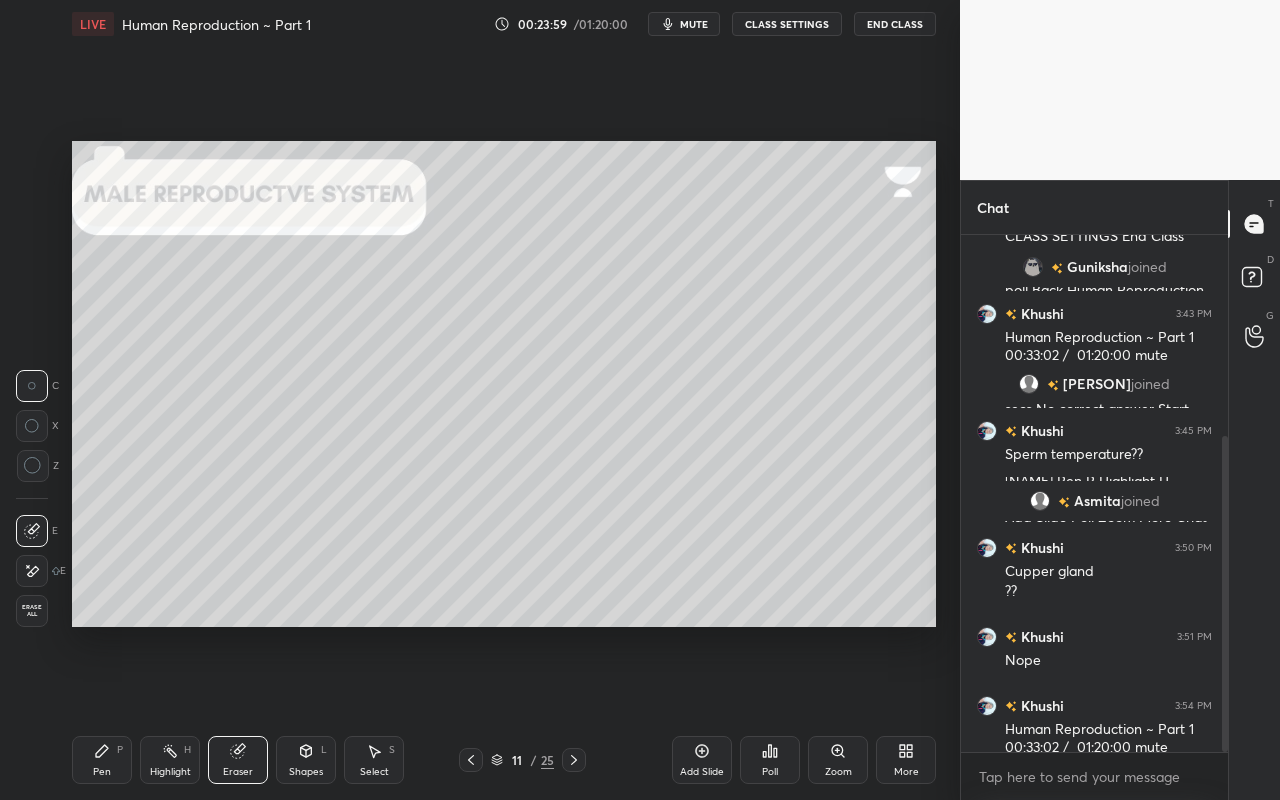 click on "Pen P Highlight H Eraser Shapes L Select S 11 / 25 Add Slide Poll Zoom More" at bounding box center (504, 760) 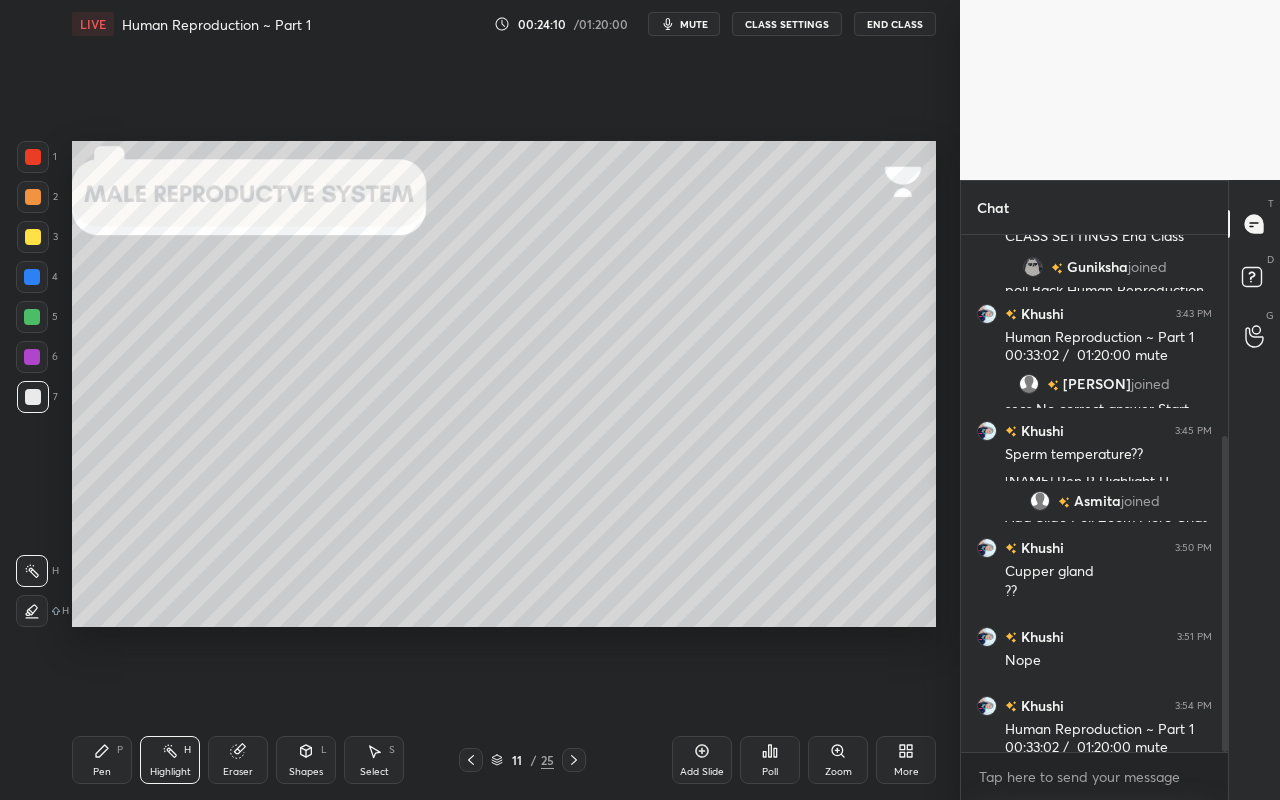 click on "Shapes L" at bounding box center (306, 760) 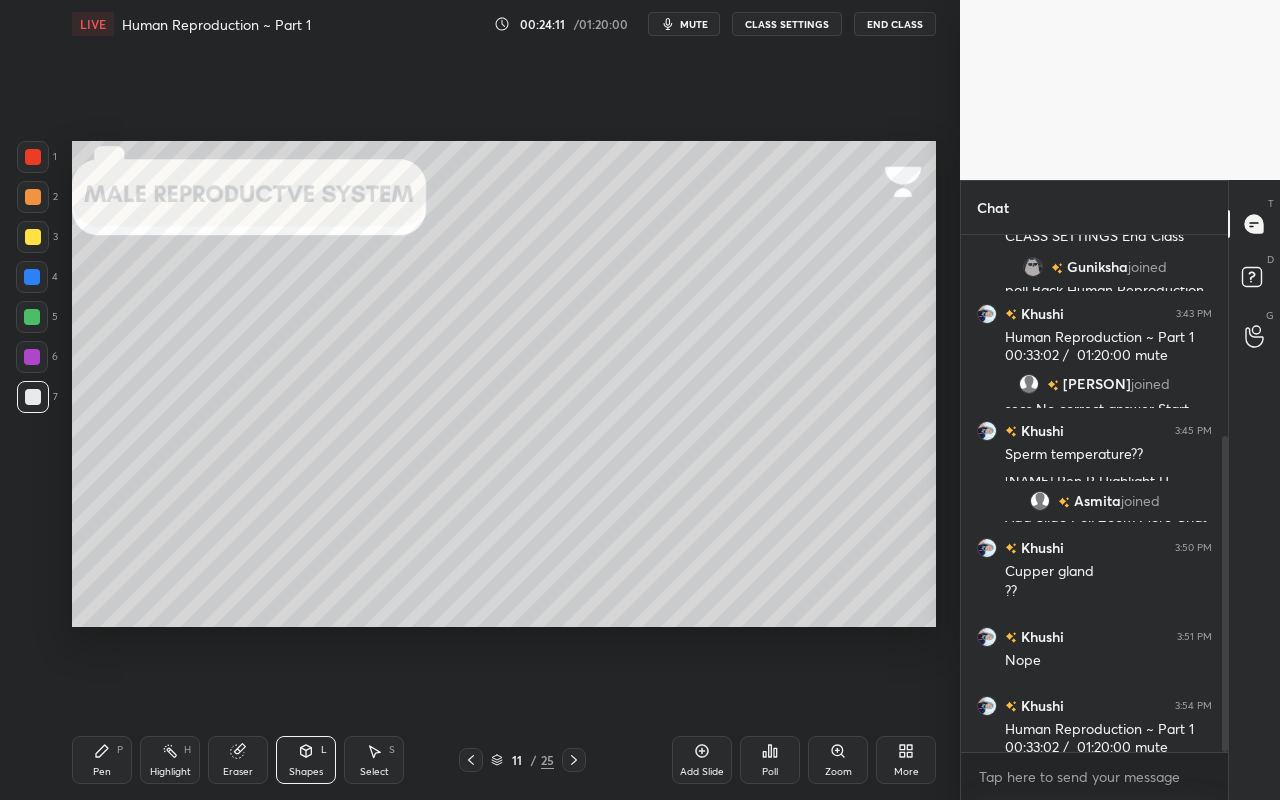 click at bounding box center [32, 317] 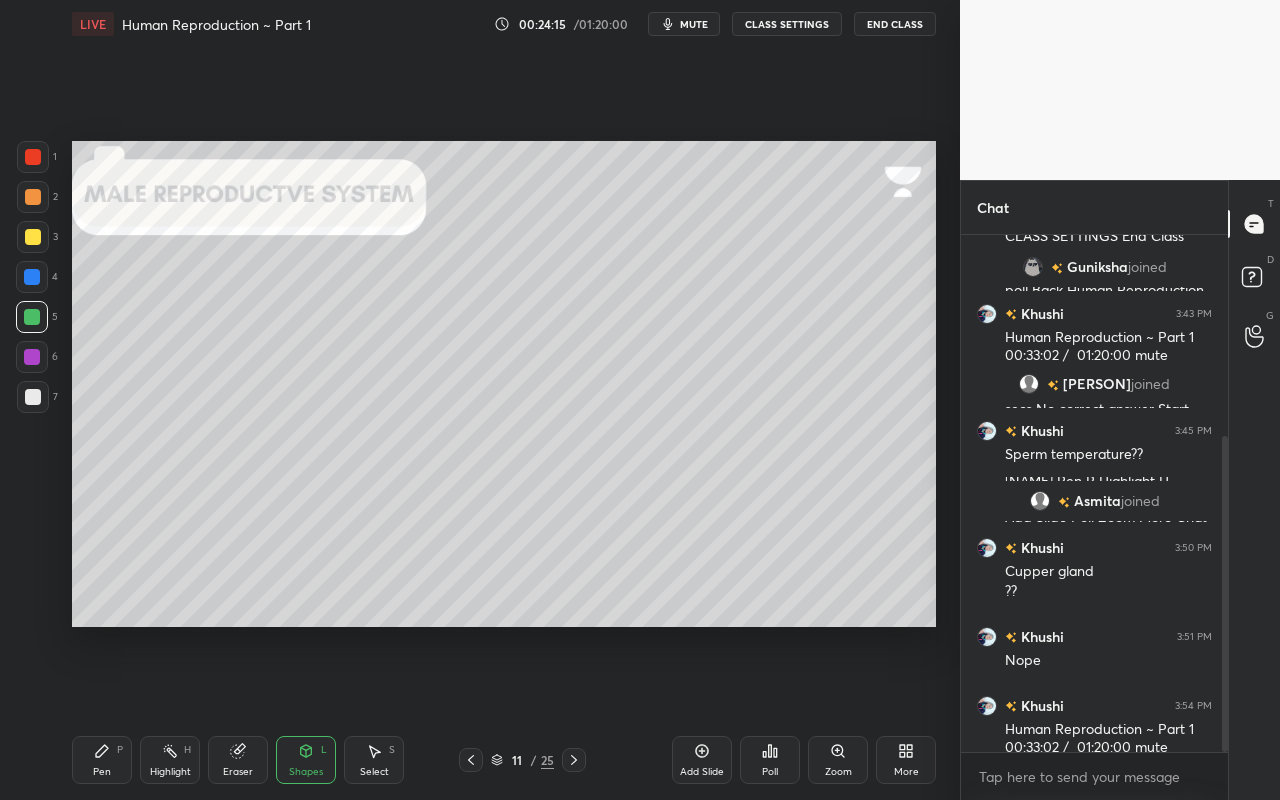 click 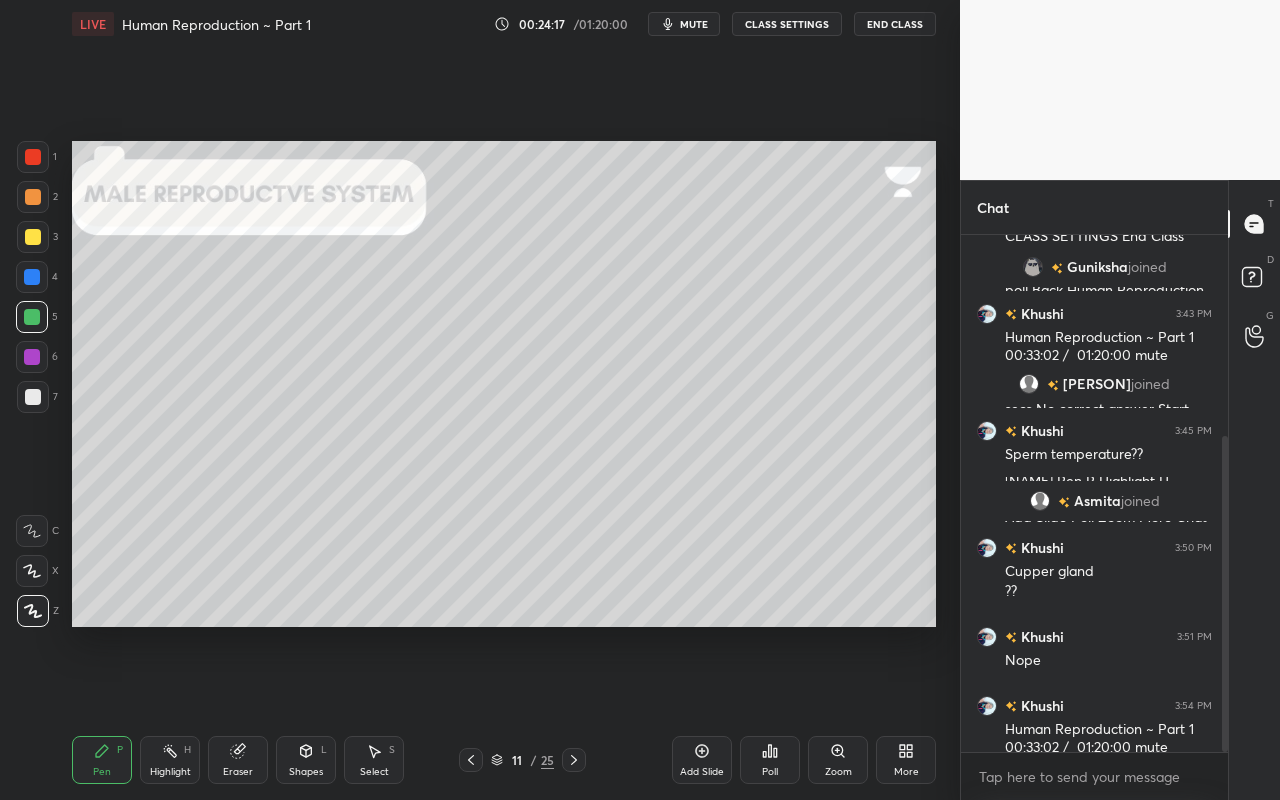 drag, startPoint x: 34, startPoint y: 293, endPoint x: 45, endPoint y: 295, distance: 11.18034 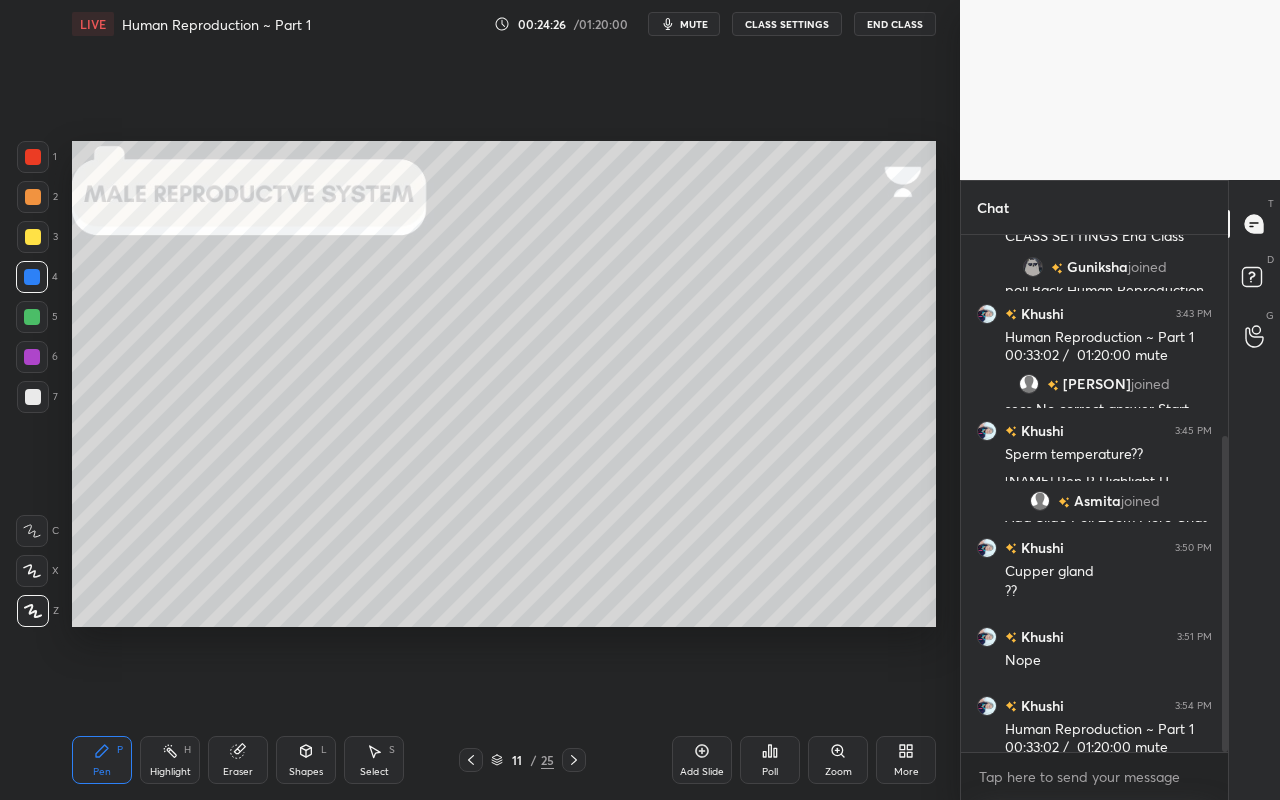 click on "Shapes L" at bounding box center (306, 760) 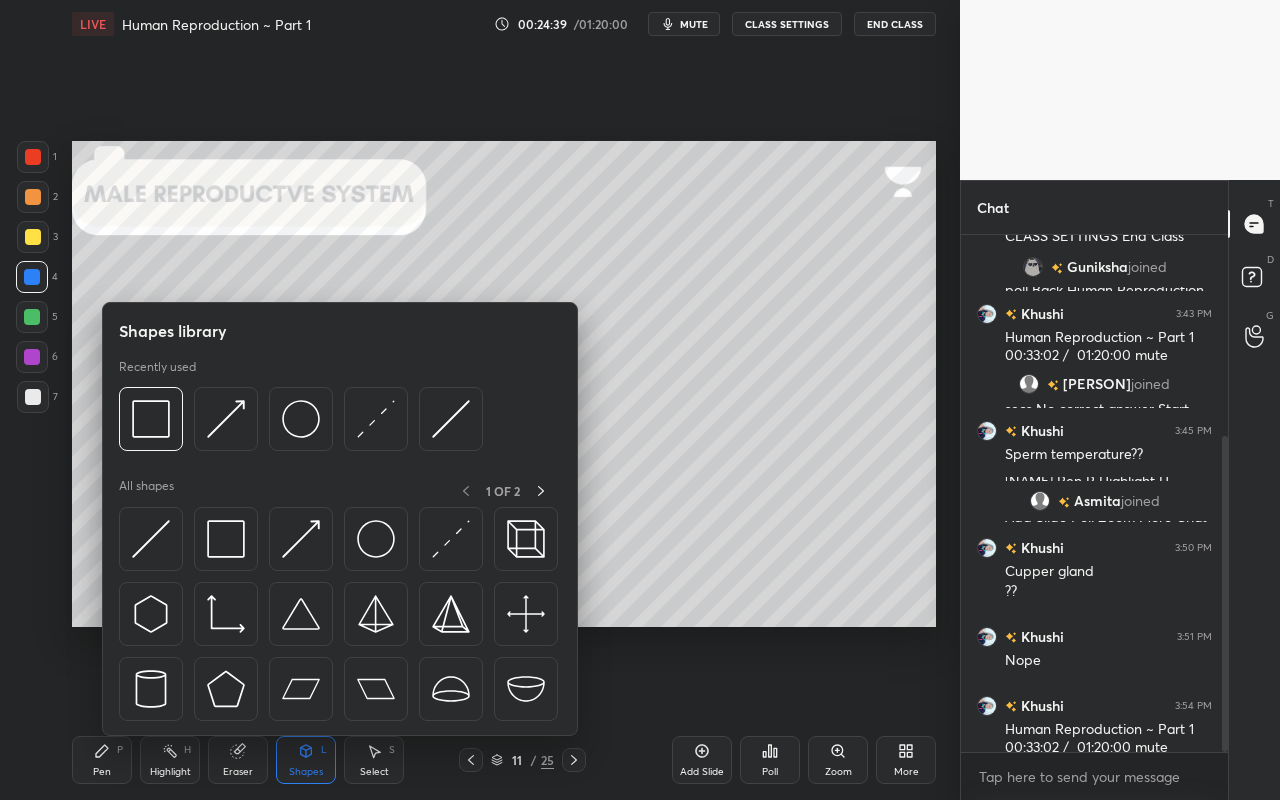 click at bounding box center [33, 397] 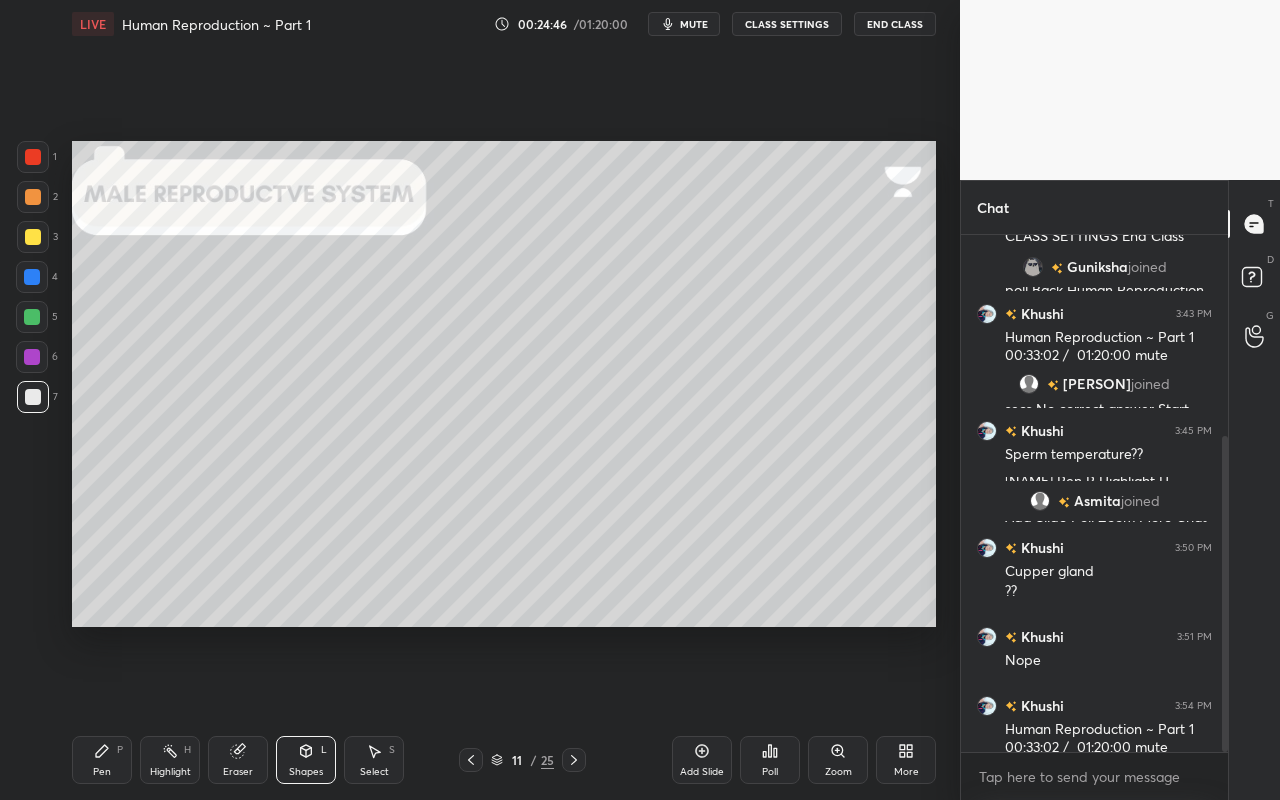 drag, startPoint x: 91, startPoint y: 768, endPoint x: 89, endPoint y: 743, distance: 25.079872 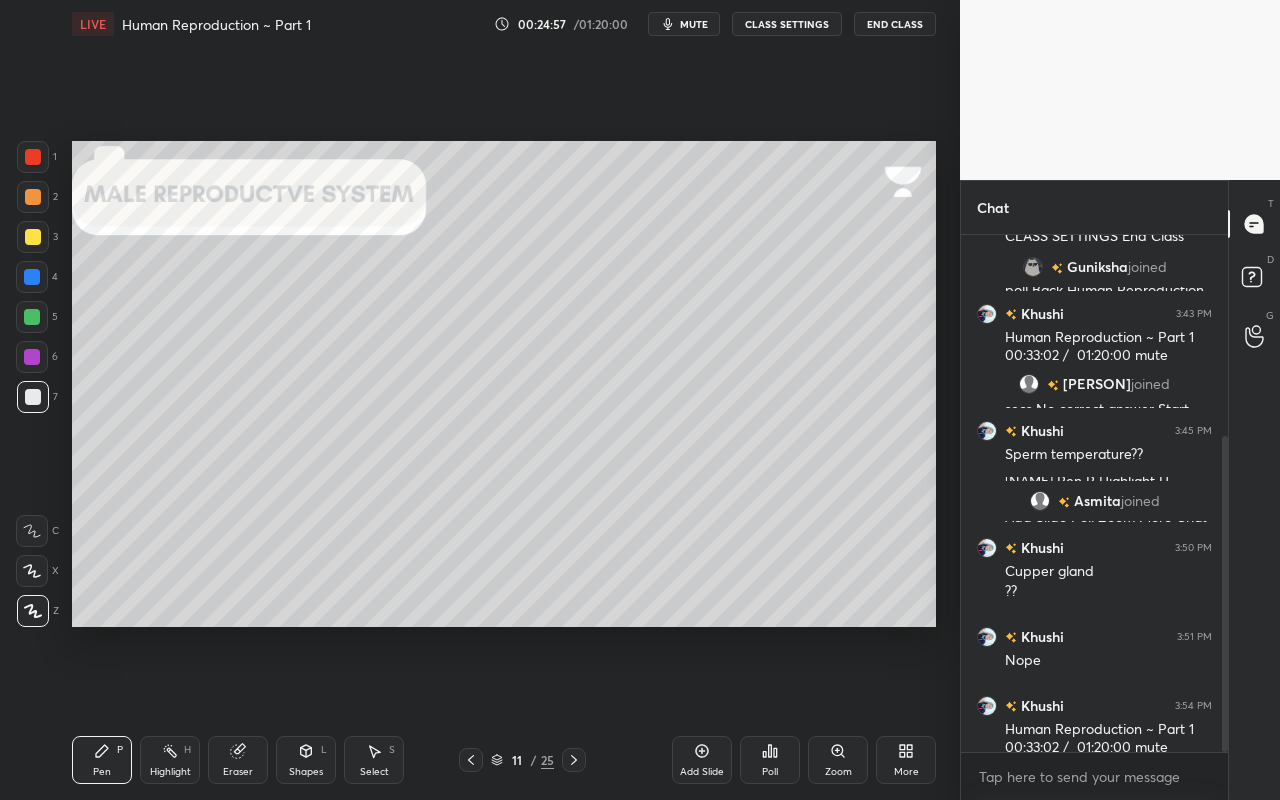 click on "Eraser" at bounding box center [238, 760] 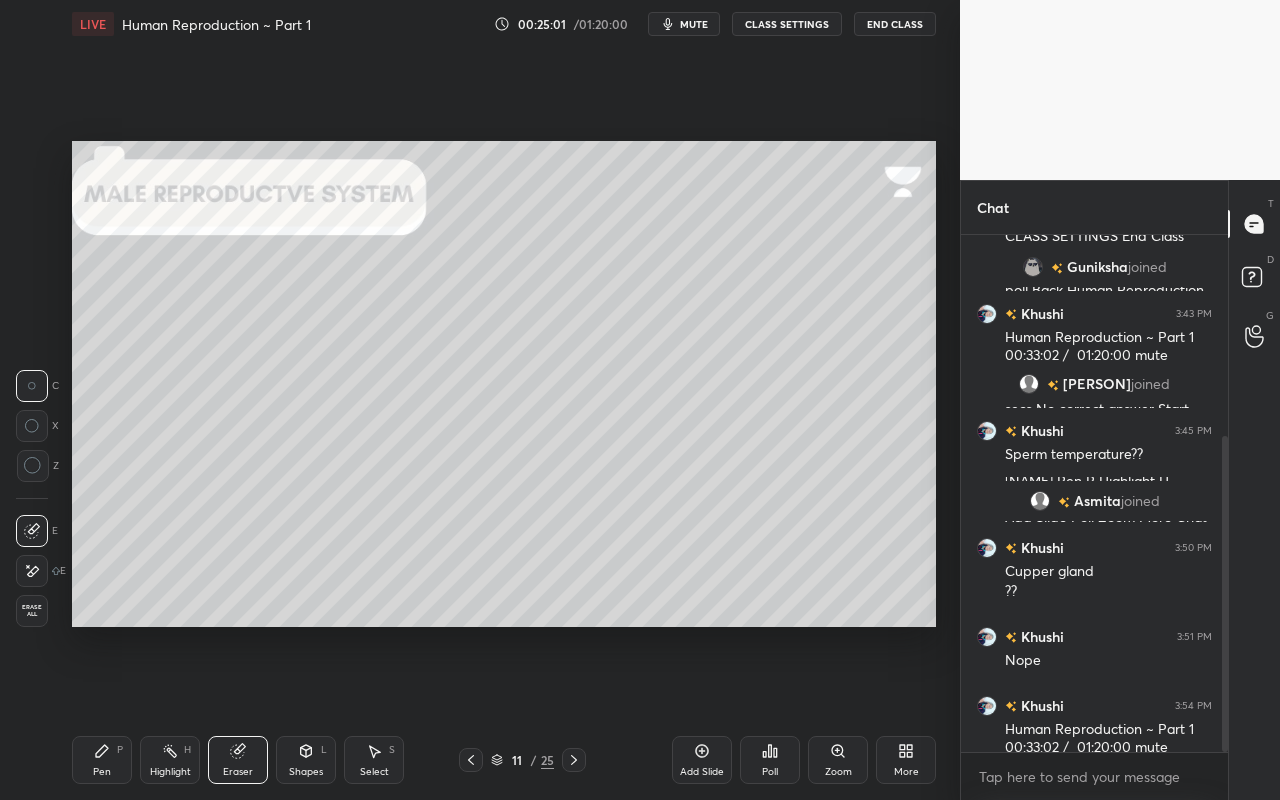 click on "Pen P" at bounding box center [102, 760] 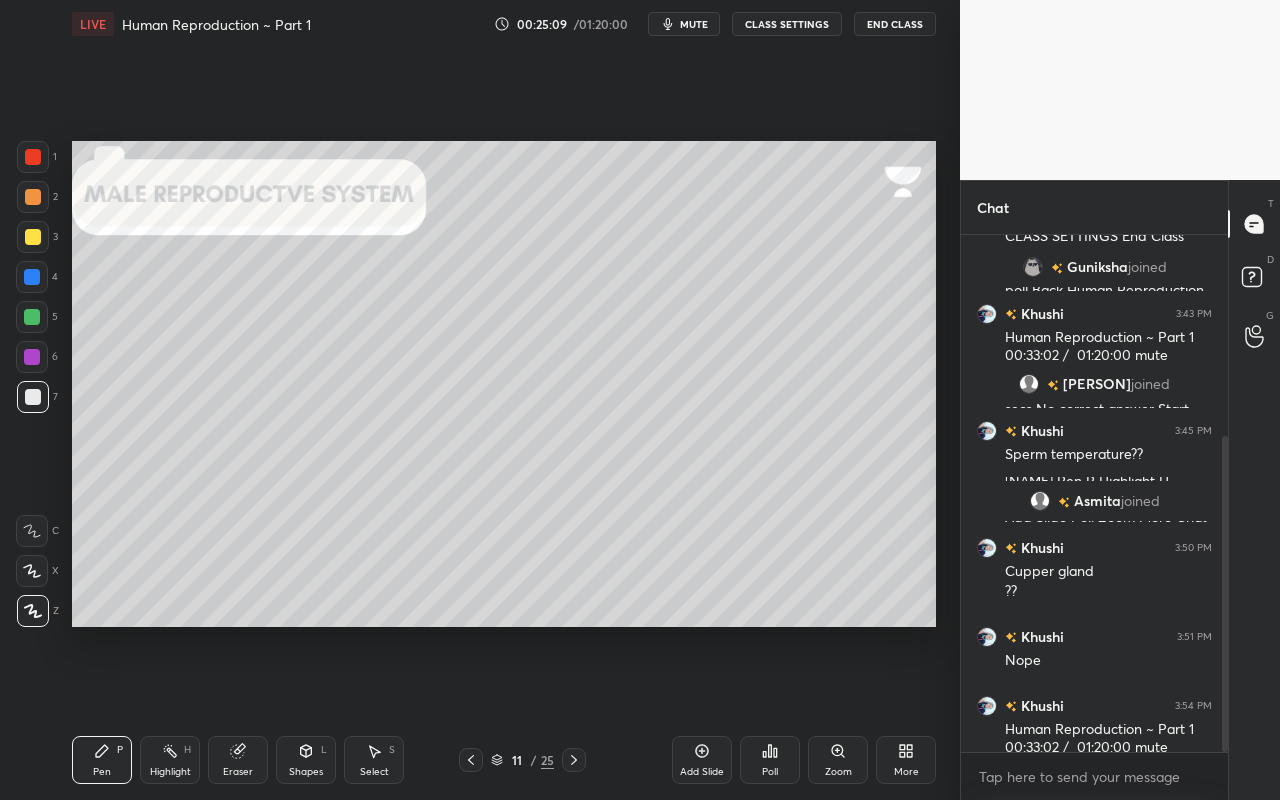 click on "Shapes L" at bounding box center [306, 760] 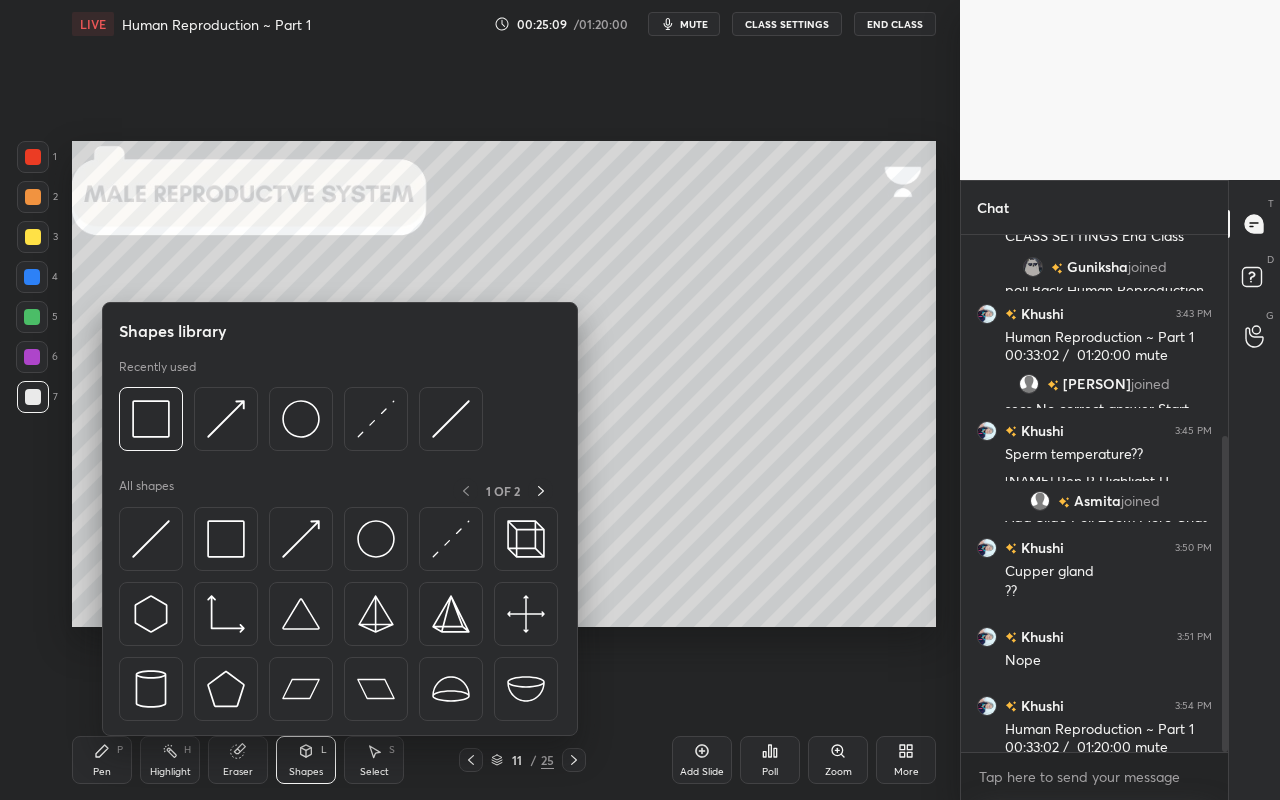 click 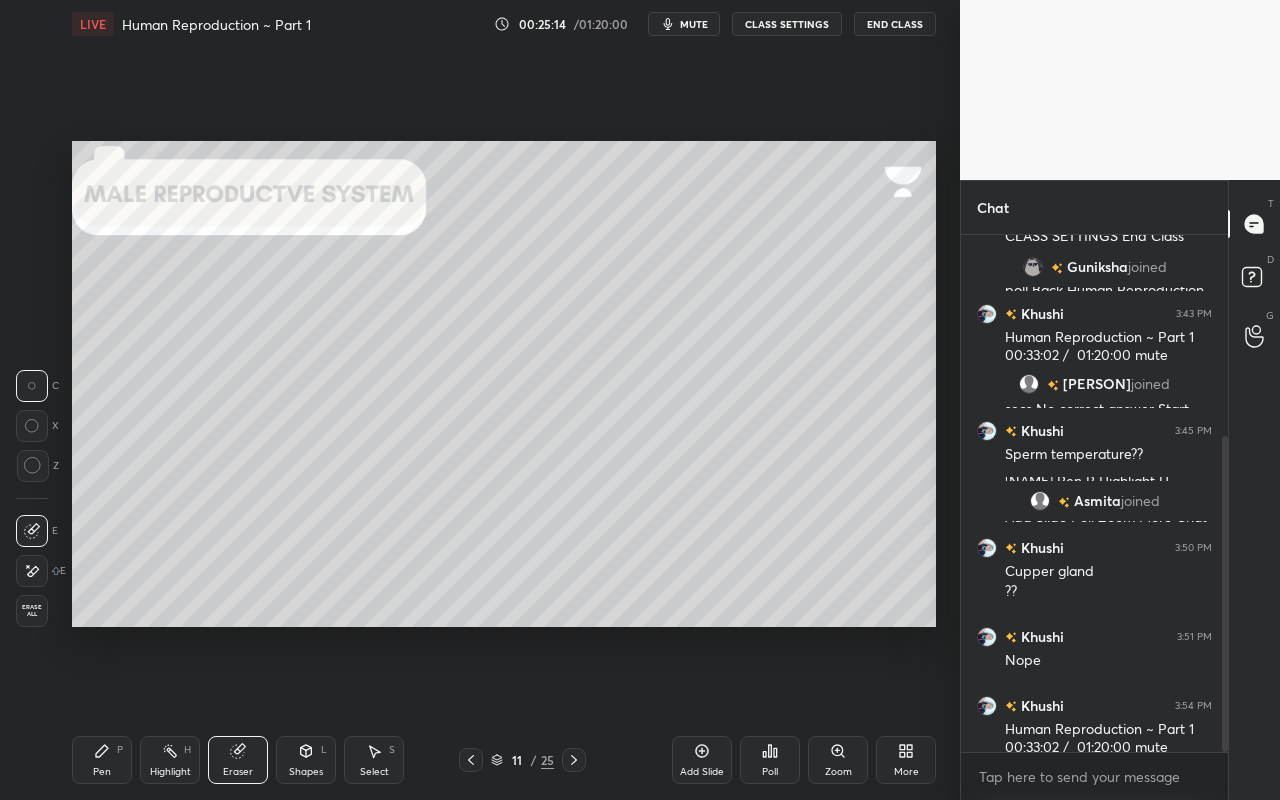 drag, startPoint x: 99, startPoint y: 754, endPoint x: 91, endPoint y: 734, distance: 21.540659 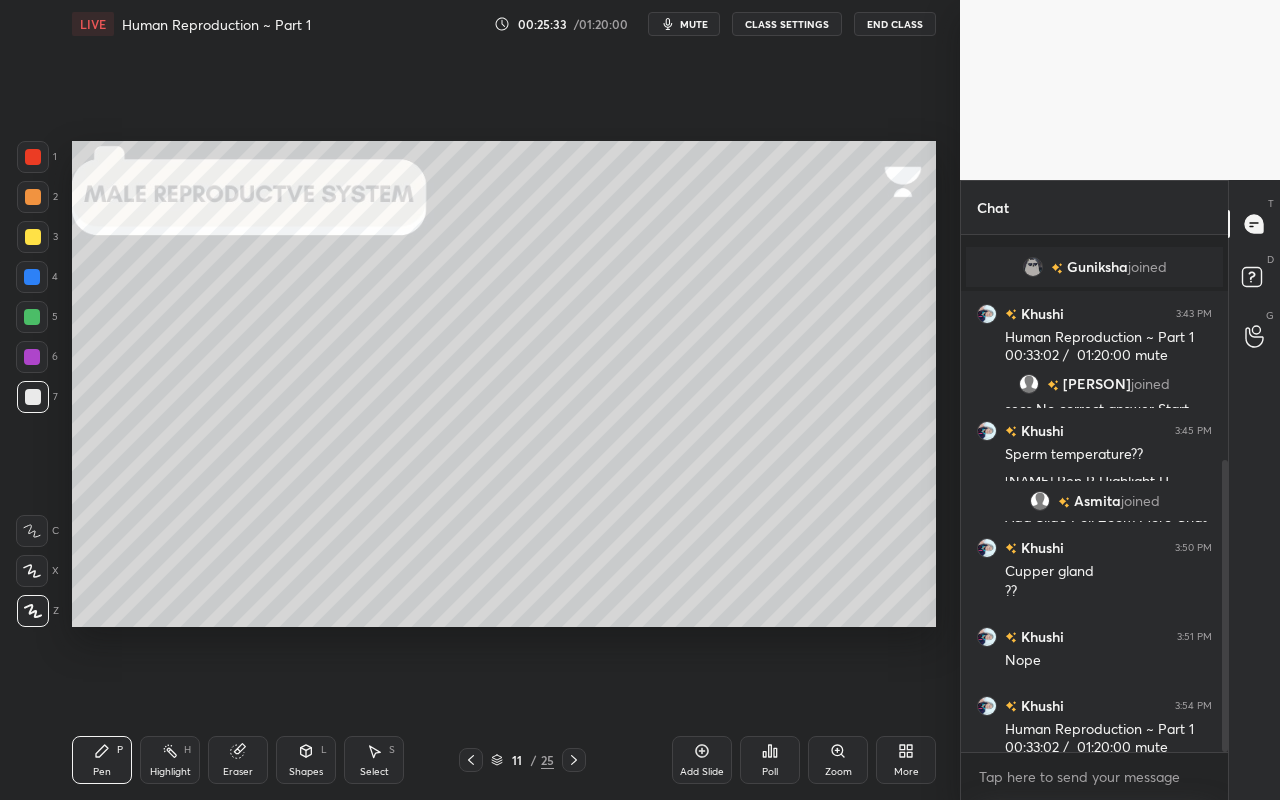 scroll, scrollTop: 399, scrollLeft: 0, axis: vertical 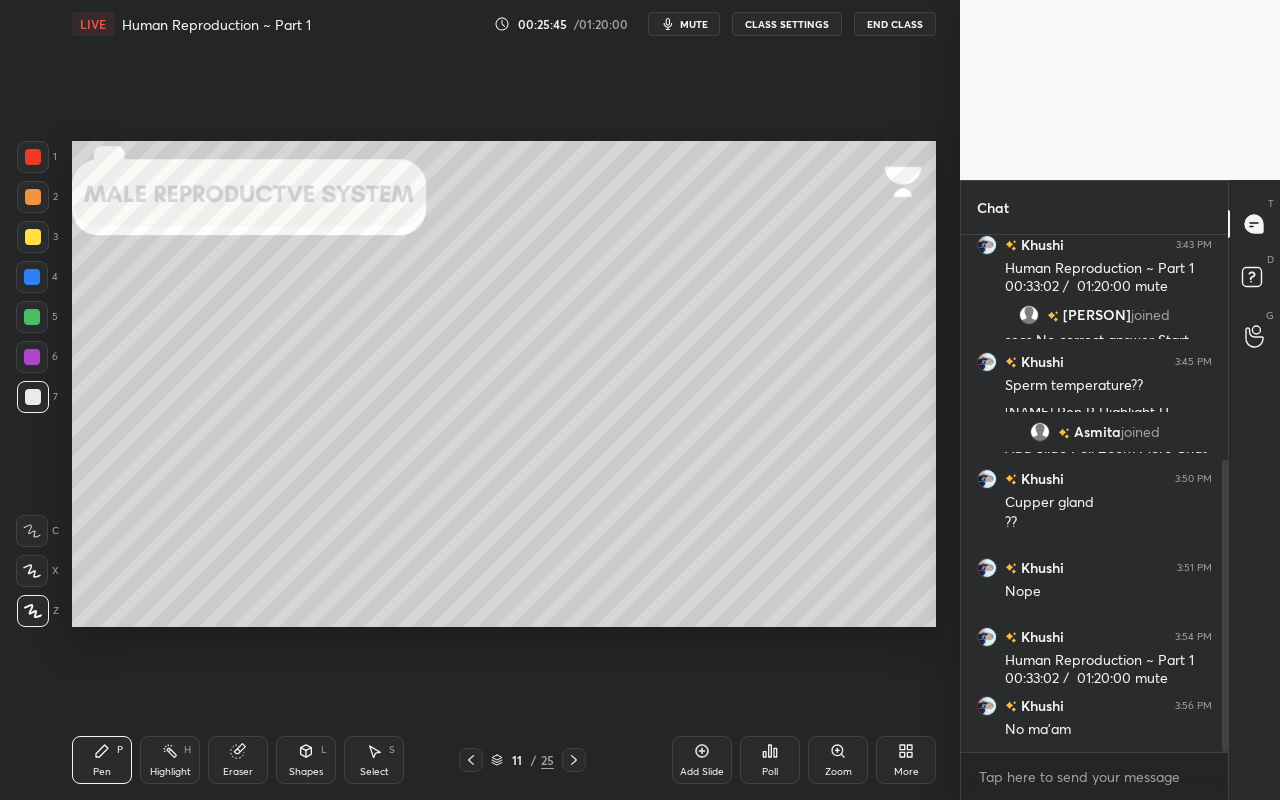 click at bounding box center [574, 760] 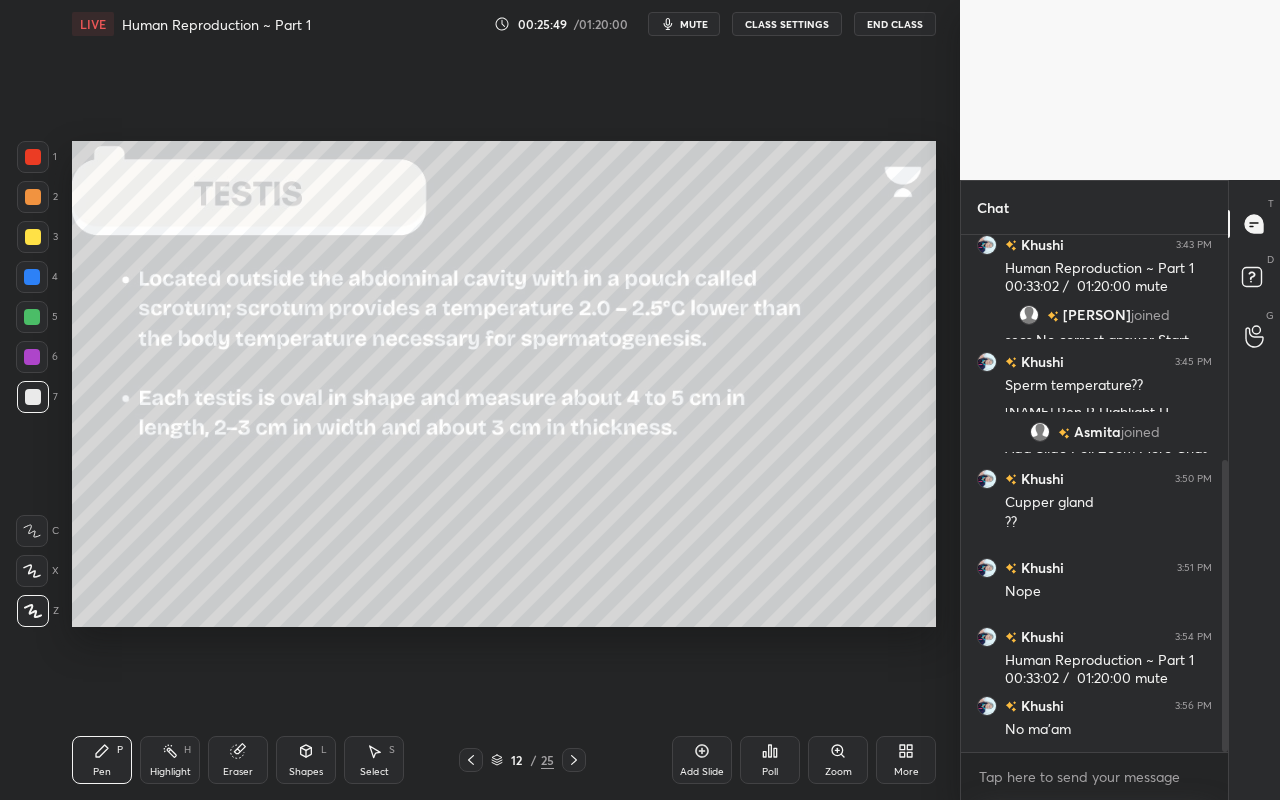 click on "Highlight H" at bounding box center [170, 760] 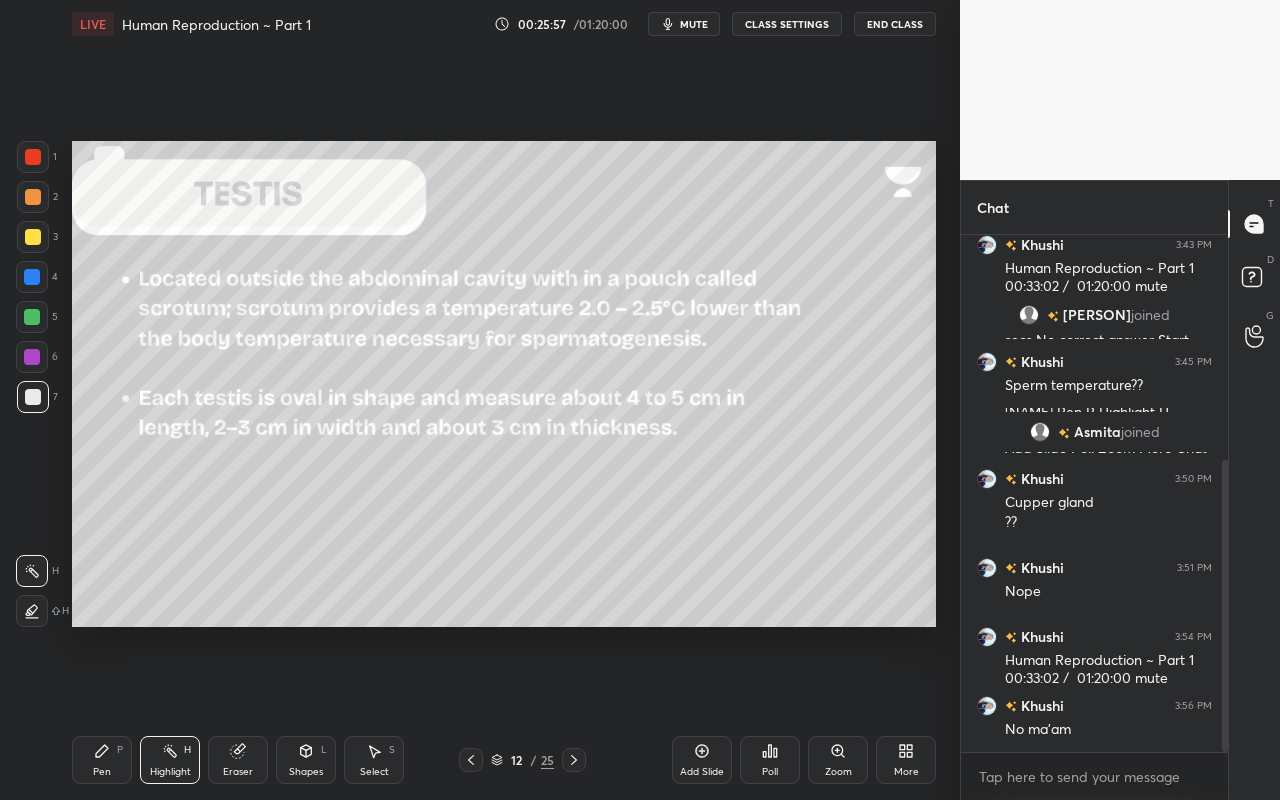 drag, startPoint x: 111, startPoint y: 783, endPoint x: 118, endPoint y: 754, distance: 29.832869 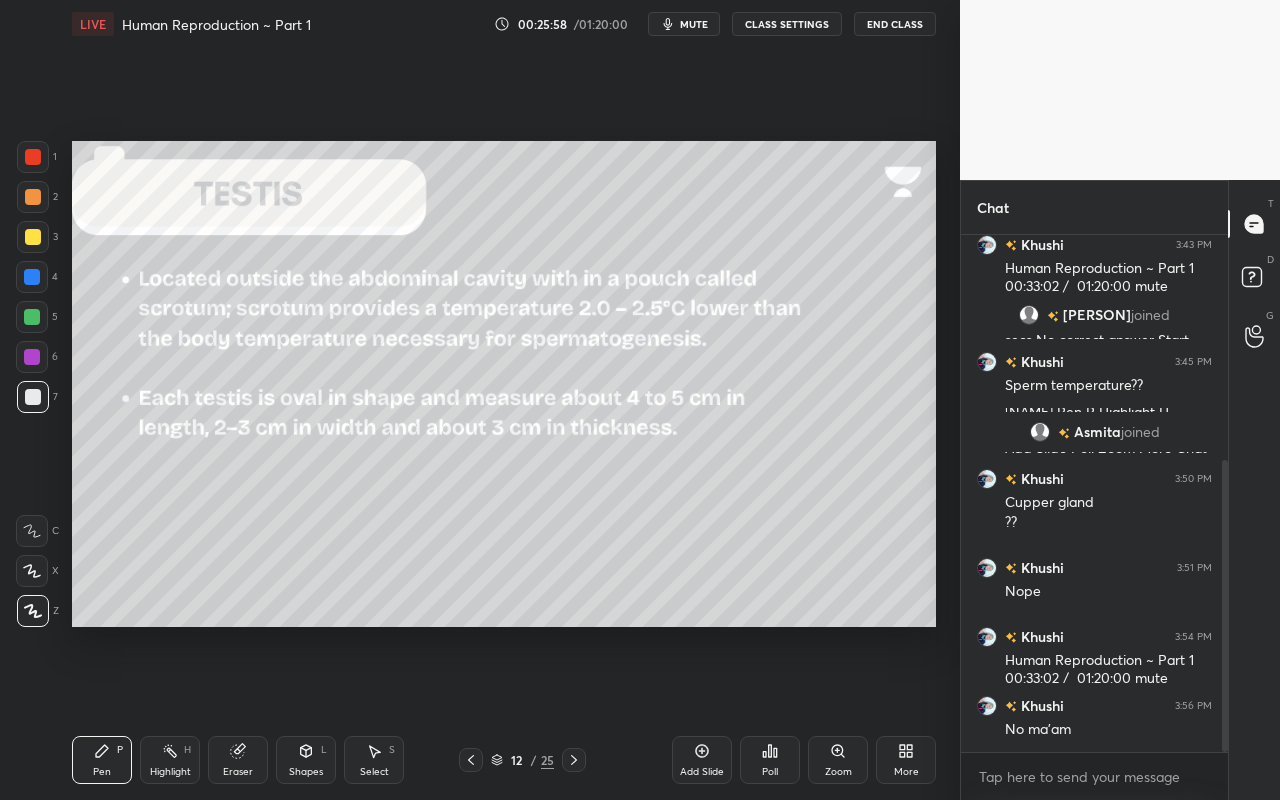 click at bounding box center (33, 237) 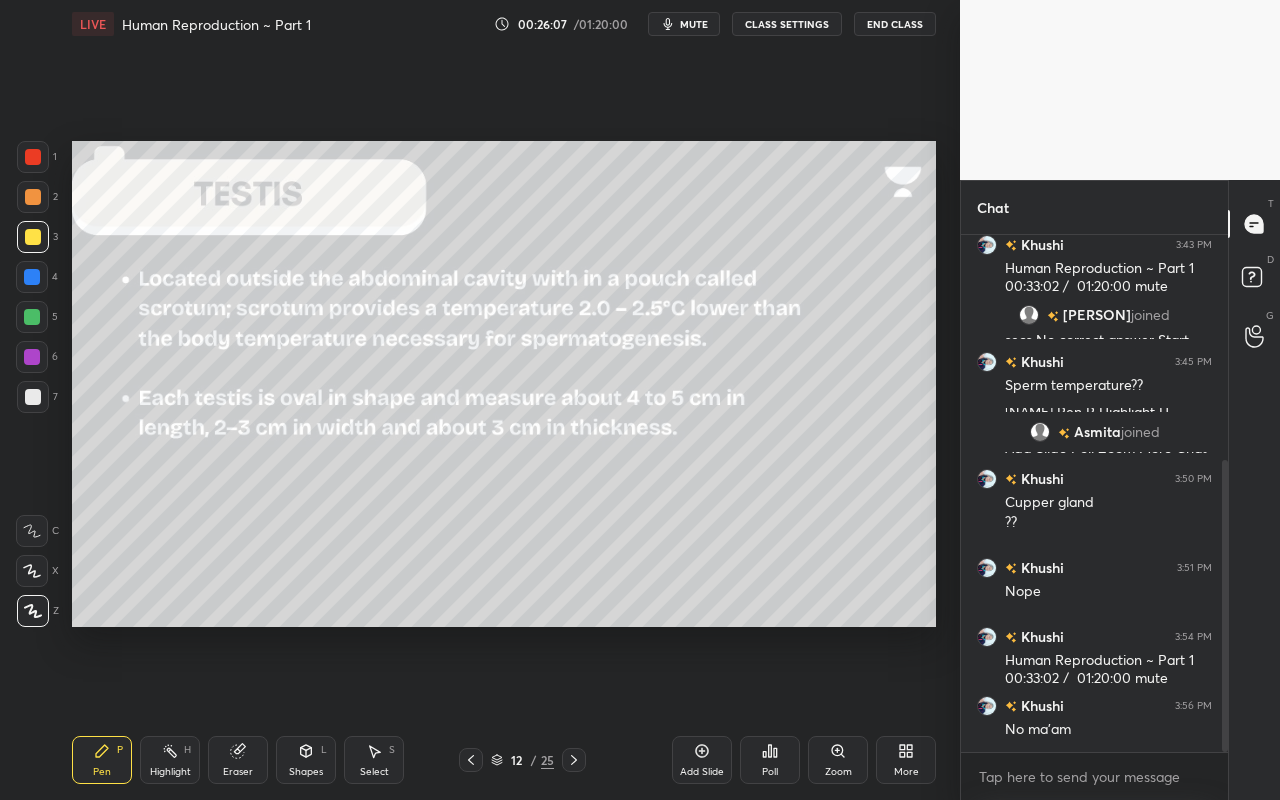click on "Highlight H" at bounding box center [170, 760] 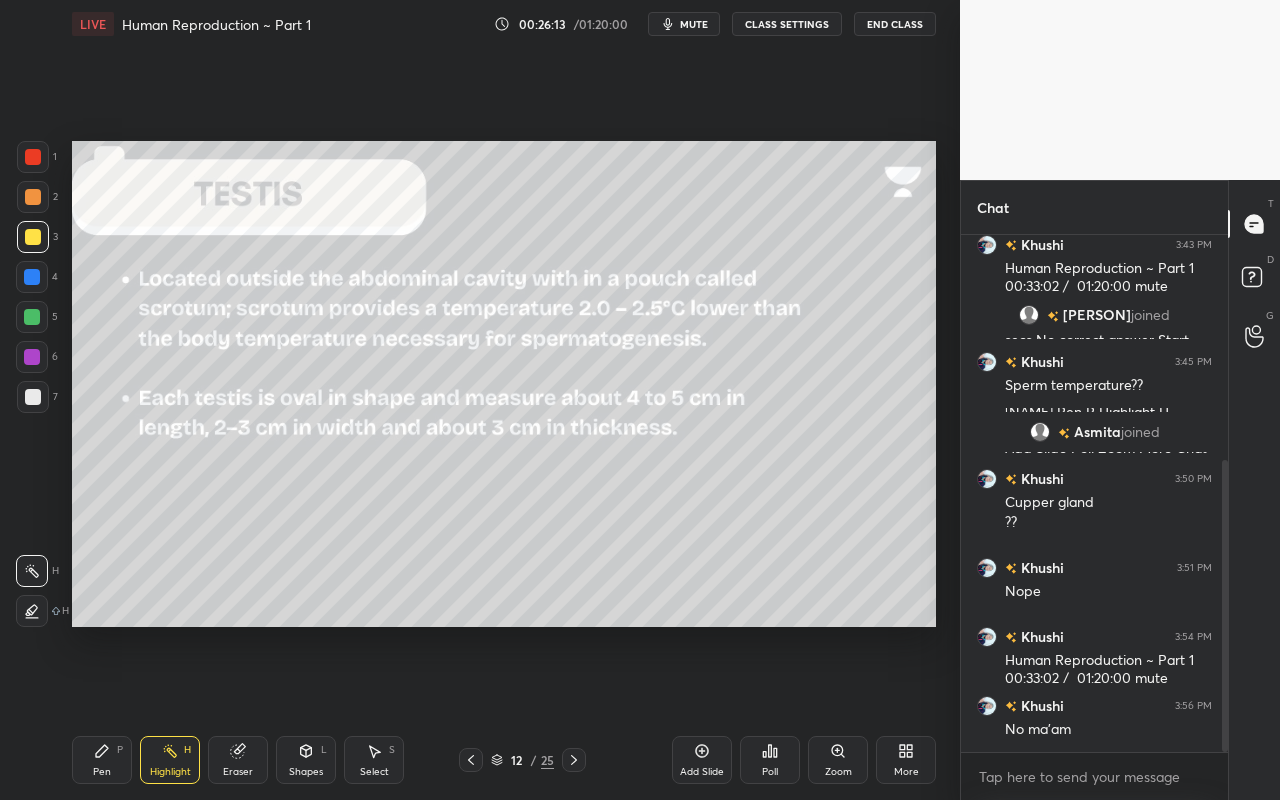 click 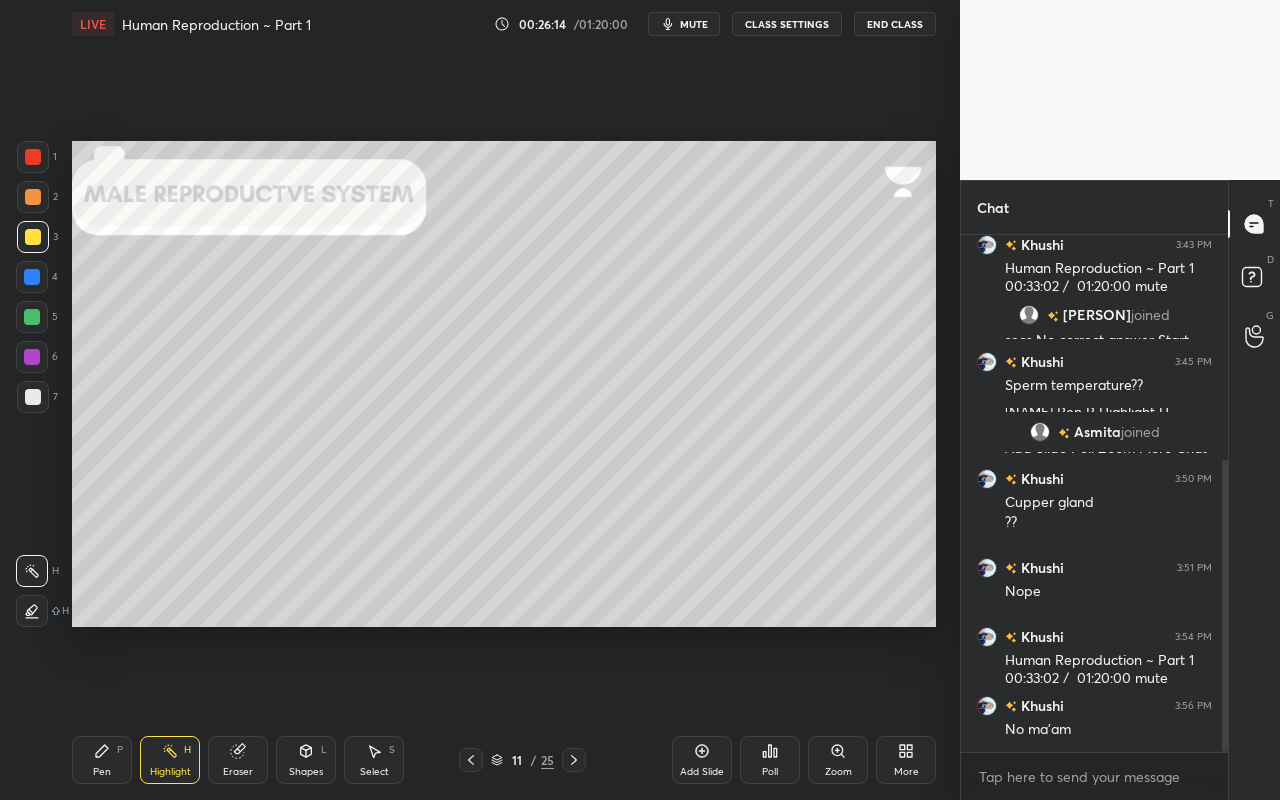click 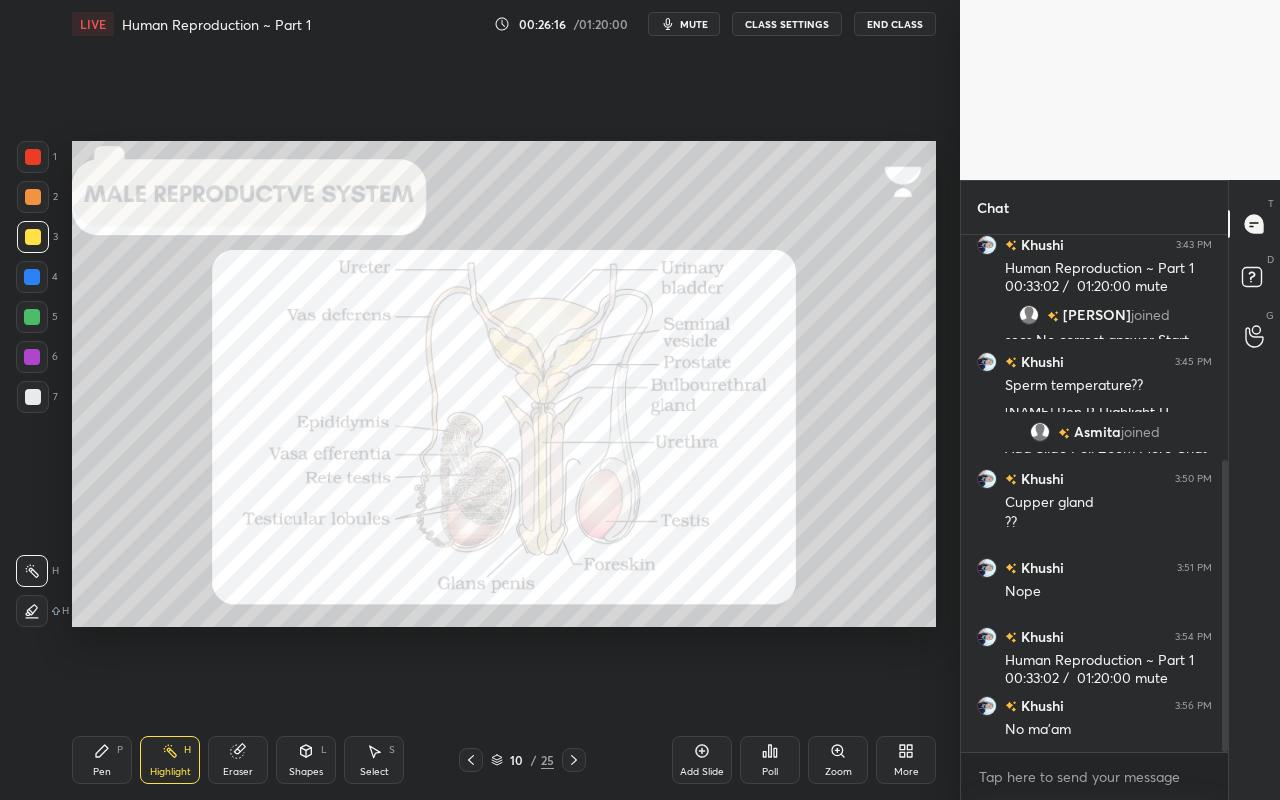 click at bounding box center (33, 197) 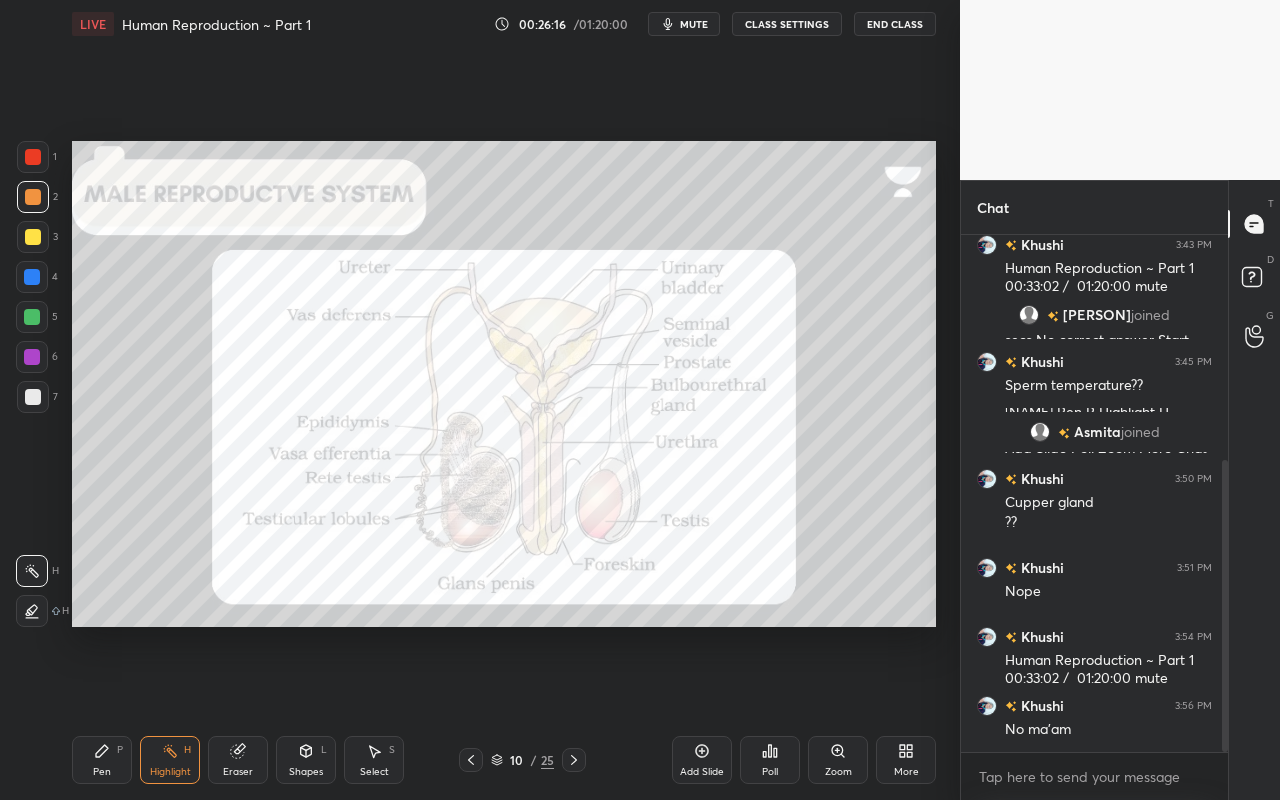 click at bounding box center [33, 157] 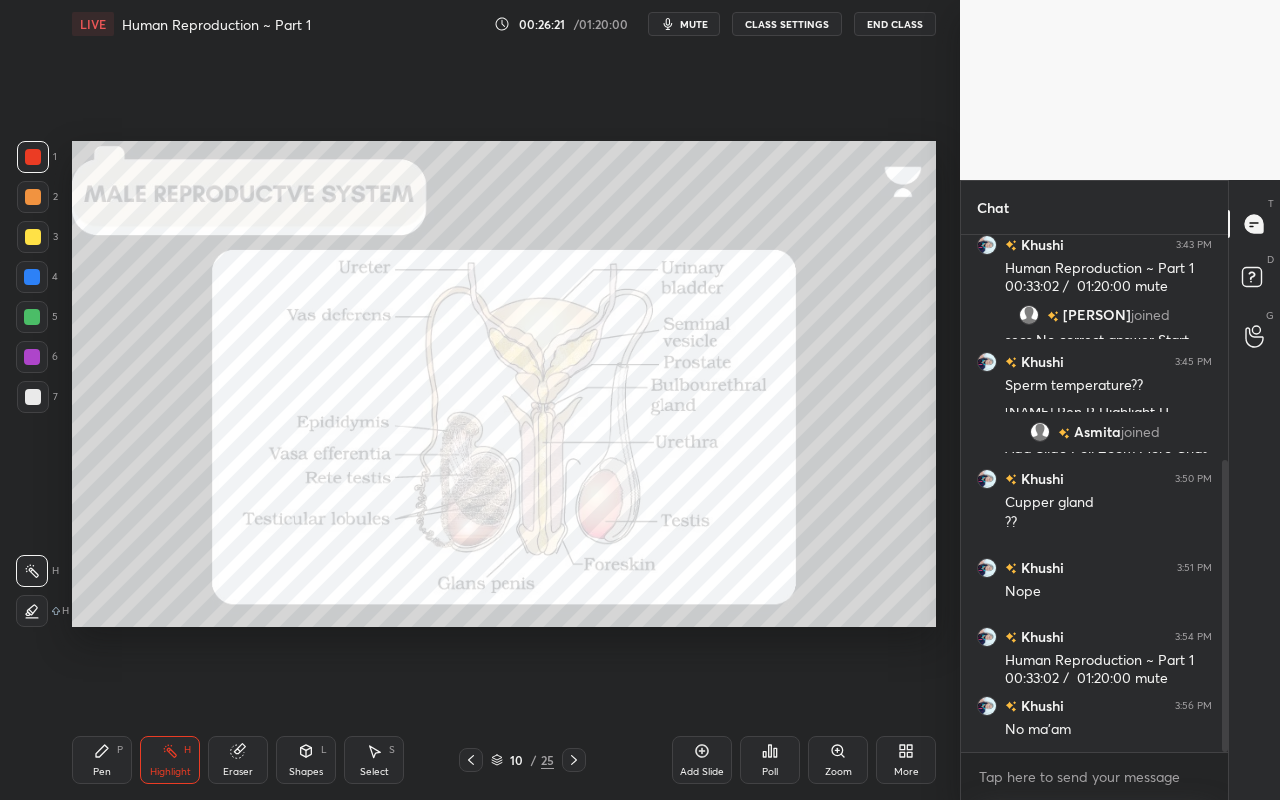 drag, startPoint x: 56, startPoint y: 346, endPoint x: 29, endPoint y: 382, distance: 45 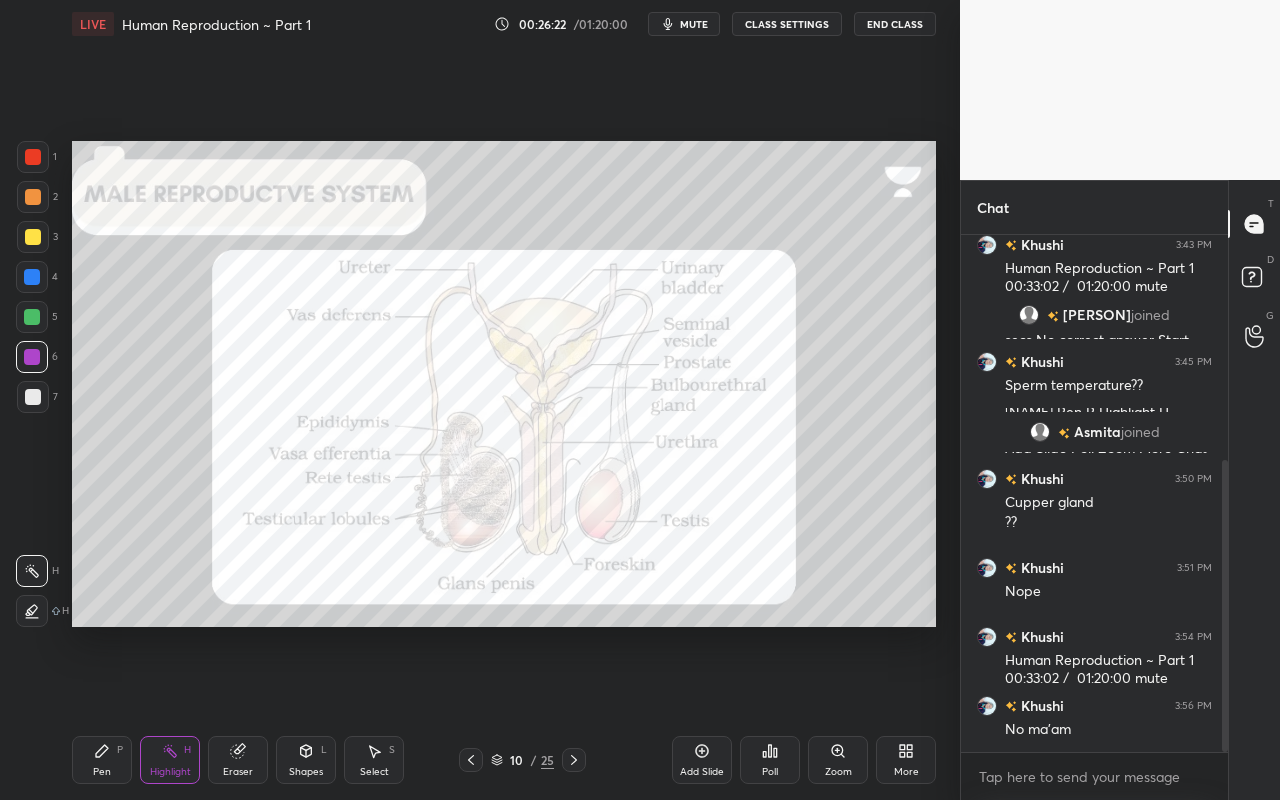 drag, startPoint x: 110, startPoint y: 762, endPoint x: 126, endPoint y: 753, distance: 18.35756 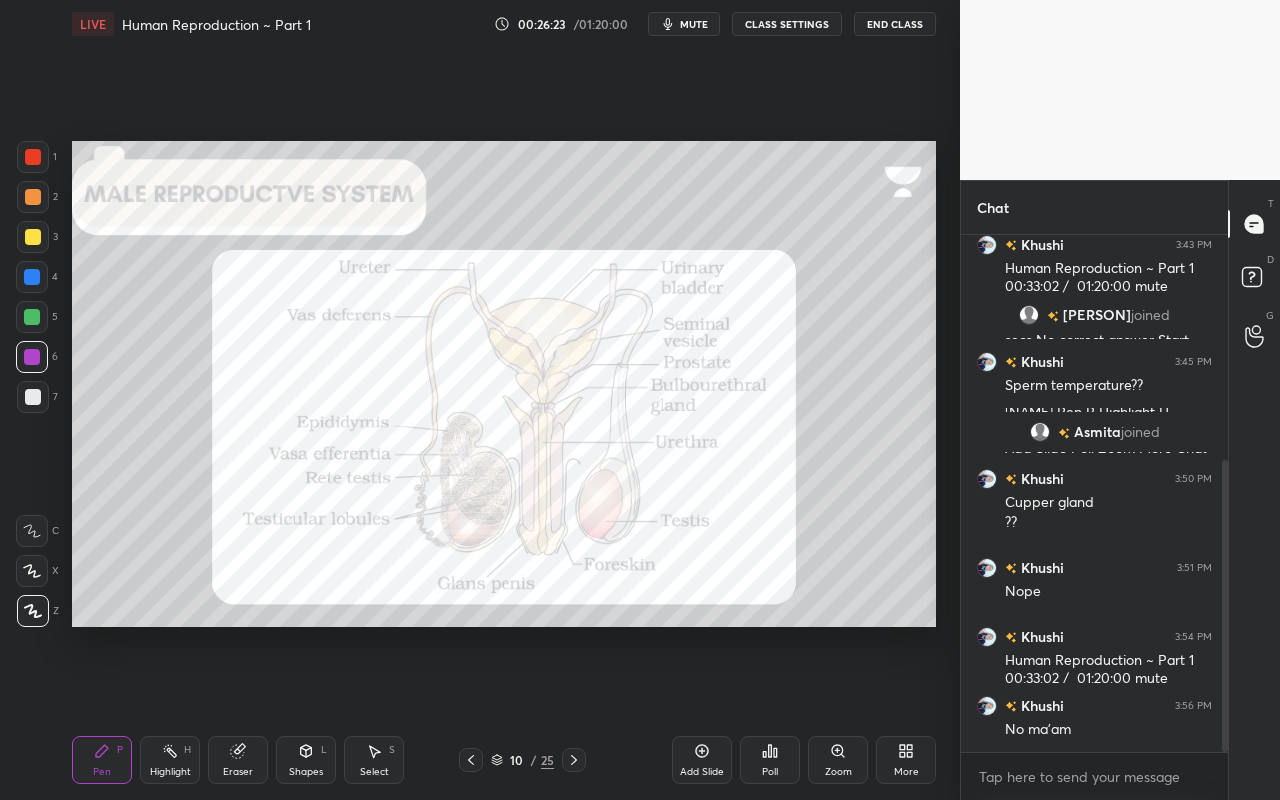 click 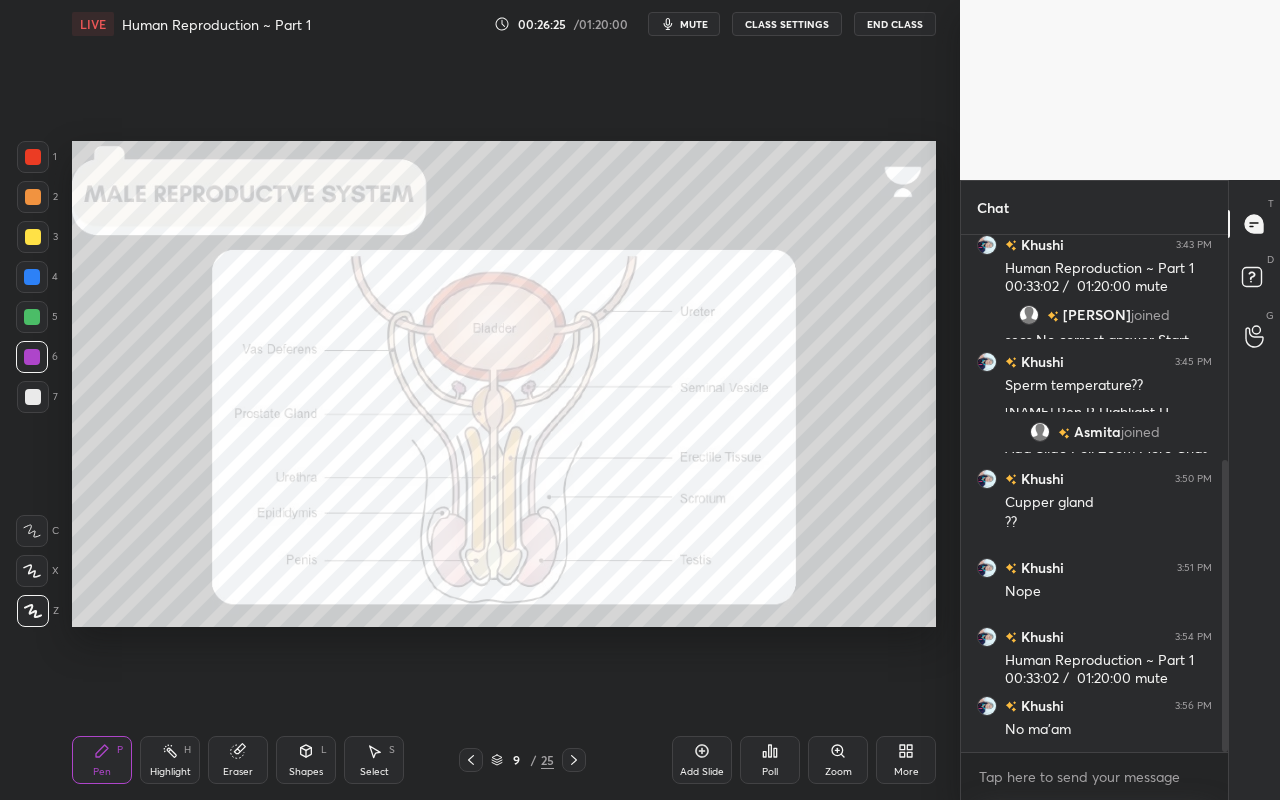 click 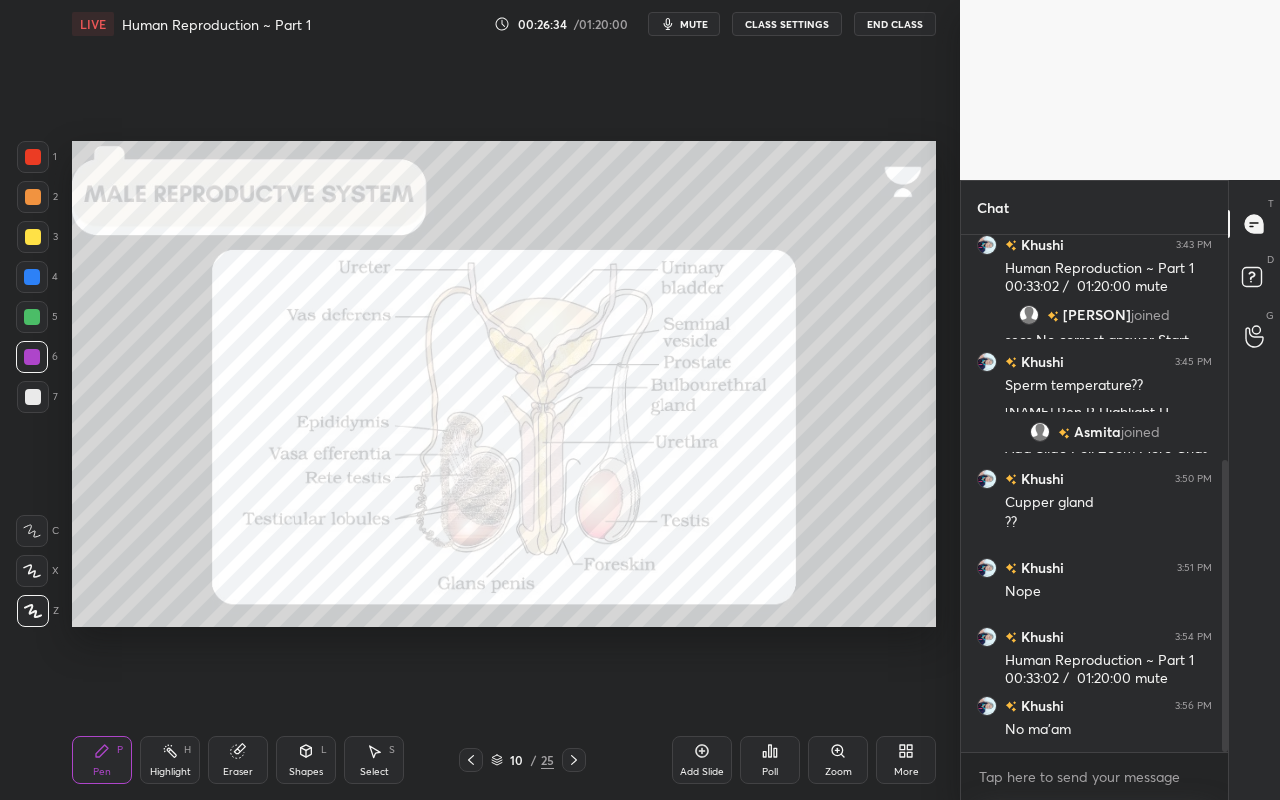 click 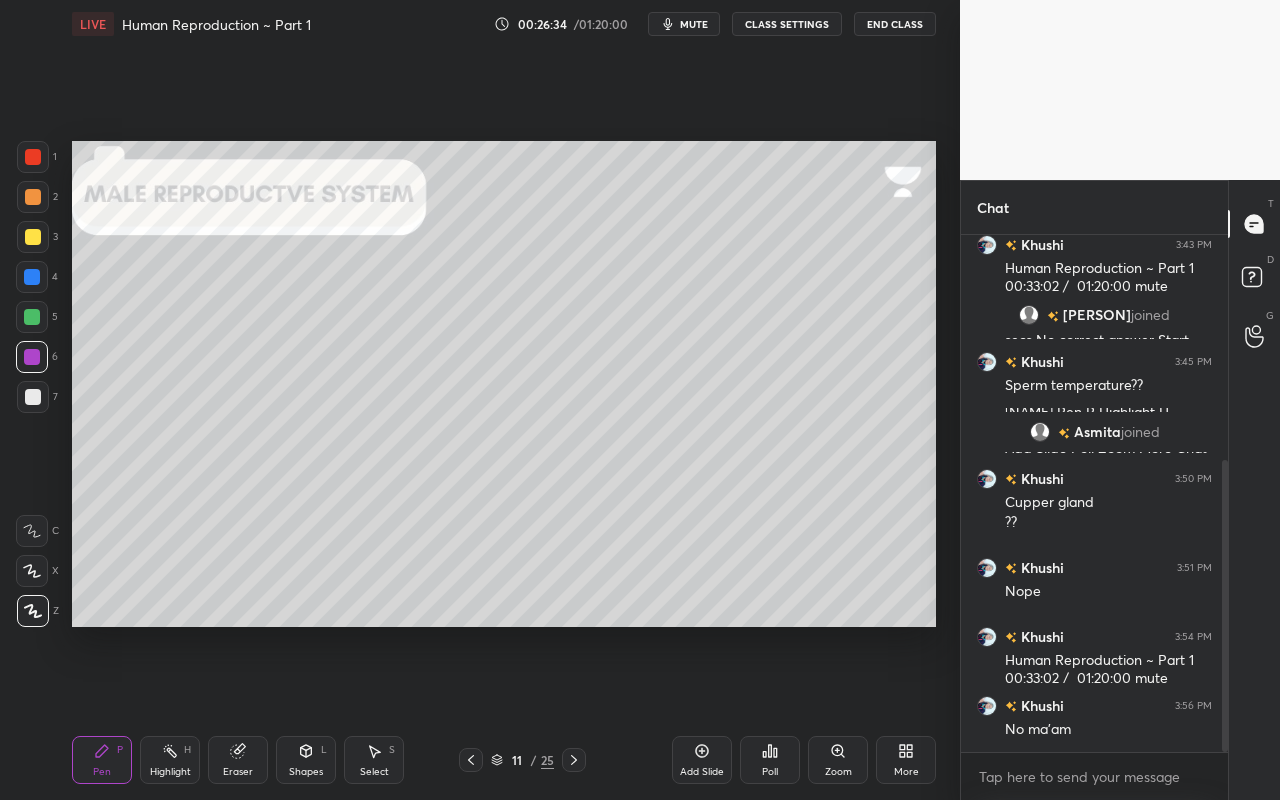 click 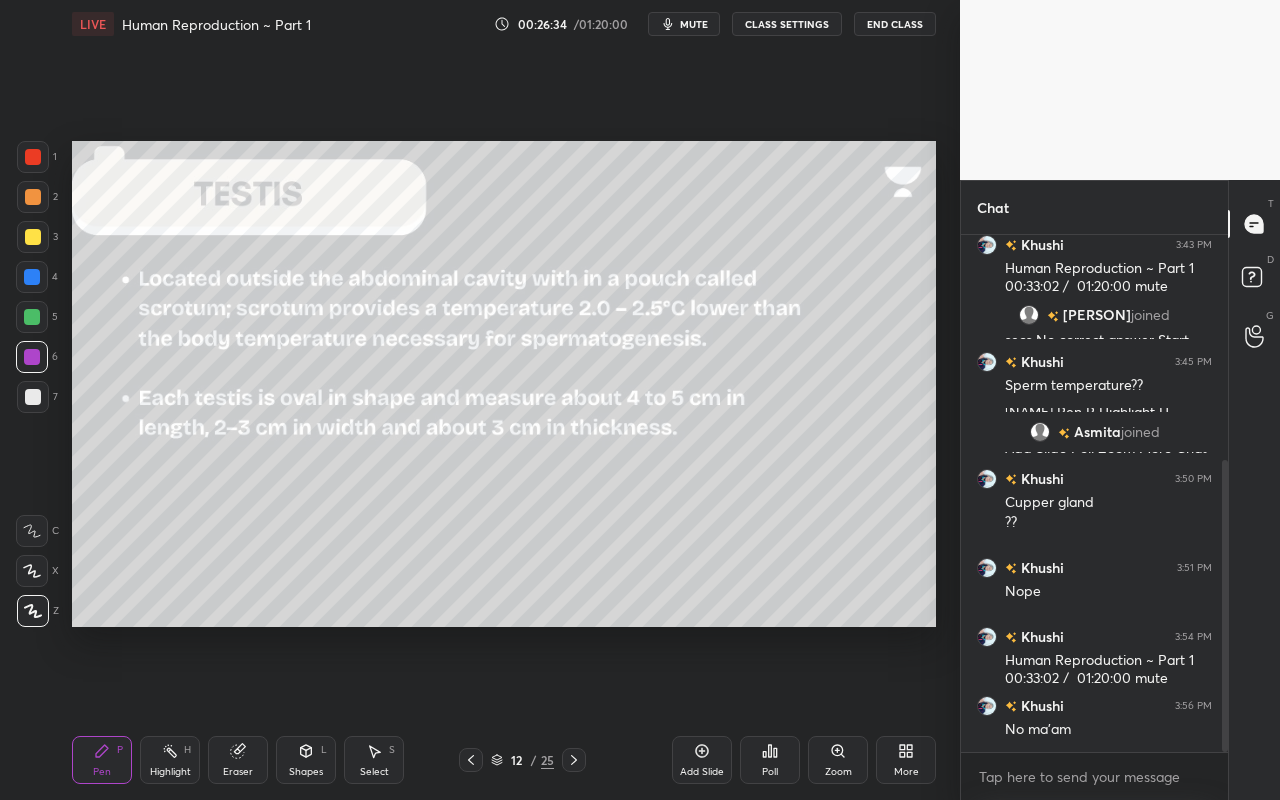 click at bounding box center [574, 760] 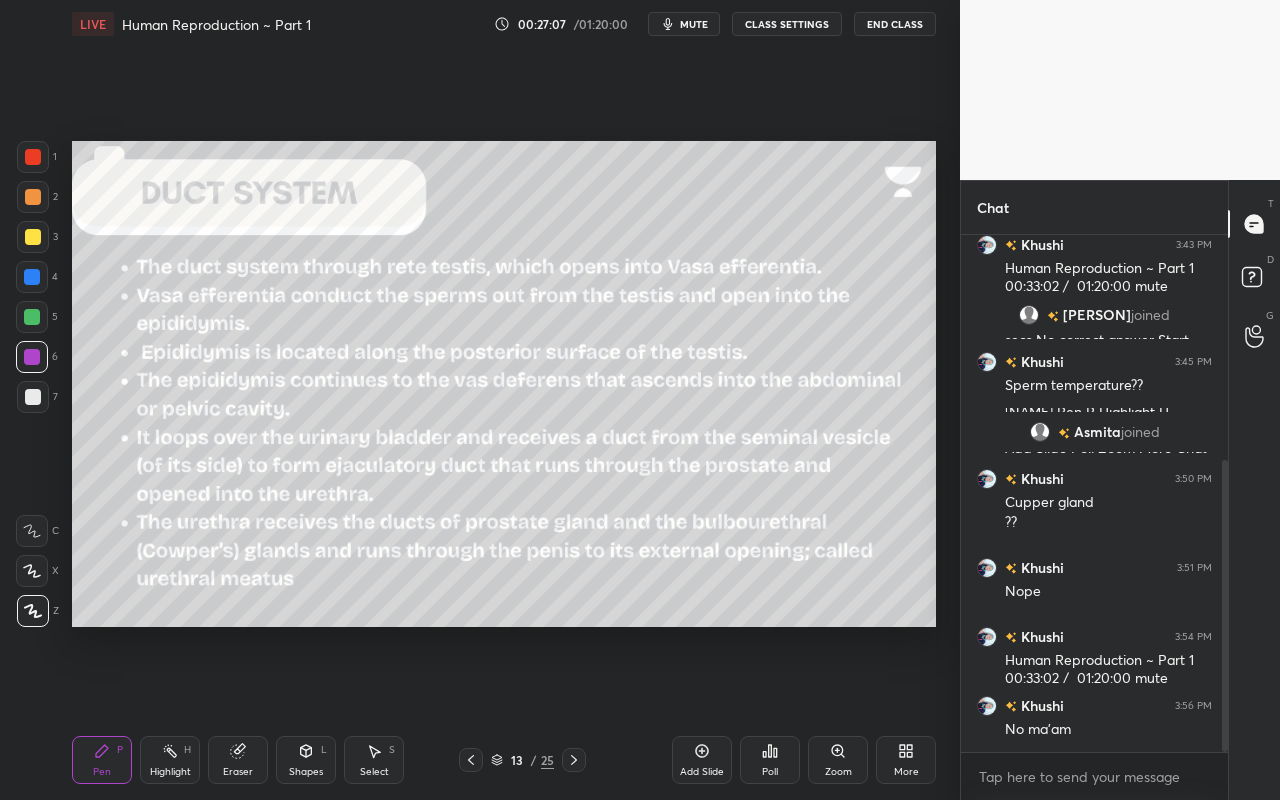 drag, startPoint x: 32, startPoint y: 399, endPoint x: 64, endPoint y: 435, distance: 48.166378 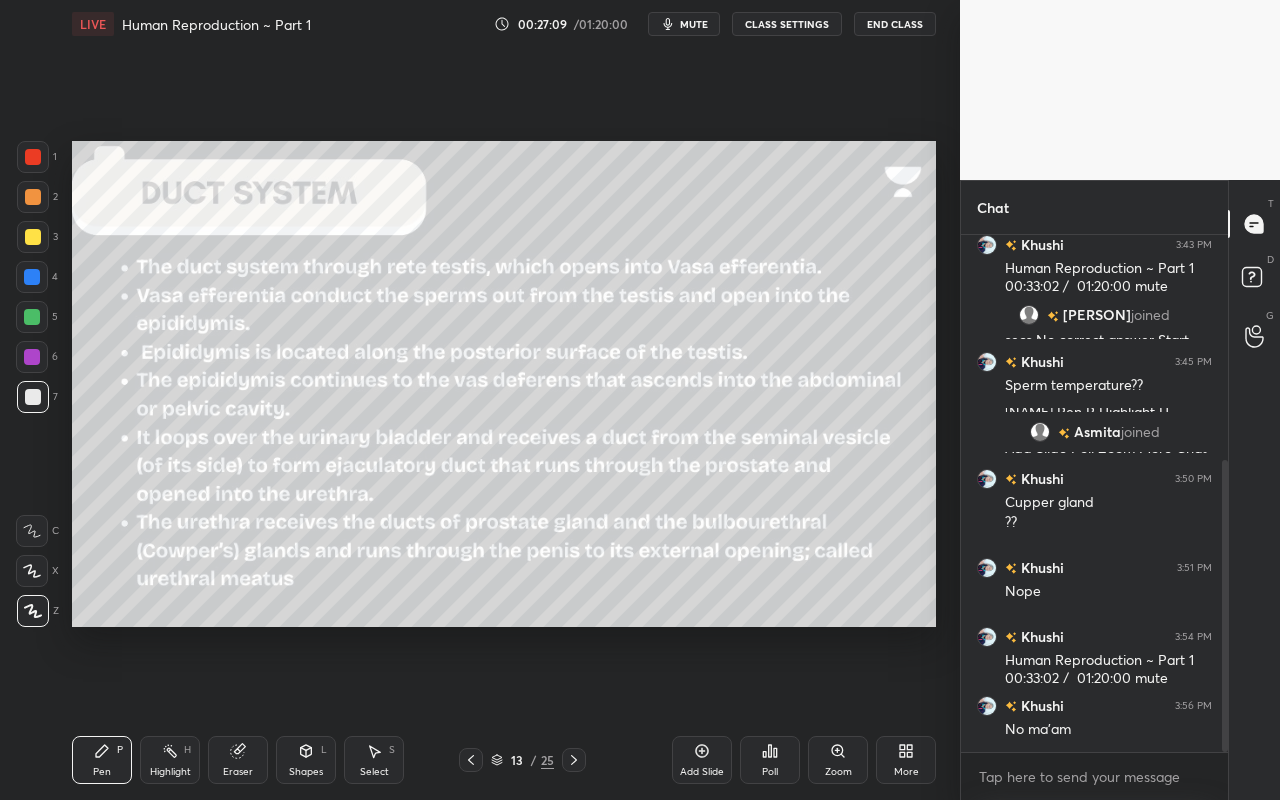 click 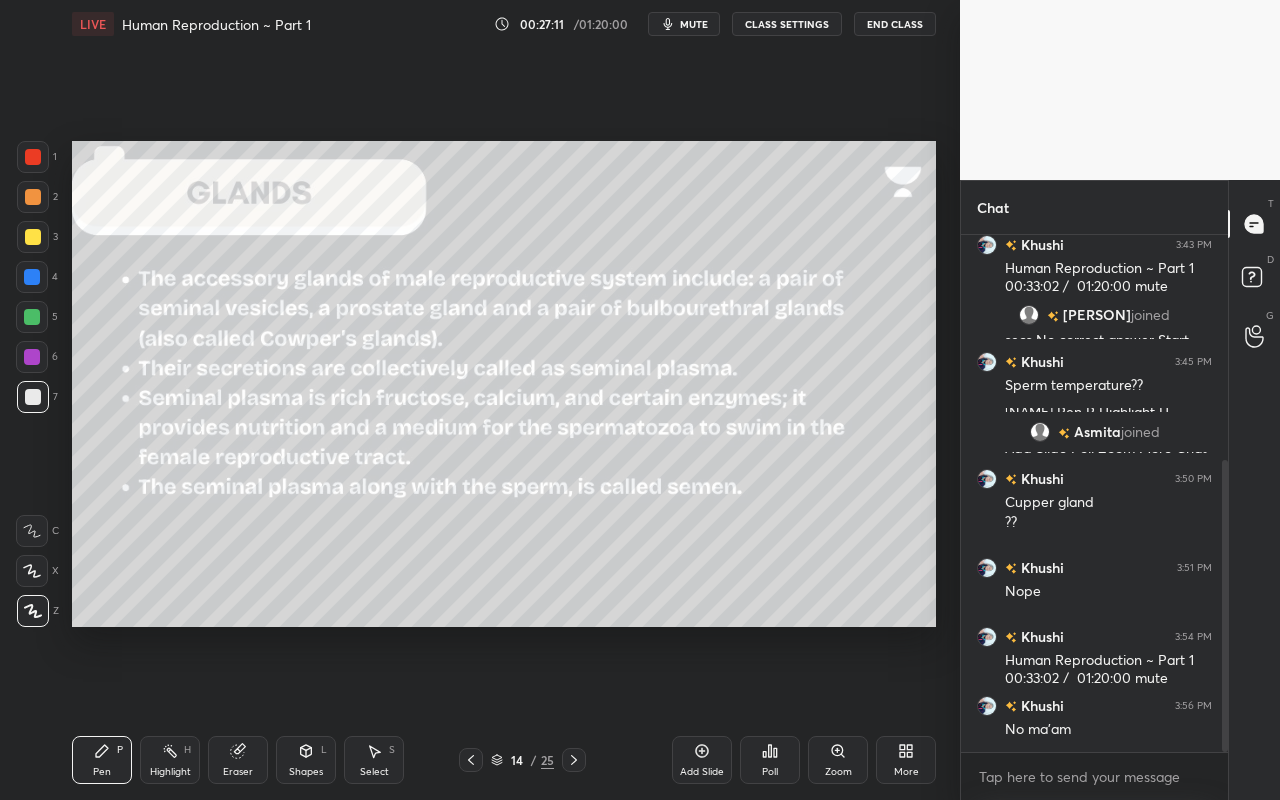 click 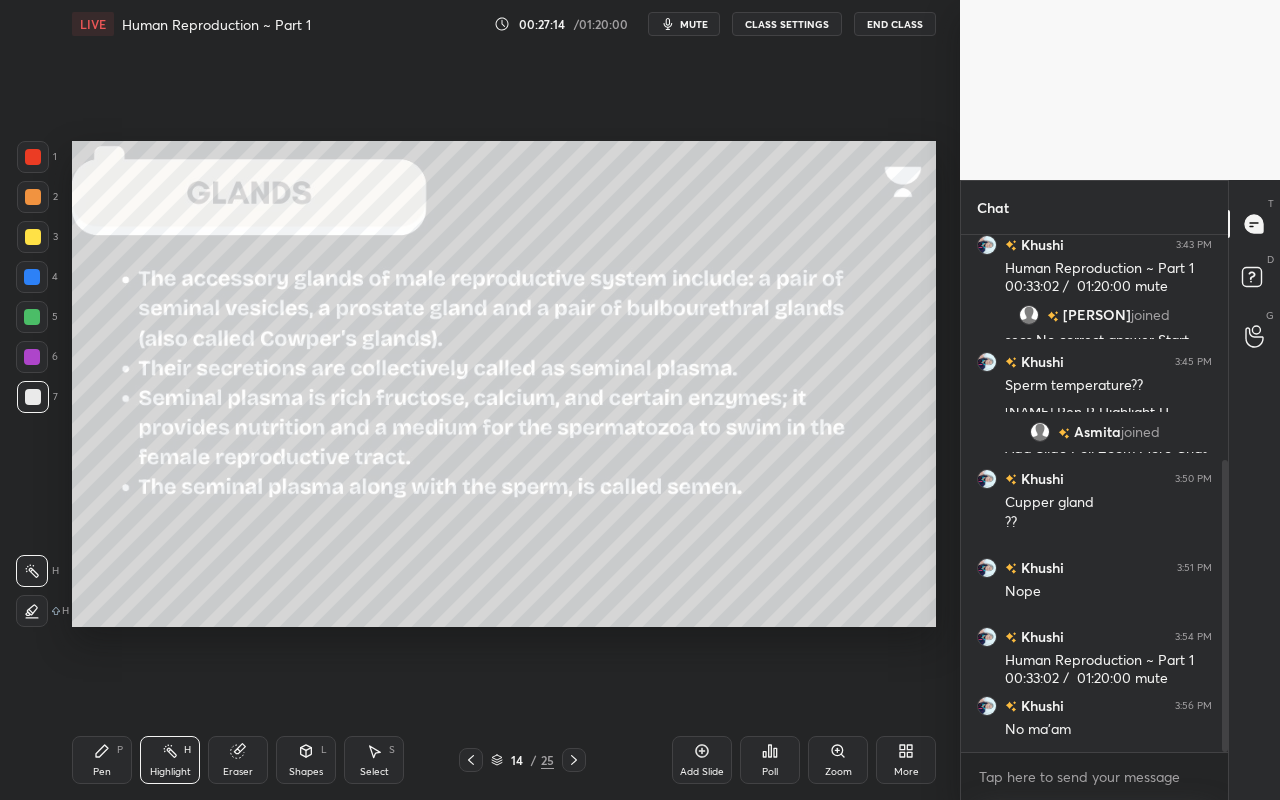 click at bounding box center [33, 237] 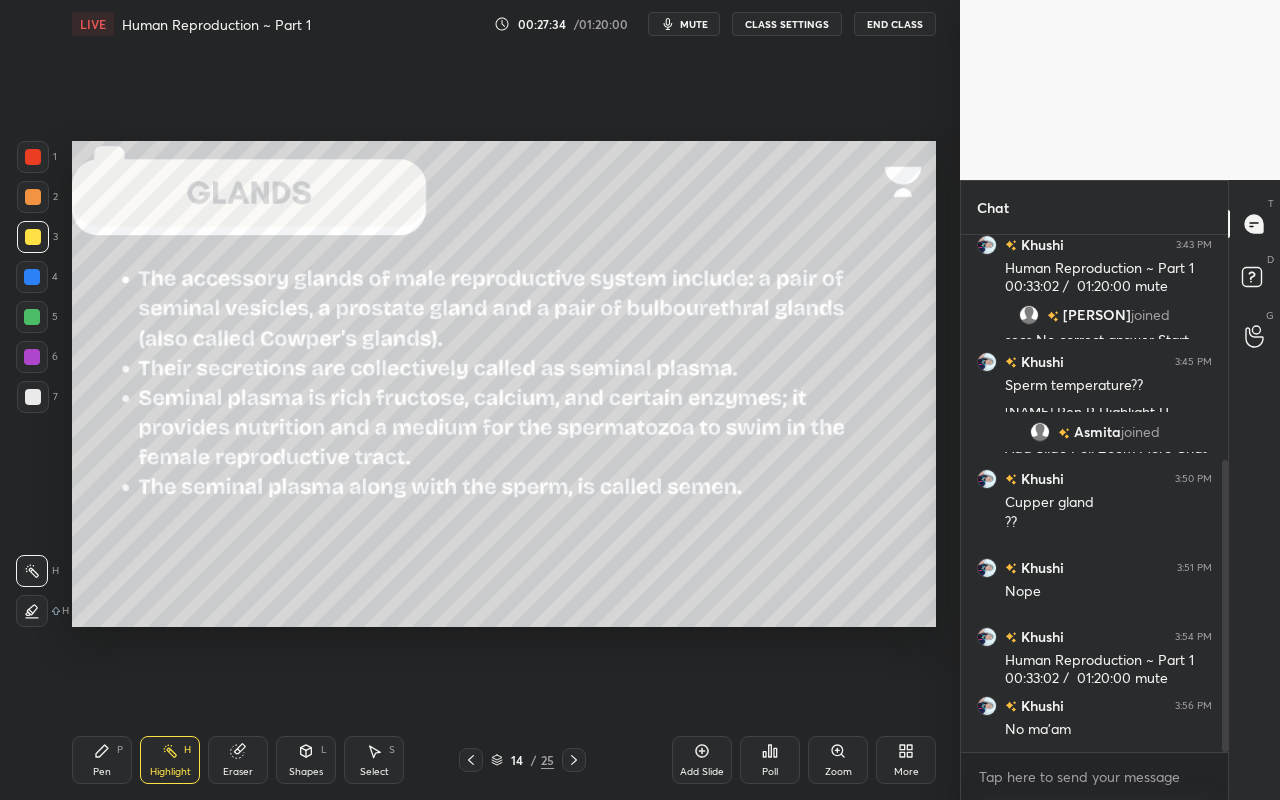 click on "Pen P" at bounding box center (102, 760) 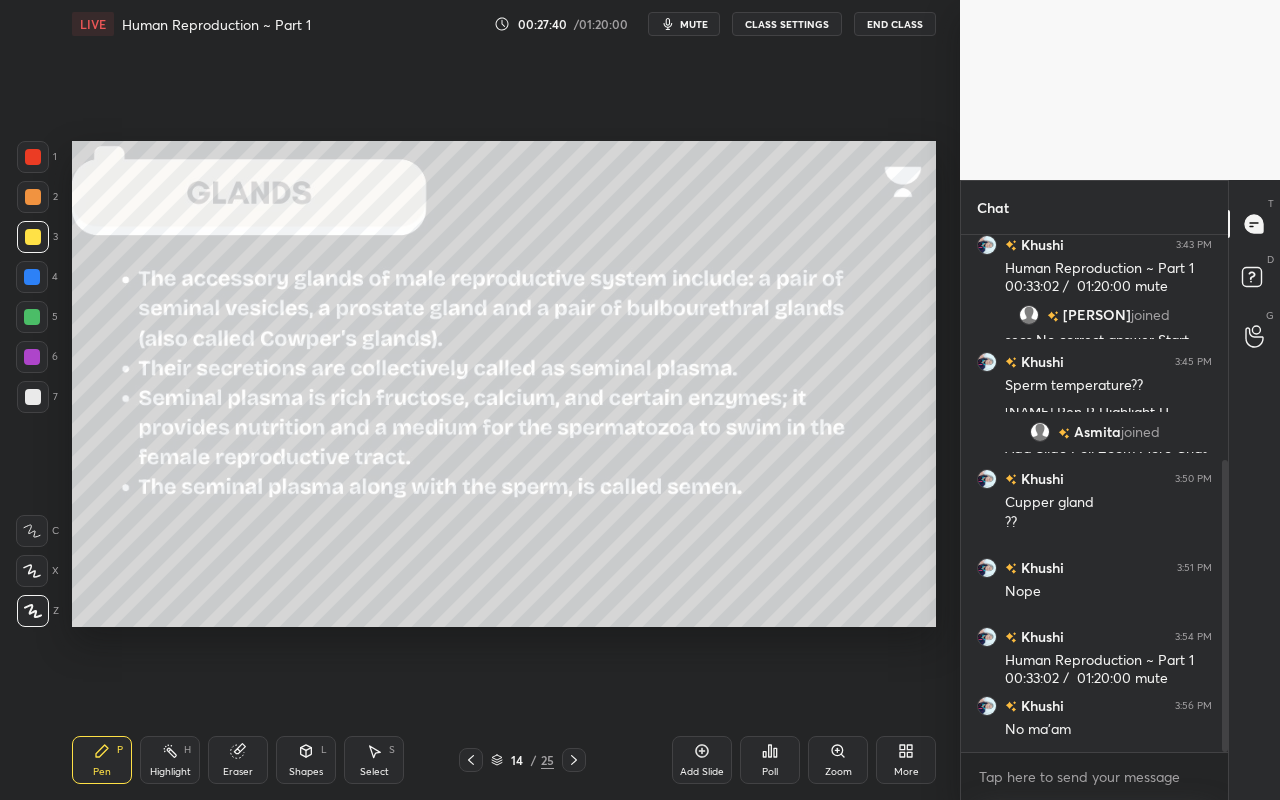 drag, startPoint x: 181, startPoint y: 754, endPoint x: 173, endPoint y: 697, distance: 57.558666 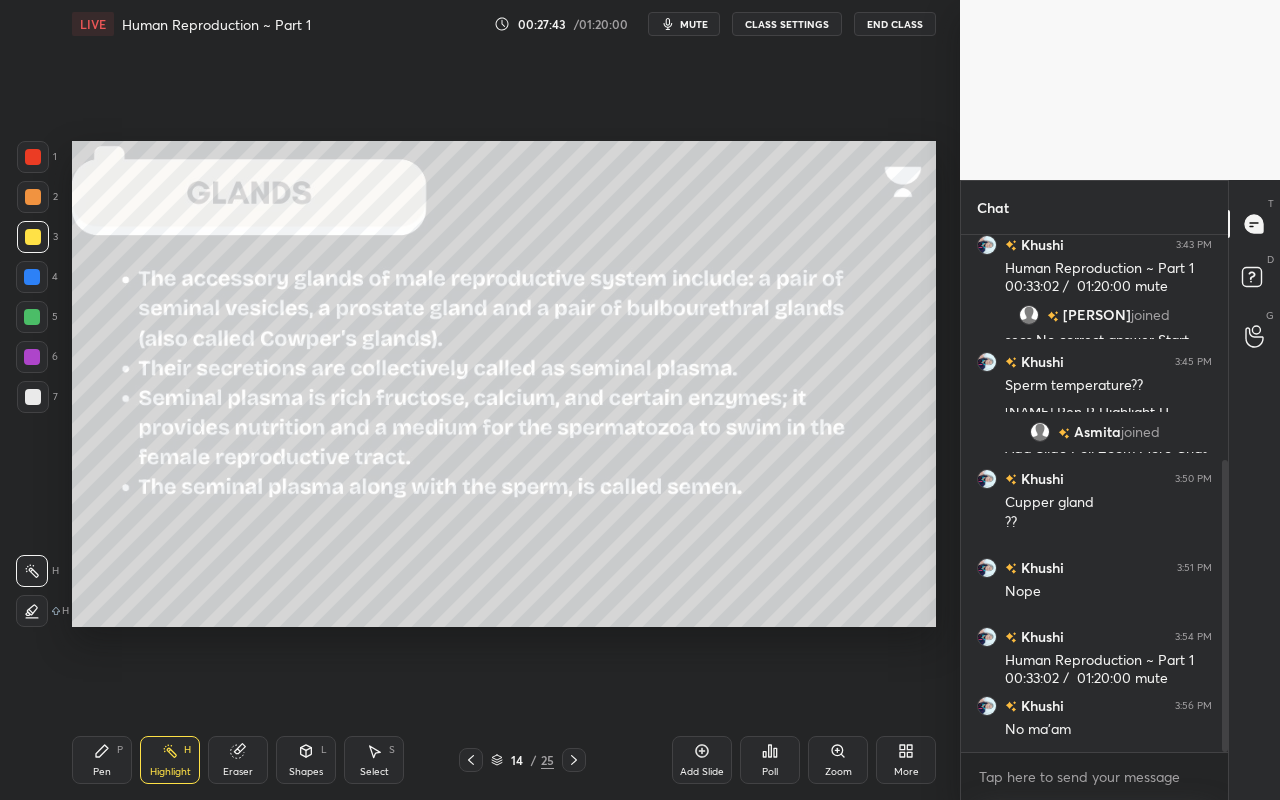 click 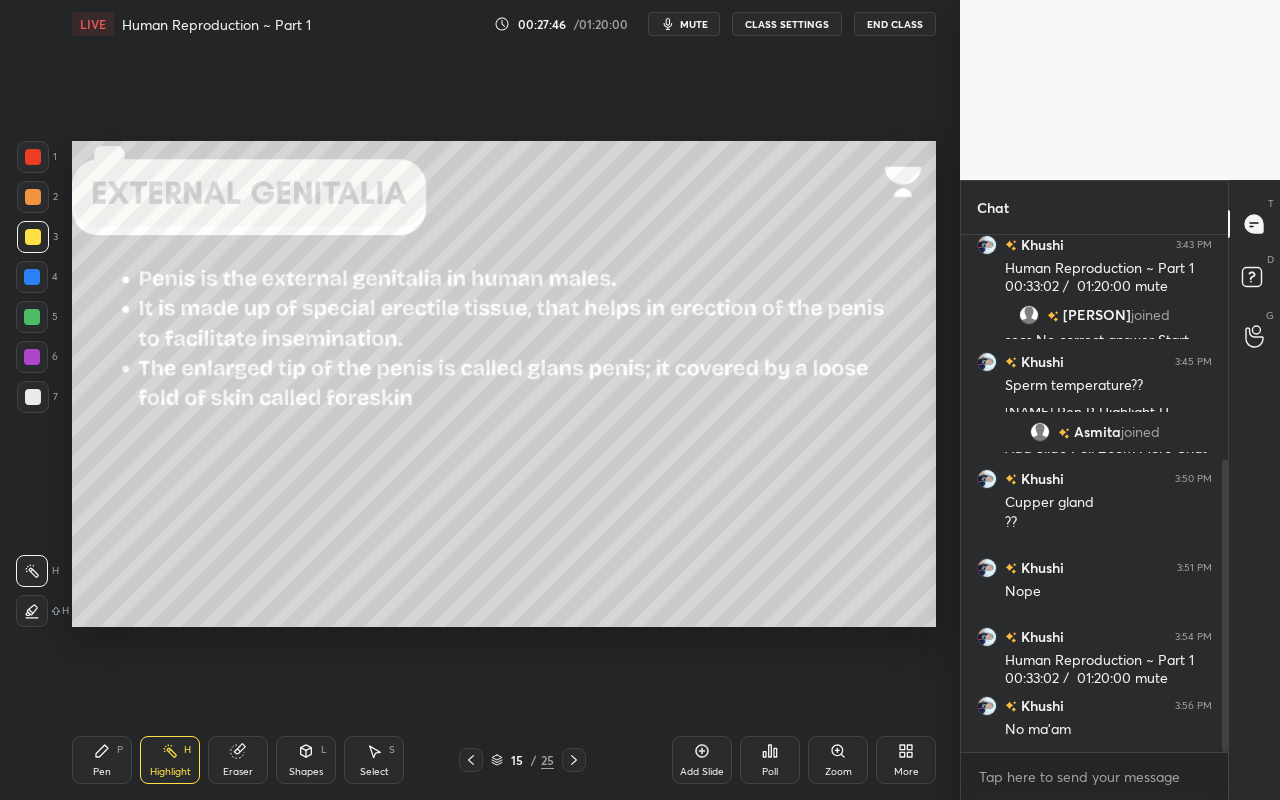 click 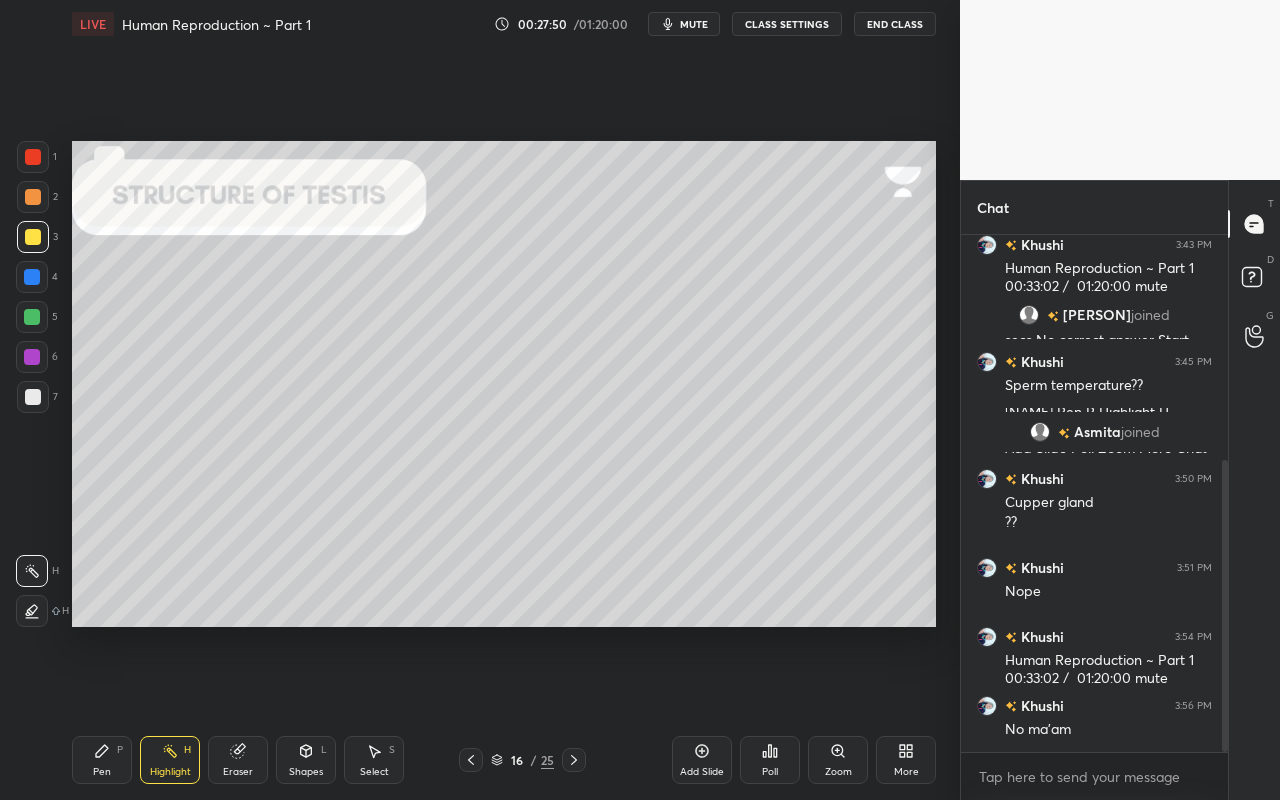 click on "Shapes" at bounding box center (306, 772) 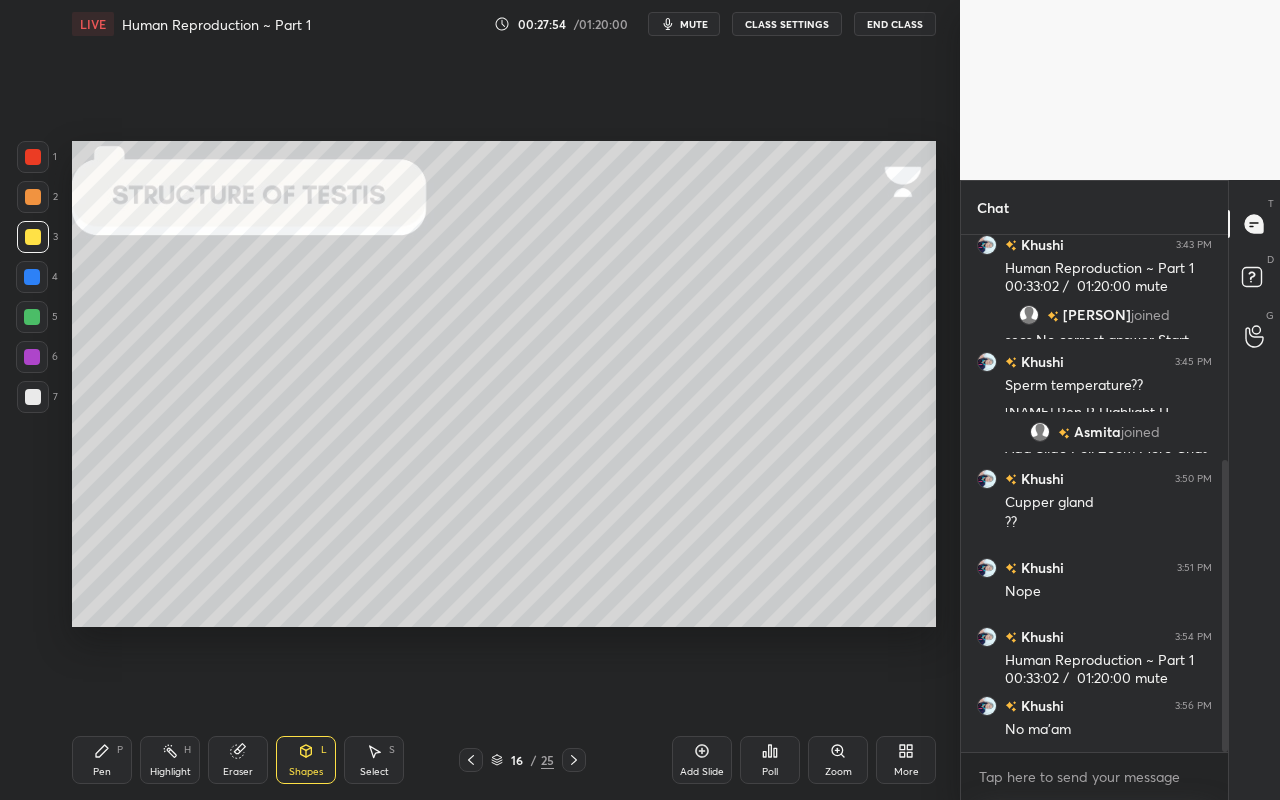drag, startPoint x: 295, startPoint y: 756, endPoint x: 289, endPoint y: 744, distance: 13.416408 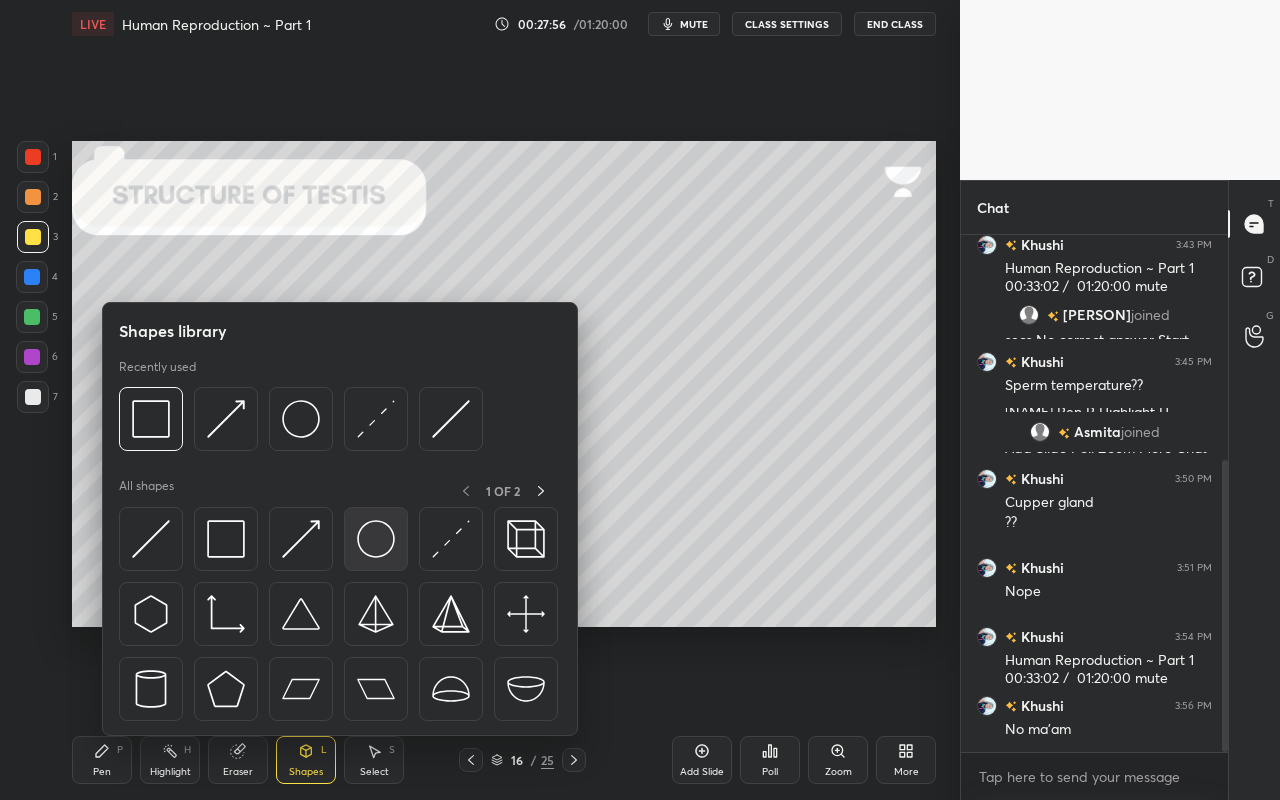 click at bounding box center [376, 539] 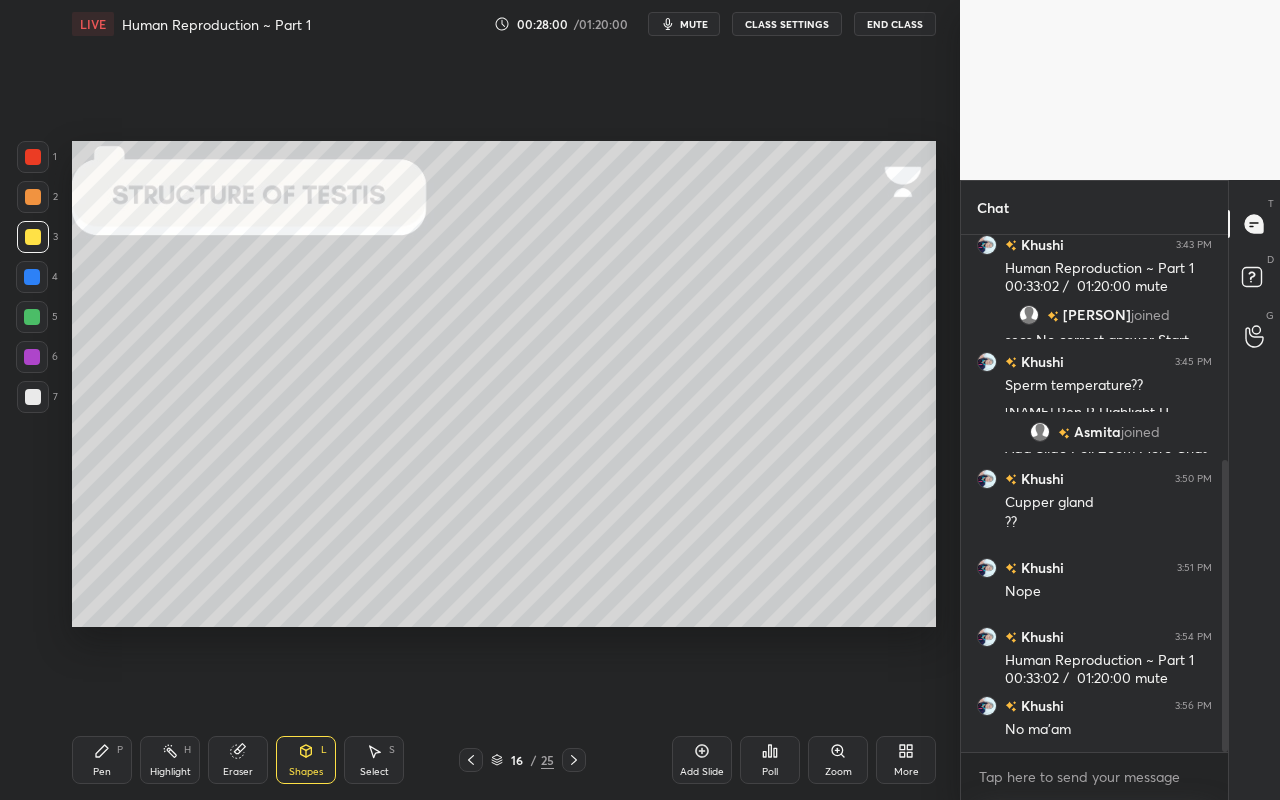 click 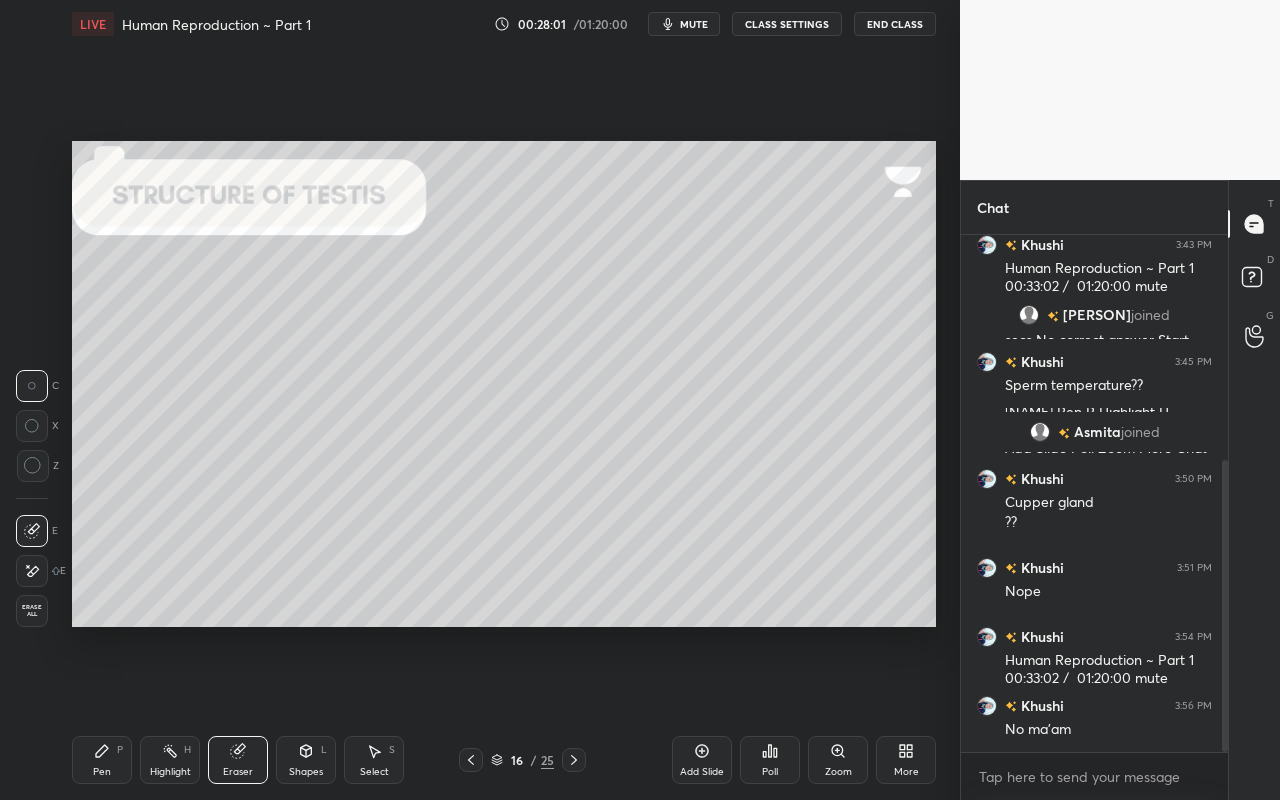 click on "Pen P" at bounding box center [102, 760] 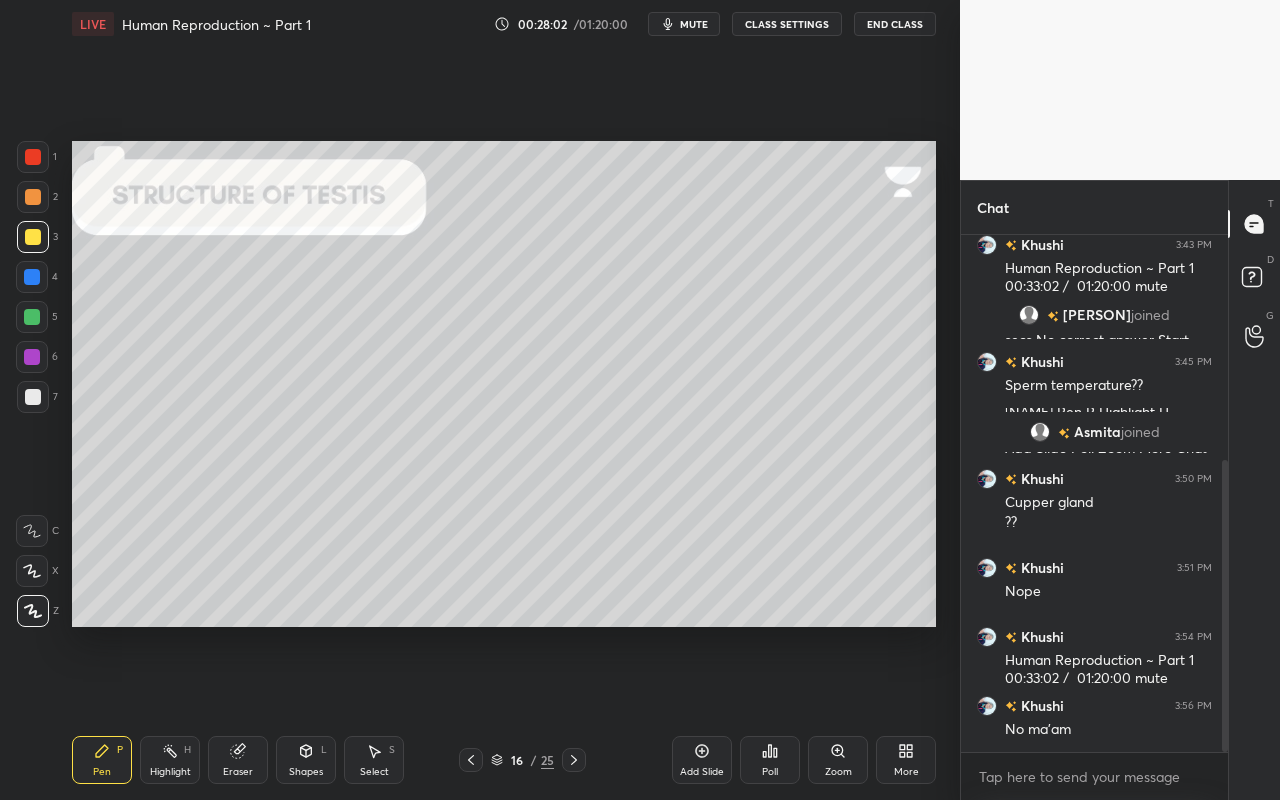 click on "2" at bounding box center (37, 201) 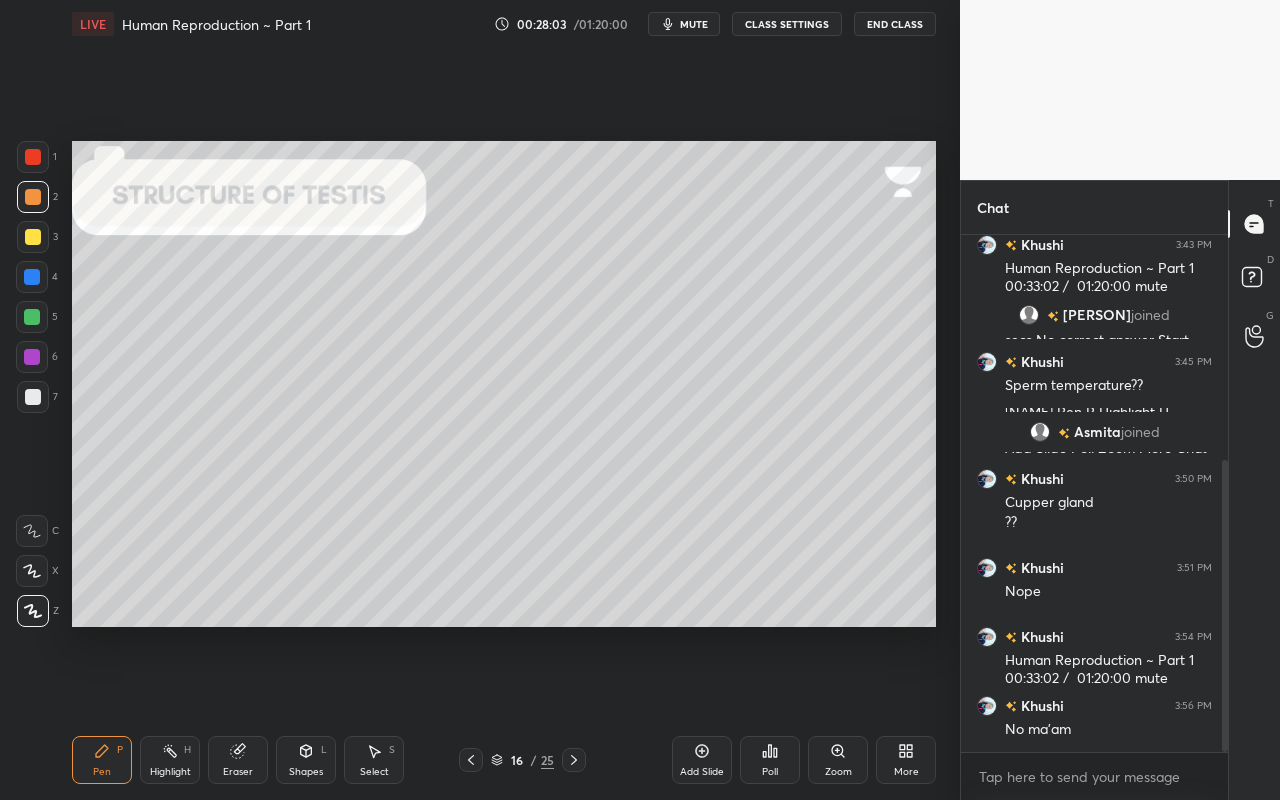 click on "Eraser" at bounding box center (238, 760) 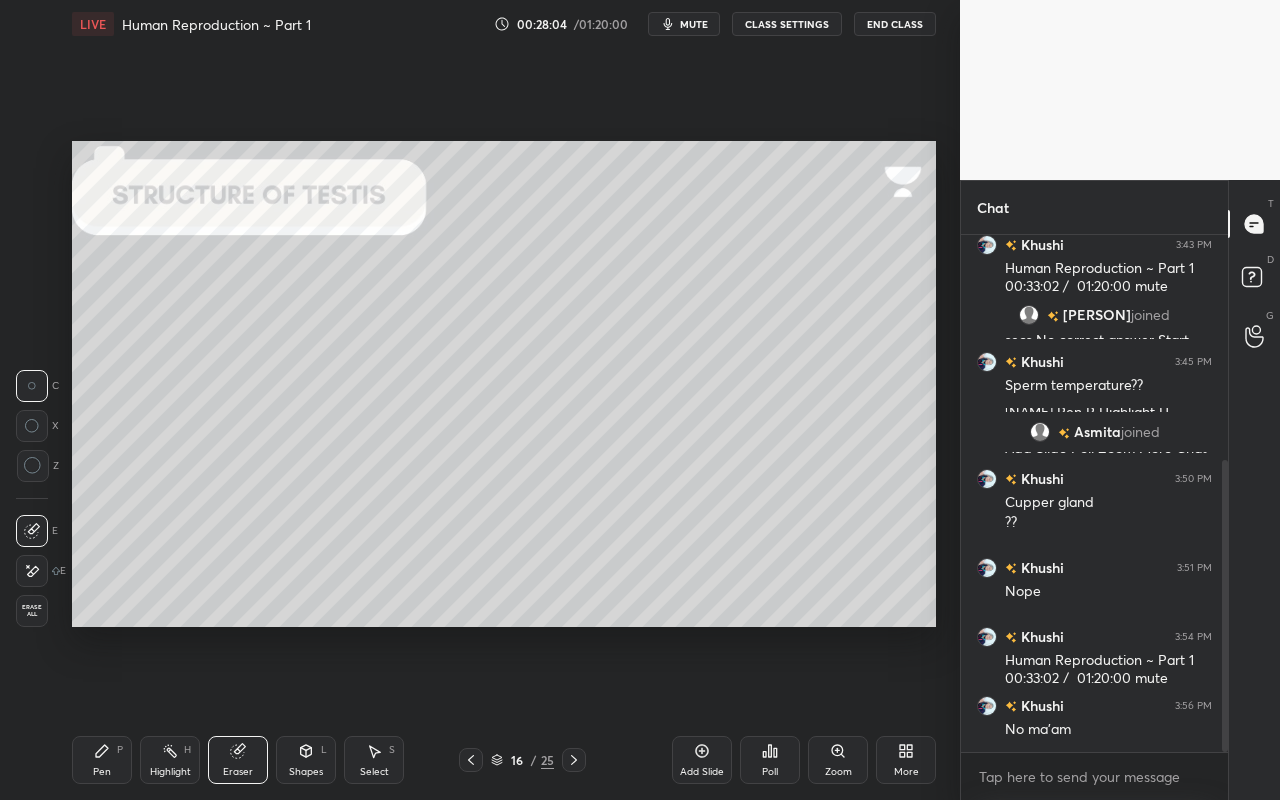 drag, startPoint x: 164, startPoint y: 752, endPoint x: 182, endPoint y: 668, distance: 85.90693 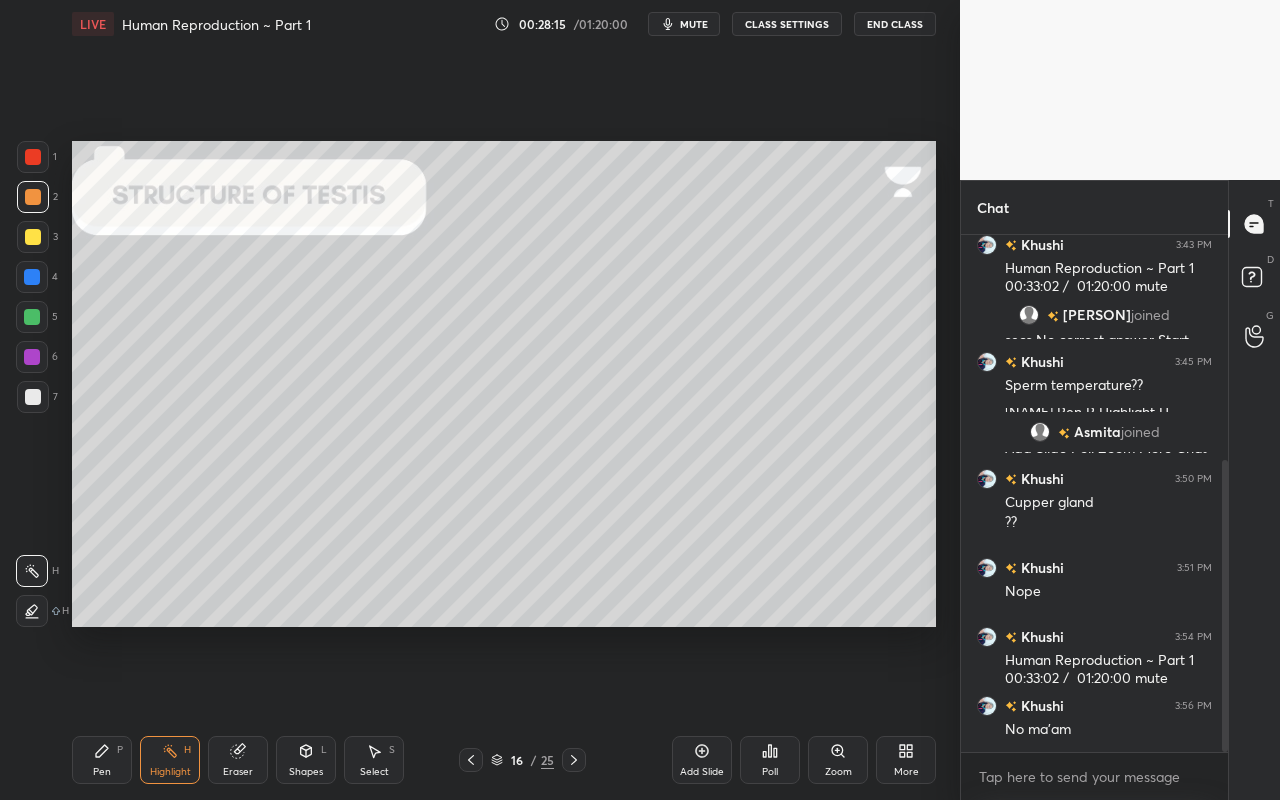 click on "H" at bounding box center (42, 611) 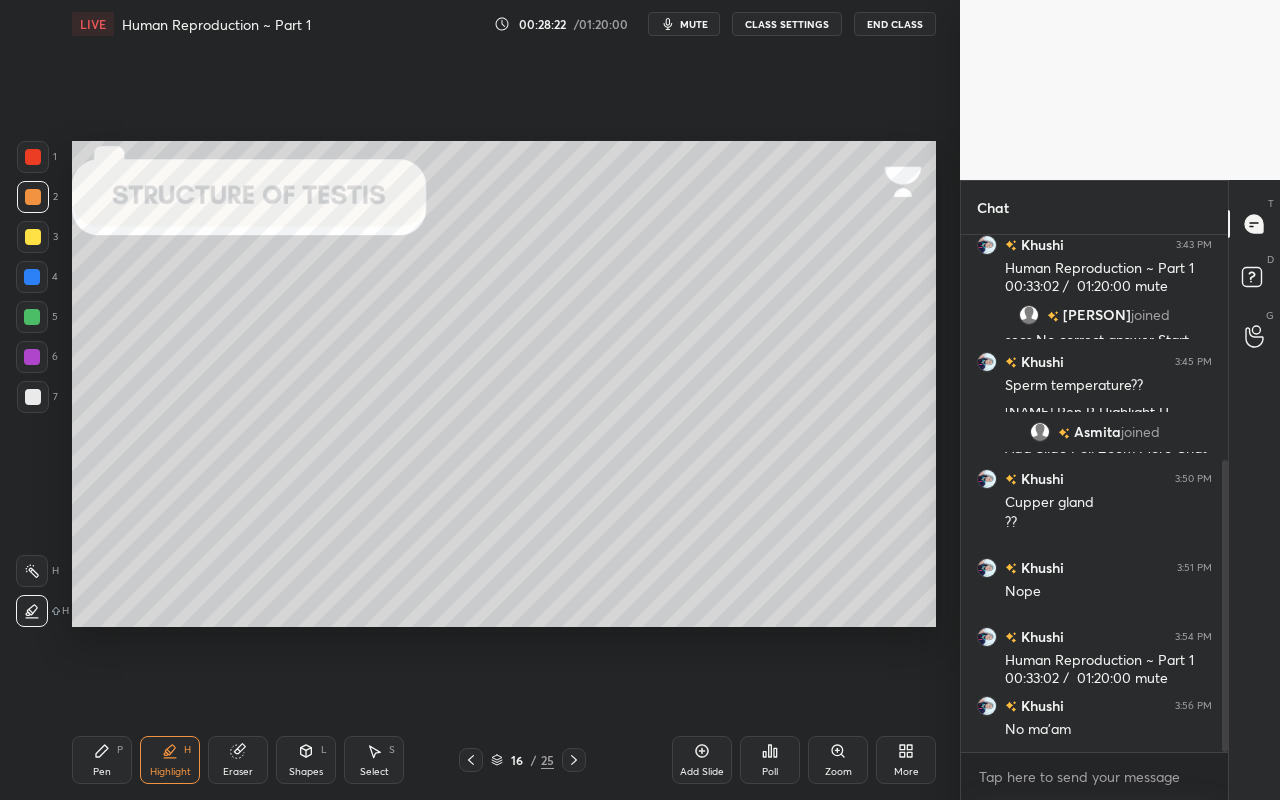 drag, startPoint x: 32, startPoint y: 198, endPoint x: 56, endPoint y: 214, distance: 28.84441 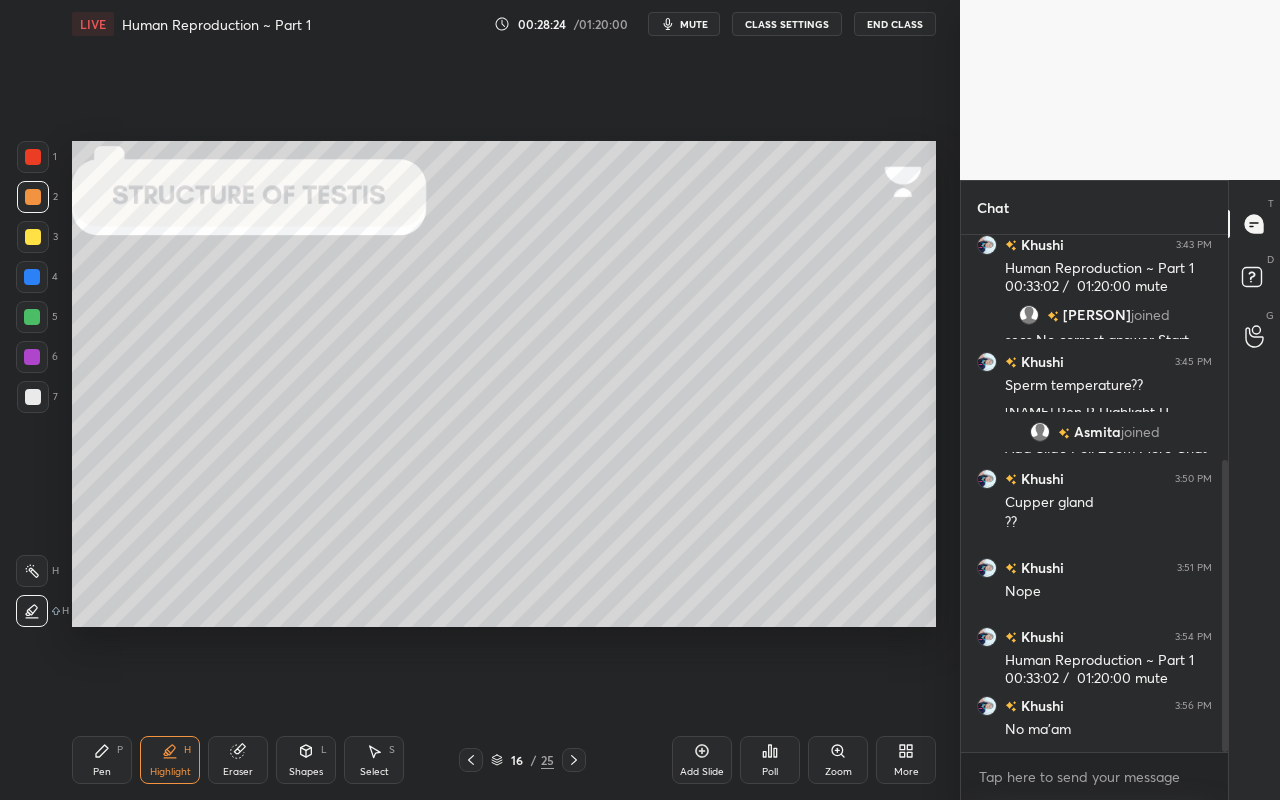 drag, startPoint x: 107, startPoint y: 762, endPoint x: 169, endPoint y: 672, distance: 109.28861 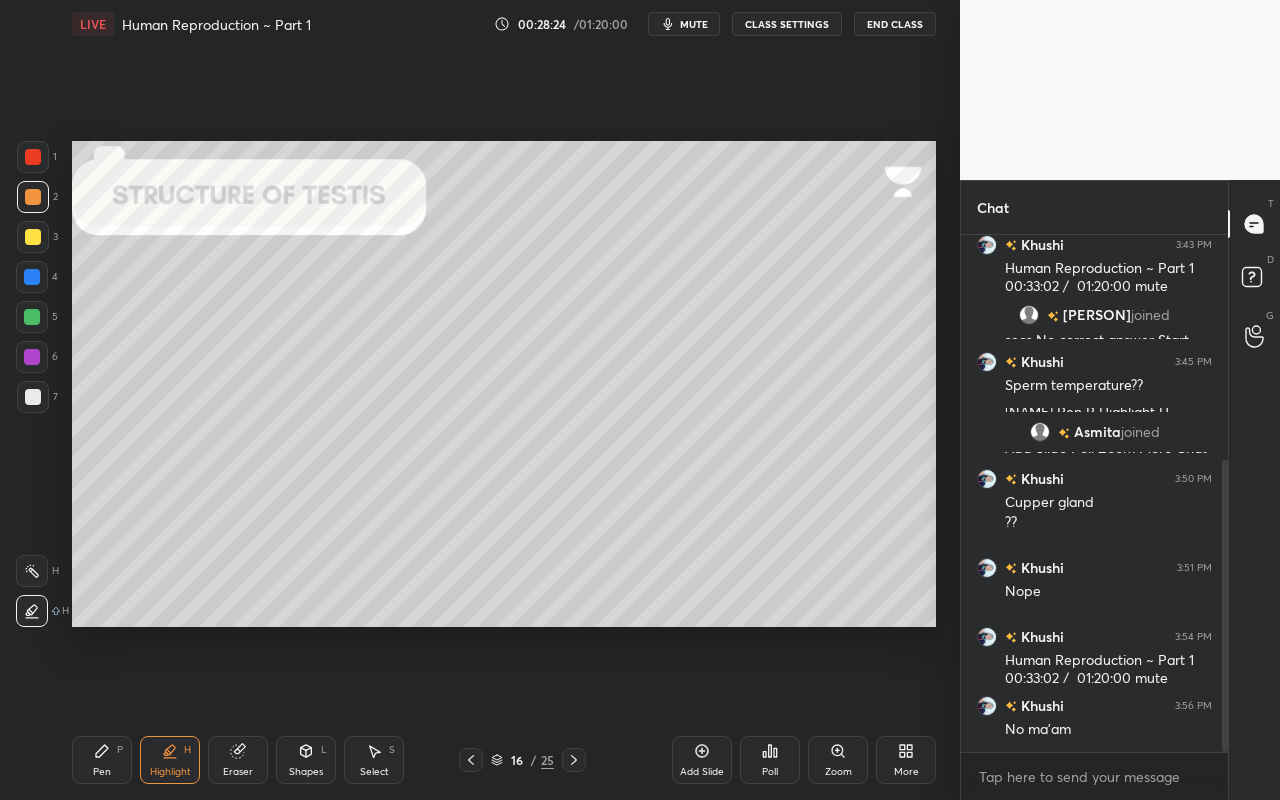 click on "Pen P" at bounding box center (102, 760) 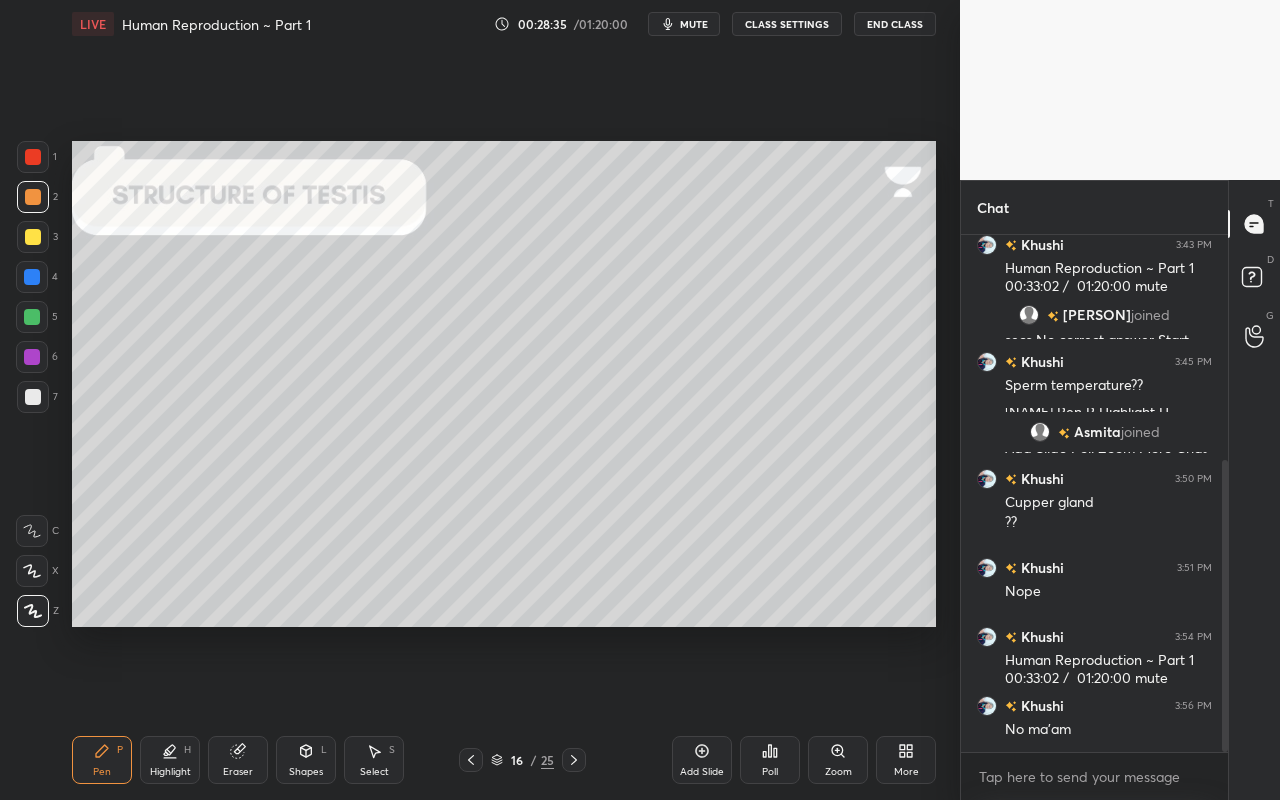 click at bounding box center [33, 157] 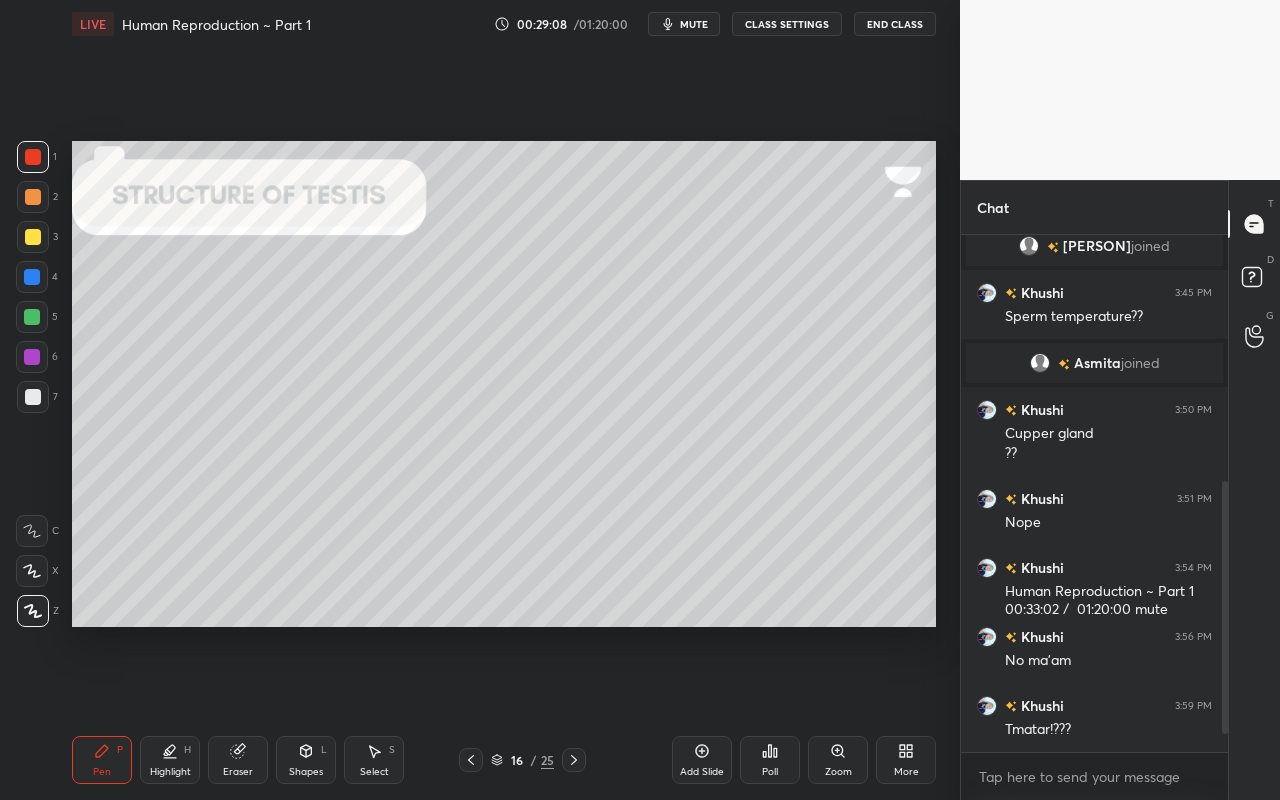 scroll, scrollTop: 537, scrollLeft: 0, axis: vertical 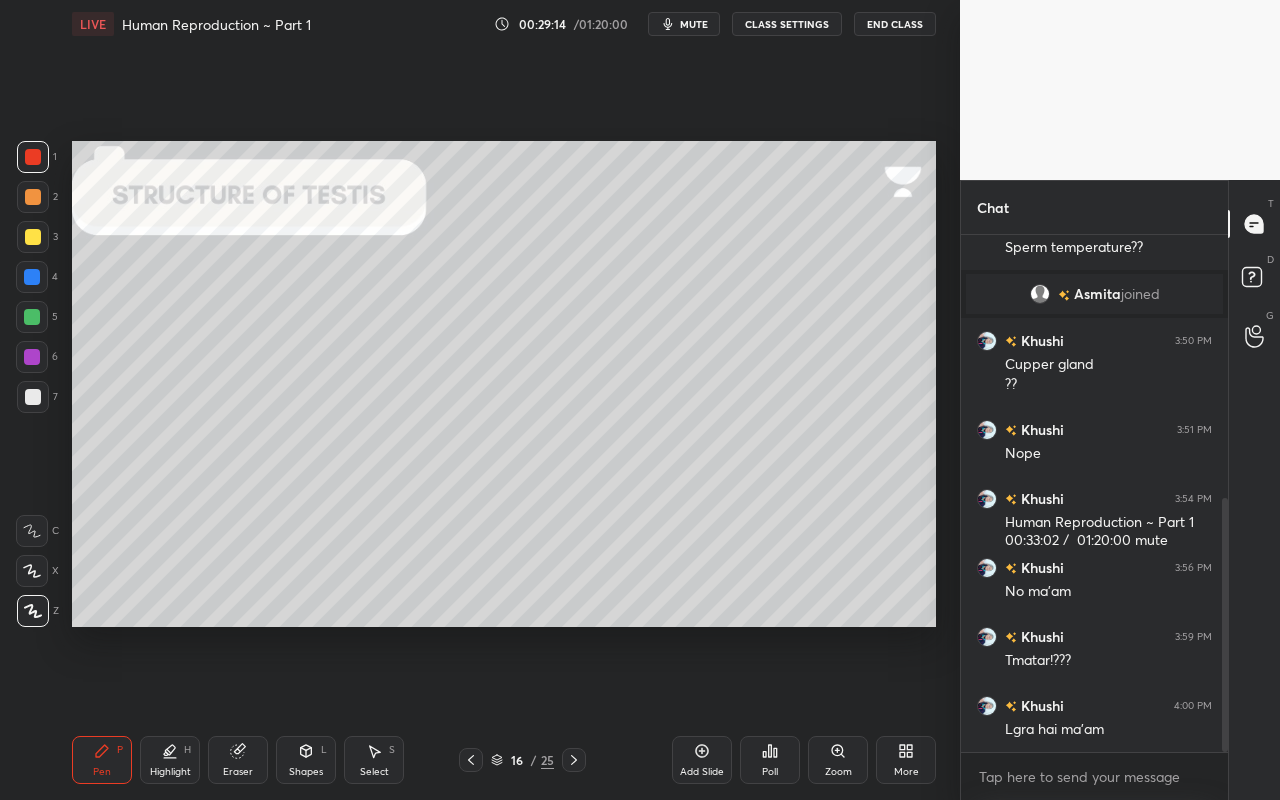 drag, startPoint x: 32, startPoint y: 283, endPoint x: 40, endPoint y: 273, distance: 12.806249 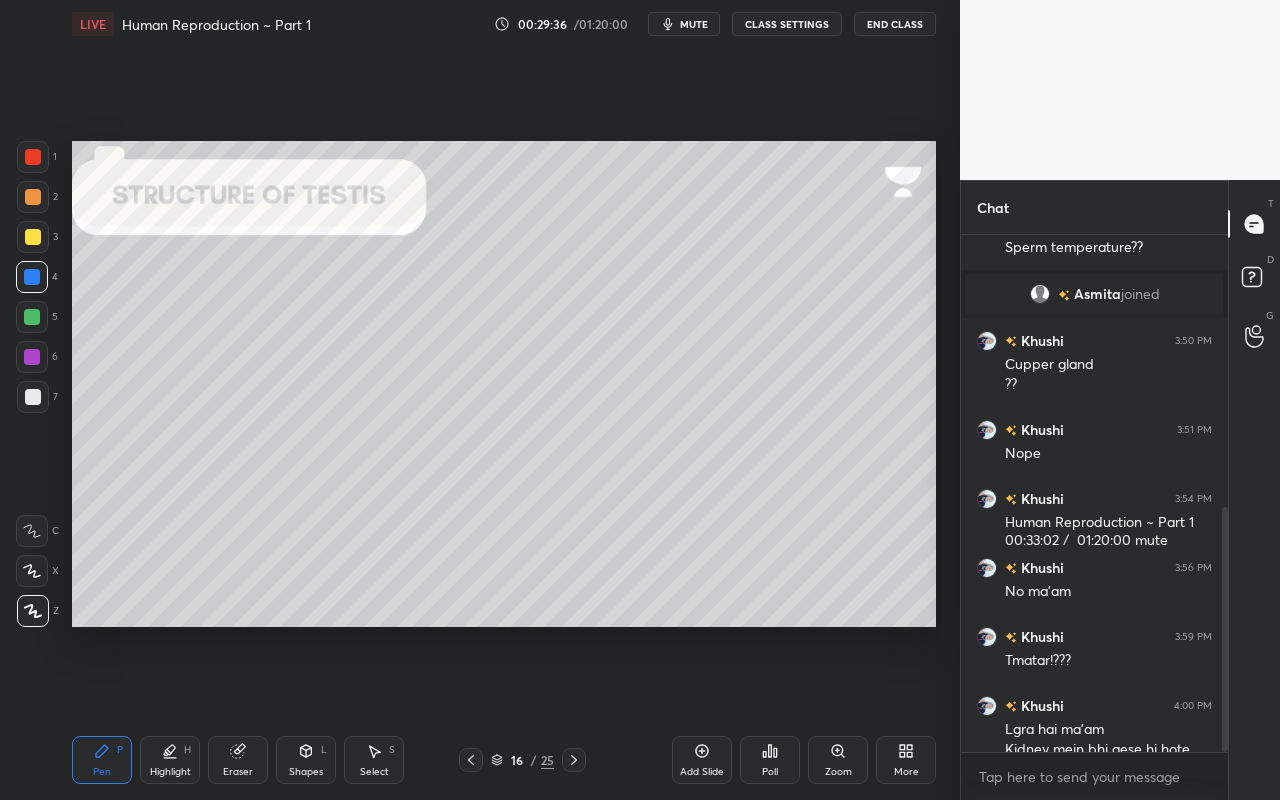 scroll, scrollTop: 575, scrollLeft: 0, axis: vertical 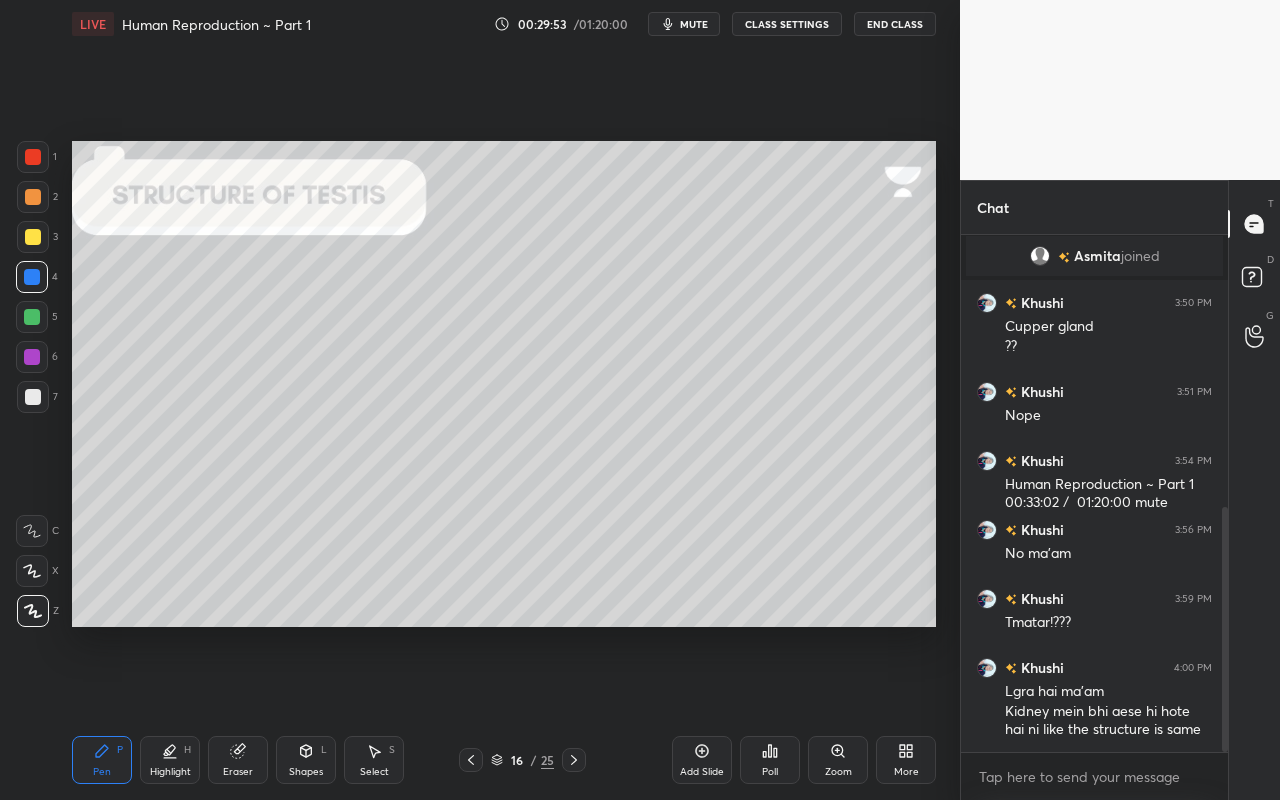 click on "Eraser" at bounding box center (238, 760) 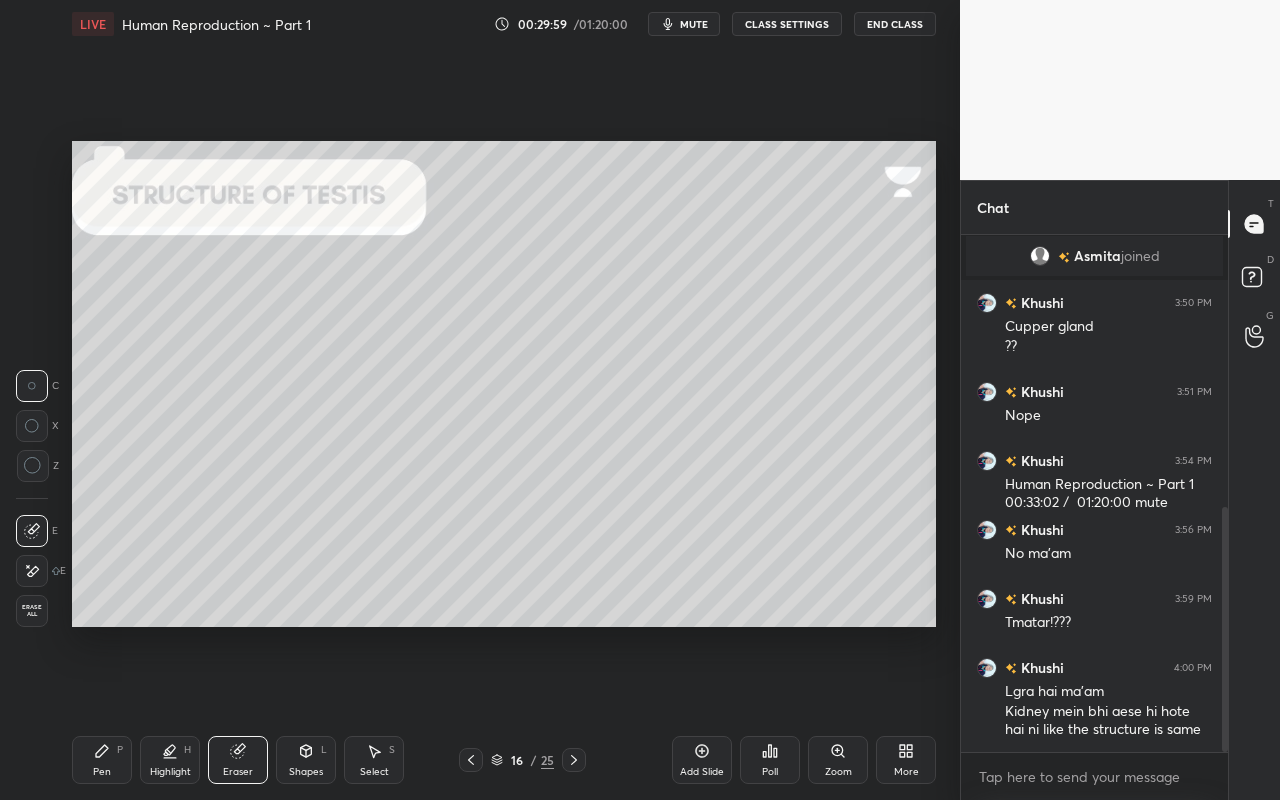 drag, startPoint x: 94, startPoint y: 757, endPoint x: 102, endPoint y: 722, distance: 35.902645 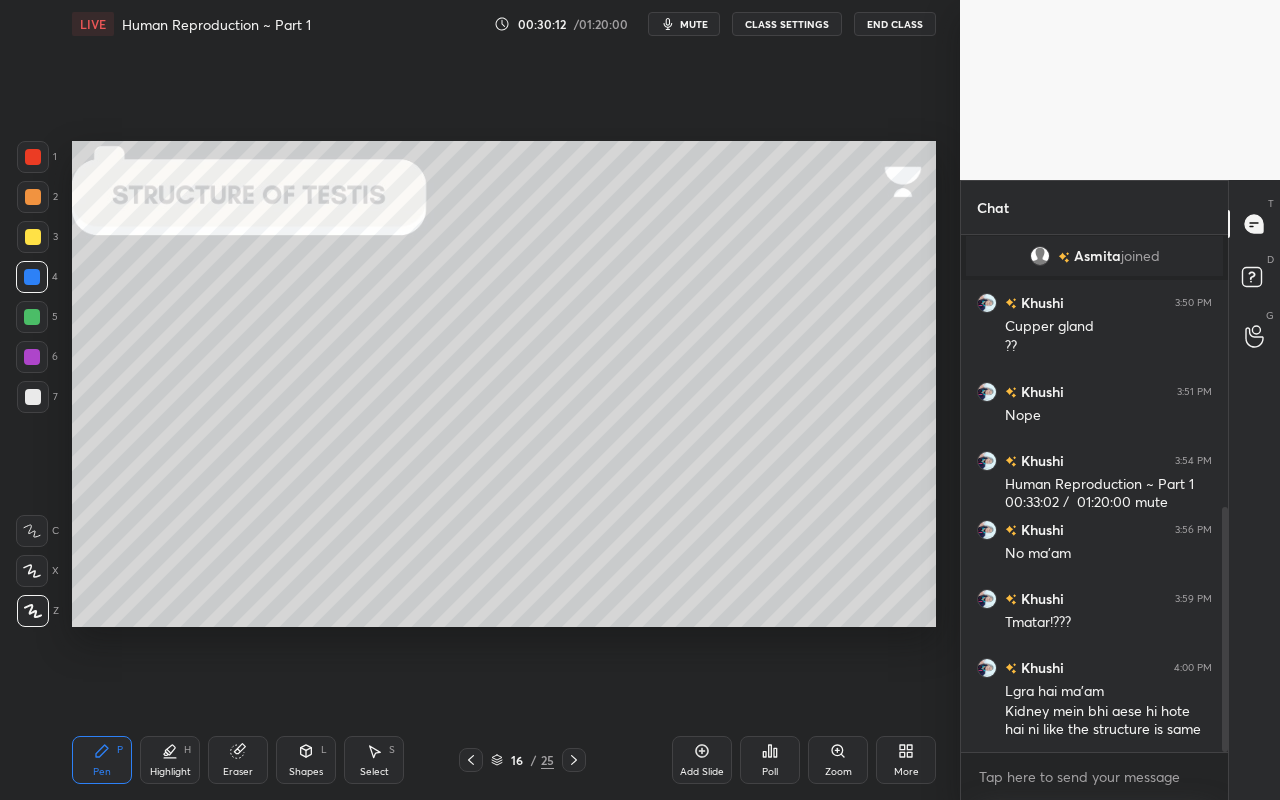 click on "Highlight H" at bounding box center [170, 760] 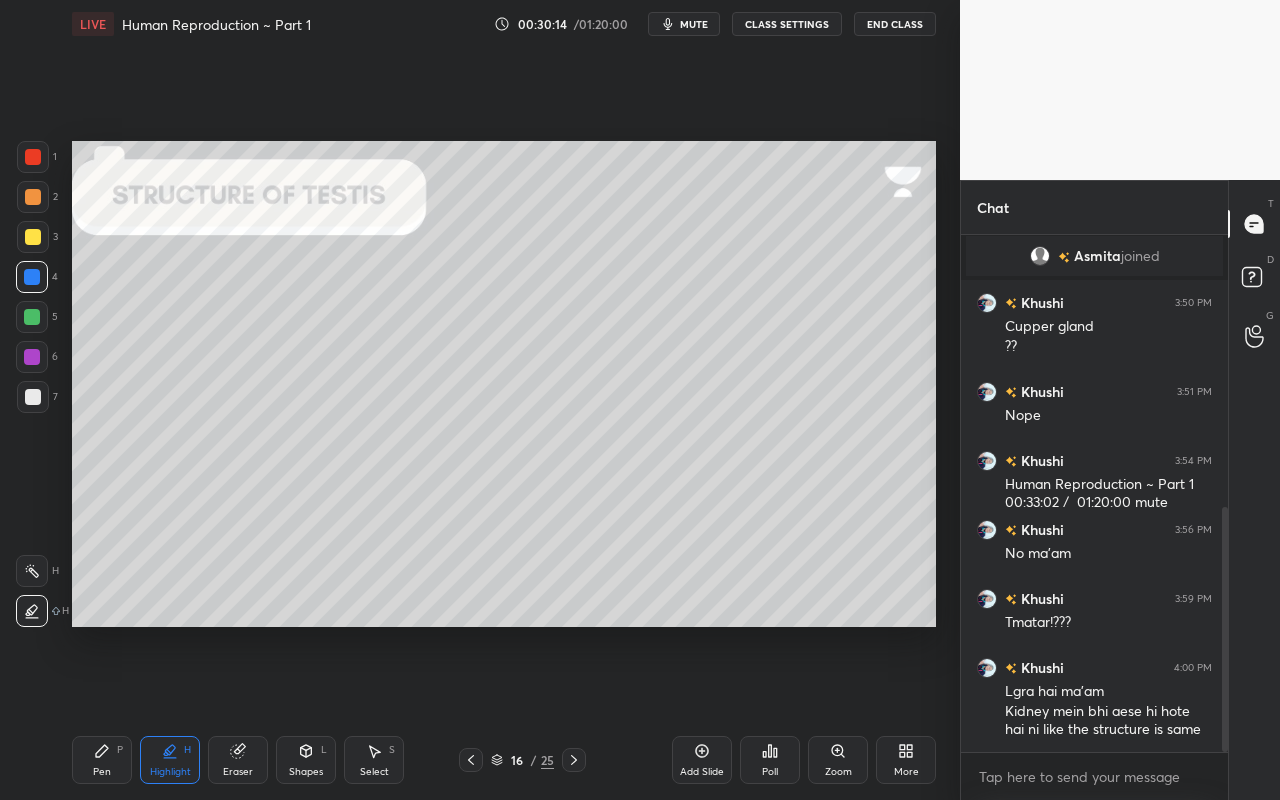 click at bounding box center (32, 571) 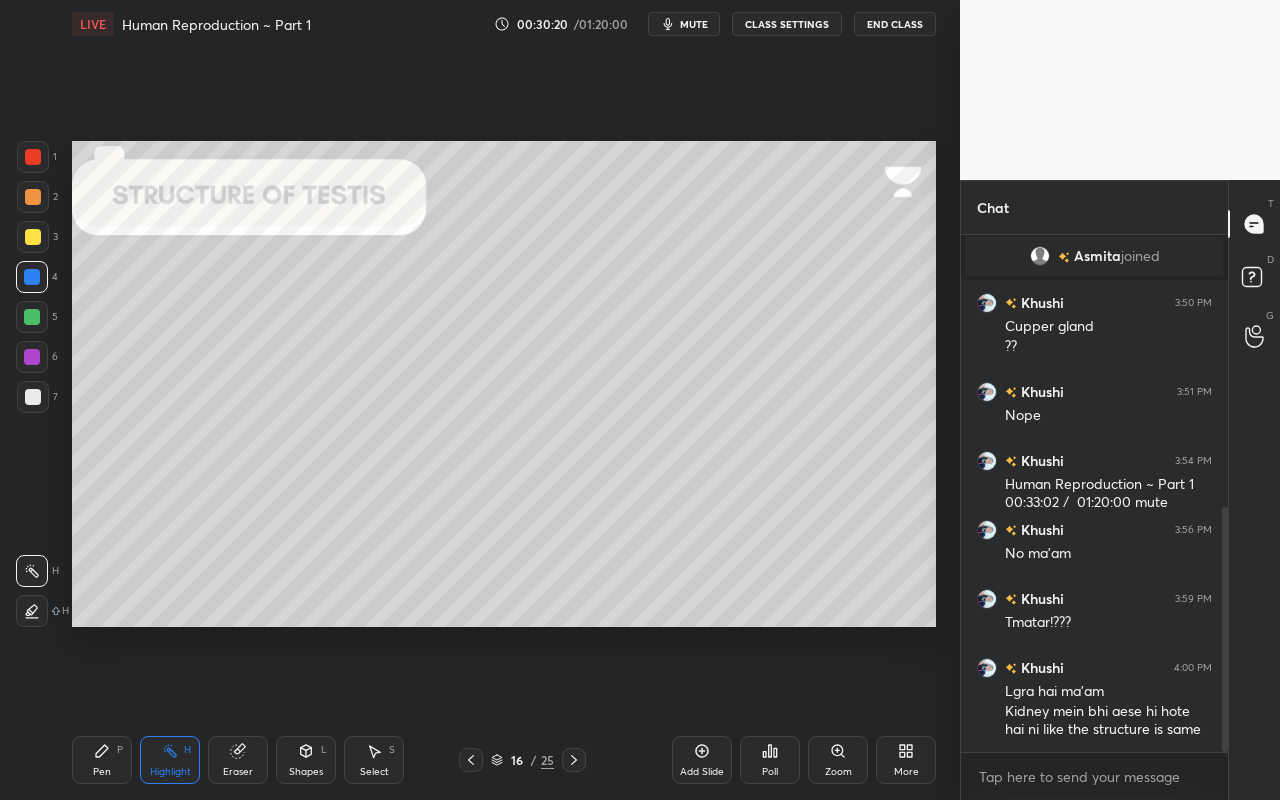 click on "Pen P" at bounding box center (102, 760) 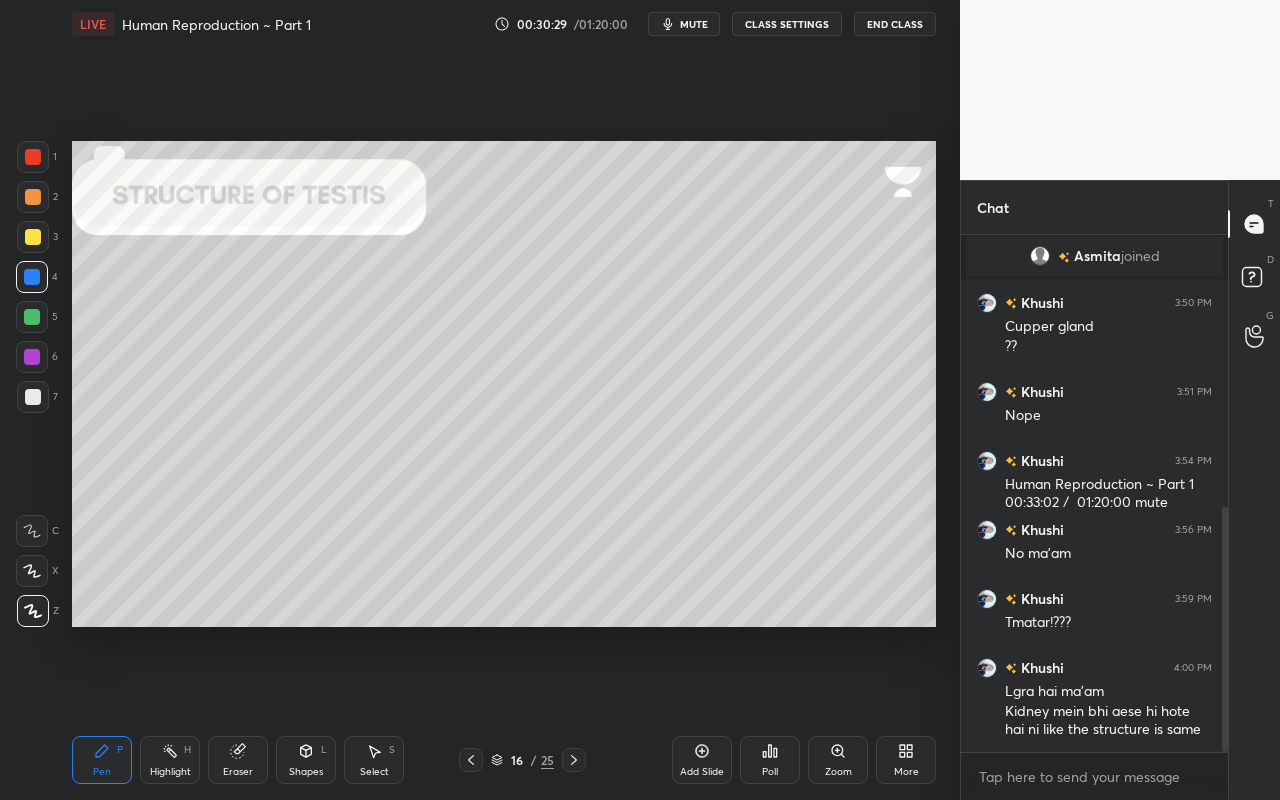 click at bounding box center [32, 317] 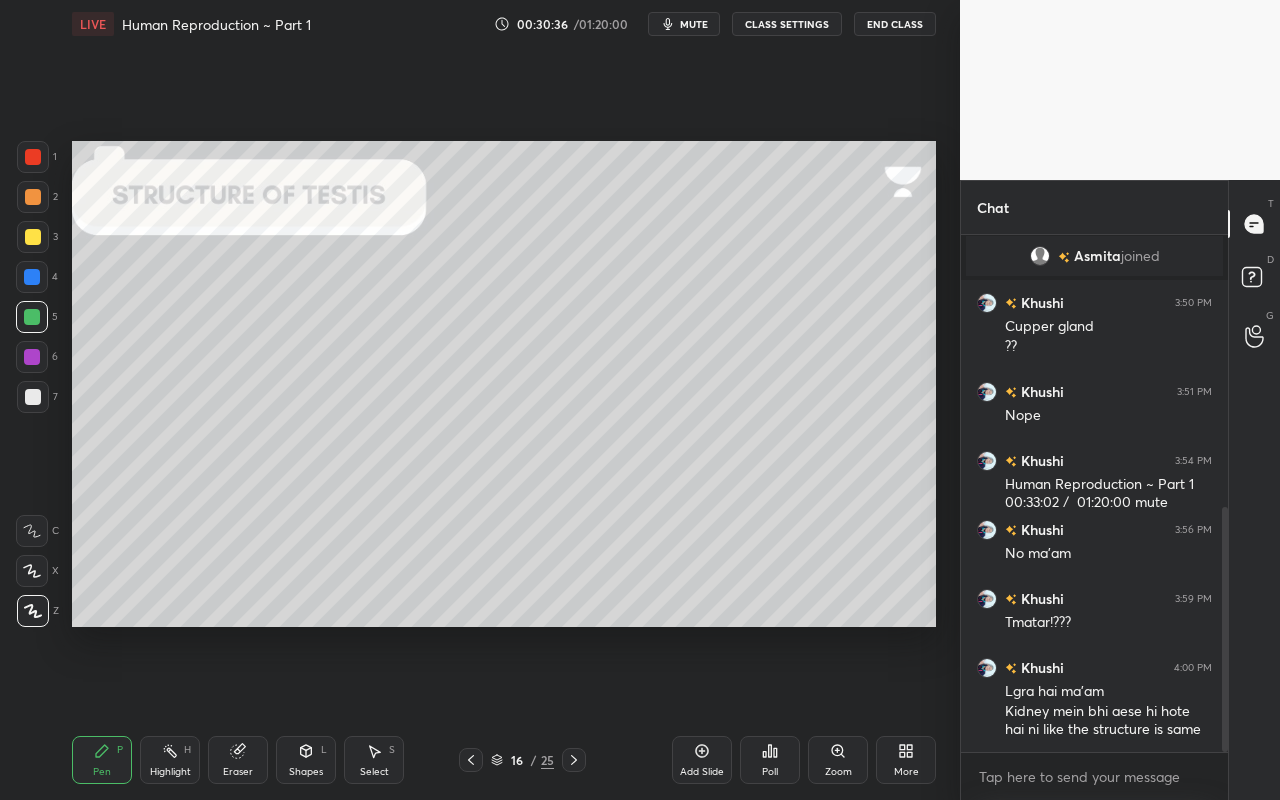 drag, startPoint x: 299, startPoint y: 754, endPoint x: 285, endPoint y: 743, distance: 17.804493 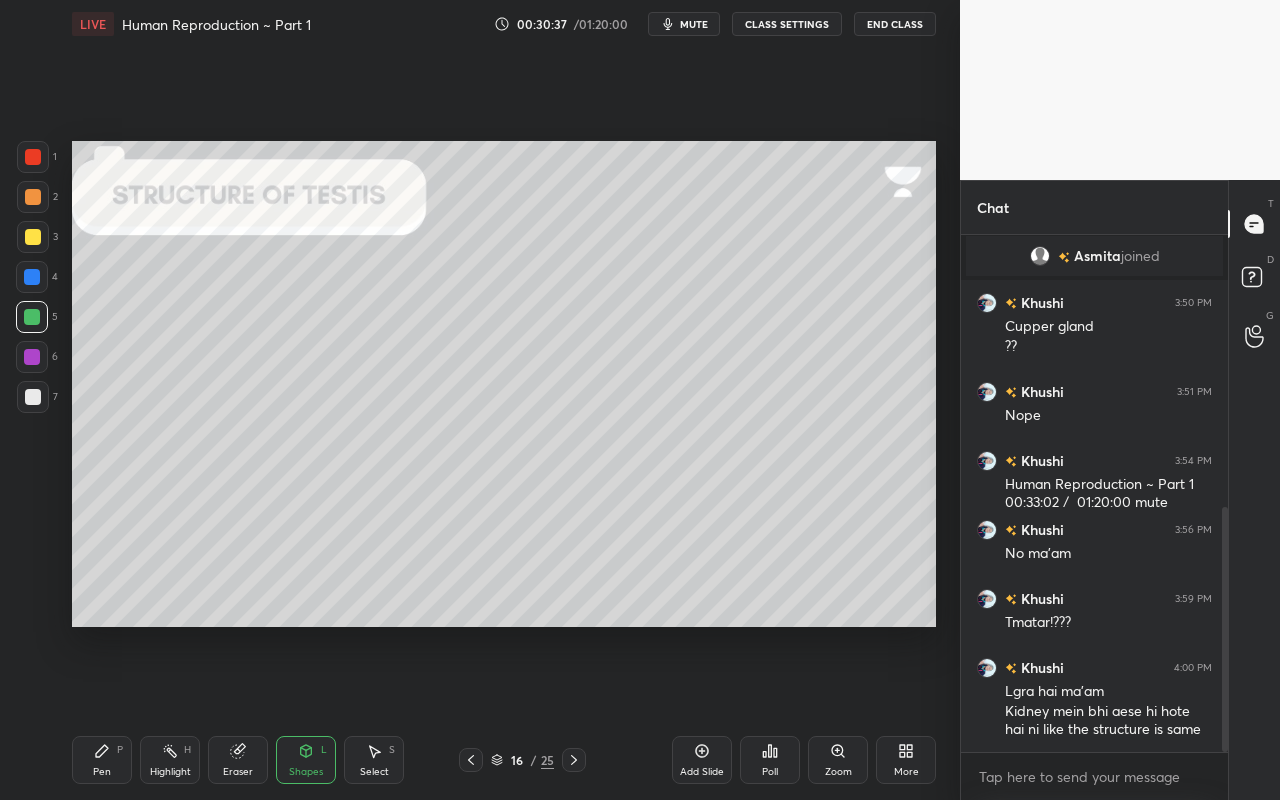 drag, startPoint x: 41, startPoint y: 273, endPoint x: 52, endPoint y: 280, distance: 13.038404 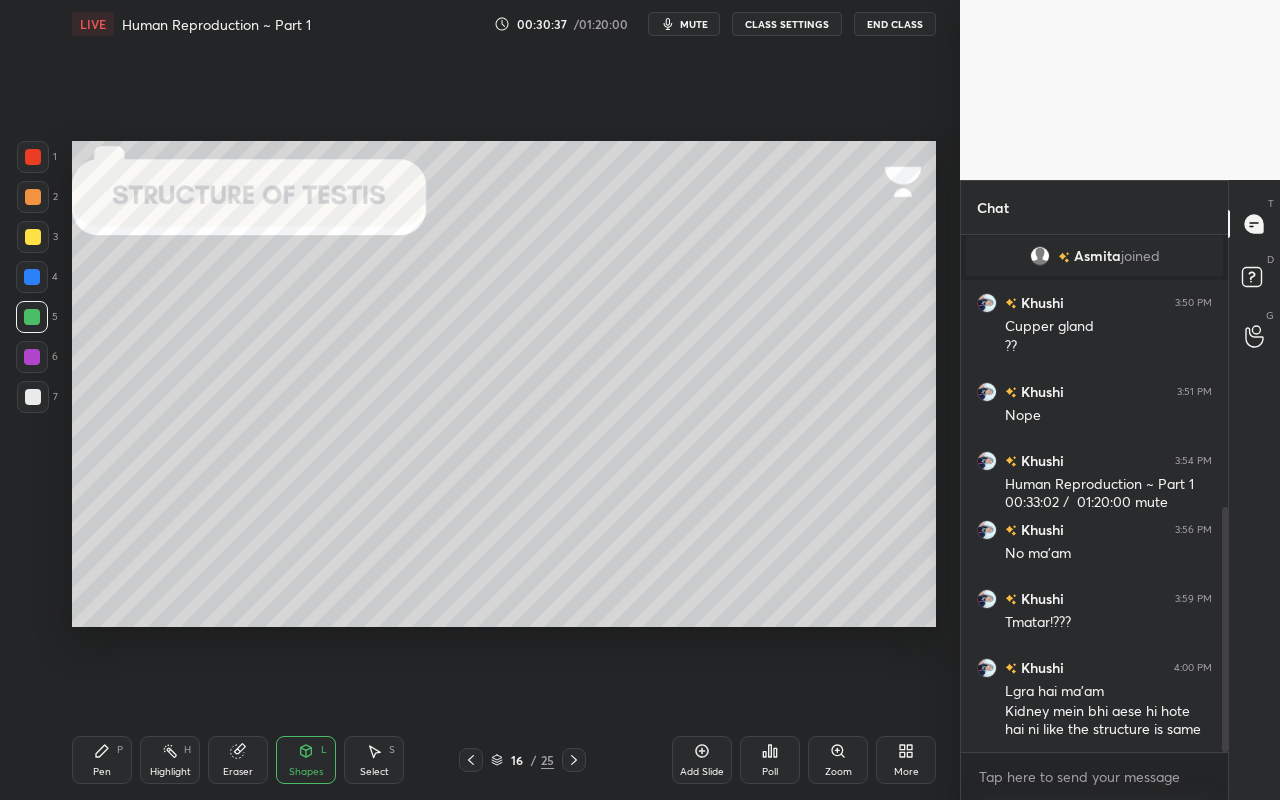 click at bounding box center (32, 277) 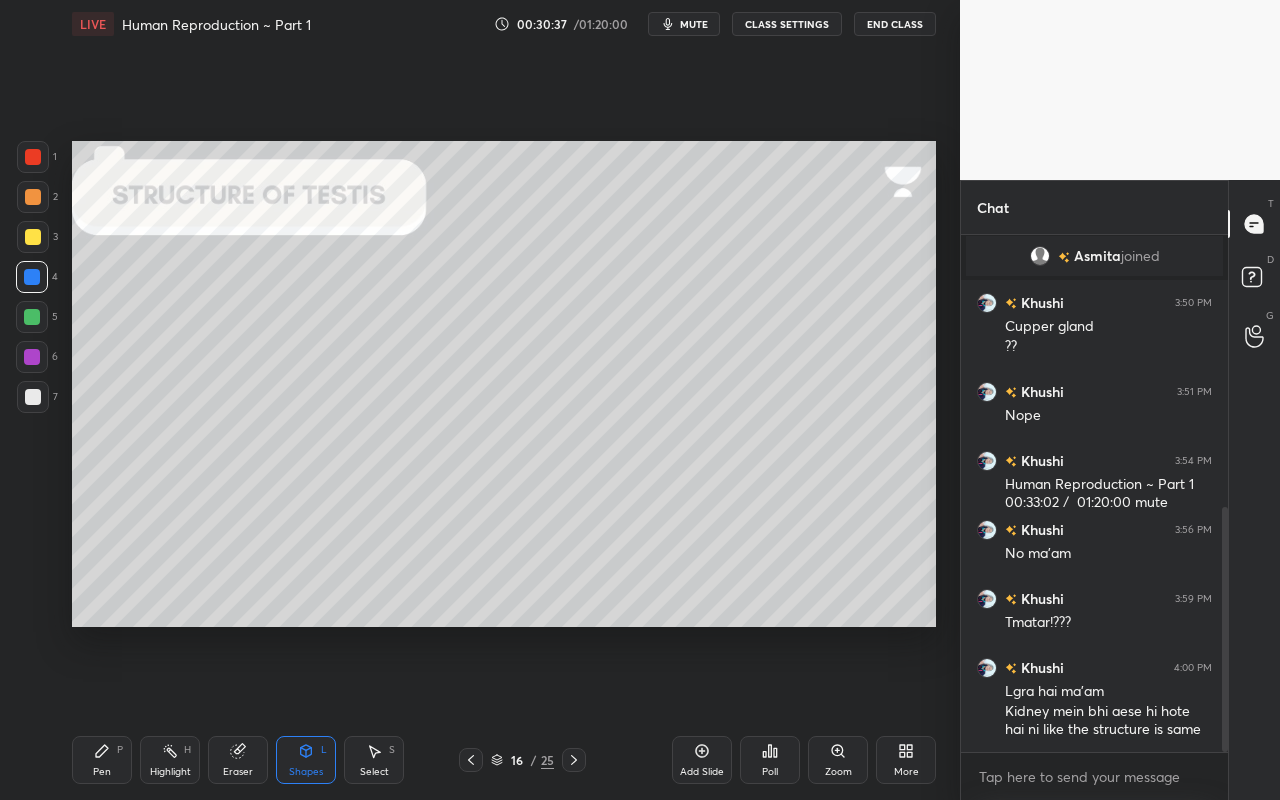 click on "1 2 3 4 5 6 7 C X Z C X Z E E Erase all   H H" at bounding box center (32, 384) 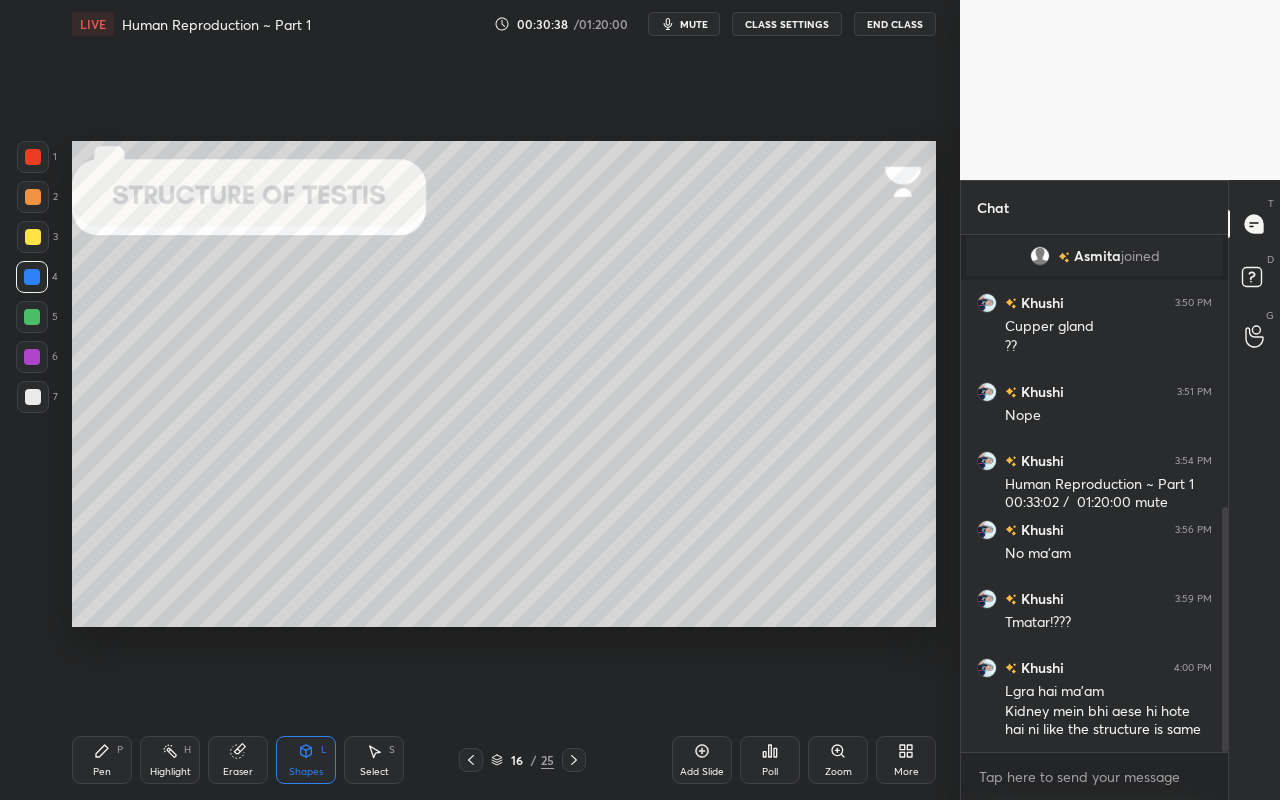 drag, startPoint x: 31, startPoint y: 245, endPoint x: 53, endPoint y: 262, distance: 27.802877 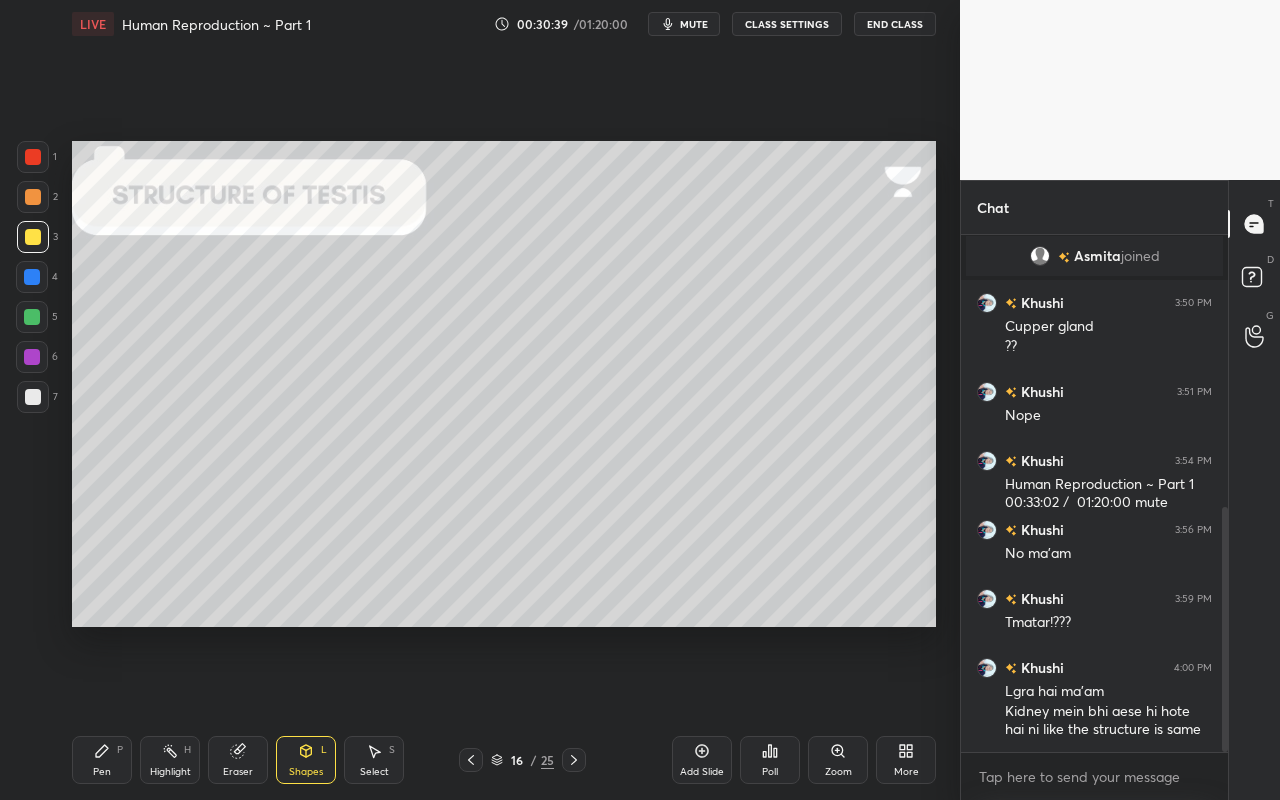 drag, startPoint x: 306, startPoint y: 766, endPoint x: 285, endPoint y: 739, distance: 34.20526 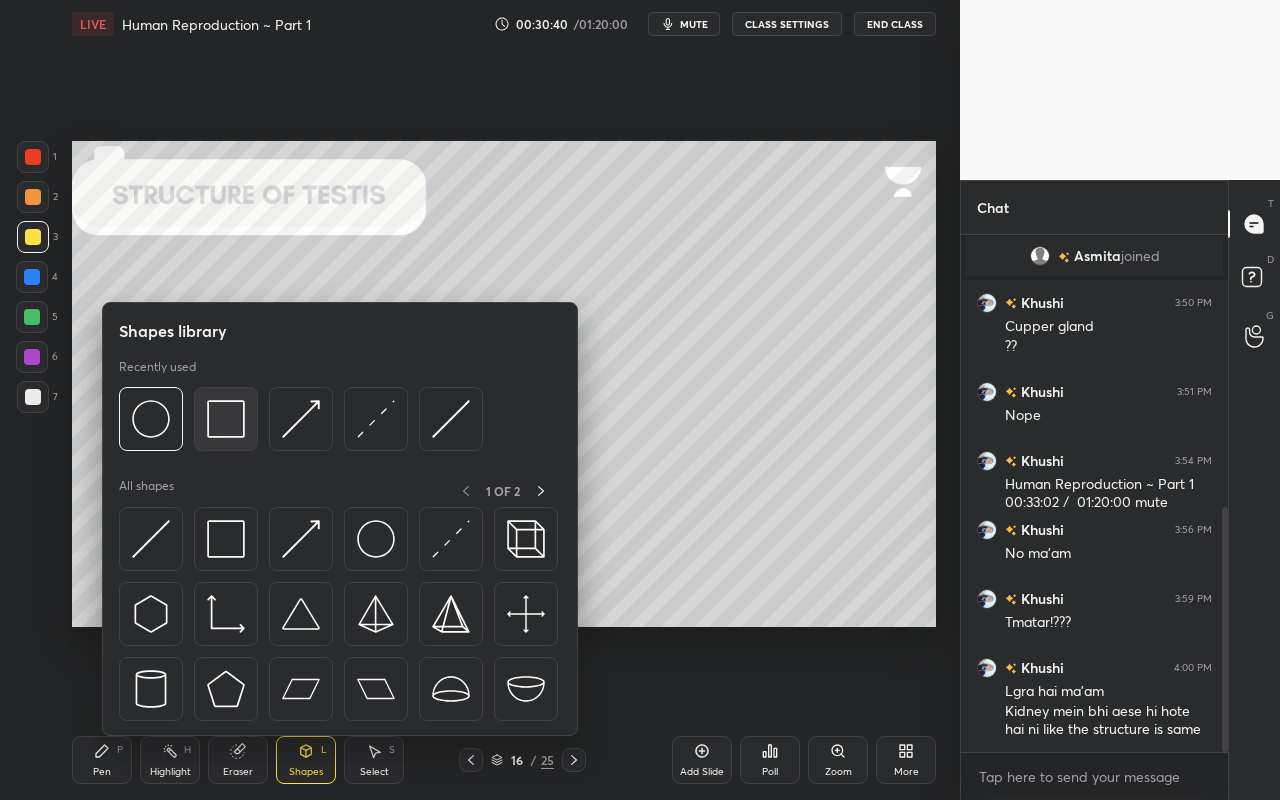 click at bounding box center [226, 419] 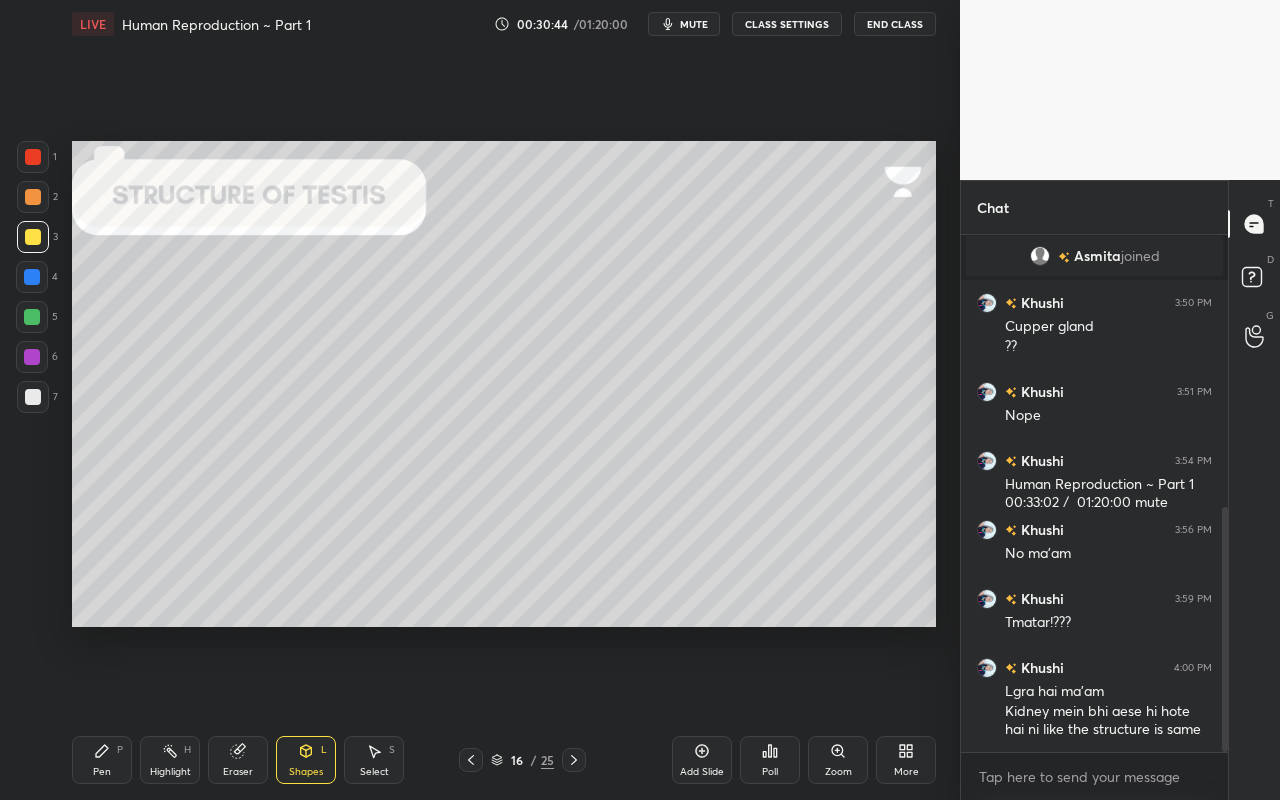 drag, startPoint x: 104, startPoint y: 766, endPoint x: 108, endPoint y: 751, distance: 15.524175 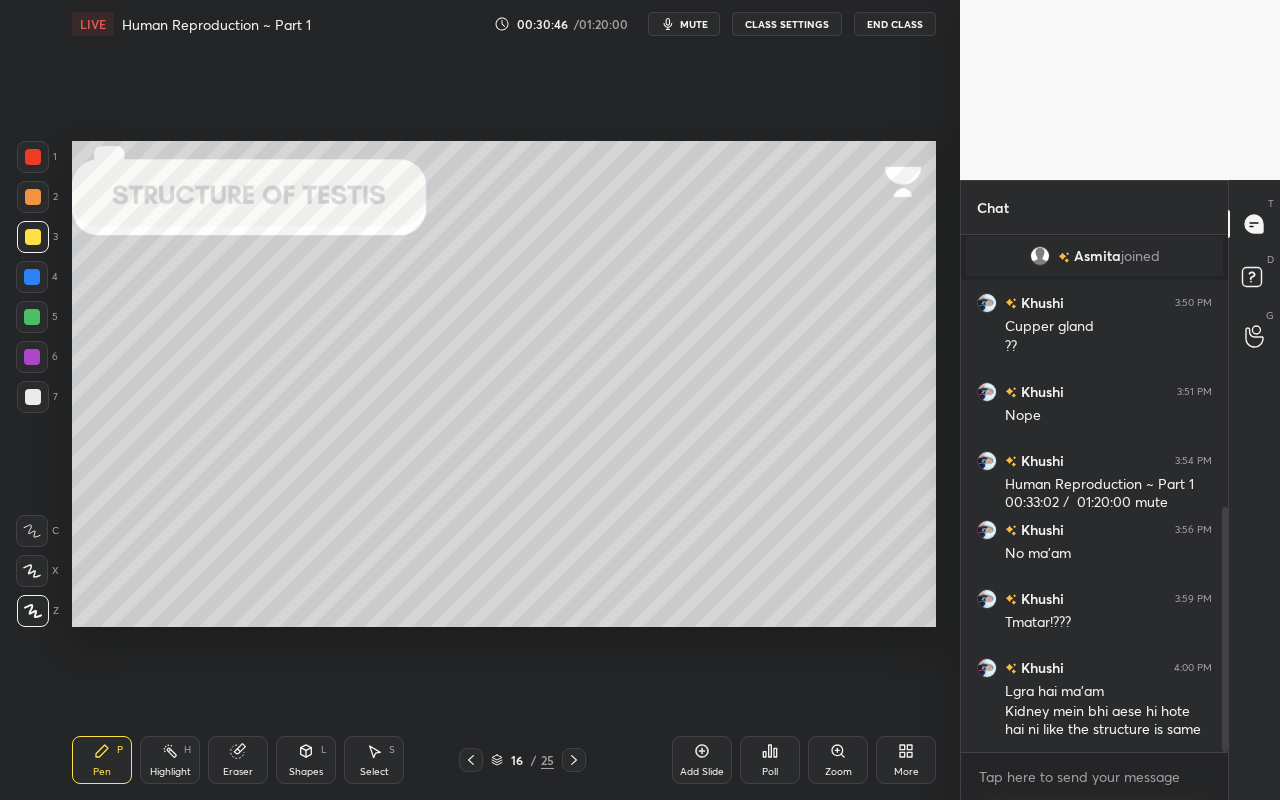 scroll, scrollTop: 644, scrollLeft: 0, axis: vertical 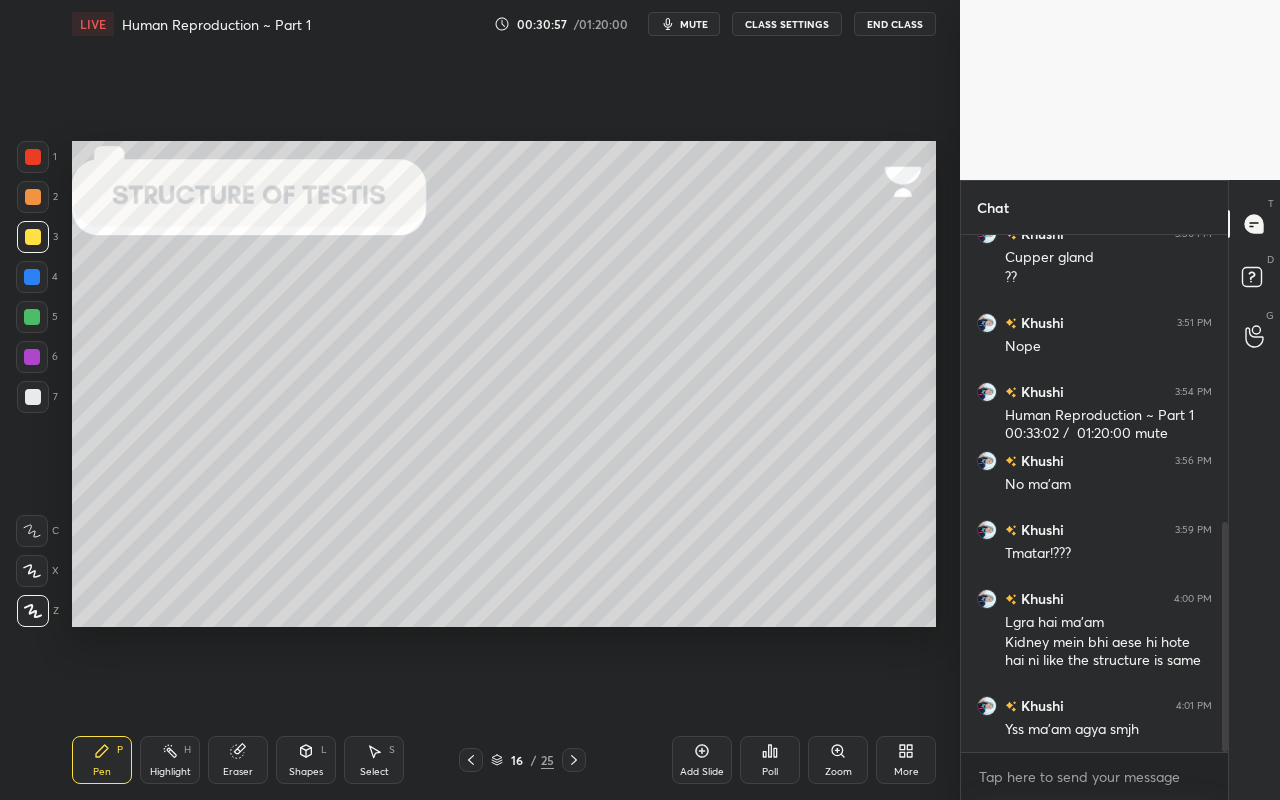 drag, startPoint x: 307, startPoint y: 759, endPoint x: 309, endPoint y: 741, distance: 18.110771 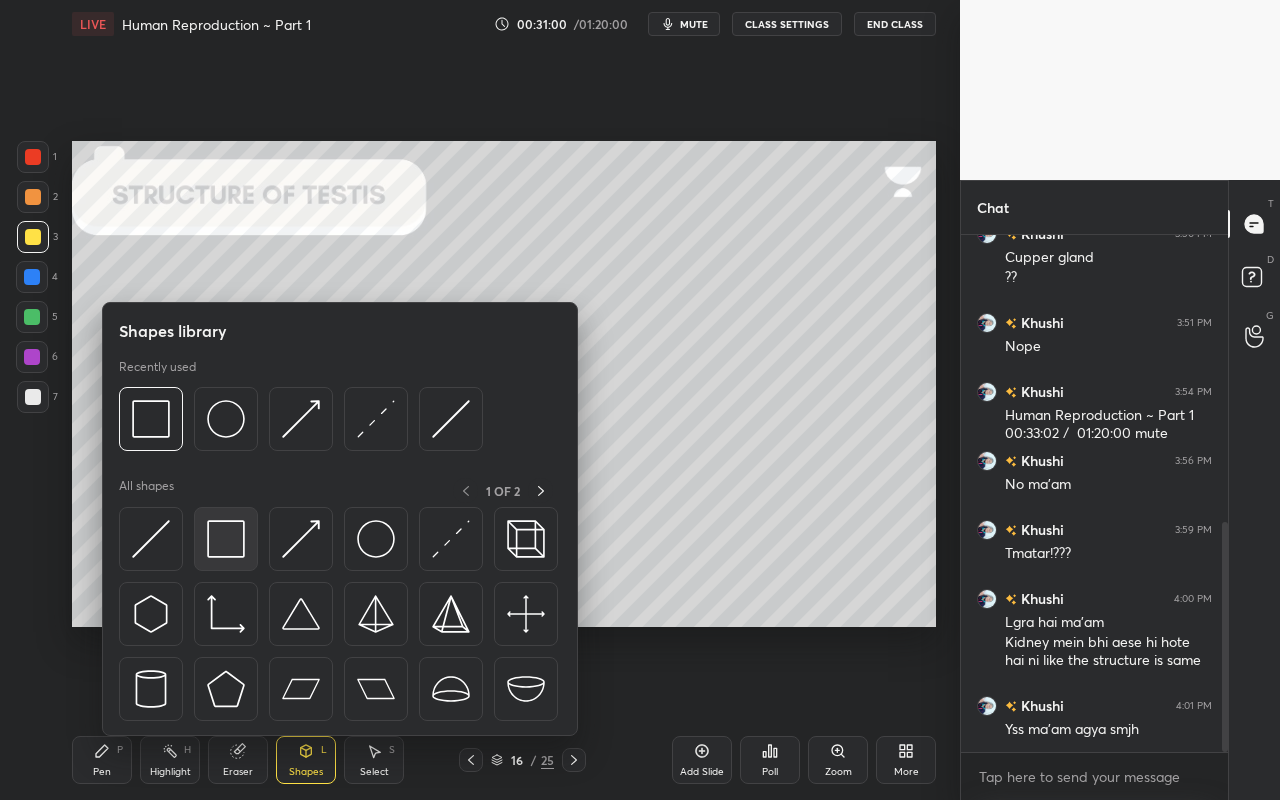 click at bounding box center [226, 539] 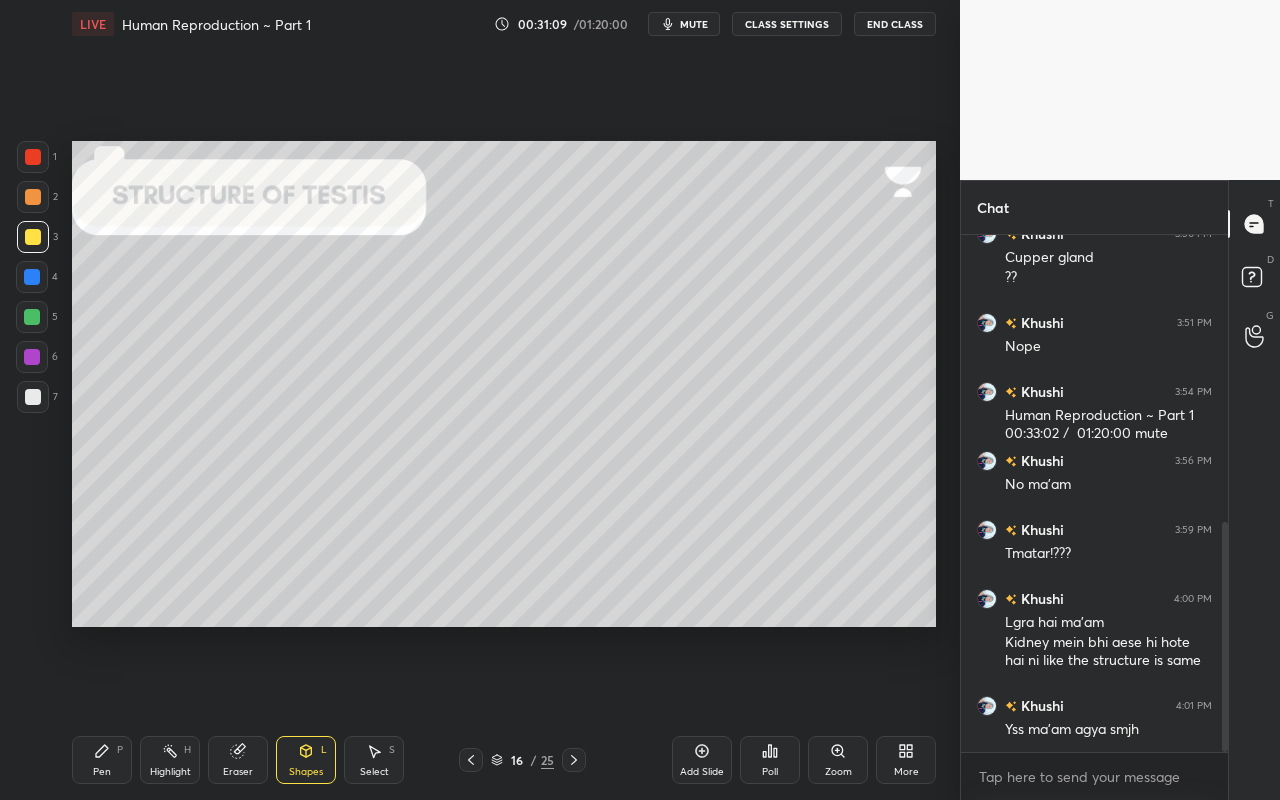 drag, startPoint x: 578, startPoint y: 759, endPoint x: 566, endPoint y: 754, distance: 13 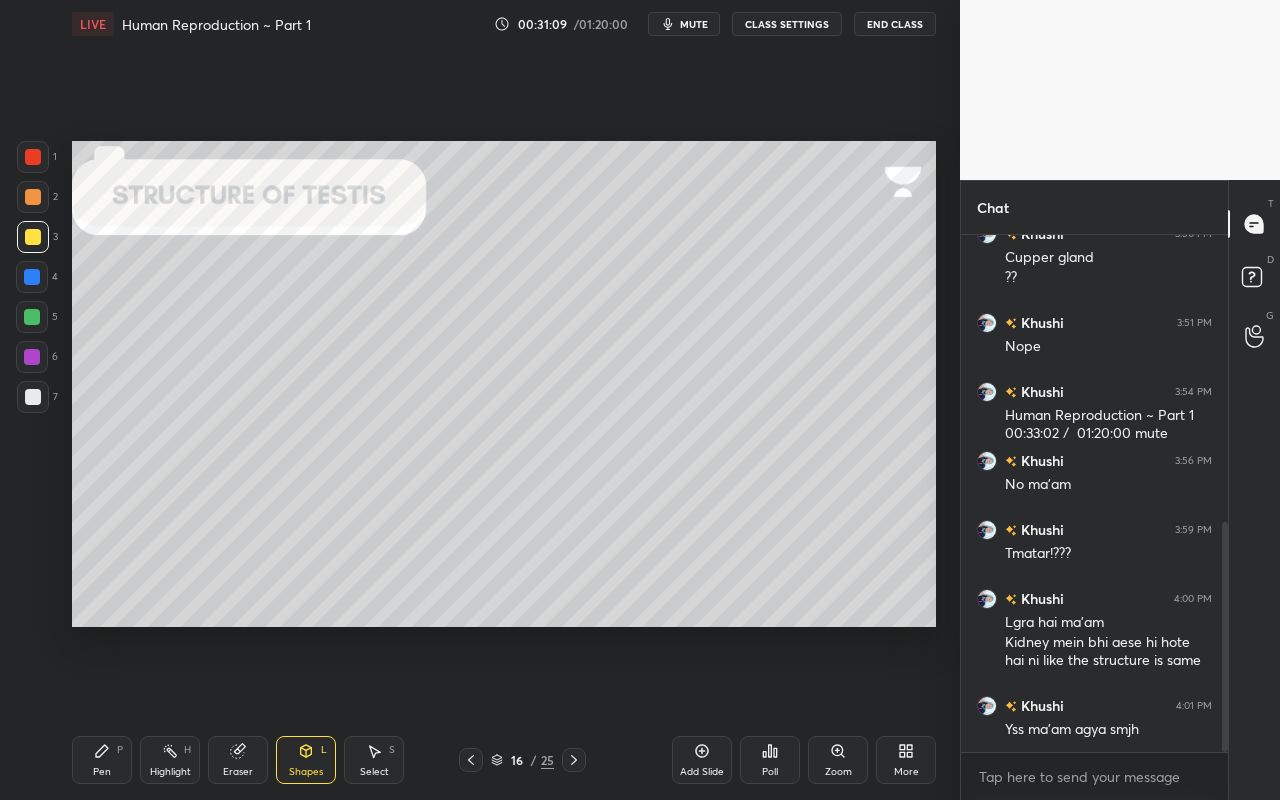 click 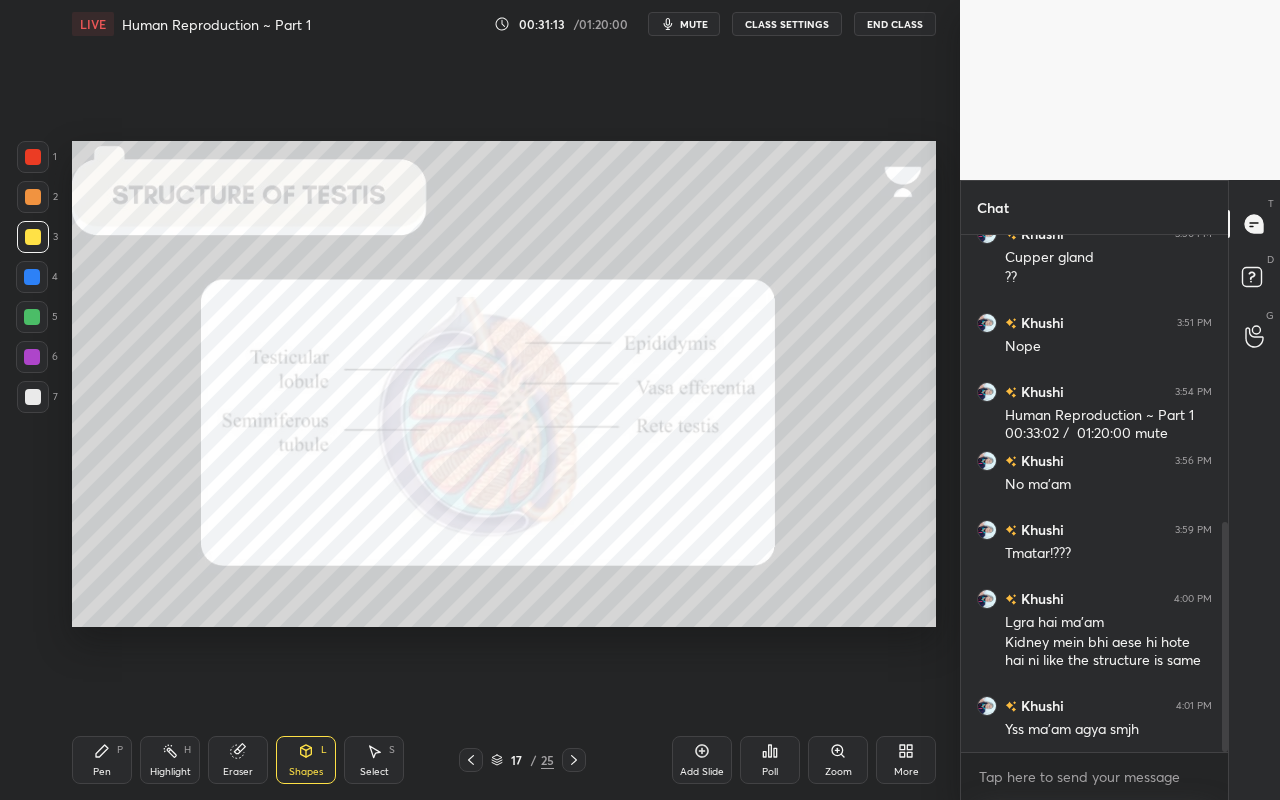 click on "Highlight" at bounding box center [170, 772] 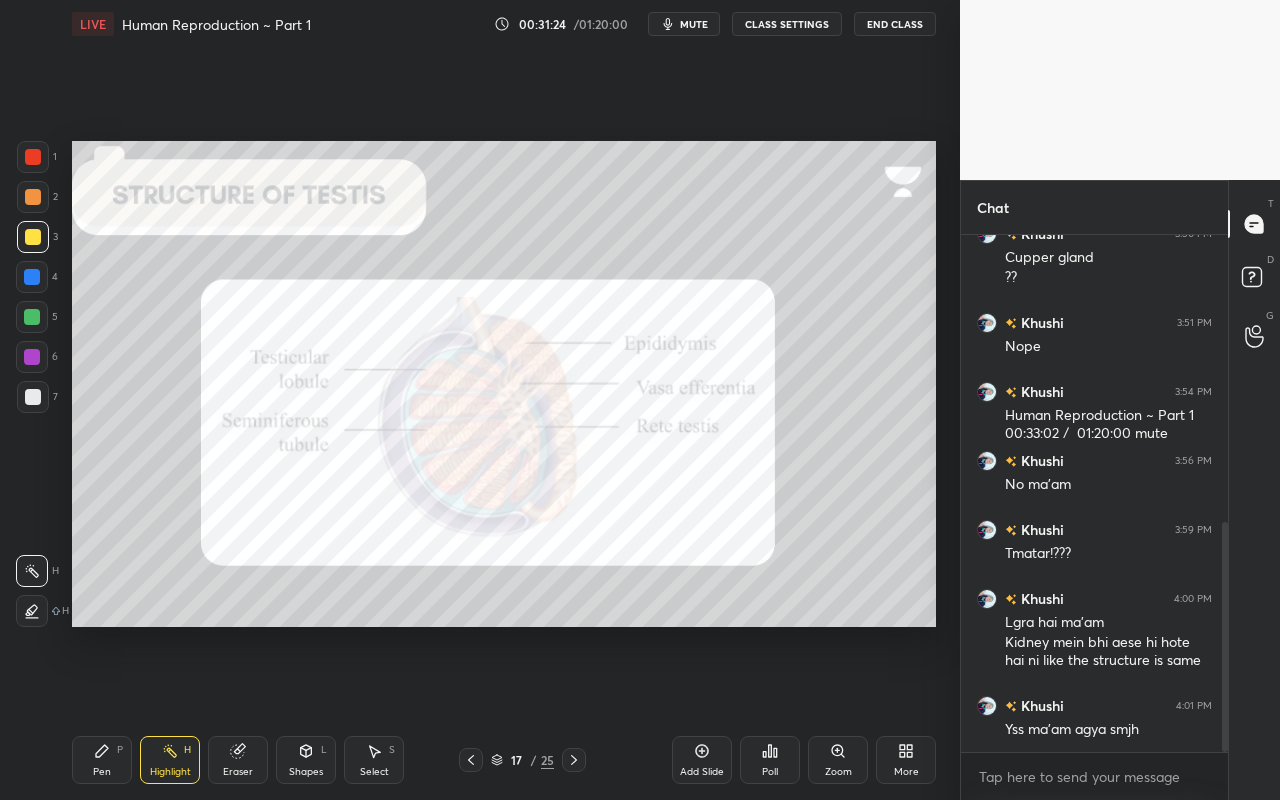 click on "1" at bounding box center [37, 157] 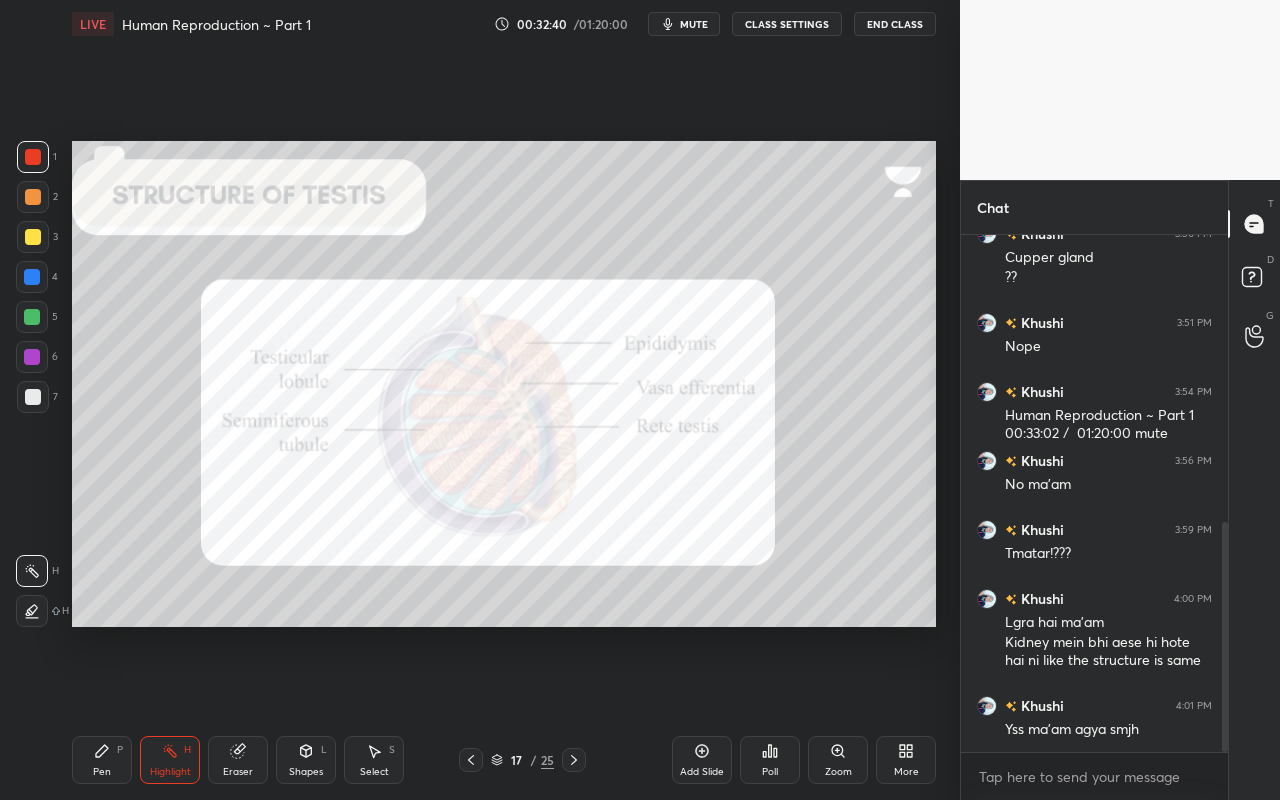 click at bounding box center [574, 760] 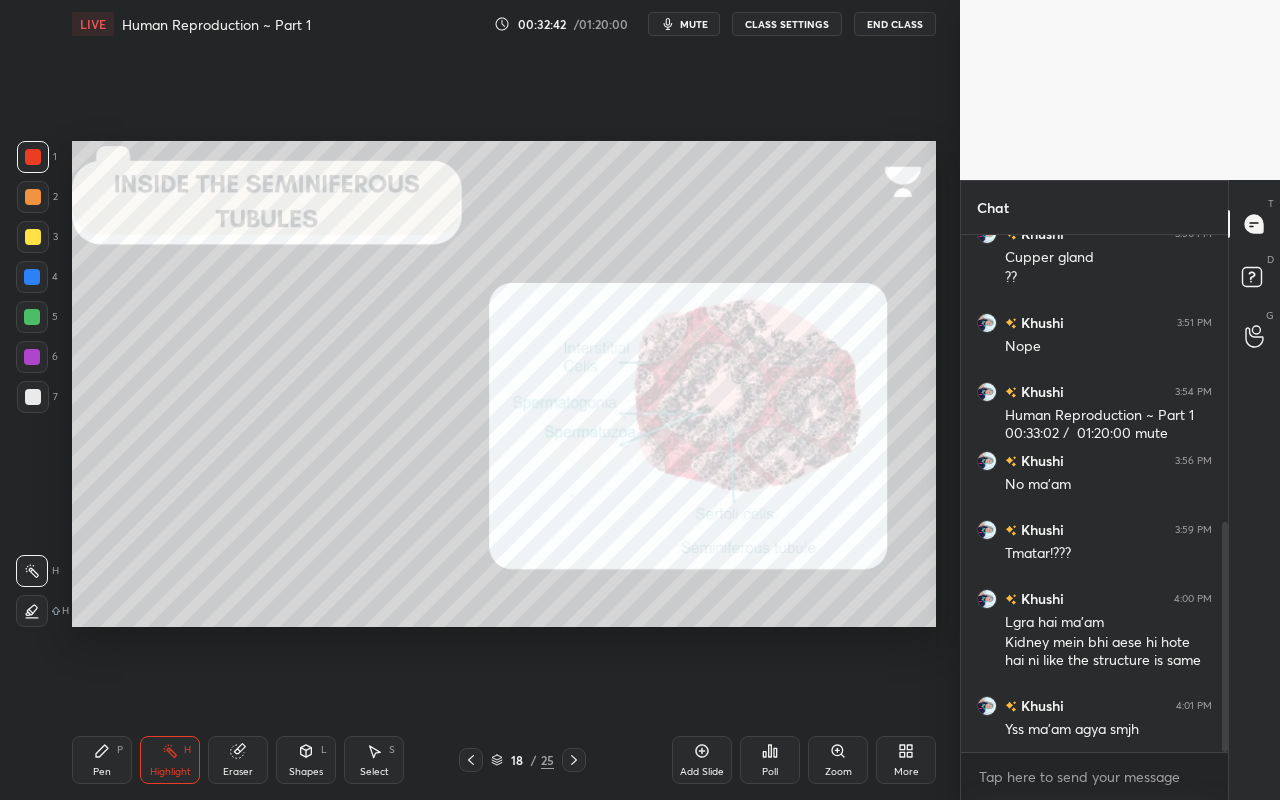 drag, startPoint x: 43, startPoint y: 253, endPoint x: 38, endPoint y: 292, distance: 39.319206 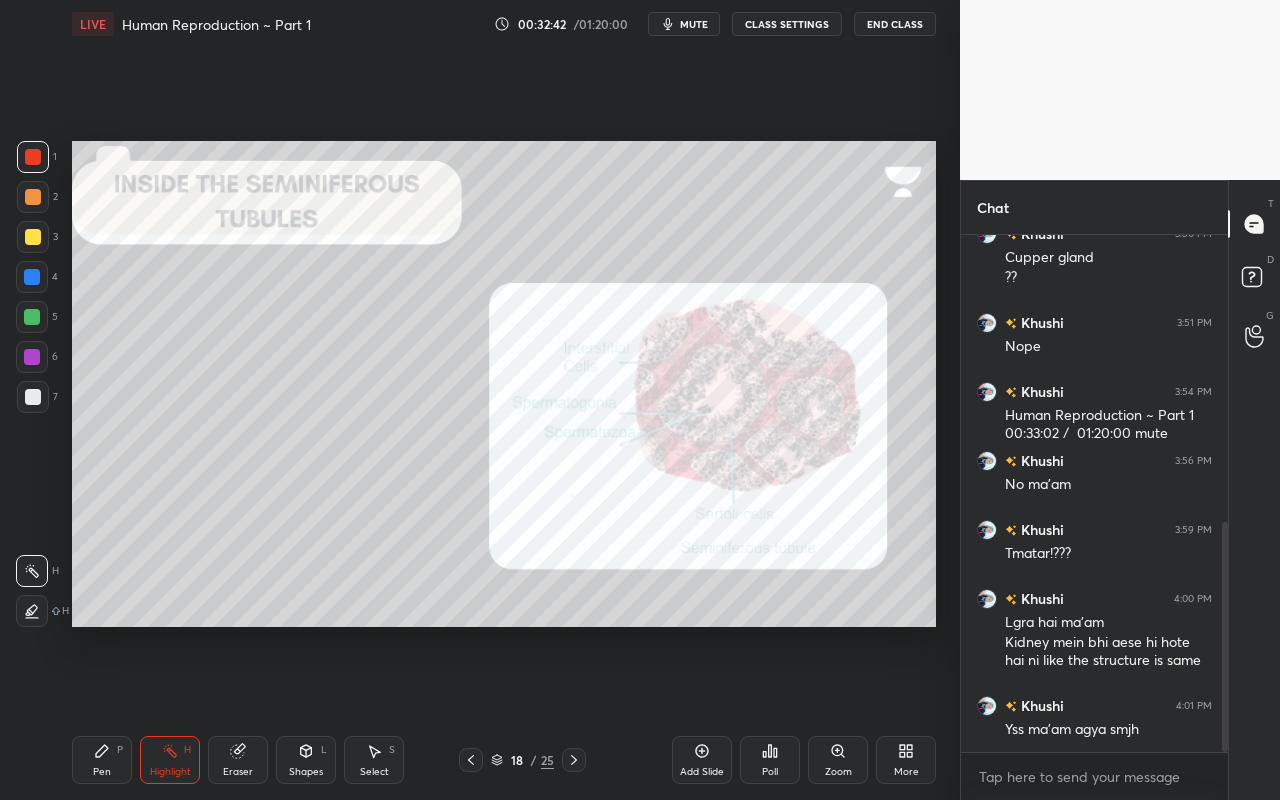 click on "3" at bounding box center [37, 241] 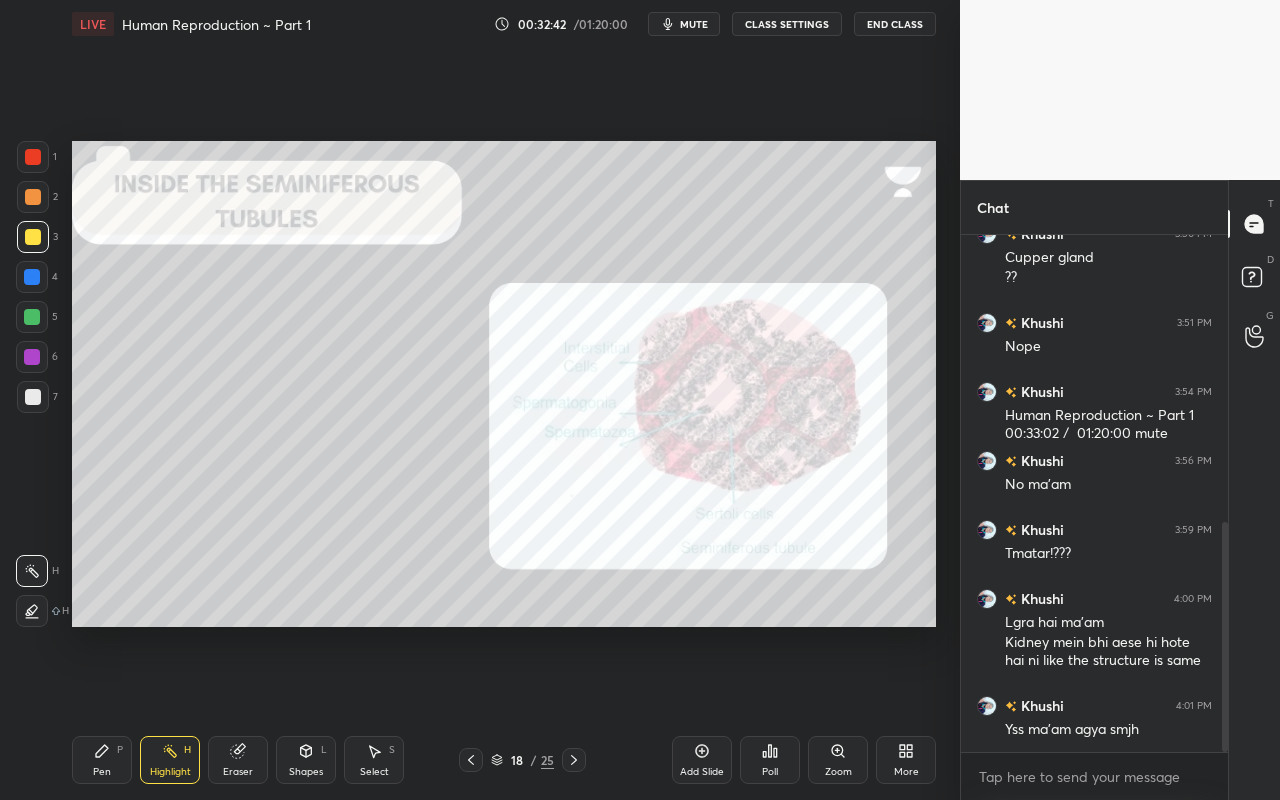 drag, startPoint x: 298, startPoint y: 753, endPoint x: 294, endPoint y: 737, distance: 16.492422 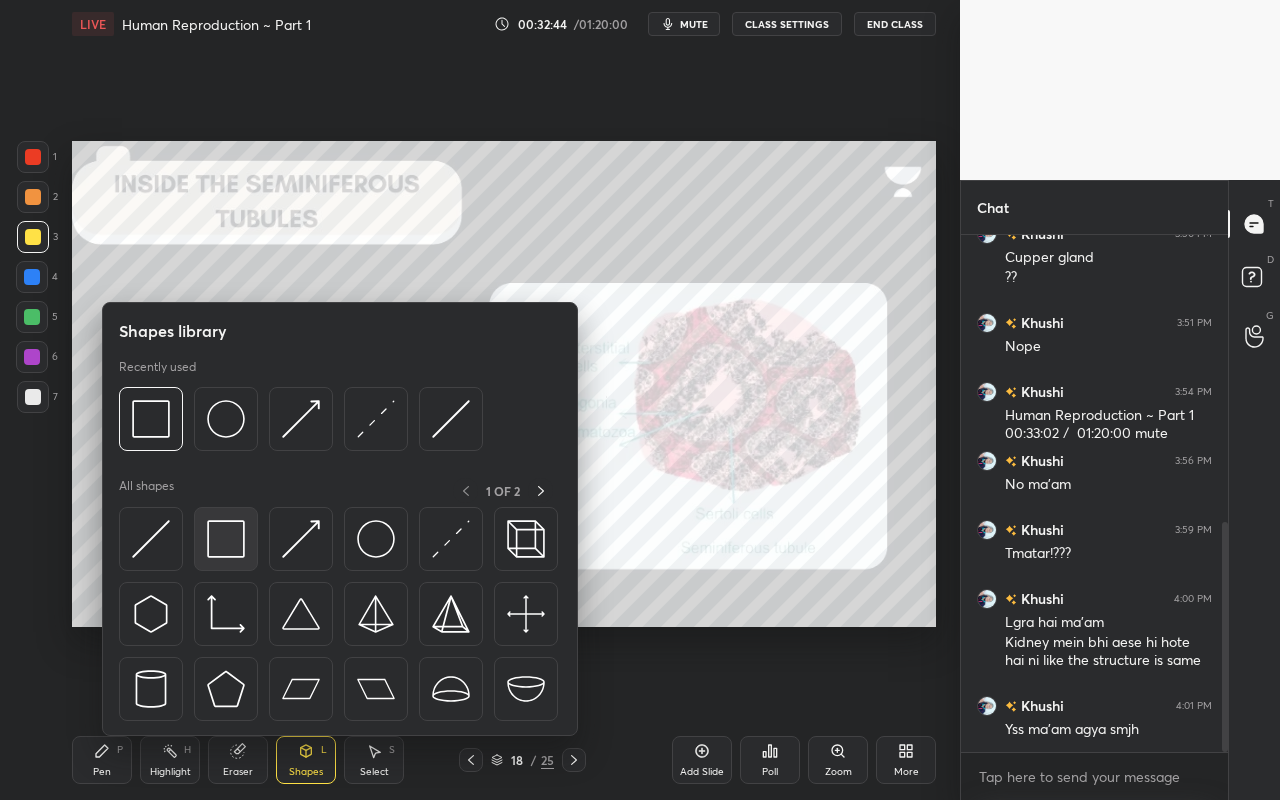 click at bounding box center (226, 539) 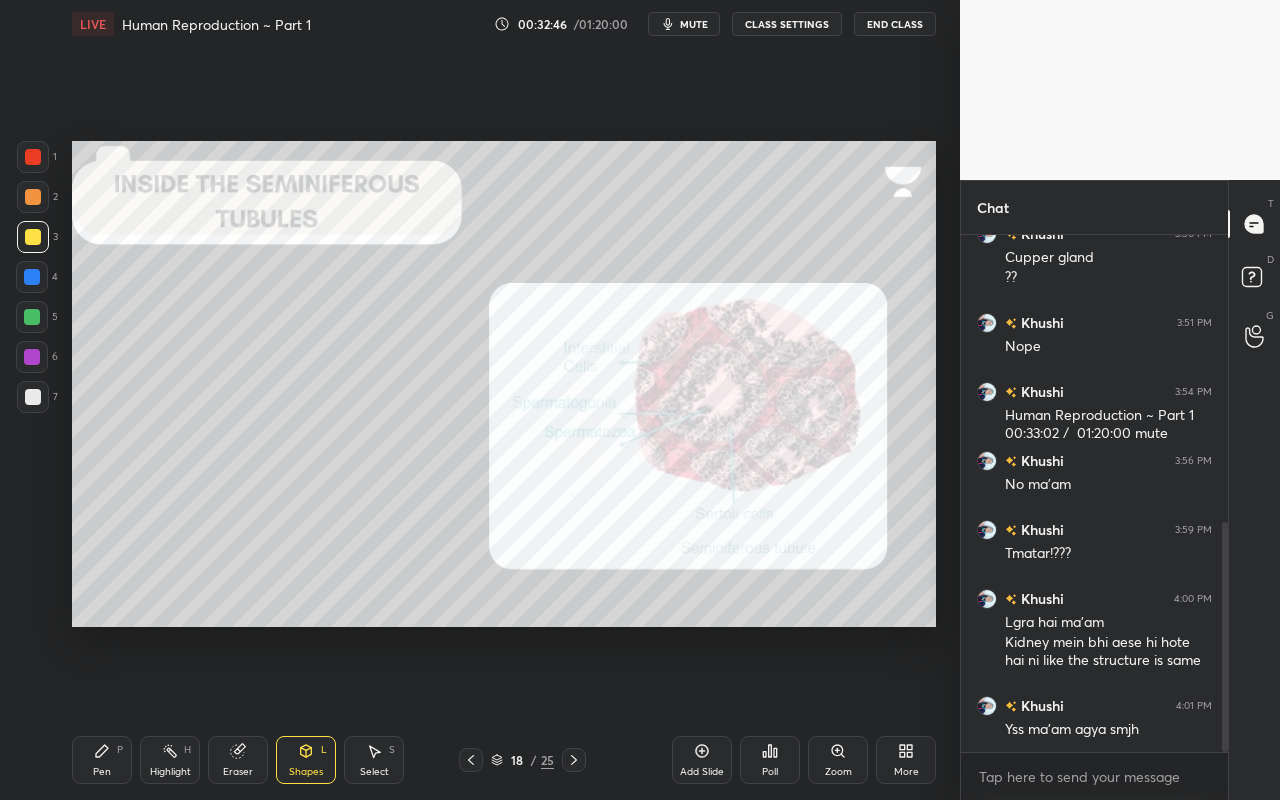 drag, startPoint x: 247, startPoint y: 746, endPoint x: 222, endPoint y: 646, distance: 103.077644 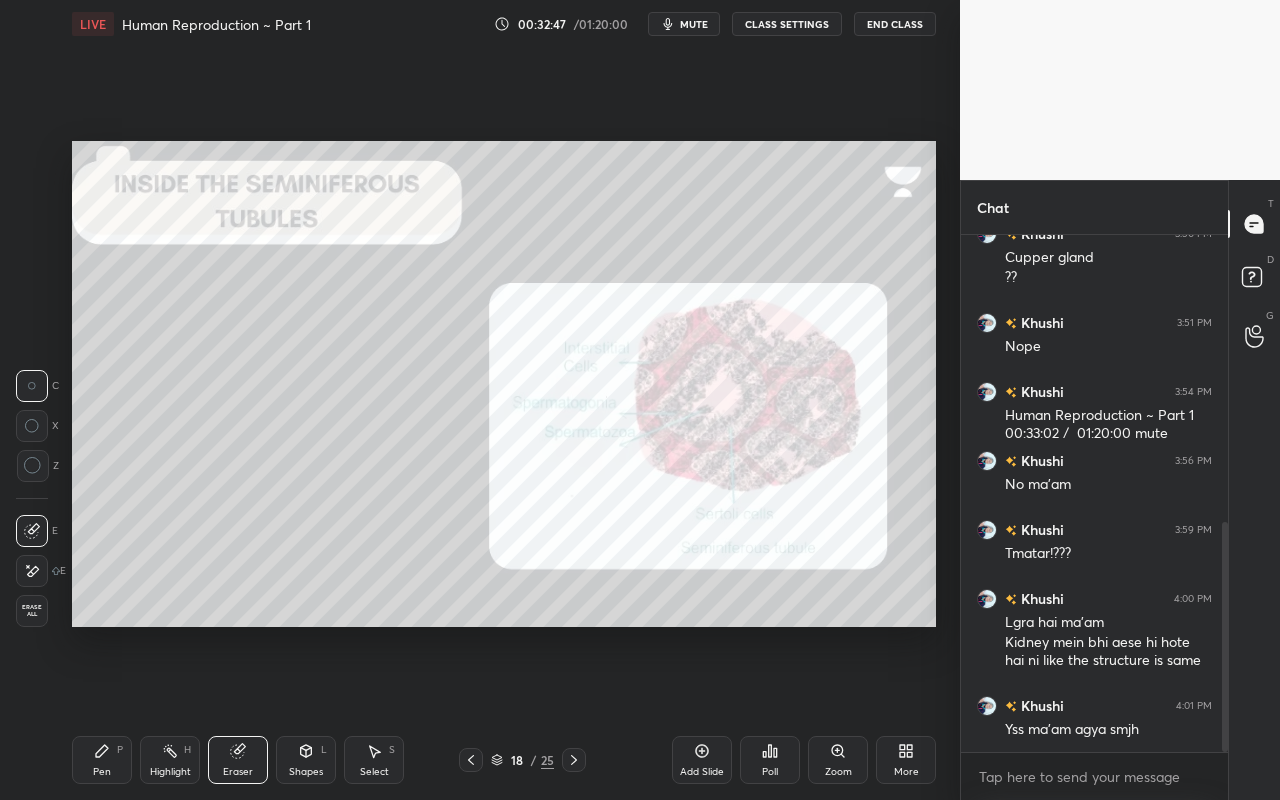 drag, startPoint x: 220, startPoint y: 756, endPoint x: 219, endPoint y: 724, distance: 32.01562 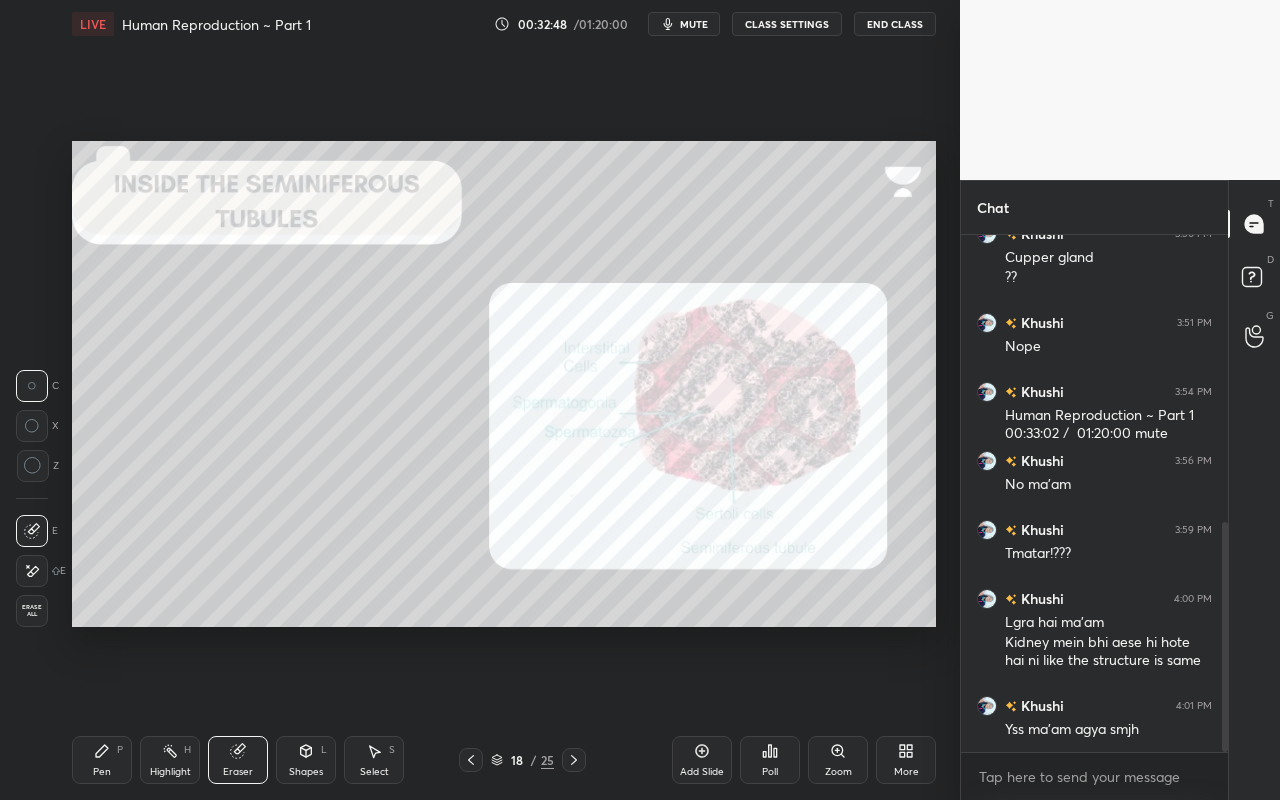 click 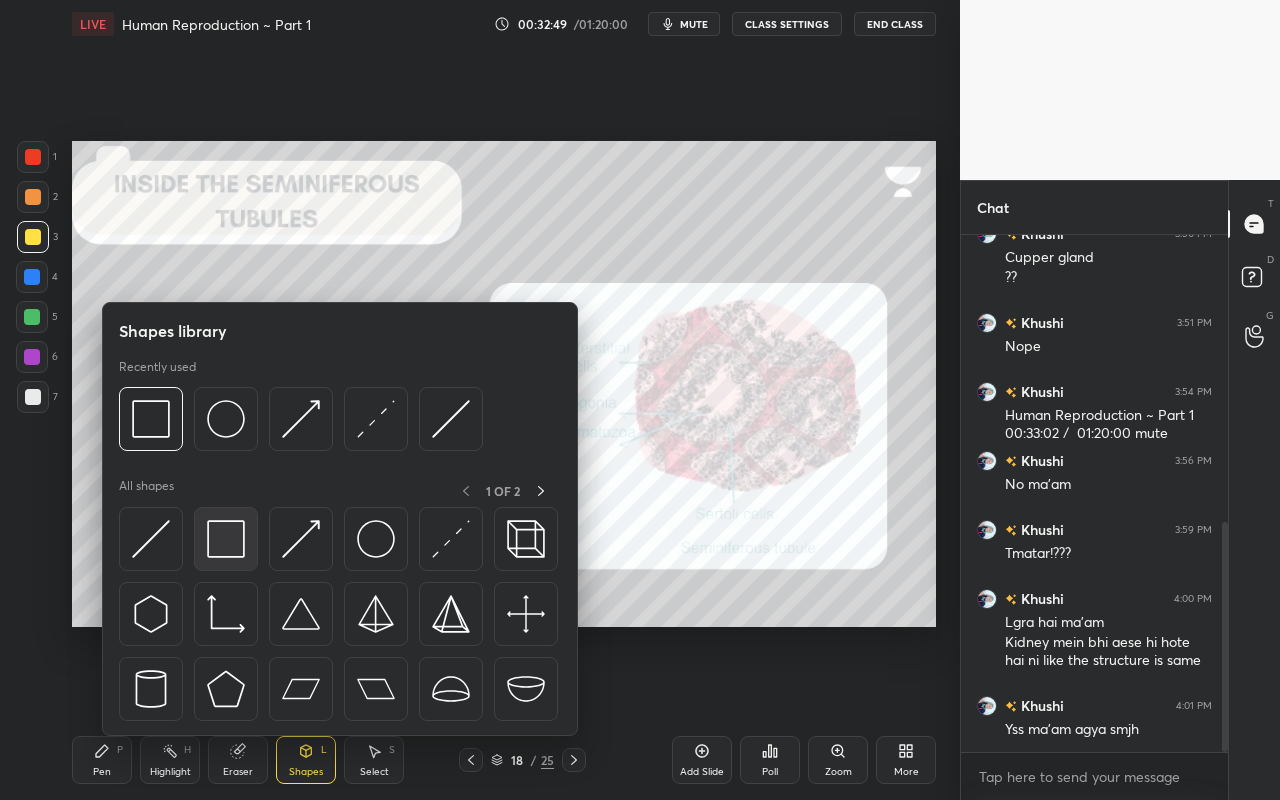 click at bounding box center (226, 539) 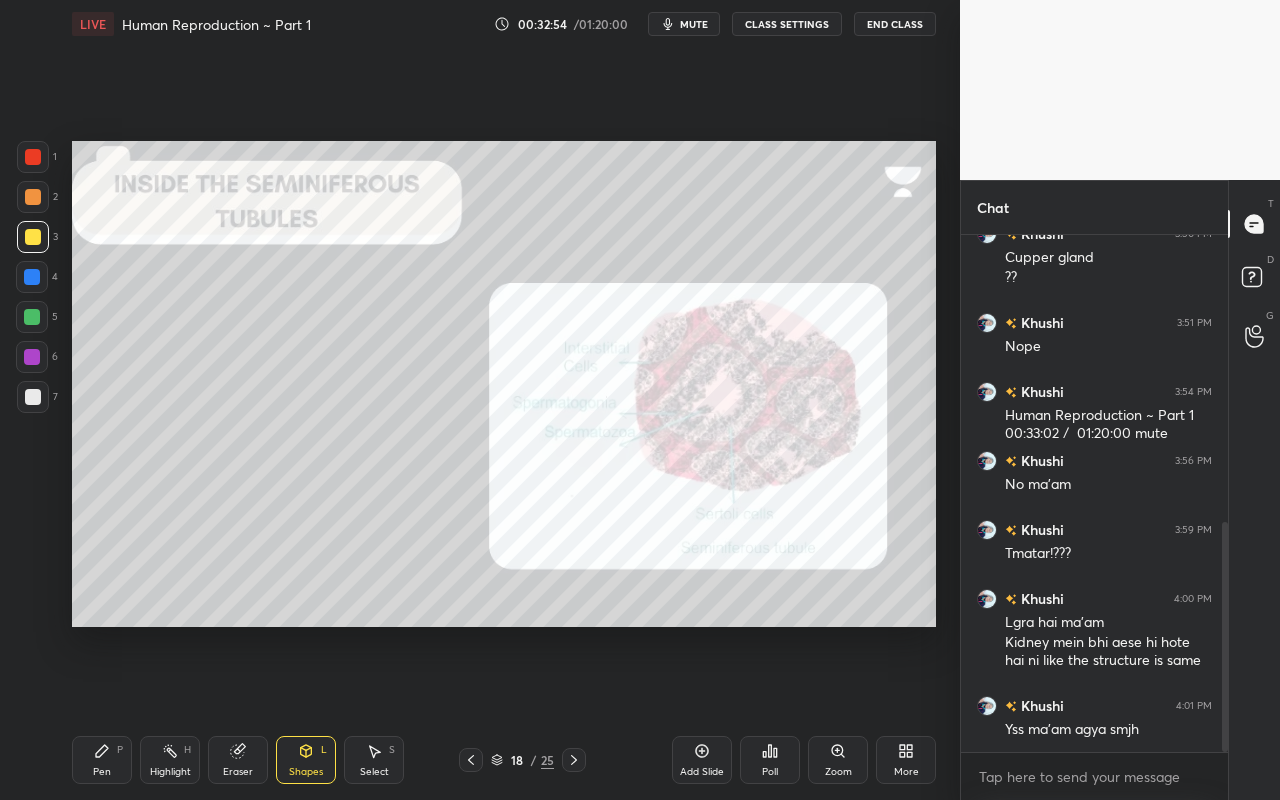 click on "Eraser" at bounding box center (238, 760) 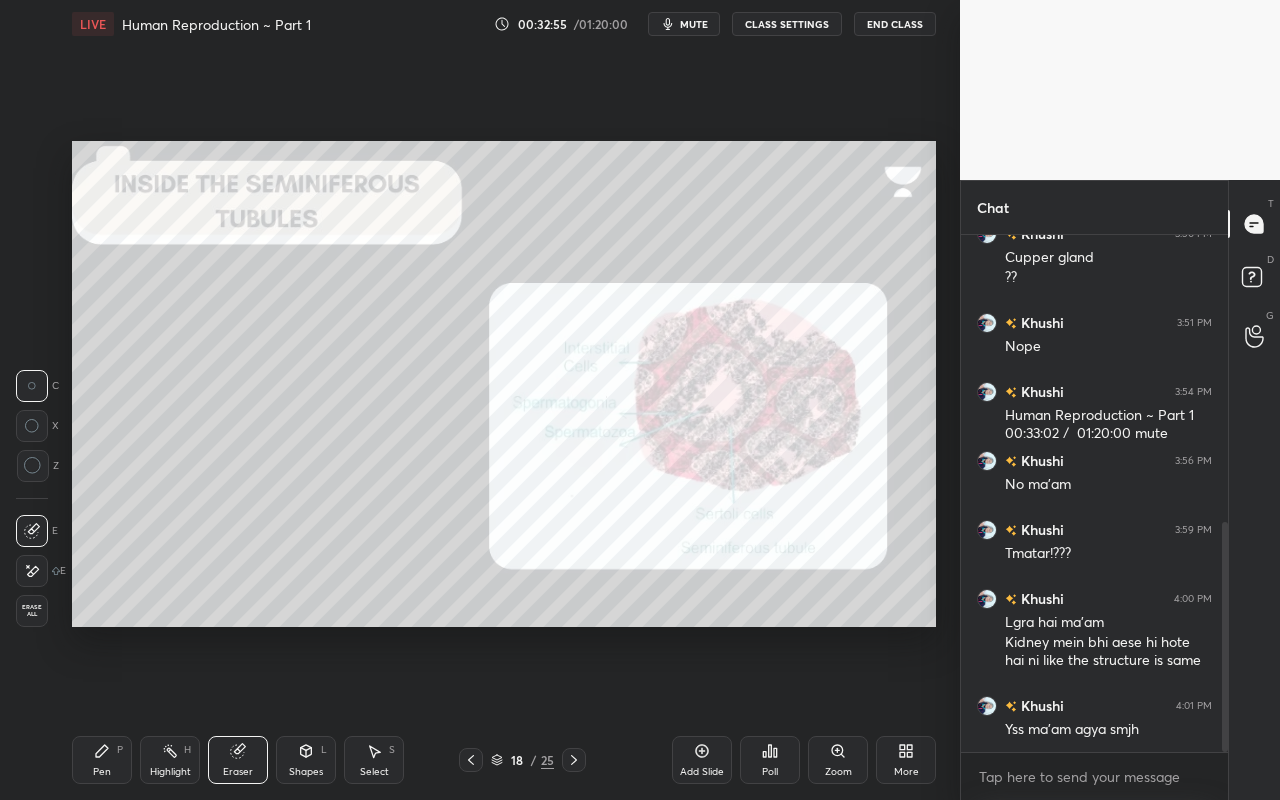 drag, startPoint x: 100, startPoint y: 769, endPoint x: 100, endPoint y: 752, distance: 17 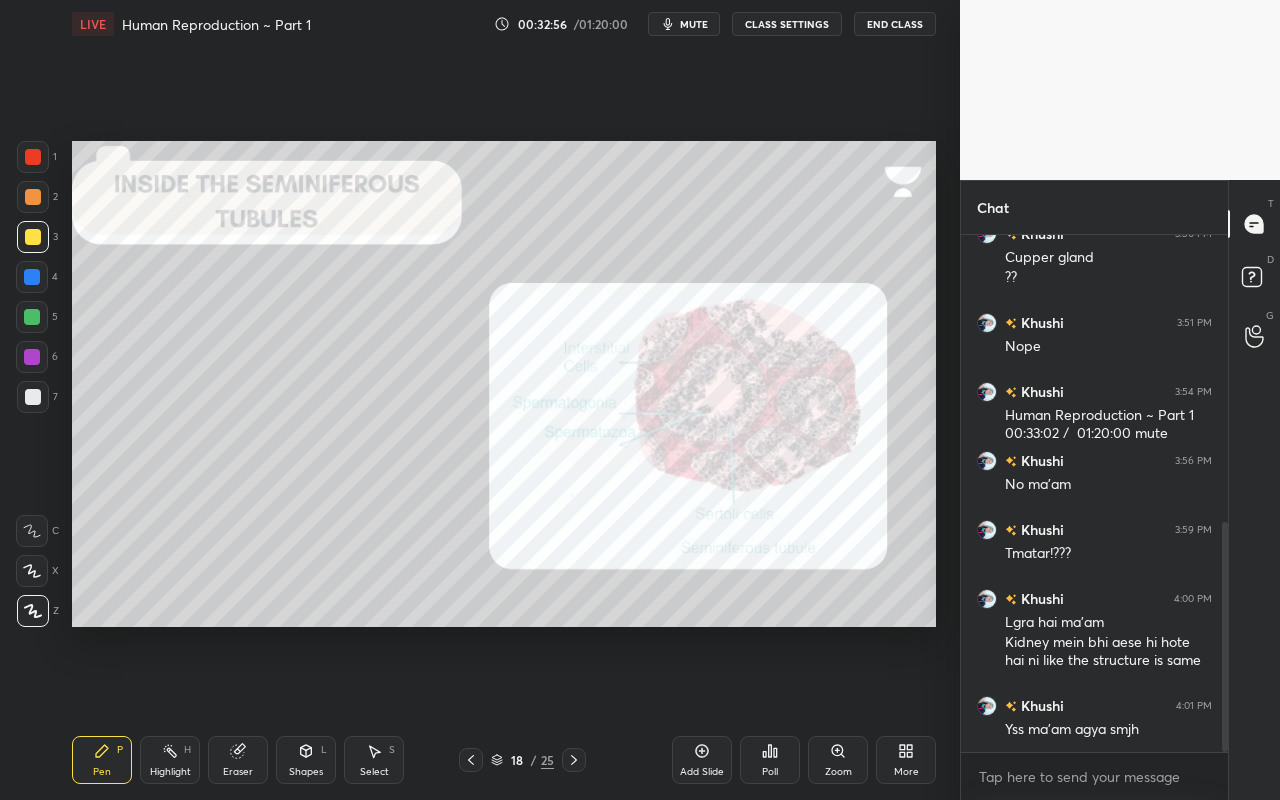 click on "Shapes L" at bounding box center [306, 760] 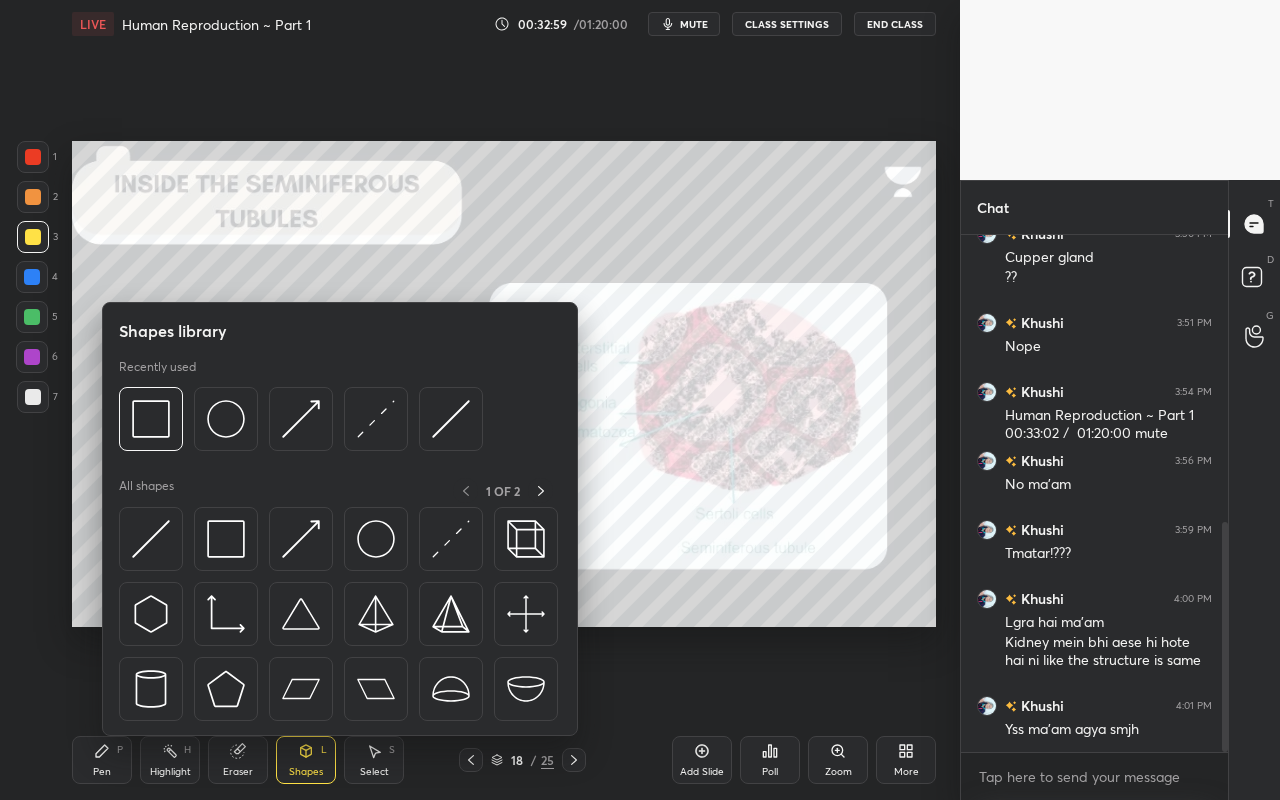 click at bounding box center [33, 197] 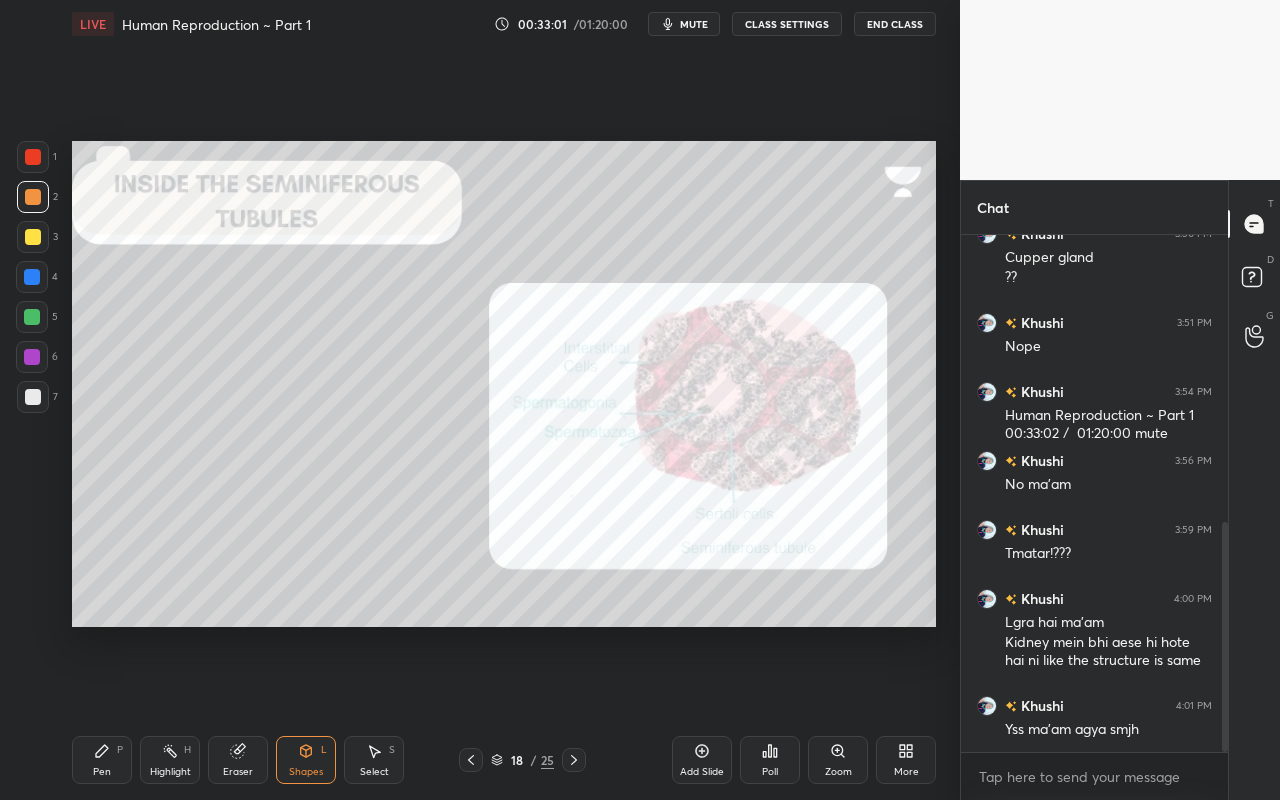 drag, startPoint x: 308, startPoint y: 761, endPoint x: 310, endPoint y: 739, distance: 22.090721 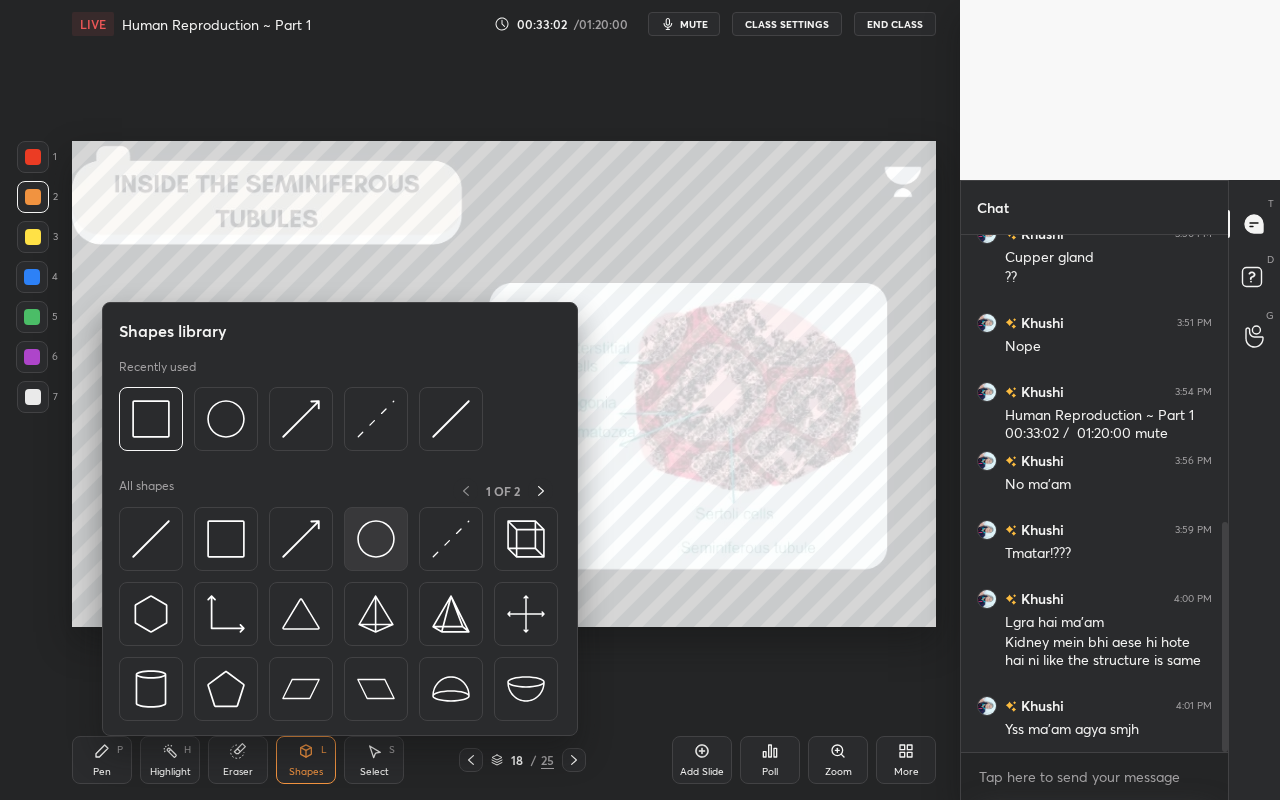 click at bounding box center (376, 539) 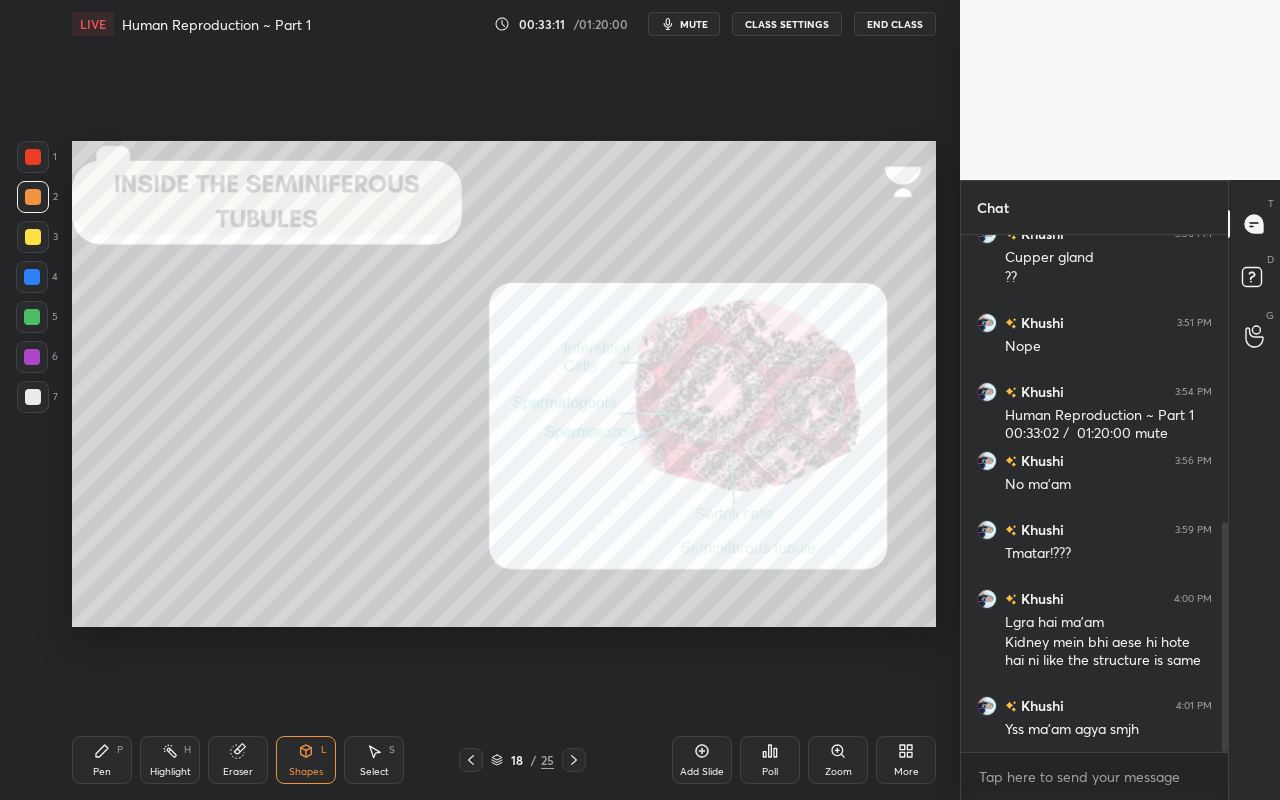 click at bounding box center [33, 157] 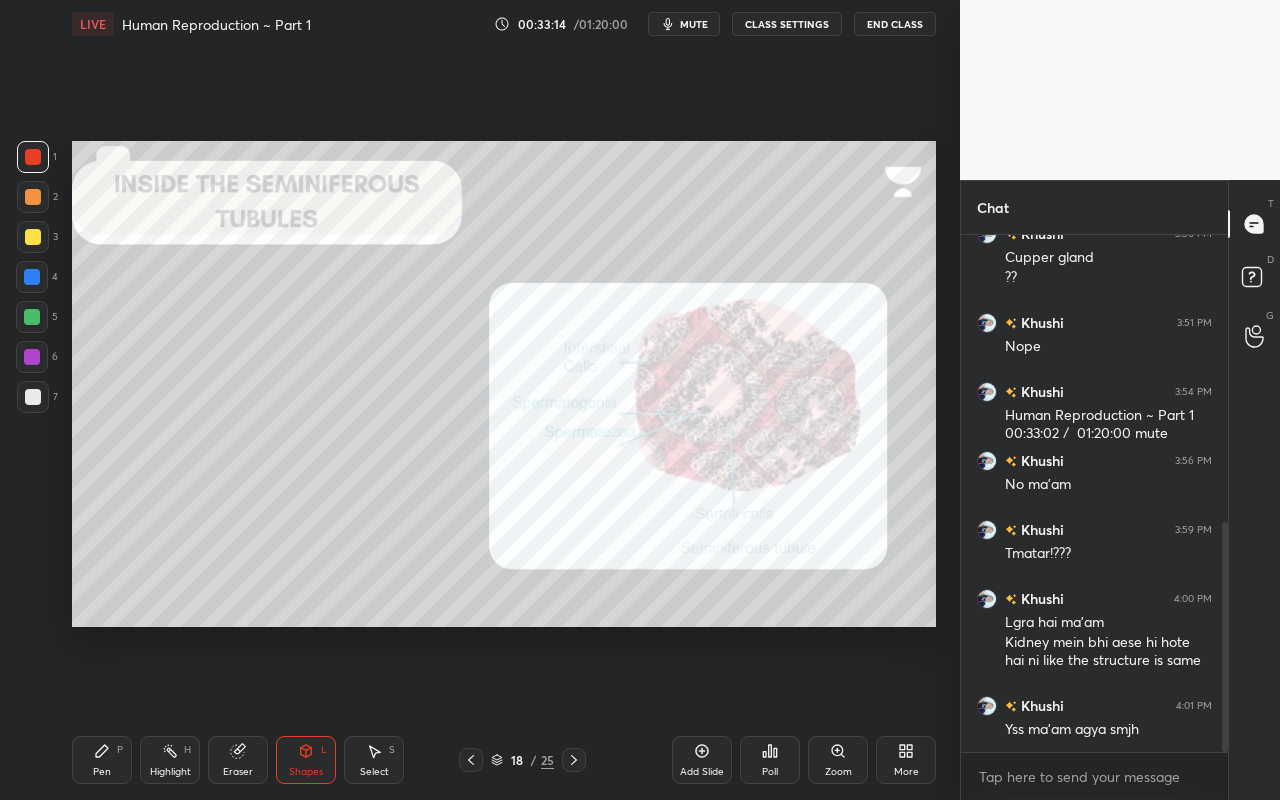 click on "6" at bounding box center (37, 361) 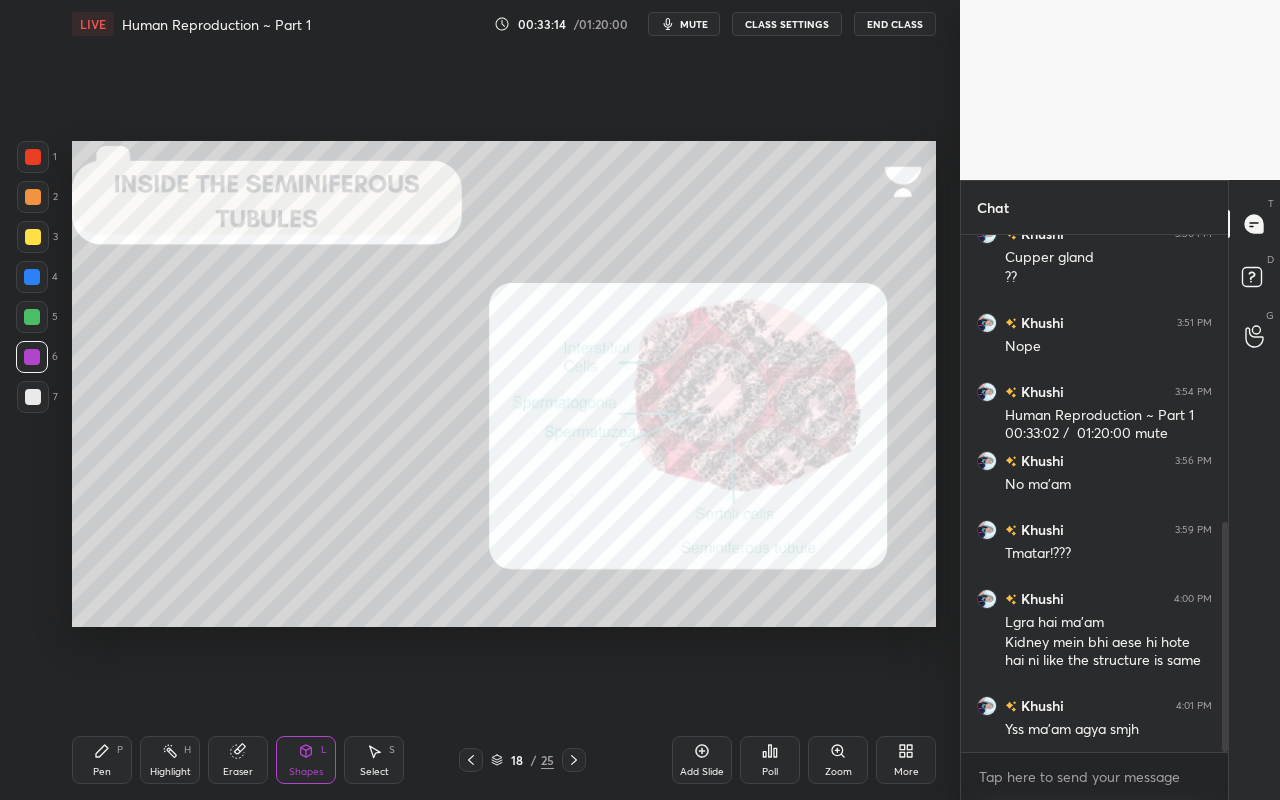 click at bounding box center [33, 397] 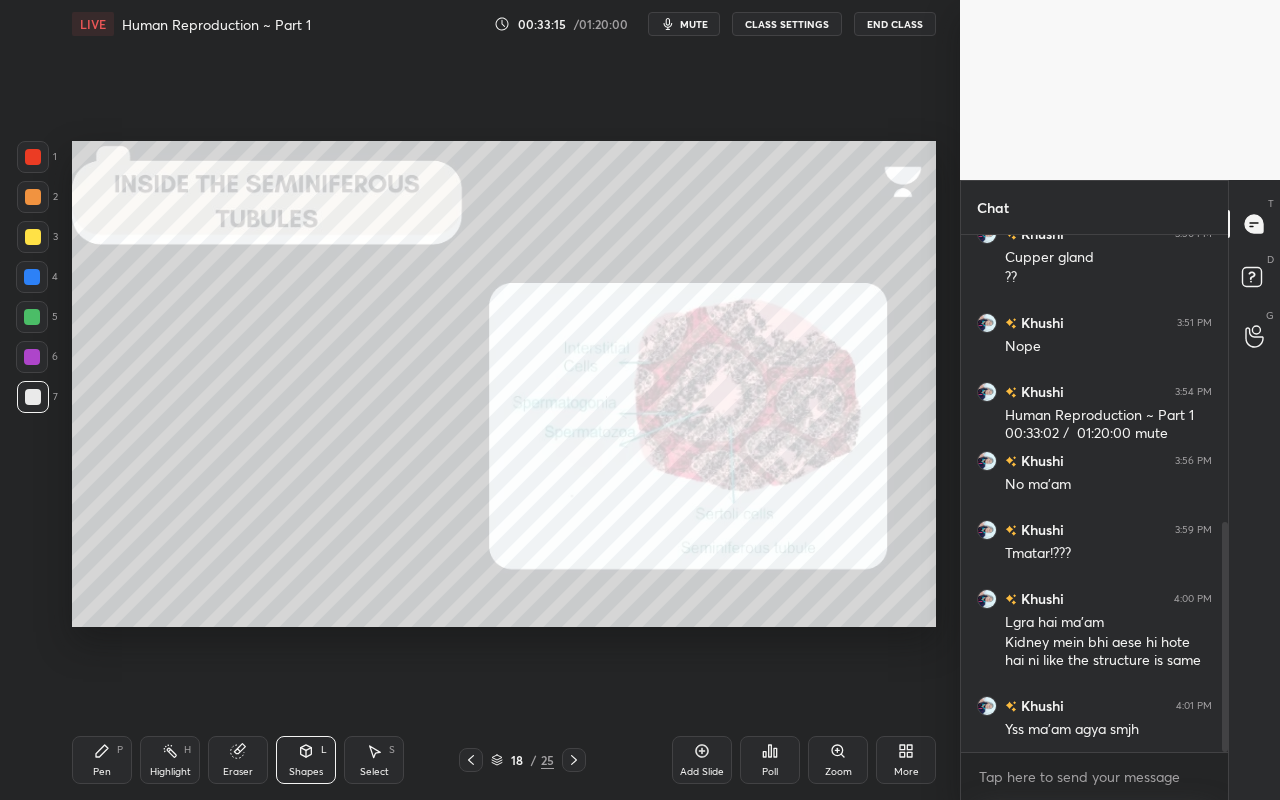 drag, startPoint x: 103, startPoint y: 760, endPoint x: 92, endPoint y: 682, distance: 78.77182 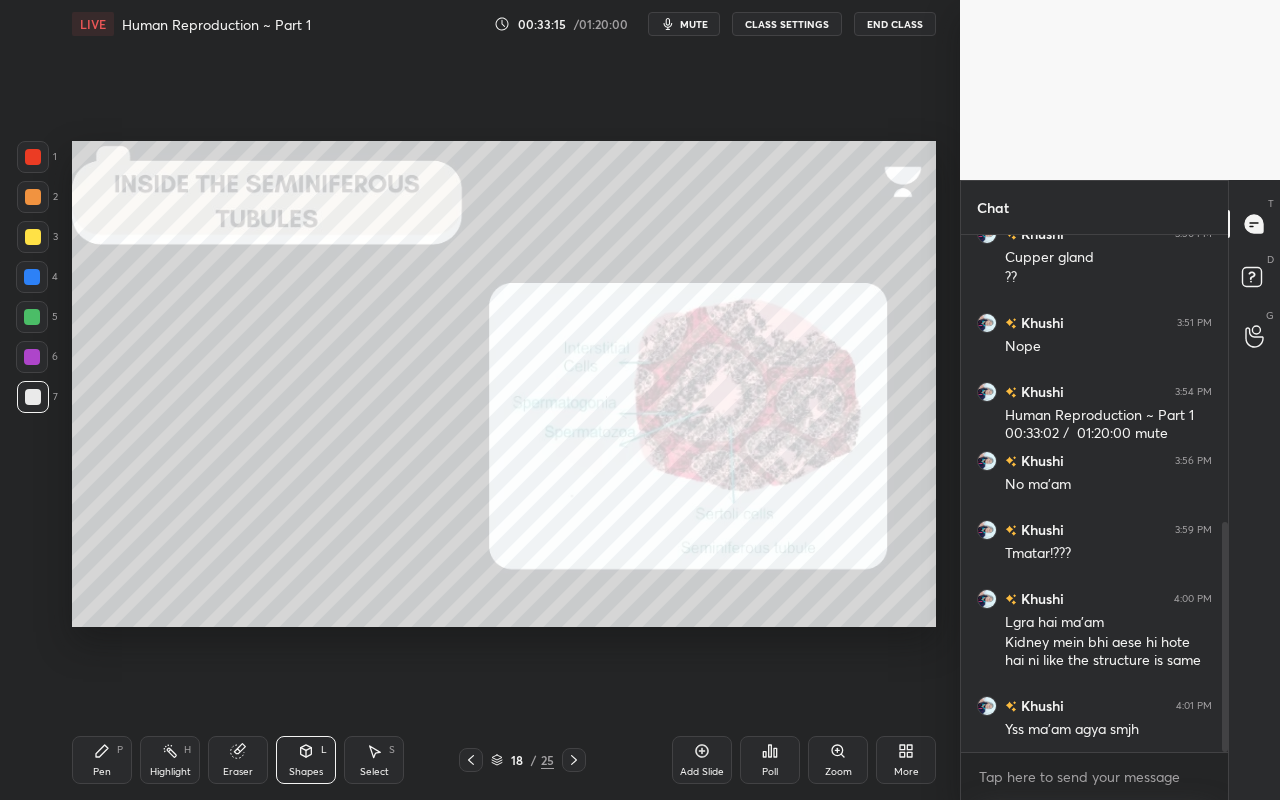 click on "Pen P" at bounding box center (102, 760) 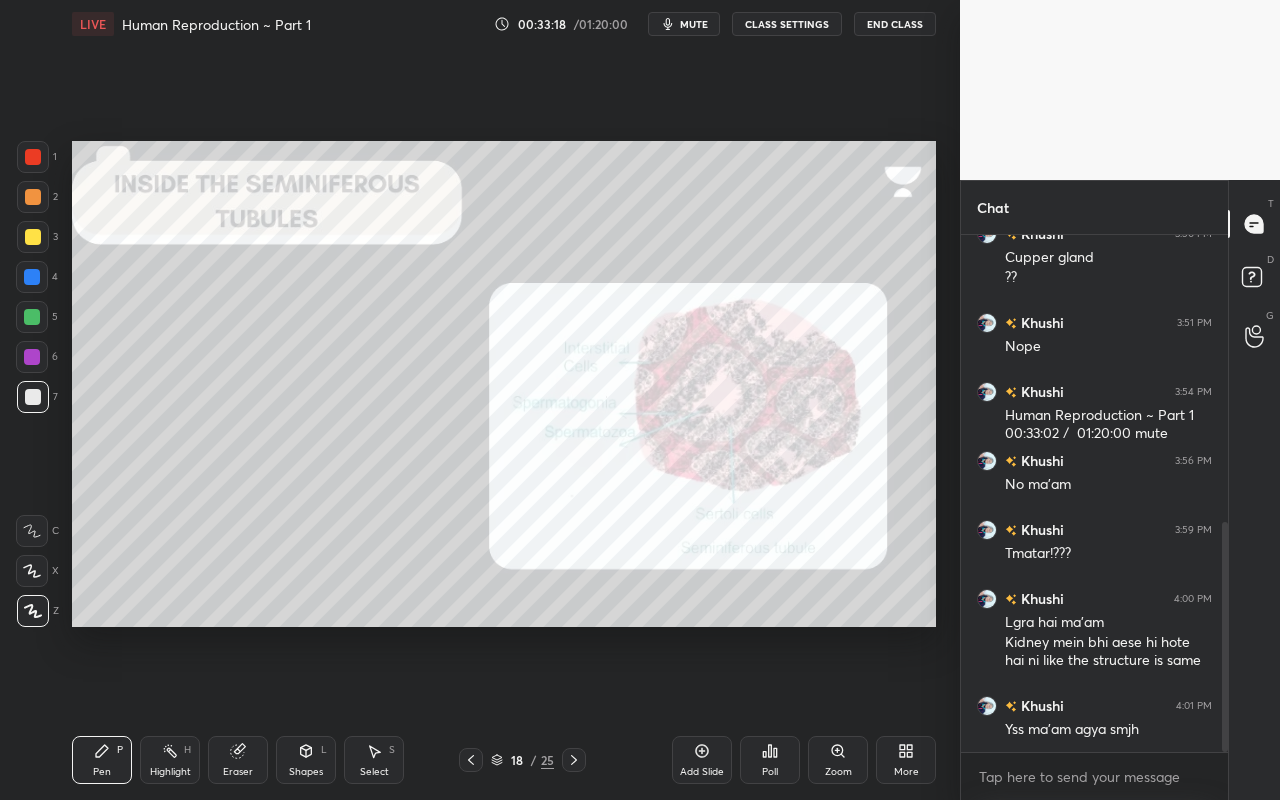 drag, startPoint x: 32, startPoint y: 154, endPoint x: 63, endPoint y: 186, distance: 44.553337 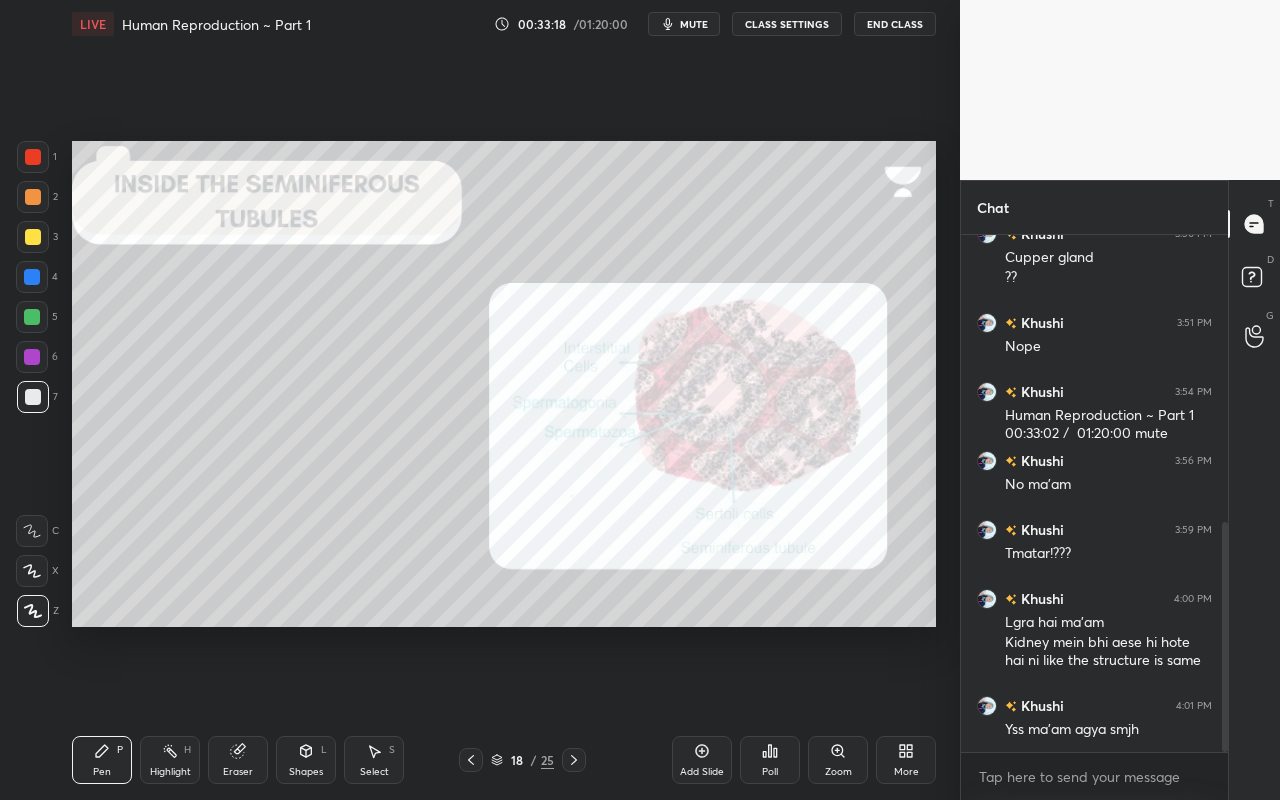 click at bounding box center (33, 157) 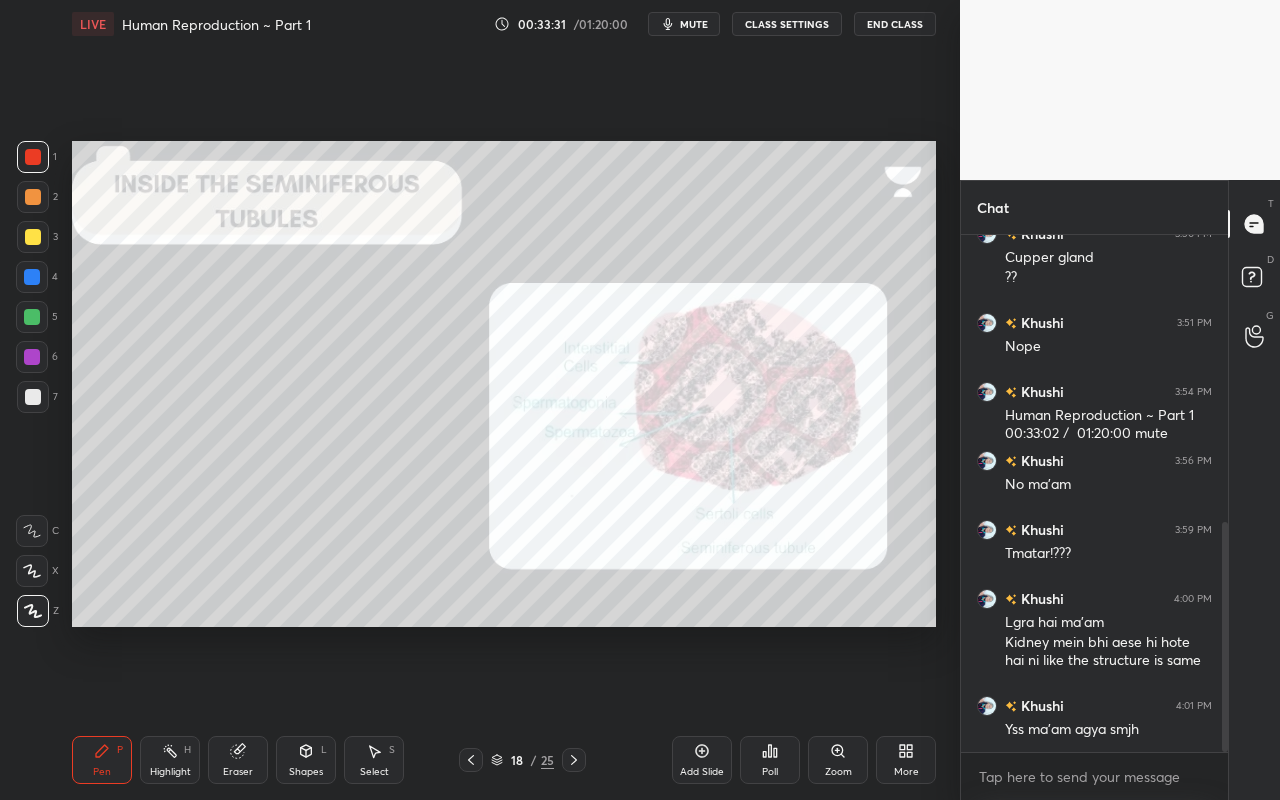 click at bounding box center [33, 237] 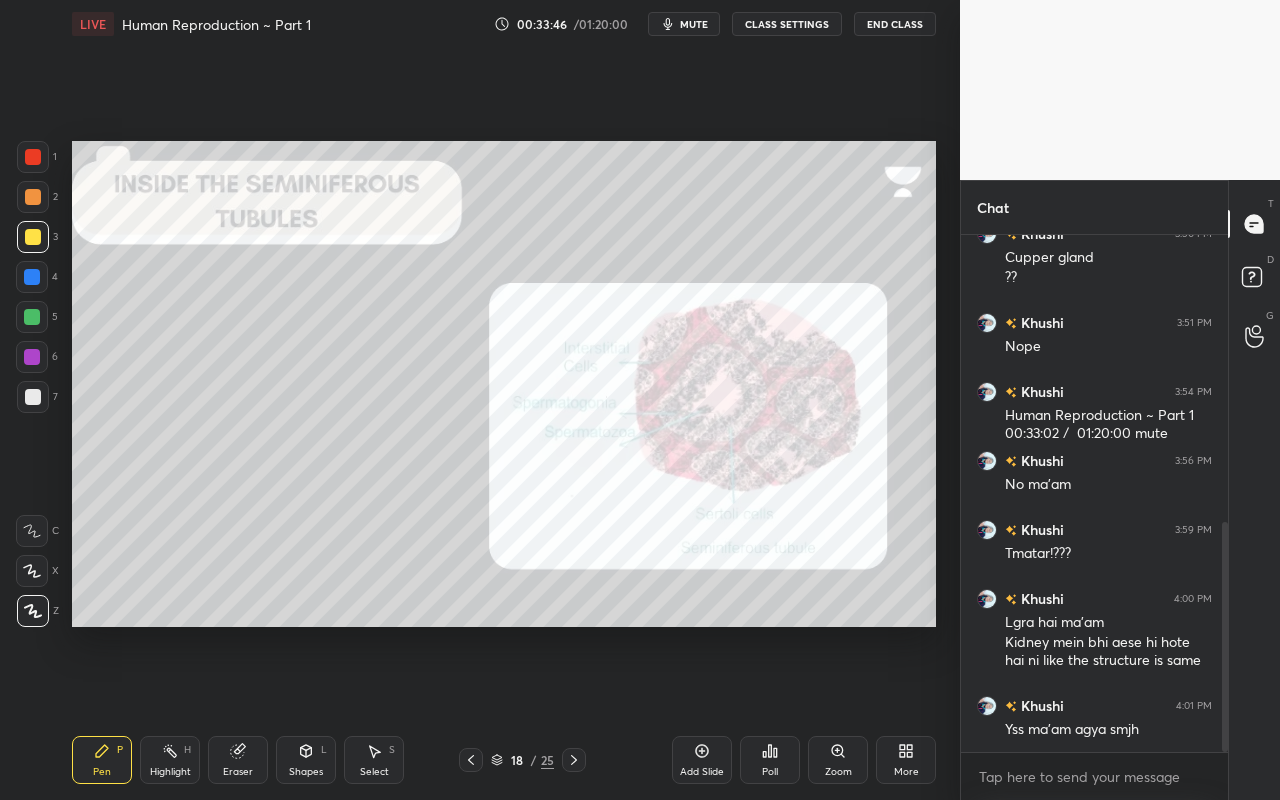 click on "2" at bounding box center (37, 197) 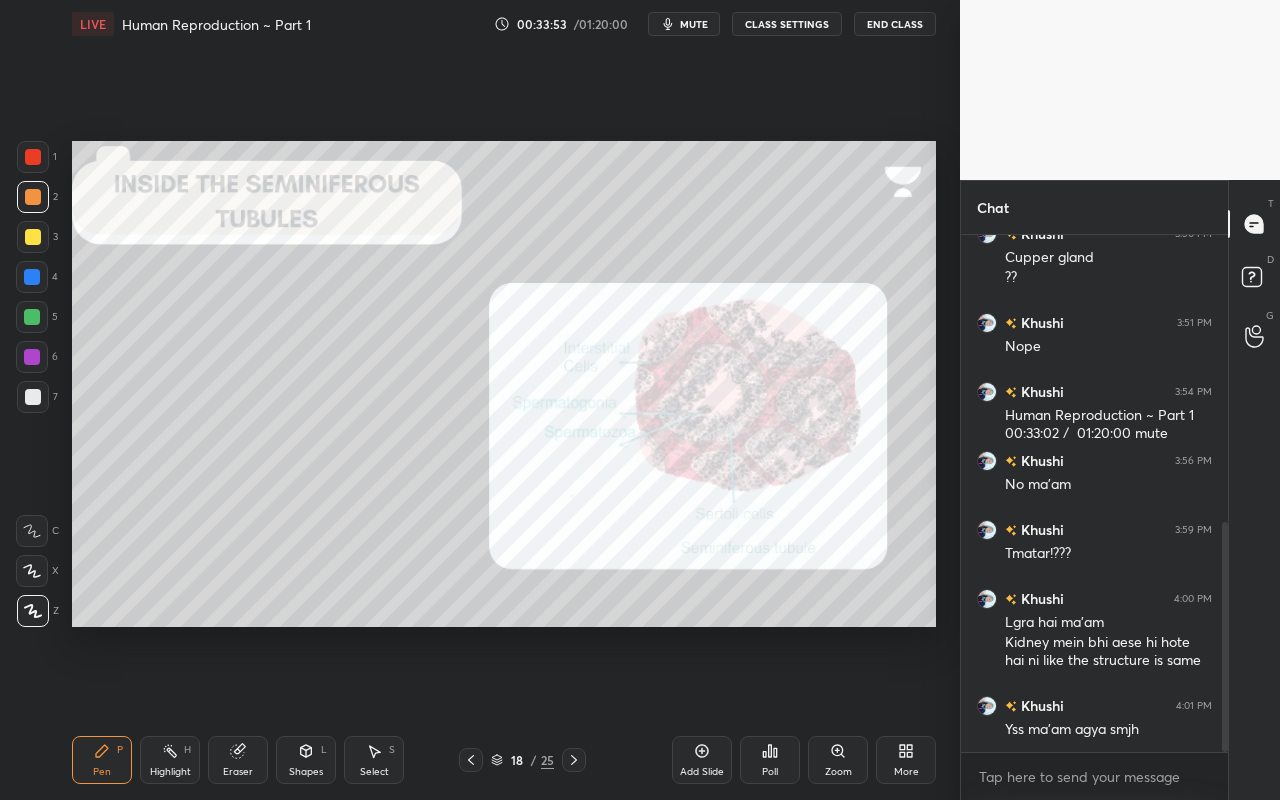 drag, startPoint x: 43, startPoint y: 151, endPoint x: 65, endPoint y: 180, distance: 36.40055 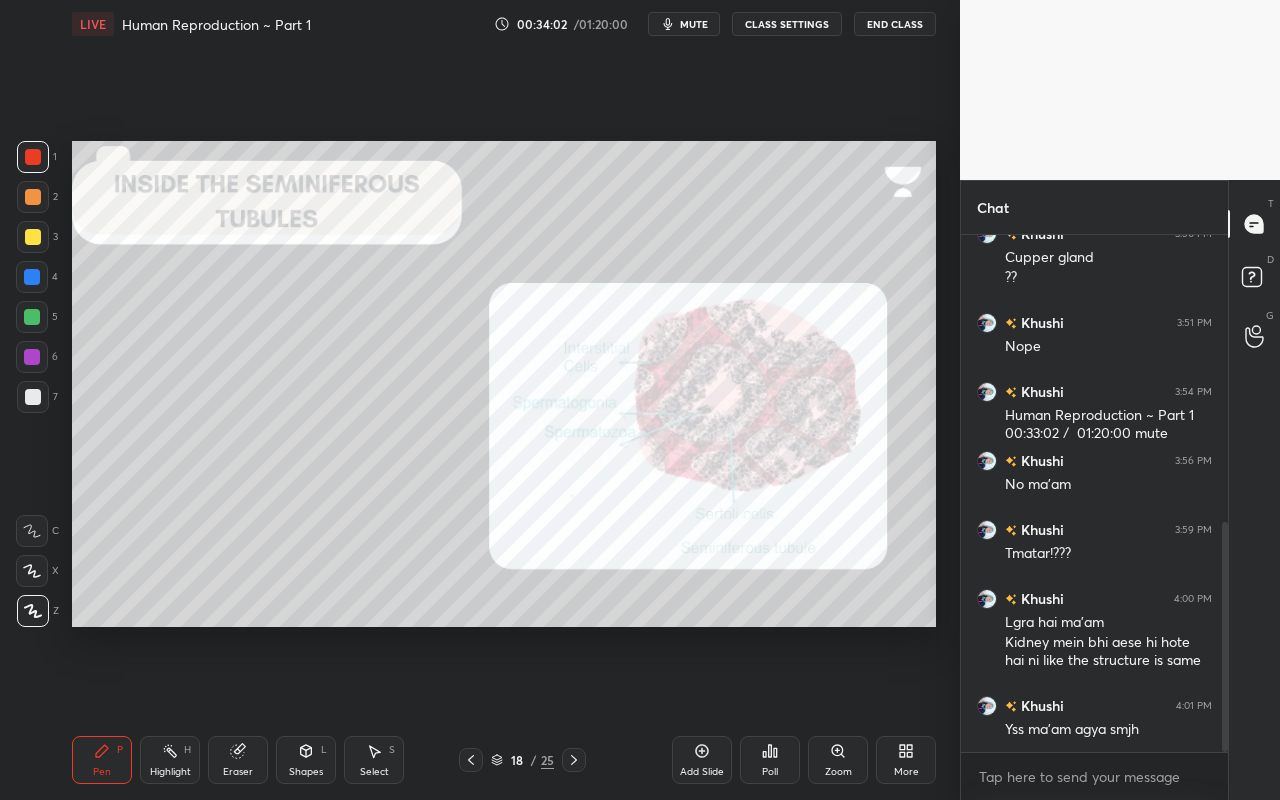 drag, startPoint x: 275, startPoint y: 757, endPoint x: 263, endPoint y: 742, distance: 19.209373 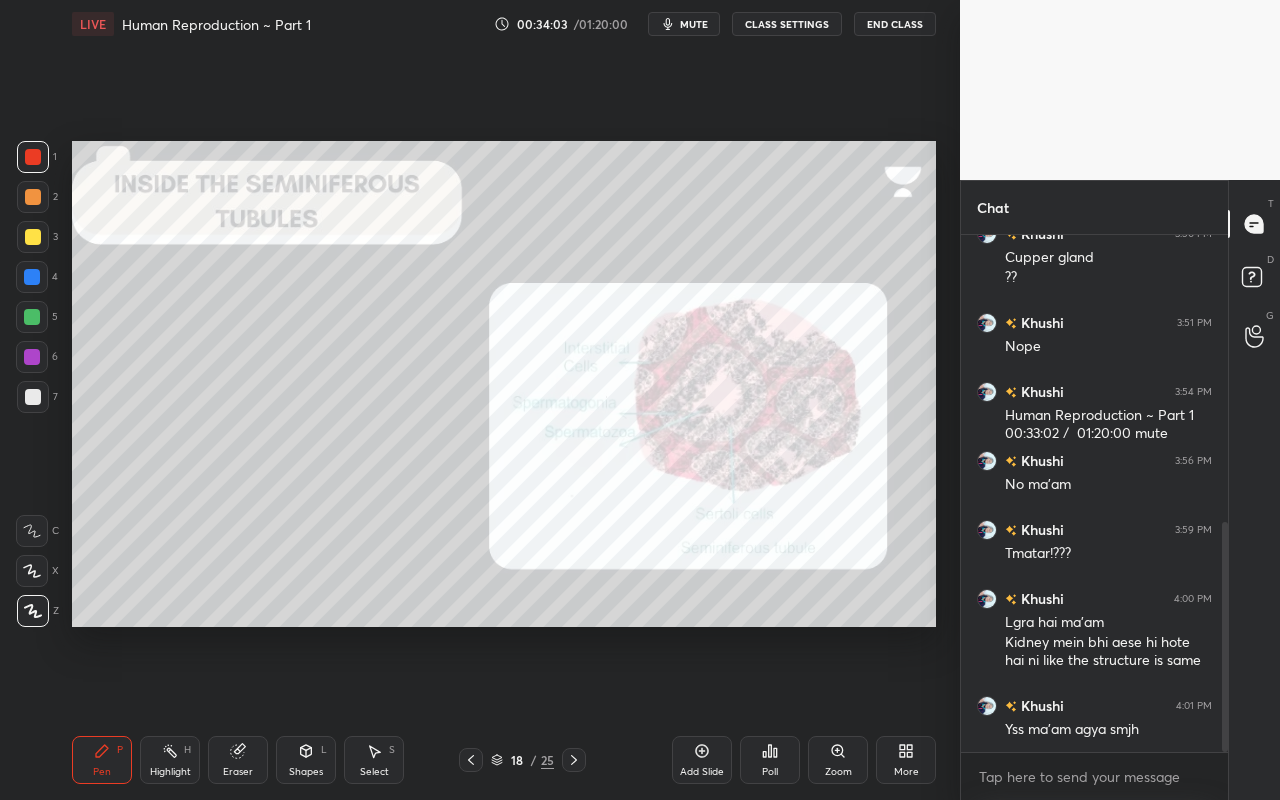click on "Eraser" at bounding box center [238, 772] 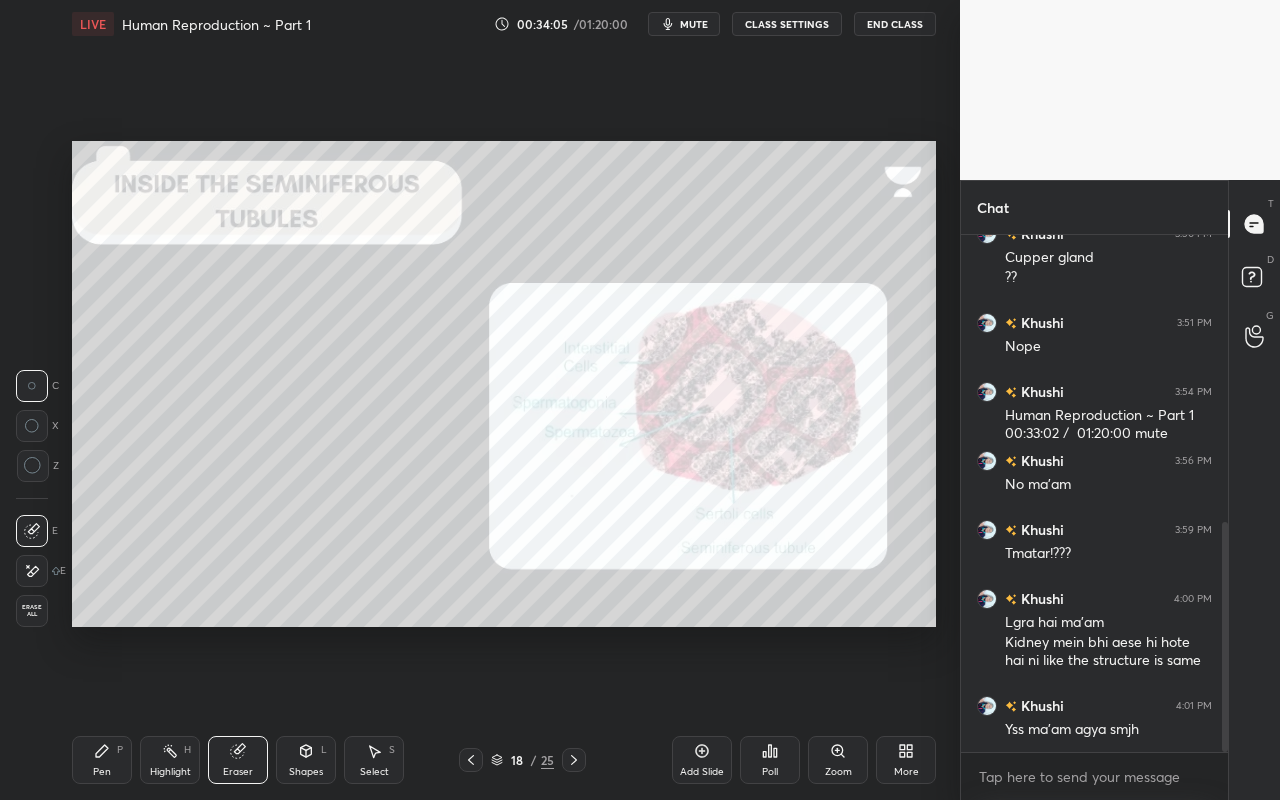click on "Pen P" at bounding box center (102, 760) 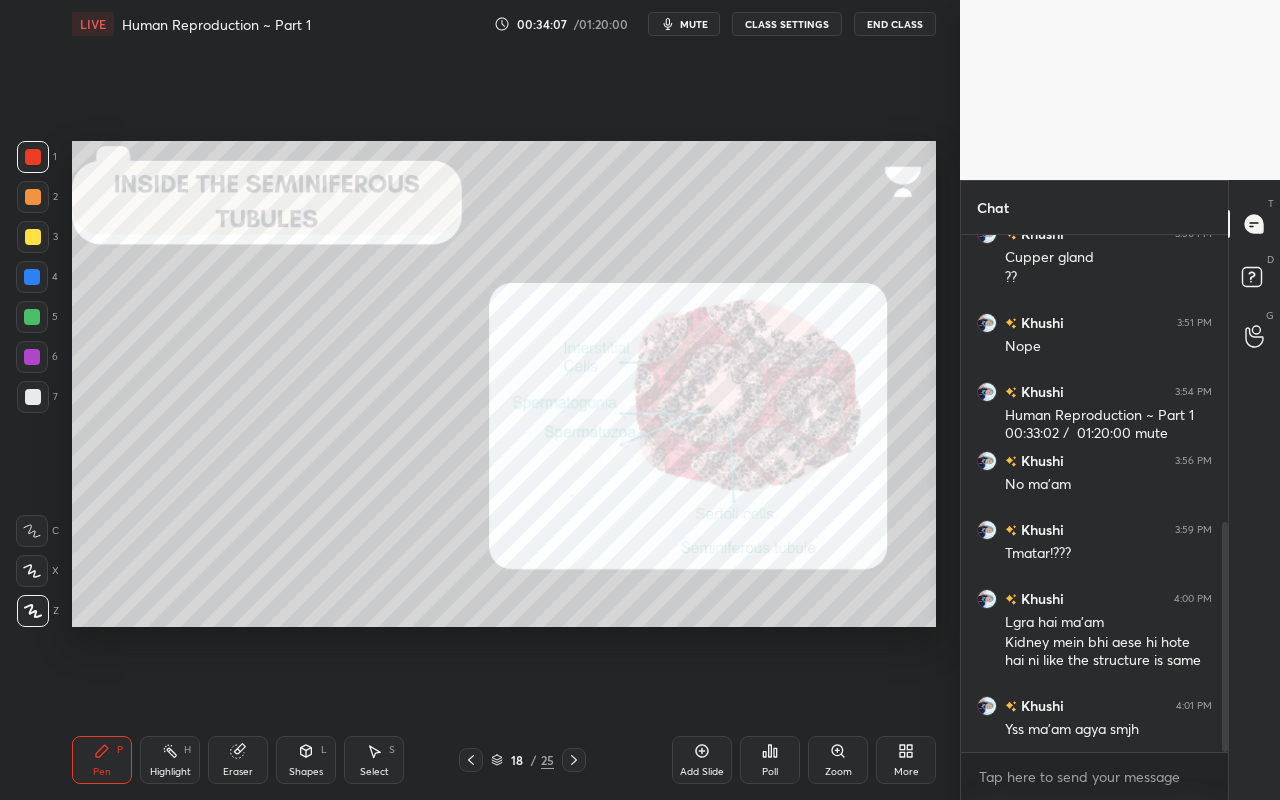 click on "Highlight H" at bounding box center (170, 760) 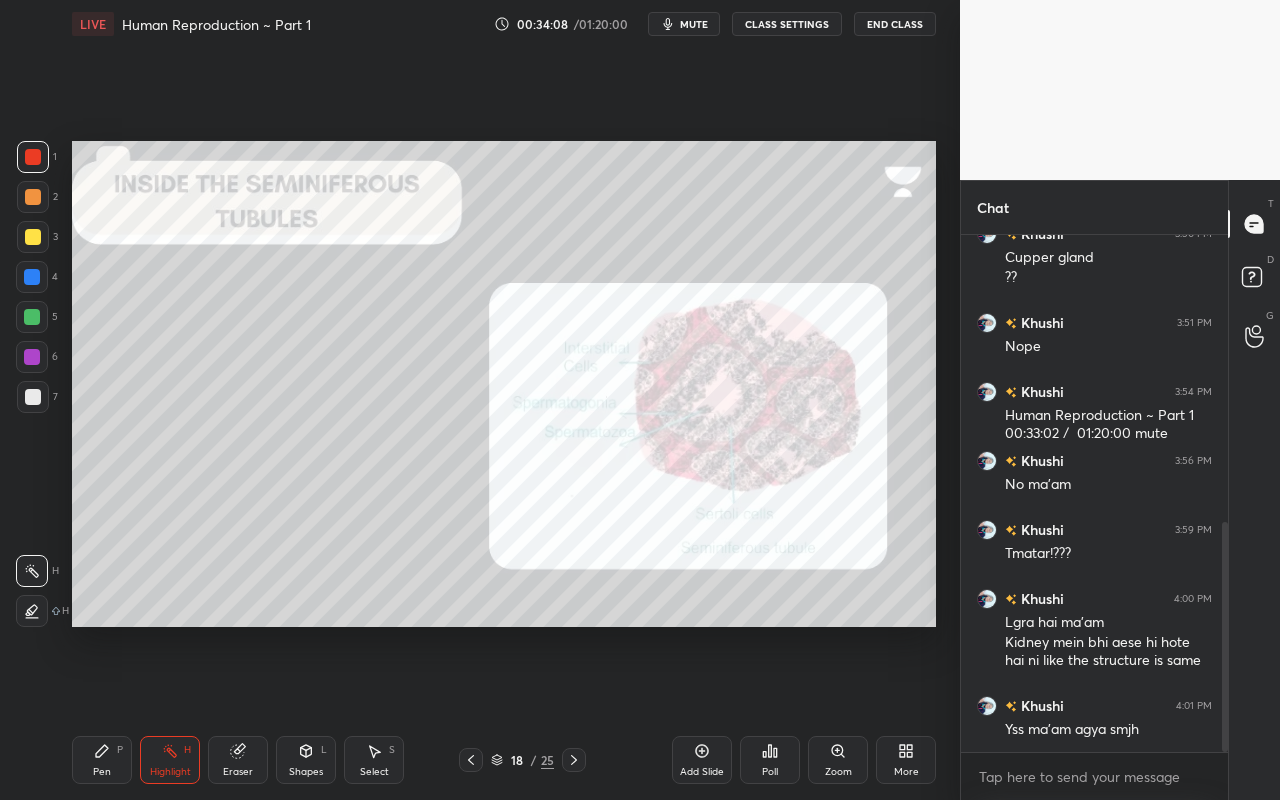 click on "Eraser" at bounding box center [238, 760] 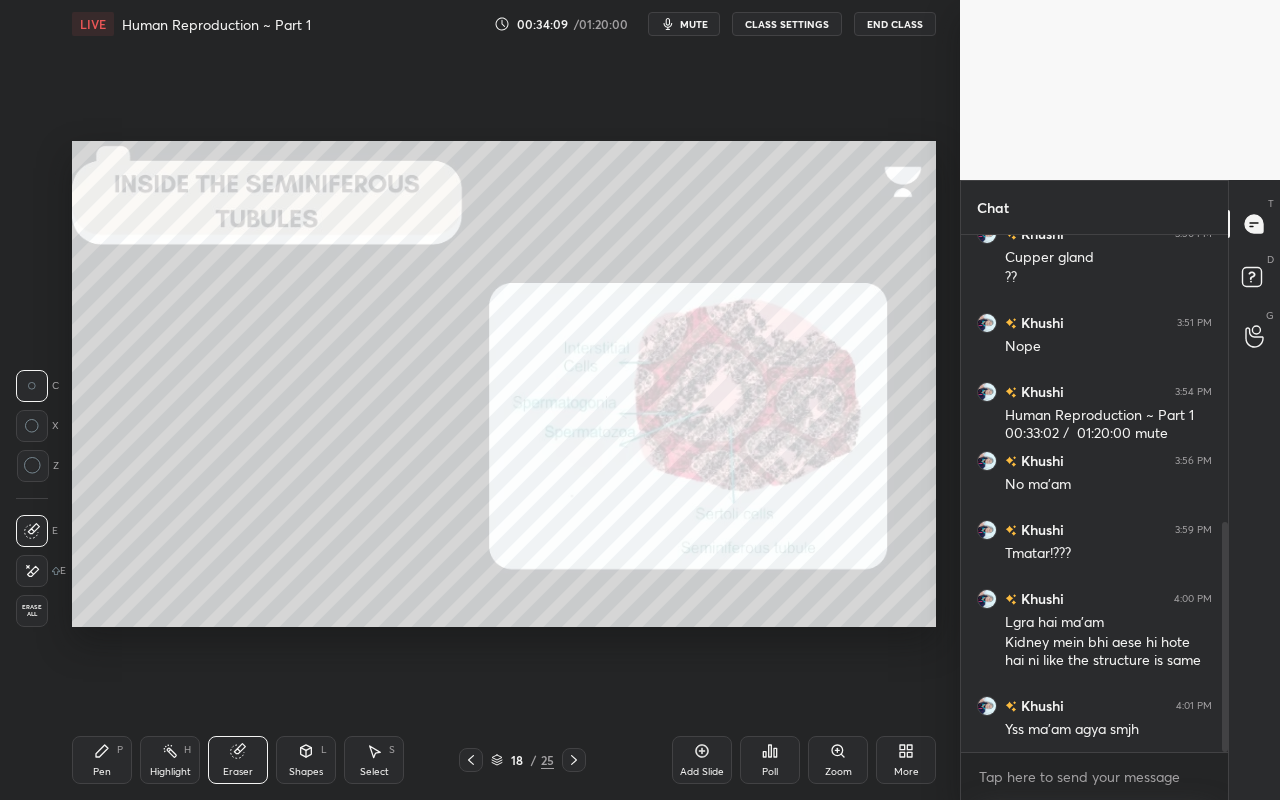 click on "Pen P" at bounding box center (102, 760) 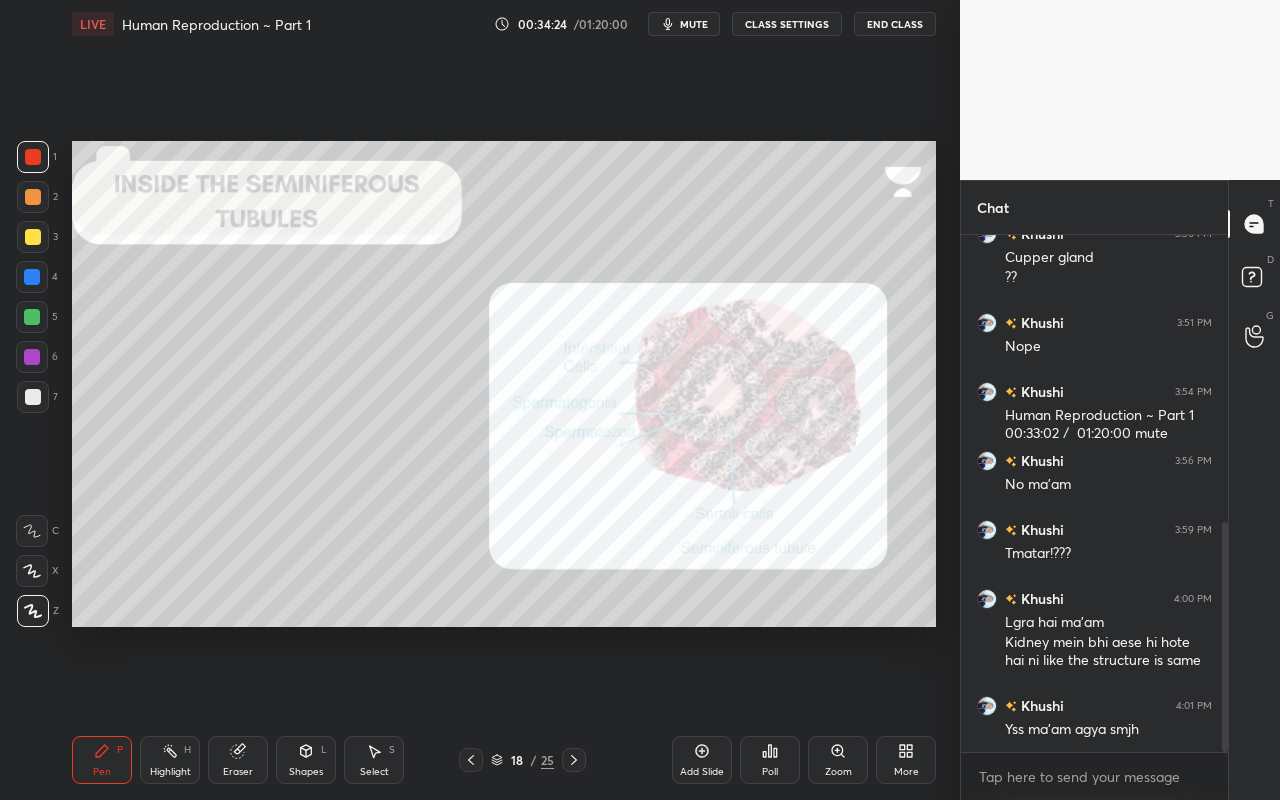 drag, startPoint x: 39, startPoint y: 241, endPoint x: 62, endPoint y: 249, distance: 24.351591 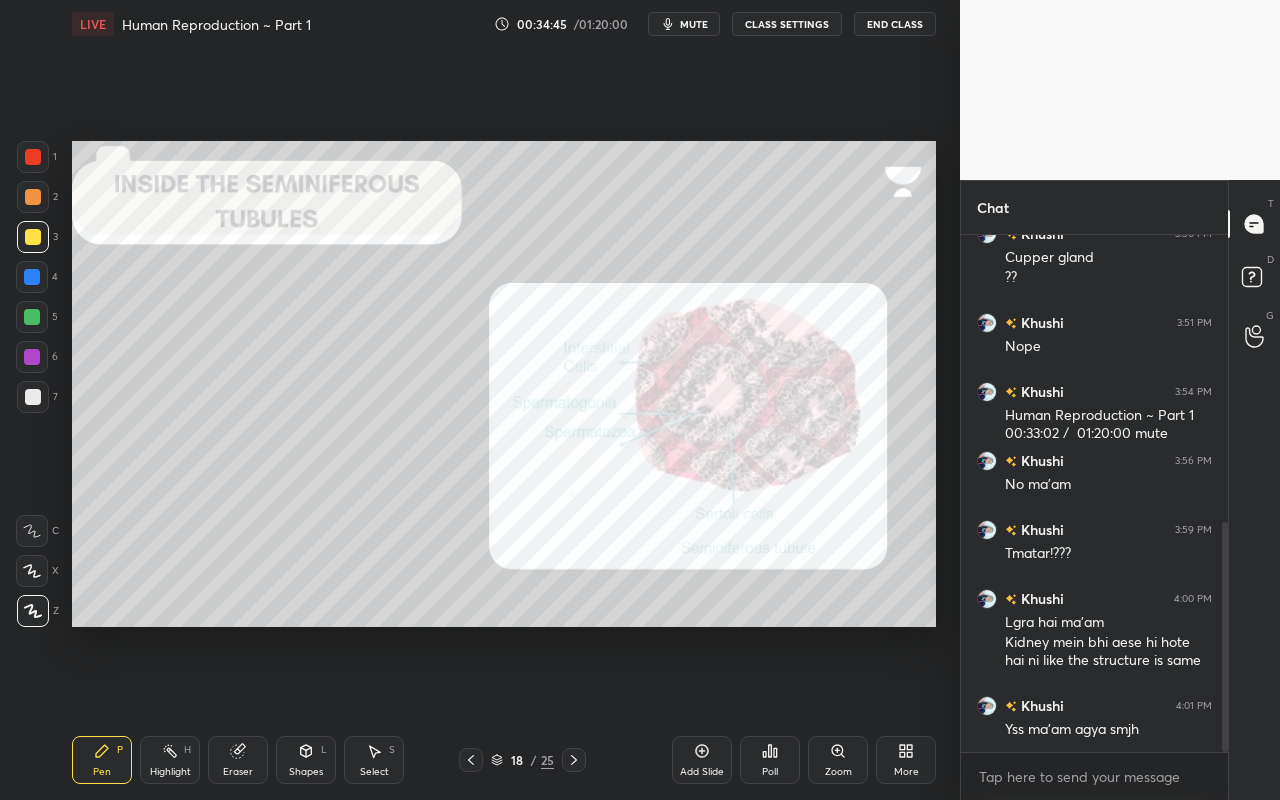 click at bounding box center (33, 157) 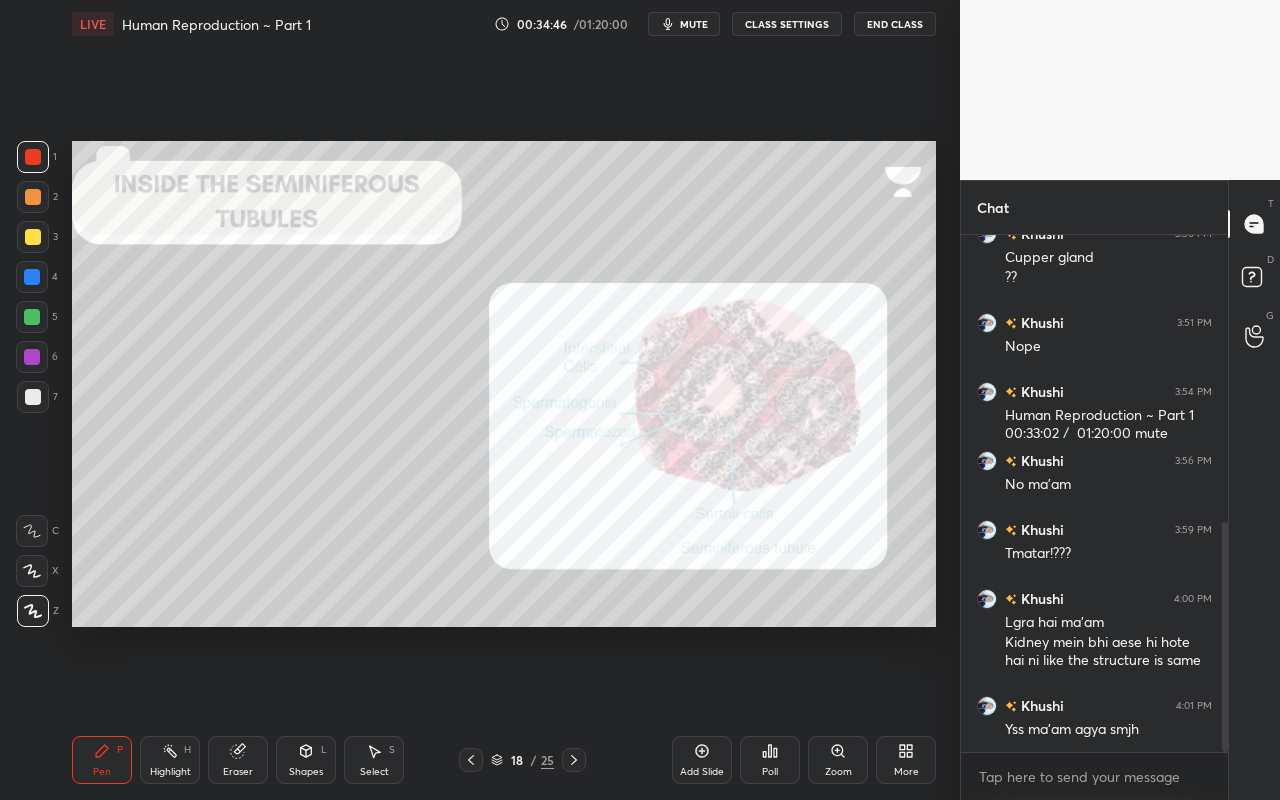click on "P" at bounding box center [120, 750] 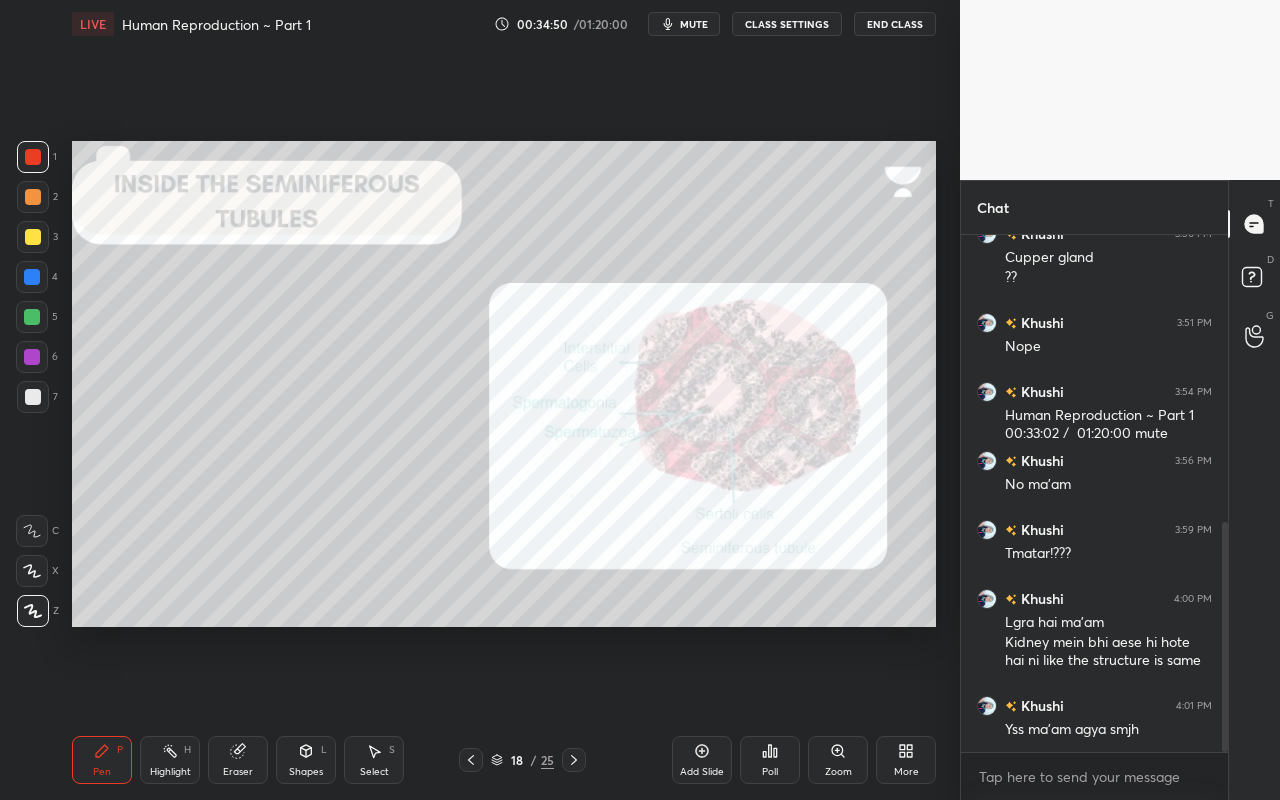 click on "Highlight H" at bounding box center (170, 760) 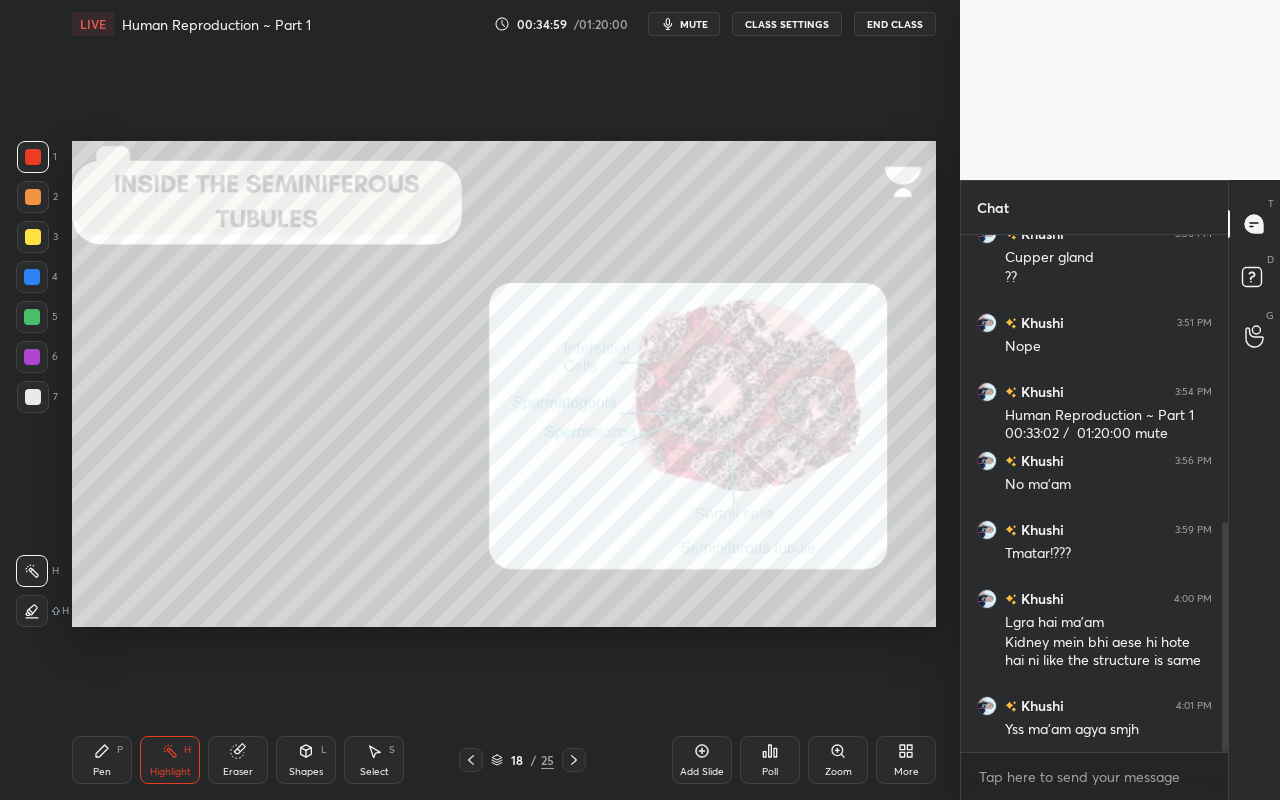 drag, startPoint x: 31, startPoint y: 400, endPoint x: 49, endPoint y: 437, distance: 41.14608 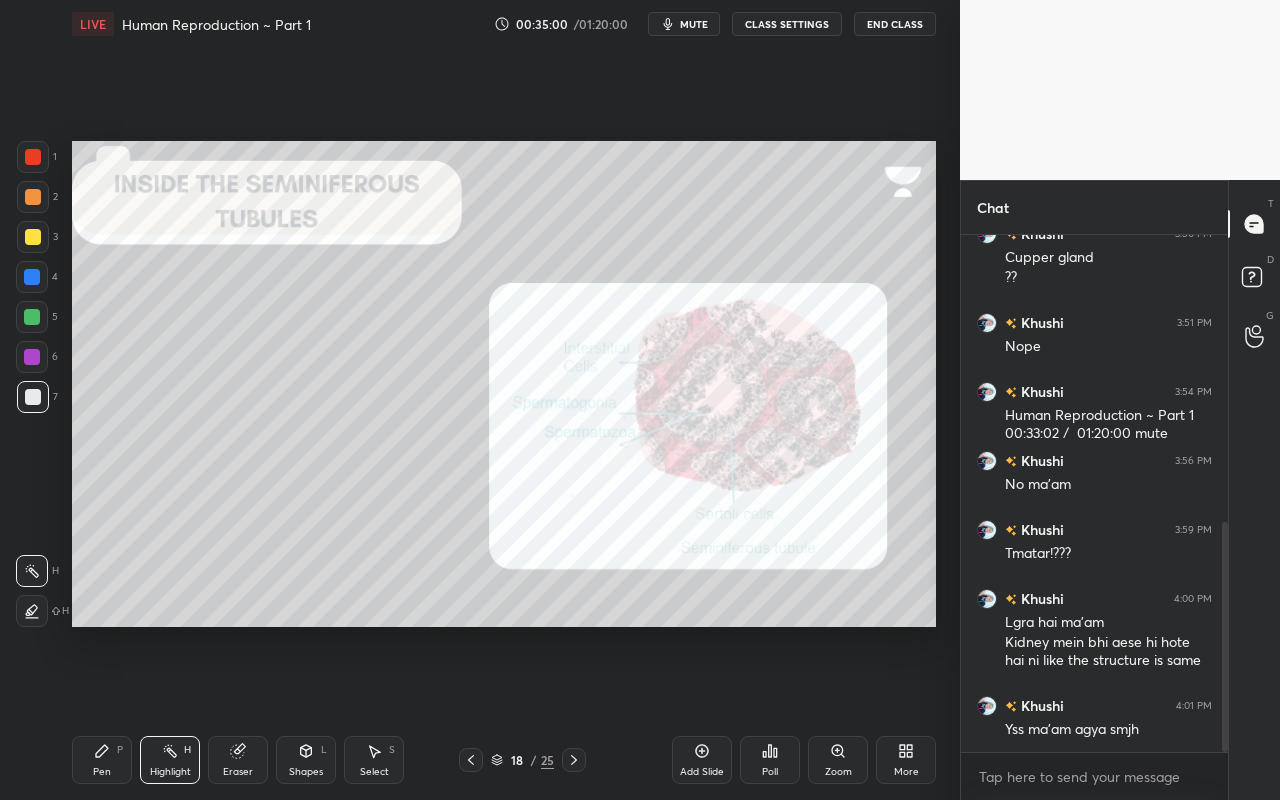click on "Highlight H" at bounding box center (170, 760) 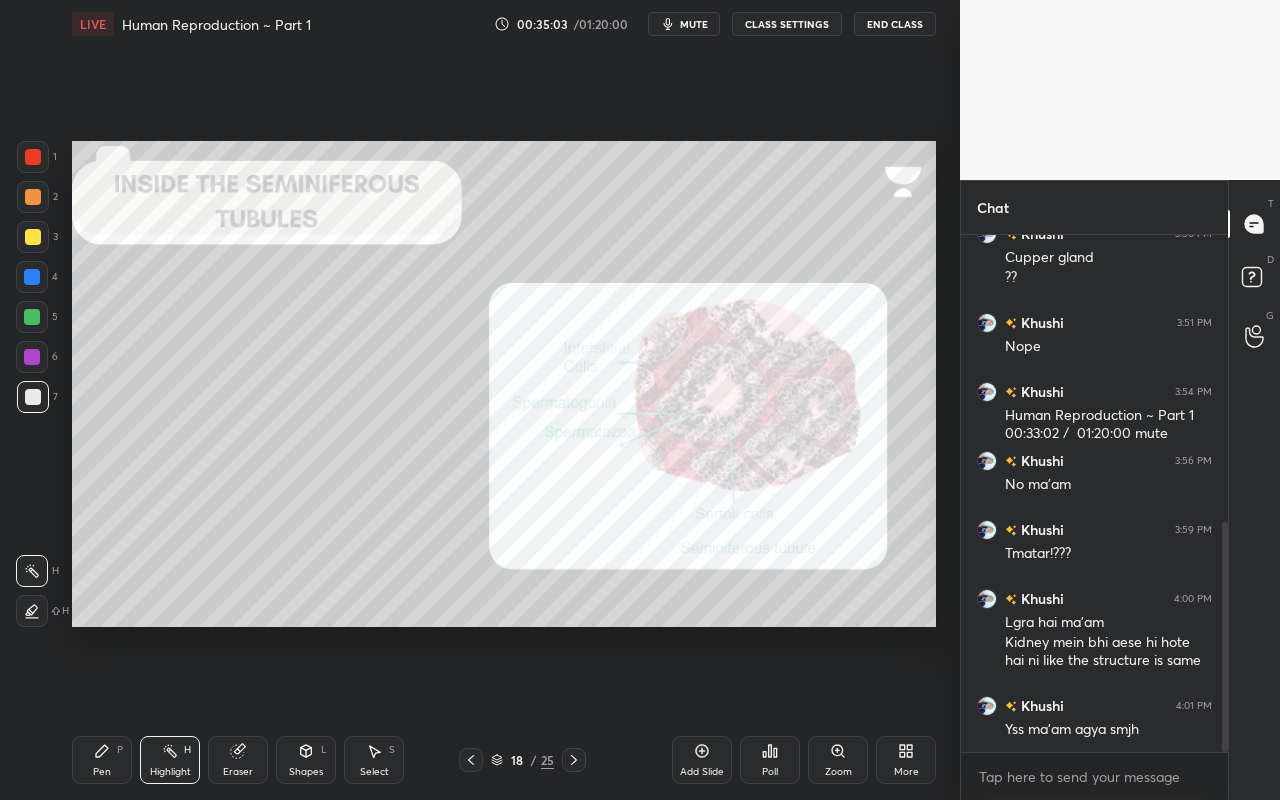 click 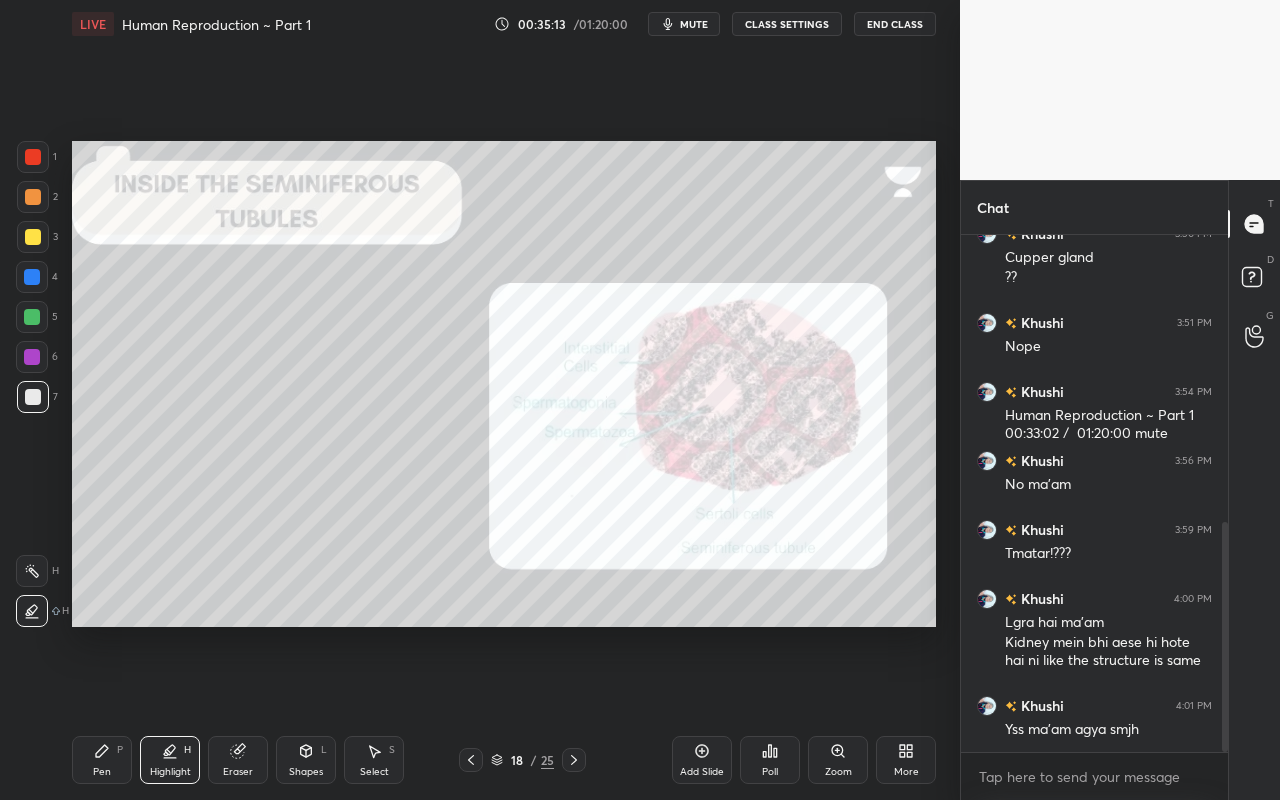 click 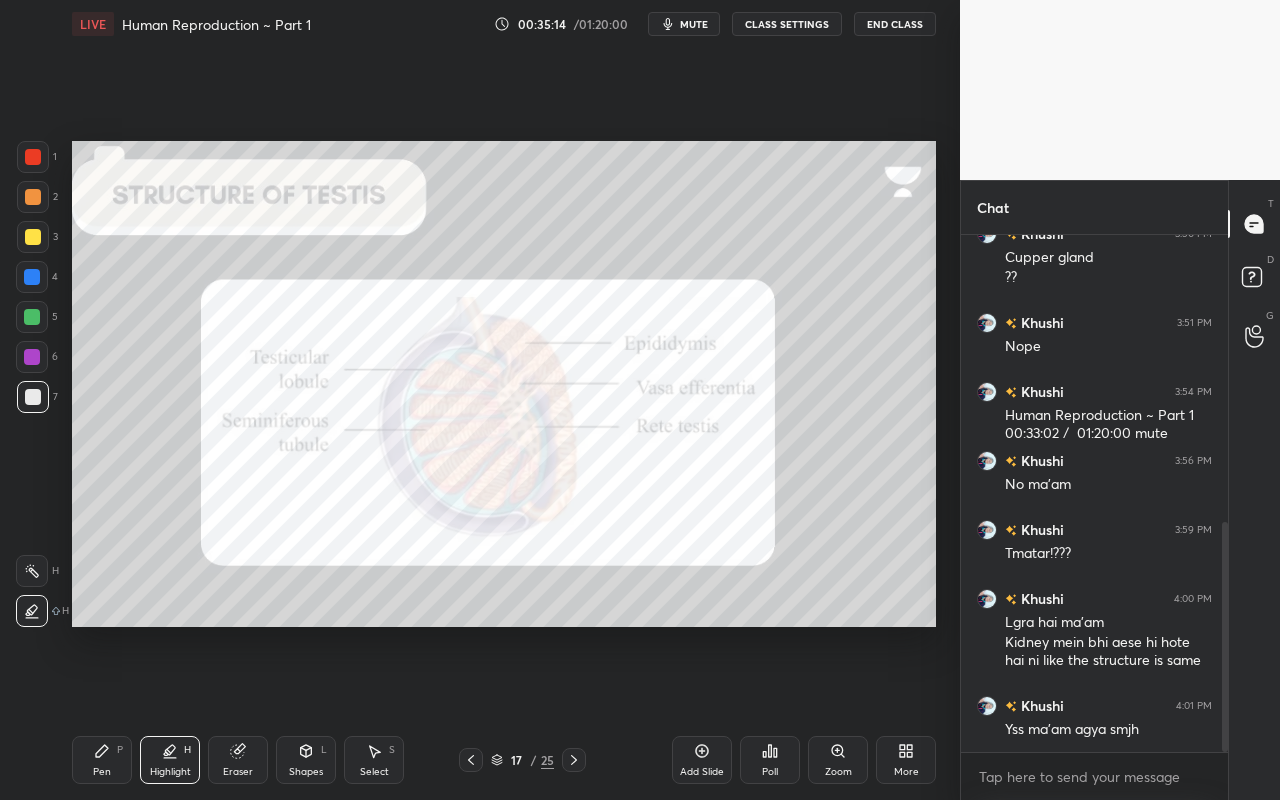 click 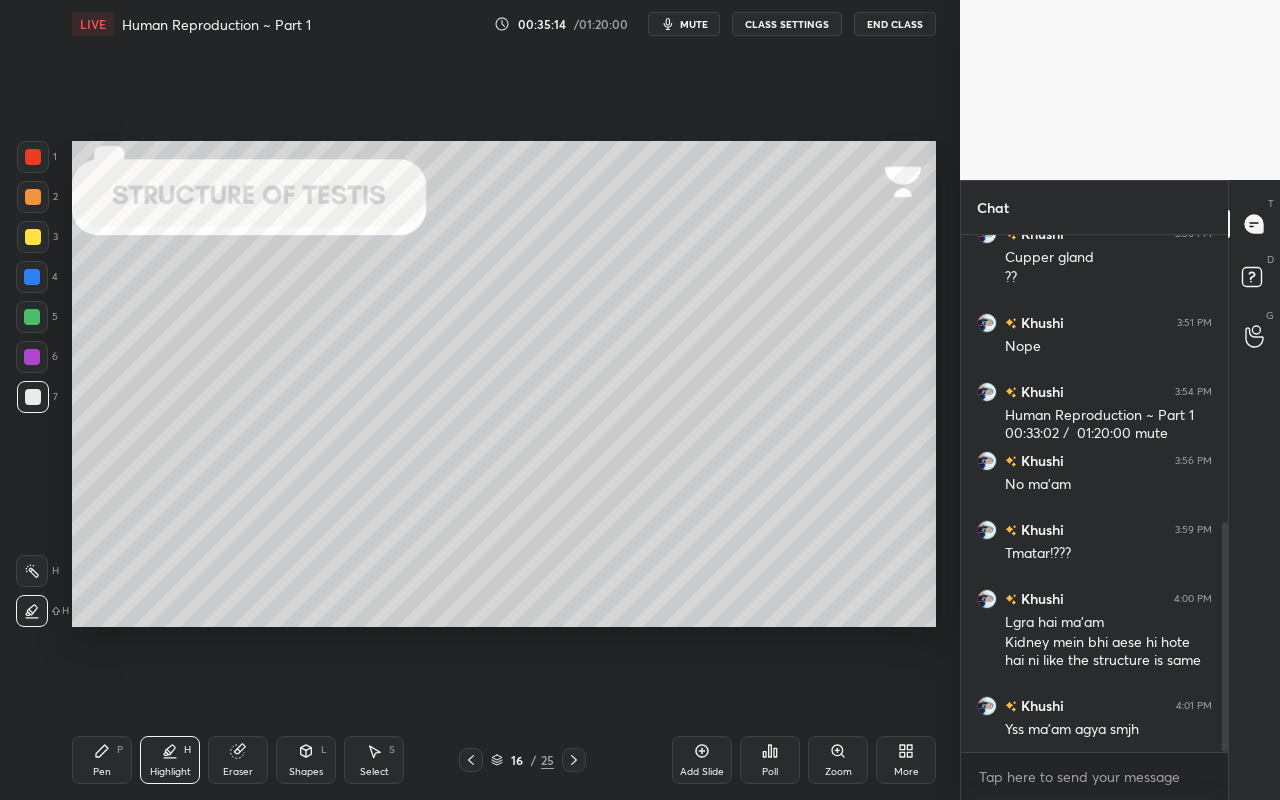 click 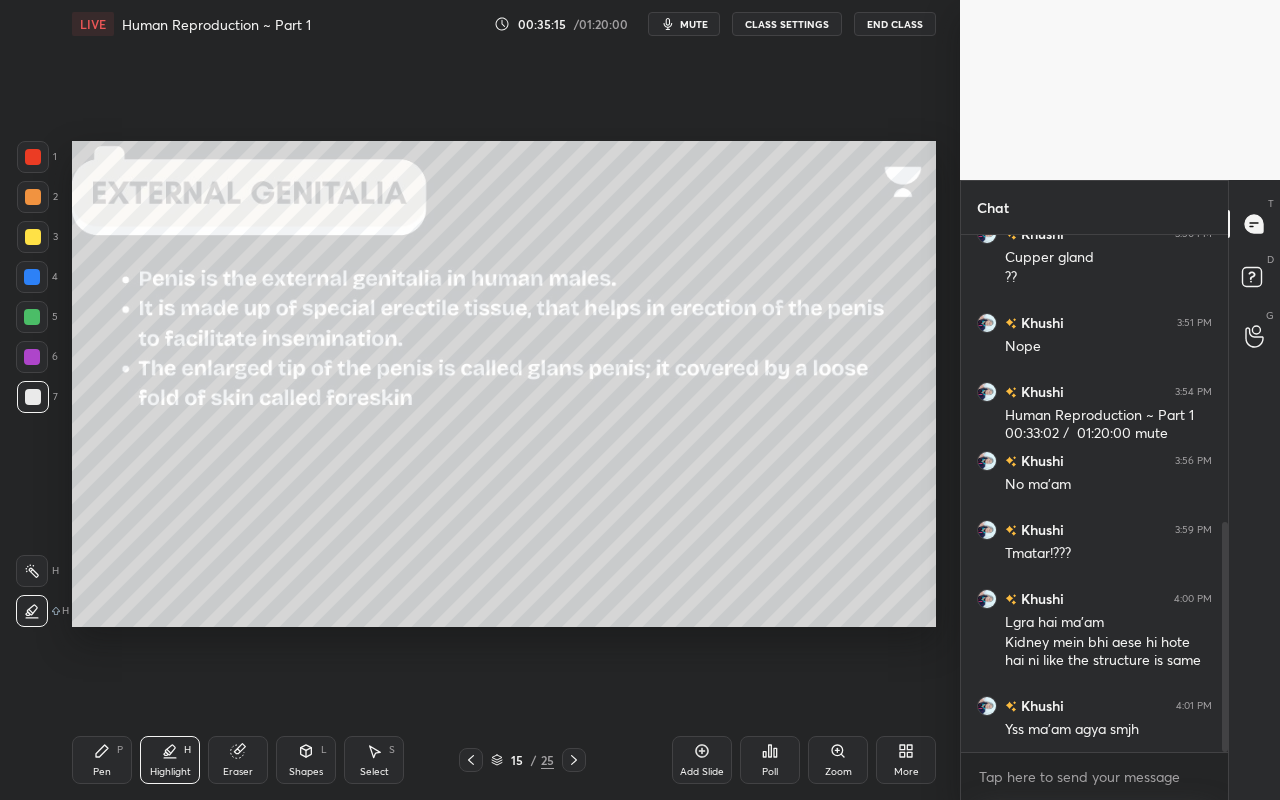 click 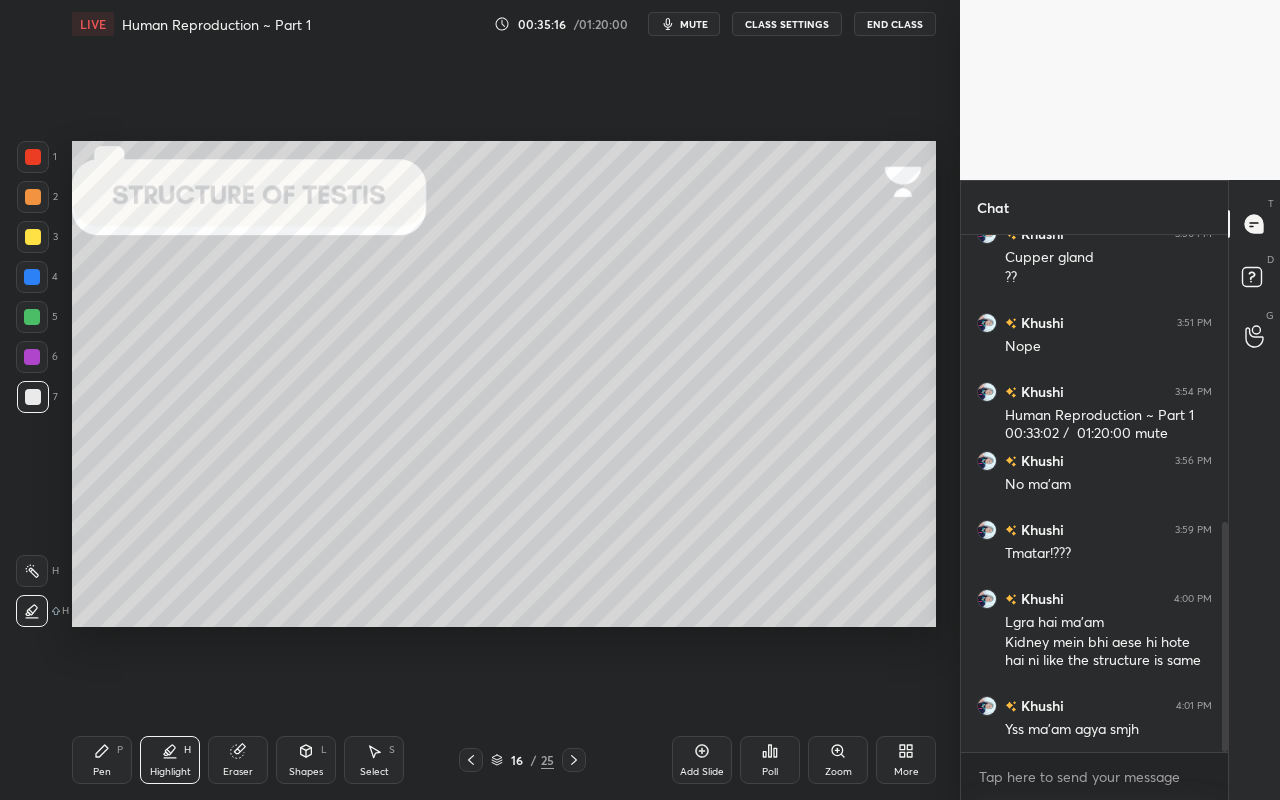 drag, startPoint x: 29, startPoint y: 570, endPoint x: 56, endPoint y: 560, distance: 28.79236 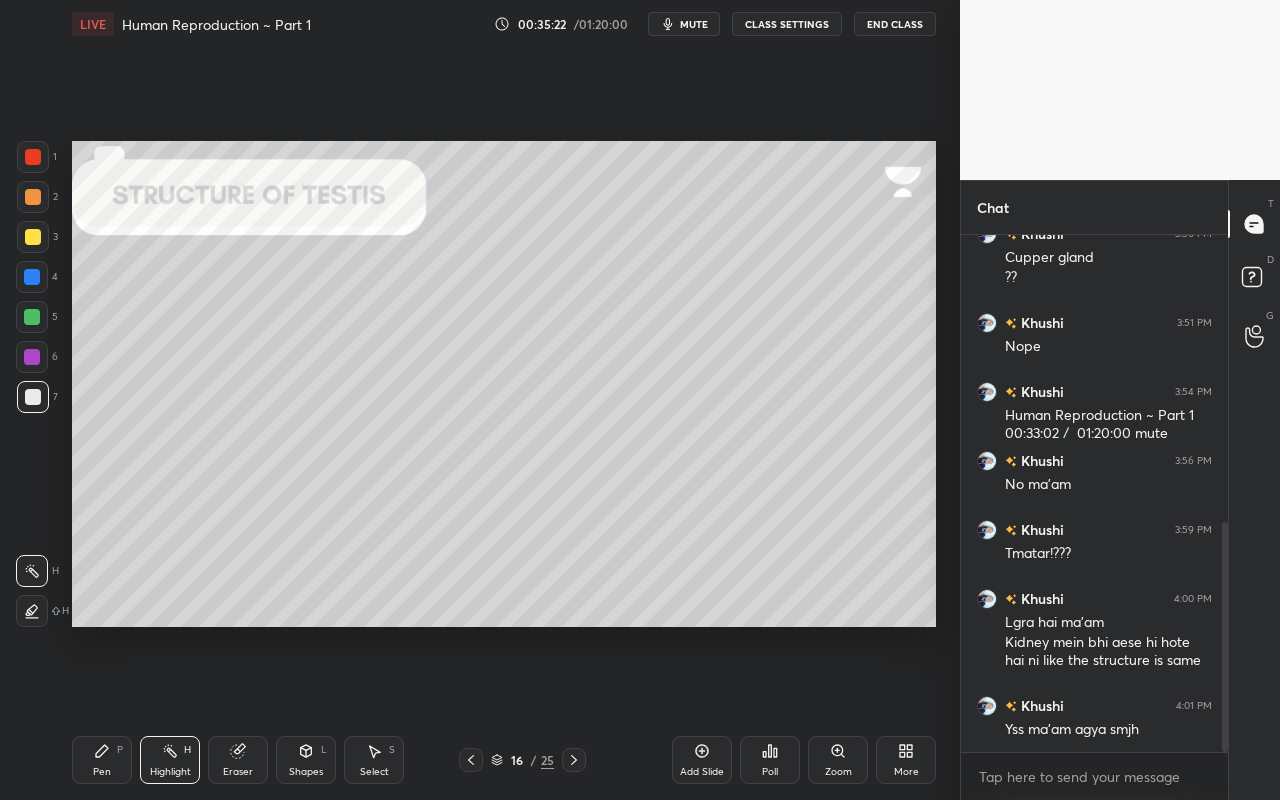 click 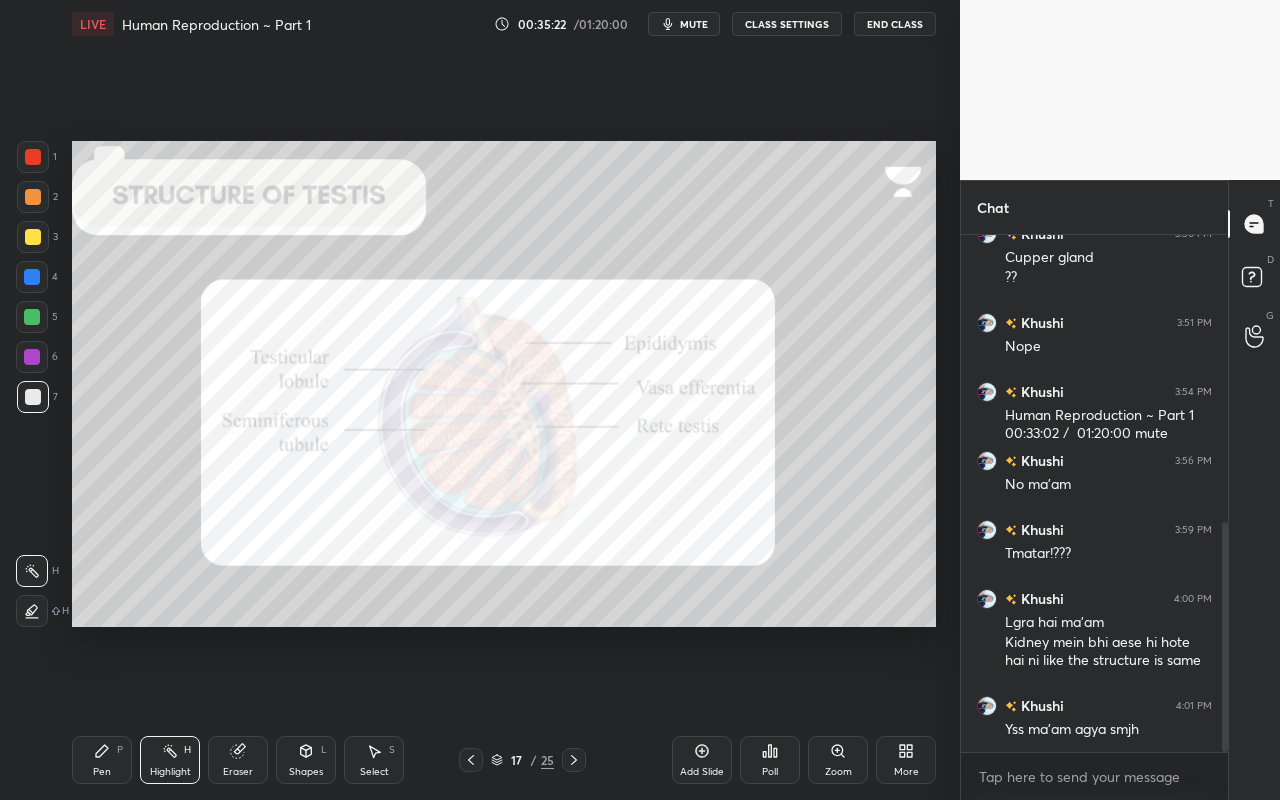 click 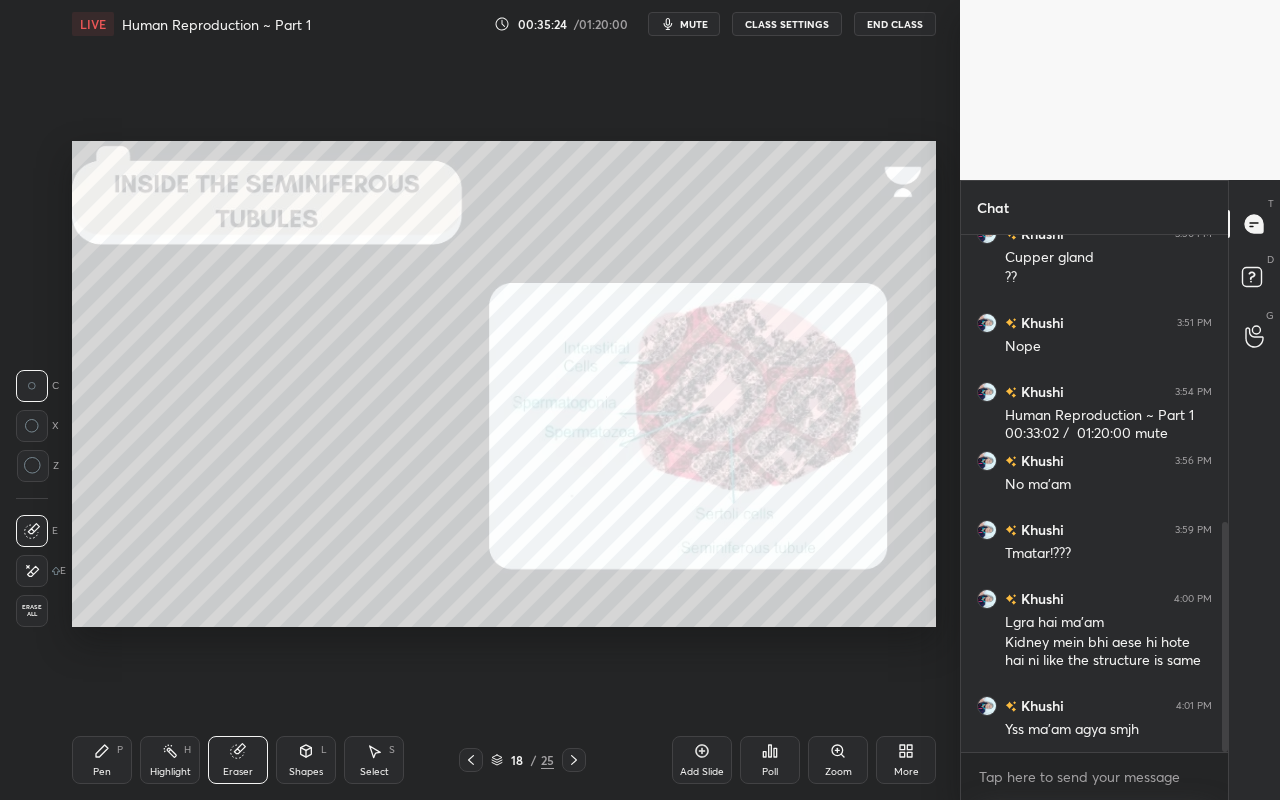 drag, startPoint x: 116, startPoint y: 754, endPoint x: 122, endPoint y: 705, distance: 49.365982 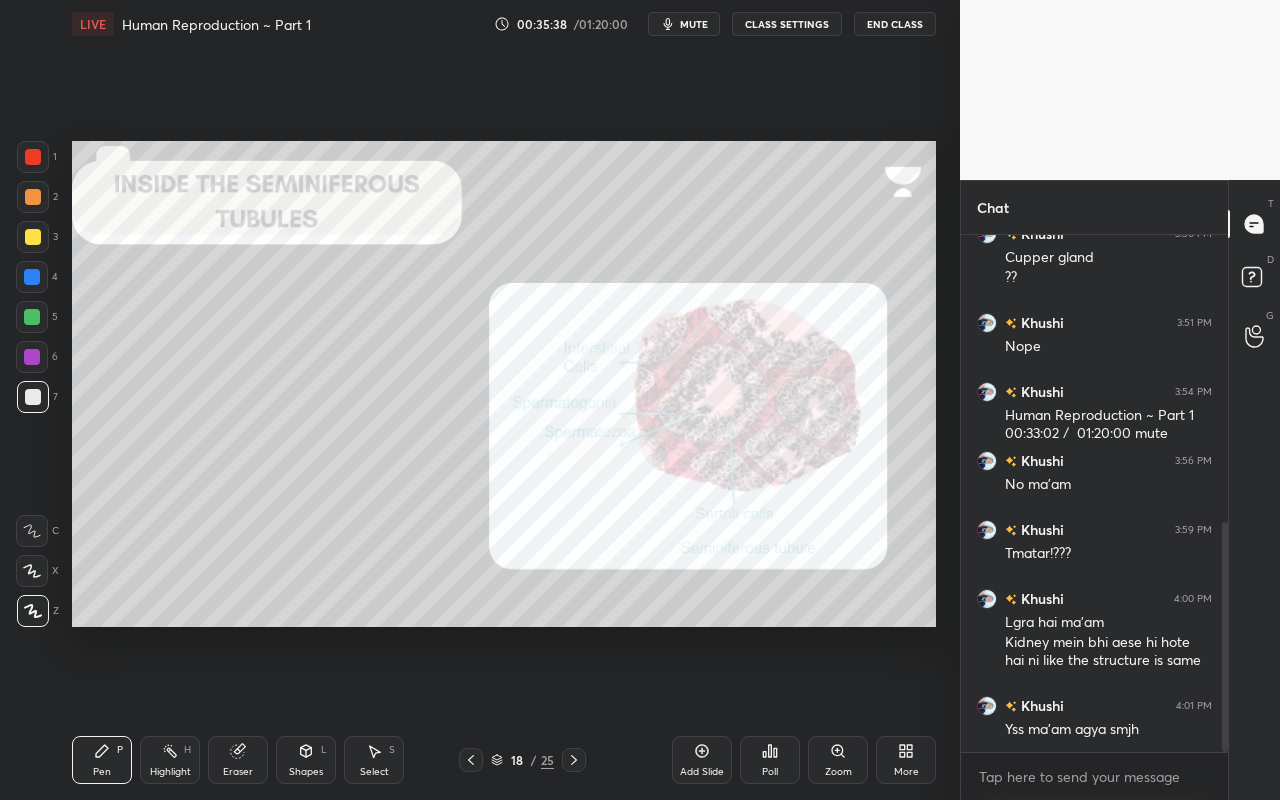 click on "Setting up your live class Poll for   secs No correct answer Start poll" at bounding box center (504, 384) 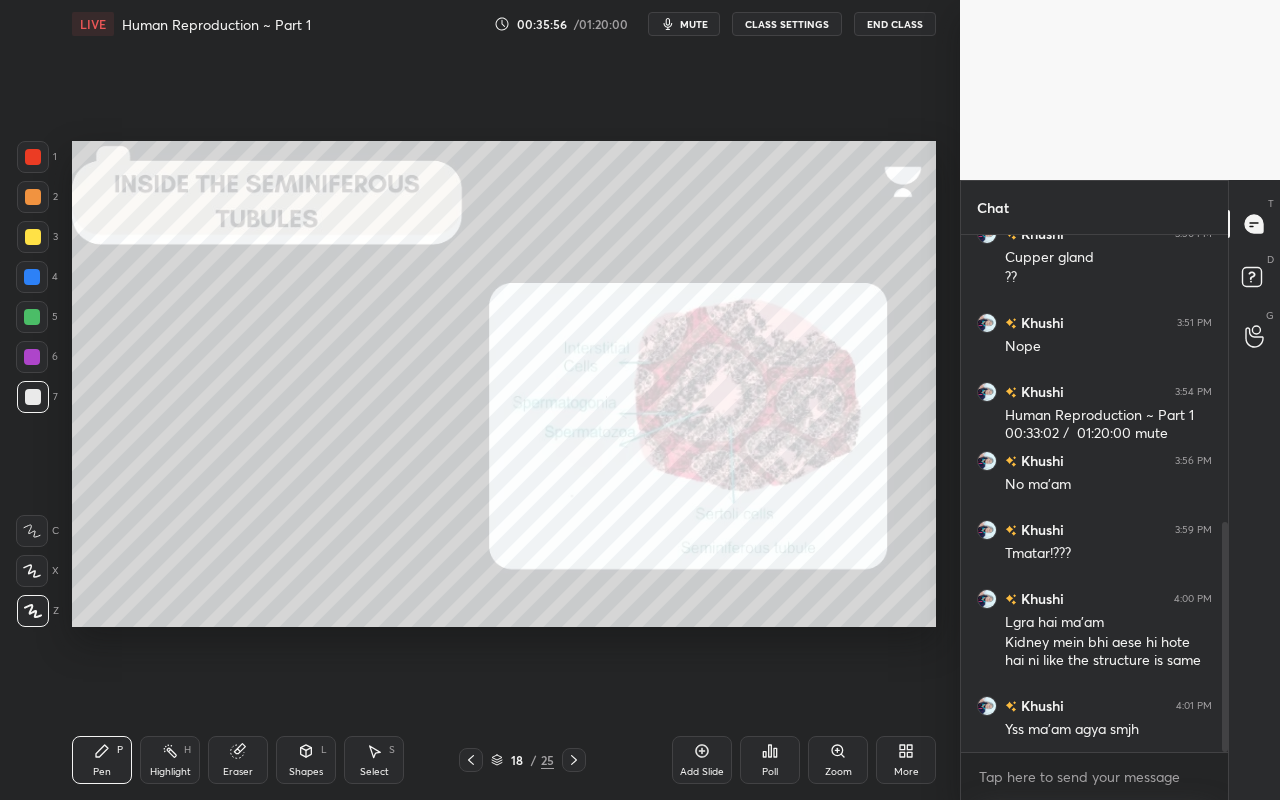 click on "Highlight H" at bounding box center (170, 760) 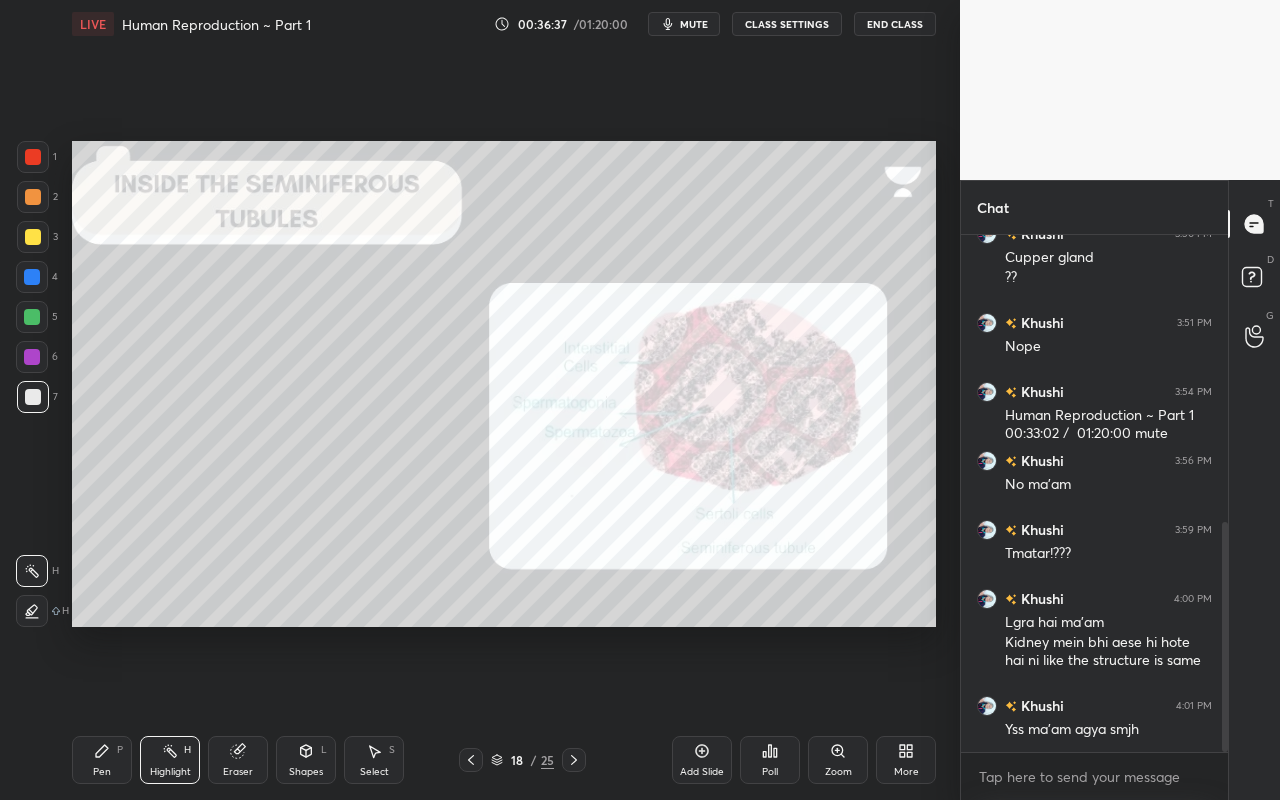click 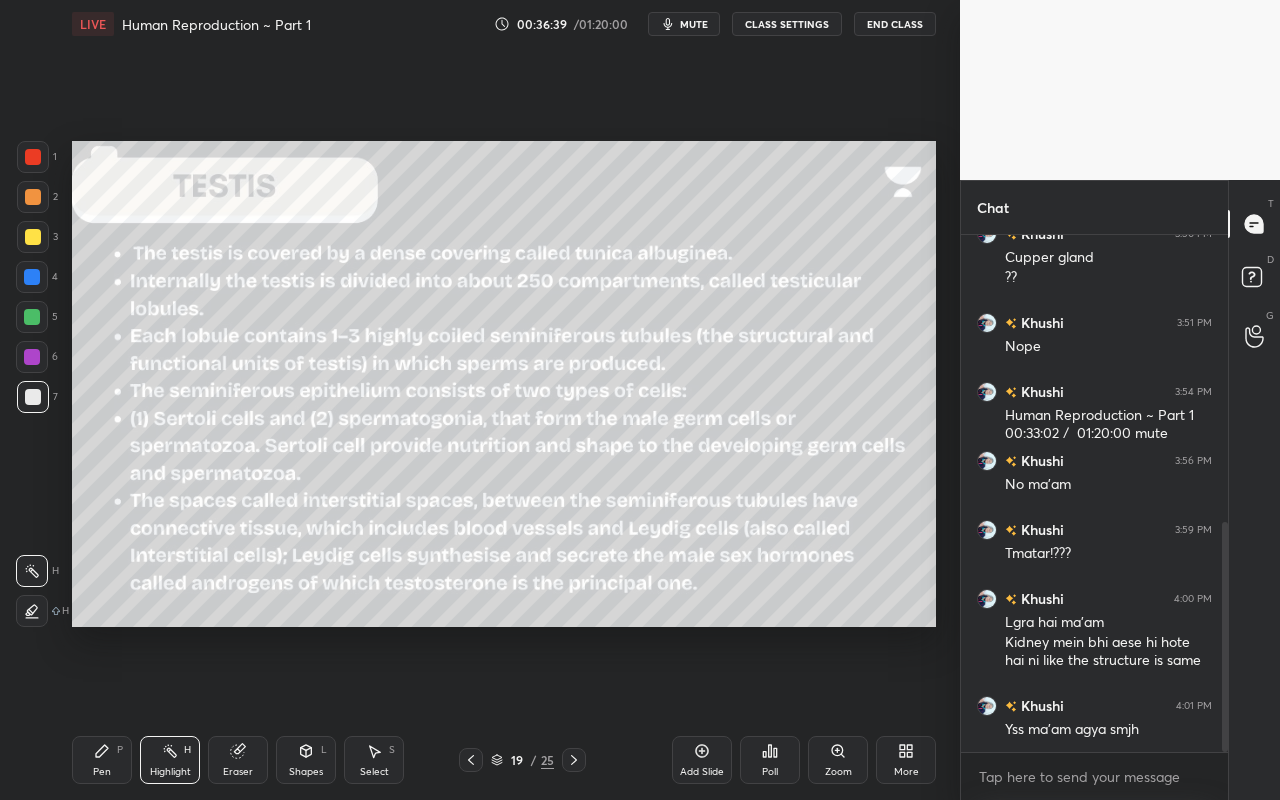 click 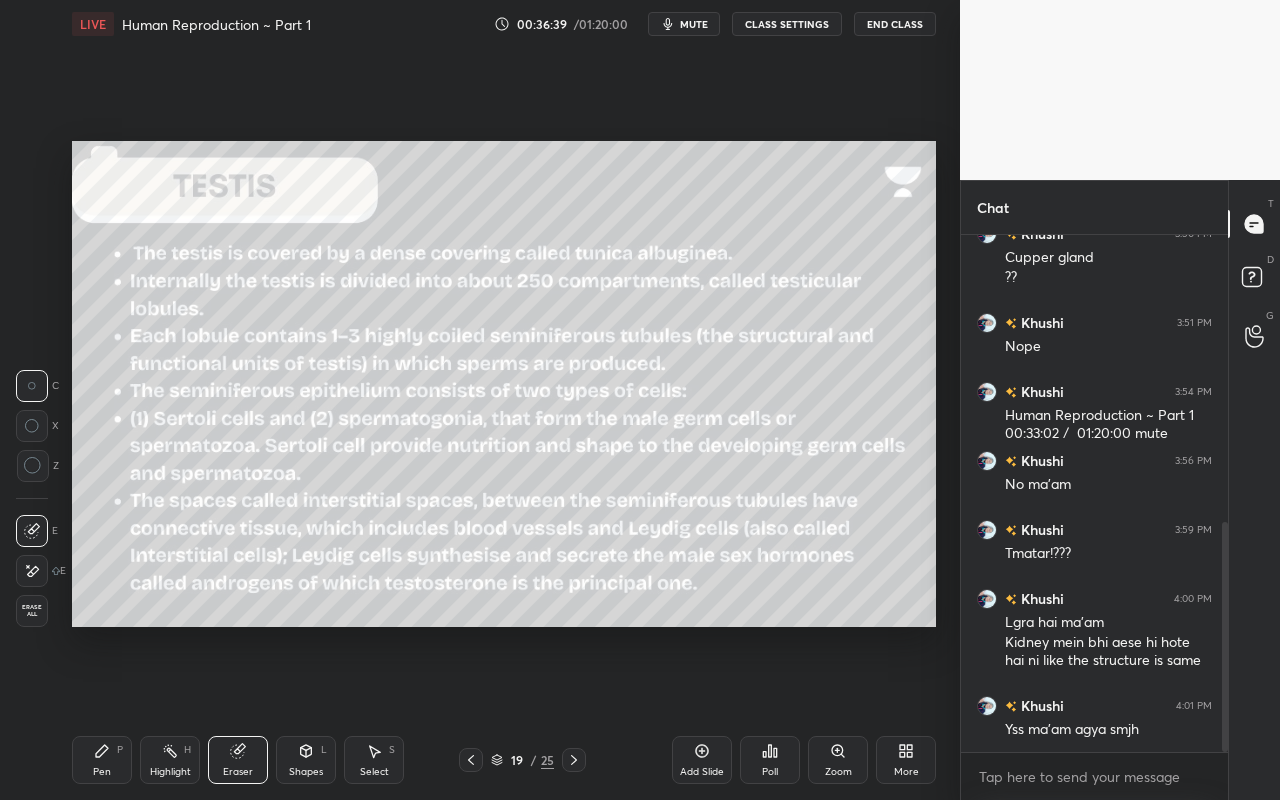 drag, startPoint x: 182, startPoint y: 762, endPoint x: 168, endPoint y: 751, distance: 17.804493 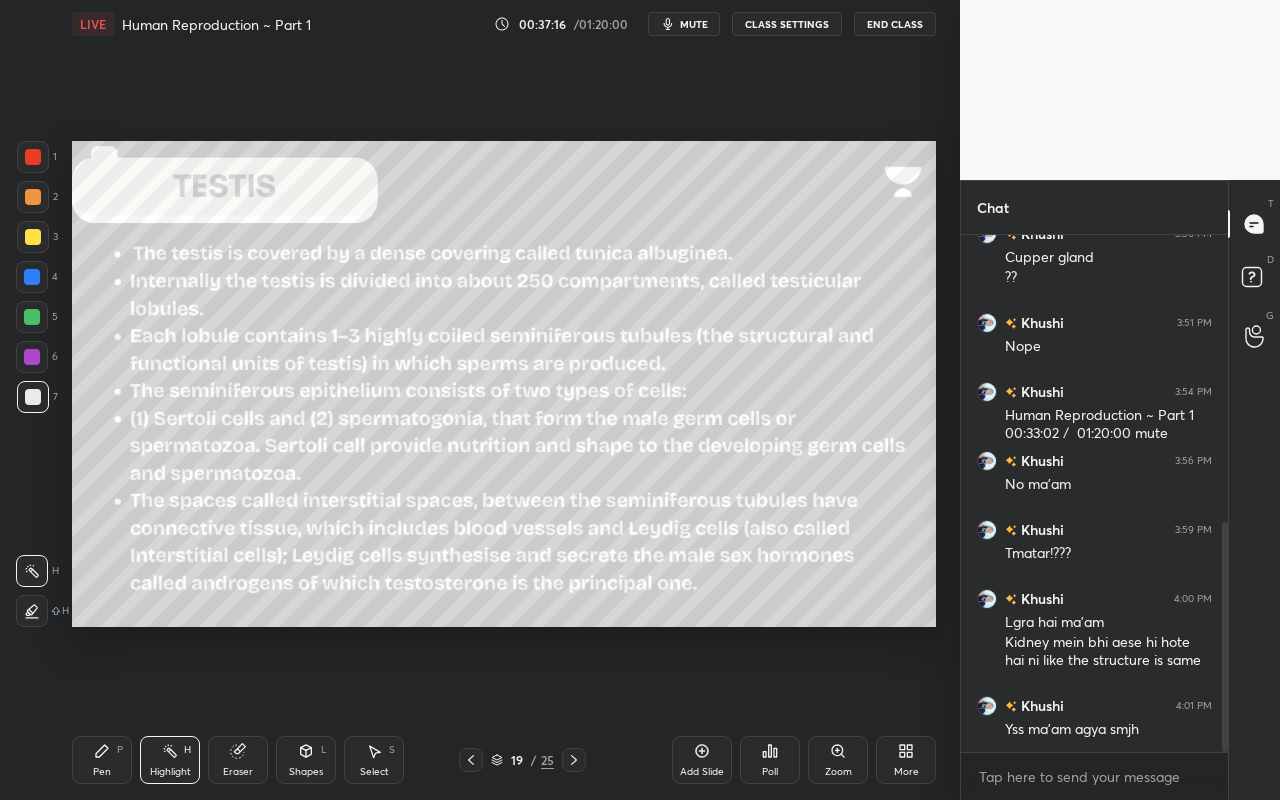 click at bounding box center (574, 760) 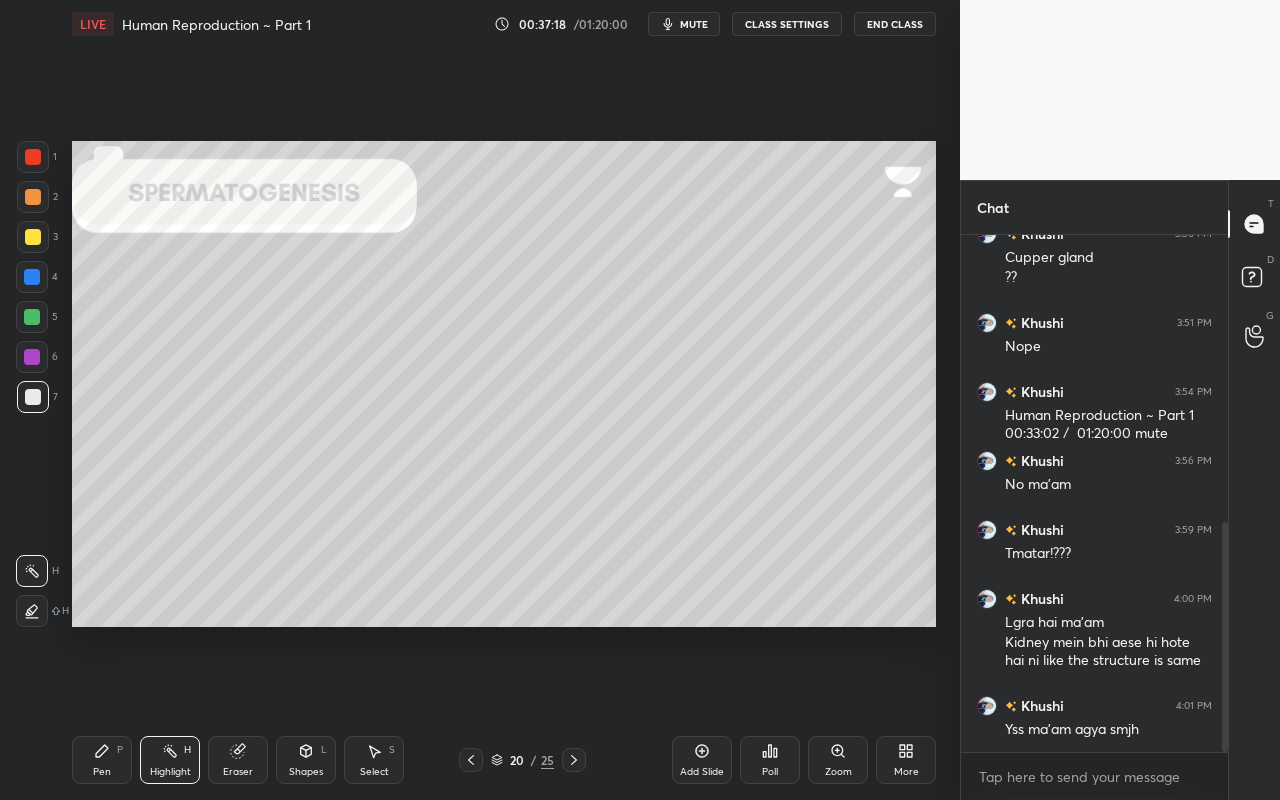 click at bounding box center [33, 157] 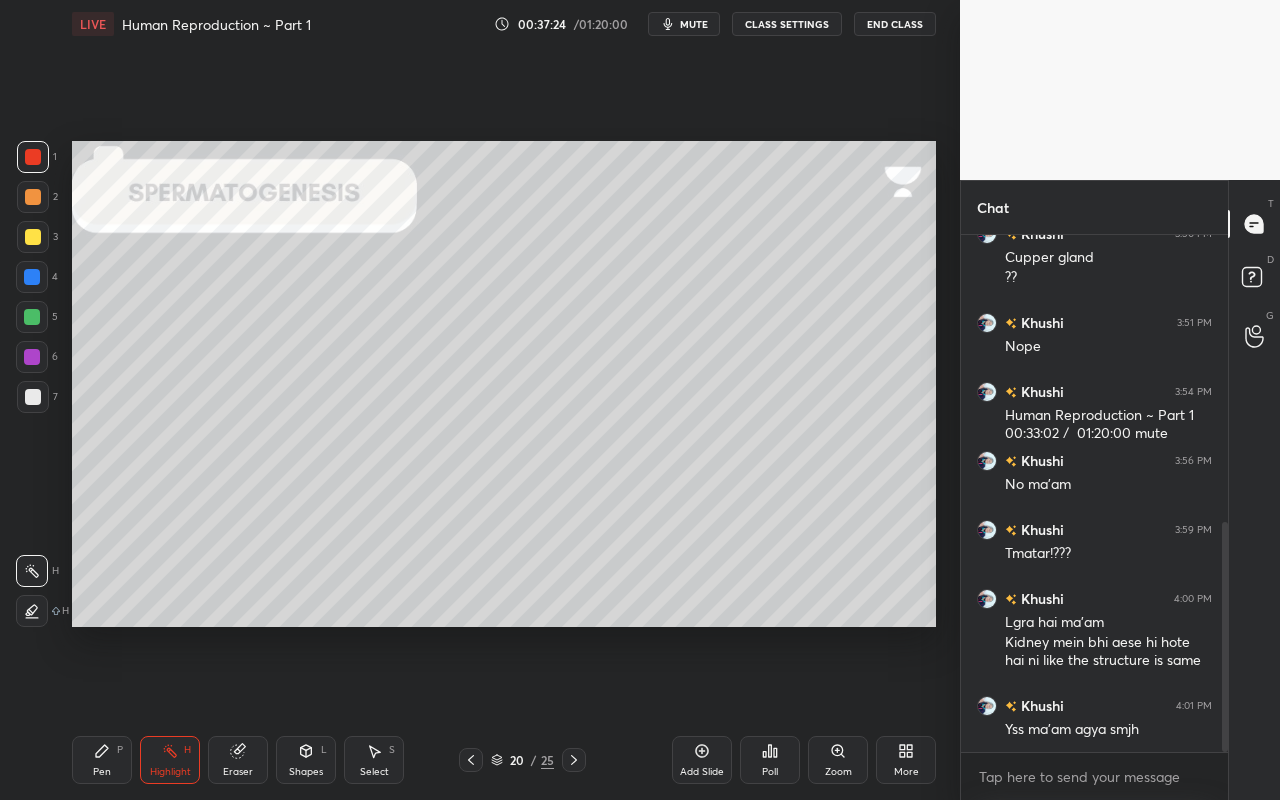 drag, startPoint x: 107, startPoint y: 757, endPoint x: 118, endPoint y: 750, distance: 13.038404 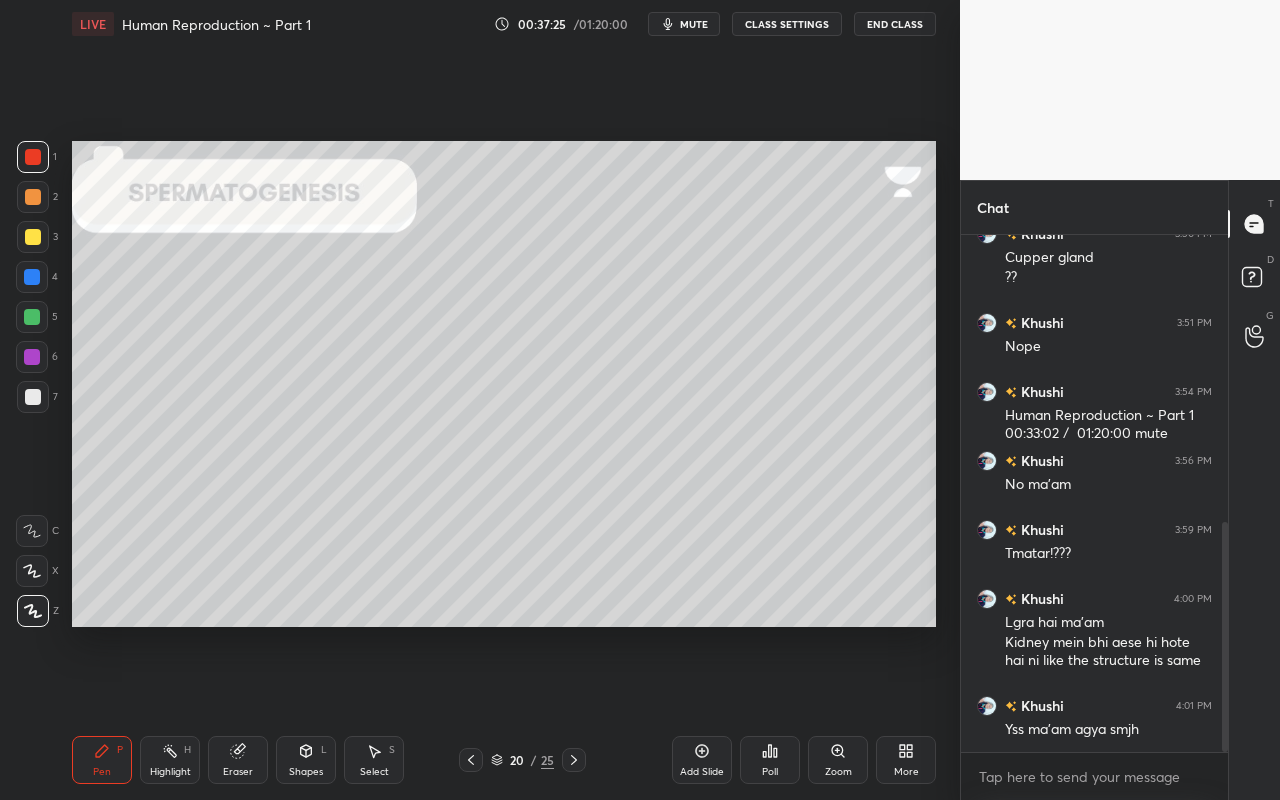 click 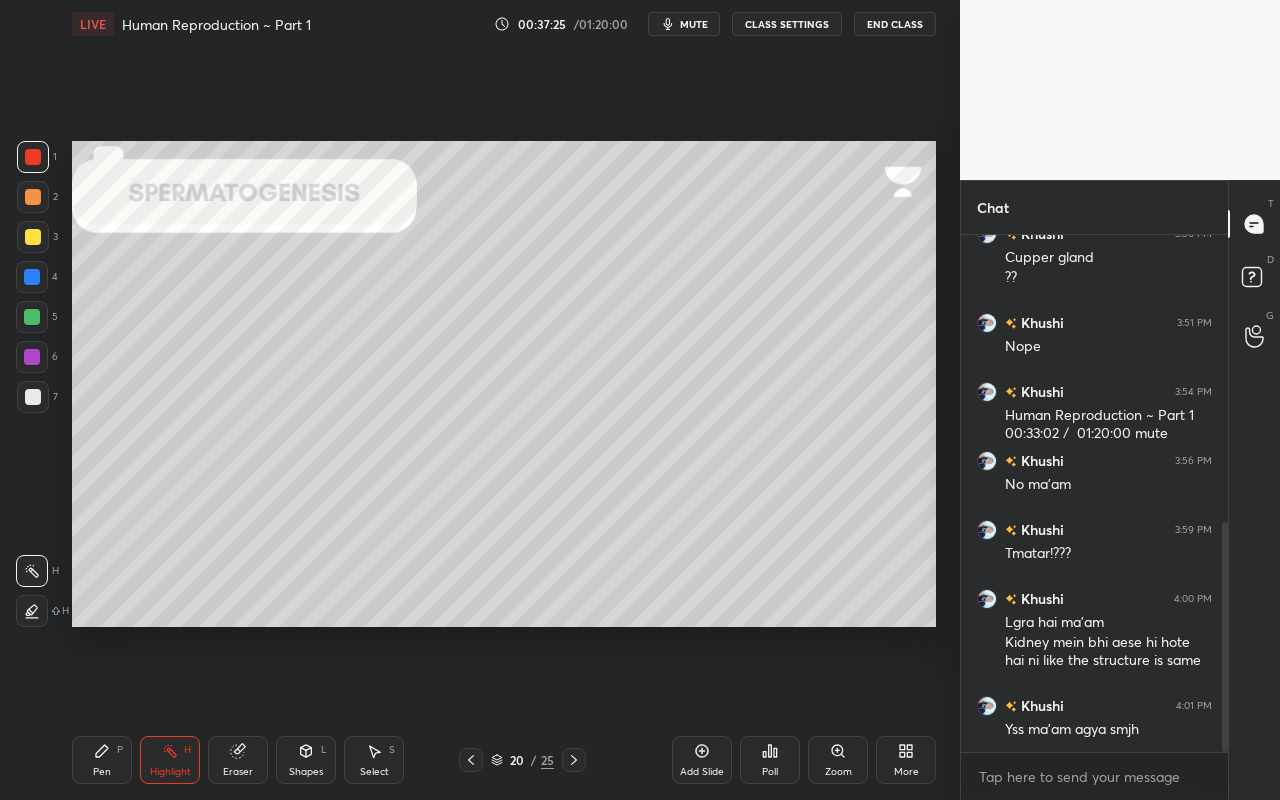 click on "Pen P" at bounding box center [102, 760] 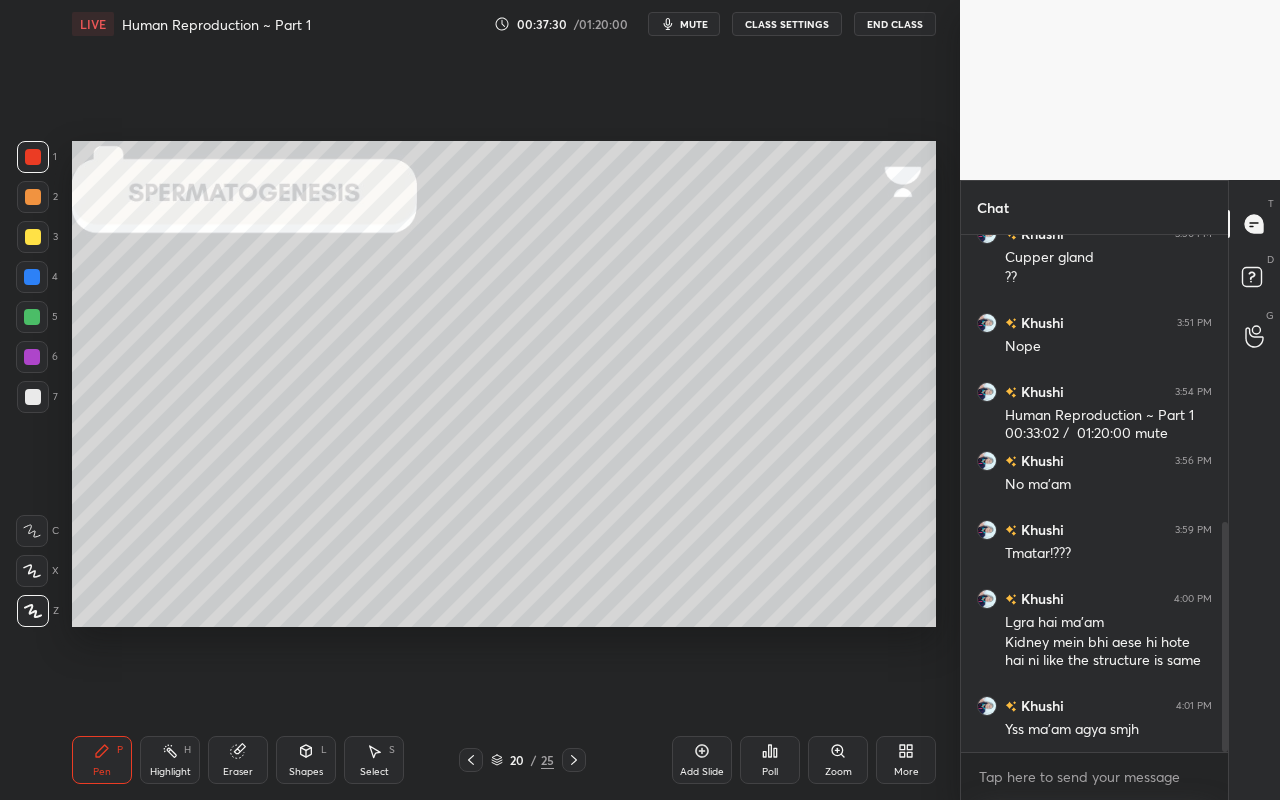 drag, startPoint x: 29, startPoint y: 618, endPoint x: 31, endPoint y: 606, distance: 12.165525 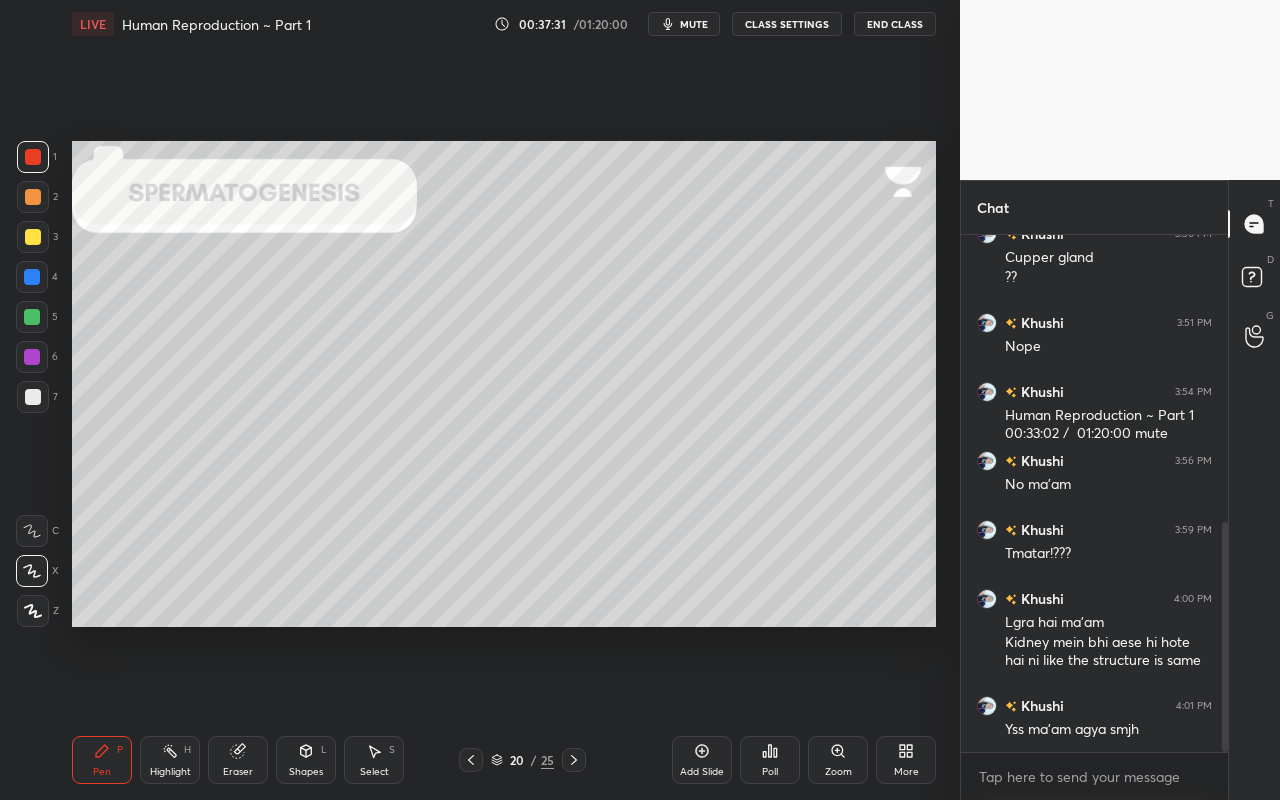 click 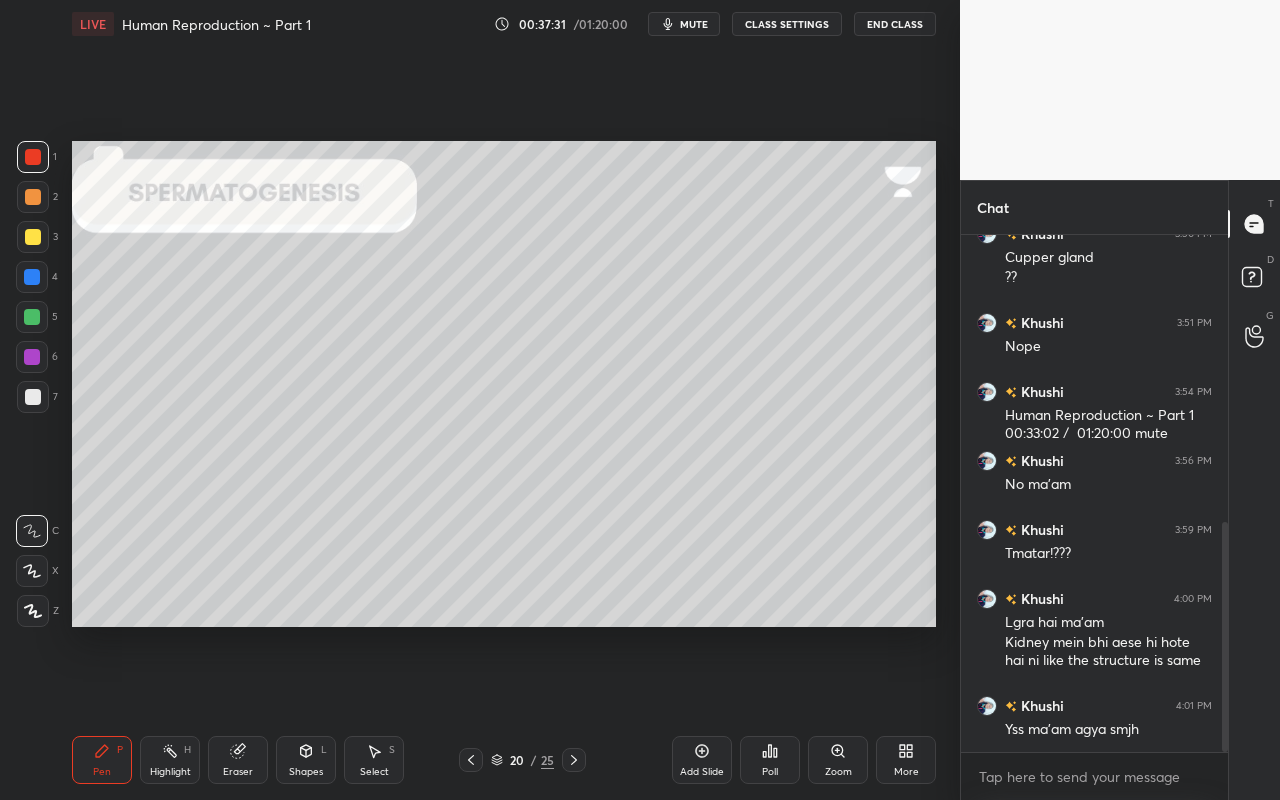 click at bounding box center [33, 611] 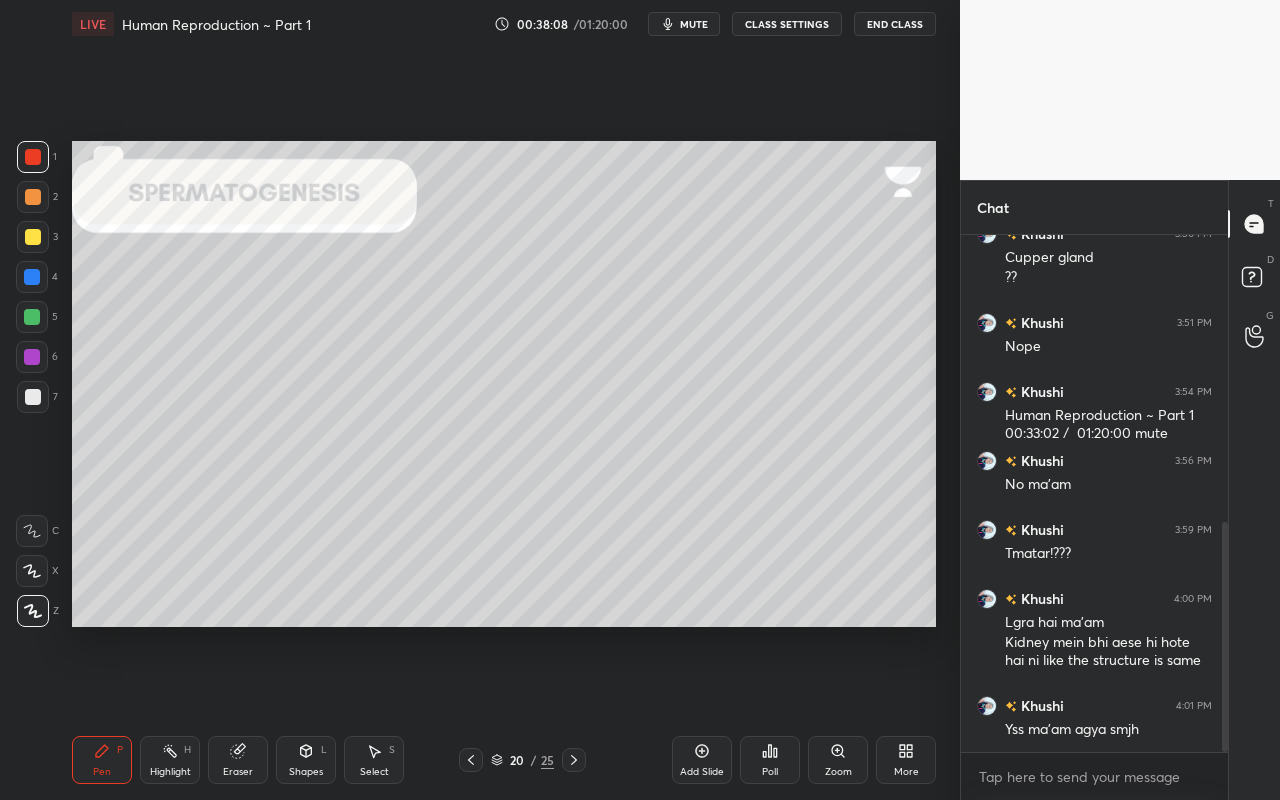scroll, scrollTop: 713, scrollLeft: 0, axis: vertical 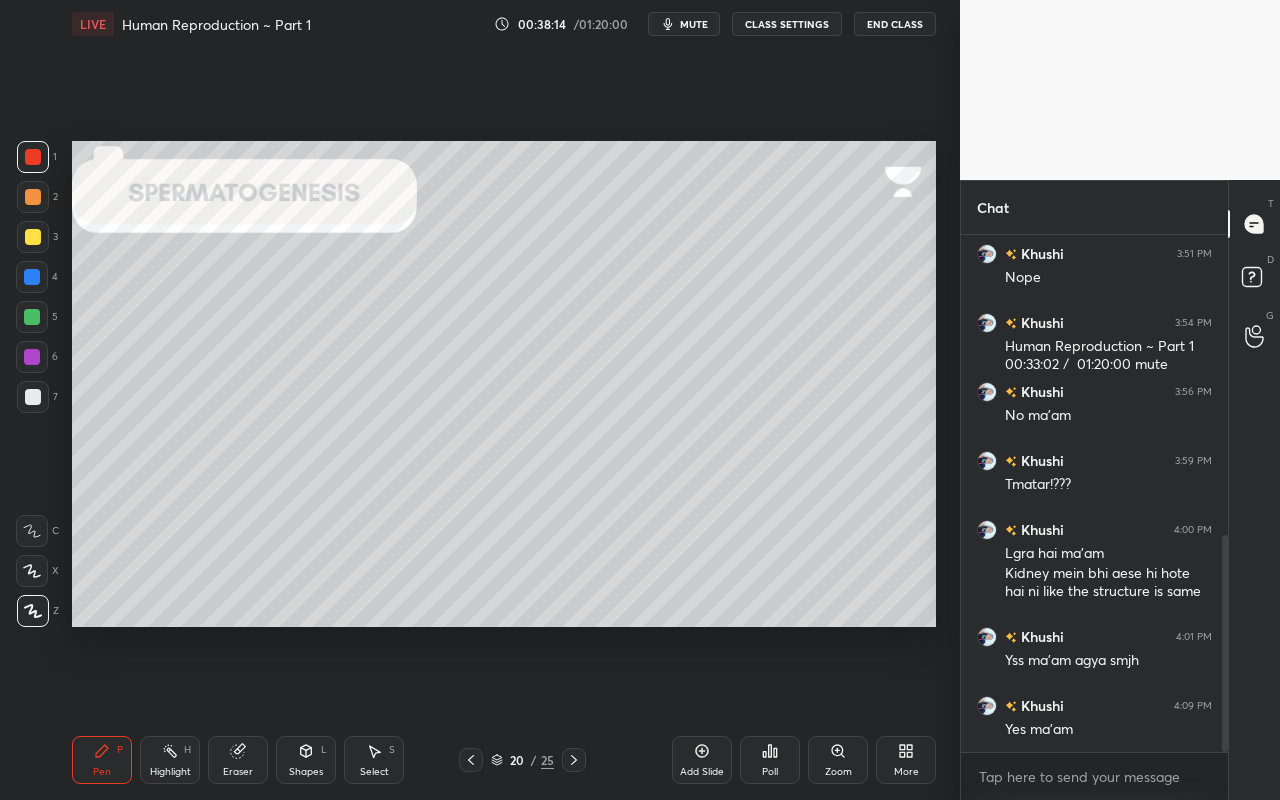 click at bounding box center (33, 197) 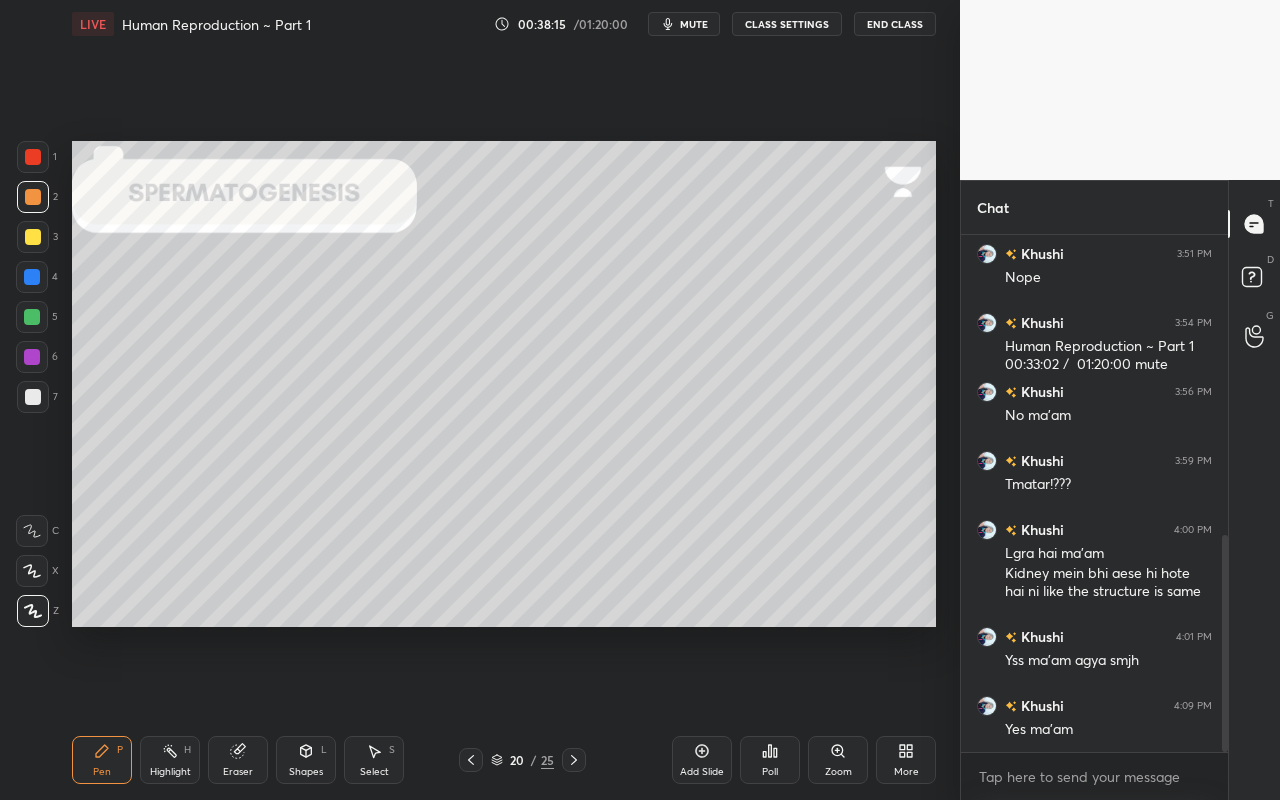 click at bounding box center [33, 157] 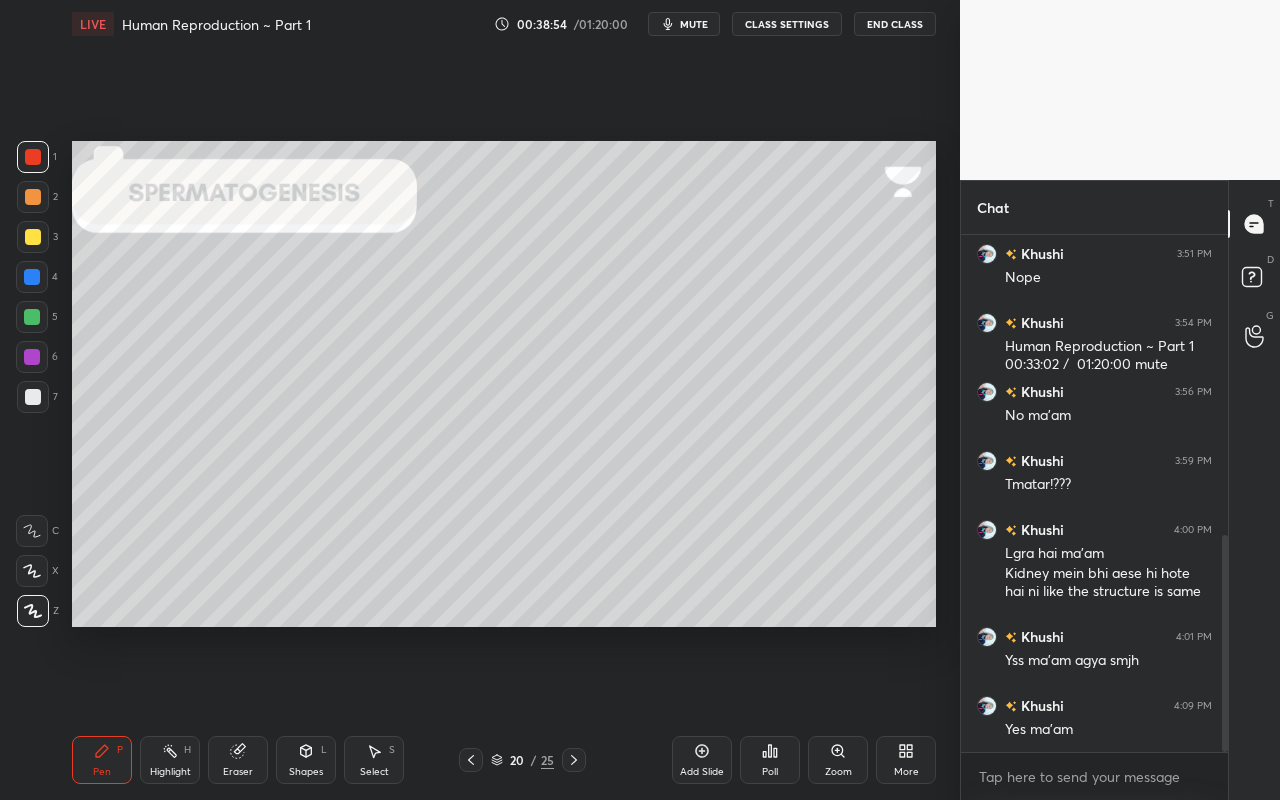 click at bounding box center (33, 197) 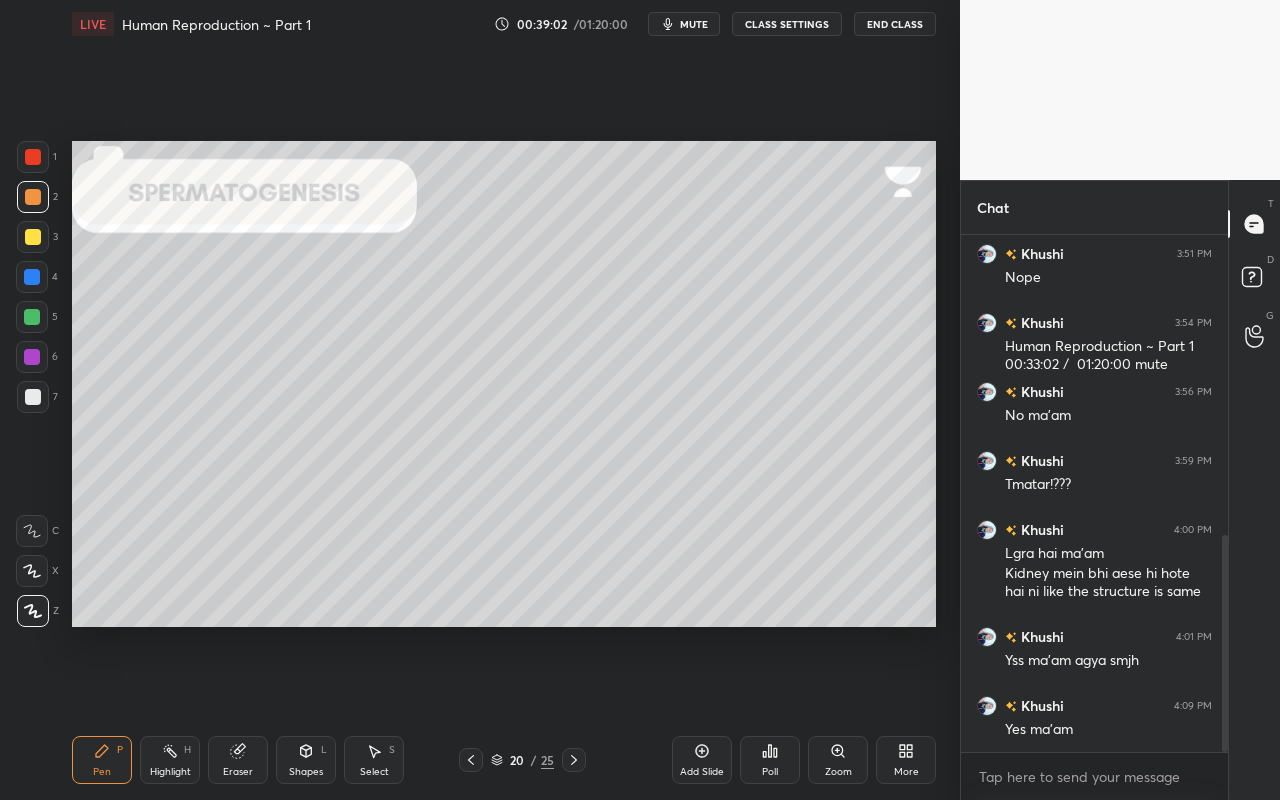 scroll, scrollTop: 782, scrollLeft: 0, axis: vertical 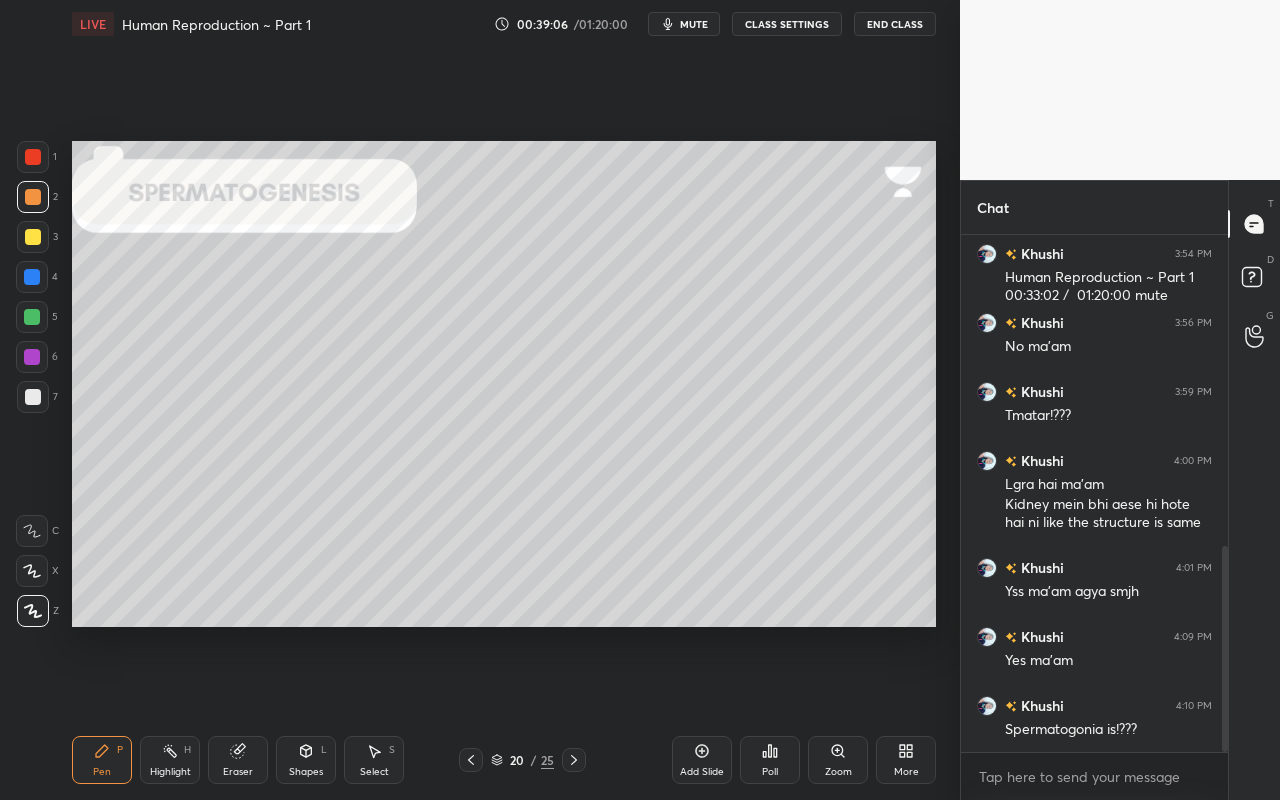 click at bounding box center [471, 760] 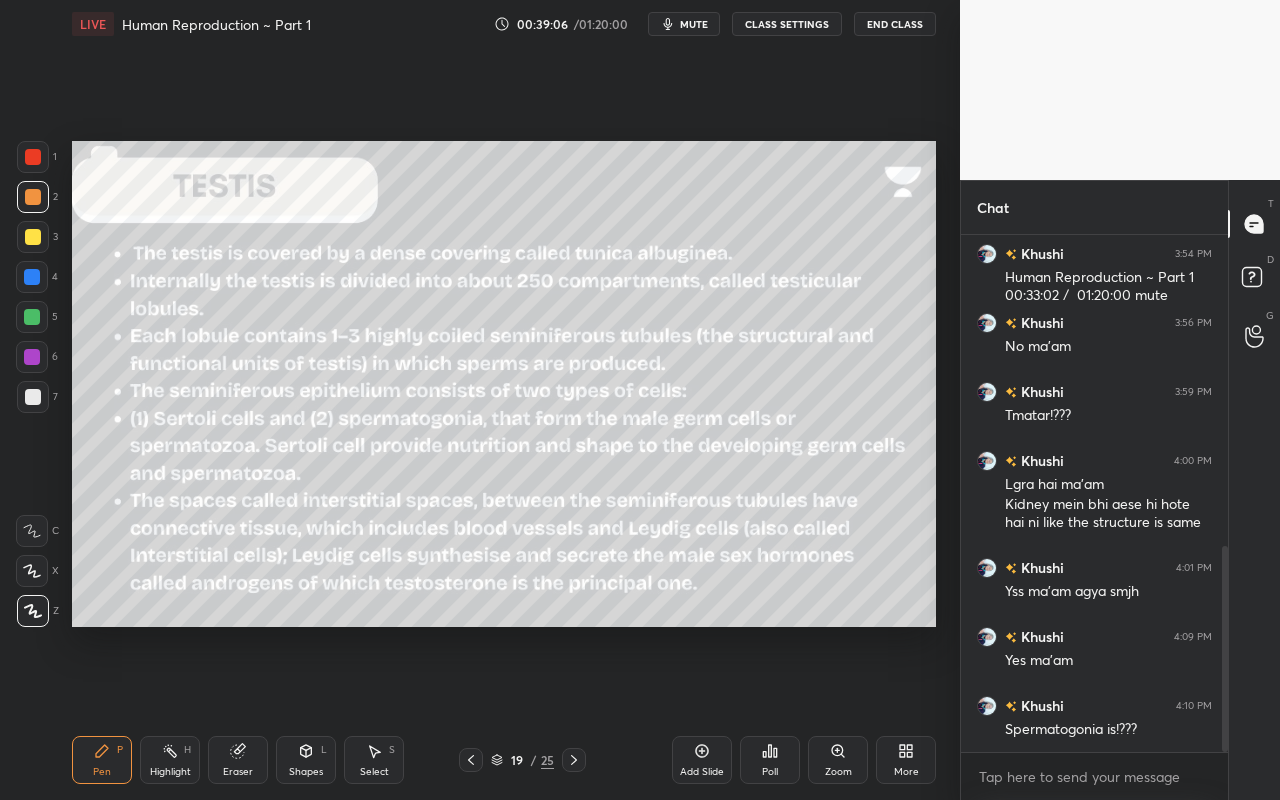 click 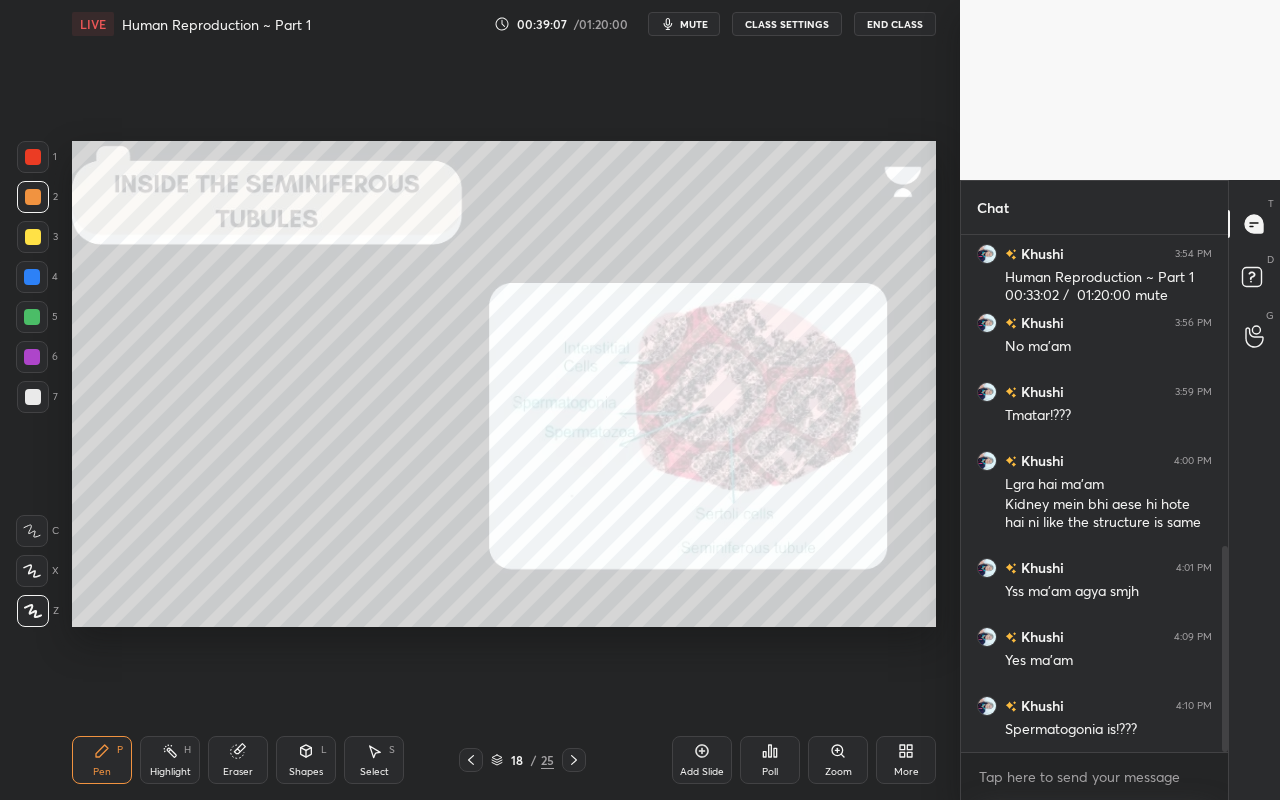 click 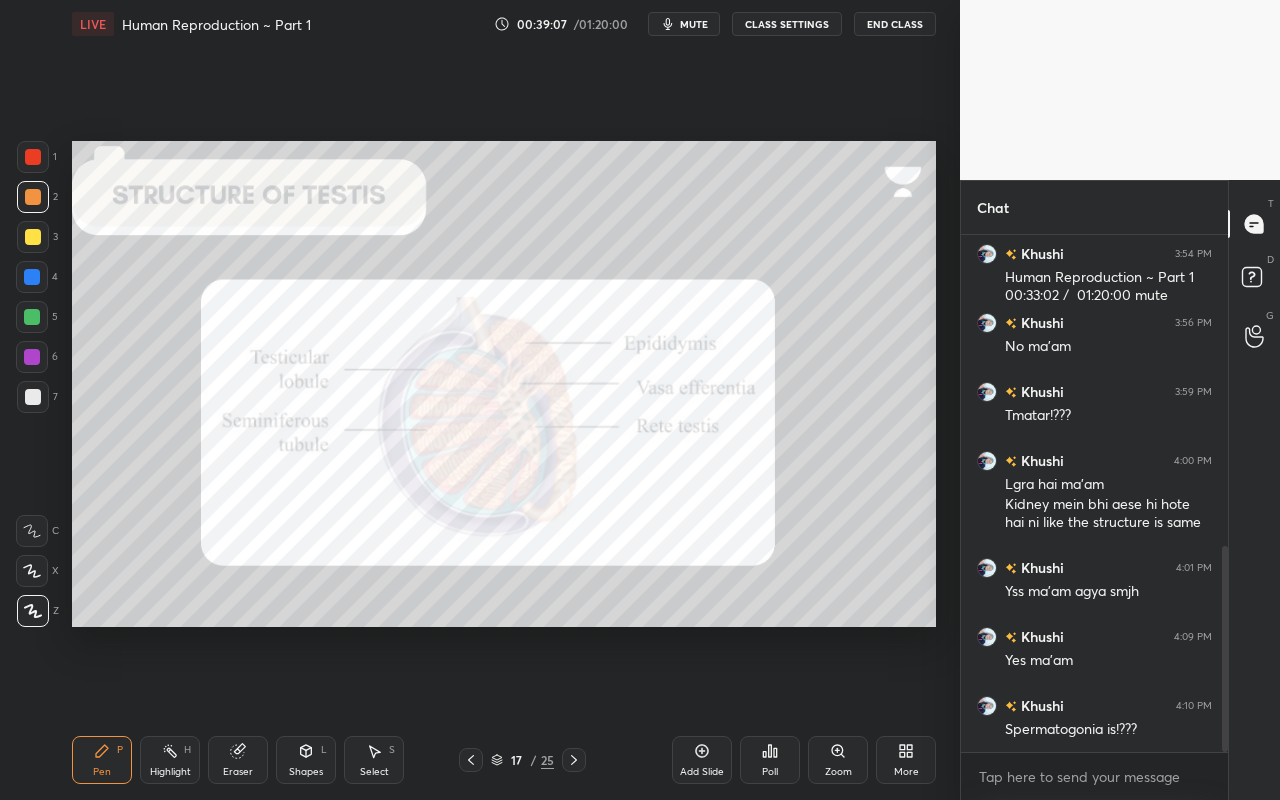 drag, startPoint x: 579, startPoint y: 761, endPoint x: 518, endPoint y: 718, distance: 74.63243 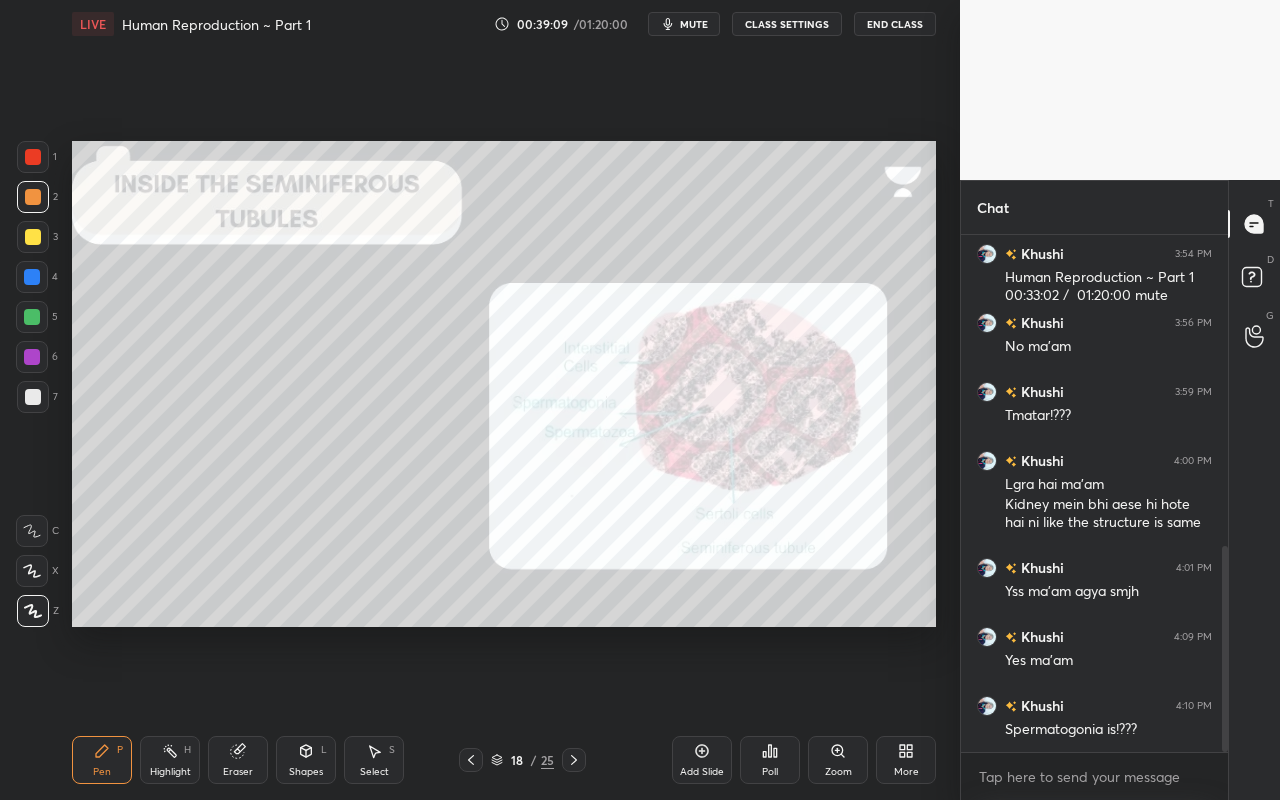 drag, startPoint x: 165, startPoint y: 756, endPoint x: 164, endPoint y: 704, distance: 52.009613 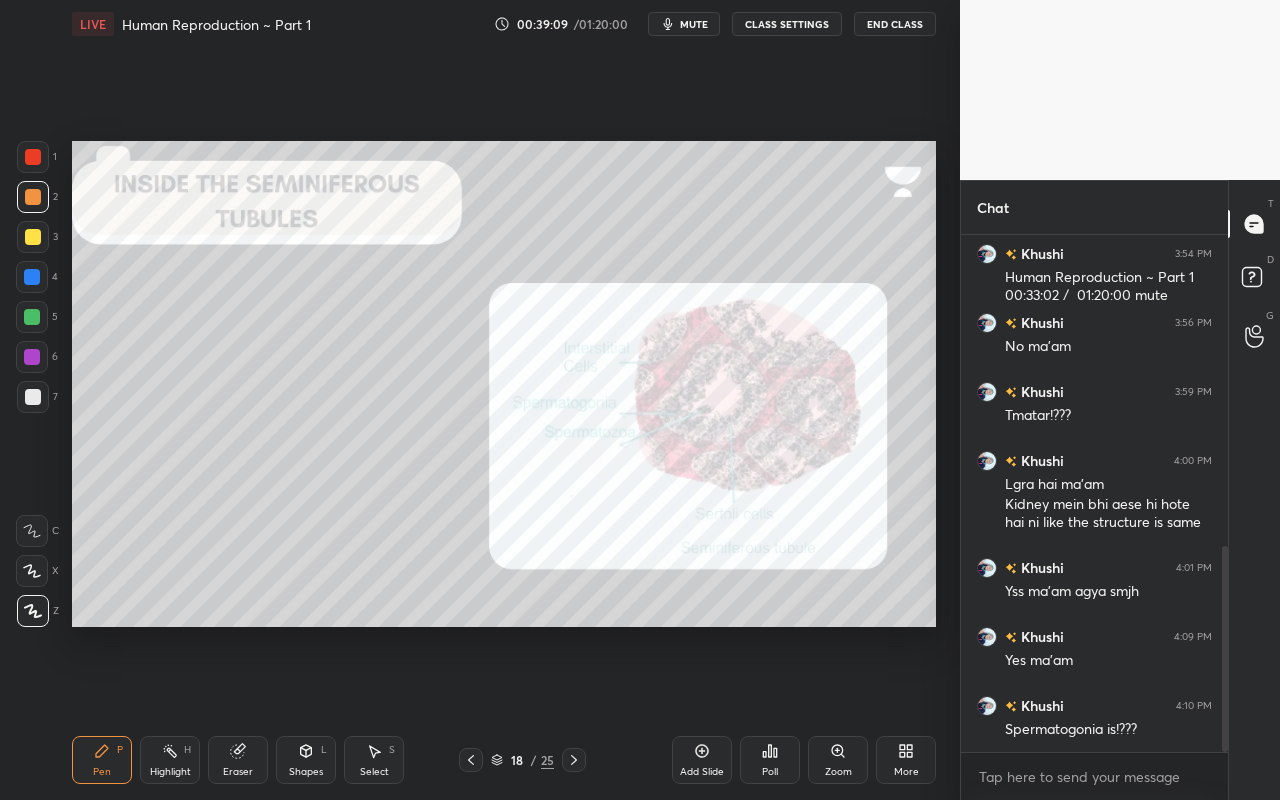 click 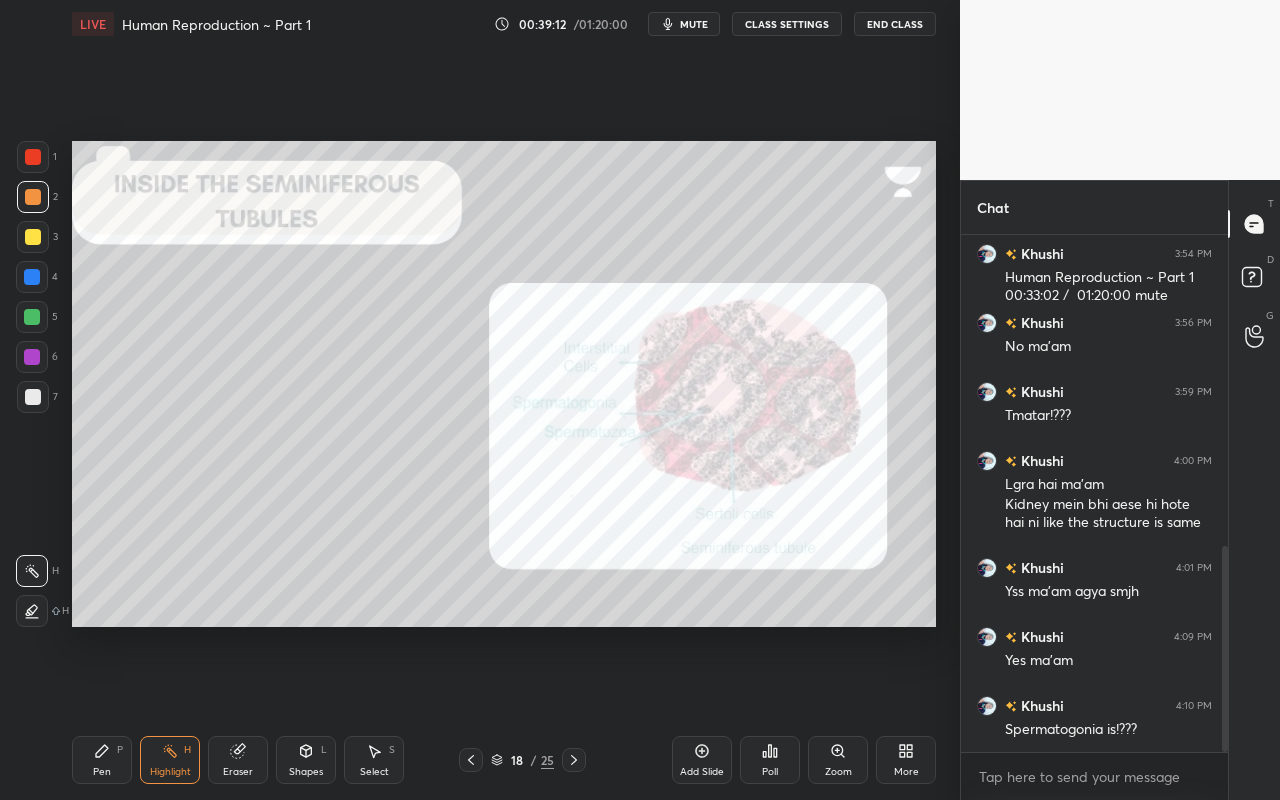 click 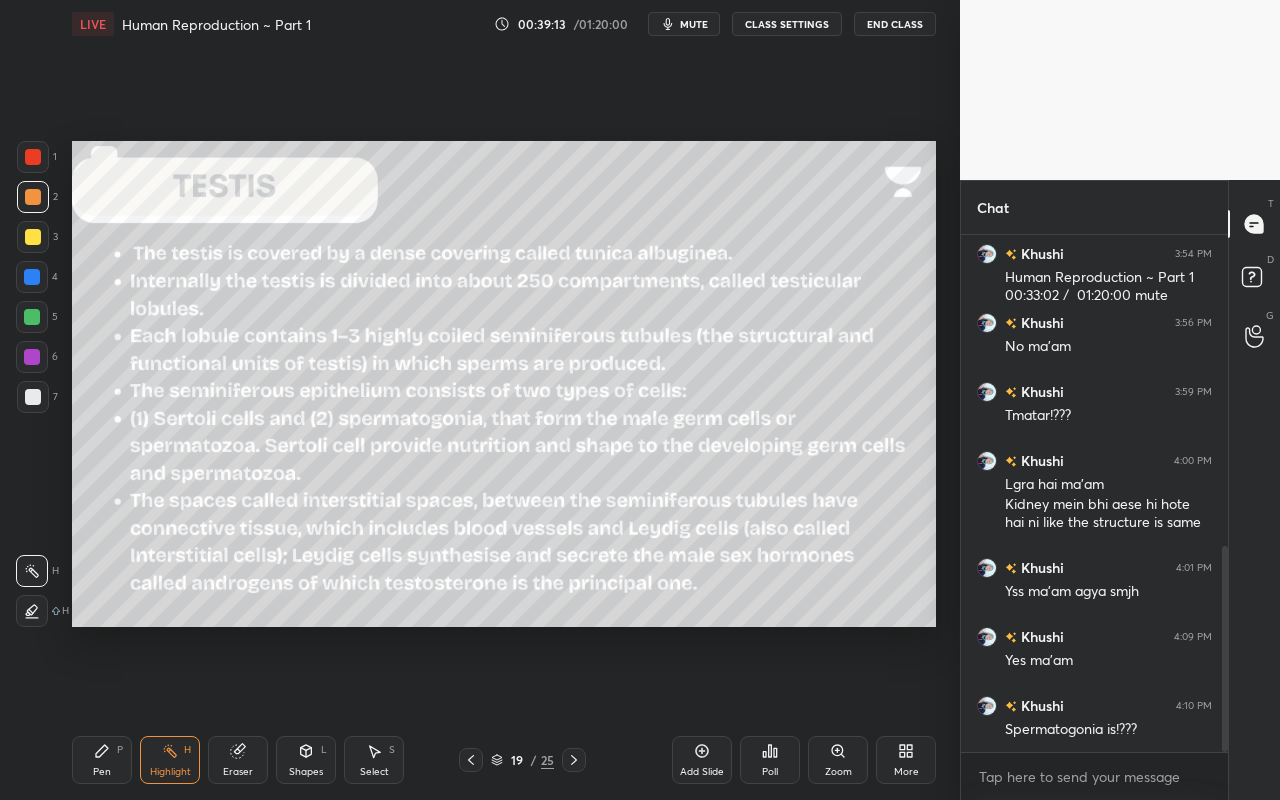 click 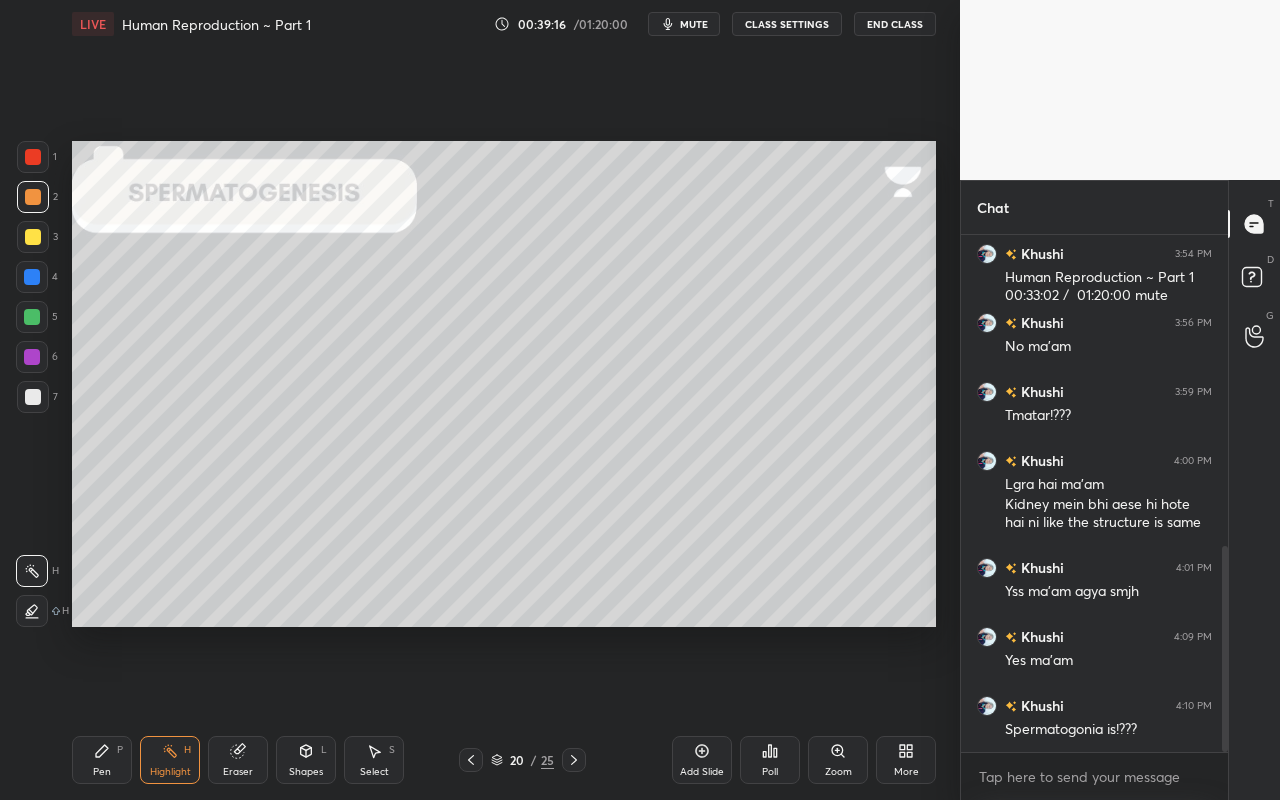 click on "Pen P Highlight H Eraser Shapes L Select S 20 / 25 Add Slide Poll Zoom More" at bounding box center (504, 760) 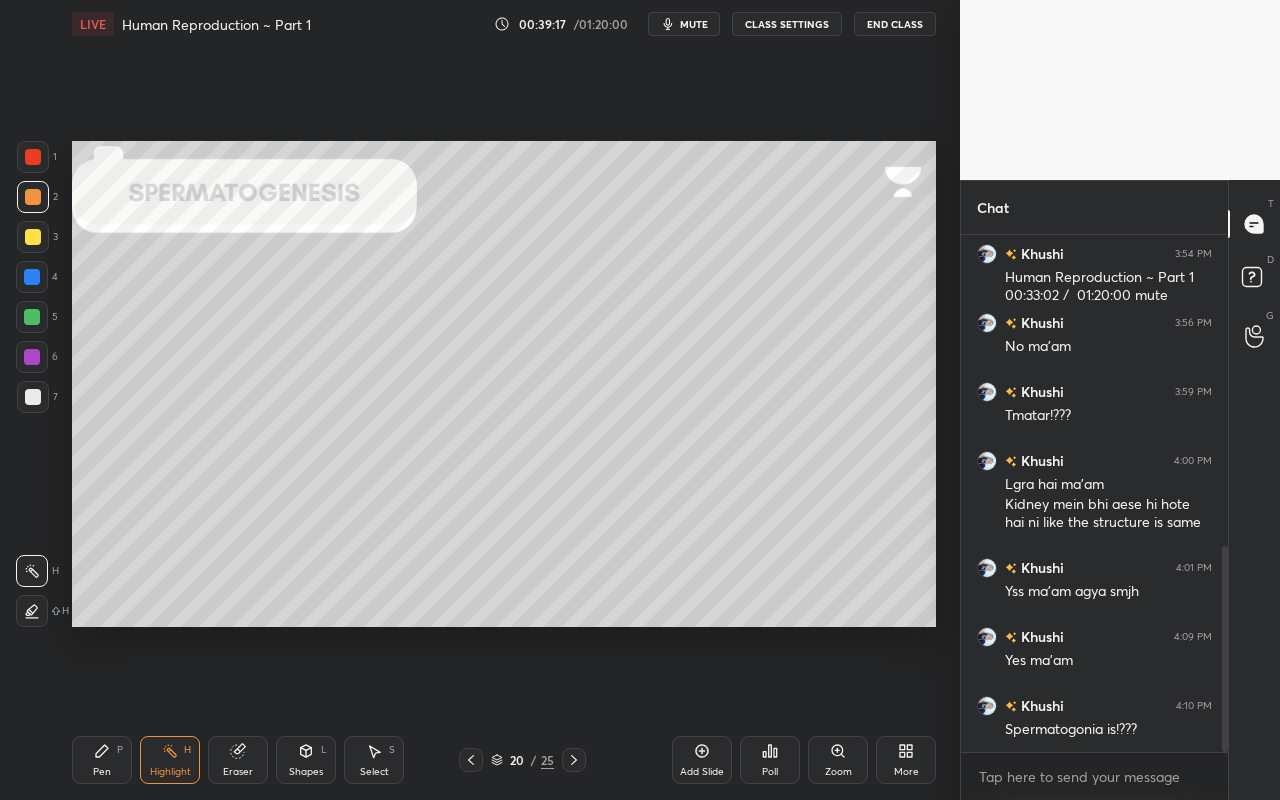 click on "1 2 3 4 5 6 7 C X Z C X Z E E Erase all   H H LIVE Human Reproduction ~ Part 1 00:39:17 /  01:20:00 mute CLASS SETTINGS End Class Setting up your live class Poll for   secs No correct answer Start poll Back Human Reproduction ~ Part 1 • L1 of Human Reproduction ~ CBSE Class 12 [NAME] [NAME] Pen P Highlight H Eraser Shapes L Select S 20 / 25 Add Slide Poll Zoom More" at bounding box center [472, 400] 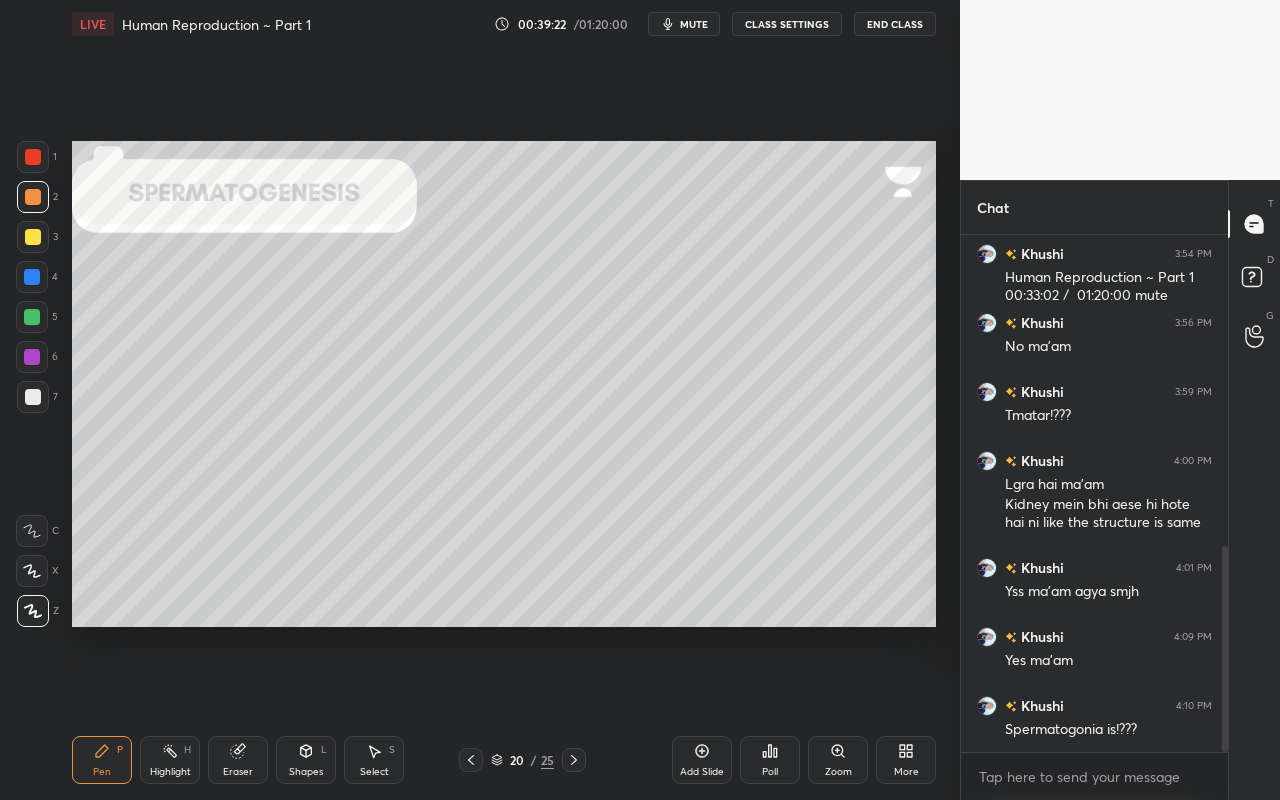 click on "Eraser" at bounding box center [238, 760] 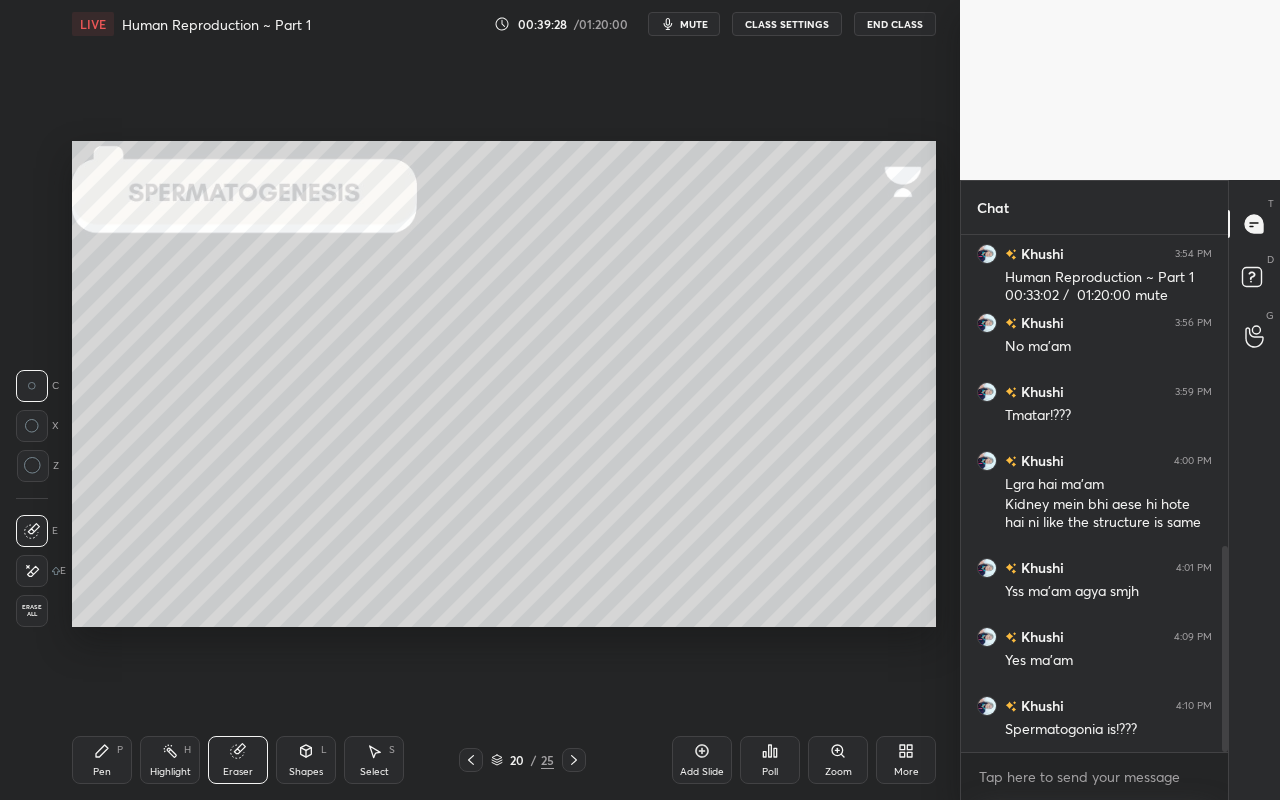 click 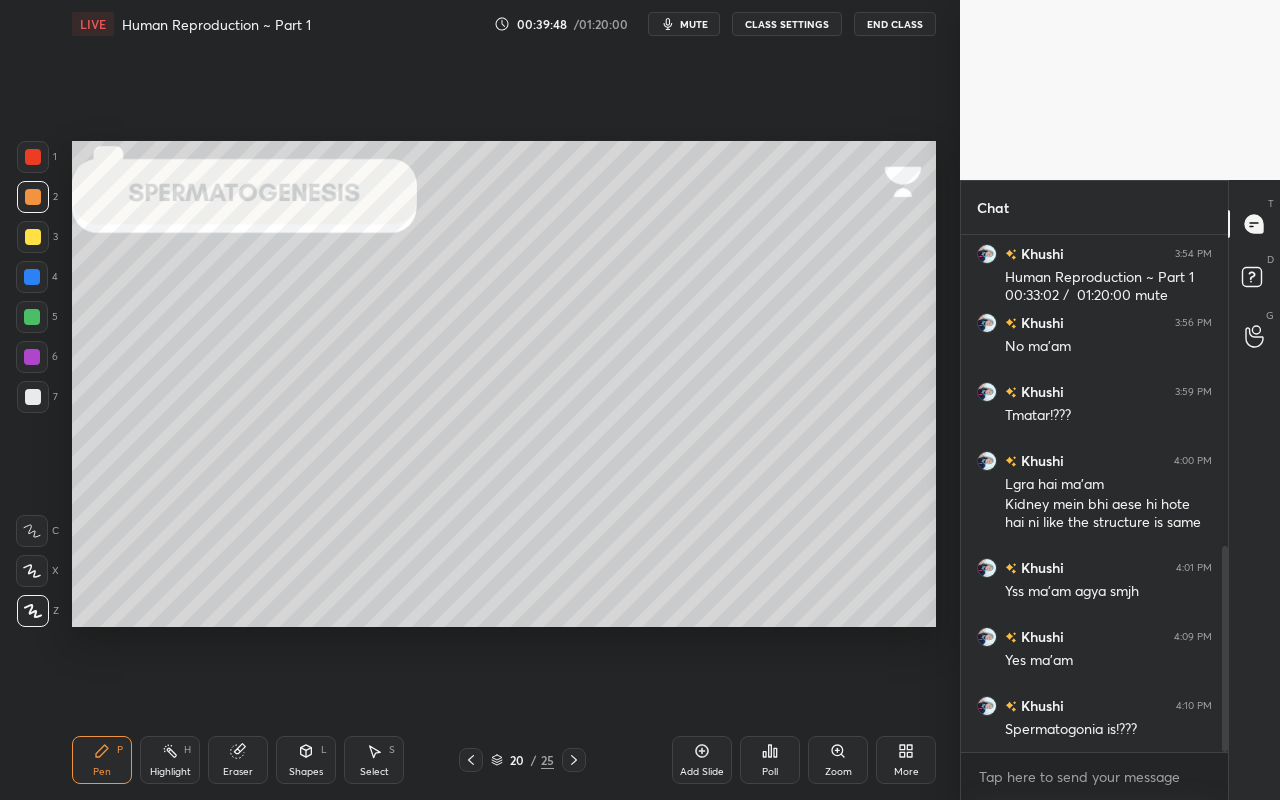 drag, startPoint x: 26, startPoint y: 151, endPoint x: 65, endPoint y: 195, distance: 58.796257 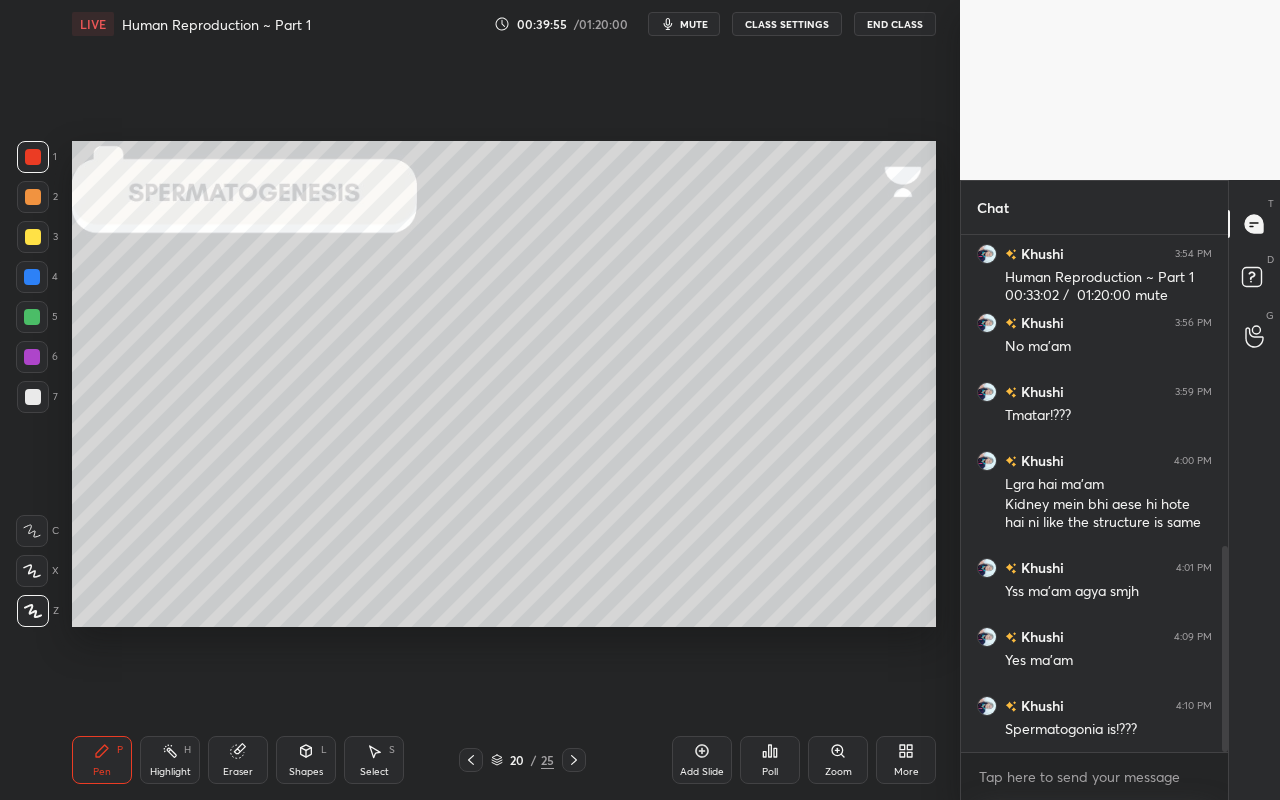 drag, startPoint x: 30, startPoint y: 409, endPoint x: 63, endPoint y: 377, distance: 45.96738 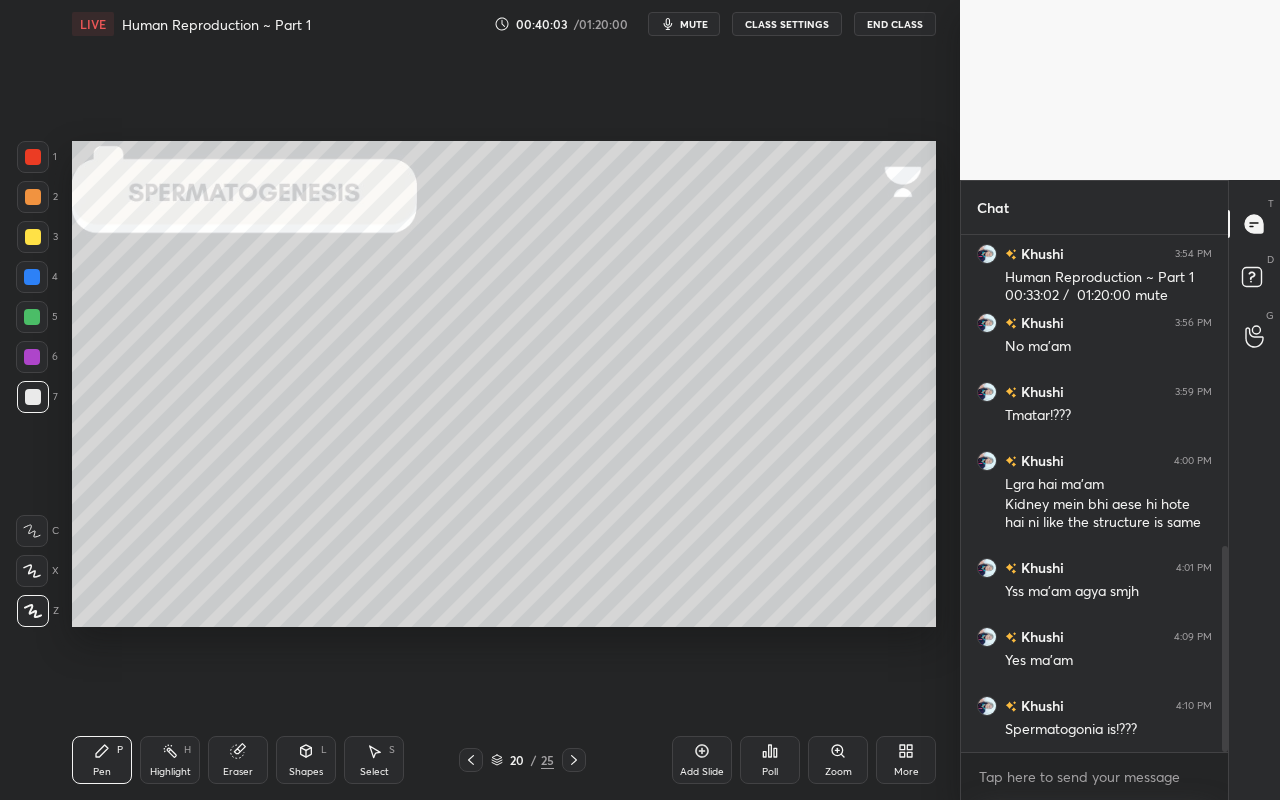 click at bounding box center [33, 157] 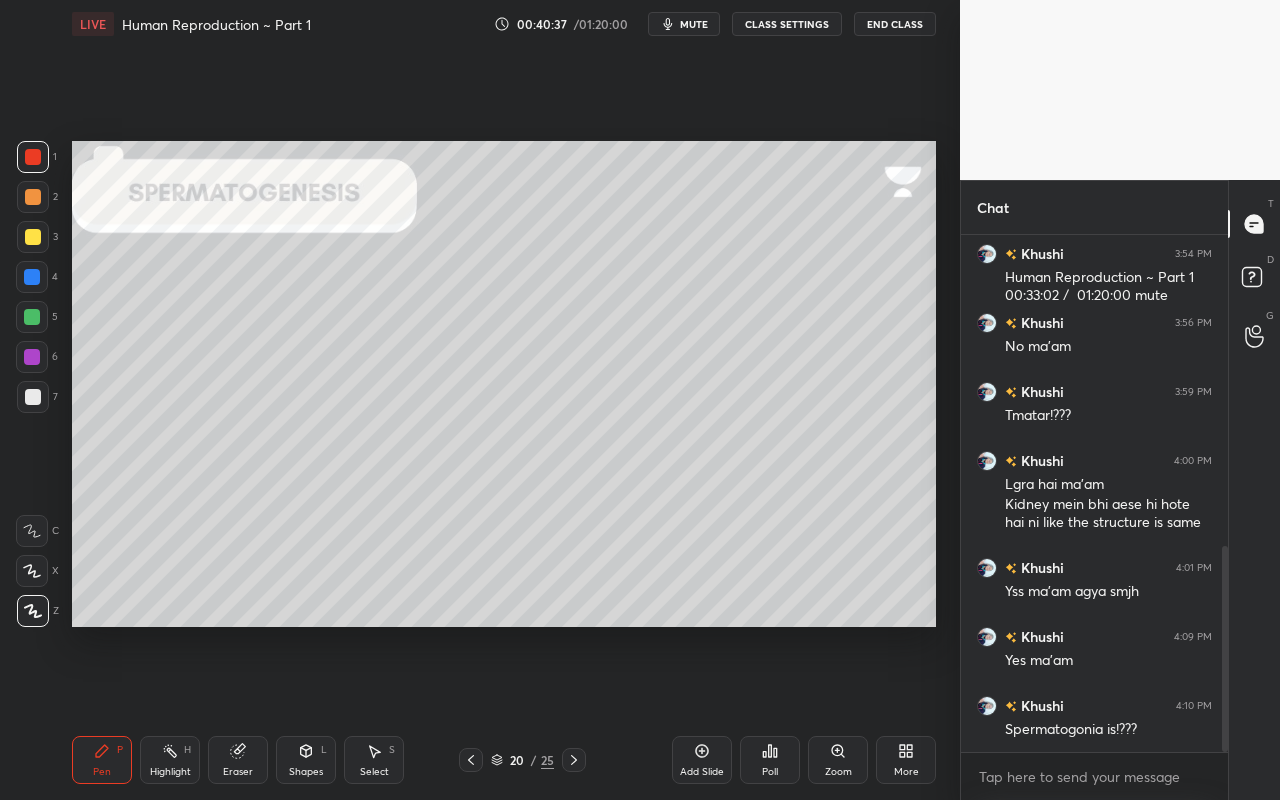 drag, startPoint x: 28, startPoint y: 408, endPoint x: 61, endPoint y: 406, distance: 33.06055 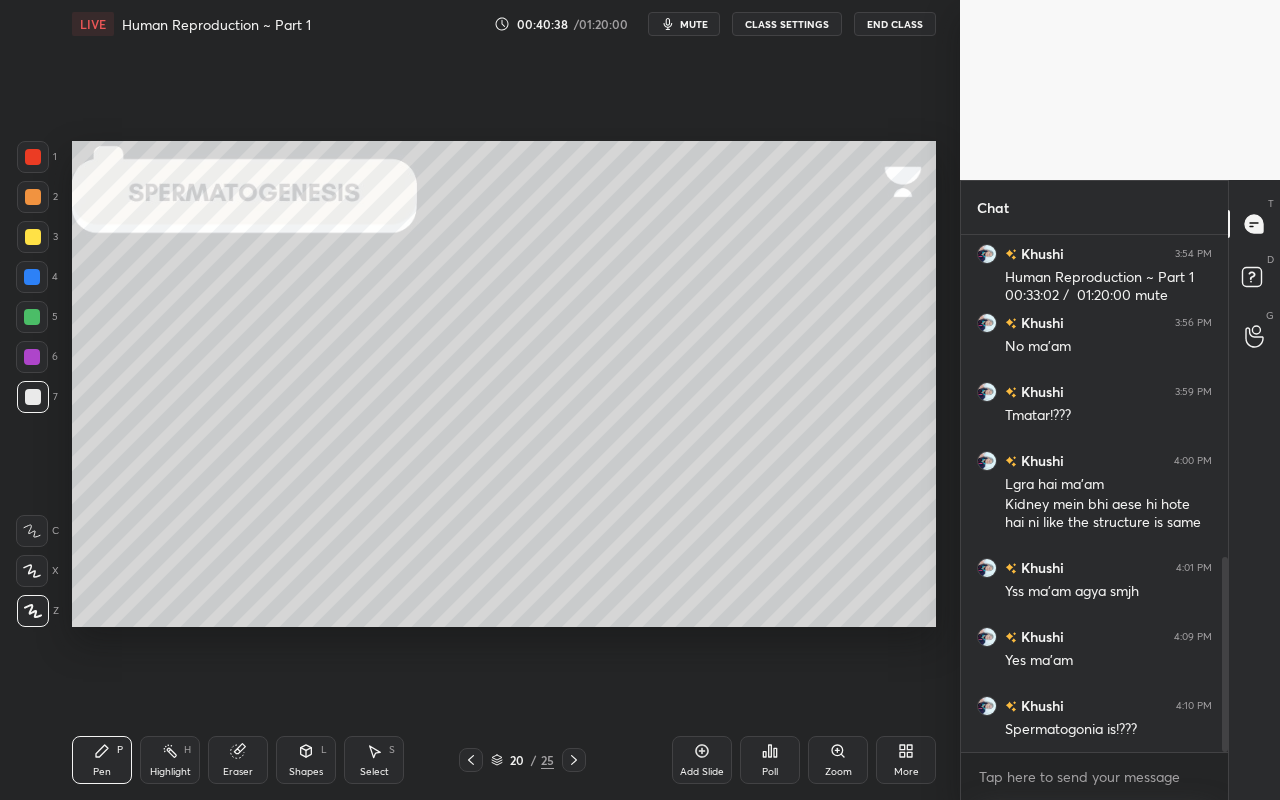 scroll, scrollTop: 851, scrollLeft: 0, axis: vertical 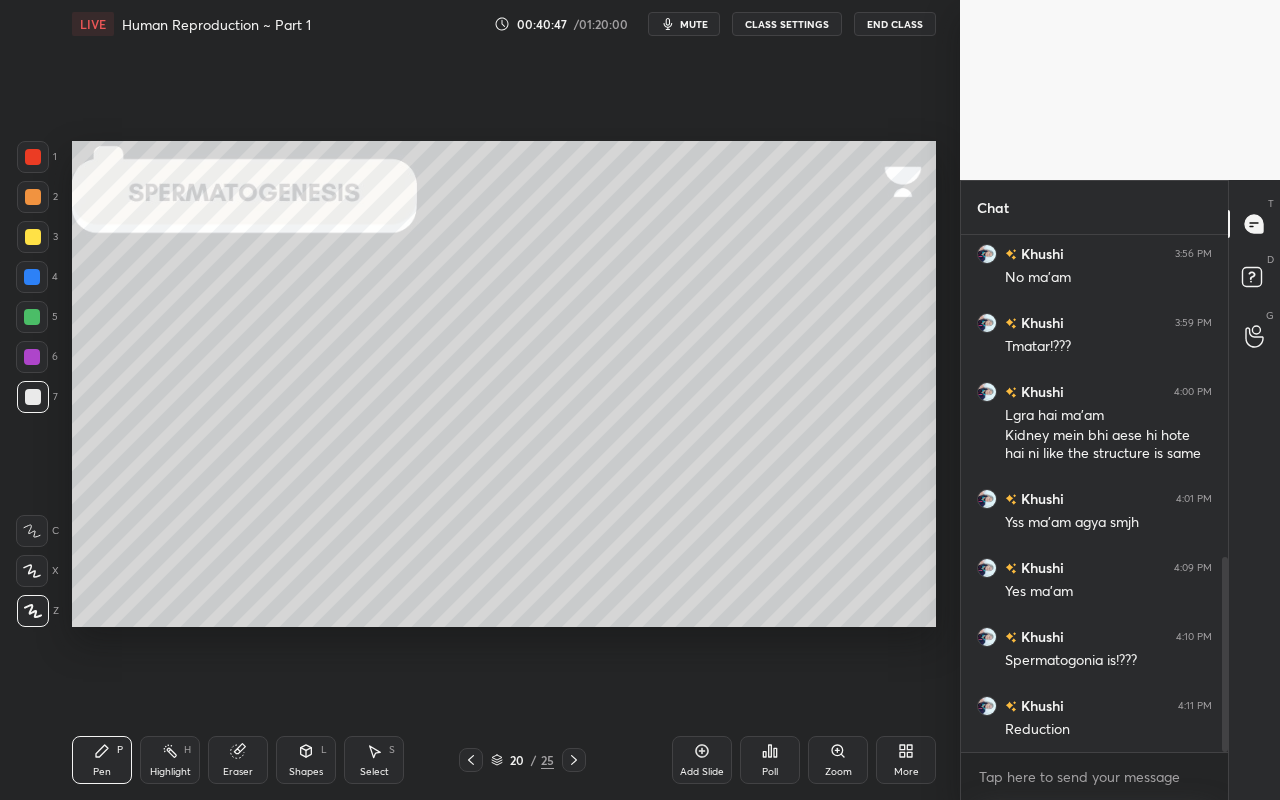 click on "1 2 3 4 5 6 7 C X Z C X Z E E Erase all   H H LIVE Human Reproduction ~ Part 1 00:40:47 /  01:20:00 mute CLASS SETTINGS End Class Setting up your live class Poll for   secs No correct answer Start poll Back Human Reproduction ~ Part 1 • L1 of Human Reproduction ~ CBSE Class 12 [NAME] [NAME] Pen P Highlight H Eraser Shapes L Select S 20 / 25 Add Slide Poll Zoom More" at bounding box center [472, 400] 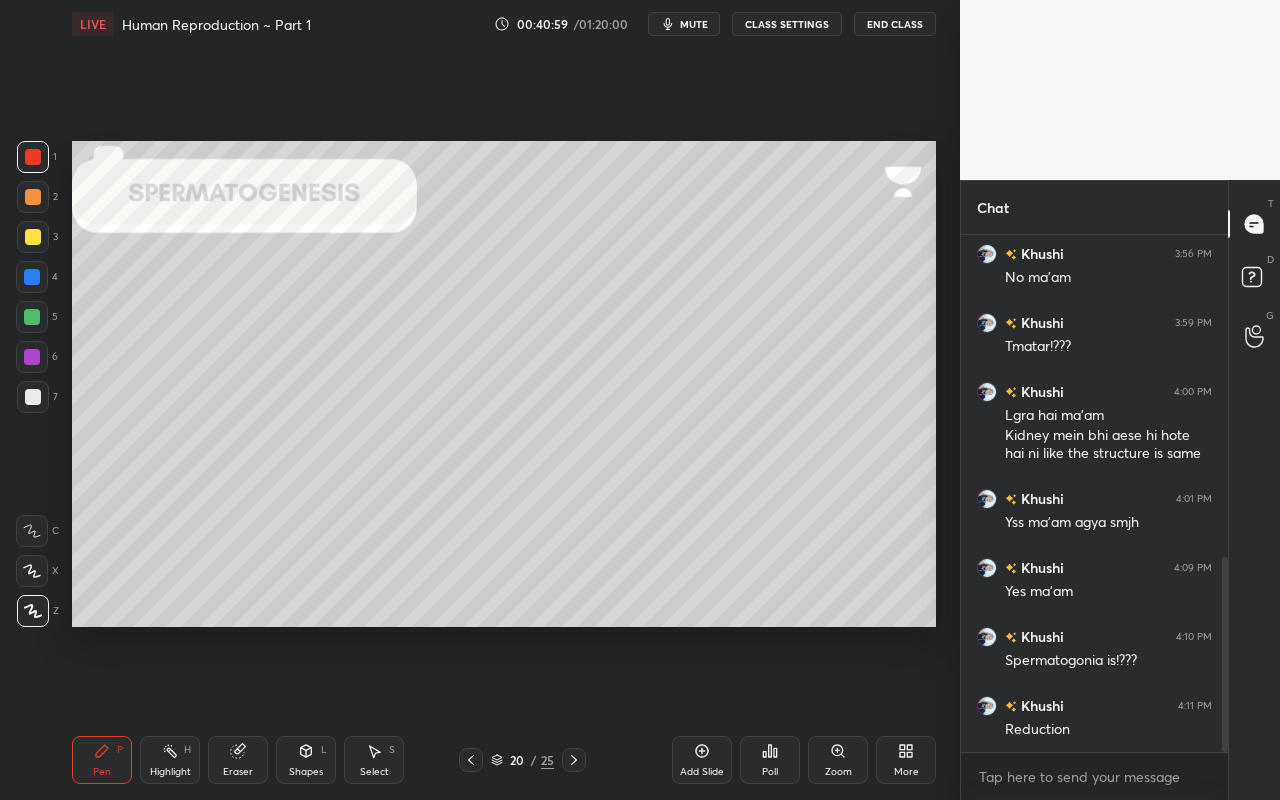 click at bounding box center [33, 397] 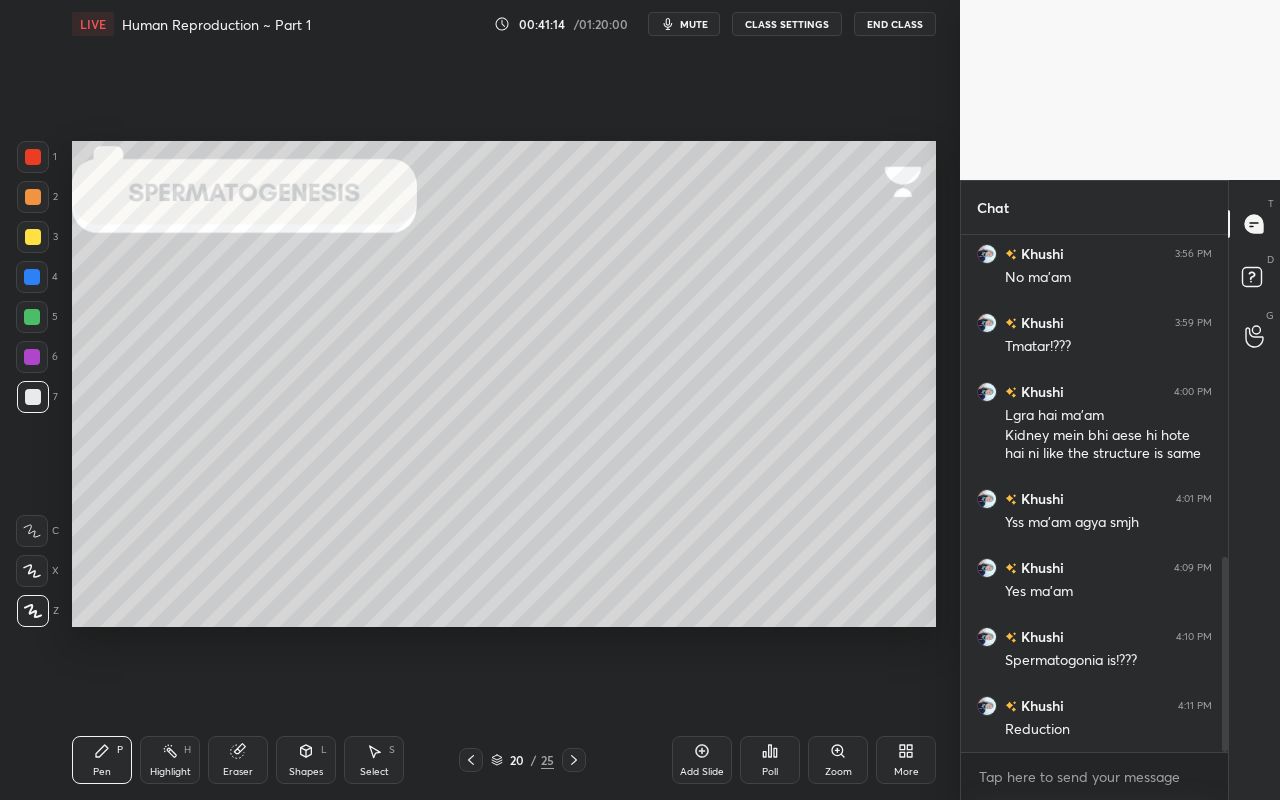 click on "Highlight H" at bounding box center [170, 760] 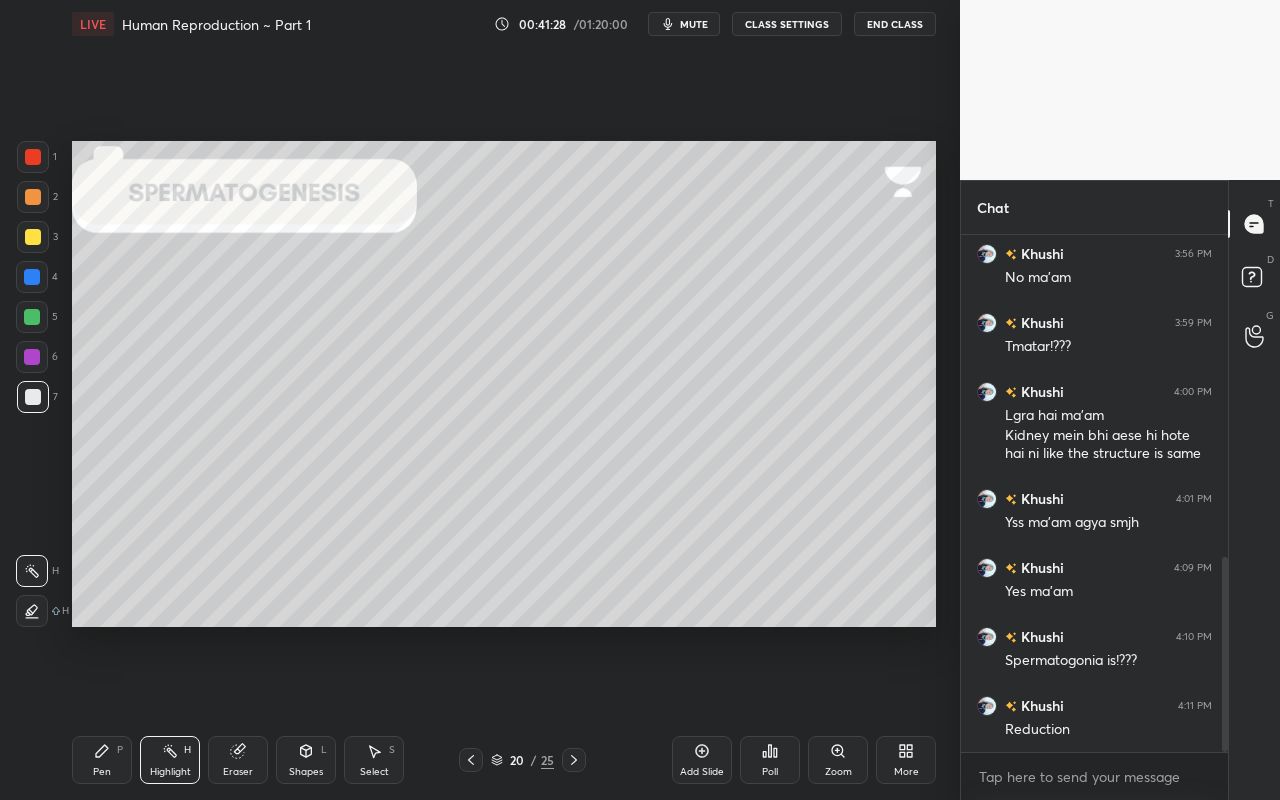 click on "Setting up your live class Poll for   secs No correct answer Start poll" at bounding box center [504, 384] 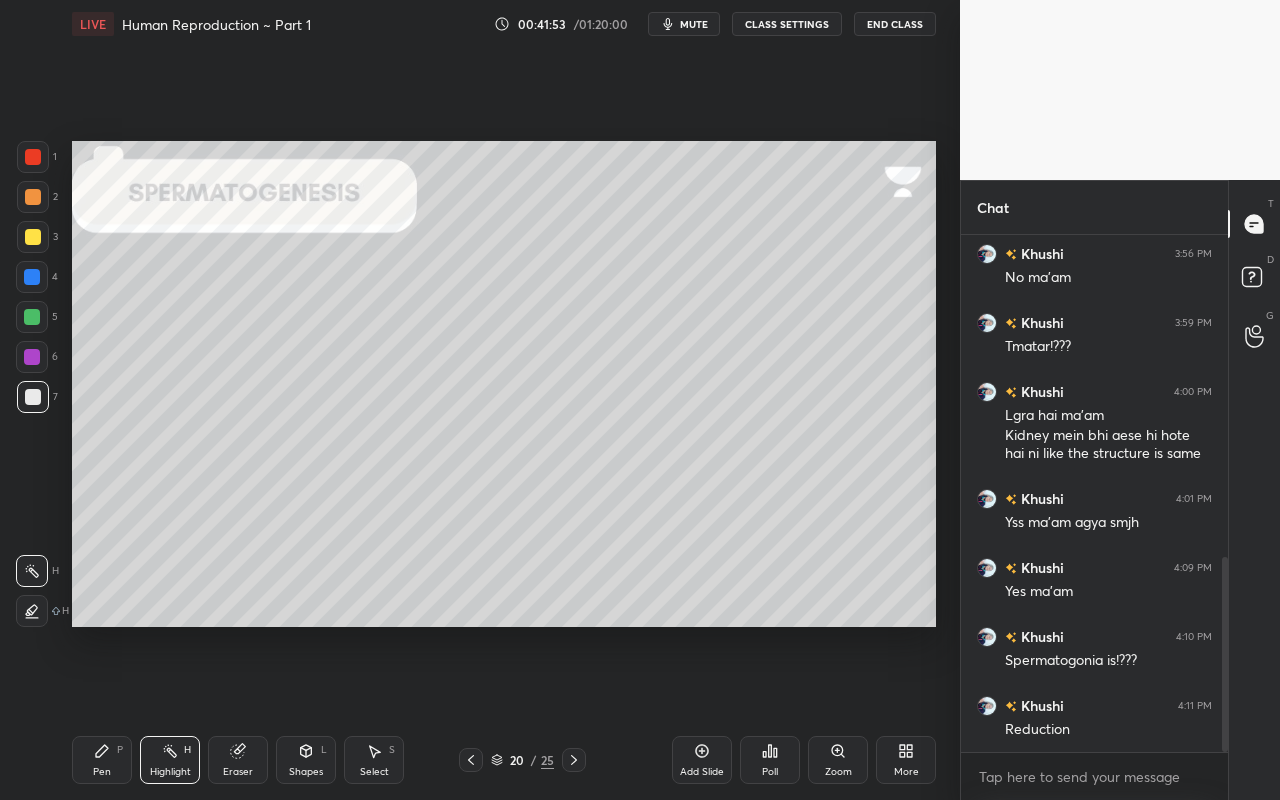 click 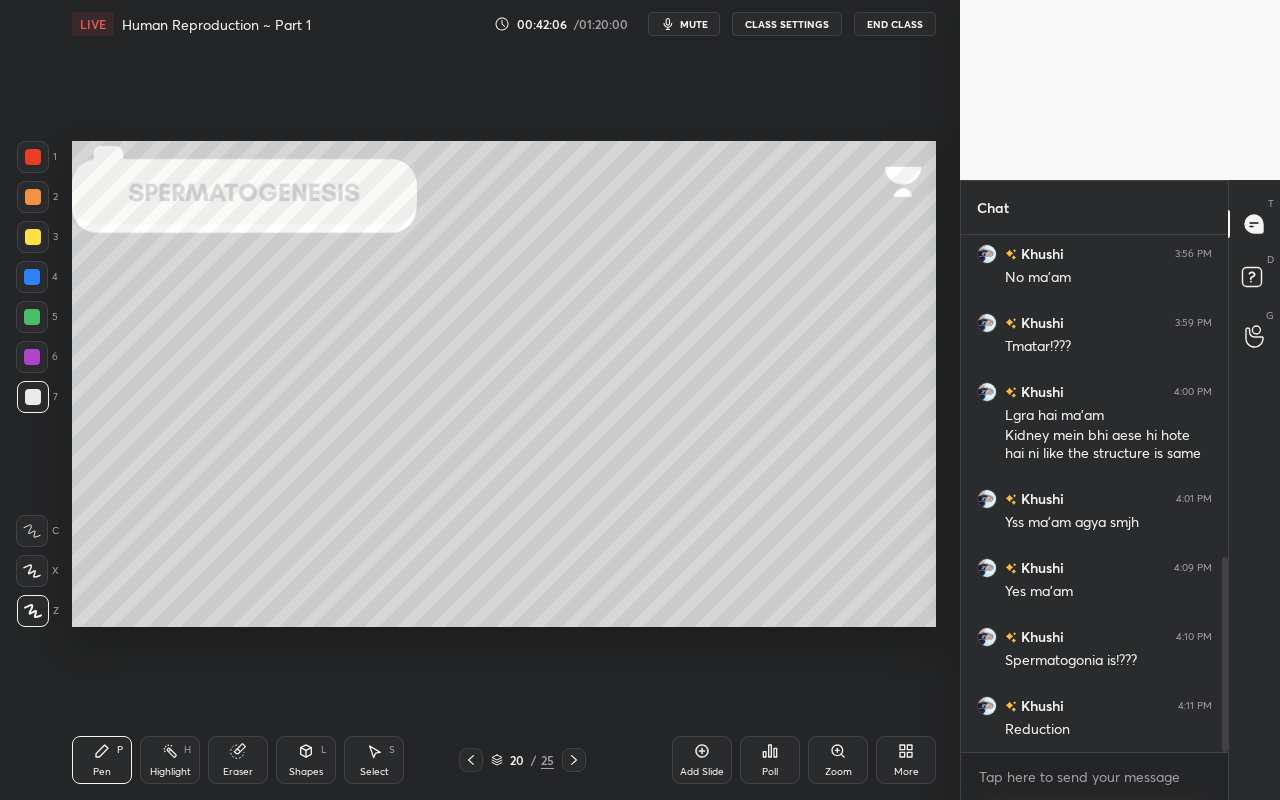 click on "1" at bounding box center [37, 157] 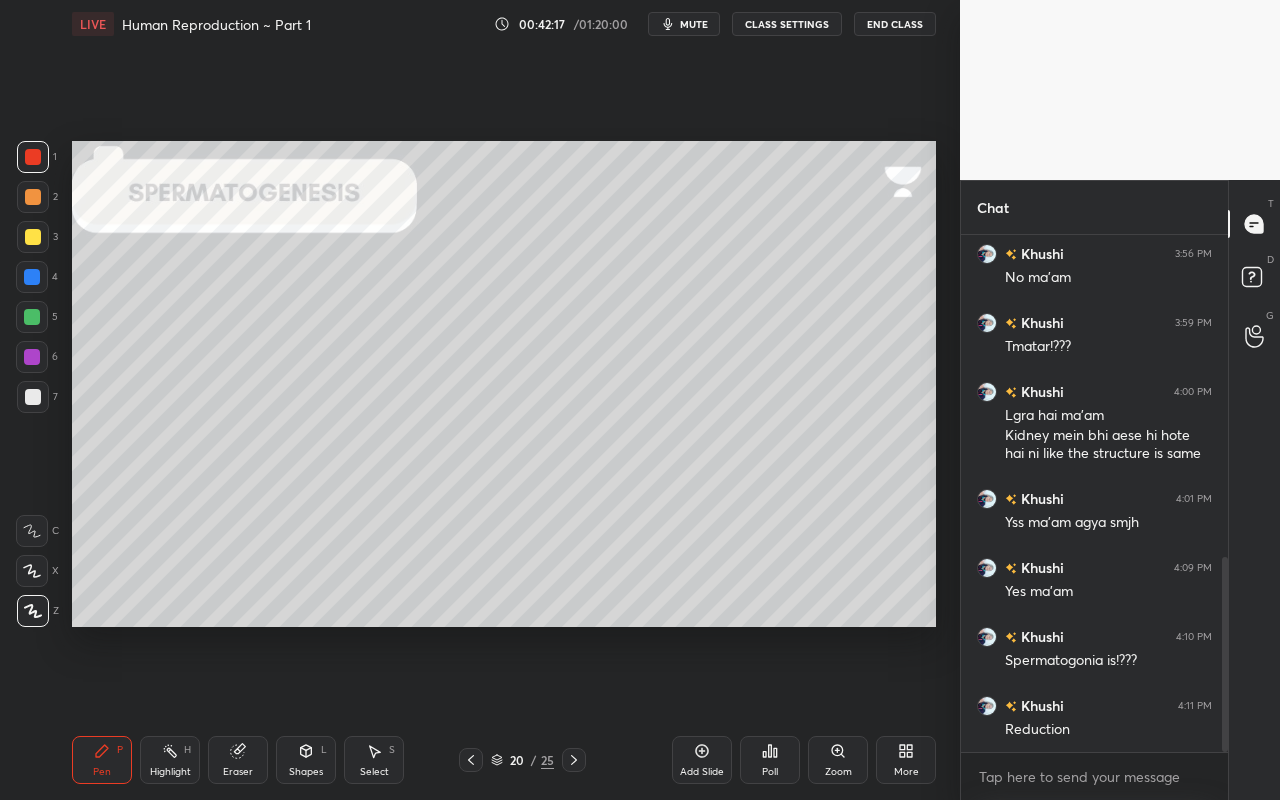 click on "Highlight" at bounding box center [170, 772] 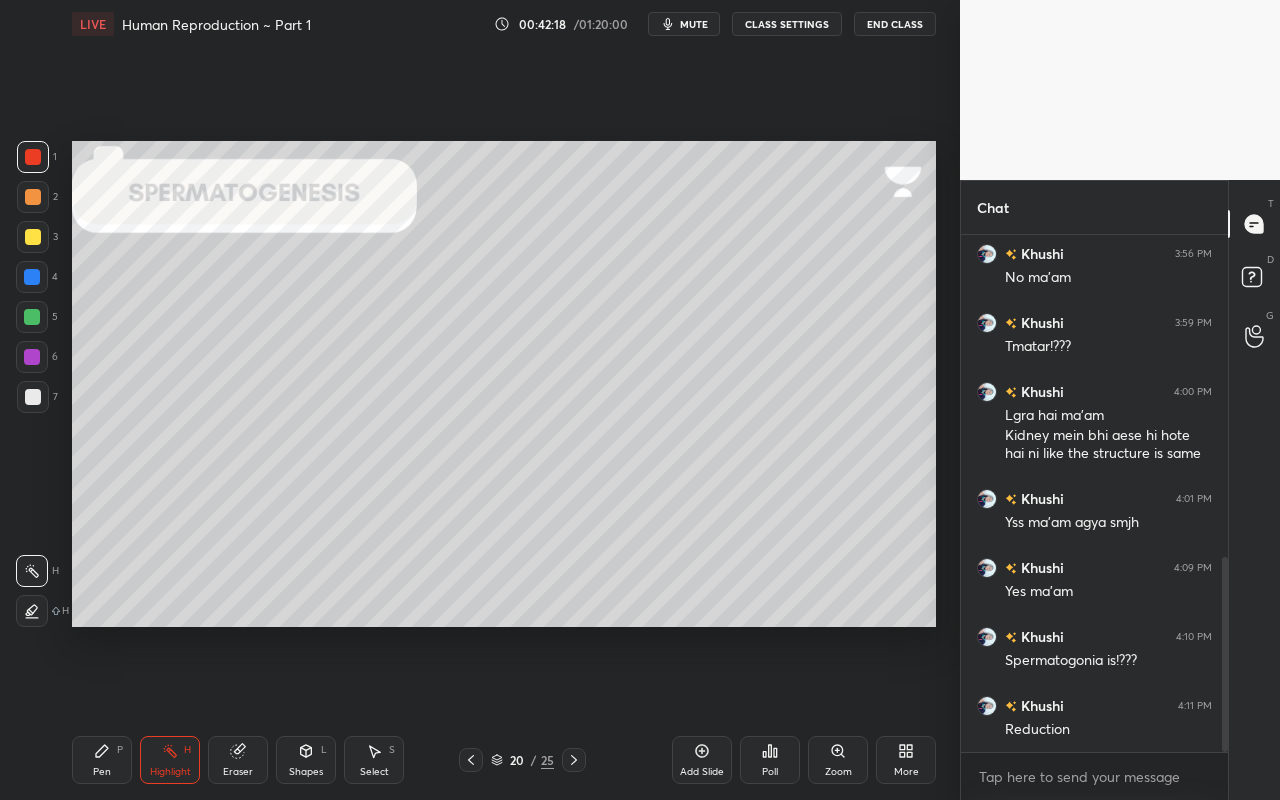 click at bounding box center (33, 397) 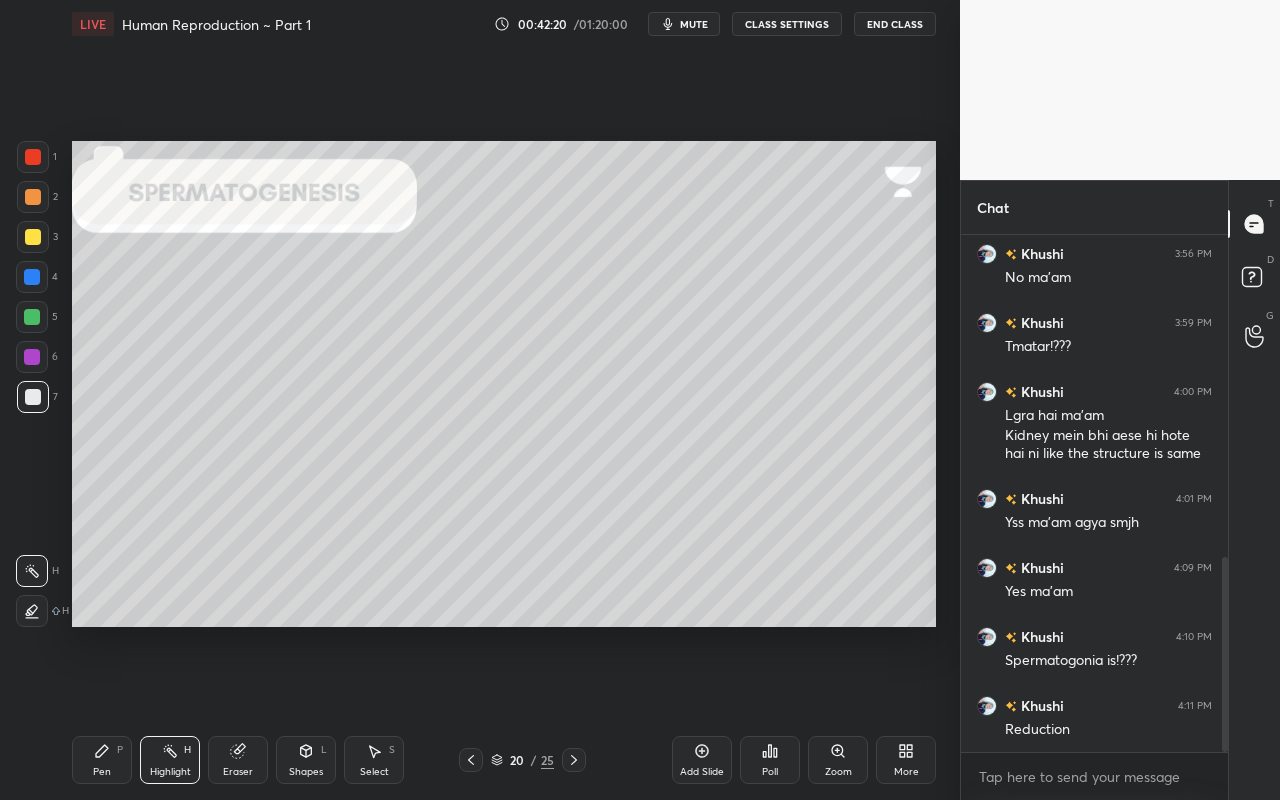 click on "Pen P" at bounding box center (102, 760) 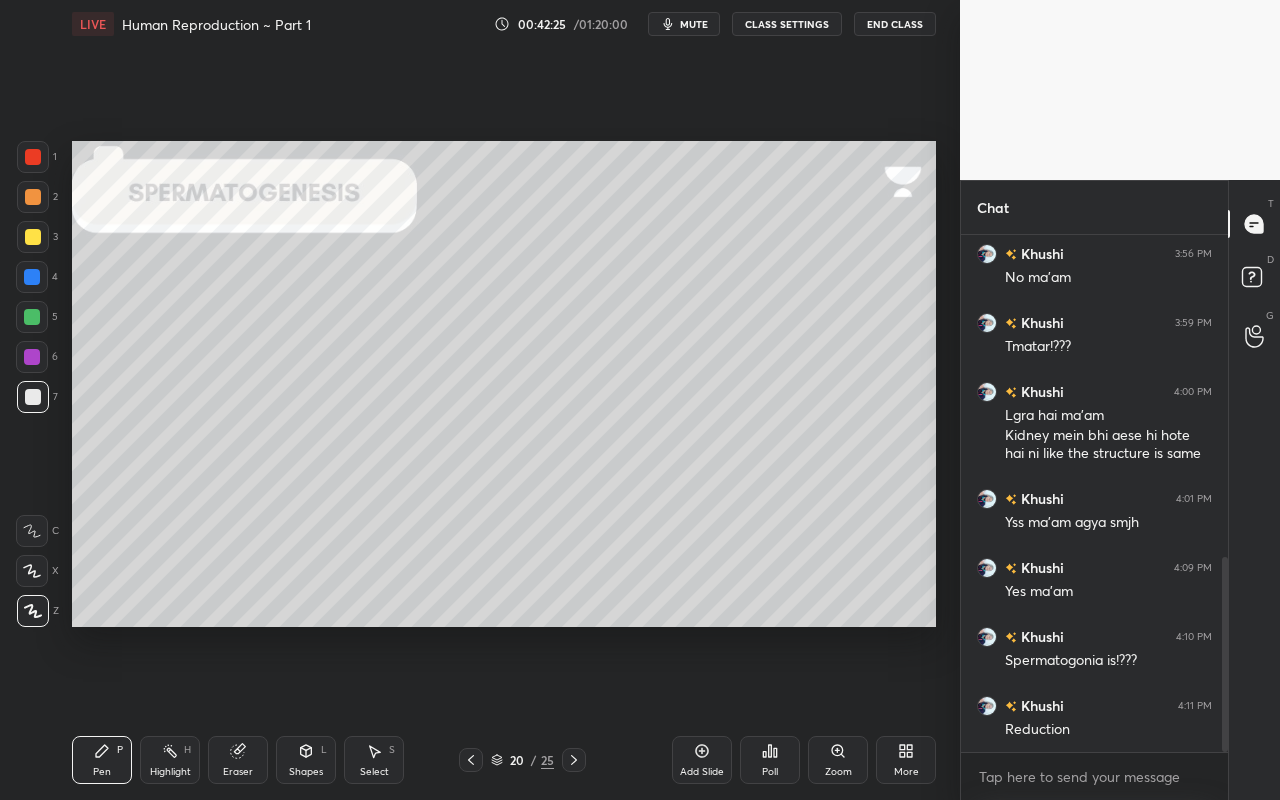 click at bounding box center (33, 157) 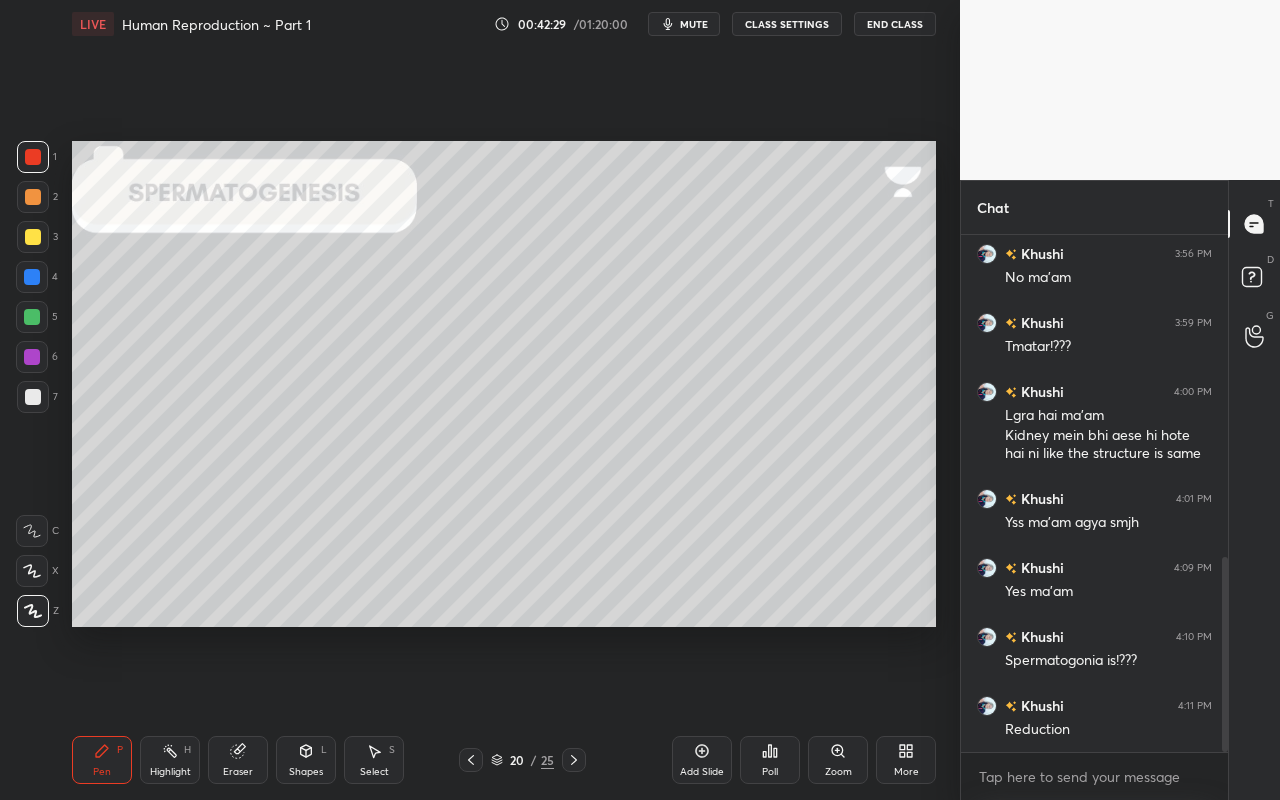 click on "Highlight" at bounding box center (170, 772) 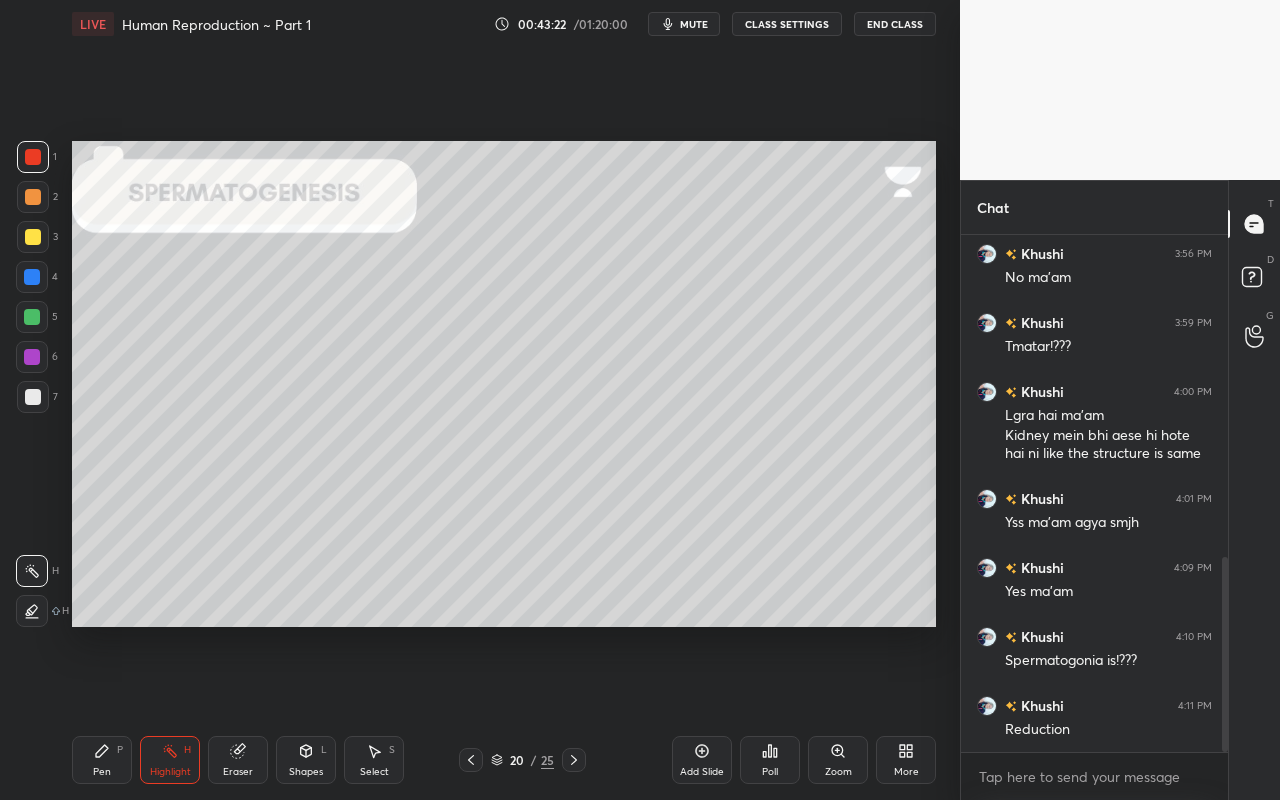 click at bounding box center (33, 397) 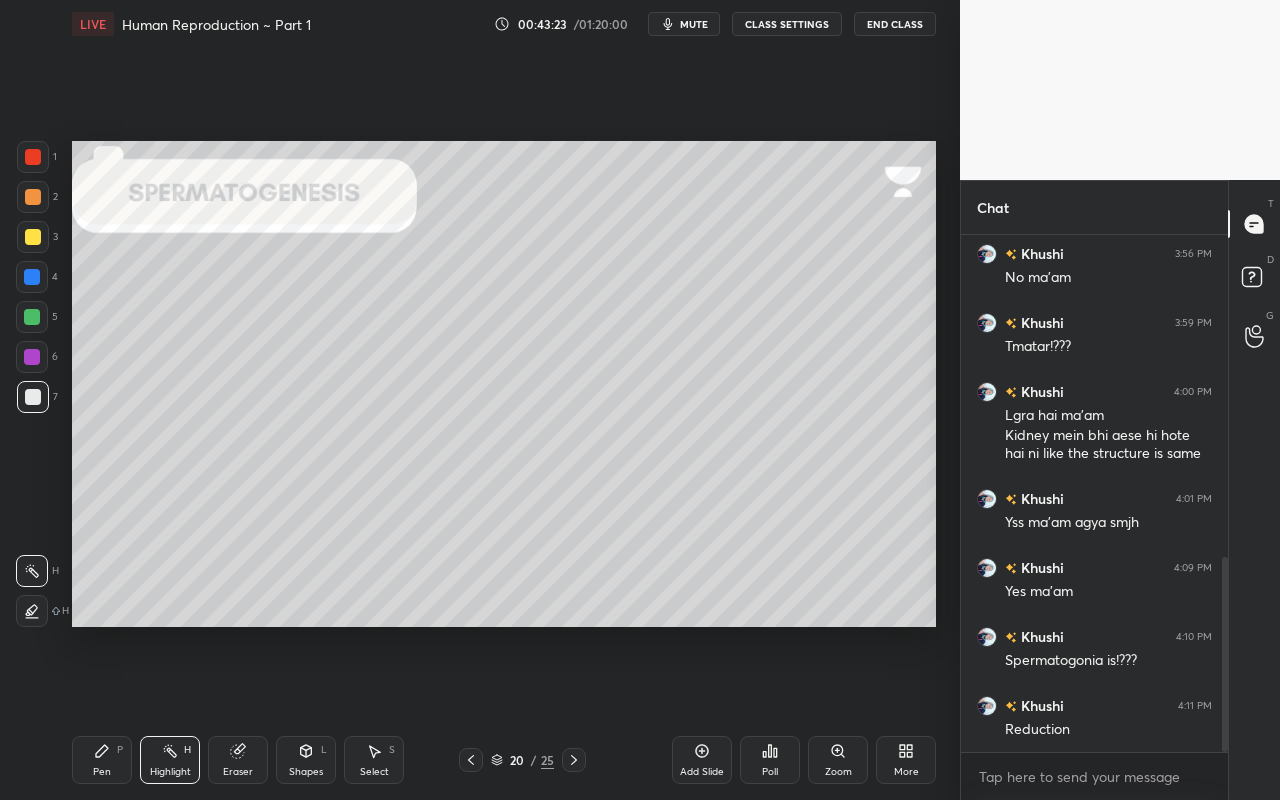 click on "Pen P" at bounding box center (102, 760) 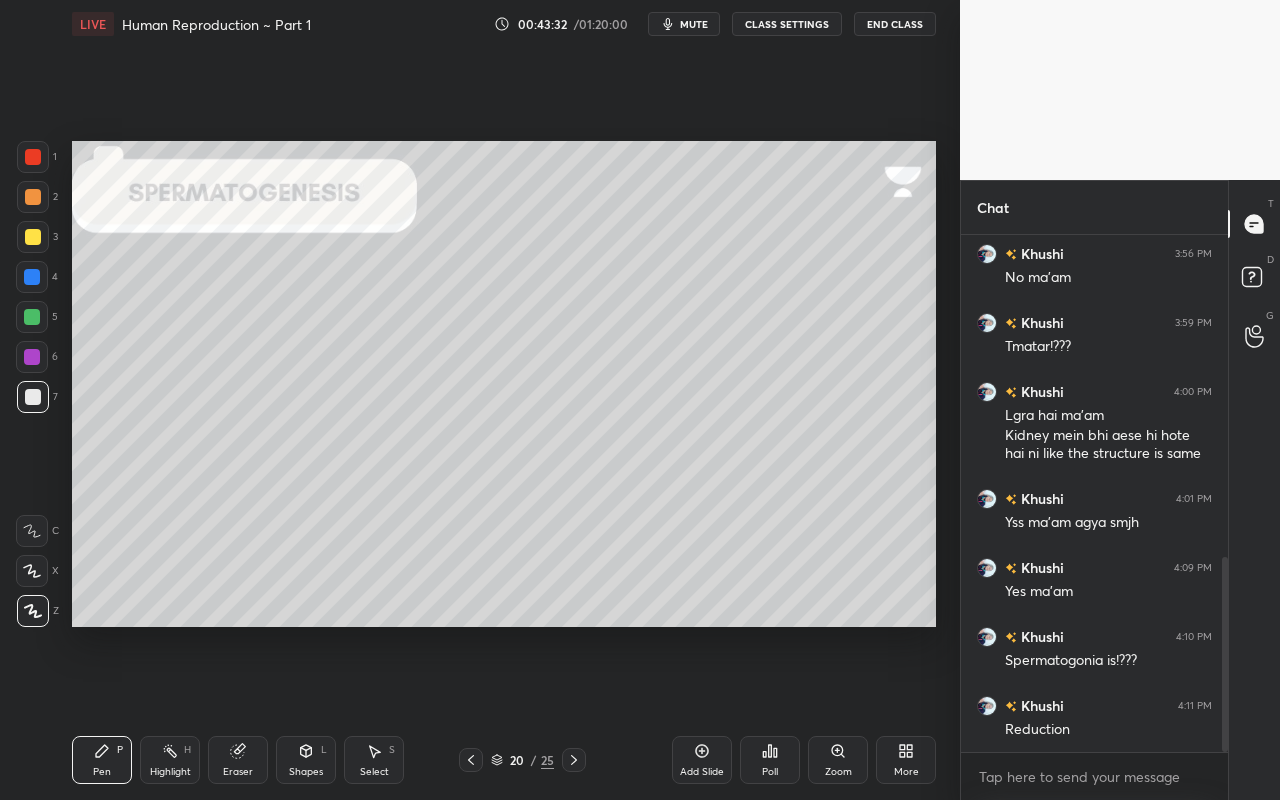 click at bounding box center [33, 157] 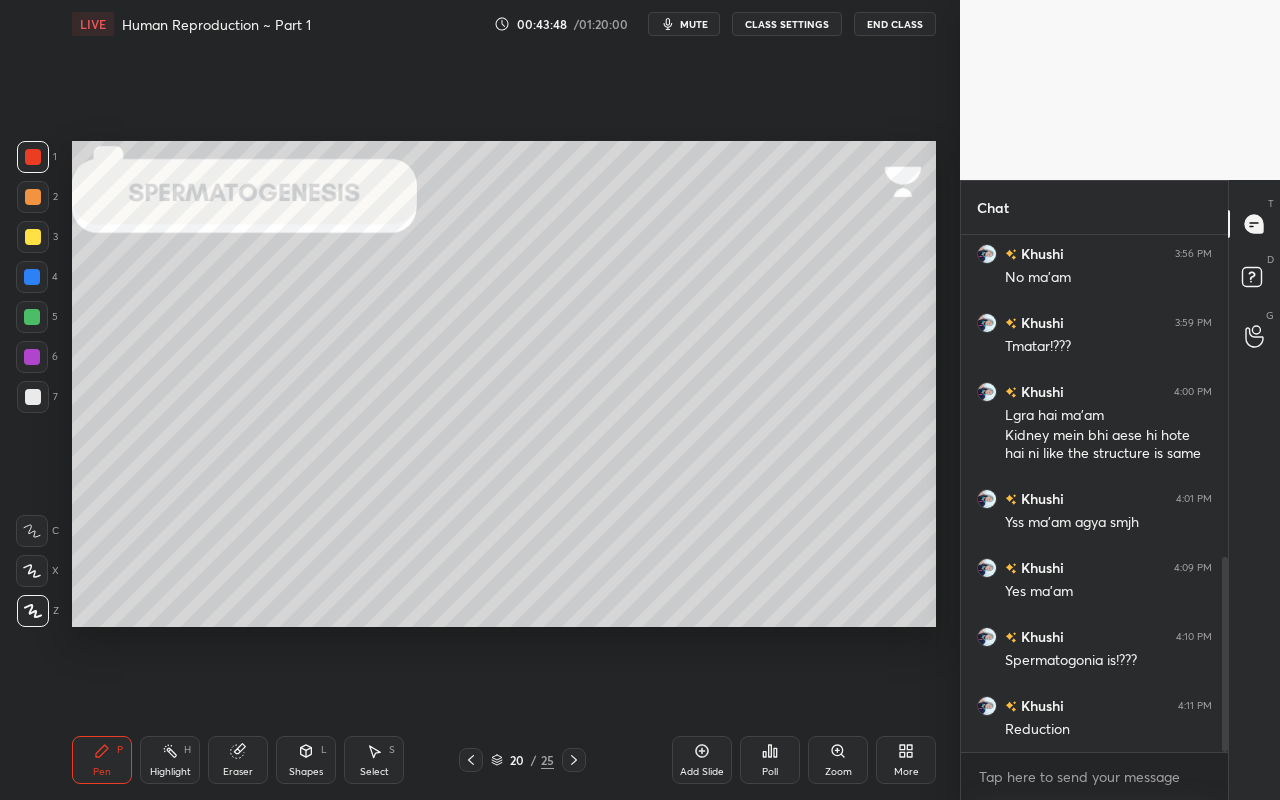 click at bounding box center (33, 397) 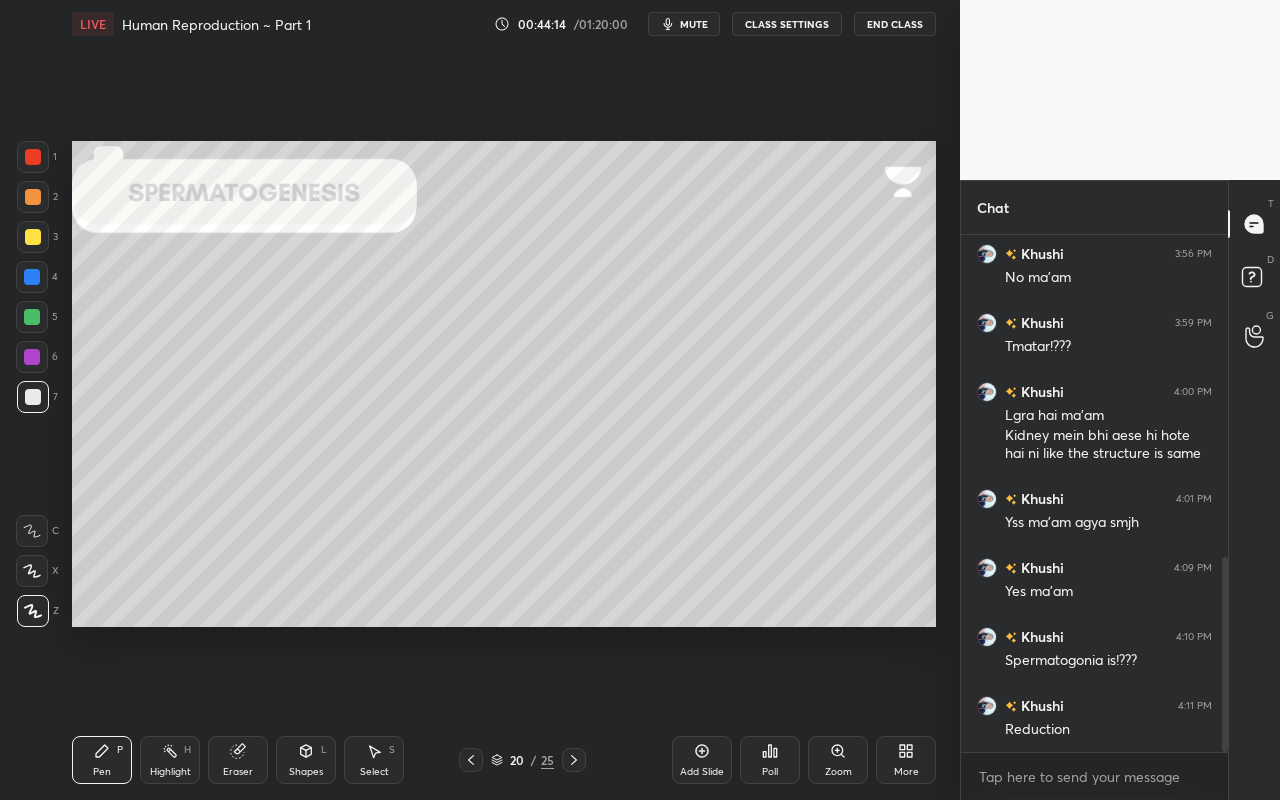 click on "Highlight H" at bounding box center (170, 760) 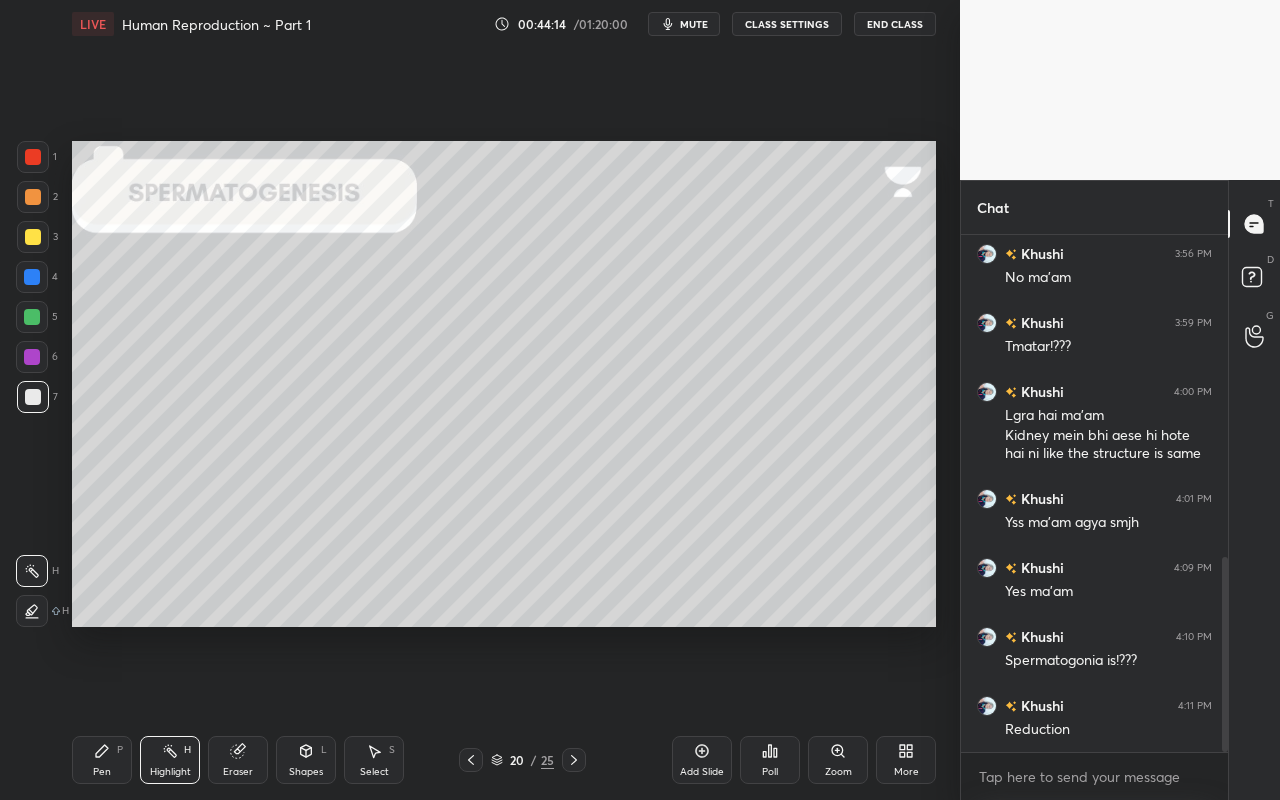 click 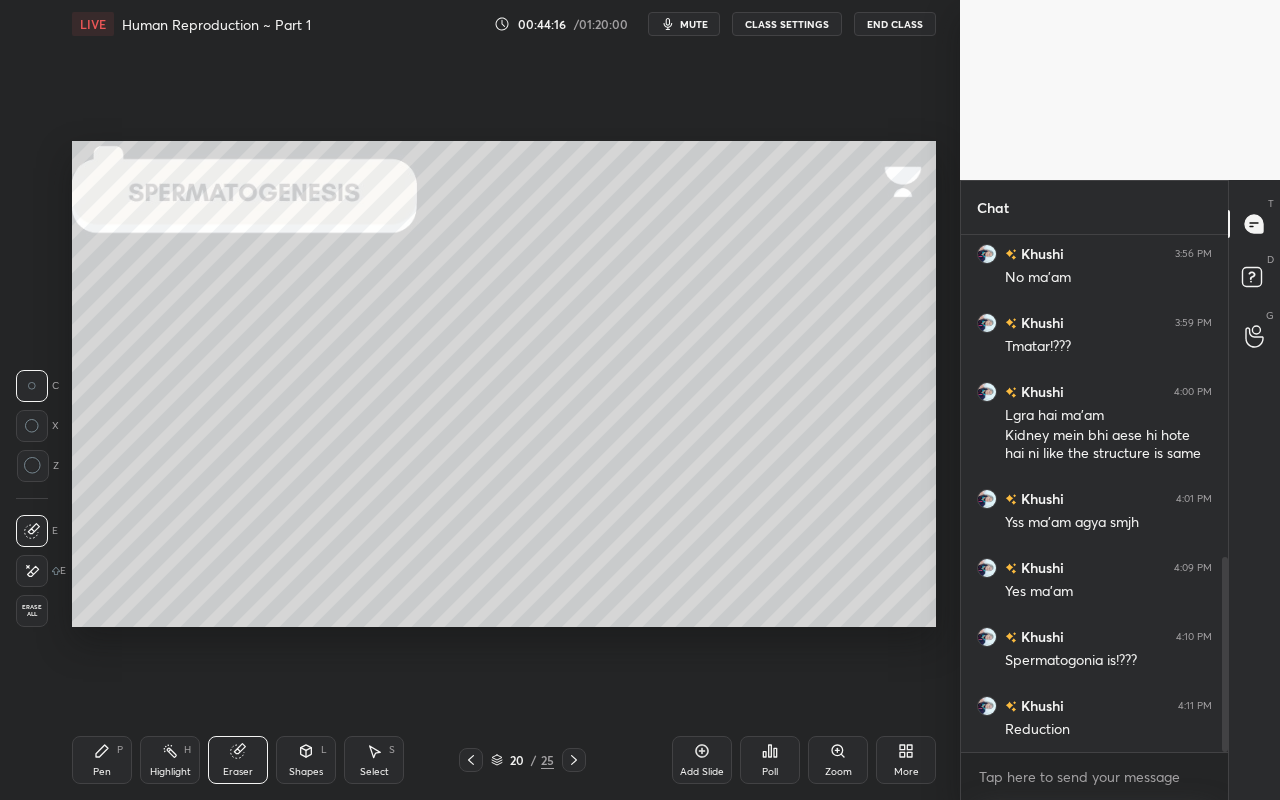click on "Pen P" at bounding box center (102, 760) 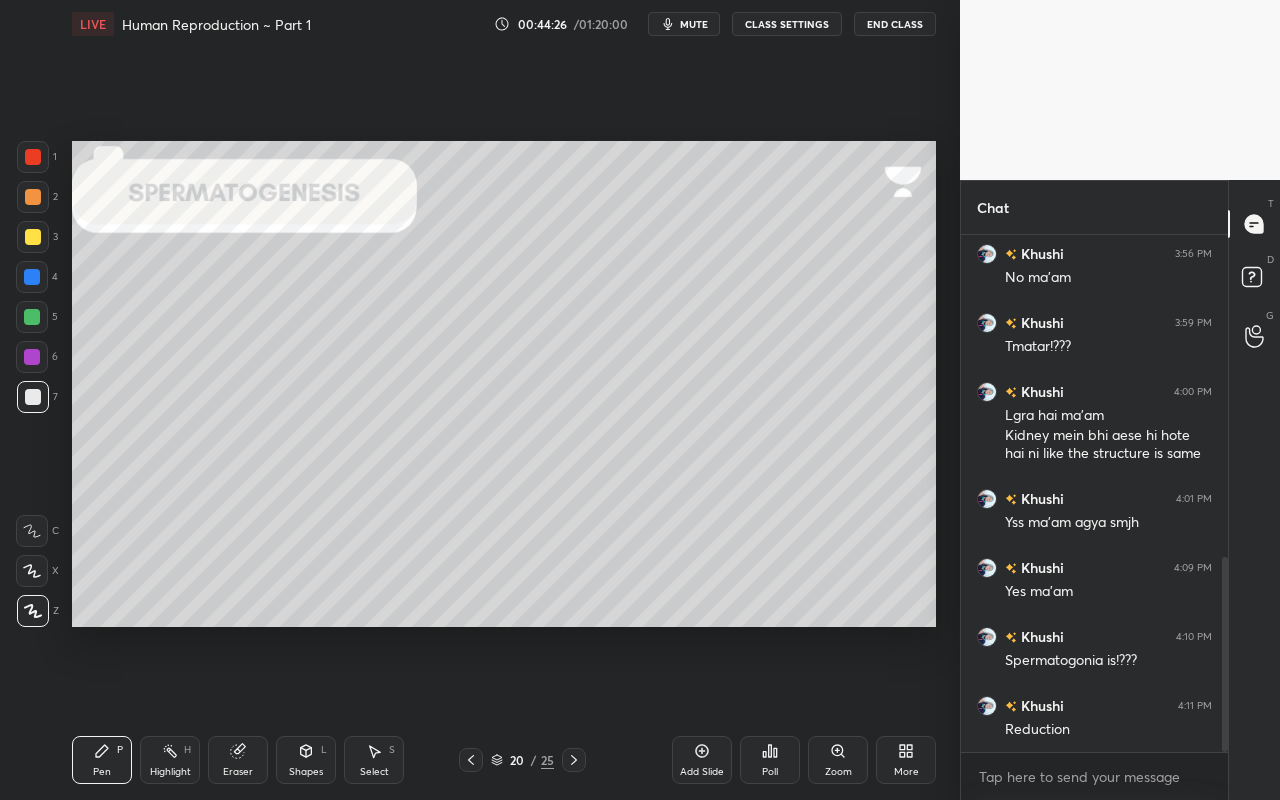 click on "Eraser" at bounding box center (238, 760) 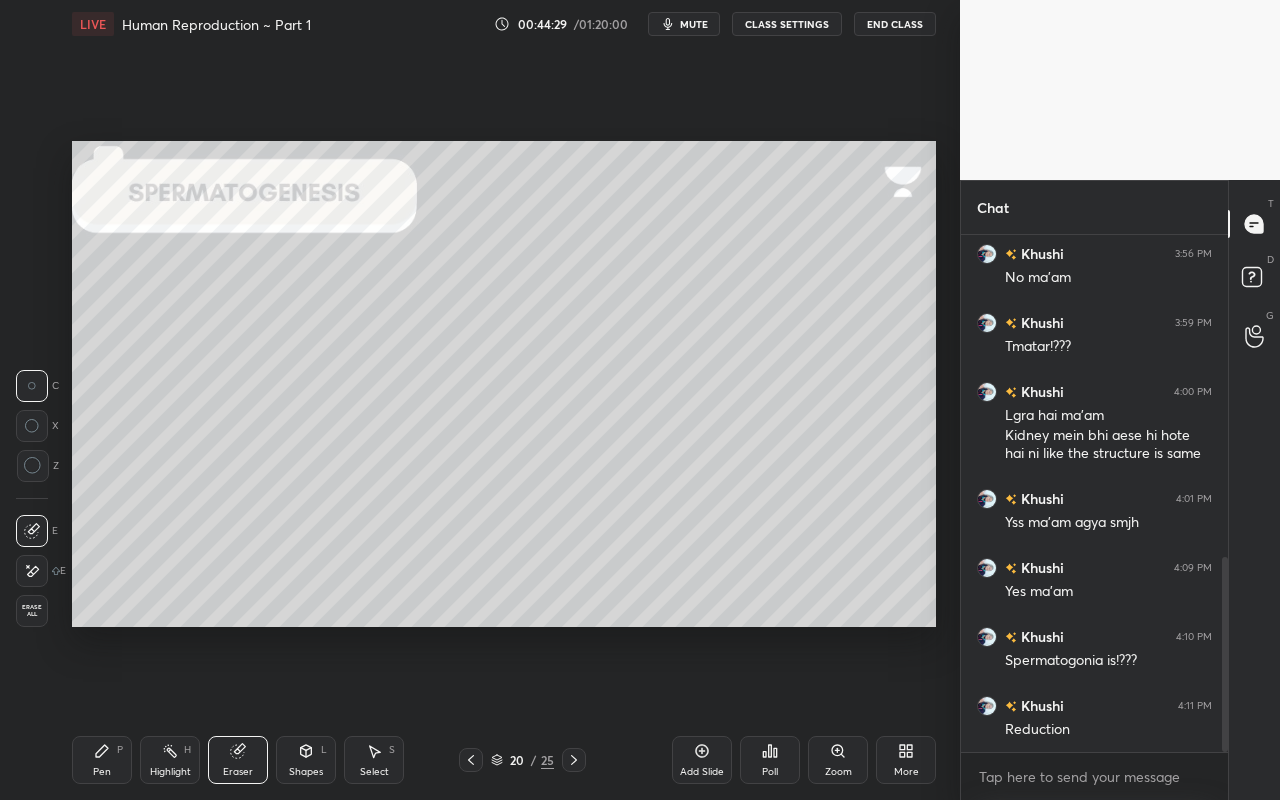drag, startPoint x: 107, startPoint y: 752, endPoint x: 117, endPoint y: 633, distance: 119.419426 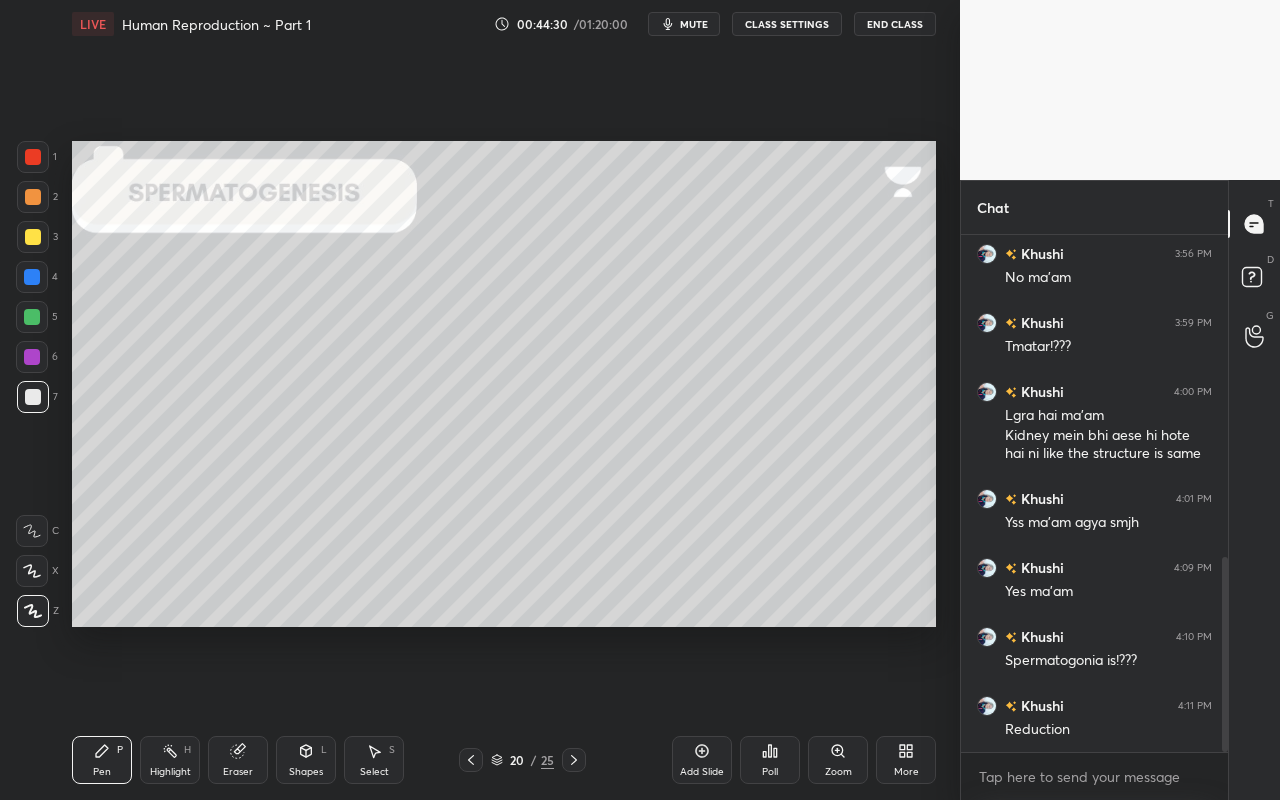 click at bounding box center [33, 157] 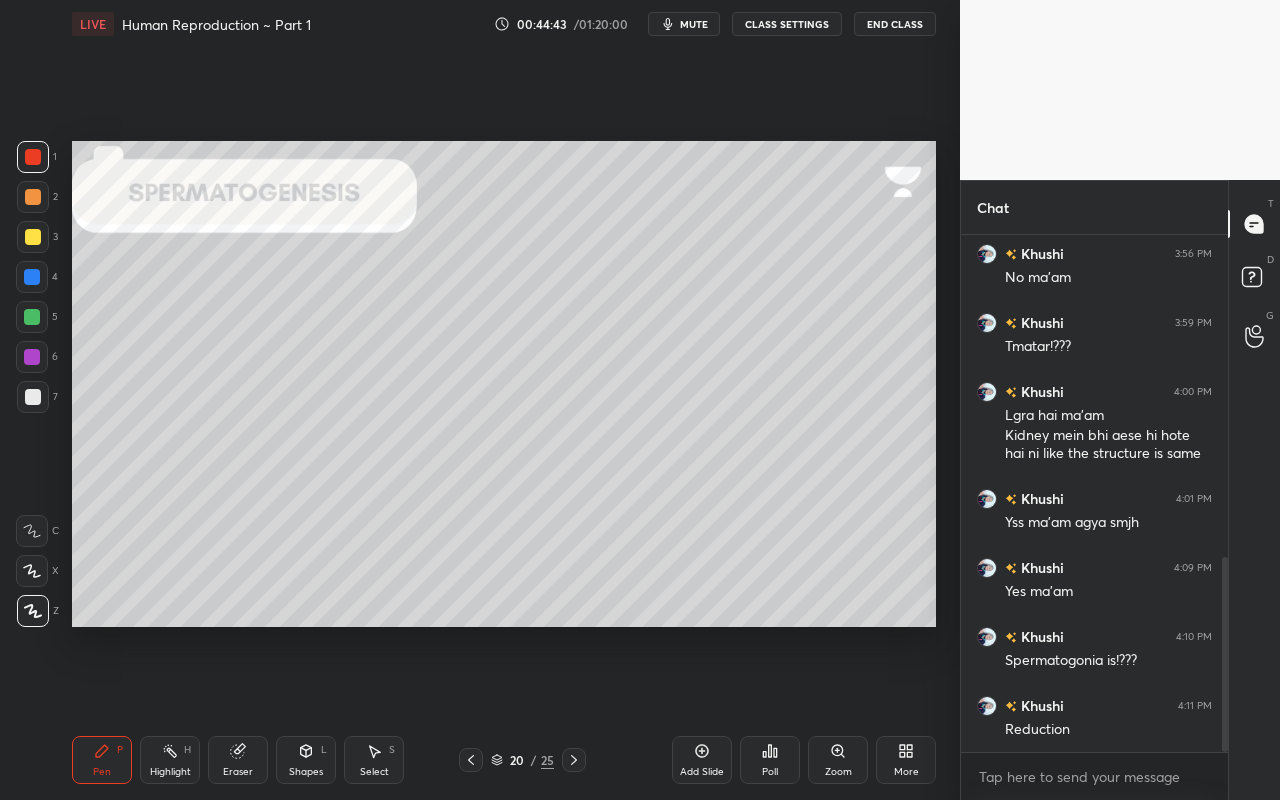 drag, startPoint x: 21, startPoint y: 377, endPoint x: 43, endPoint y: 392, distance: 26.627054 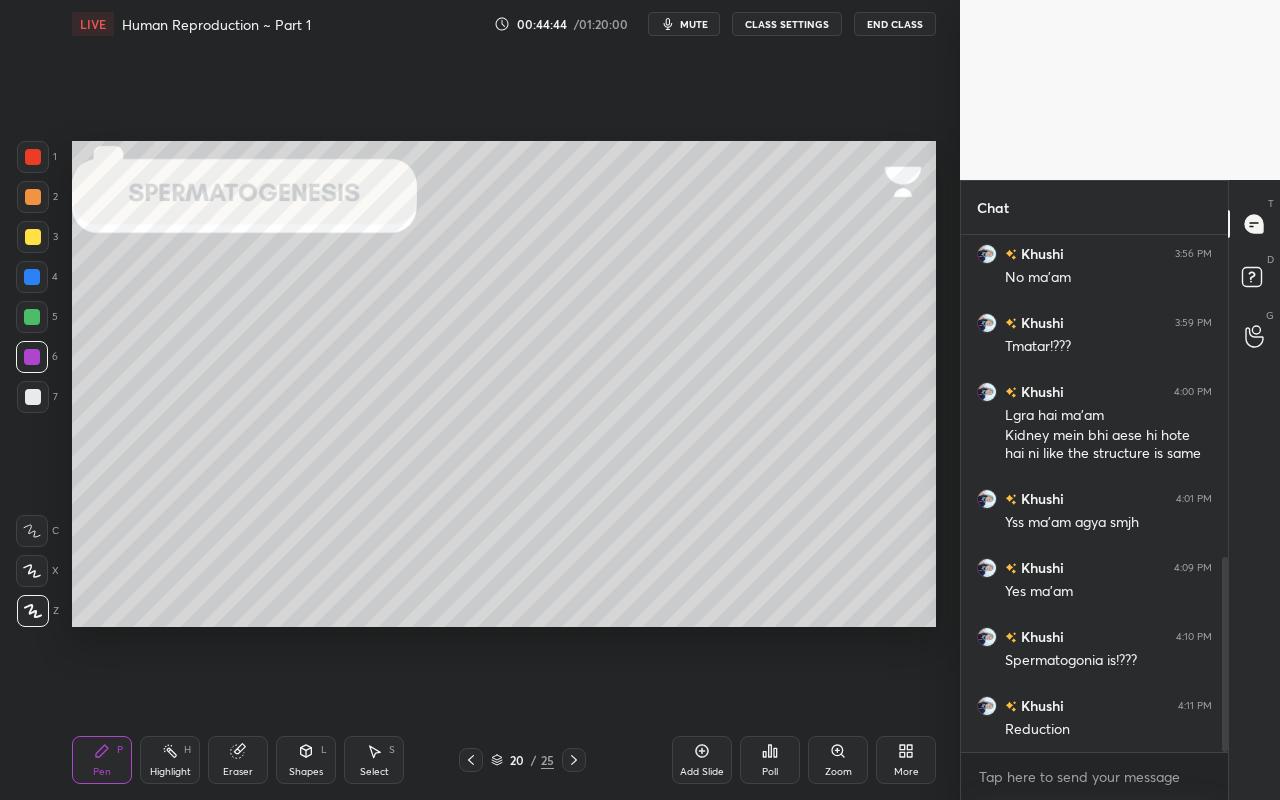 click at bounding box center [33, 397] 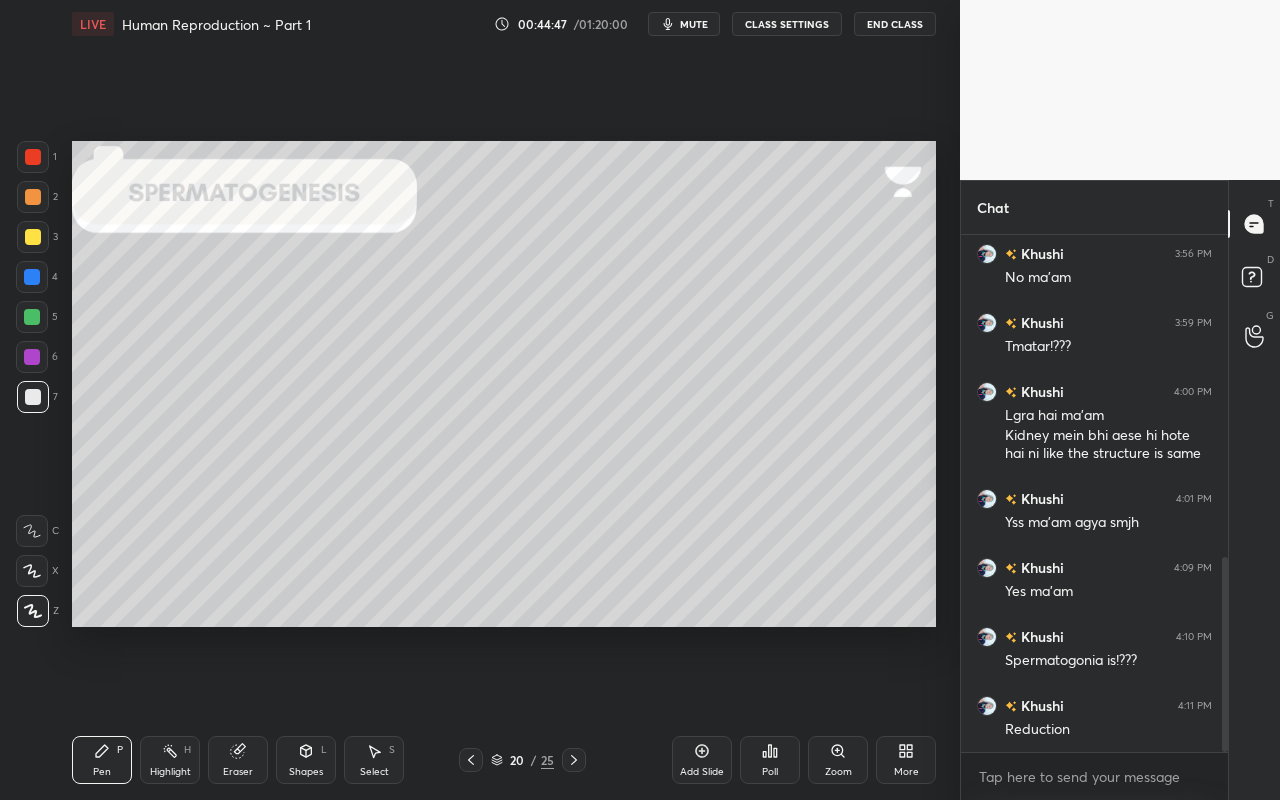 drag, startPoint x: 166, startPoint y: 758, endPoint x: 170, endPoint y: 745, distance: 13.601471 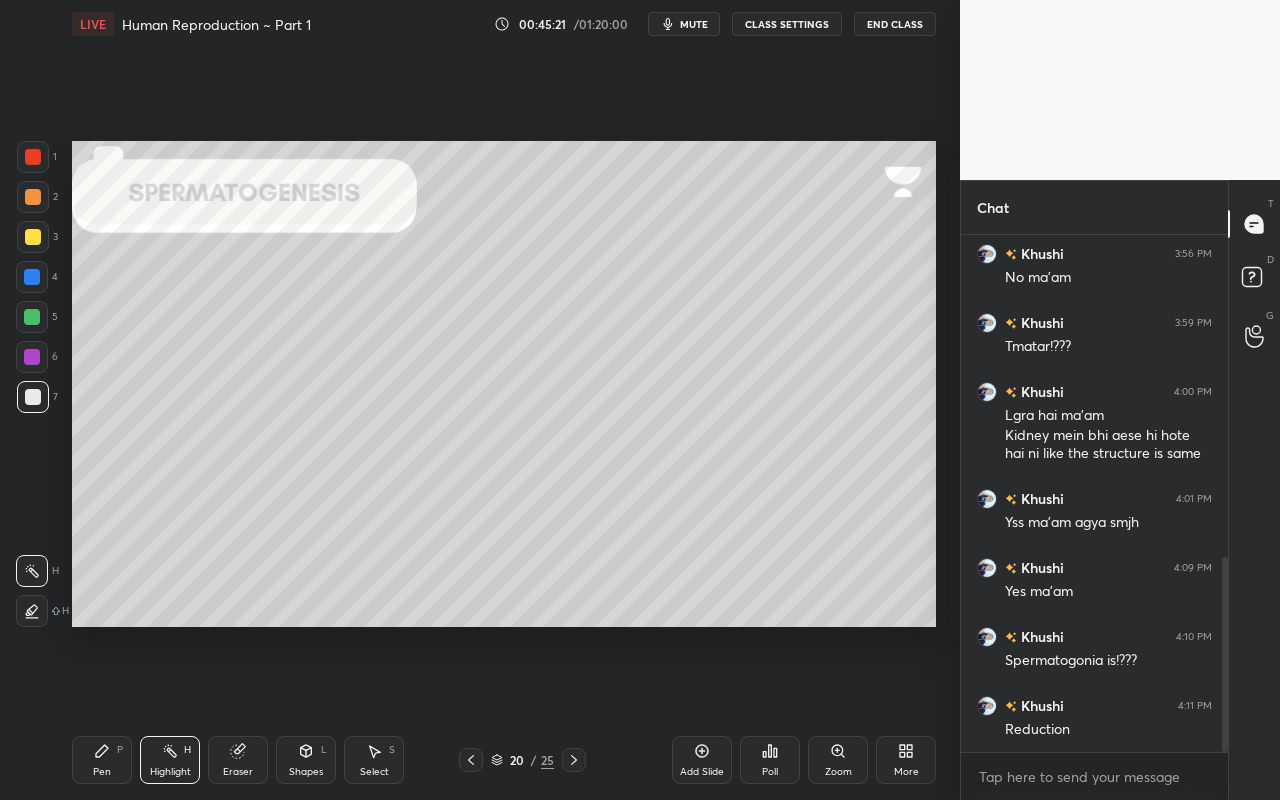 drag, startPoint x: 22, startPoint y: 153, endPoint x: 56, endPoint y: 280, distance: 131.47243 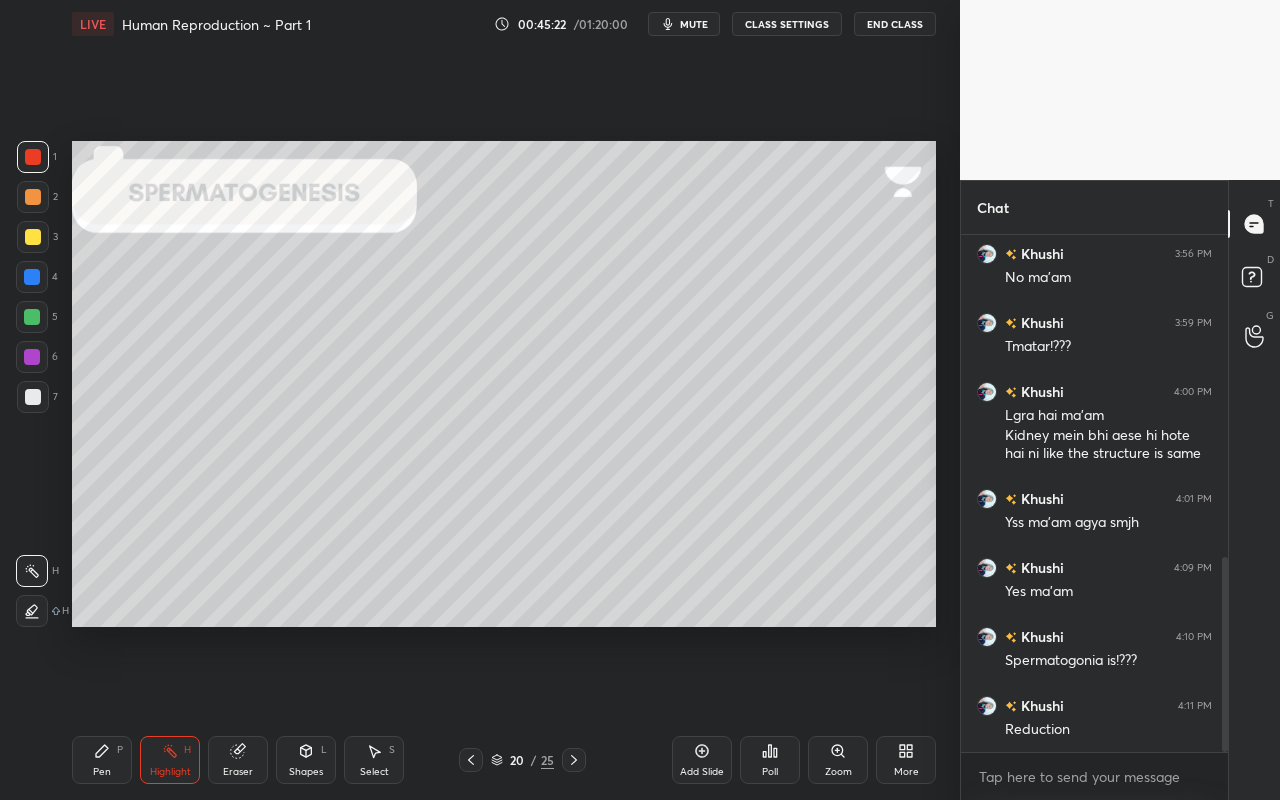 drag, startPoint x: 103, startPoint y: 757, endPoint x: 92, endPoint y: 723, distance: 35.735138 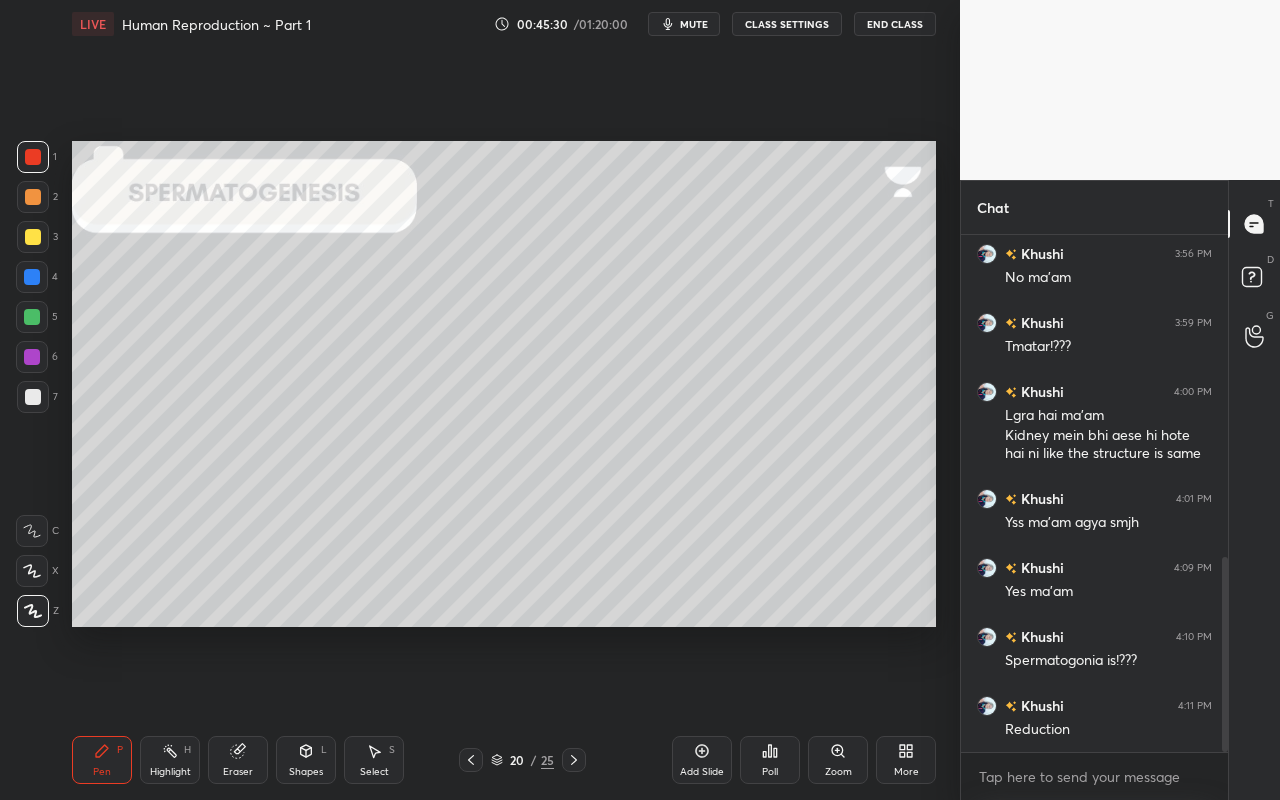 click at bounding box center (33, 197) 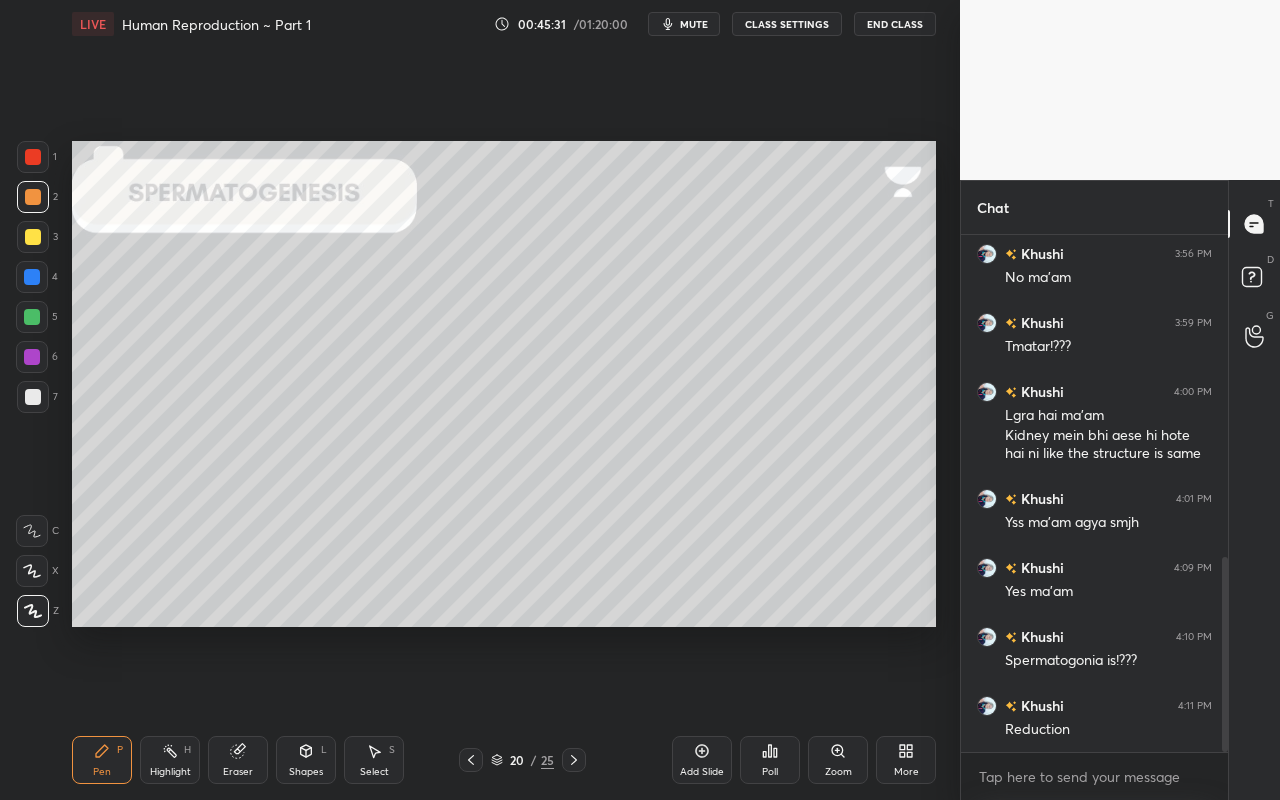 drag, startPoint x: 48, startPoint y: 389, endPoint x: 62, endPoint y: 386, distance: 14.3178215 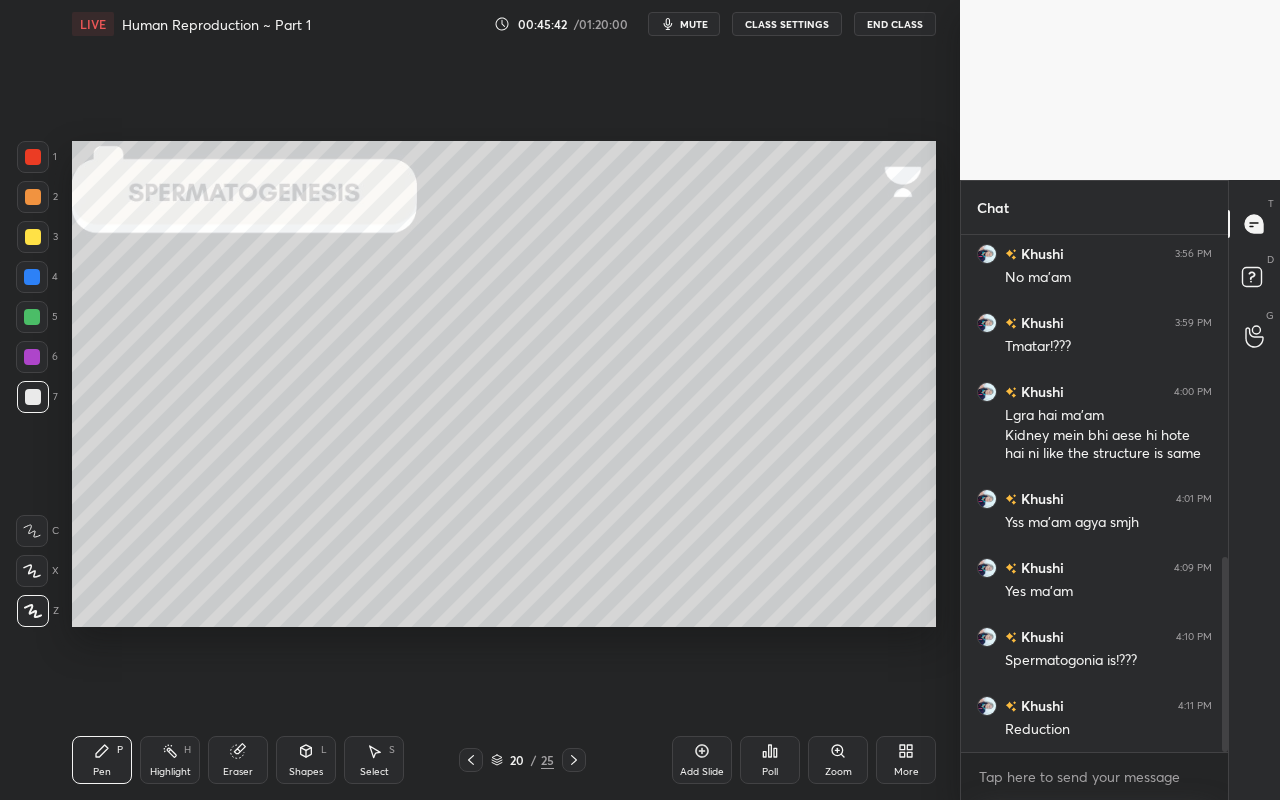 click on "Highlight H" at bounding box center (170, 760) 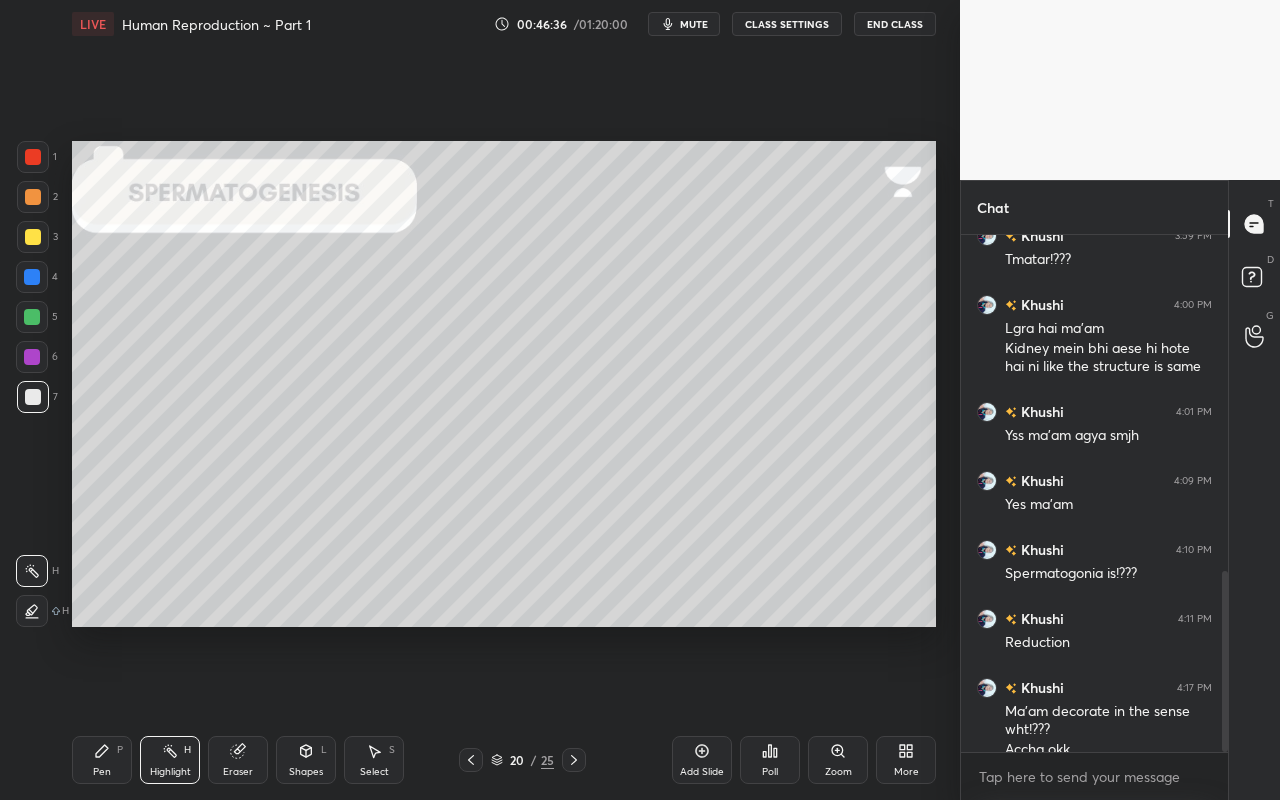scroll, scrollTop: 958, scrollLeft: 0, axis: vertical 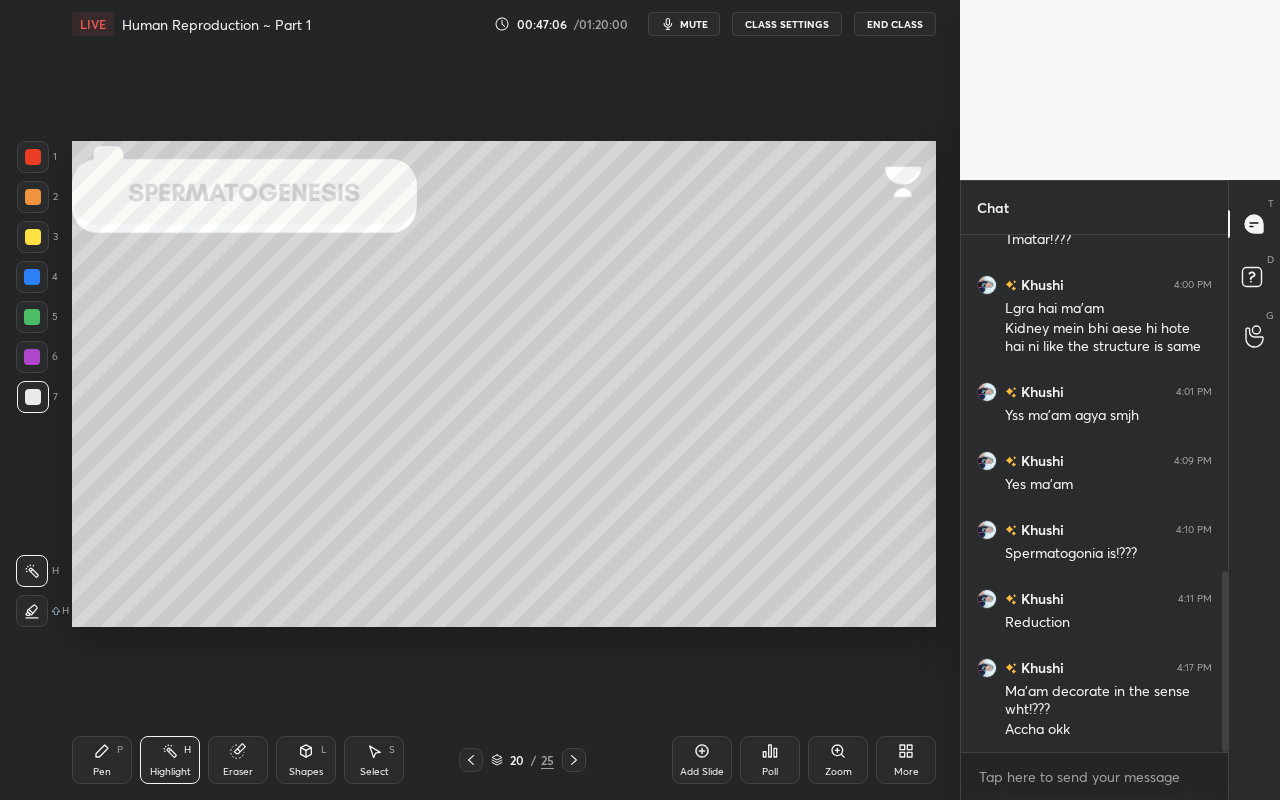 click 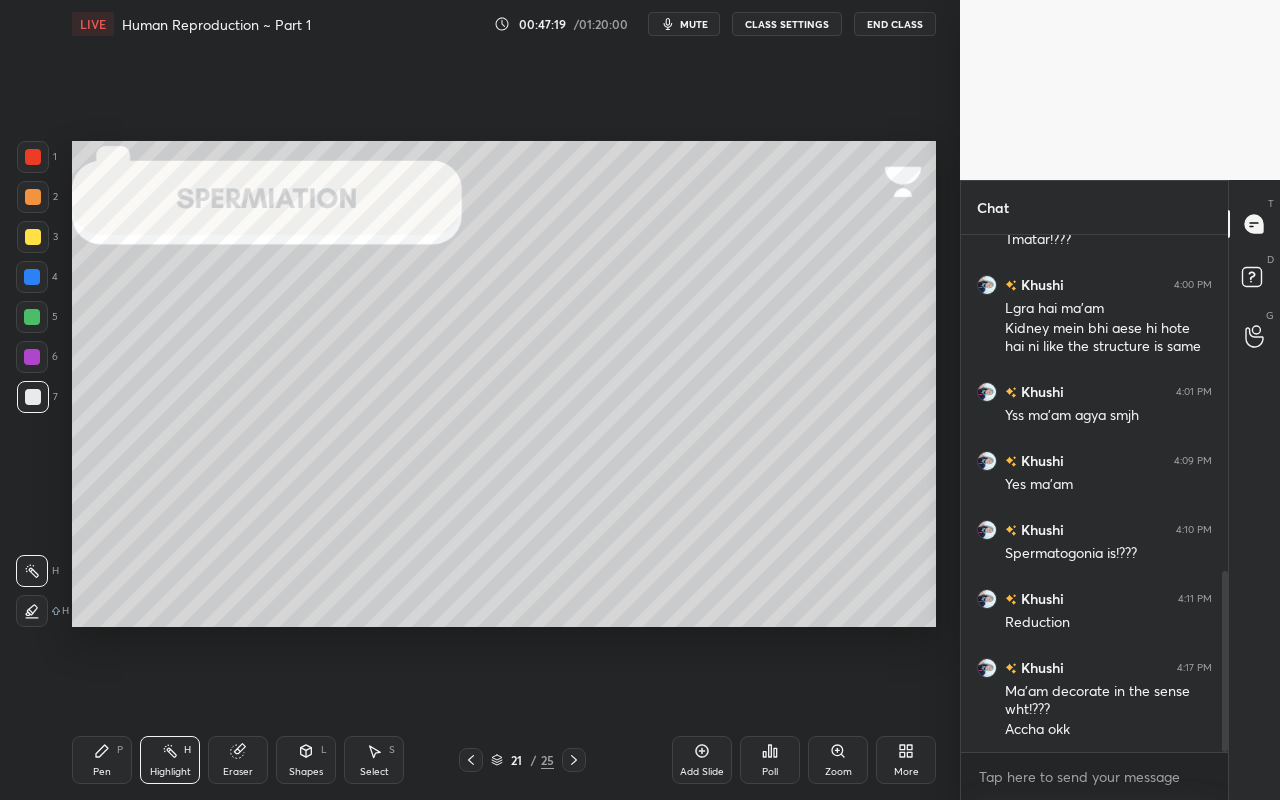 click at bounding box center [33, 157] 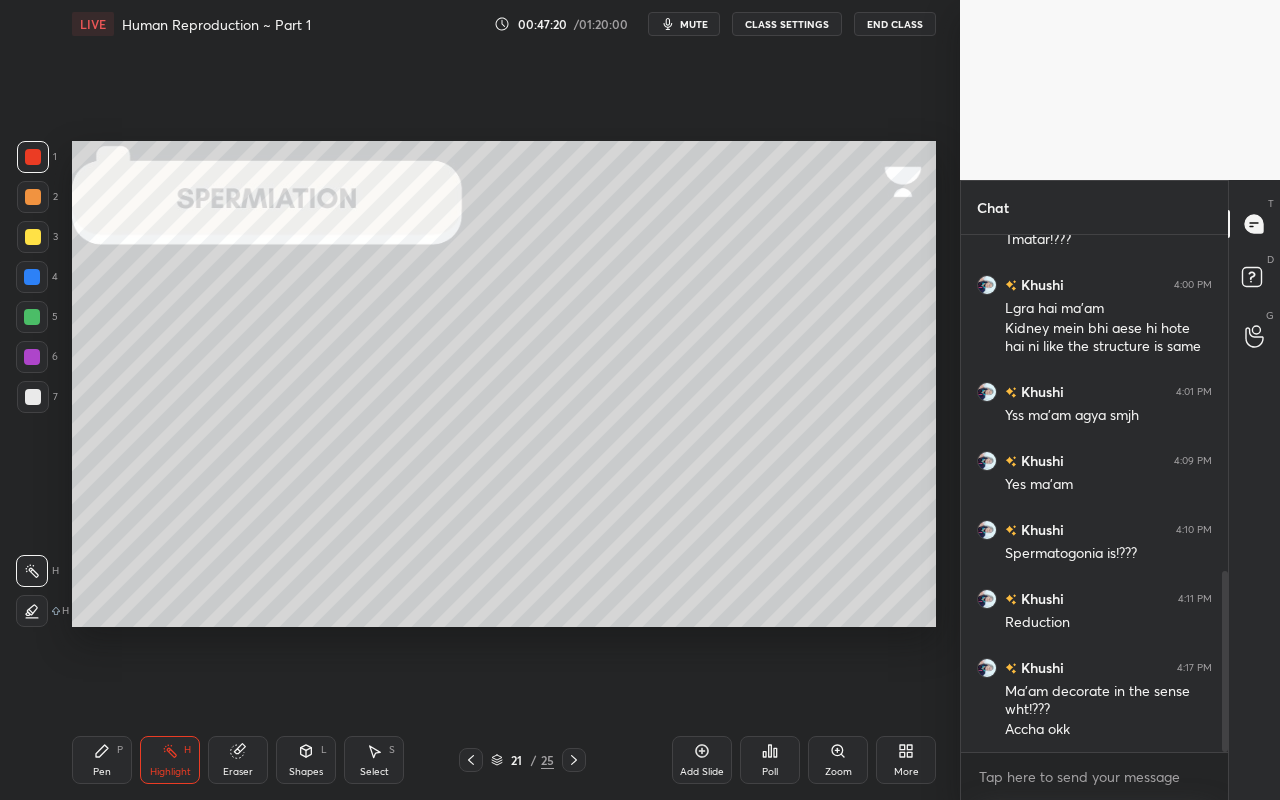 drag, startPoint x: 104, startPoint y: 759, endPoint x: 101, endPoint y: 728, distance: 31.144823 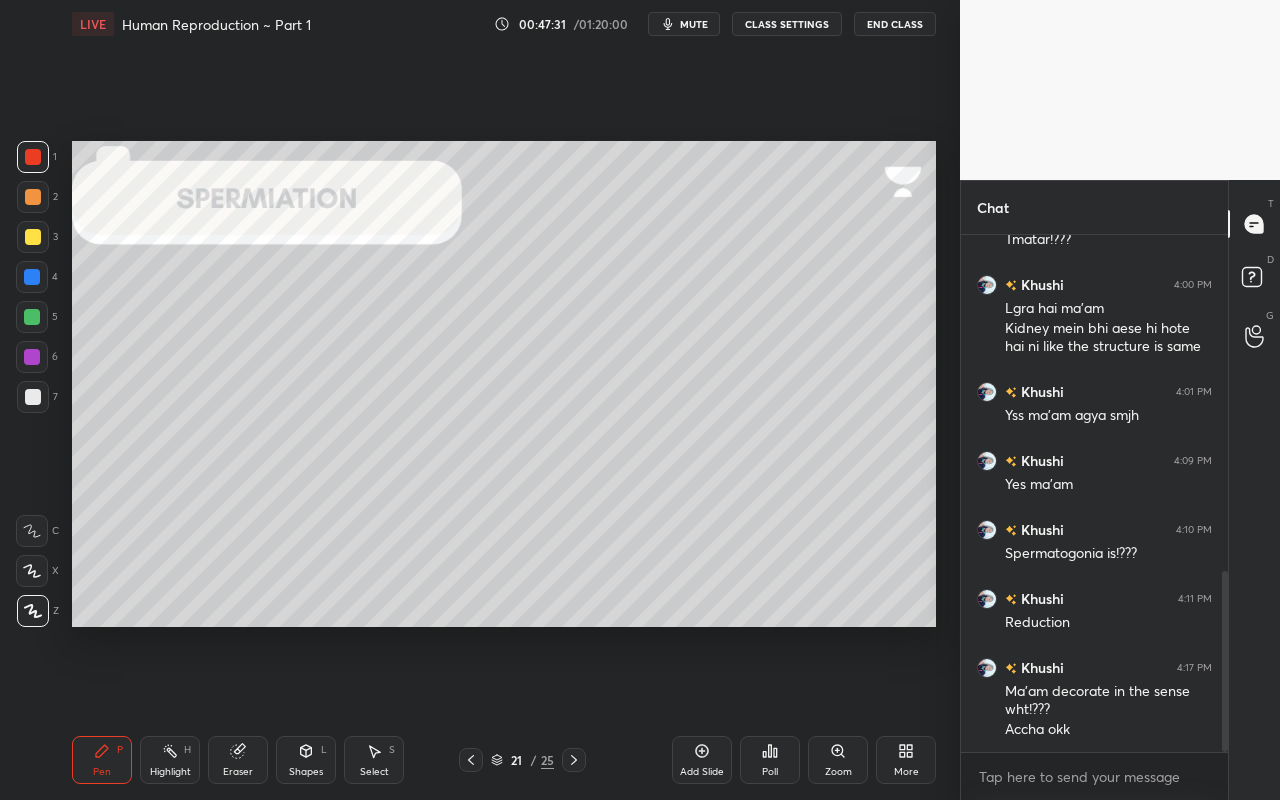 click at bounding box center [33, 237] 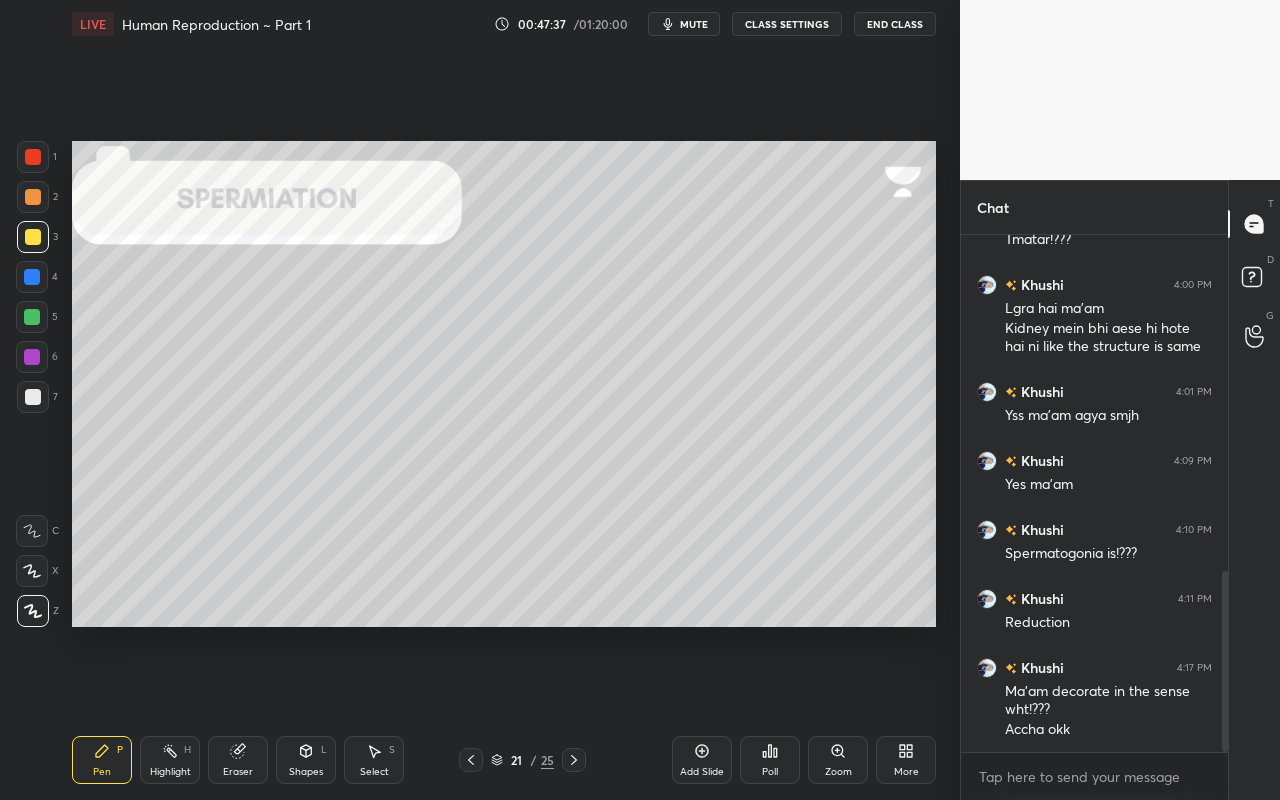 drag, startPoint x: 24, startPoint y: 275, endPoint x: 41, endPoint y: 272, distance: 17.262676 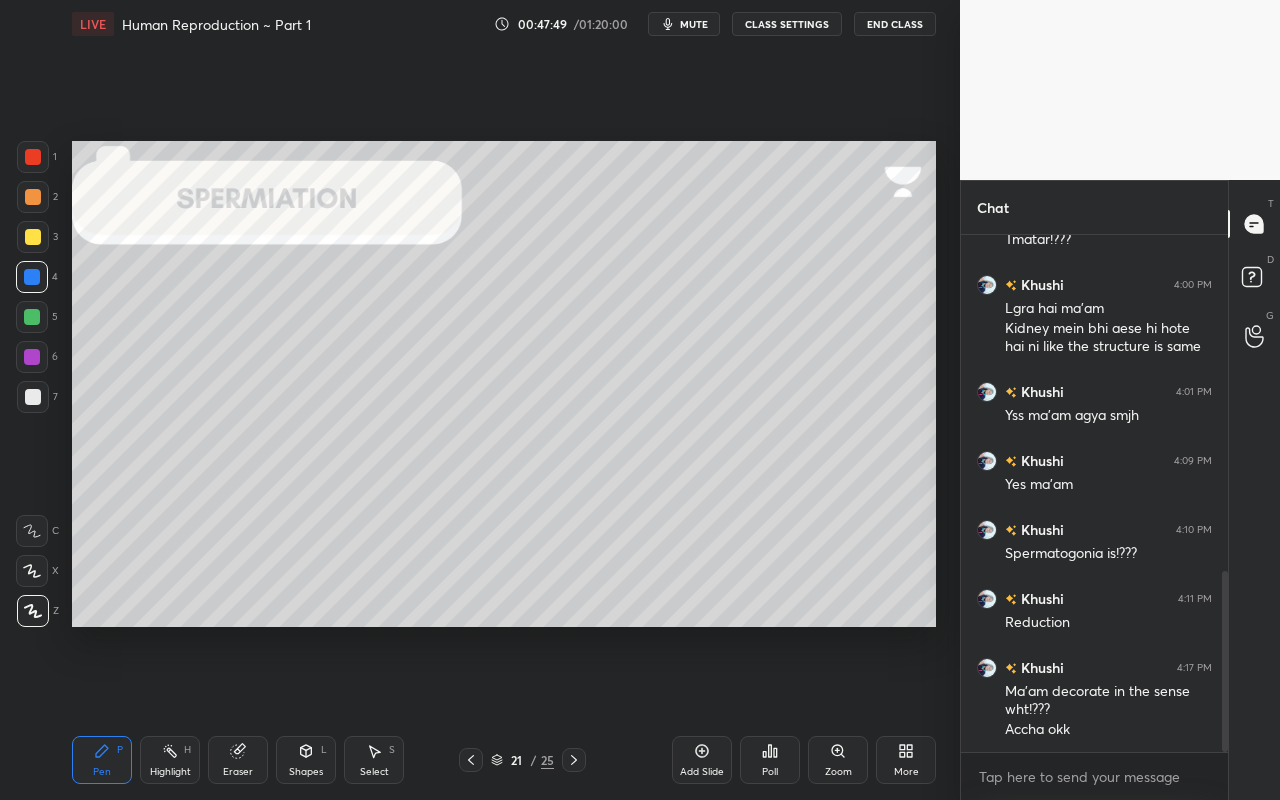 click at bounding box center (33, 237) 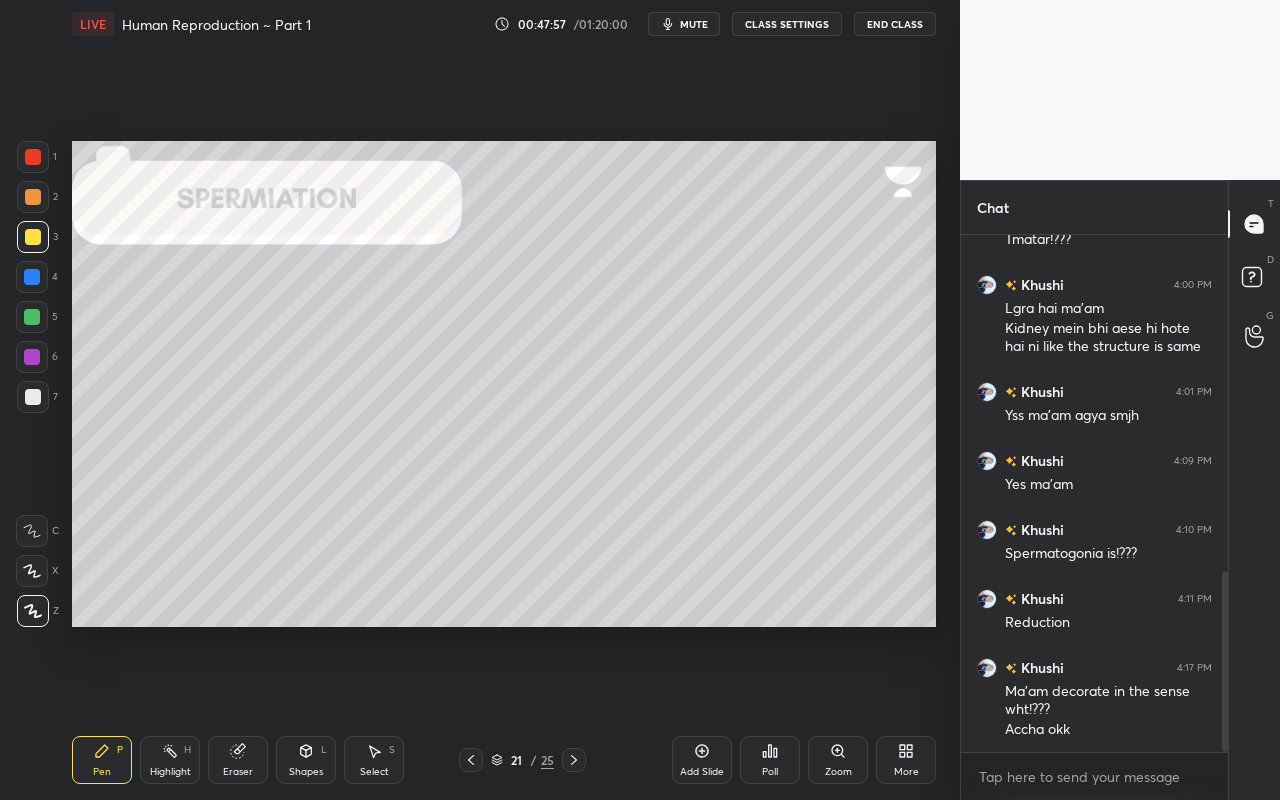 drag, startPoint x: 29, startPoint y: 281, endPoint x: 64, endPoint y: 289, distance: 35.902645 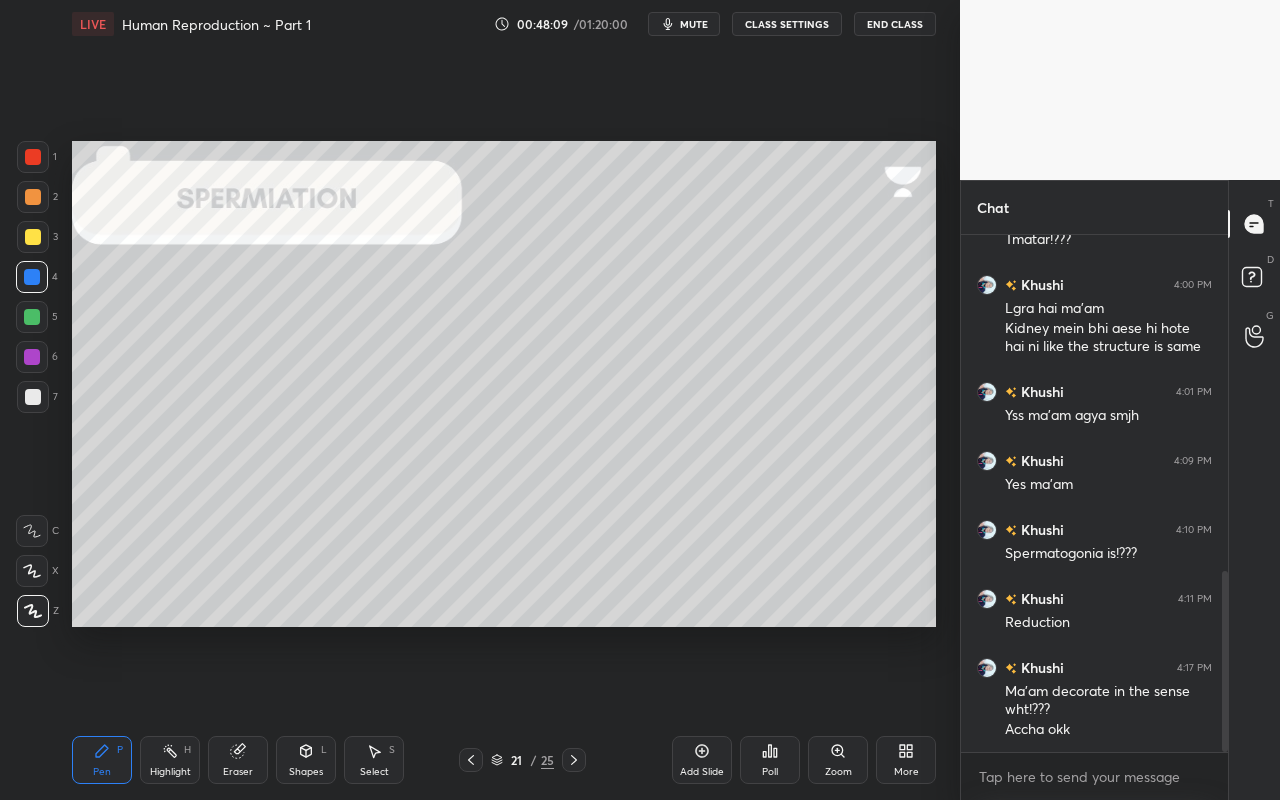 drag, startPoint x: 162, startPoint y: 764, endPoint x: 154, endPoint y: 754, distance: 12.806249 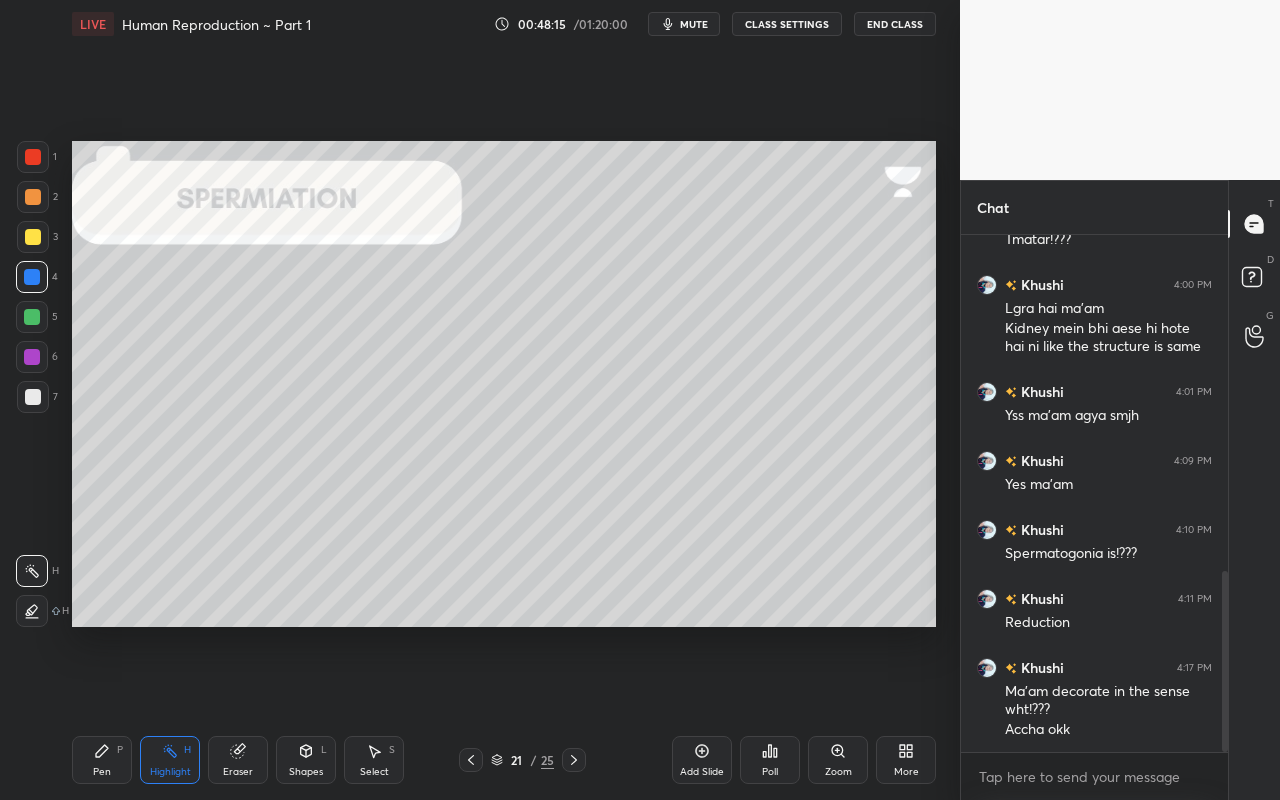 click on "1 2 3 4 5 6 7" at bounding box center (37, 281) 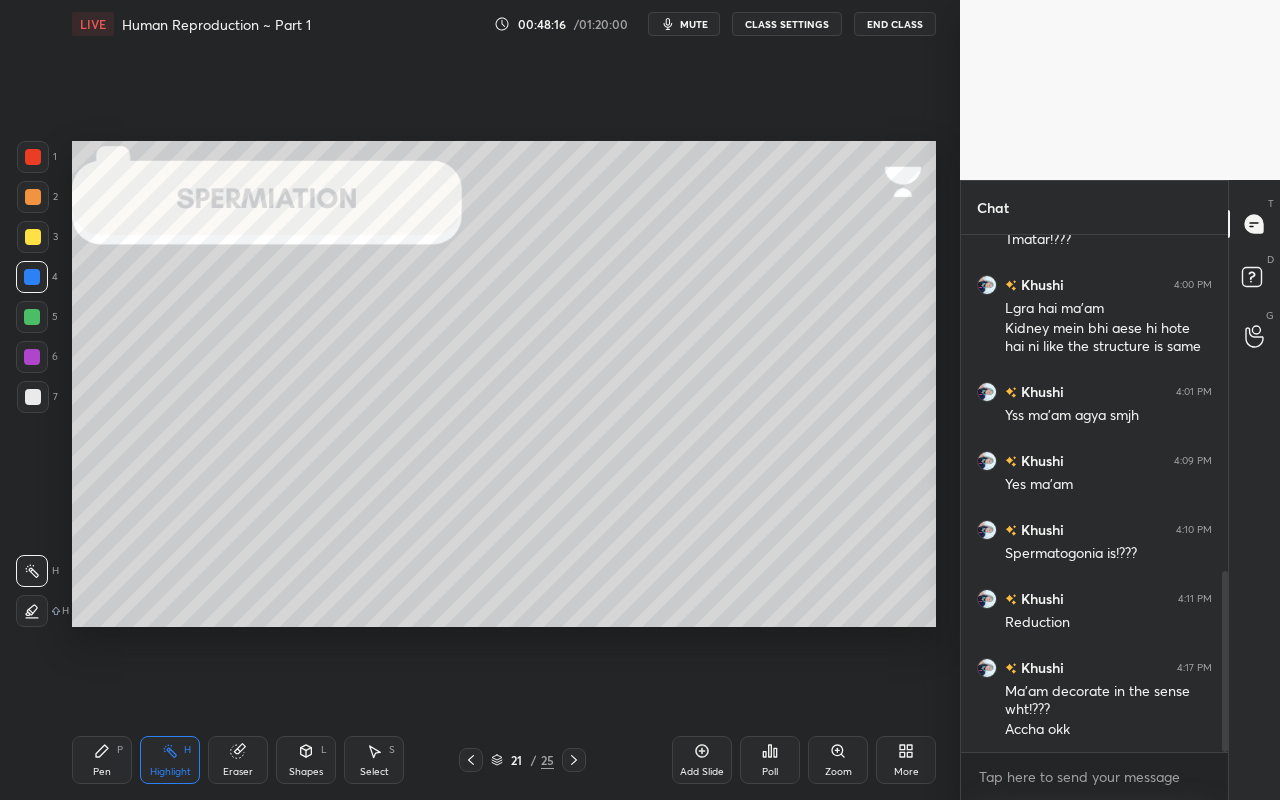 drag, startPoint x: 31, startPoint y: 231, endPoint x: 39, endPoint y: 242, distance: 13.601471 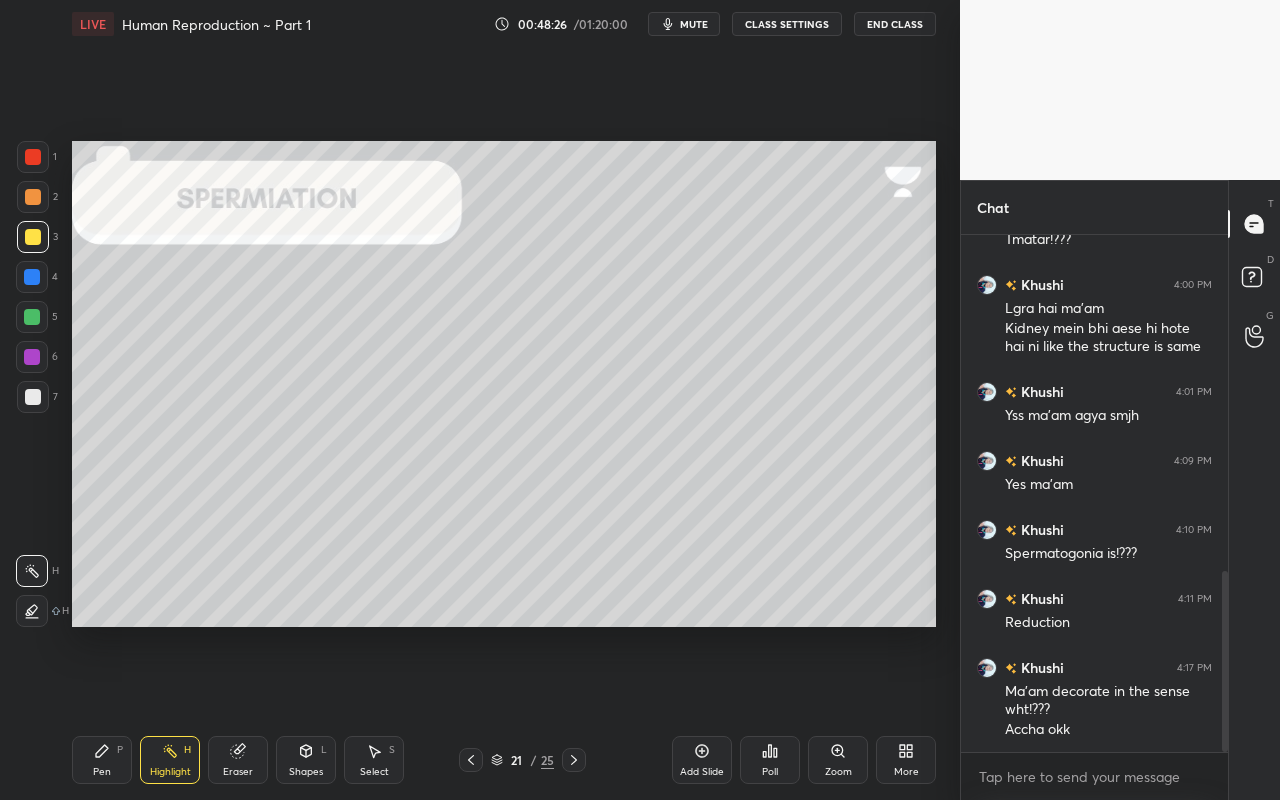 click on "Shapes L" at bounding box center [306, 760] 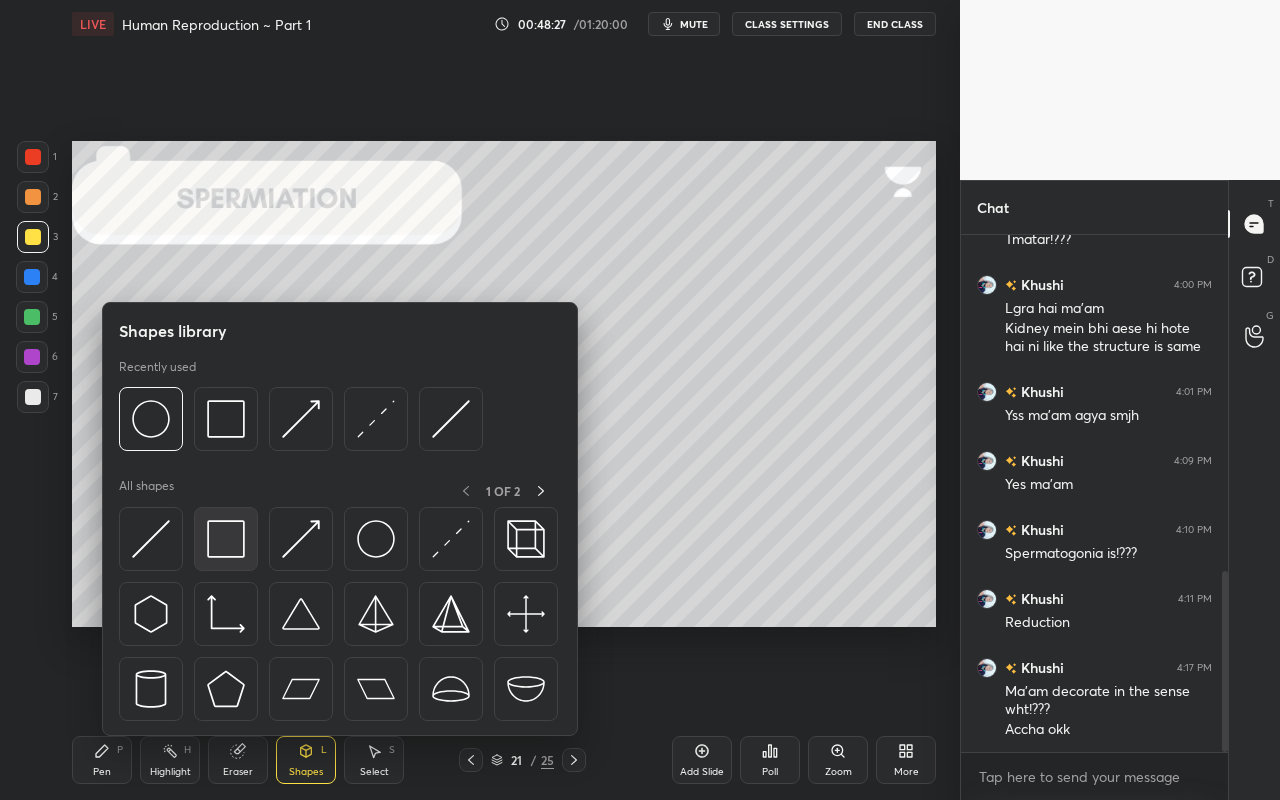 click at bounding box center (226, 539) 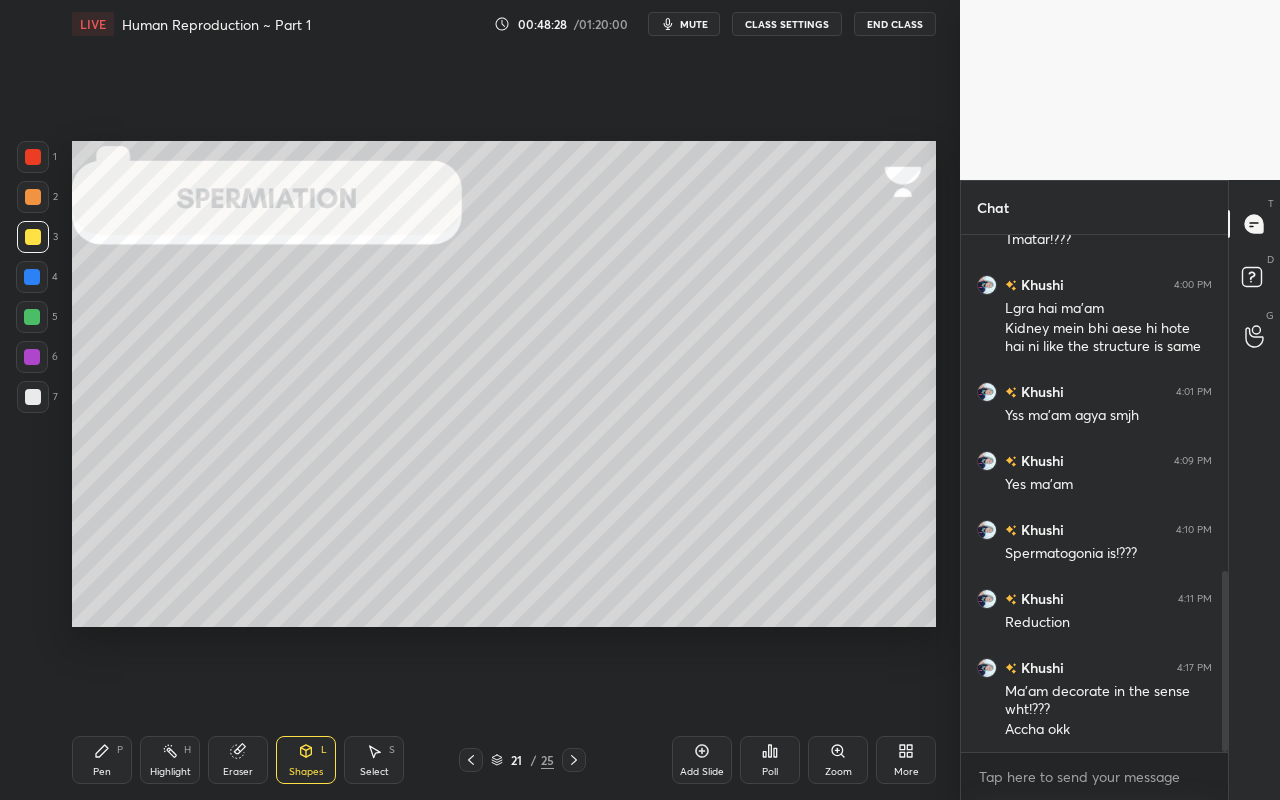 click at bounding box center [32, 277] 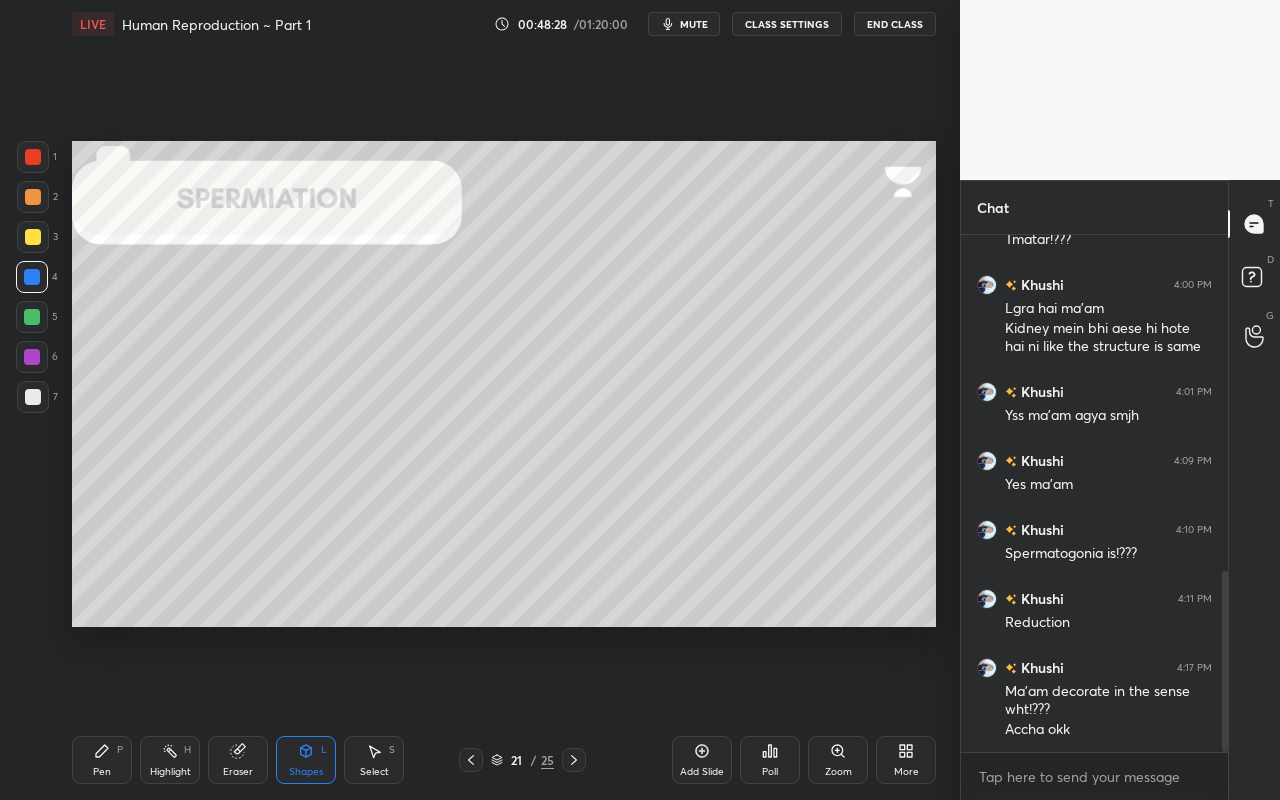 click at bounding box center [32, 317] 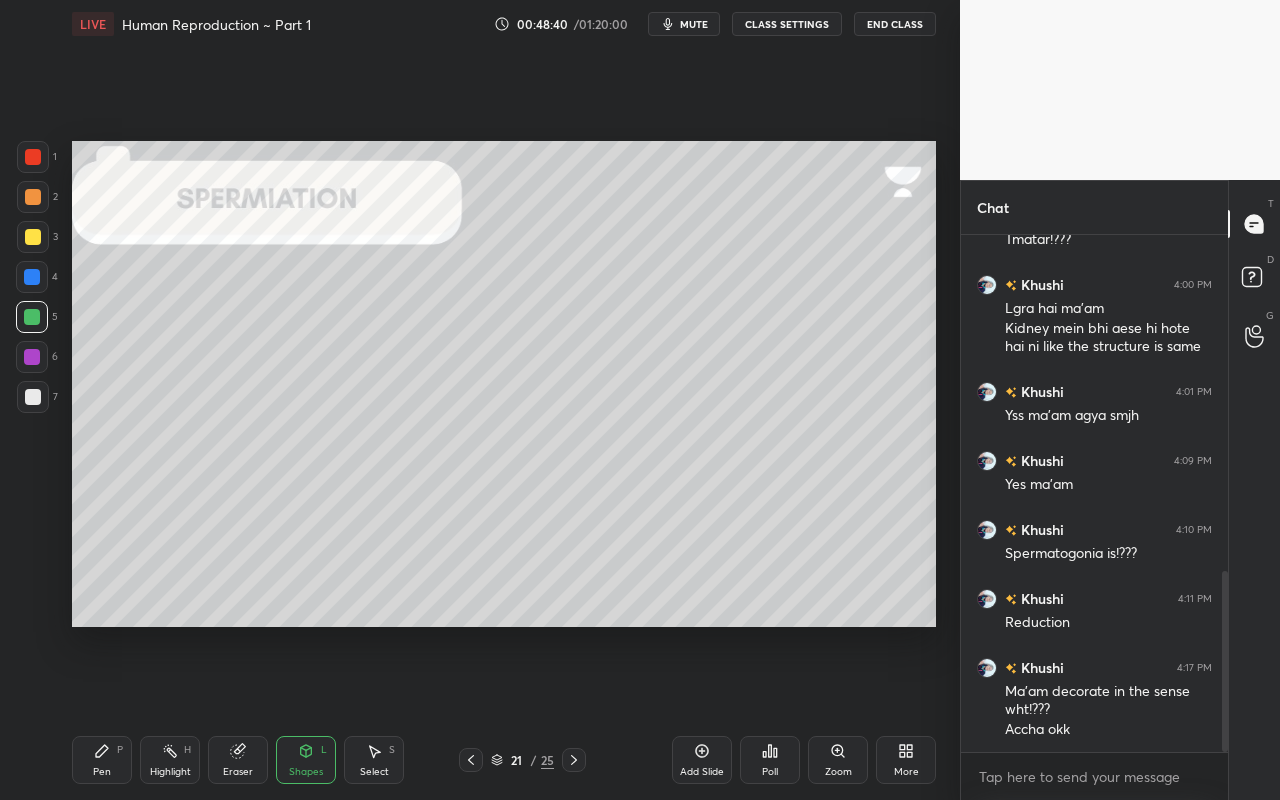 click on "Pen" at bounding box center (102, 772) 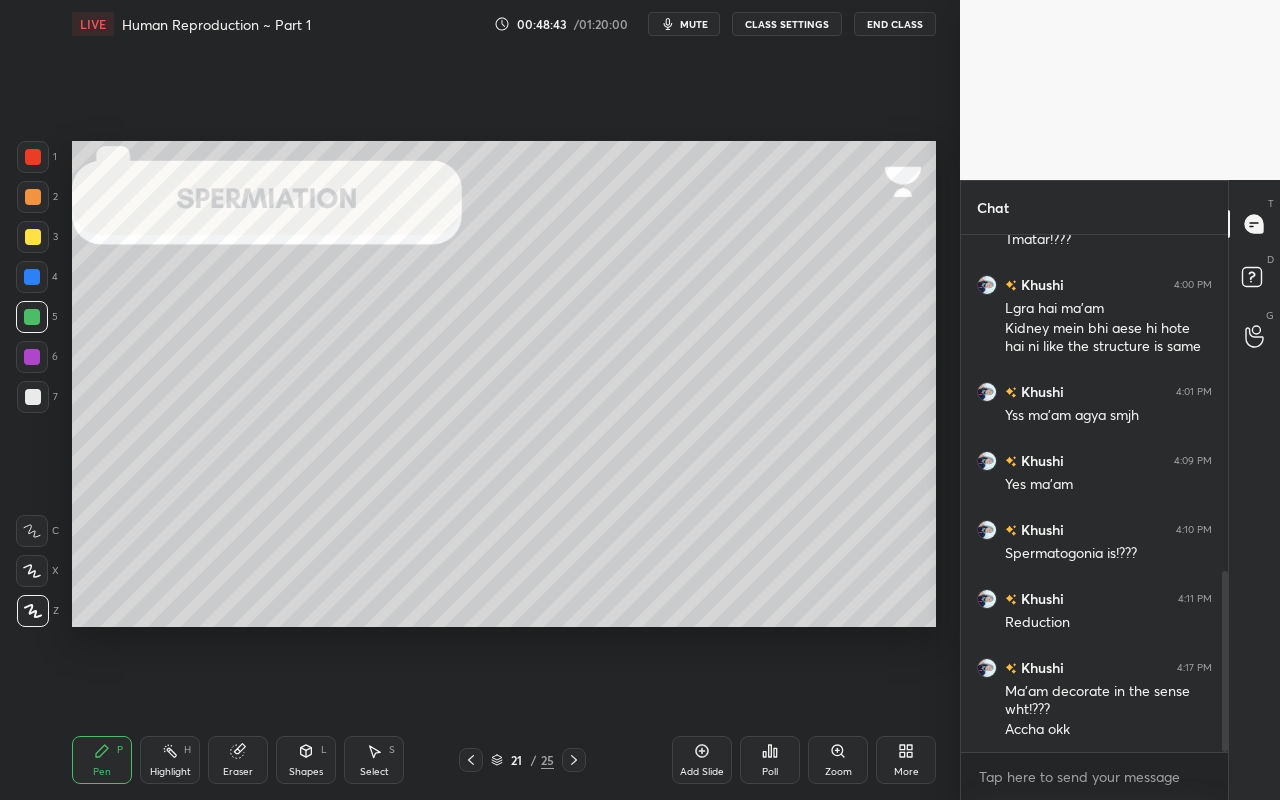 click on "Eraser" at bounding box center (238, 772) 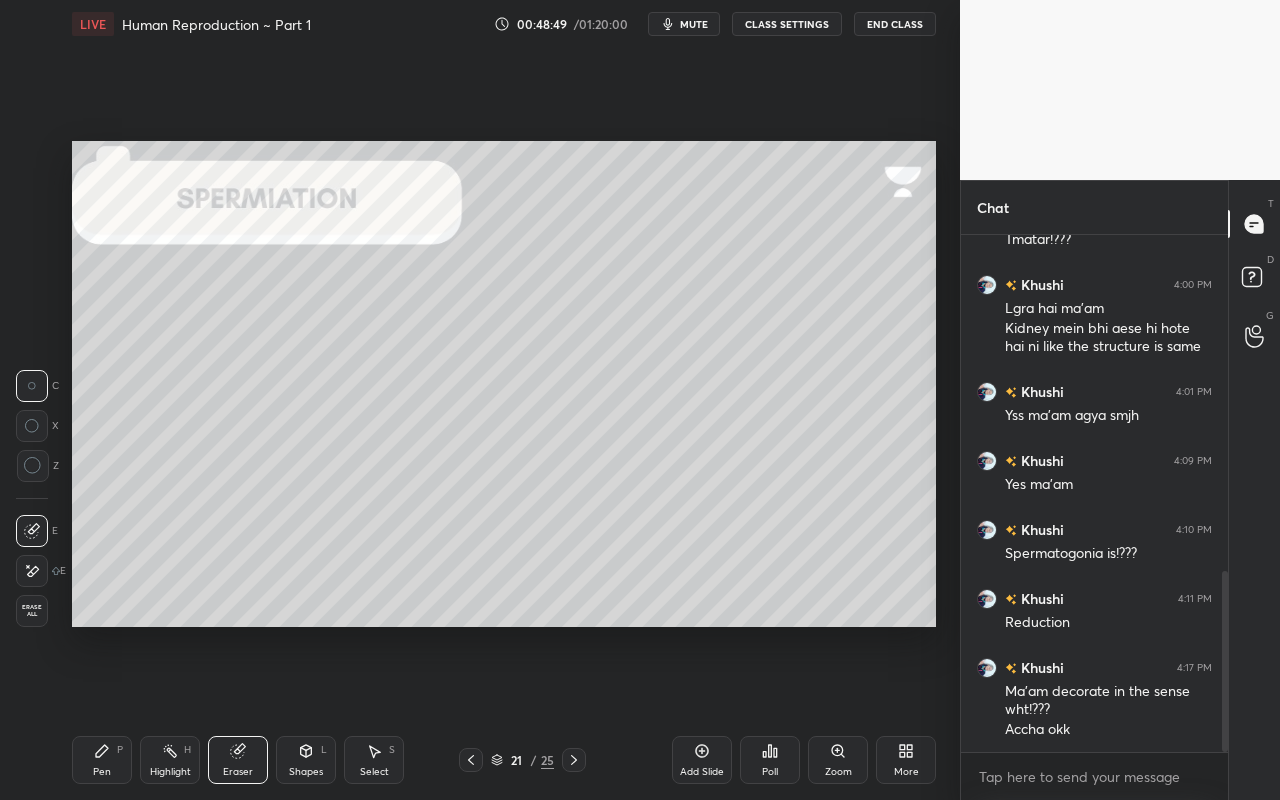 drag, startPoint x: 92, startPoint y: 779, endPoint x: 96, endPoint y: 762, distance: 17.464249 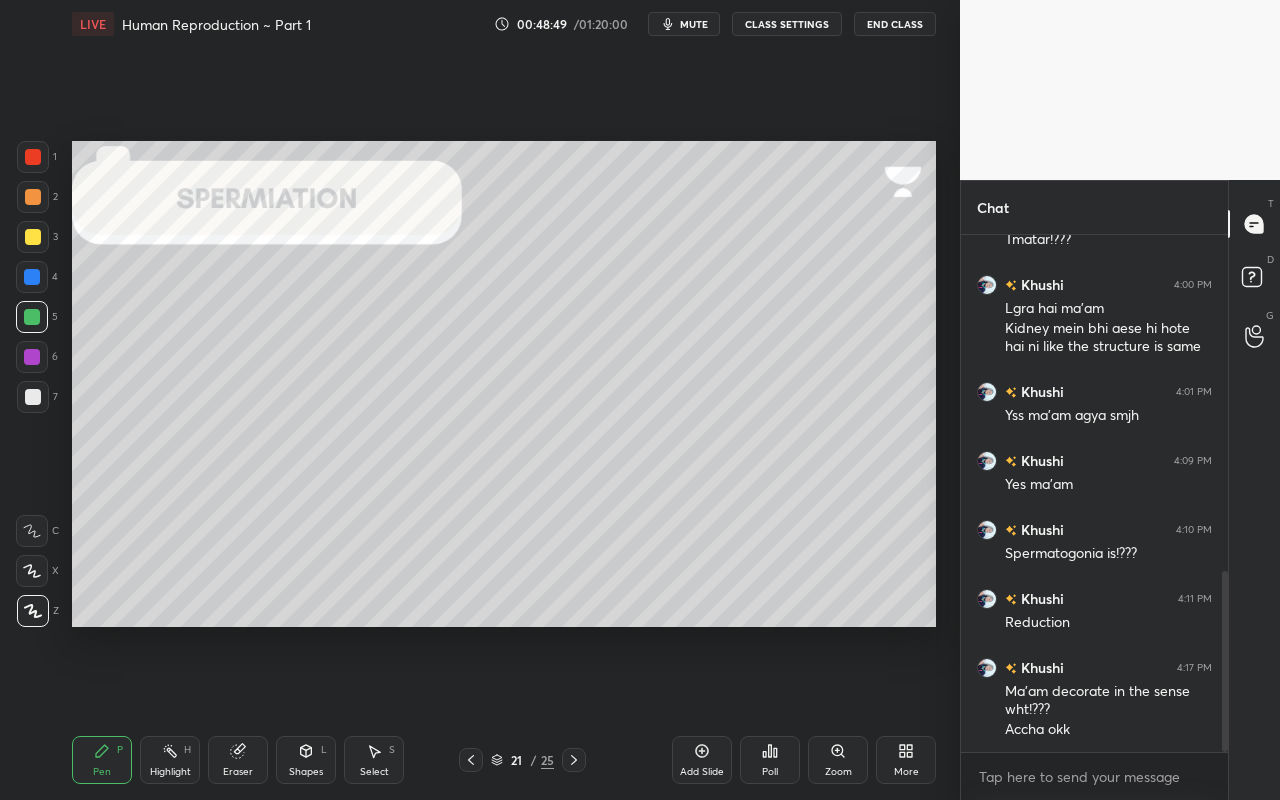 click at bounding box center [32, 277] 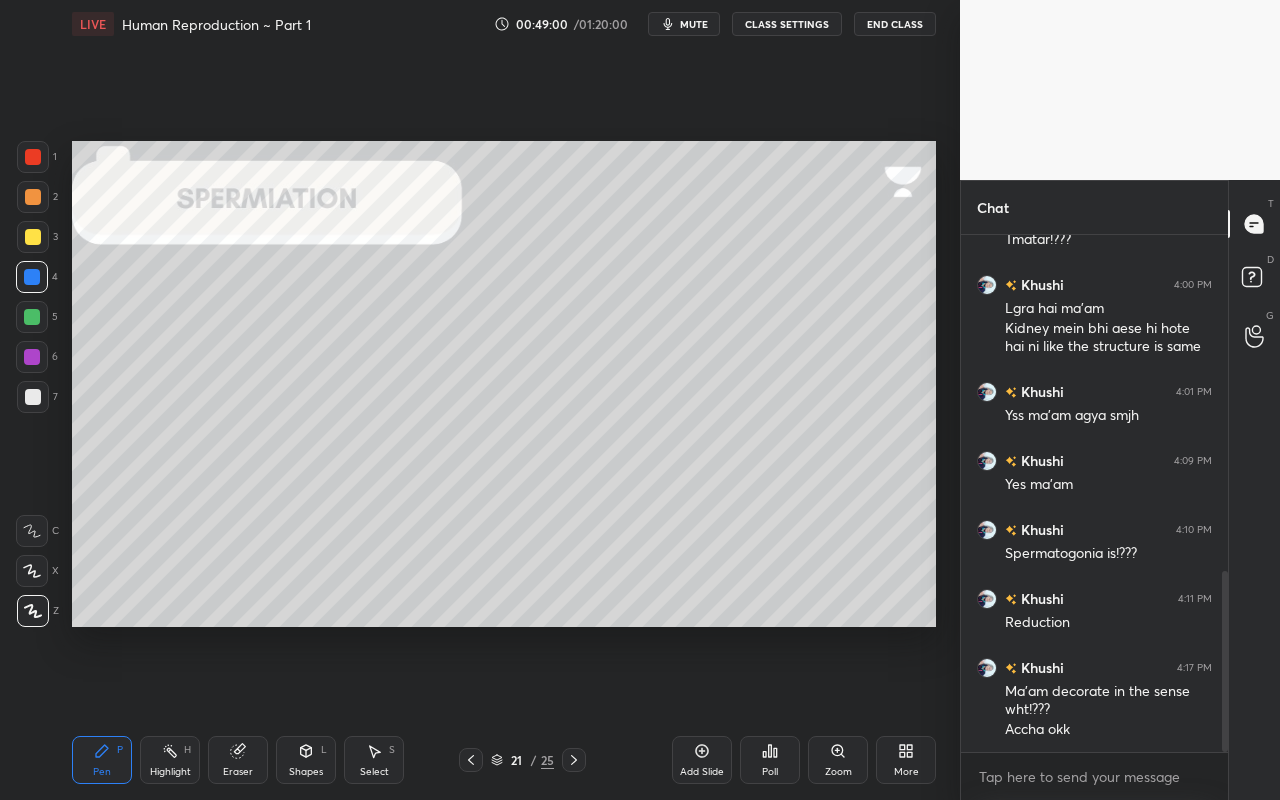 drag, startPoint x: 46, startPoint y: 202, endPoint x: 65, endPoint y: 216, distance: 23.600847 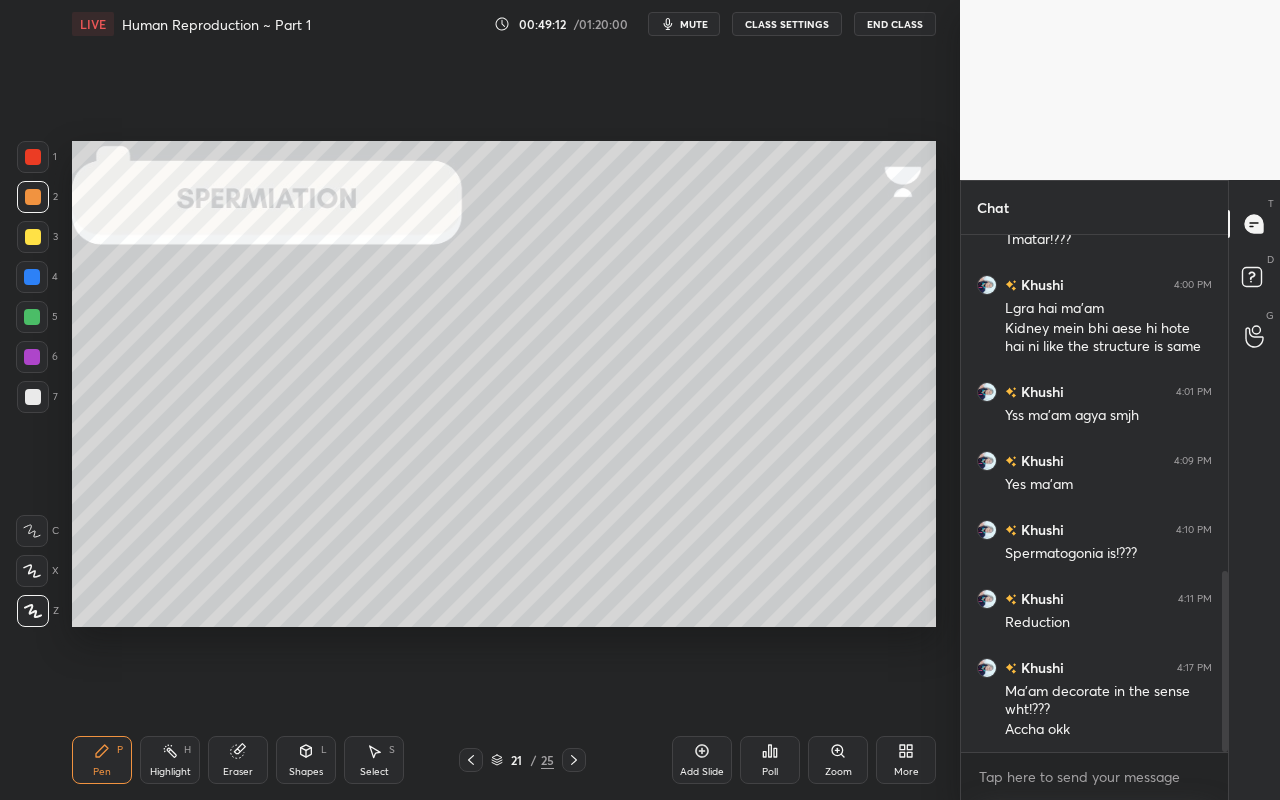 click at bounding box center [471, 760] 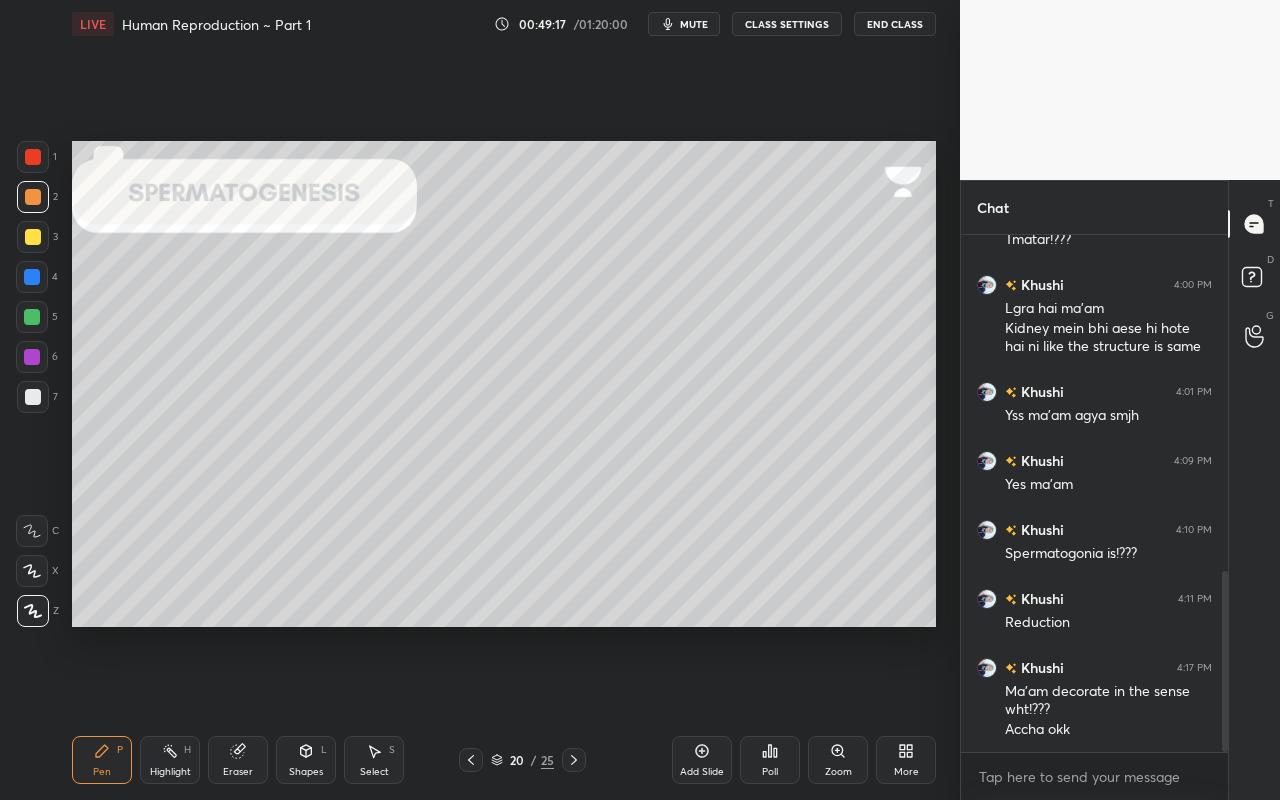 click on "Shapes L" at bounding box center [306, 760] 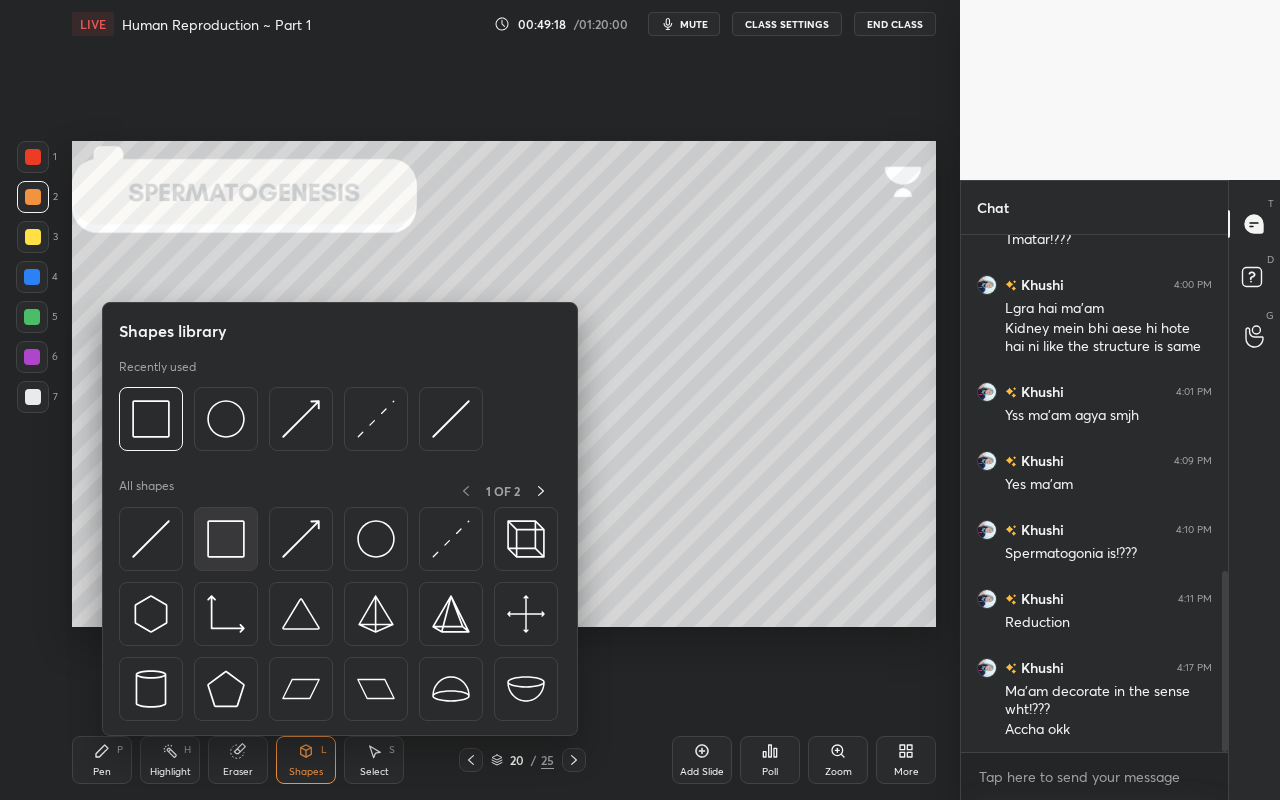 click at bounding box center (226, 539) 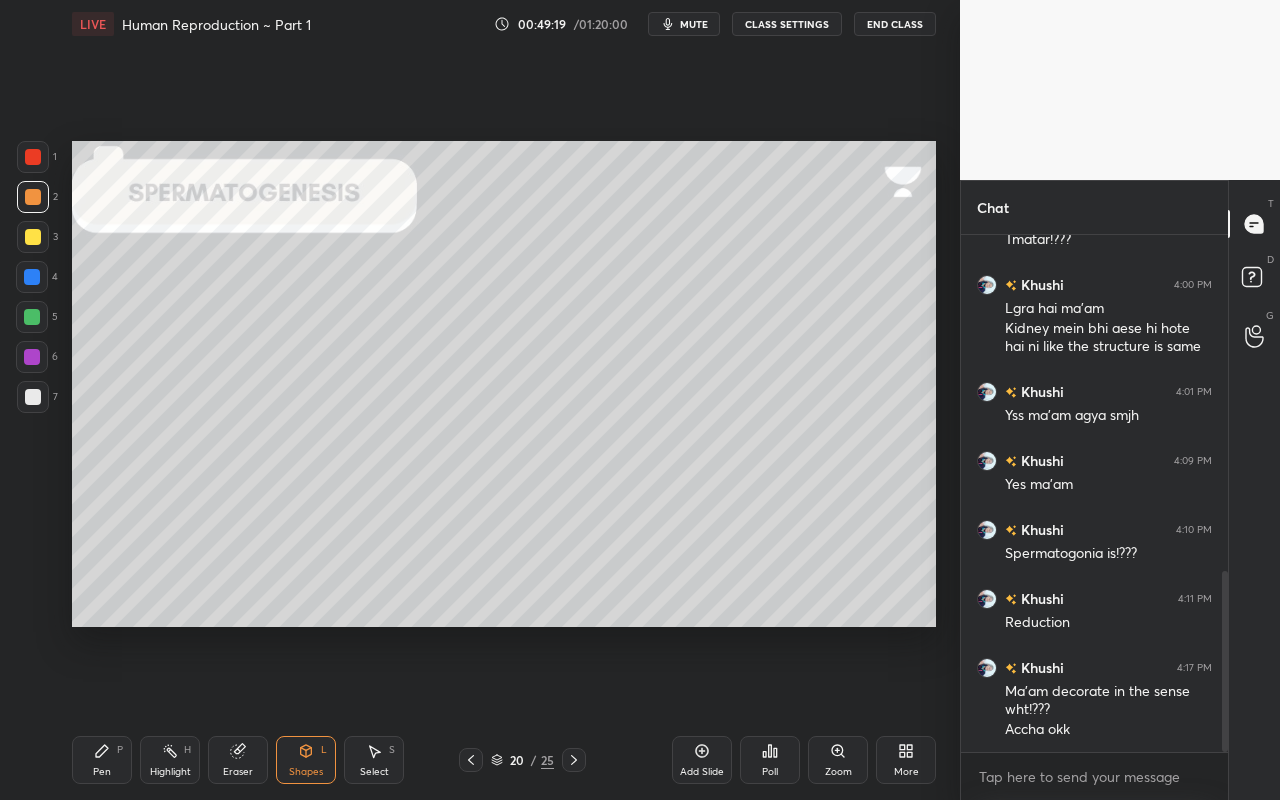 click at bounding box center [32, 277] 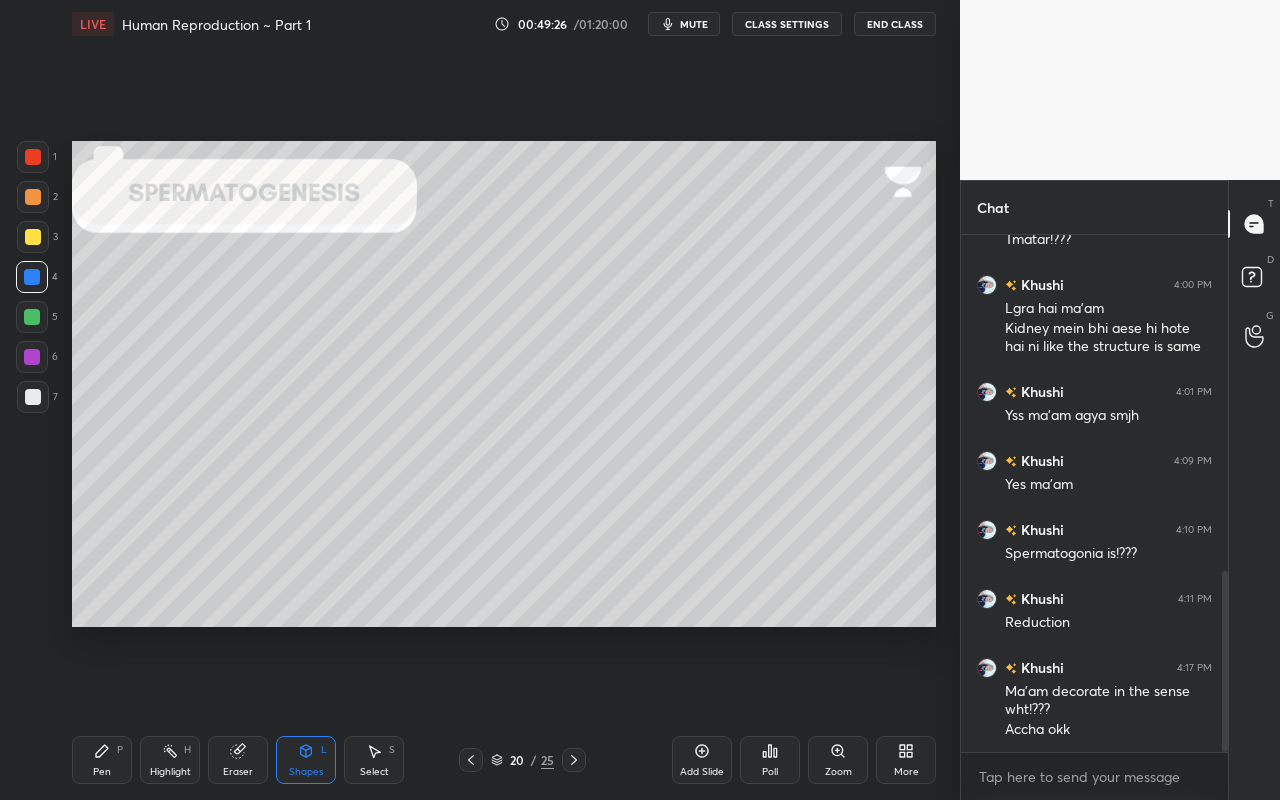 drag, startPoint x: 568, startPoint y: 760, endPoint x: 560, endPoint y: 751, distance: 12.0415945 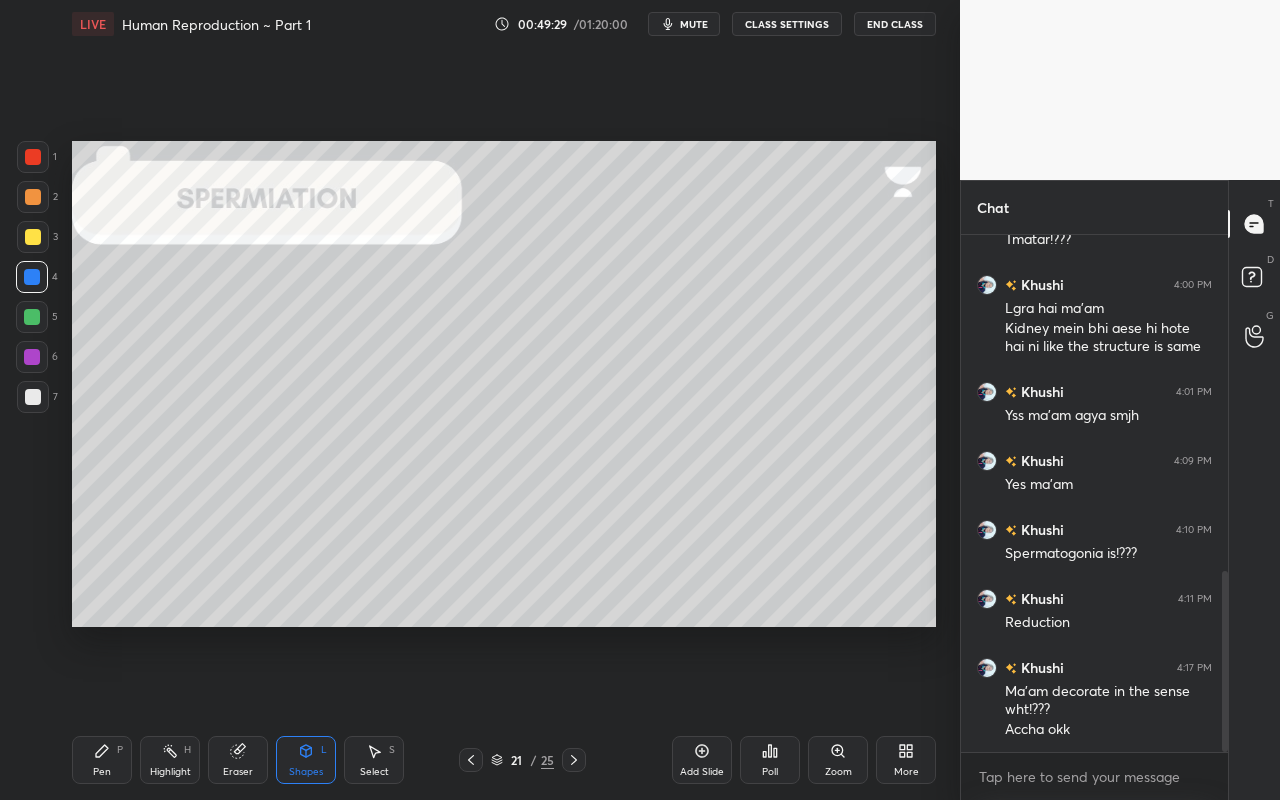 click 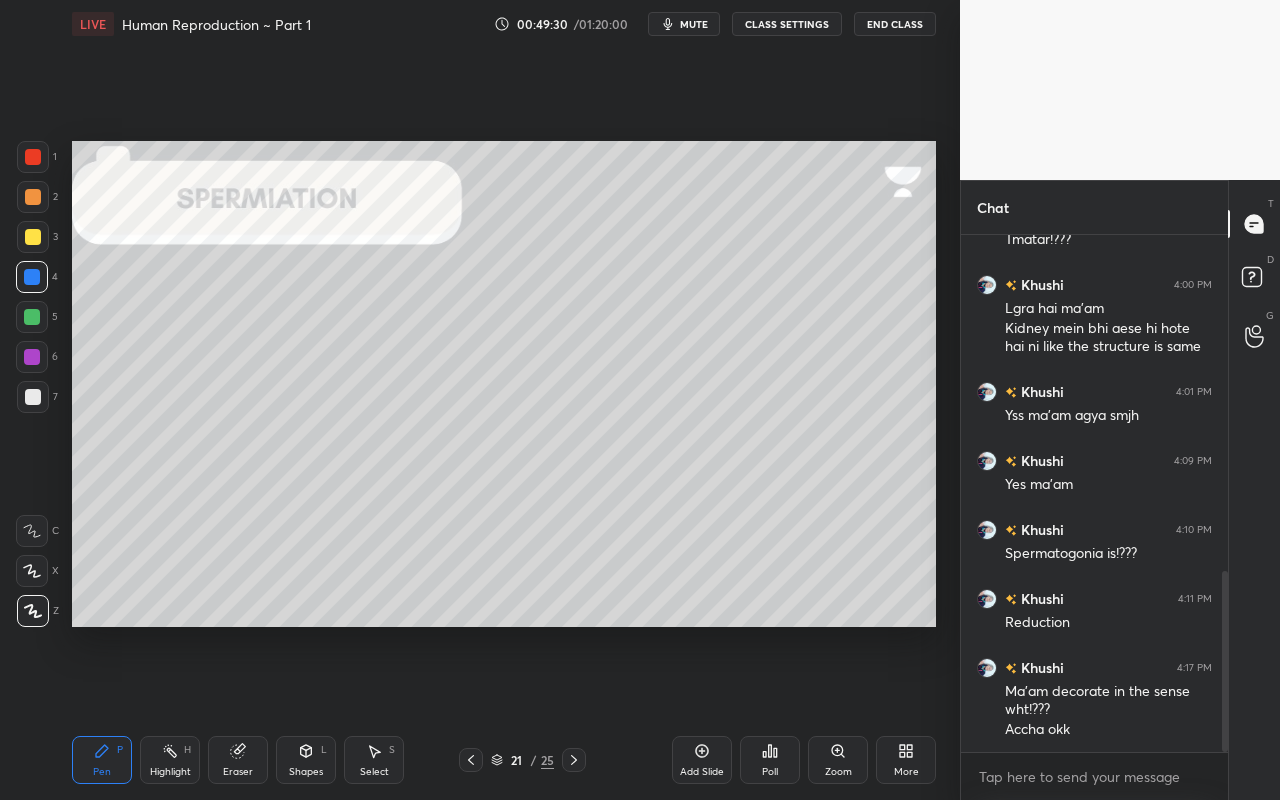 click on "Highlight H" at bounding box center (170, 760) 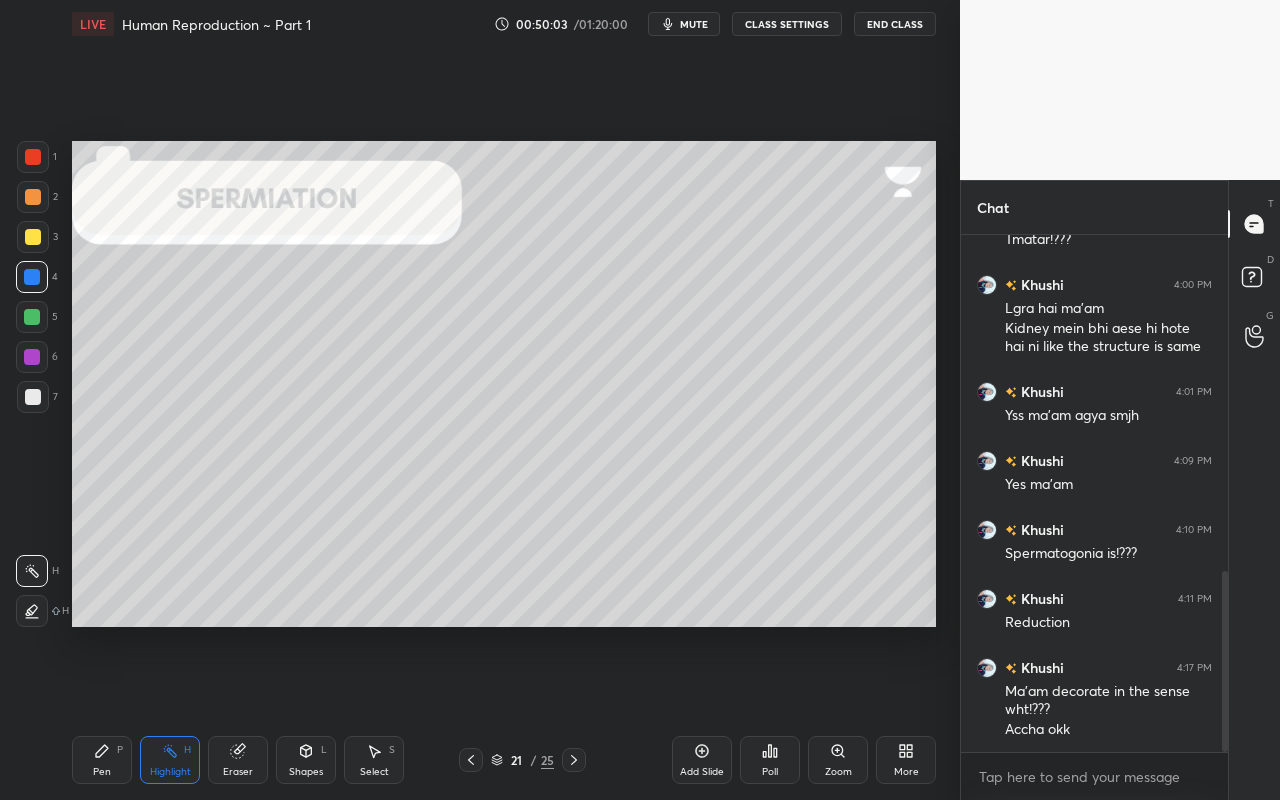 click on "mute" at bounding box center (684, 24) 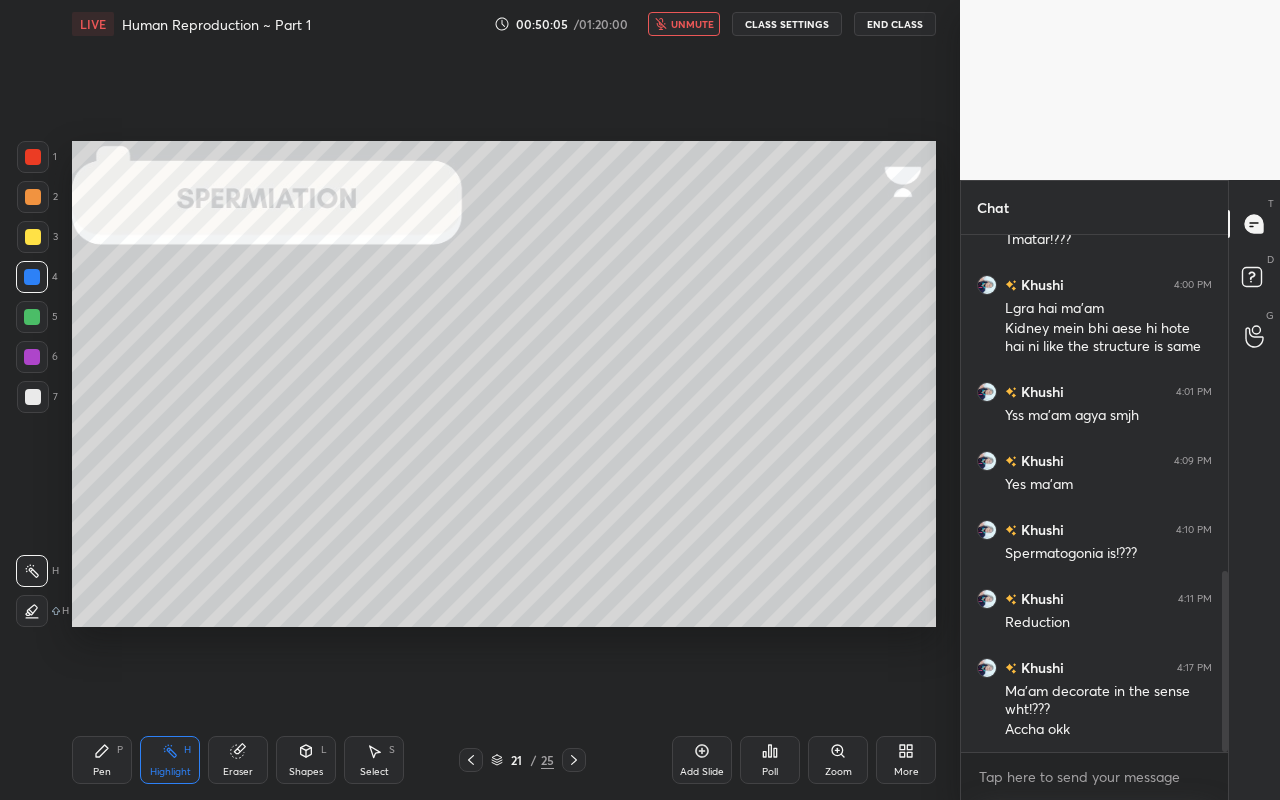 scroll, scrollTop: 1027, scrollLeft: 0, axis: vertical 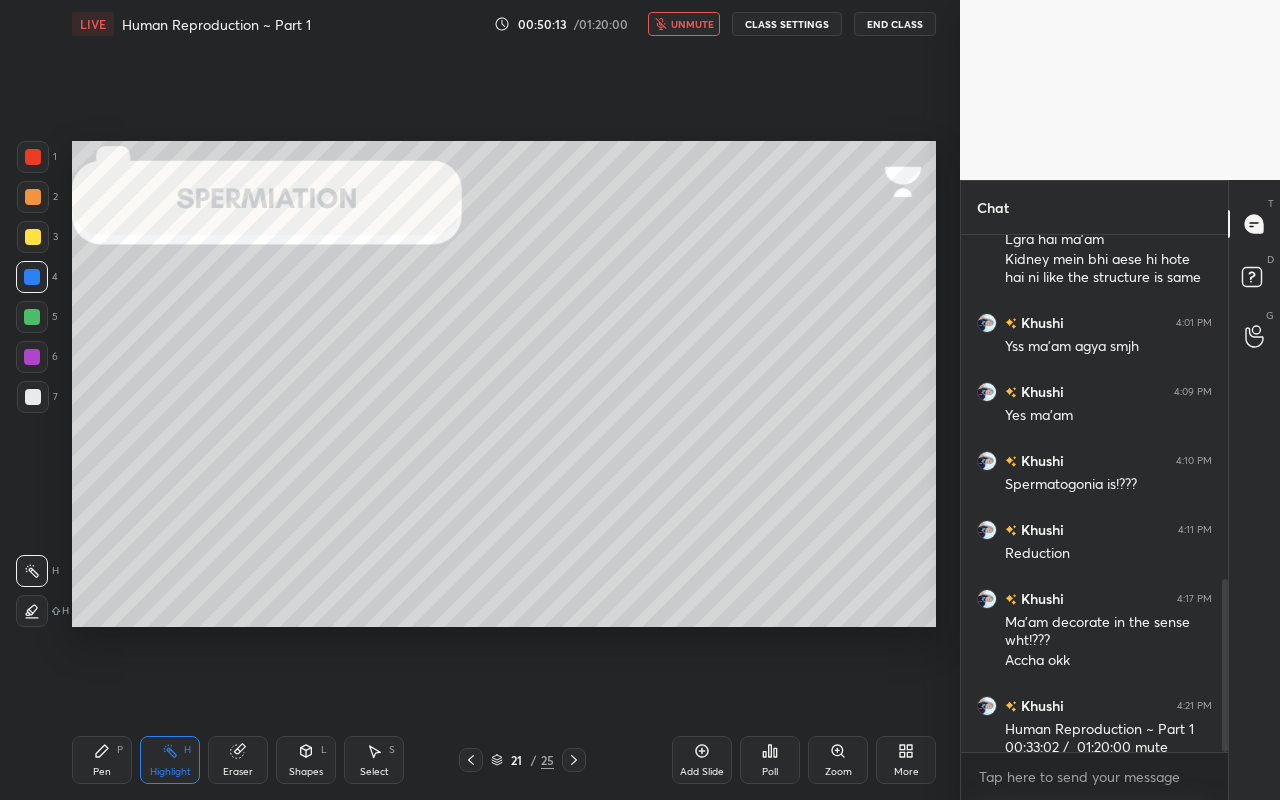 click on "unmute" at bounding box center (684, 24) 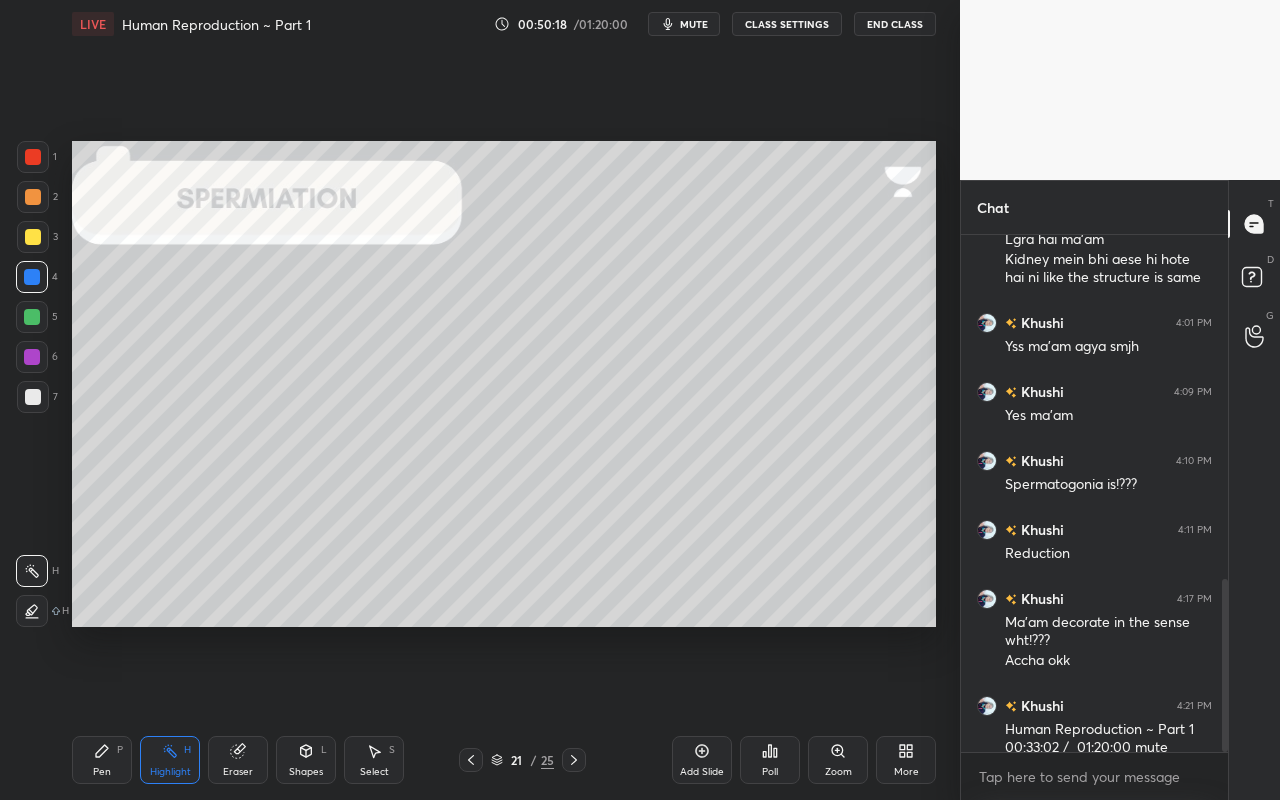 click 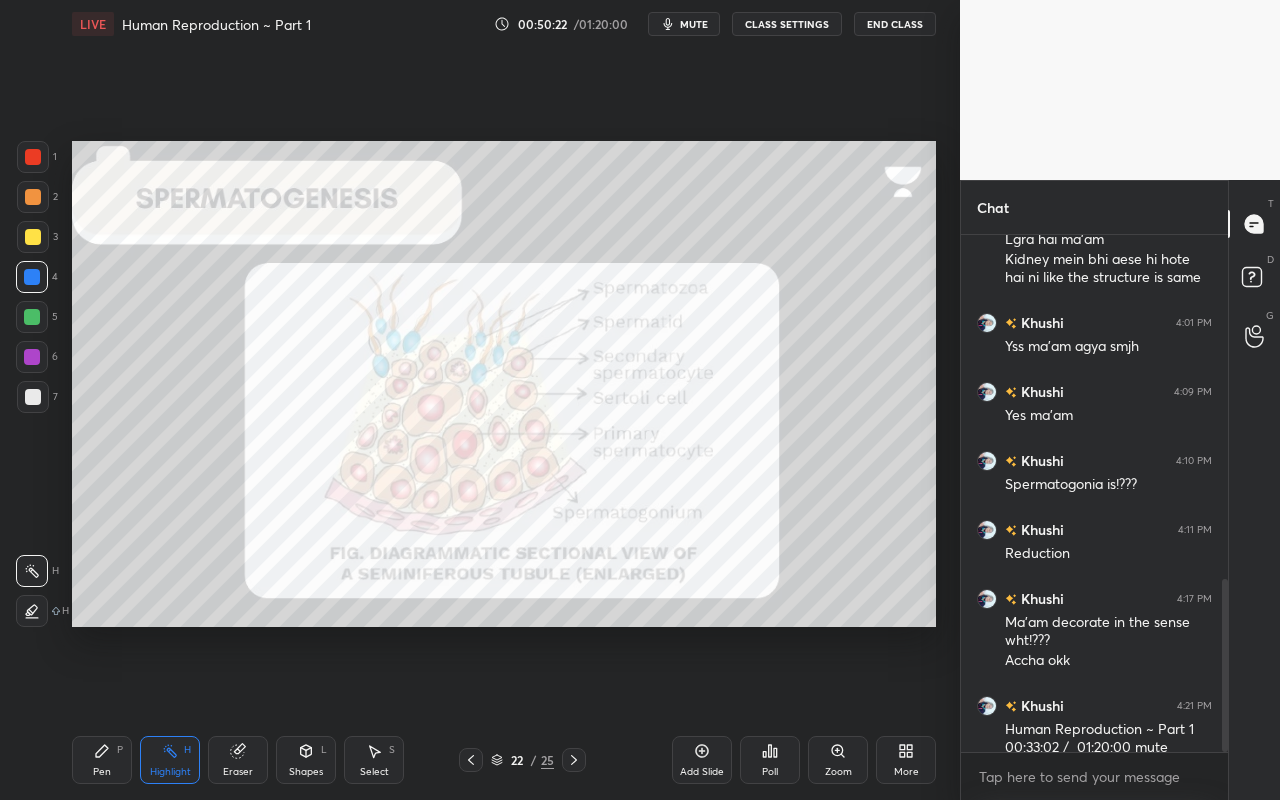 drag, startPoint x: 35, startPoint y: 241, endPoint x: 62, endPoint y: 246, distance: 27.45906 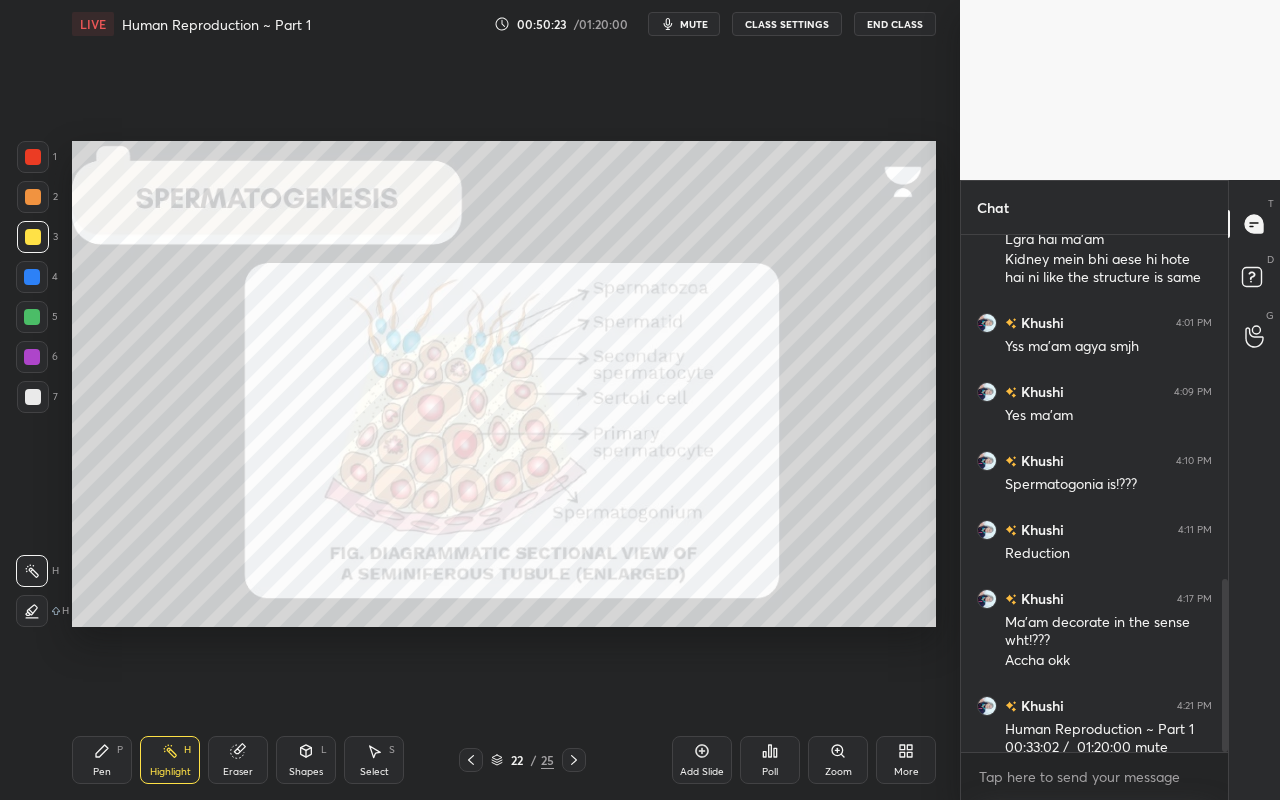 click on "Pen P" at bounding box center (102, 760) 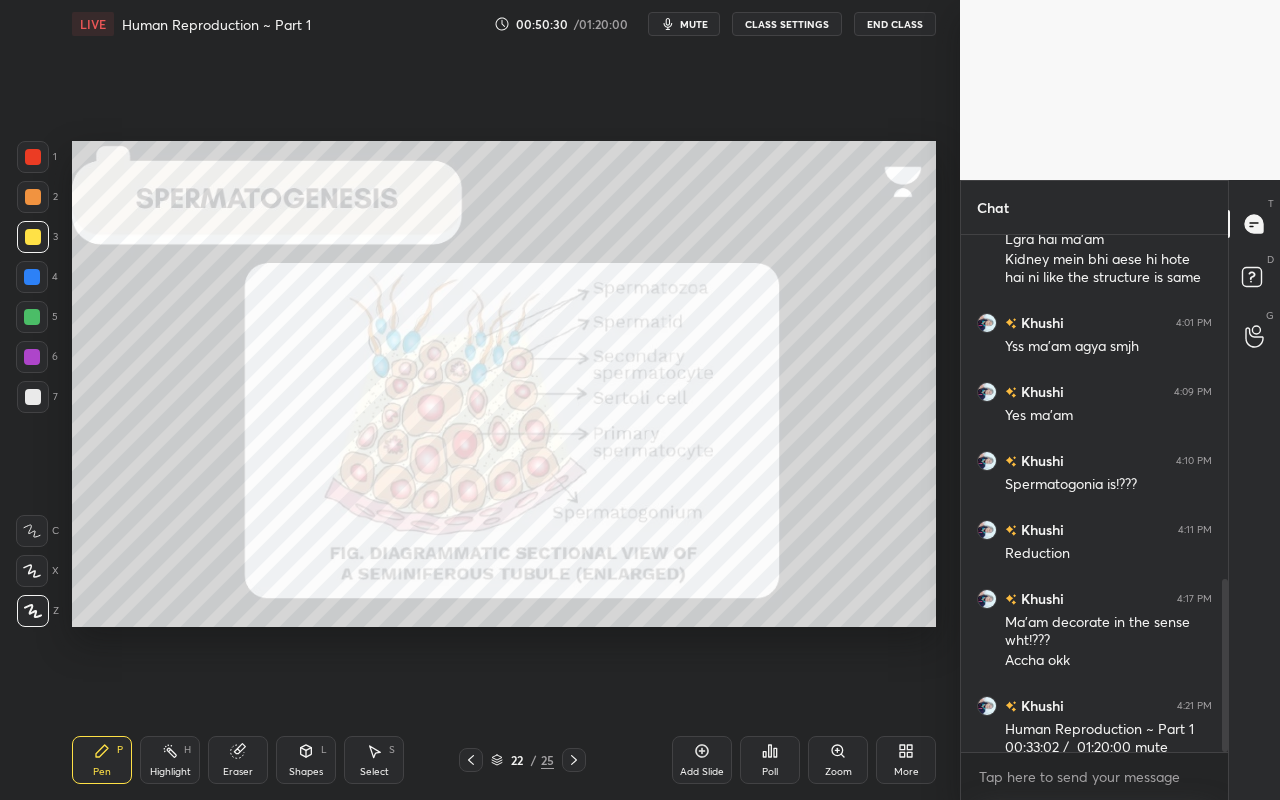 drag, startPoint x: 182, startPoint y: 763, endPoint x: 167, endPoint y: 739, distance: 28.301943 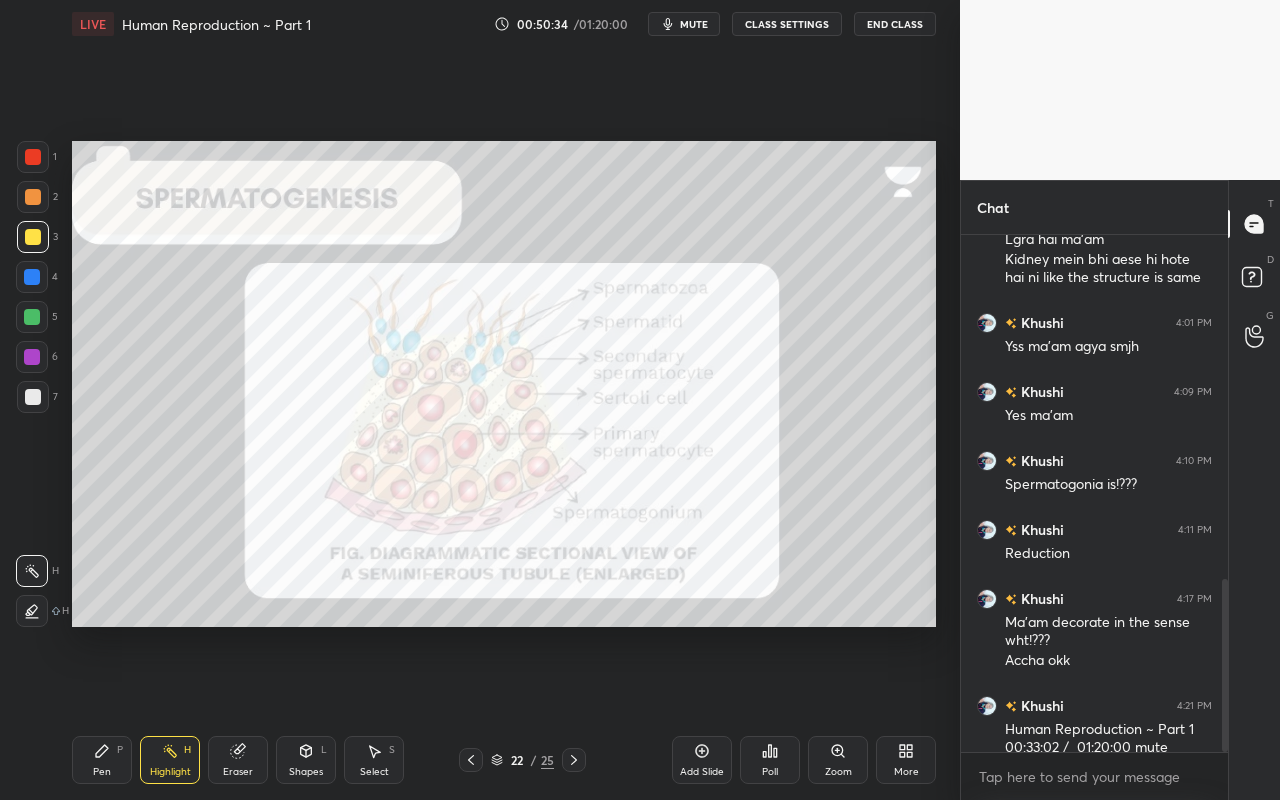 drag, startPoint x: 33, startPoint y: 158, endPoint x: 67, endPoint y: 207, distance: 59.64059 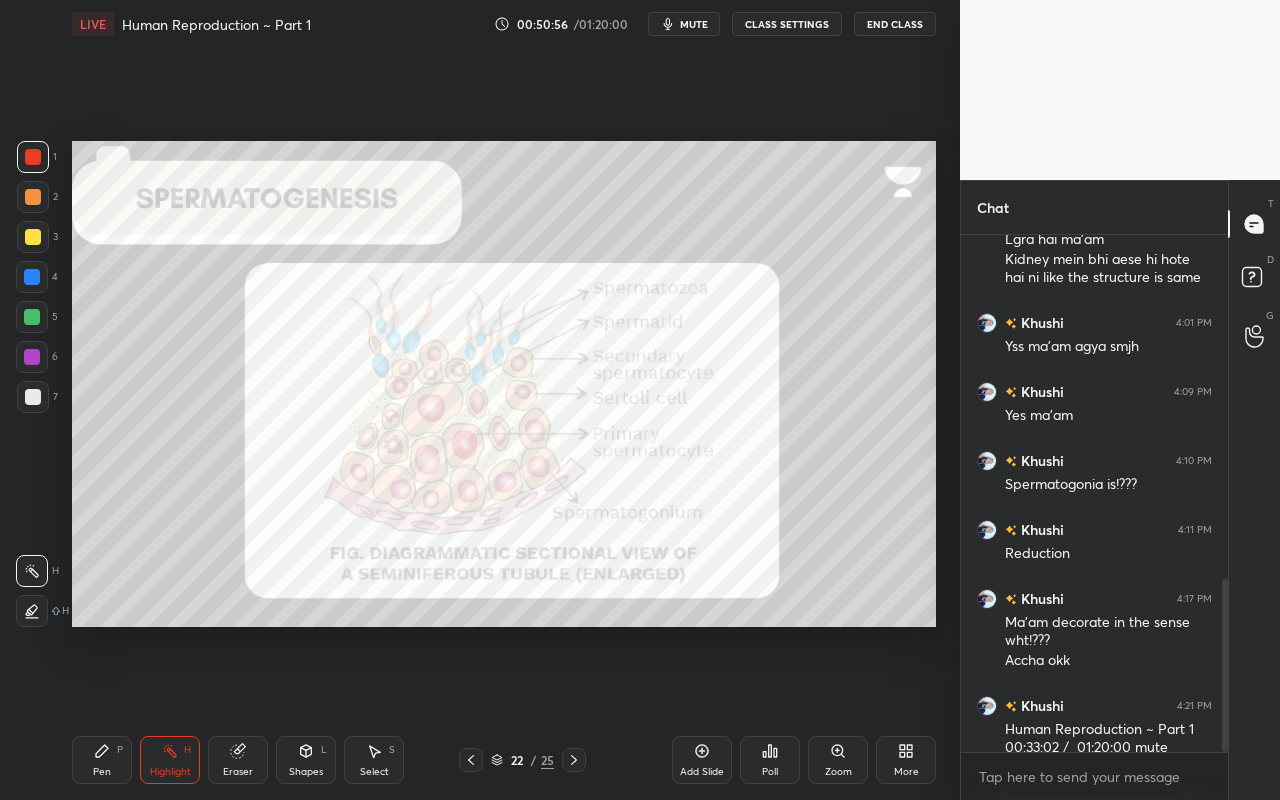 drag, startPoint x: 35, startPoint y: 268, endPoint x: 55, endPoint y: 270, distance: 20.09975 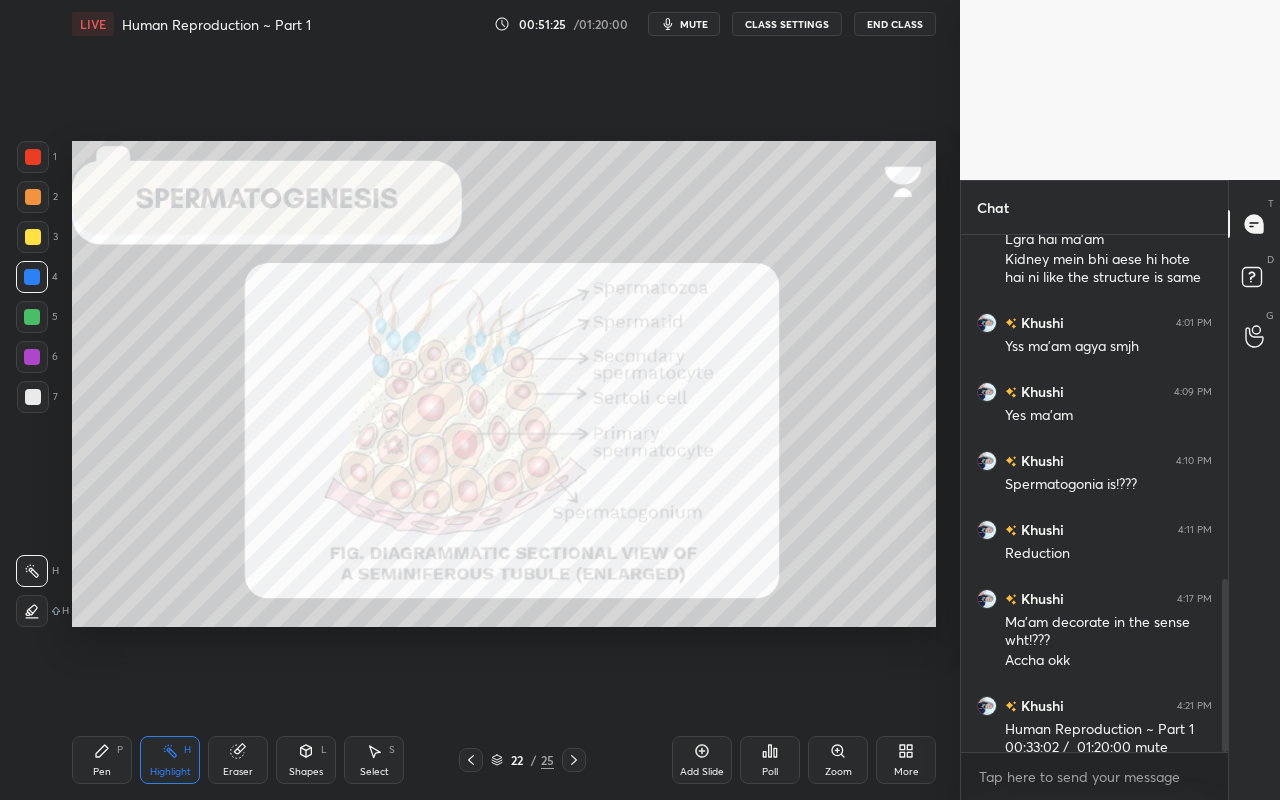 click 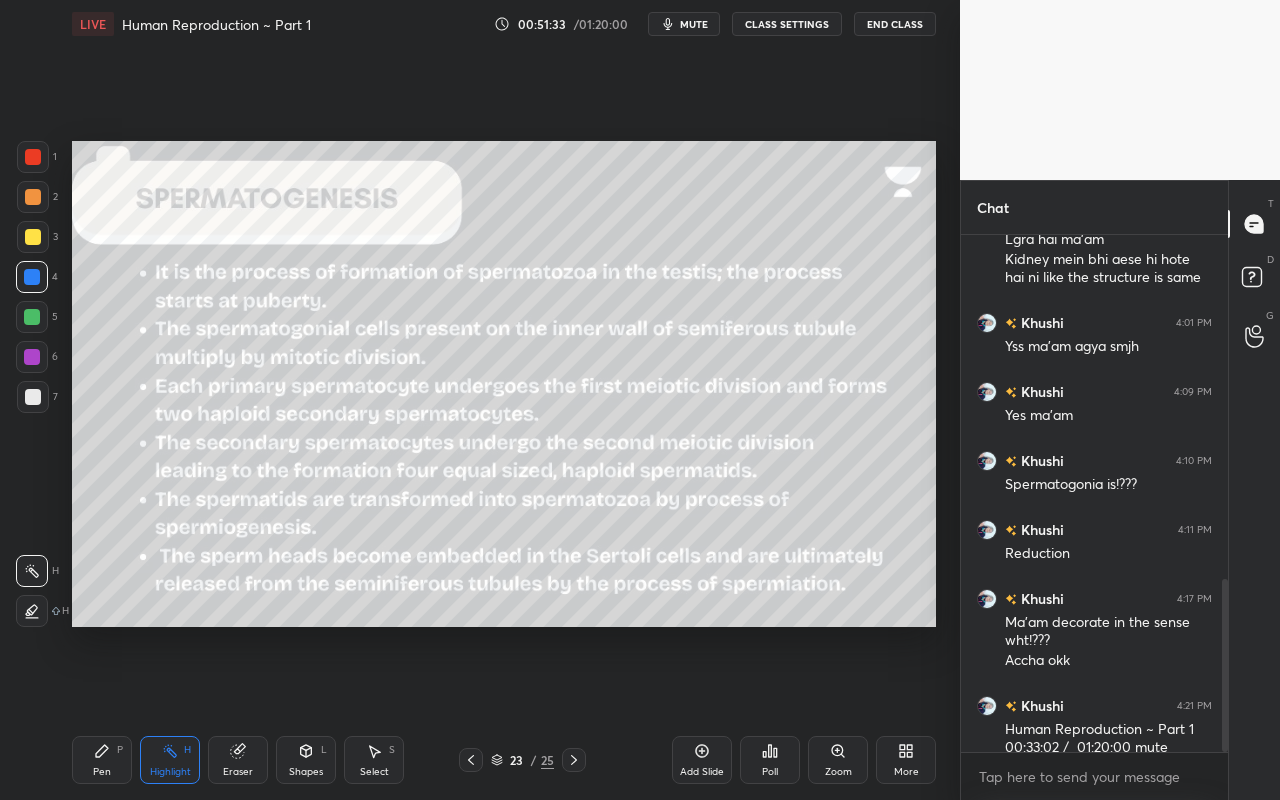 drag, startPoint x: 34, startPoint y: 405, endPoint x: 7, endPoint y: 0, distance: 405.89902 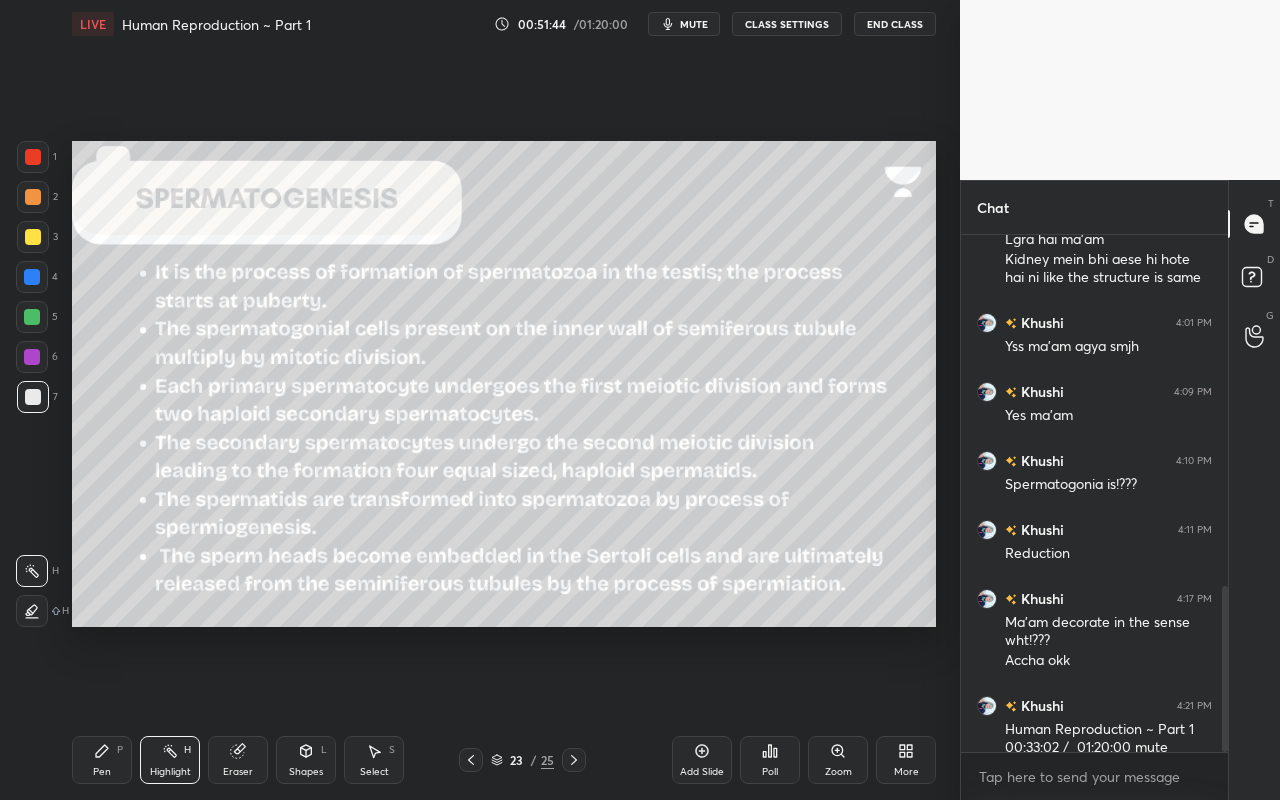 scroll, scrollTop: 1096, scrollLeft: 0, axis: vertical 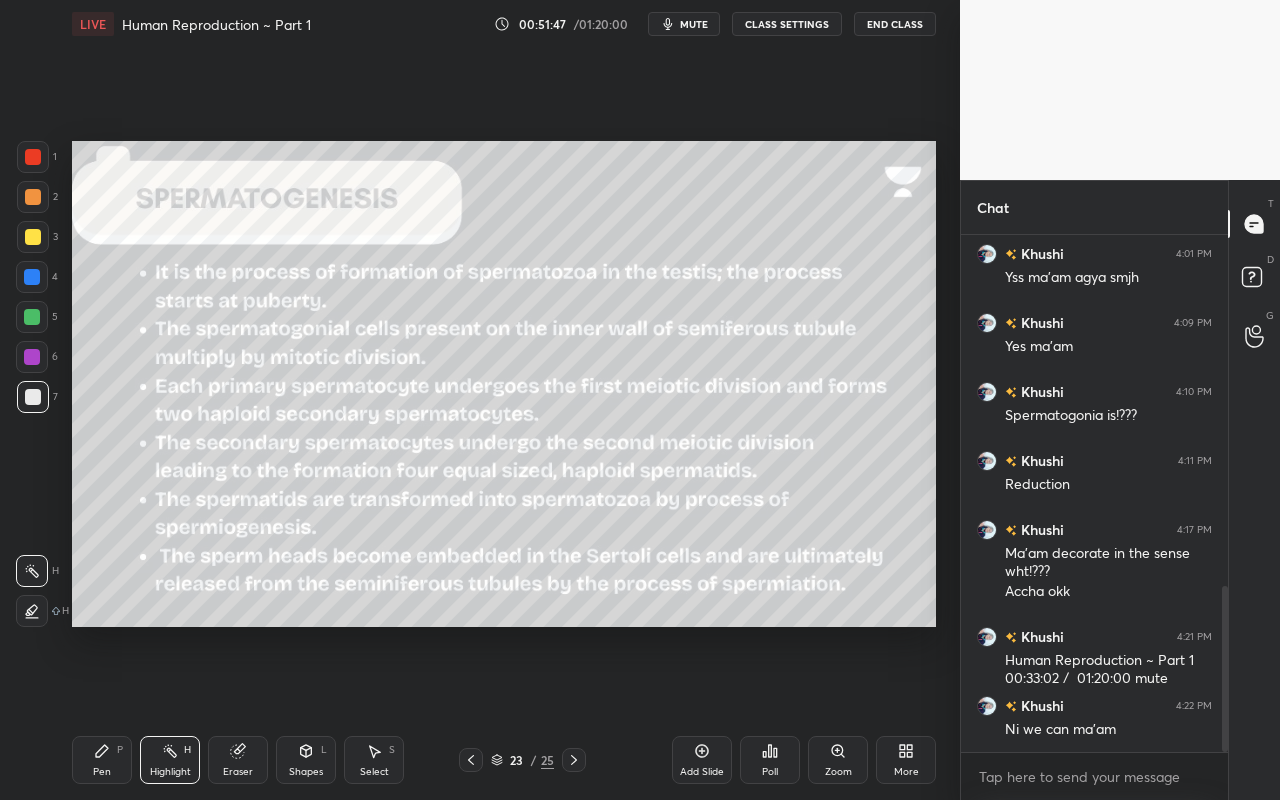 click at bounding box center [33, 237] 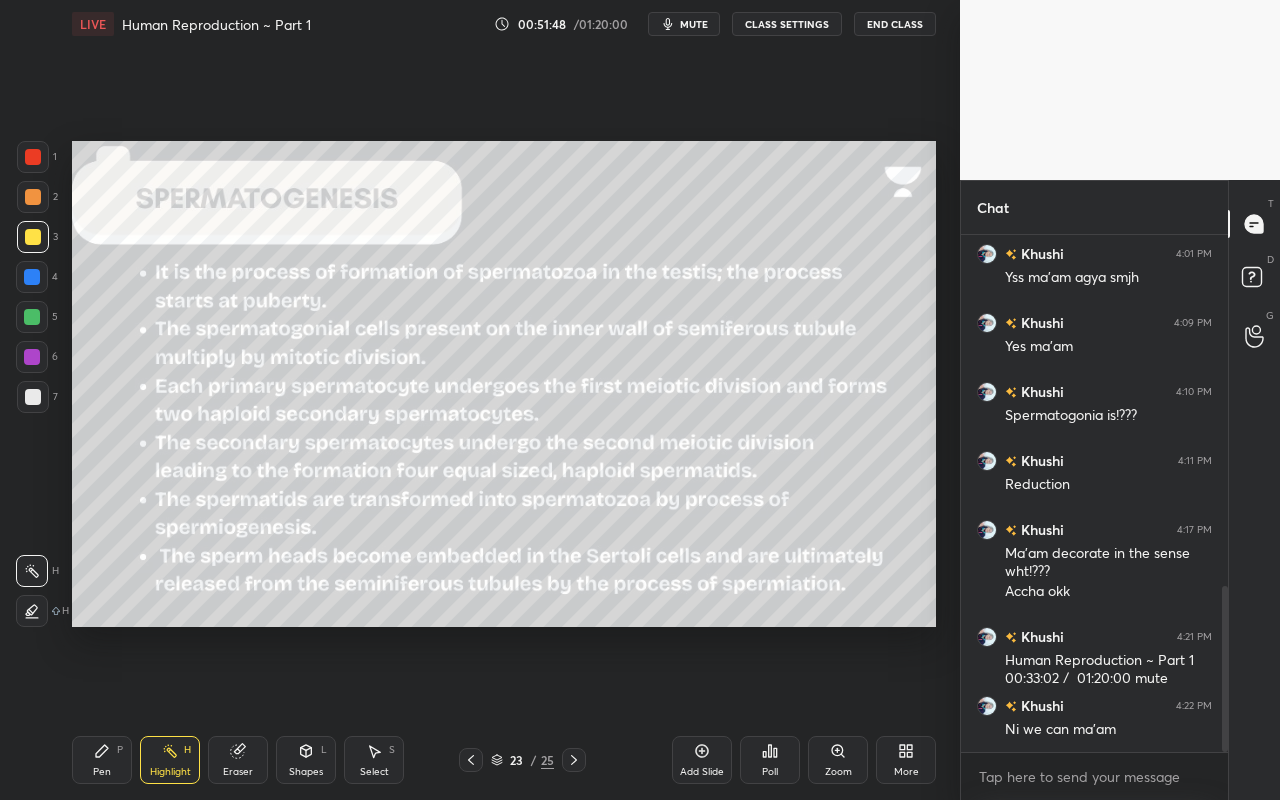 drag, startPoint x: 103, startPoint y: 755, endPoint x: 148, endPoint y: 642, distance: 121.630585 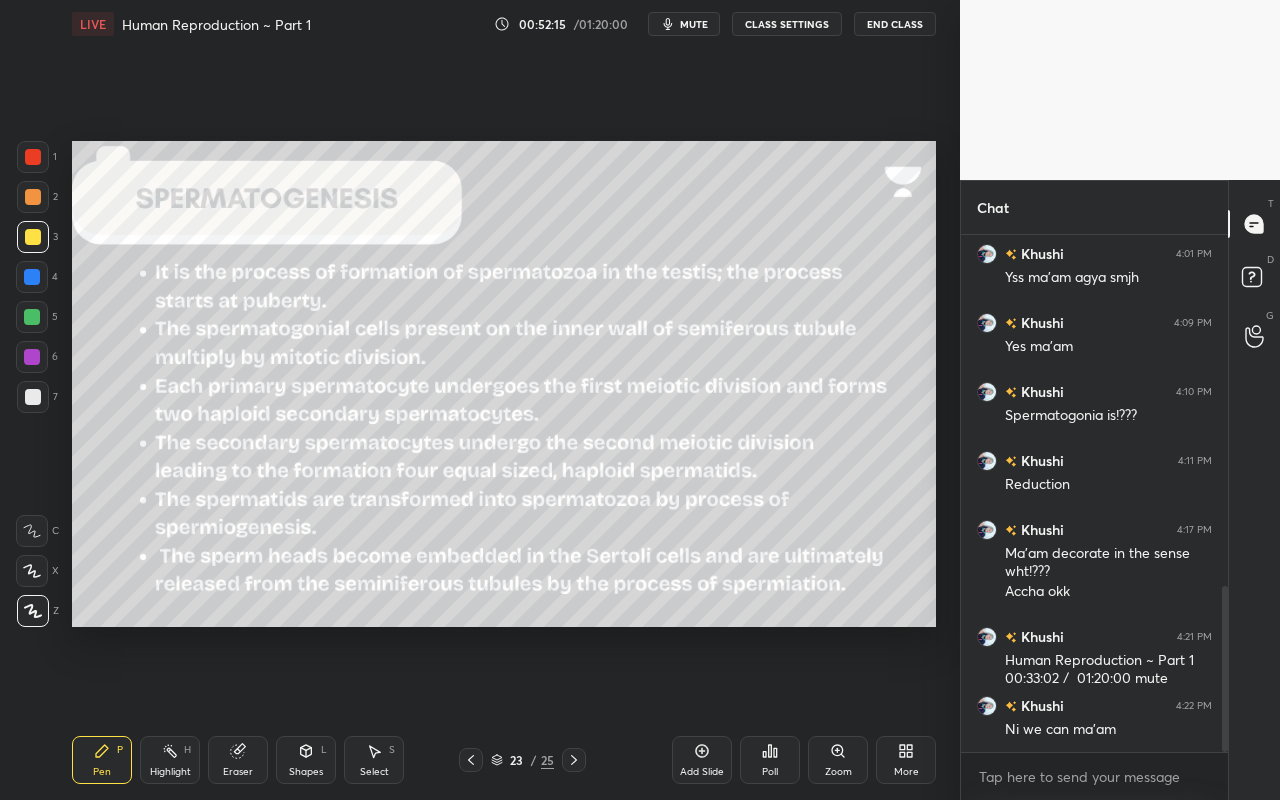 click 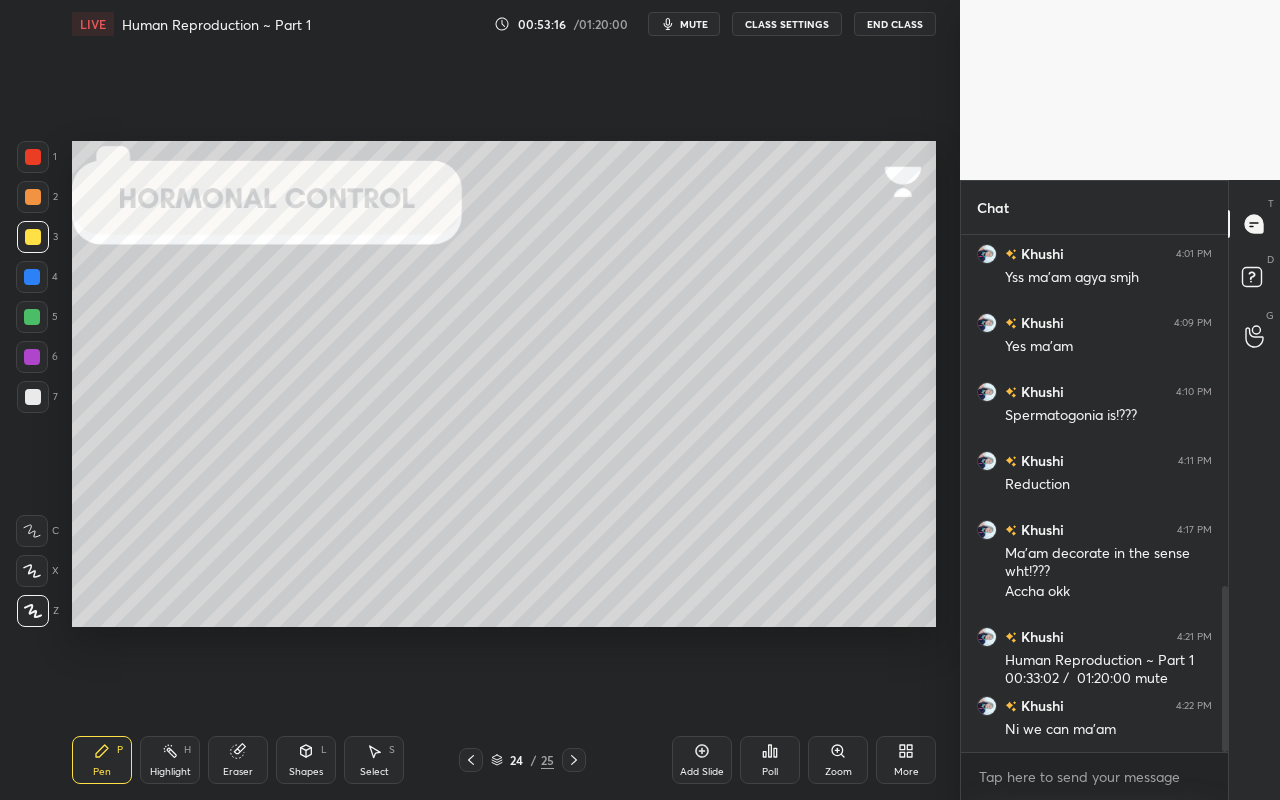 click at bounding box center [33, 197] 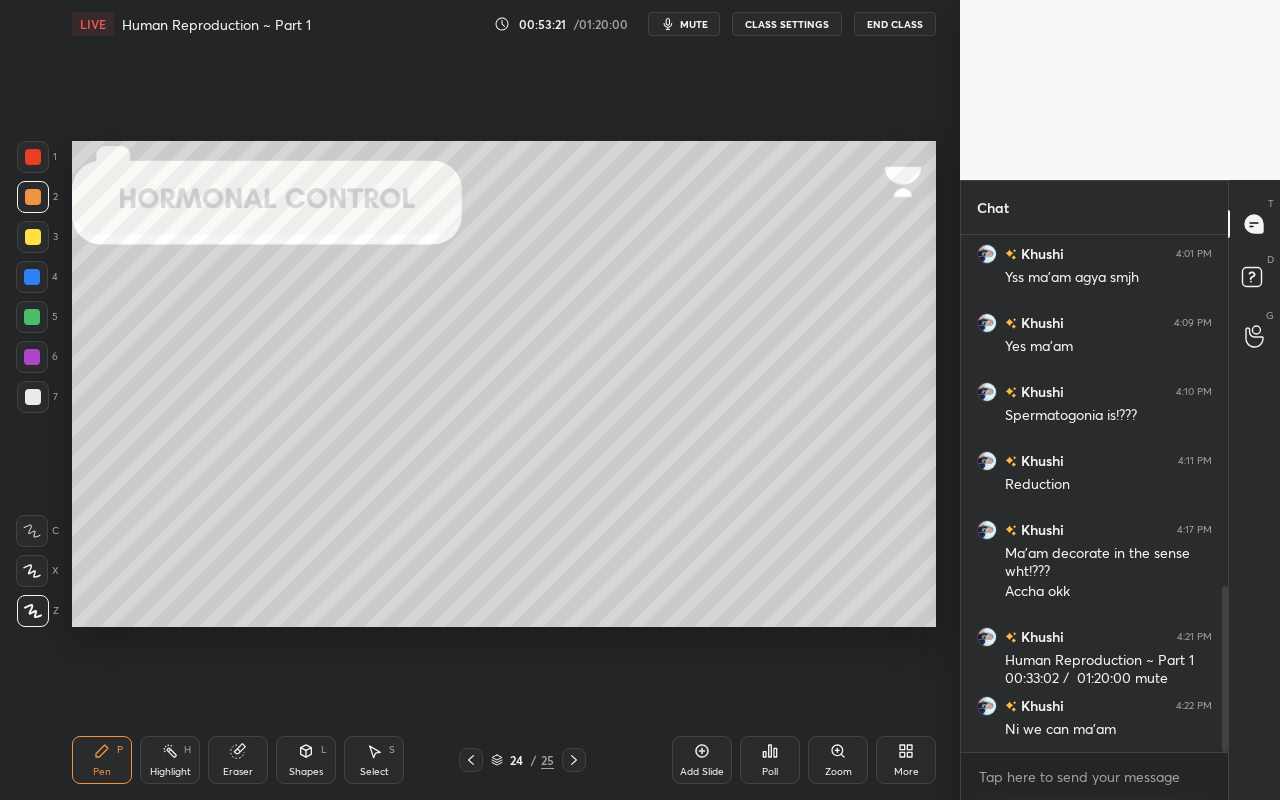 drag, startPoint x: 238, startPoint y: 759, endPoint x: 236, endPoint y: 747, distance: 12.165525 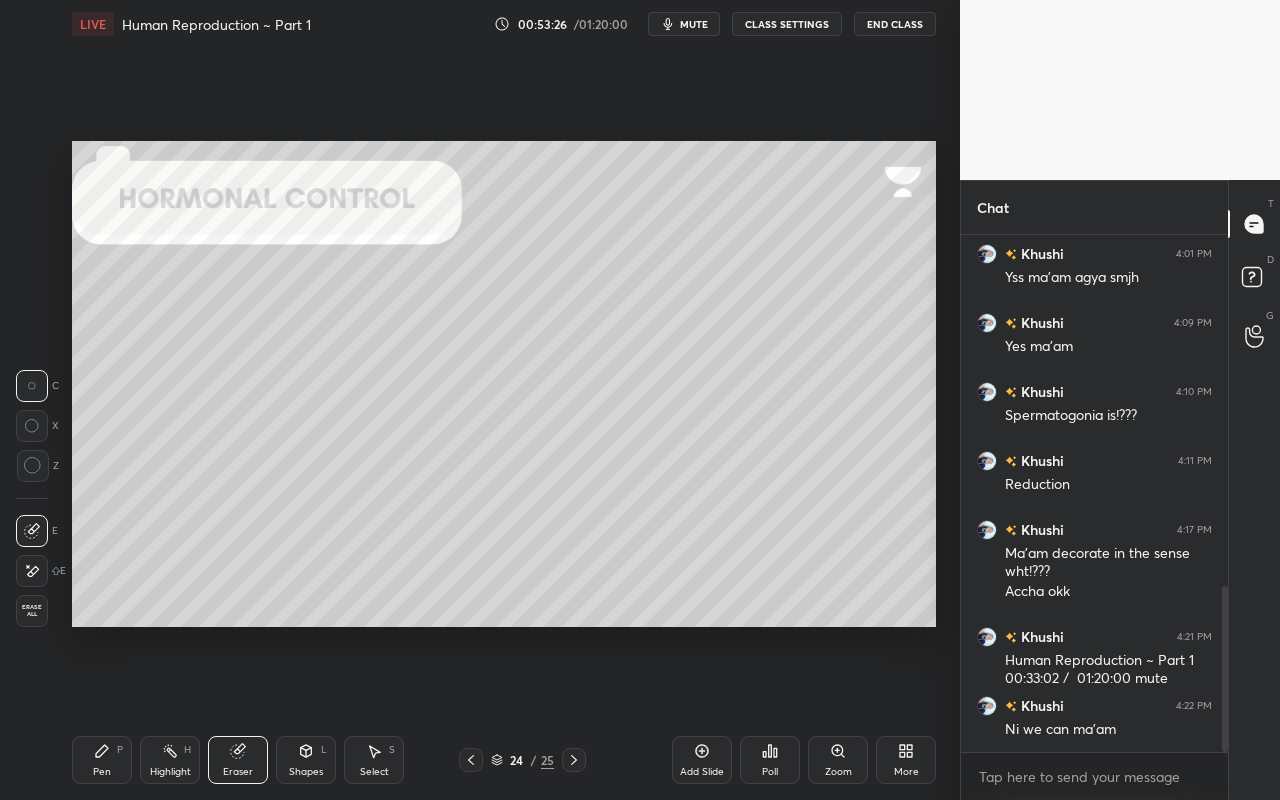 click on "Pen P Highlight H Eraser Shapes L Select S 24 / 25 Add Slide Poll Zoom More" at bounding box center [504, 760] 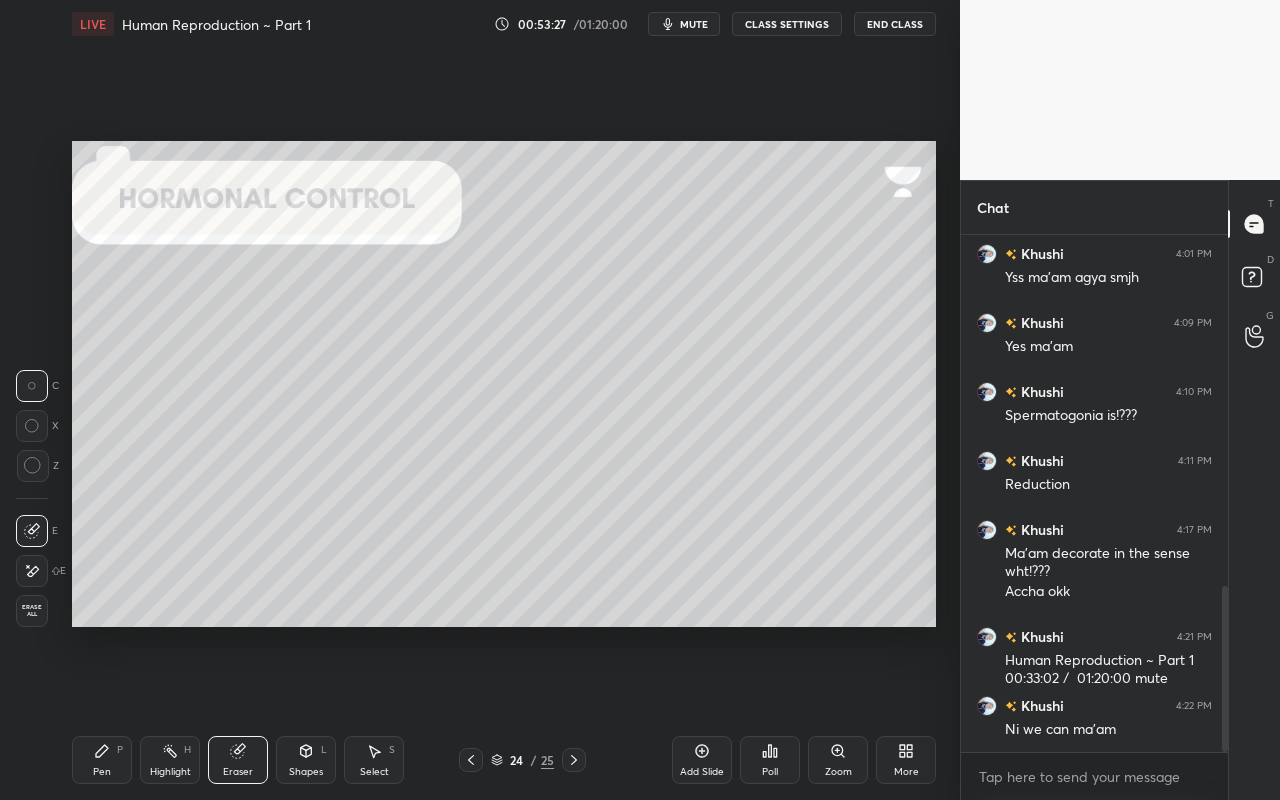 click on "Pen P" at bounding box center (102, 760) 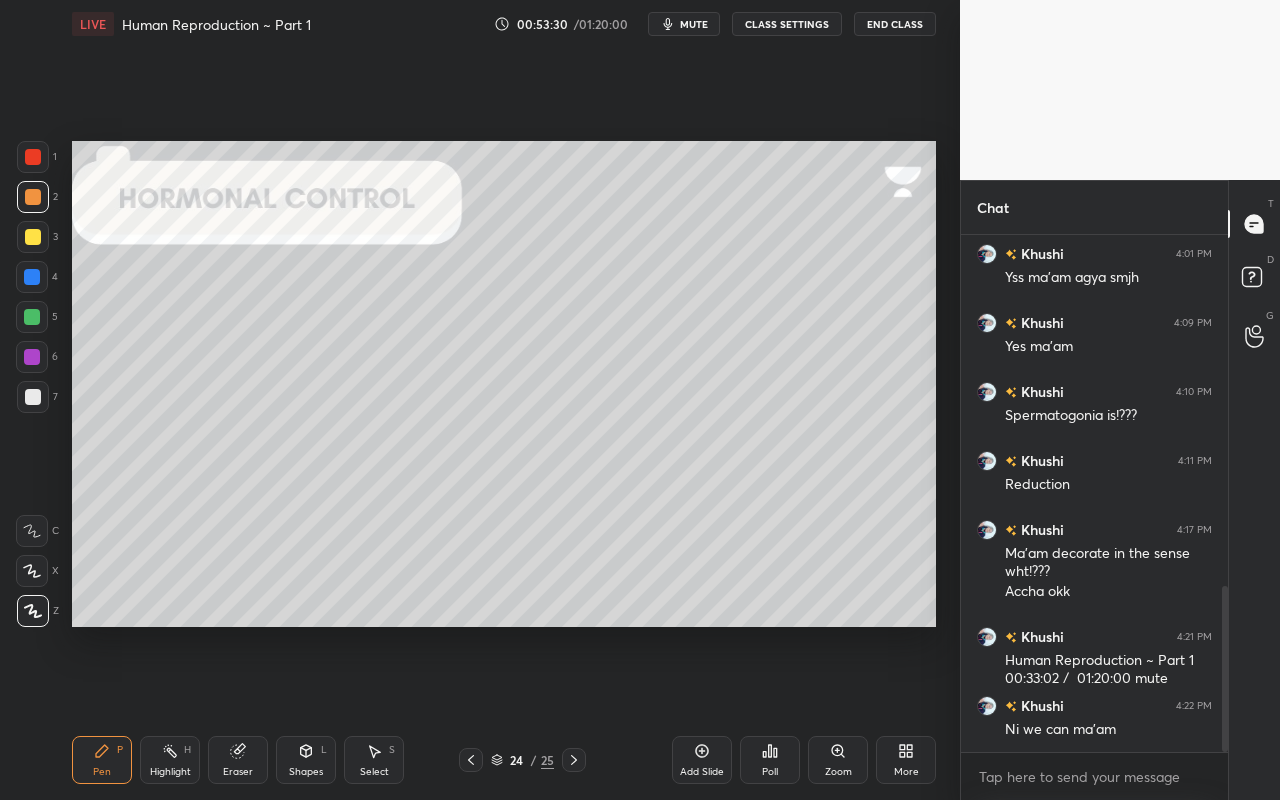 drag, startPoint x: 26, startPoint y: 237, endPoint x: 28, endPoint y: 205, distance: 32.06244 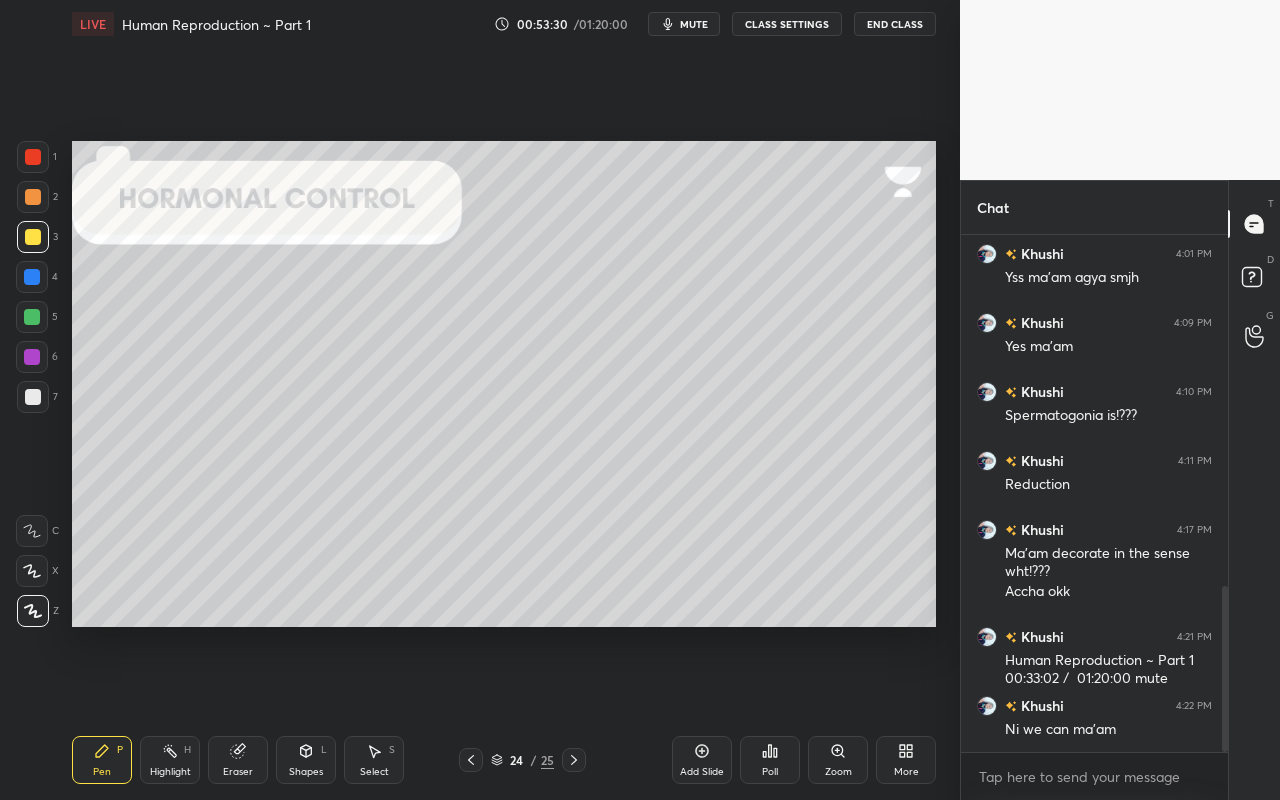 drag, startPoint x: 47, startPoint y: 146, endPoint x: 50, endPoint y: 165, distance: 19.235384 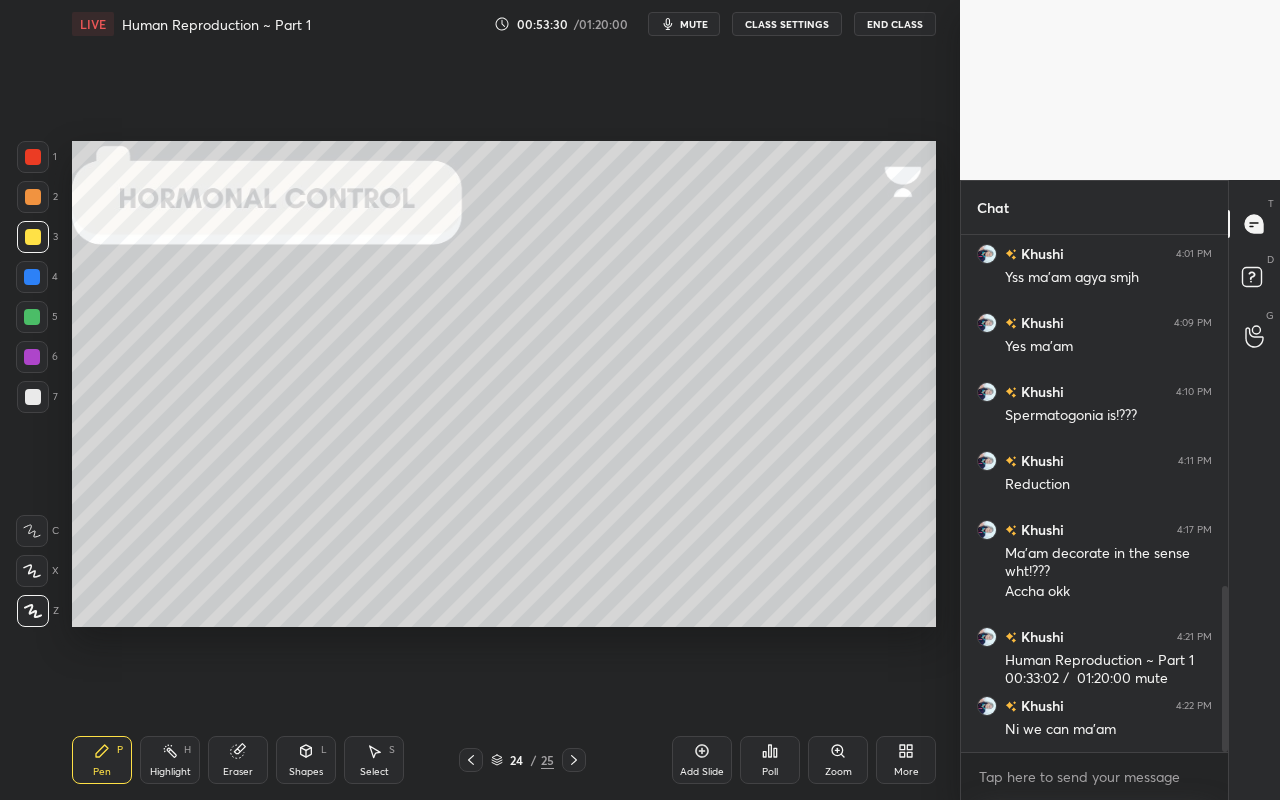 click at bounding box center (33, 157) 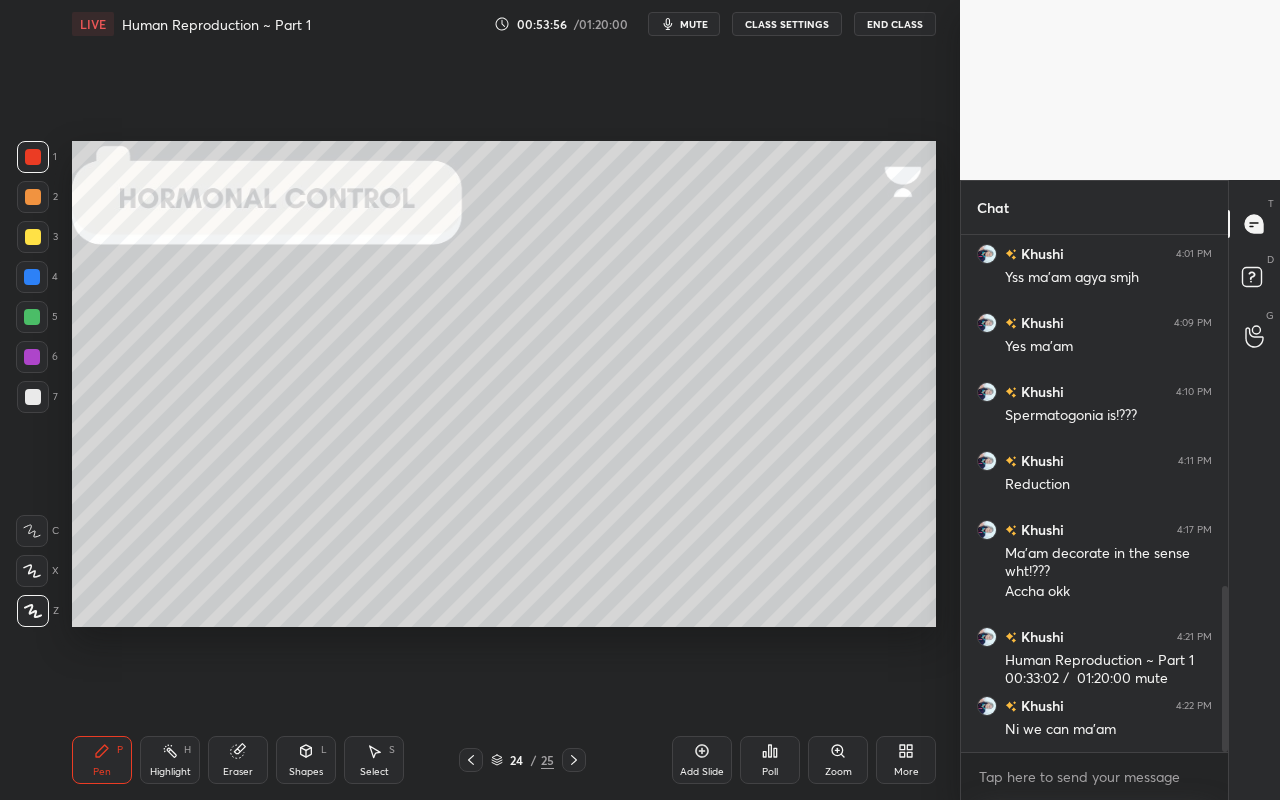 click at bounding box center [33, 197] 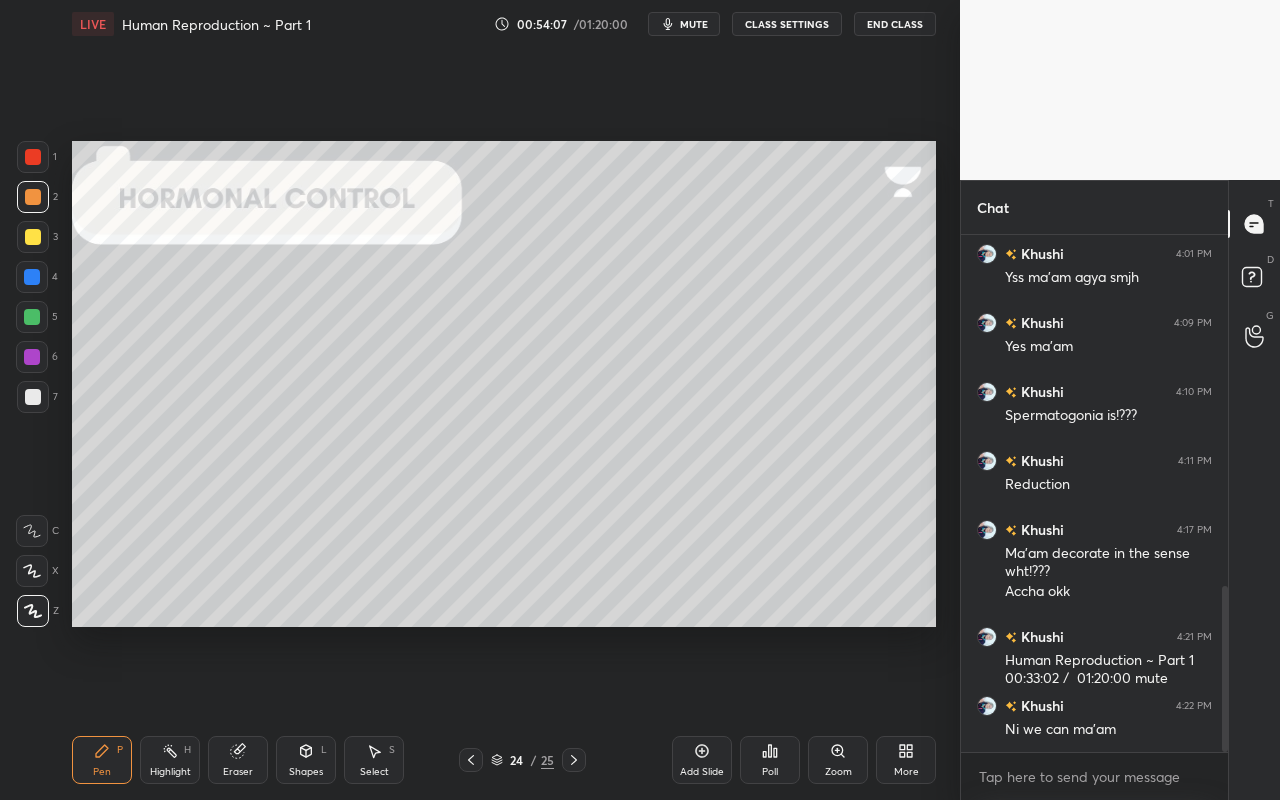 drag, startPoint x: 233, startPoint y: 768, endPoint x: 309, endPoint y: 709, distance: 96.2133 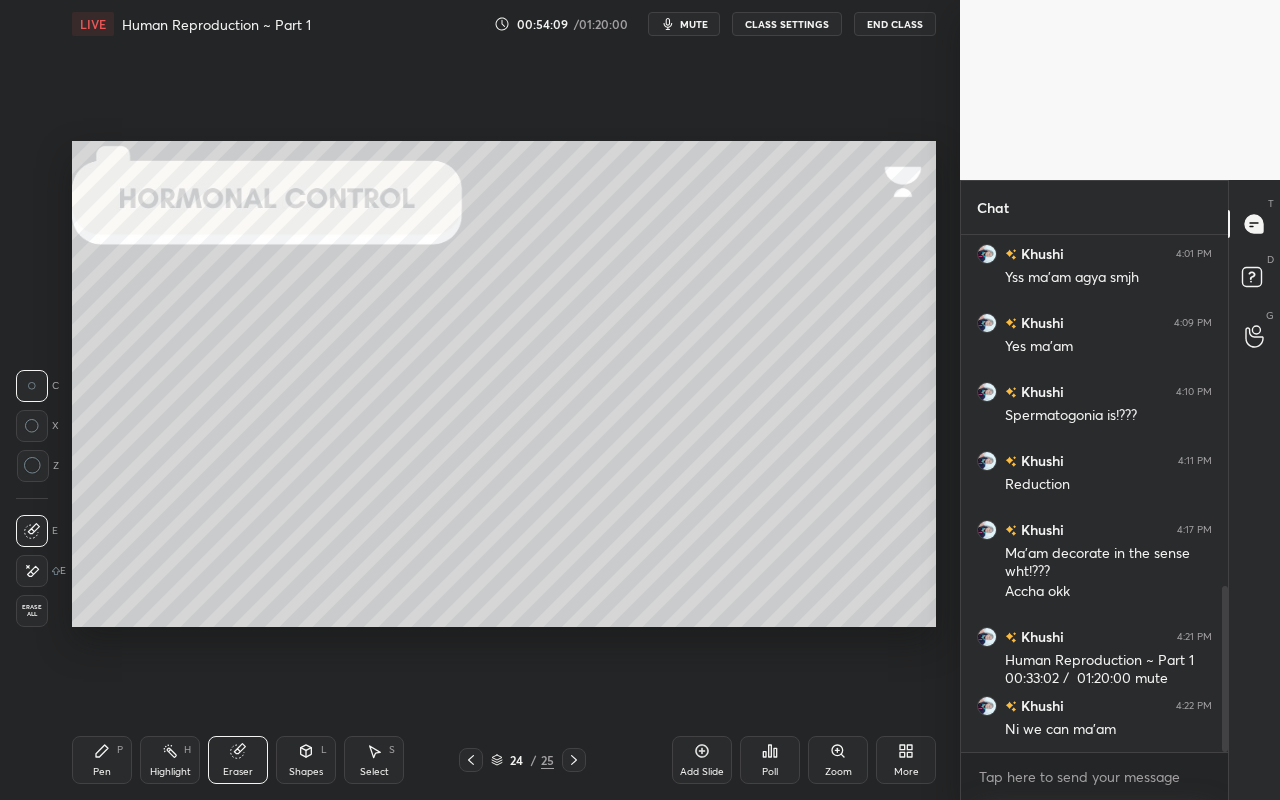 drag, startPoint x: 111, startPoint y: 759, endPoint x: 116, endPoint y: 743, distance: 16.763054 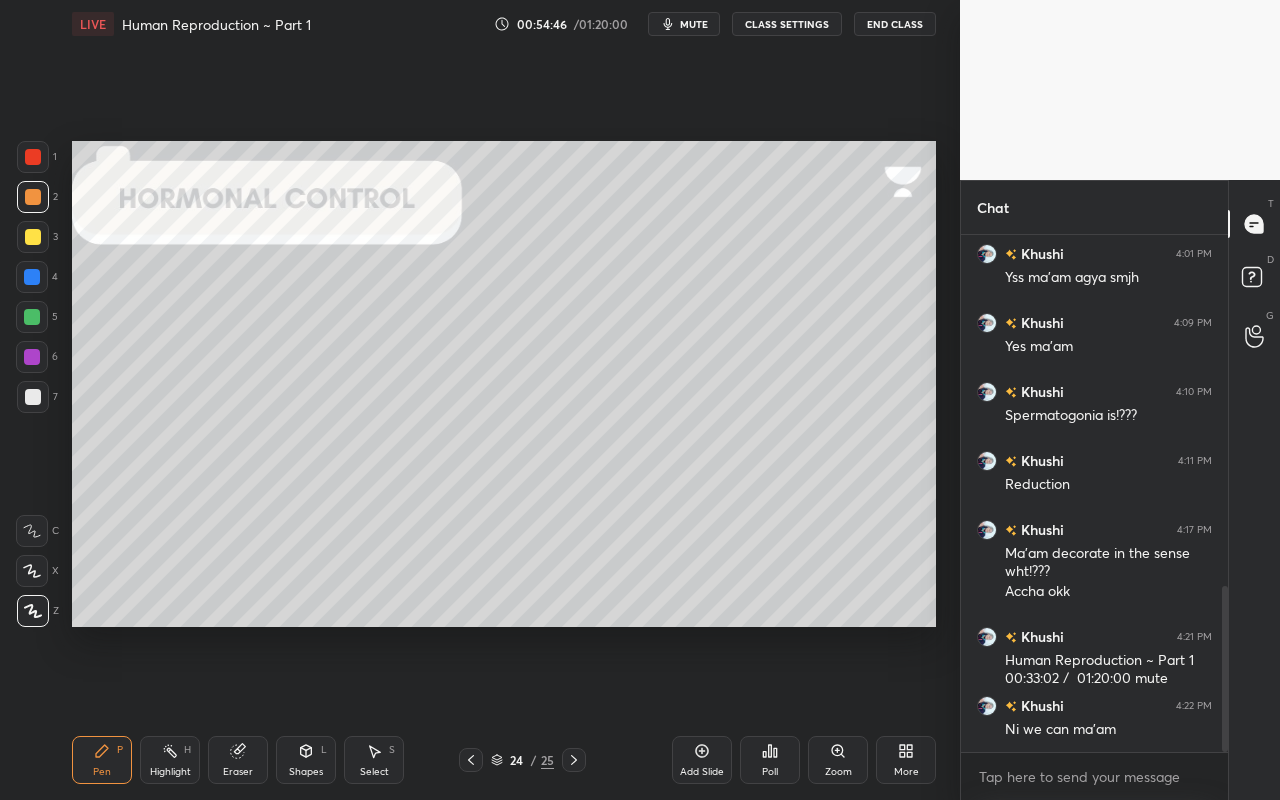 click on "Eraser" at bounding box center (238, 760) 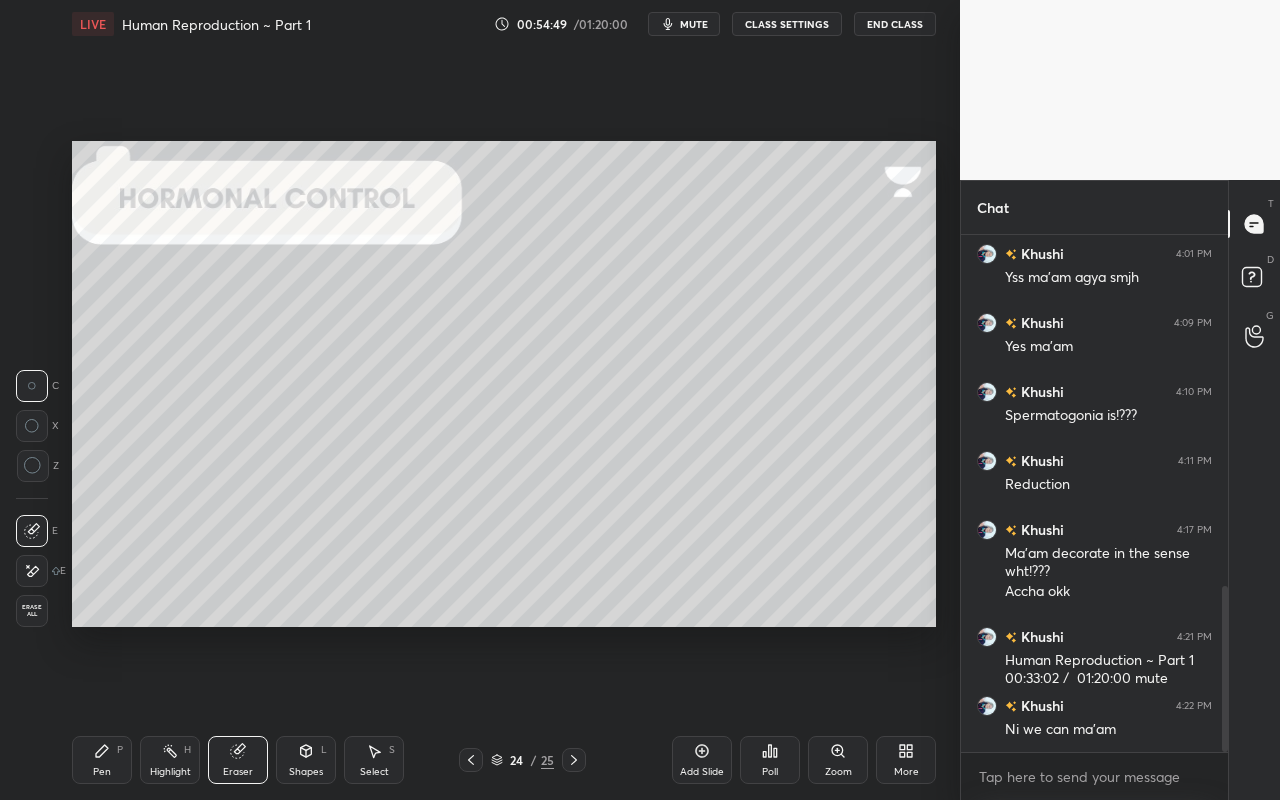 click on "Pen P" at bounding box center [102, 760] 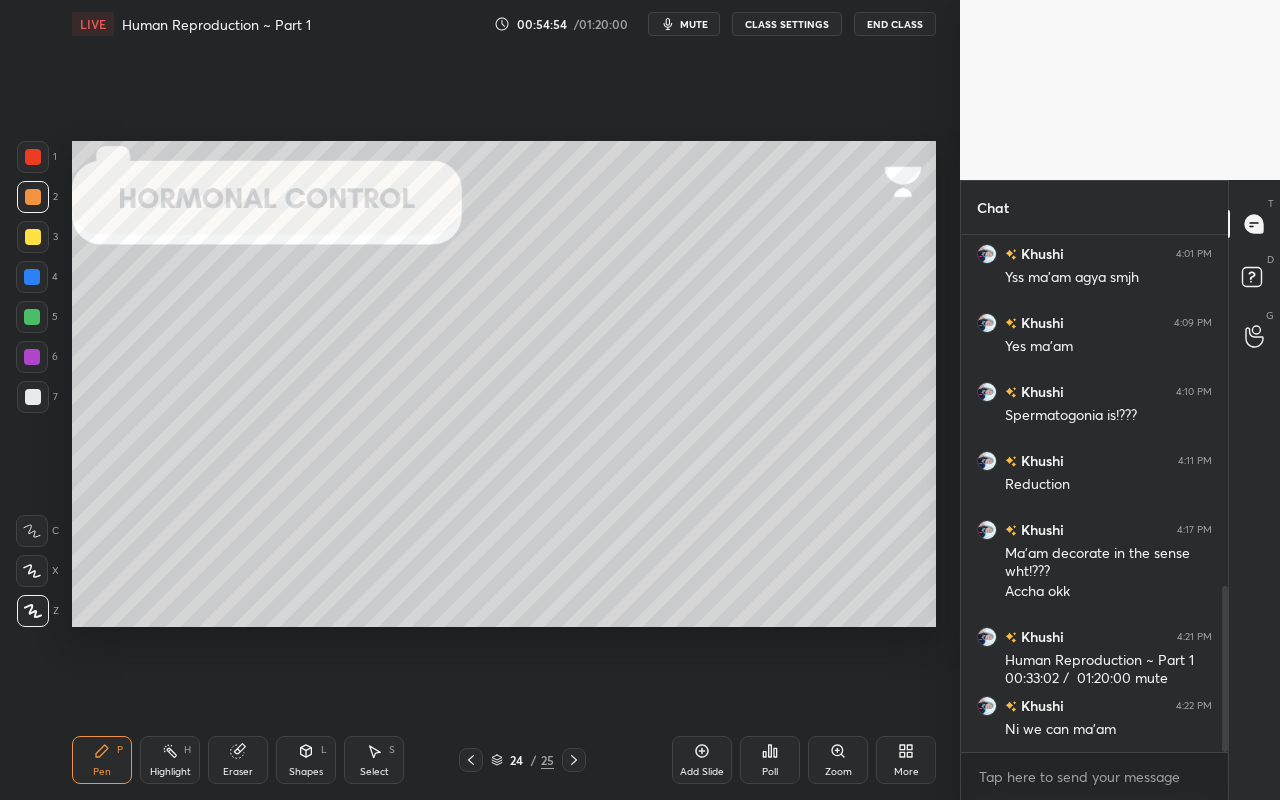 click at bounding box center [33, 237] 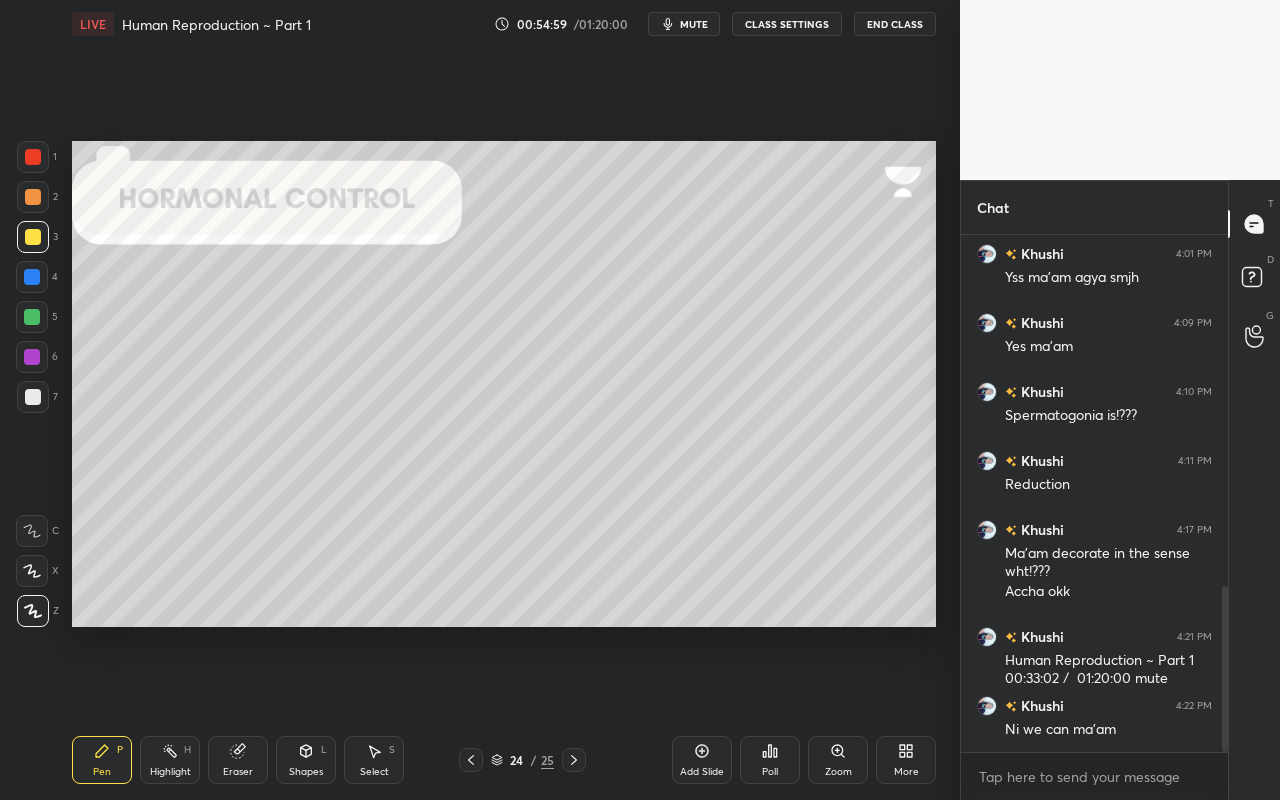 click at bounding box center [33, 197] 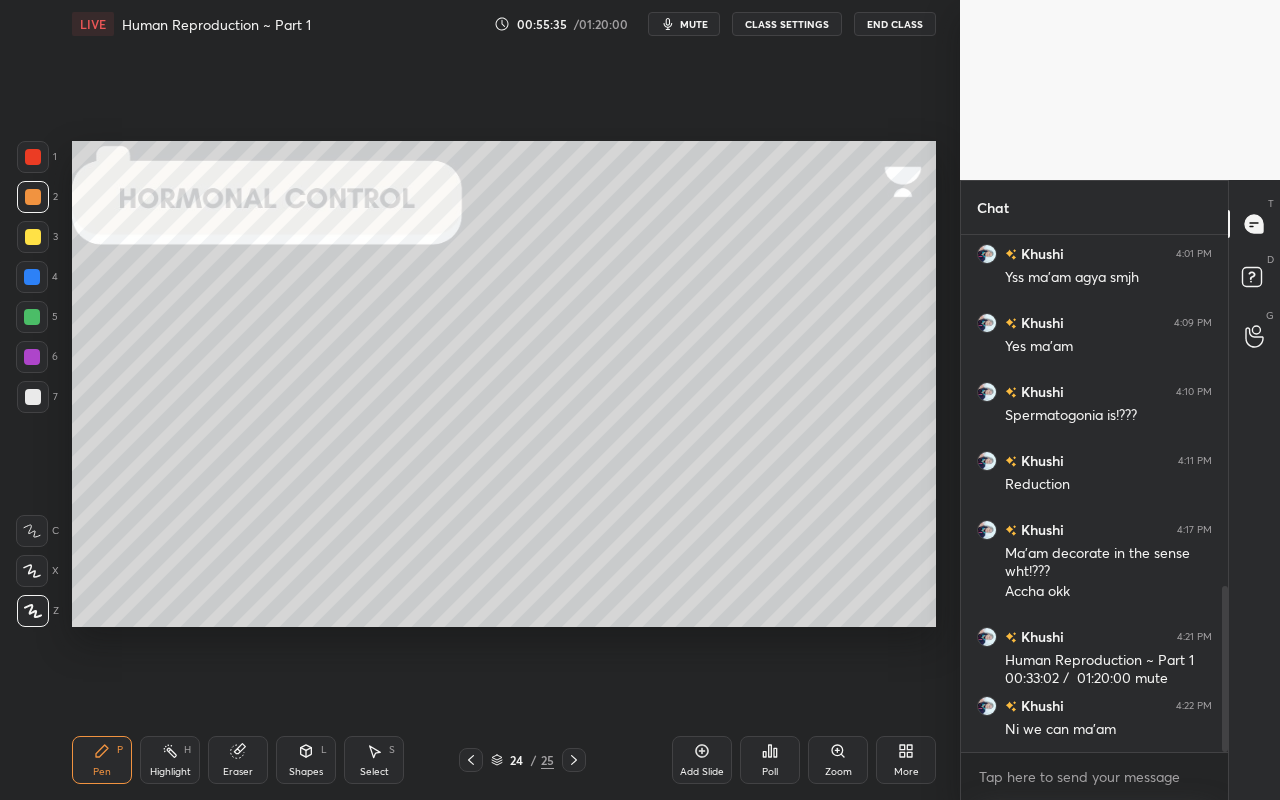 drag, startPoint x: 250, startPoint y: 756, endPoint x: 356, endPoint y: 671, distance: 135.87126 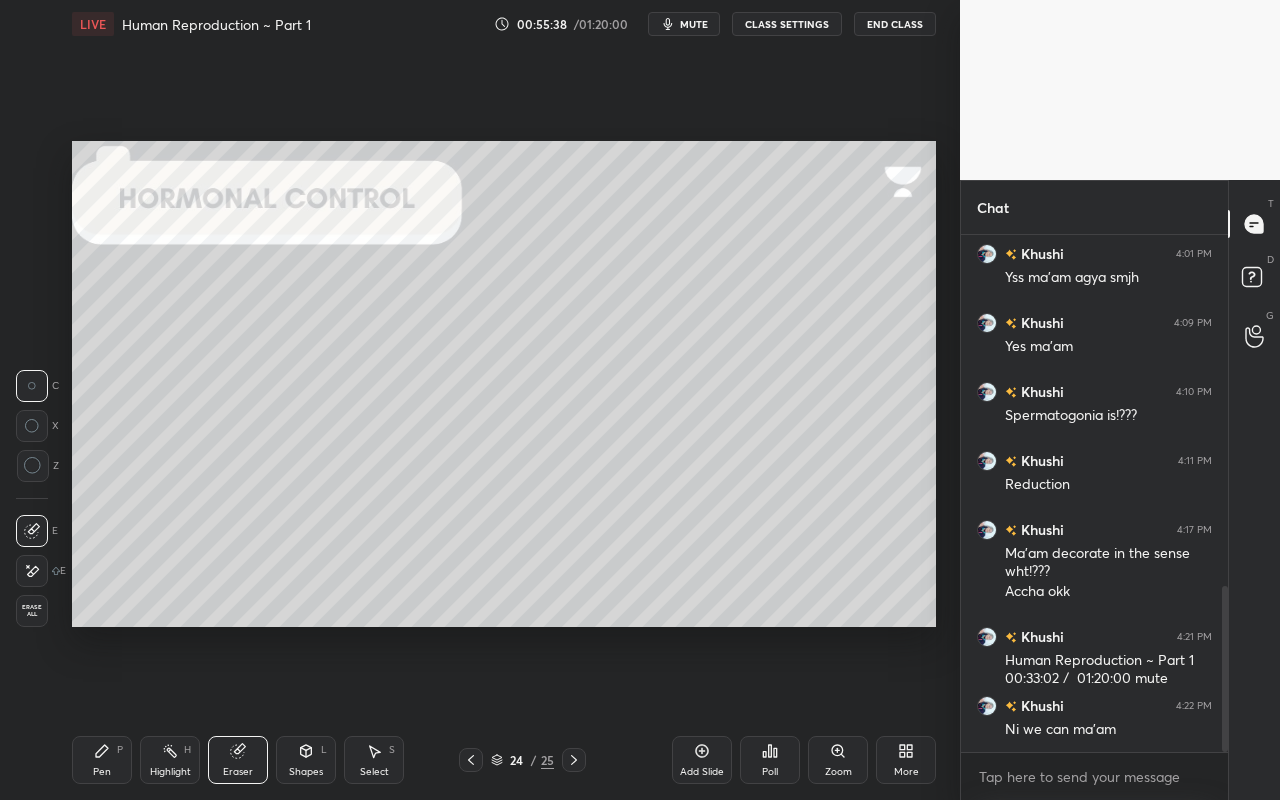 drag, startPoint x: 114, startPoint y: 791, endPoint x: 88, endPoint y: 765, distance: 36.769554 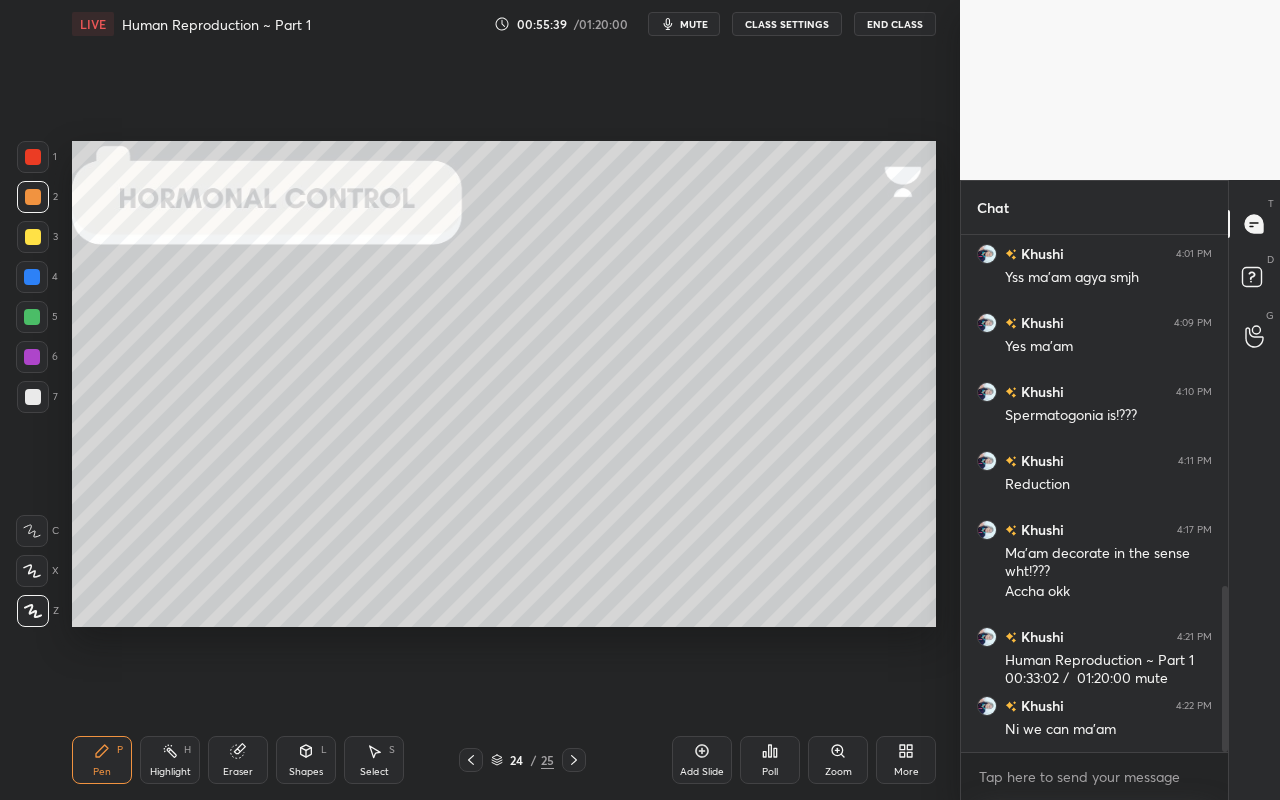 click on "3" at bounding box center [37, 241] 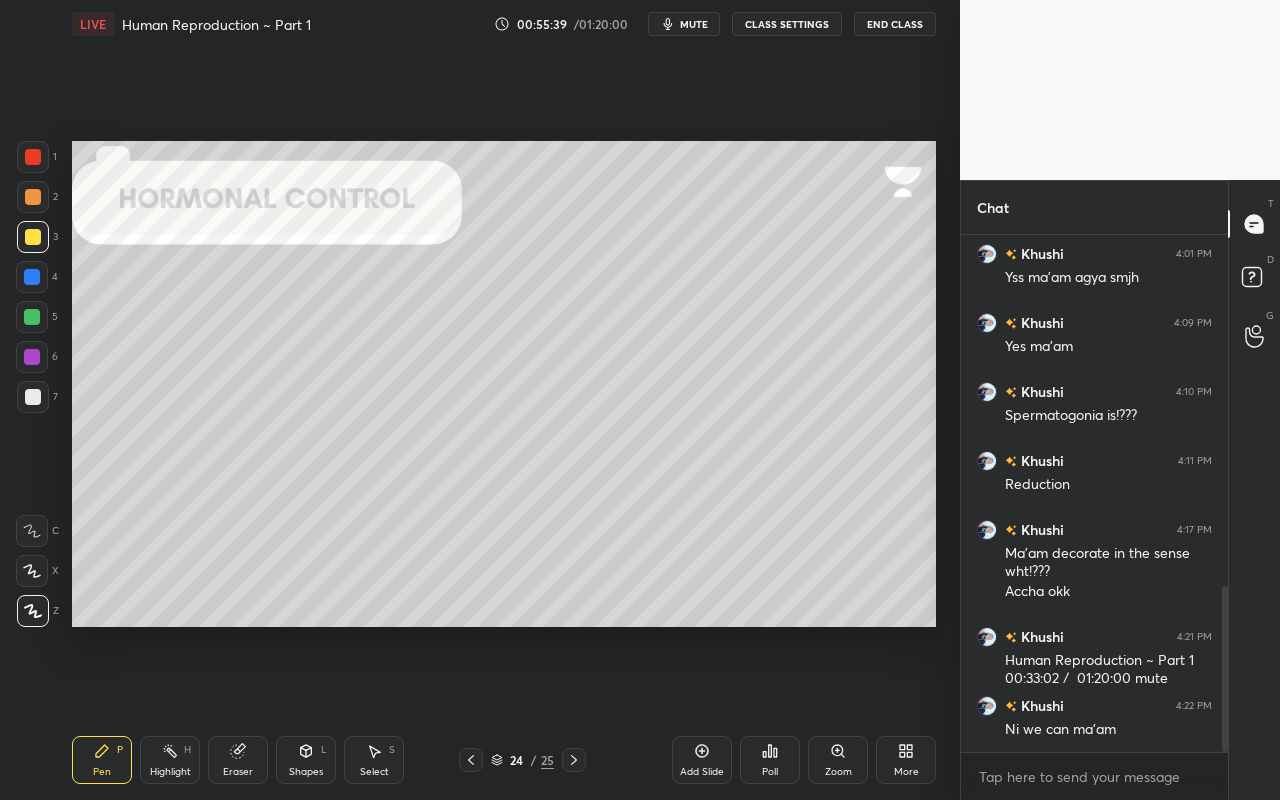 click at bounding box center (33, 237) 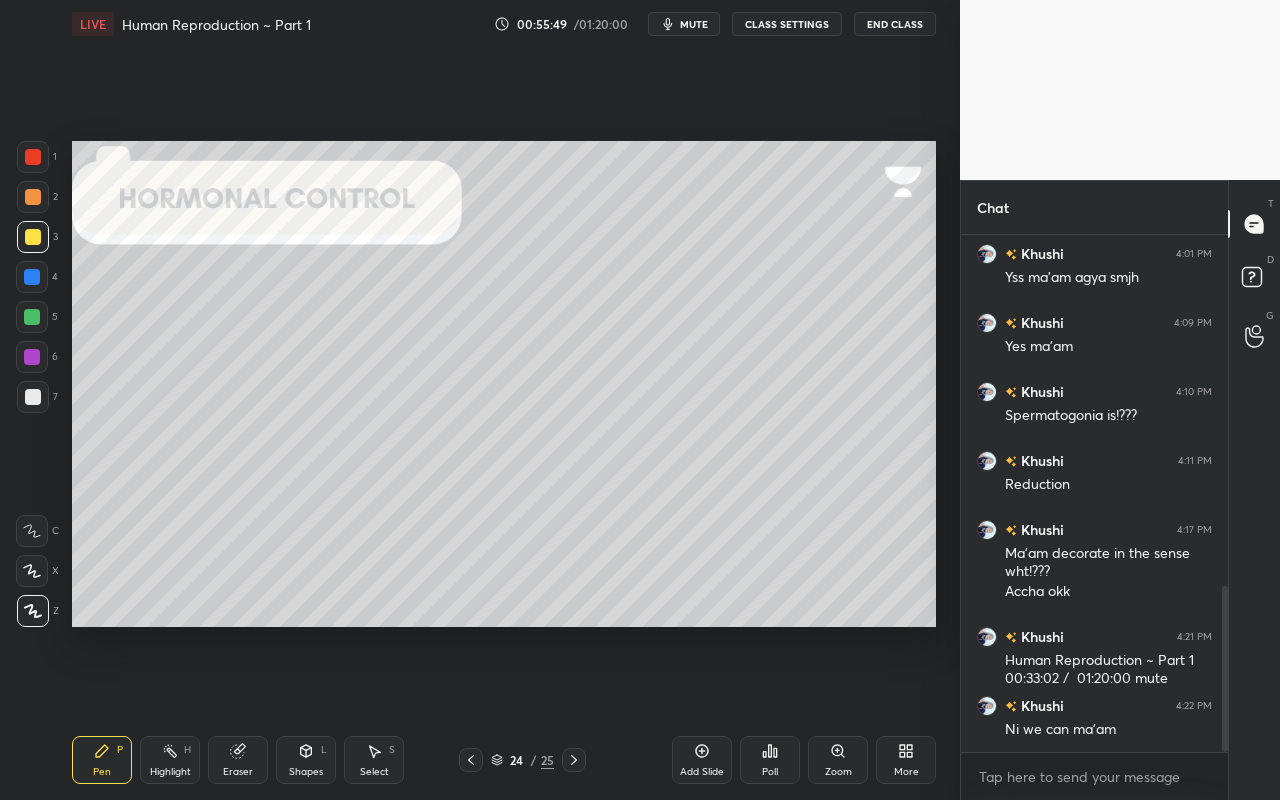click 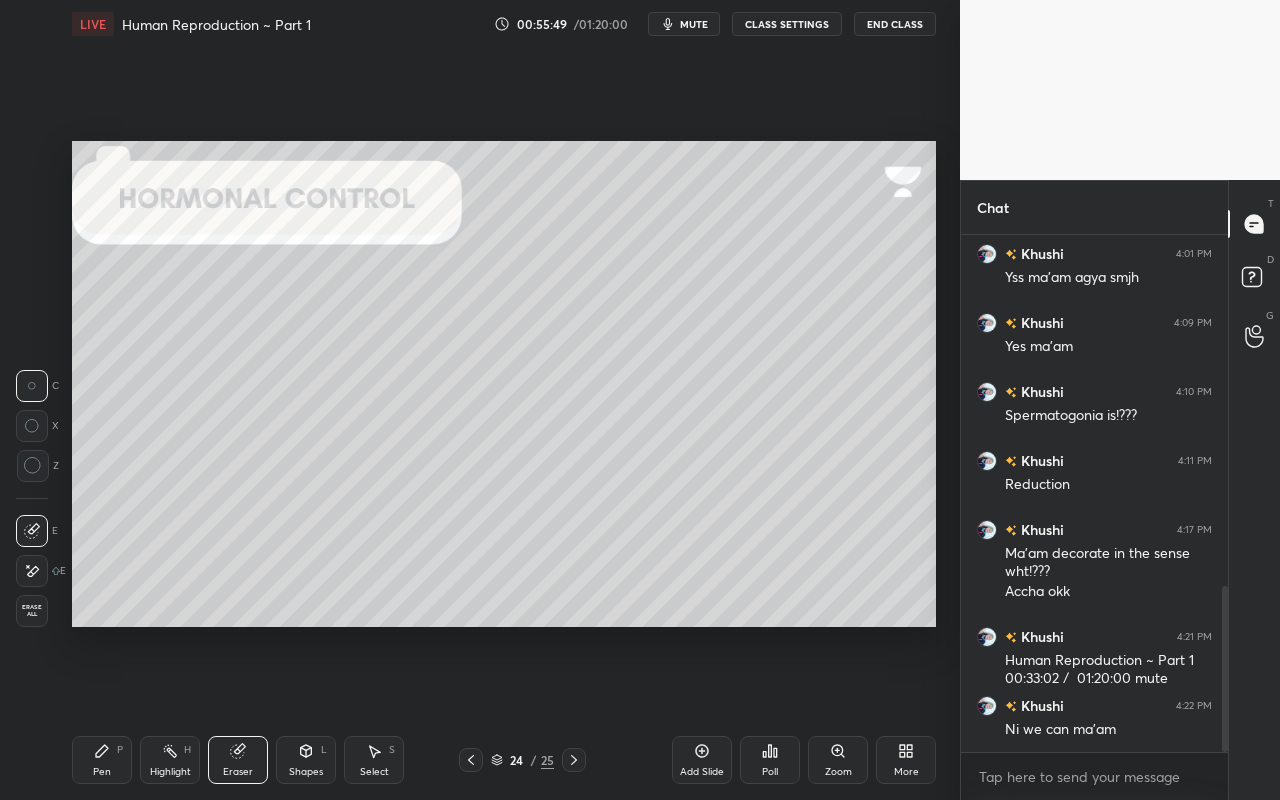 click on "Shapes" at bounding box center [306, 772] 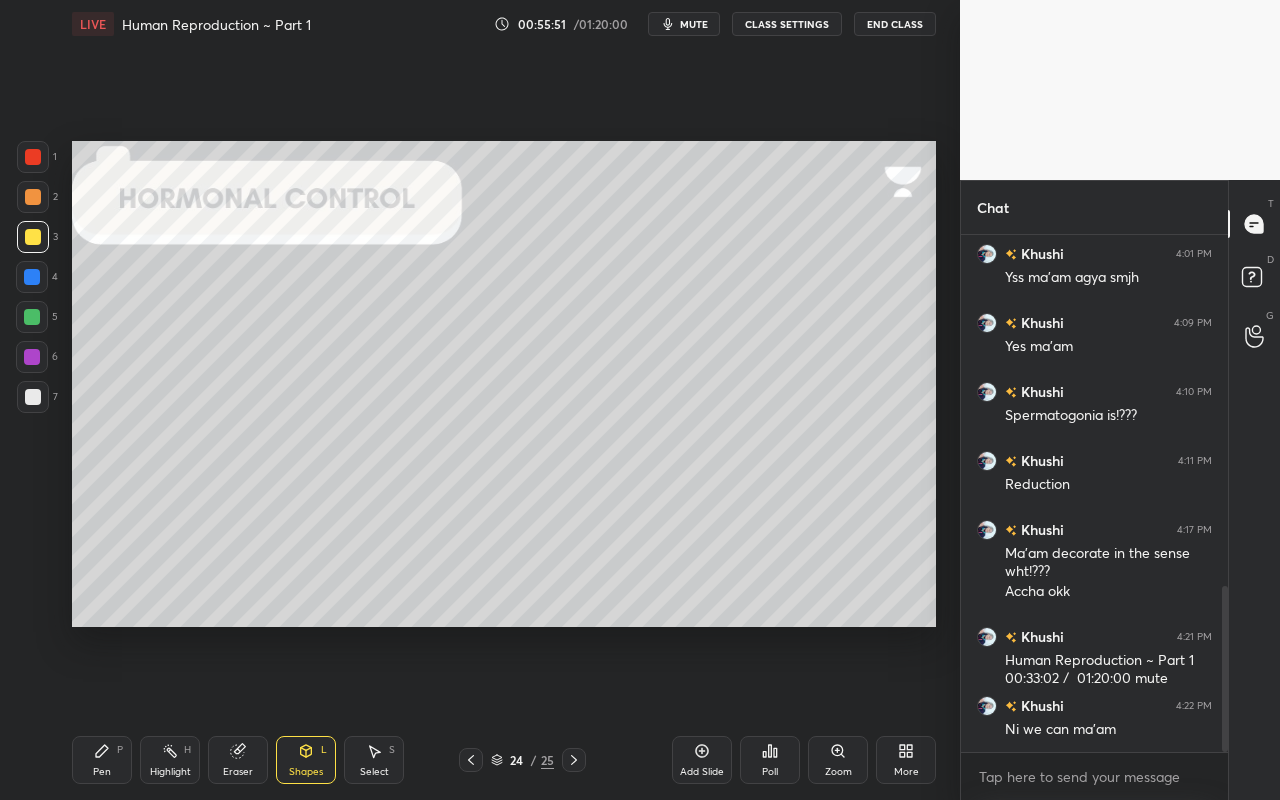 drag, startPoint x: 34, startPoint y: 392, endPoint x: 55, endPoint y: 394, distance: 21.095022 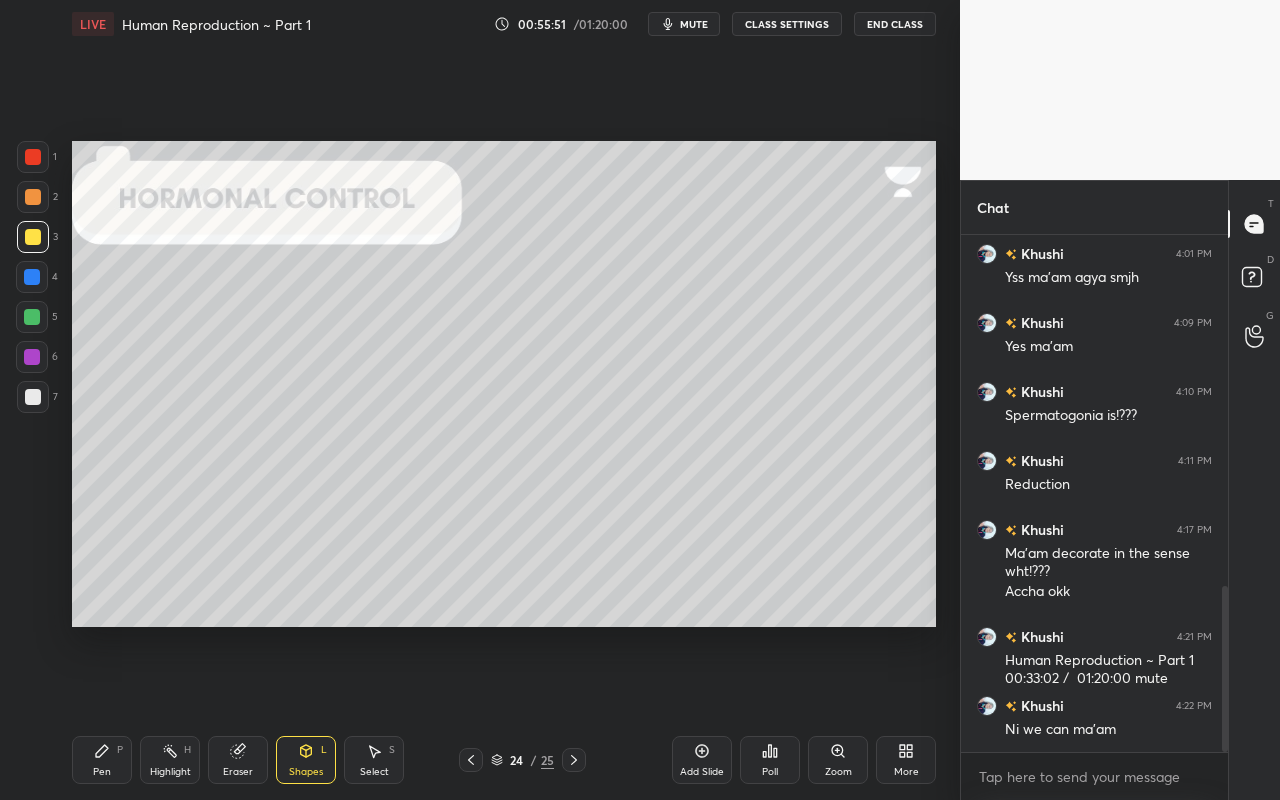 click at bounding box center (33, 397) 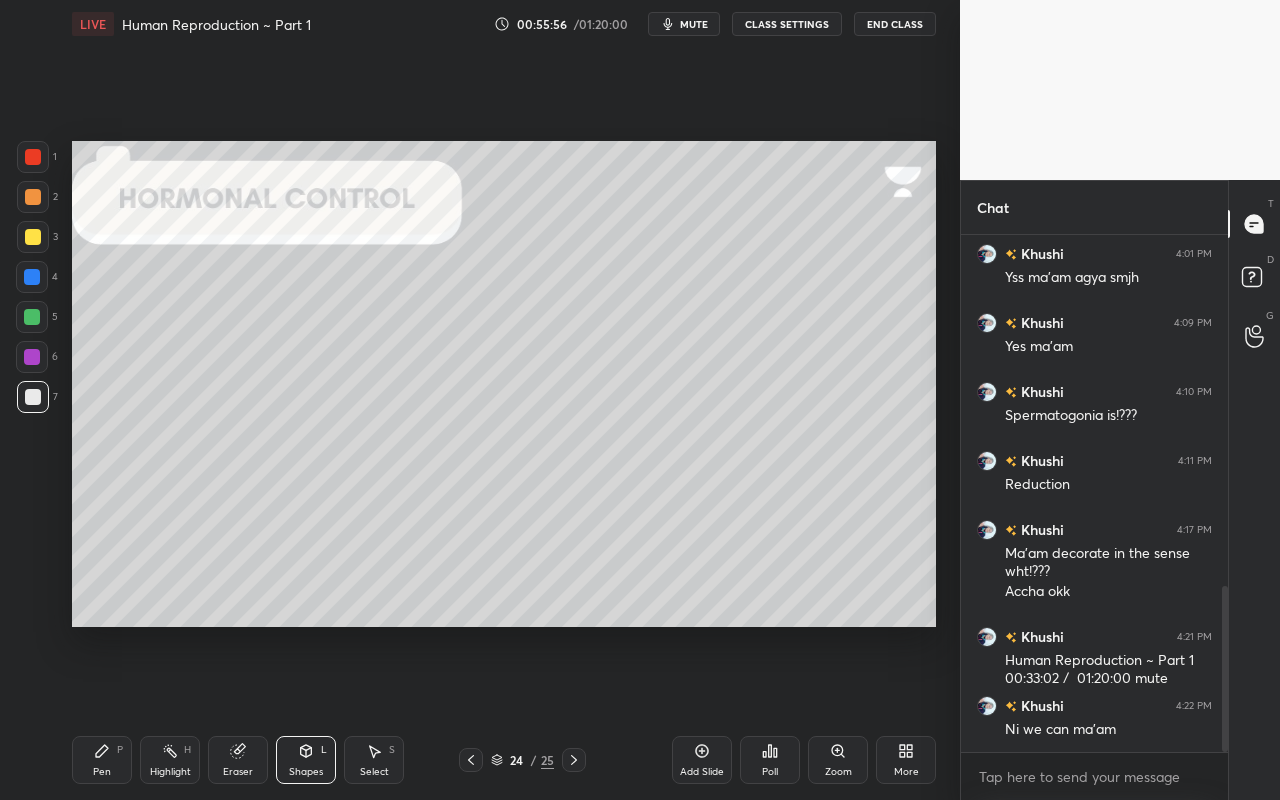 click on "2" at bounding box center [37, 197] 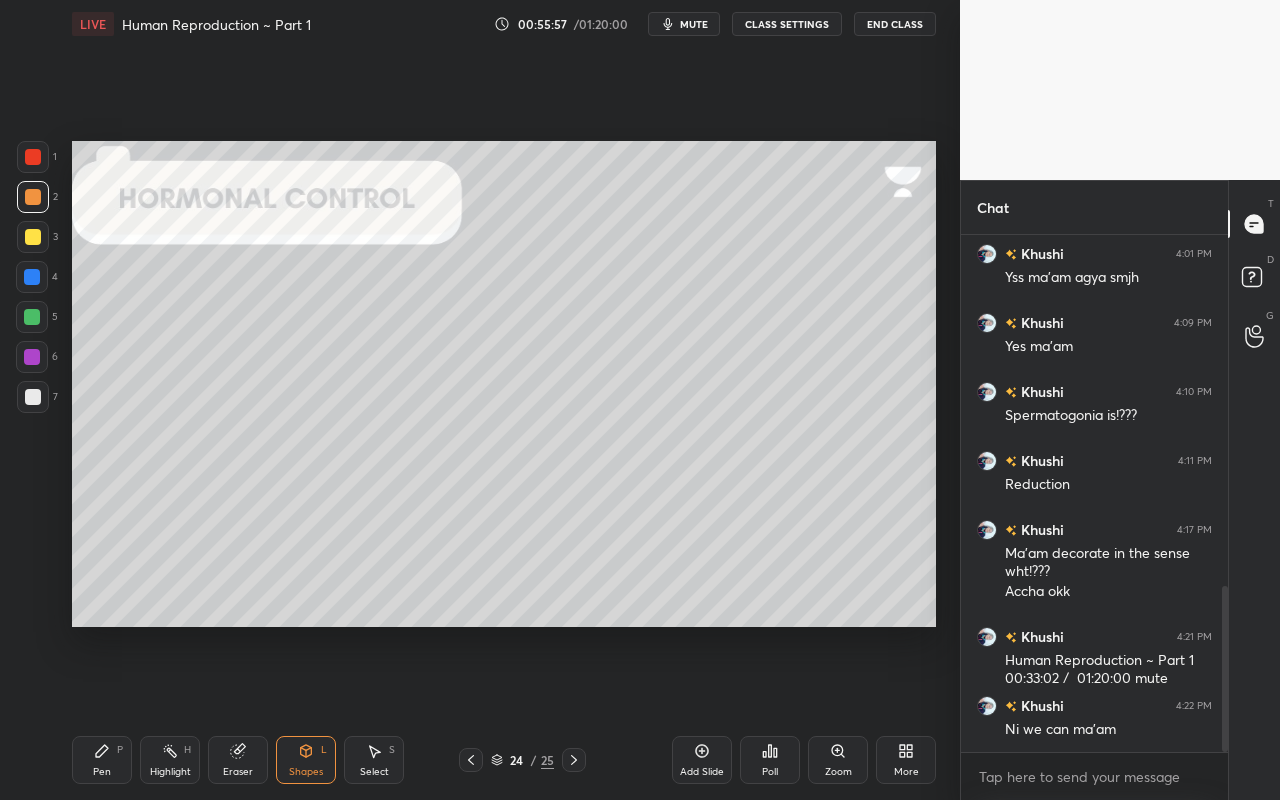 drag, startPoint x: 35, startPoint y: 159, endPoint x: 56, endPoint y: 204, distance: 49.658836 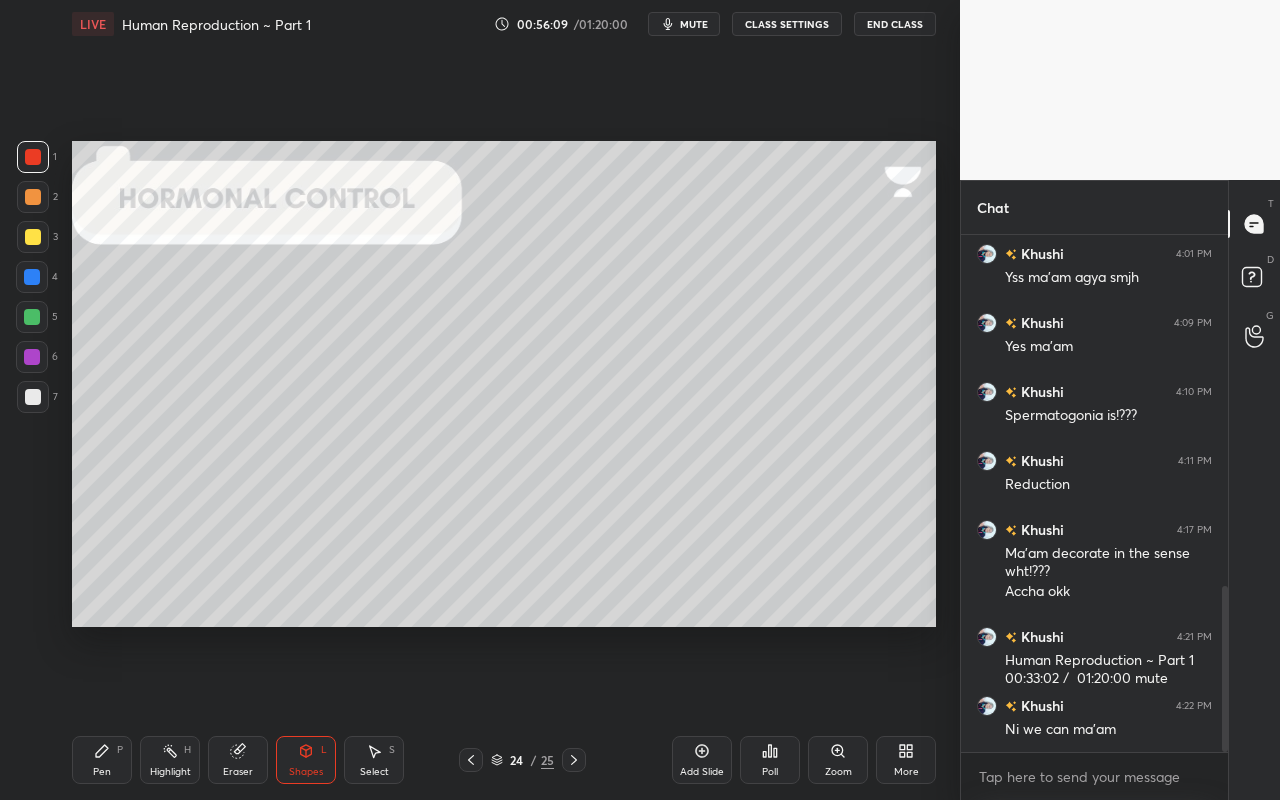 click on "Highlight H" at bounding box center [170, 760] 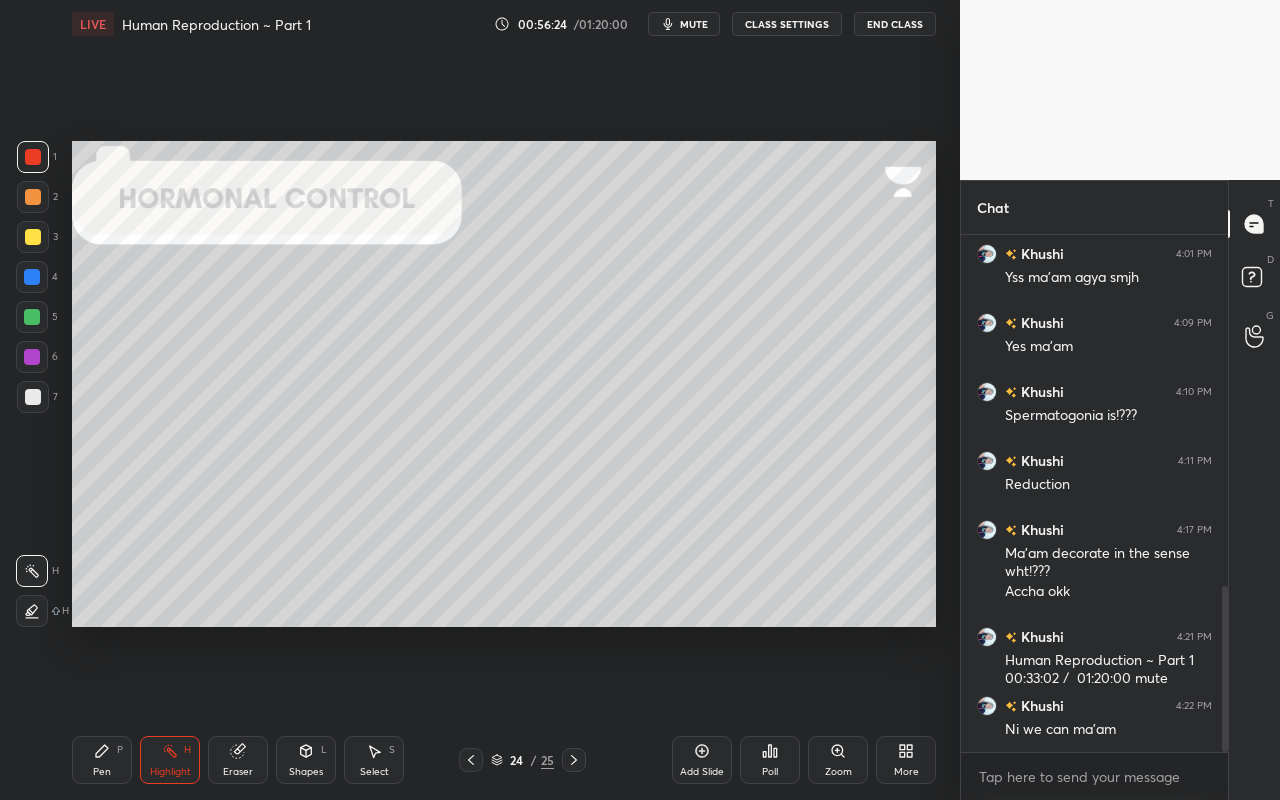 click 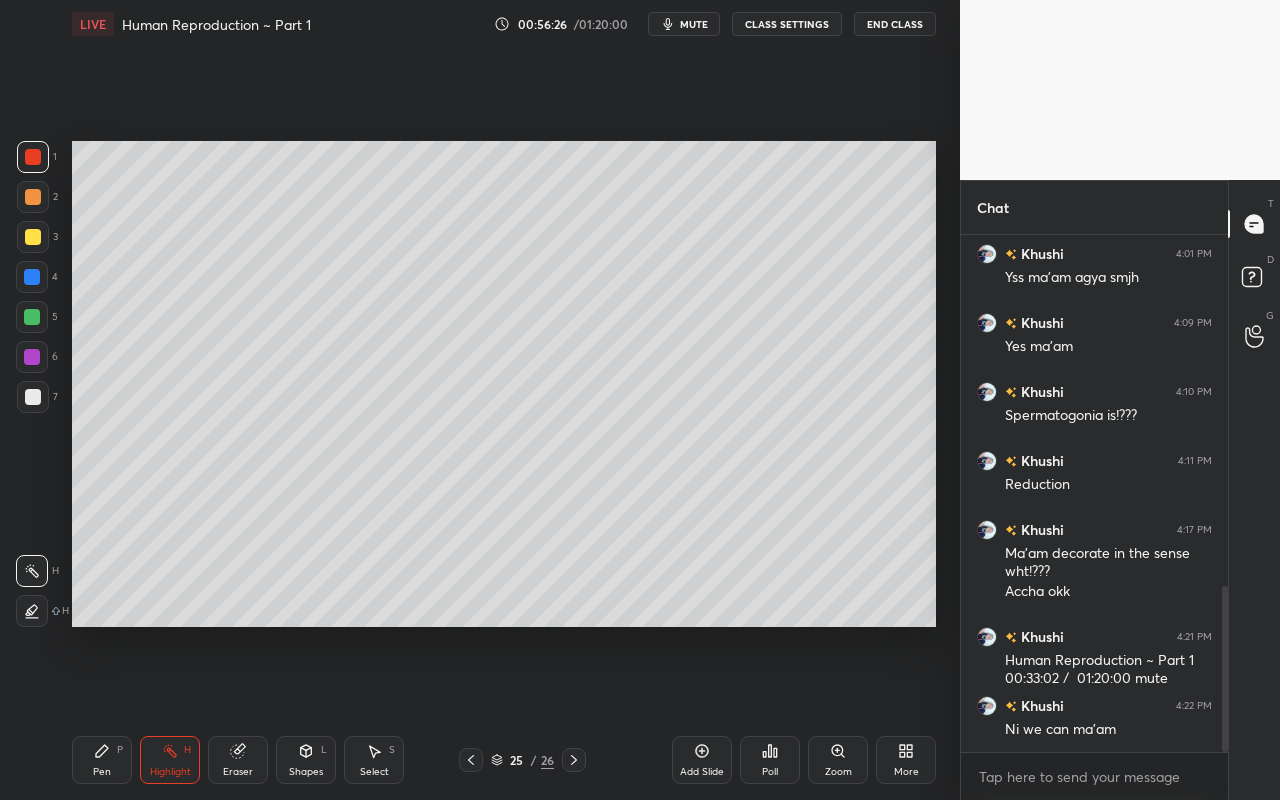 click on "Pen P" at bounding box center [102, 760] 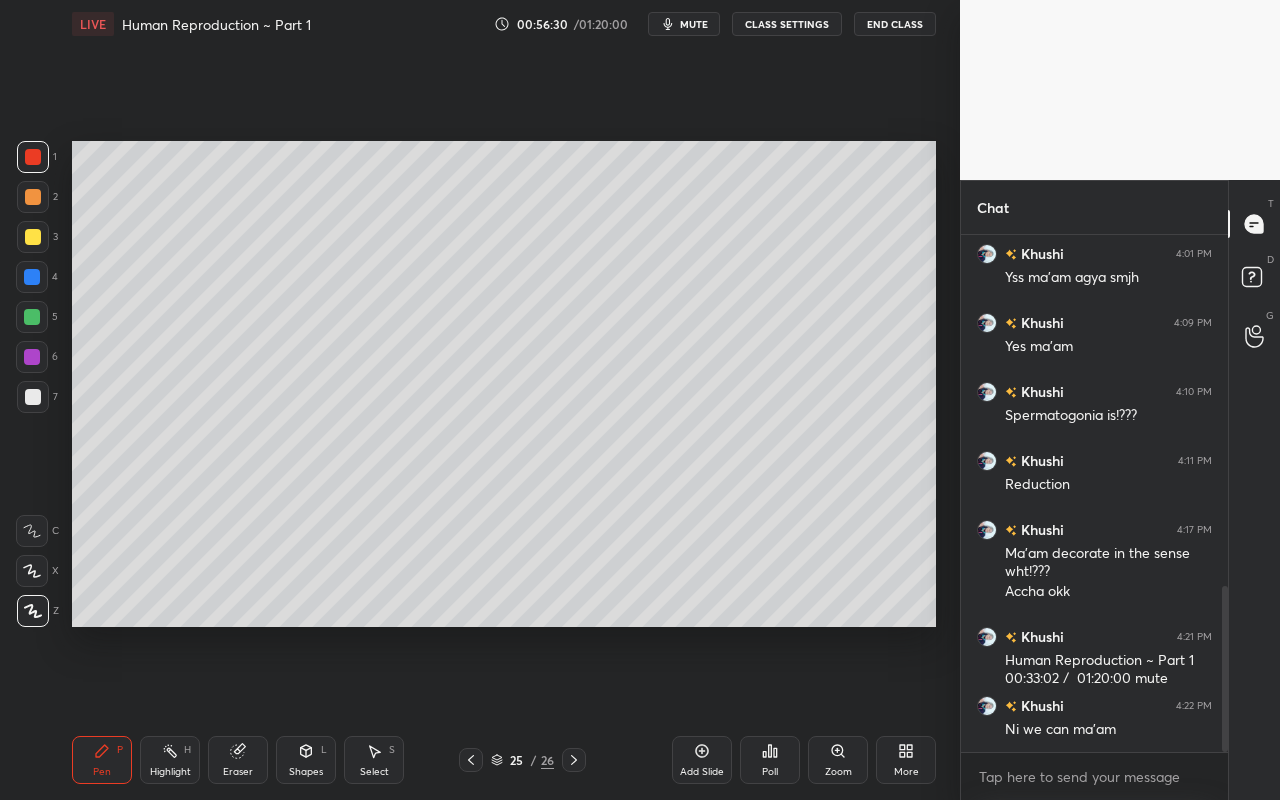 click at bounding box center [33, 397] 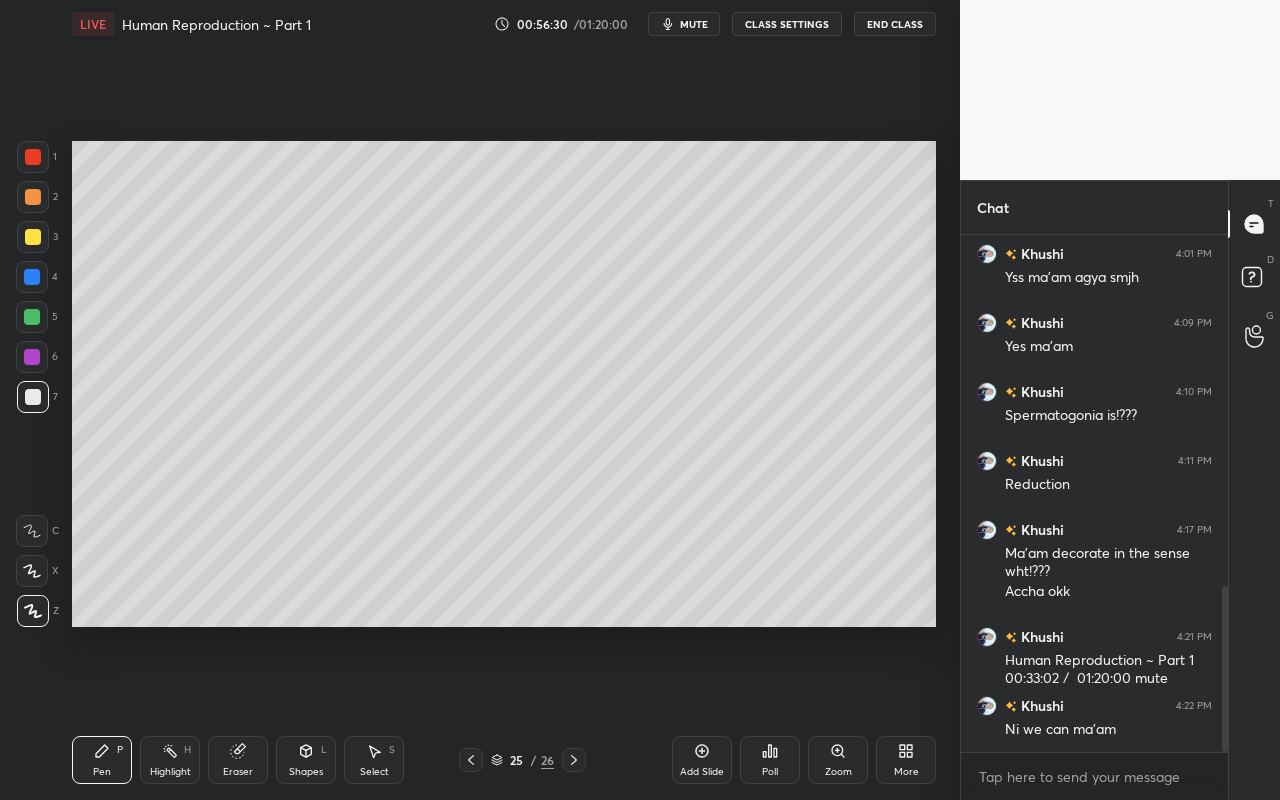 click at bounding box center [33, 157] 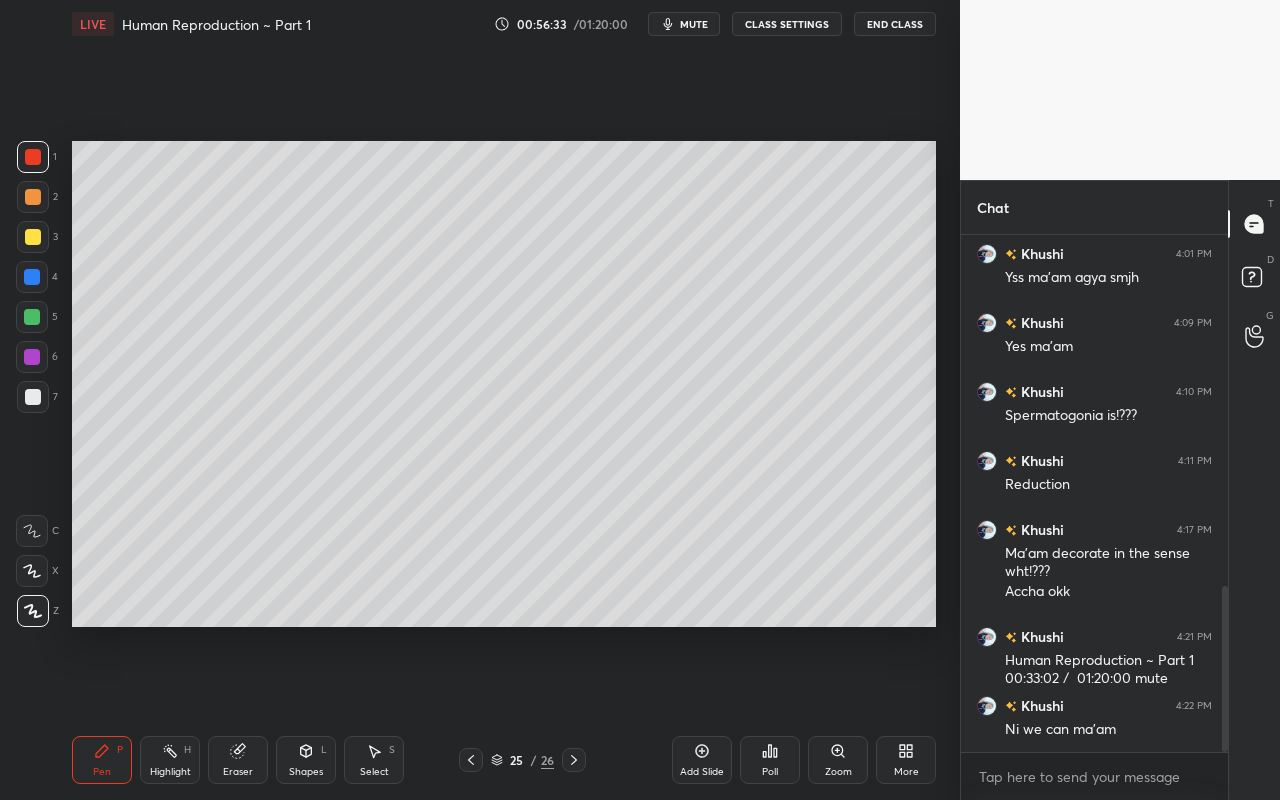 drag, startPoint x: 30, startPoint y: 393, endPoint x: 39, endPoint y: 332, distance: 61.66036 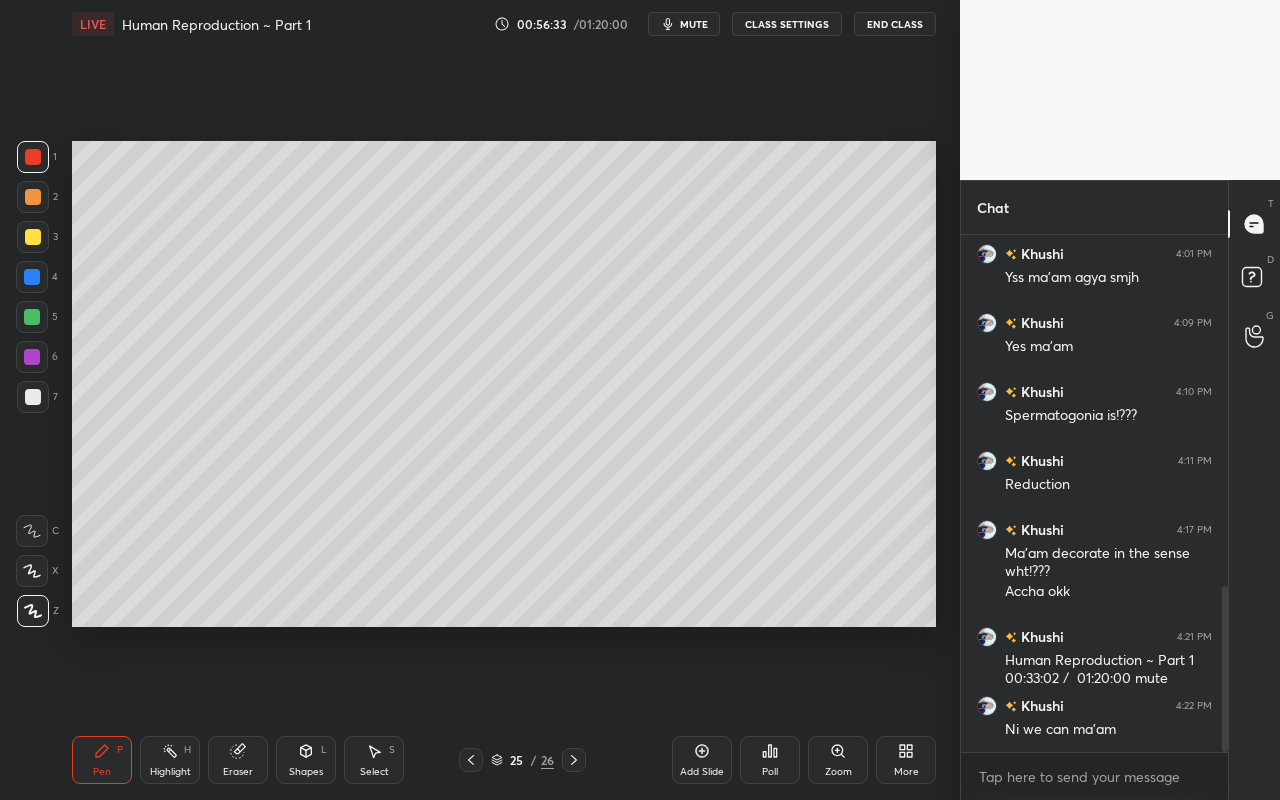 click at bounding box center (33, 397) 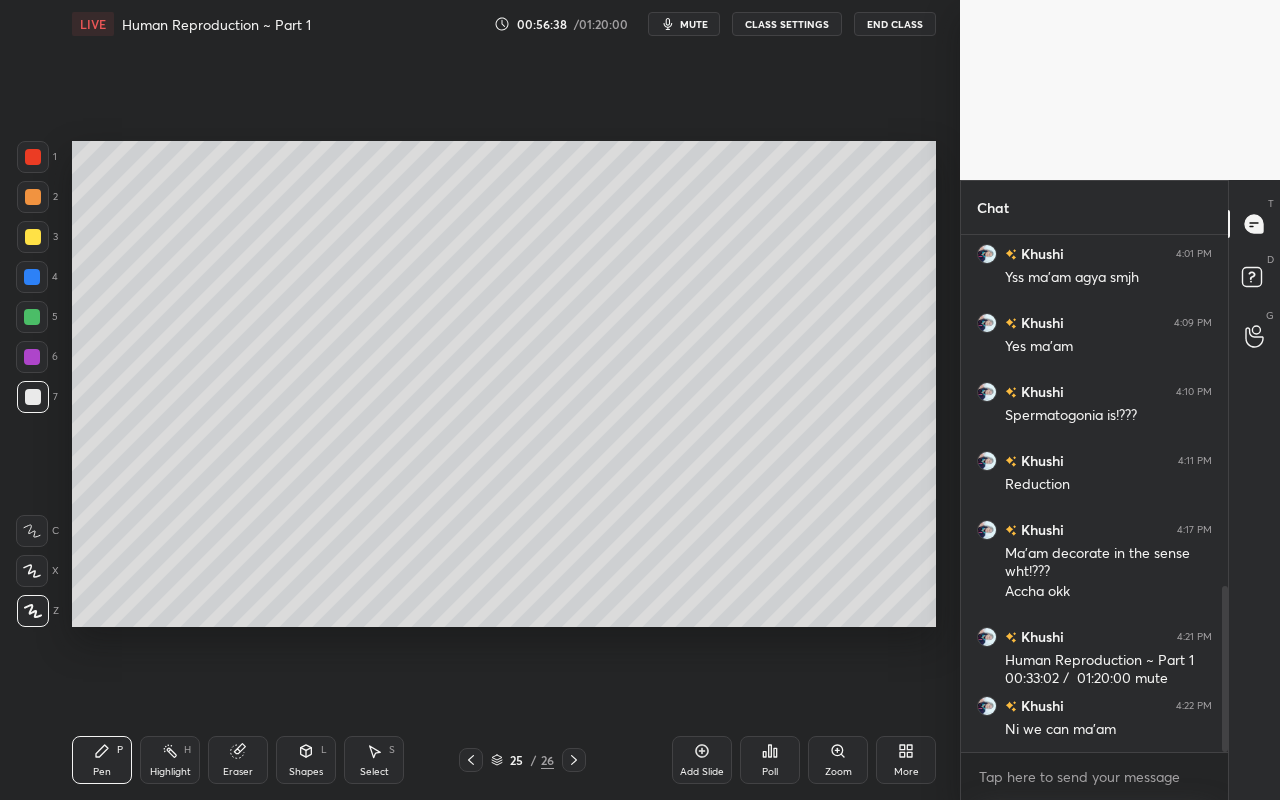 drag, startPoint x: 223, startPoint y: 786, endPoint x: 230, endPoint y: 766, distance: 21.189621 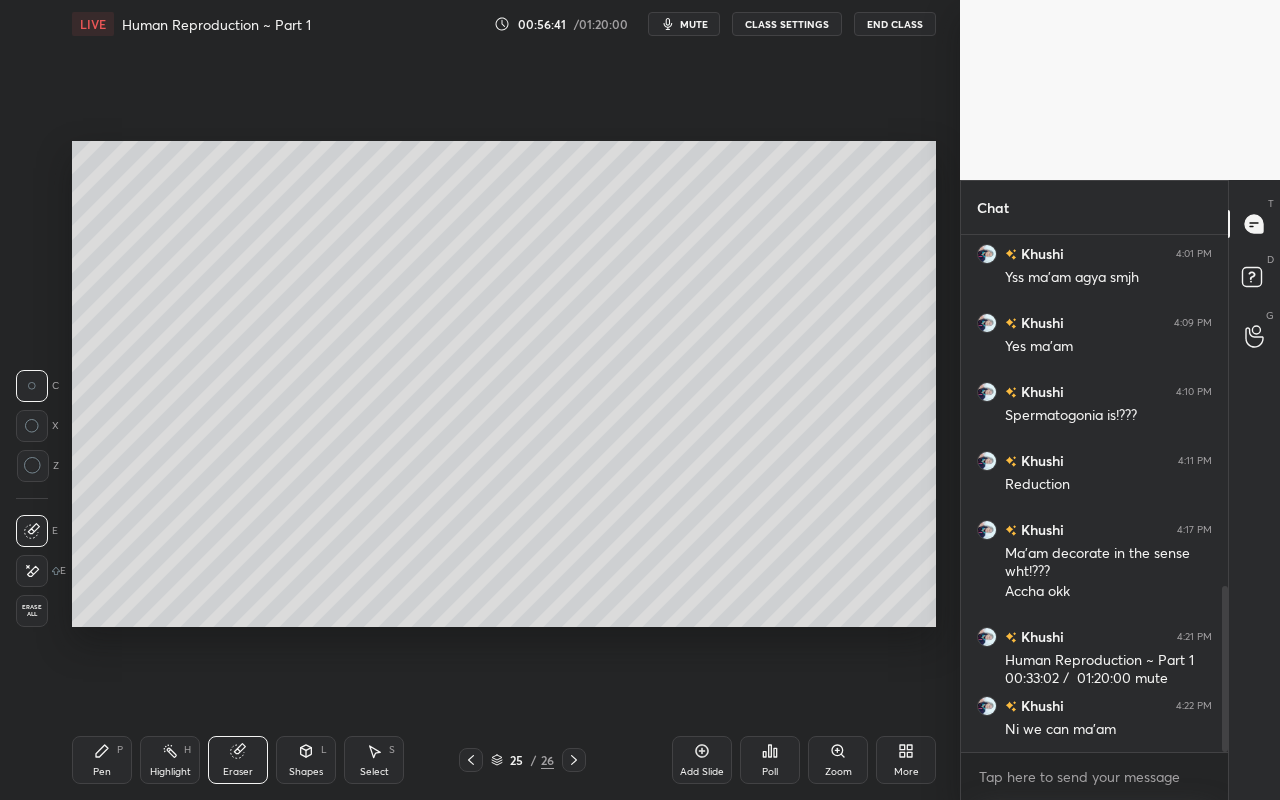 click 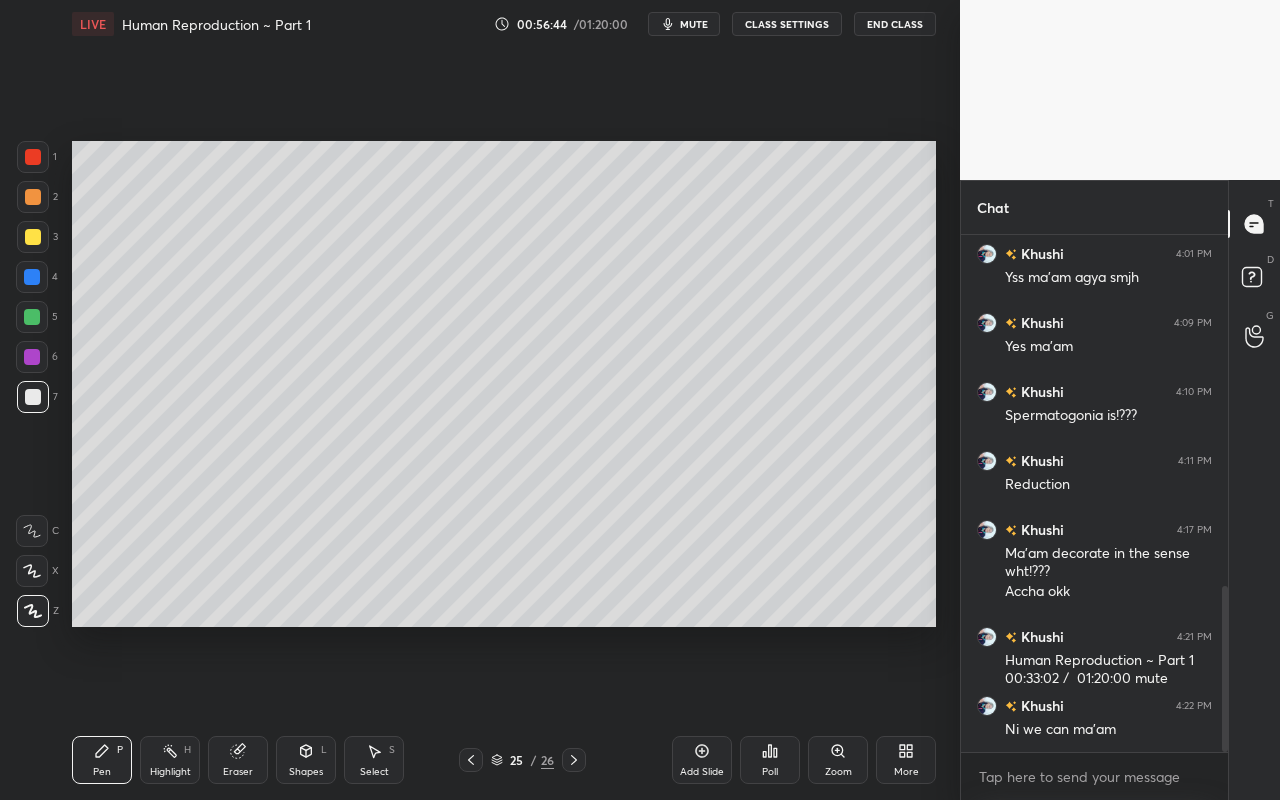 drag, startPoint x: 230, startPoint y: 759, endPoint x: 192, endPoint y: 641, distance: 123.967735 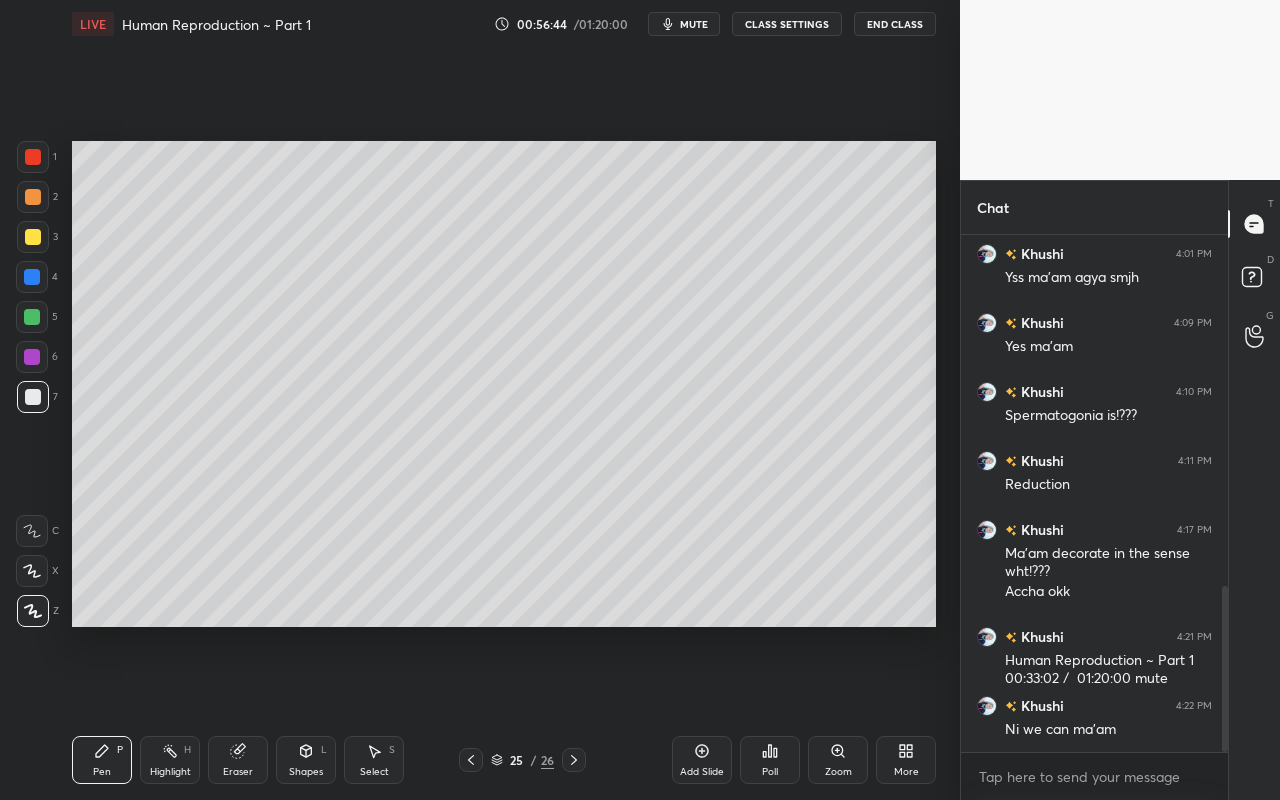 click on "Eraser" at bounding box center (238, 760) 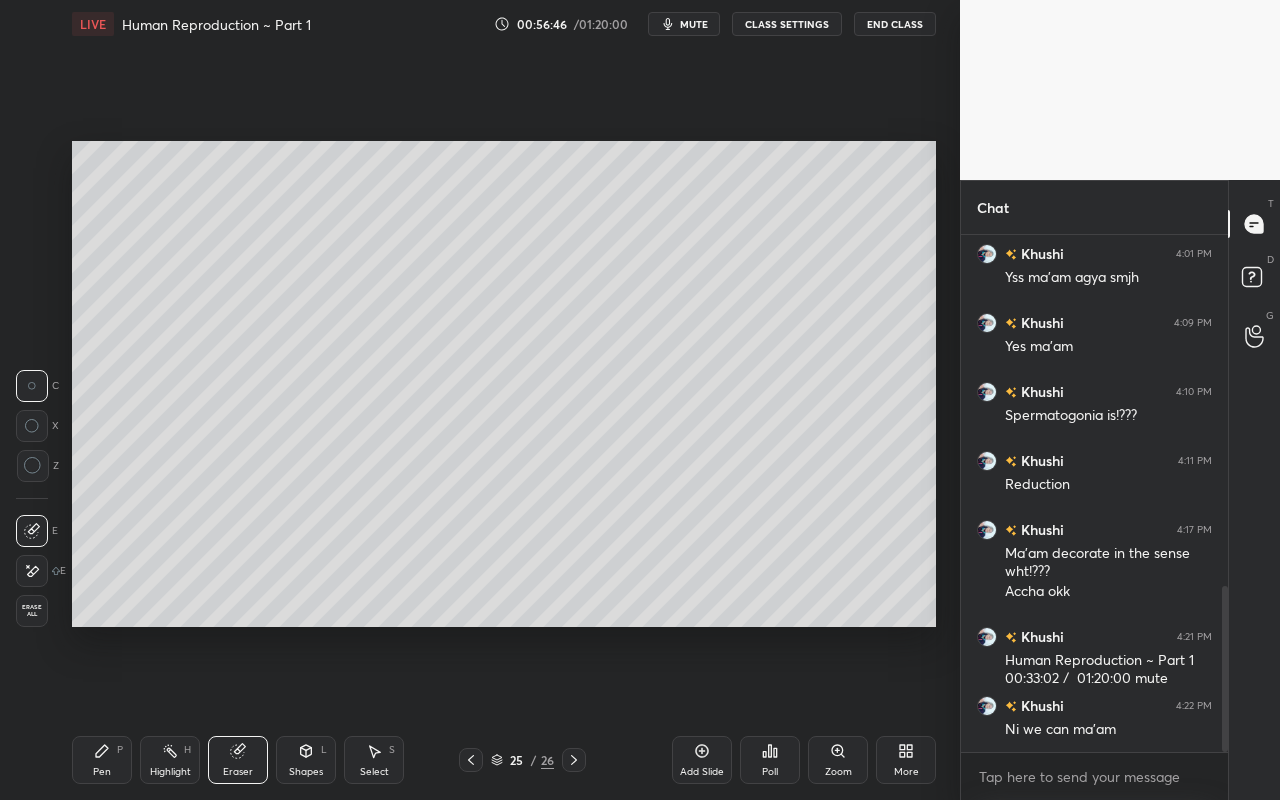 drag, startPoint x: 94, startPoint y: 769, endPoint x: 93, endPoint y: 759, distance: 10.049875 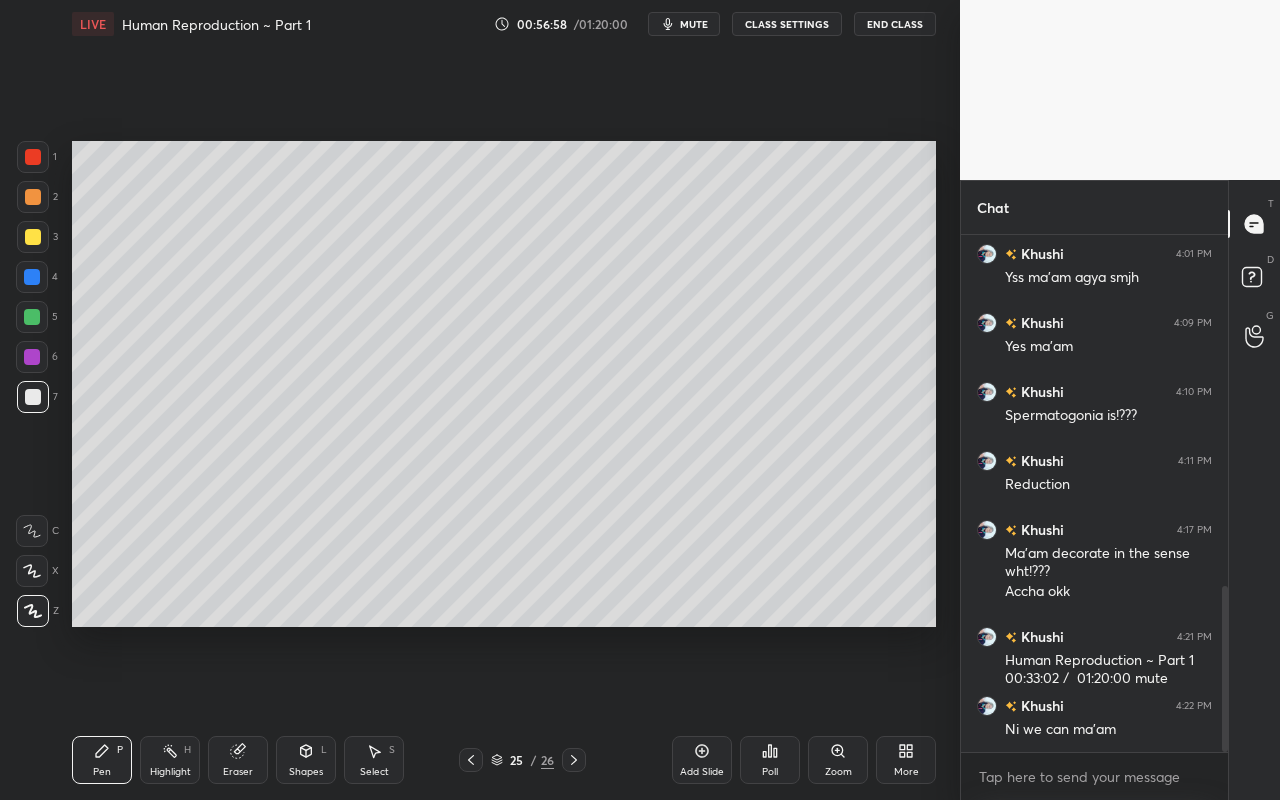click at bounding box center (33, 237) 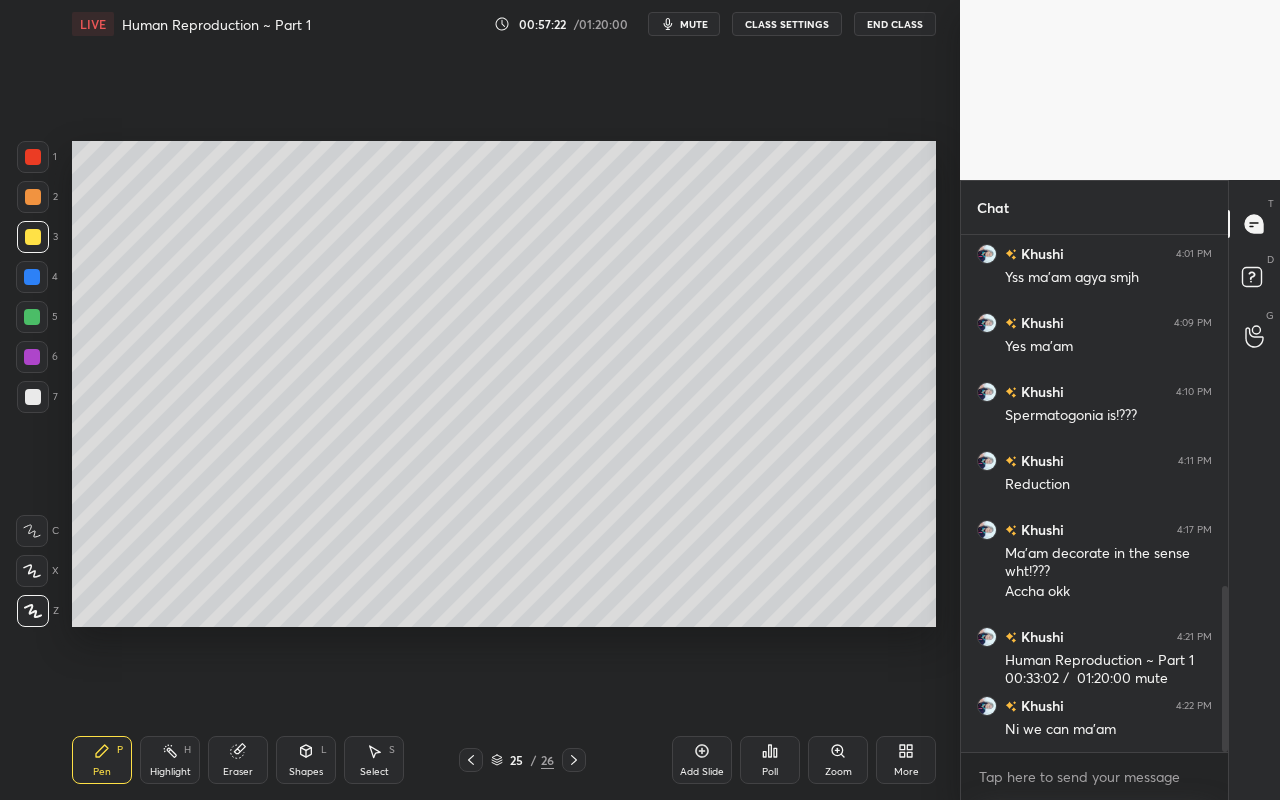 click 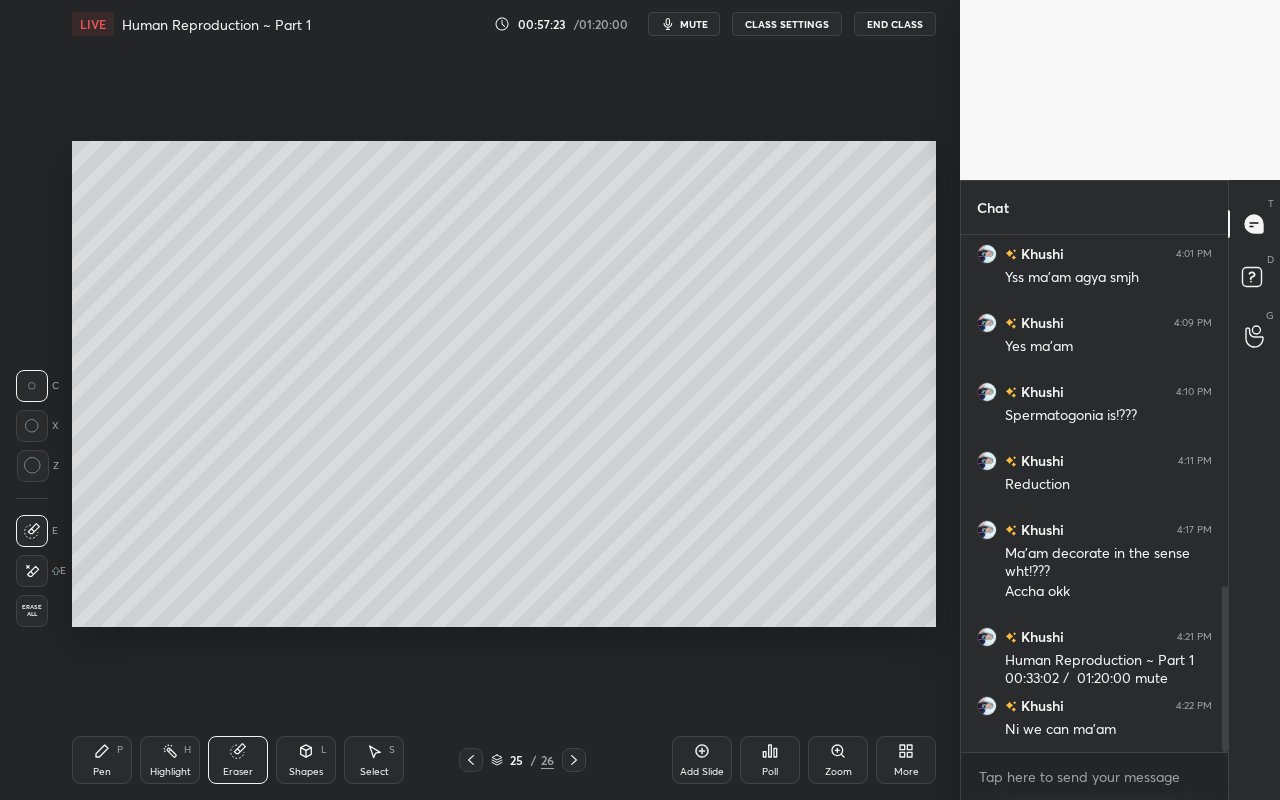click 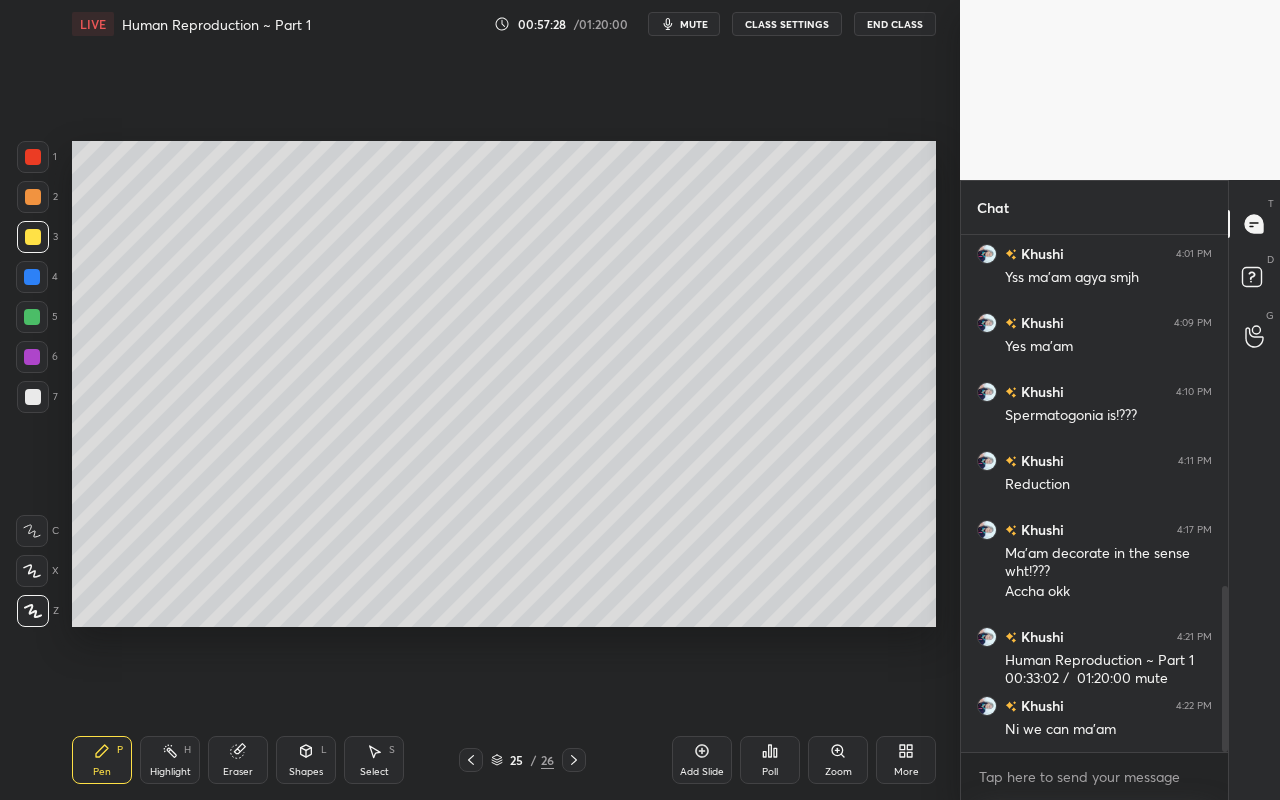click on "Eraser" at bounding box center [238, 772] 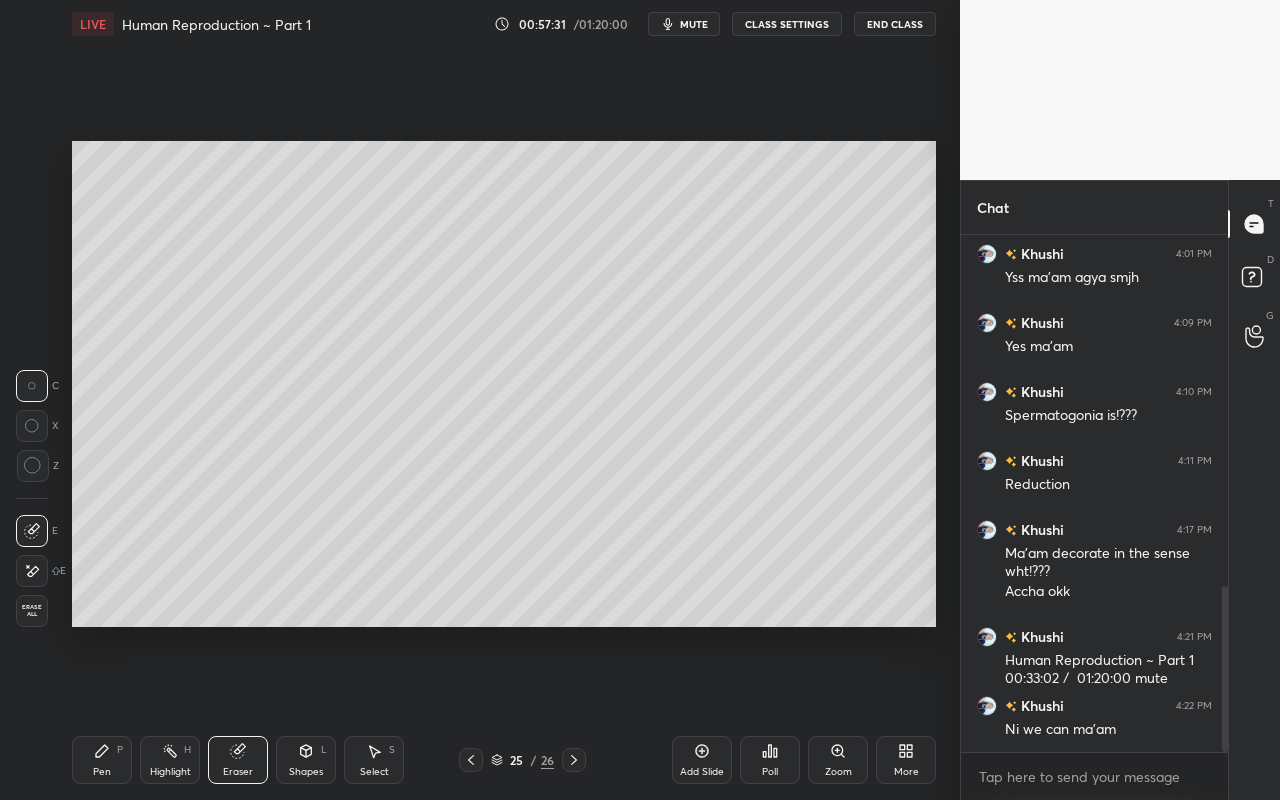 click on "Pen P" at bounding box center [102, 760] 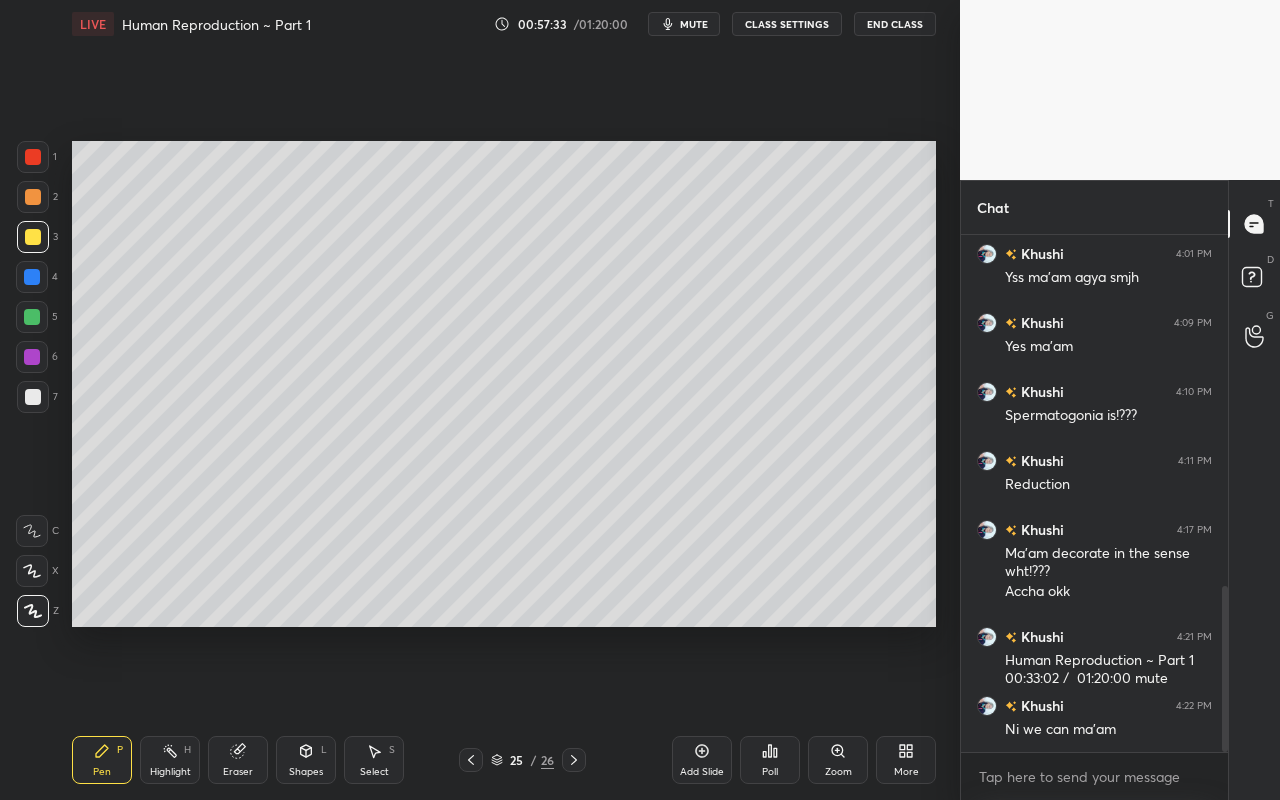 click on "Eraser" at bounding box center [238, 772] 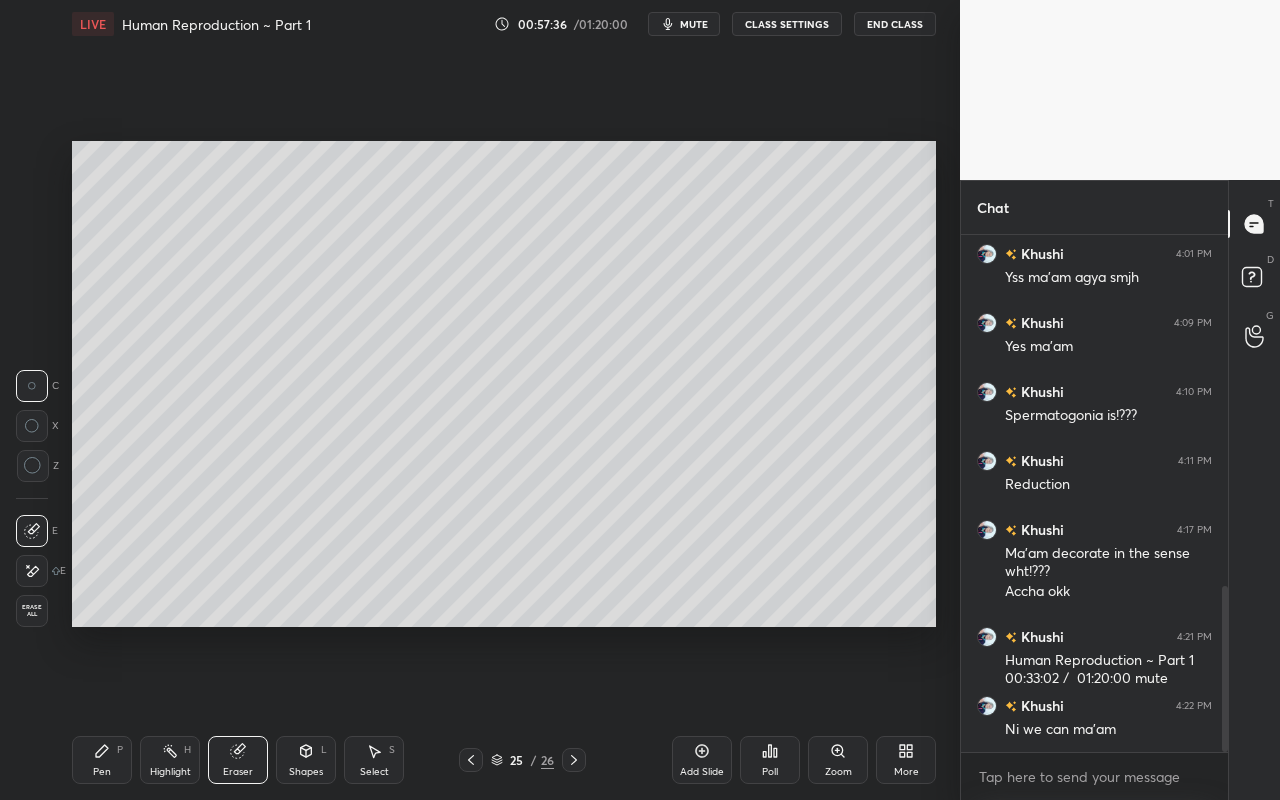drag, startPoint x: 102, startPoint y: 763, endPoint x: 100, endPoint y: 745, distance: 18.110771 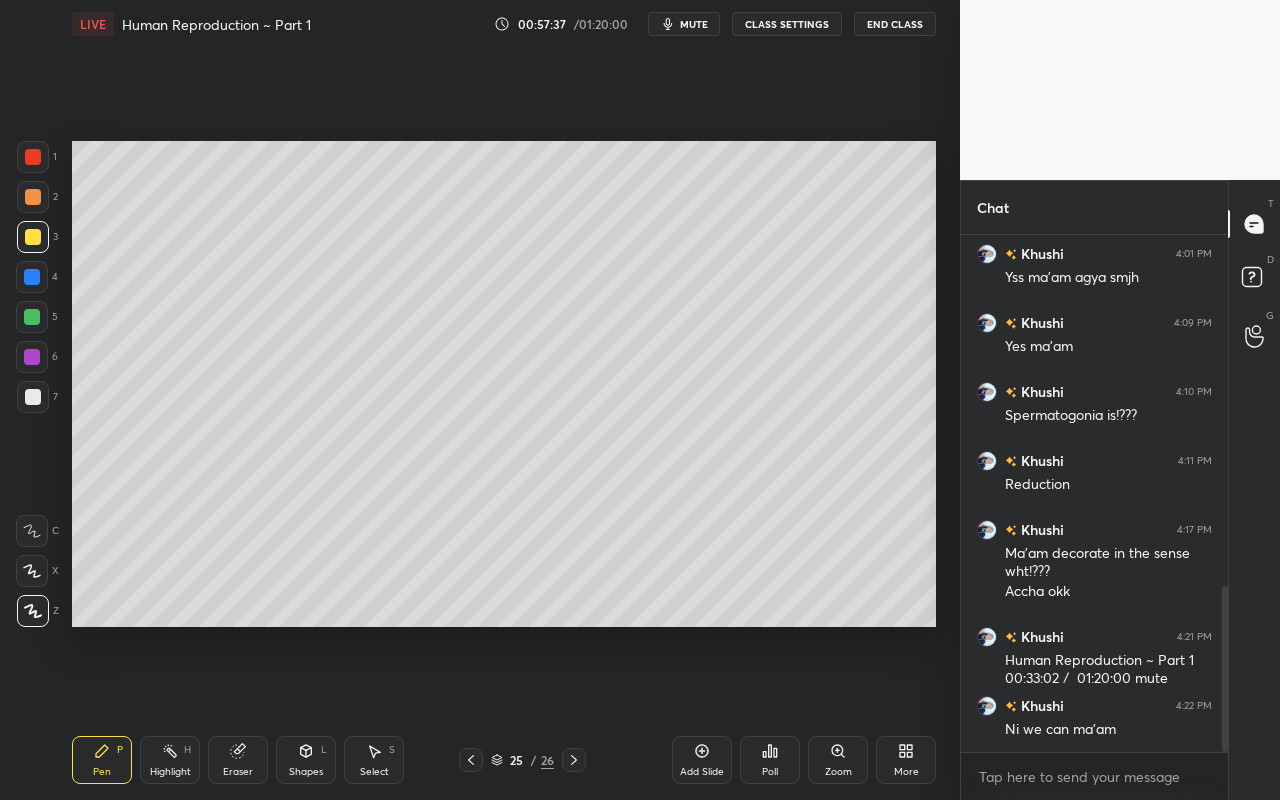 drag, startPoint x: 38, startPoint y: 397, endPoint x: 69, endPoint y: 337, distance: 67.53518 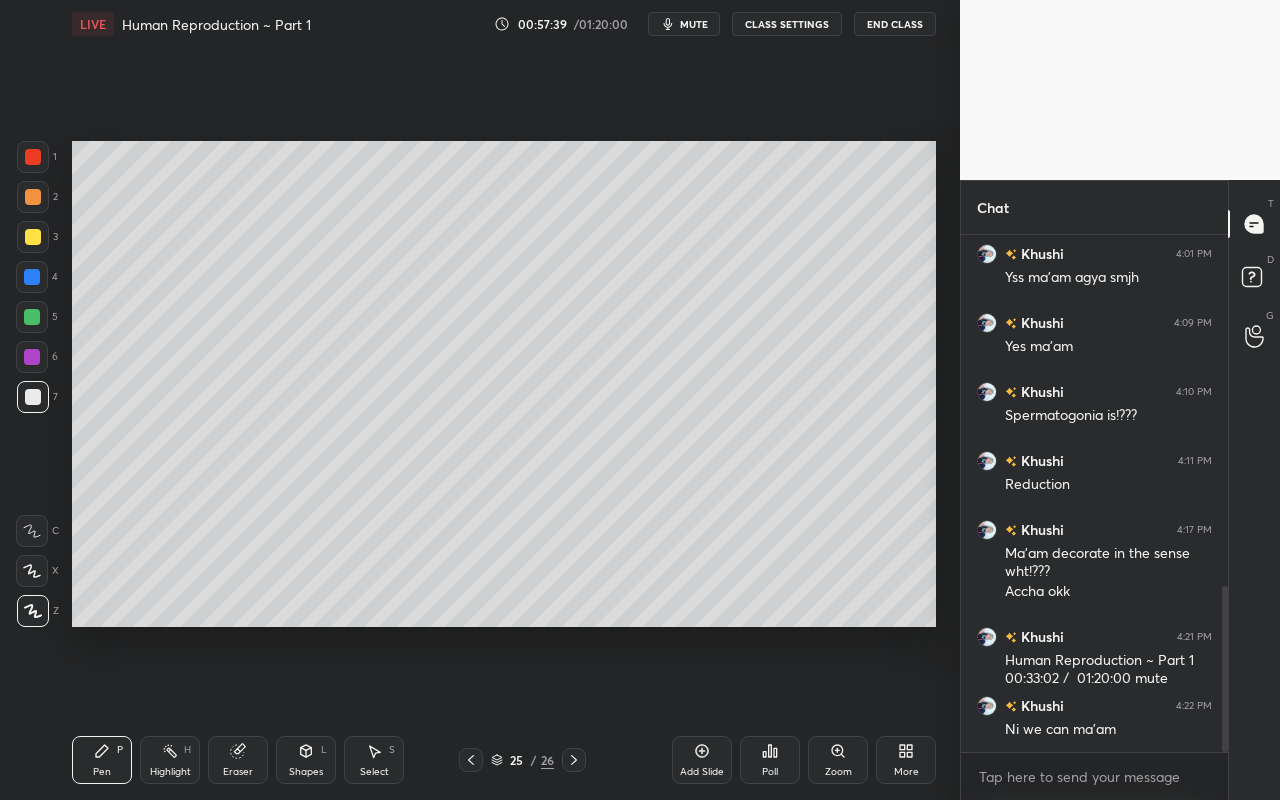 click 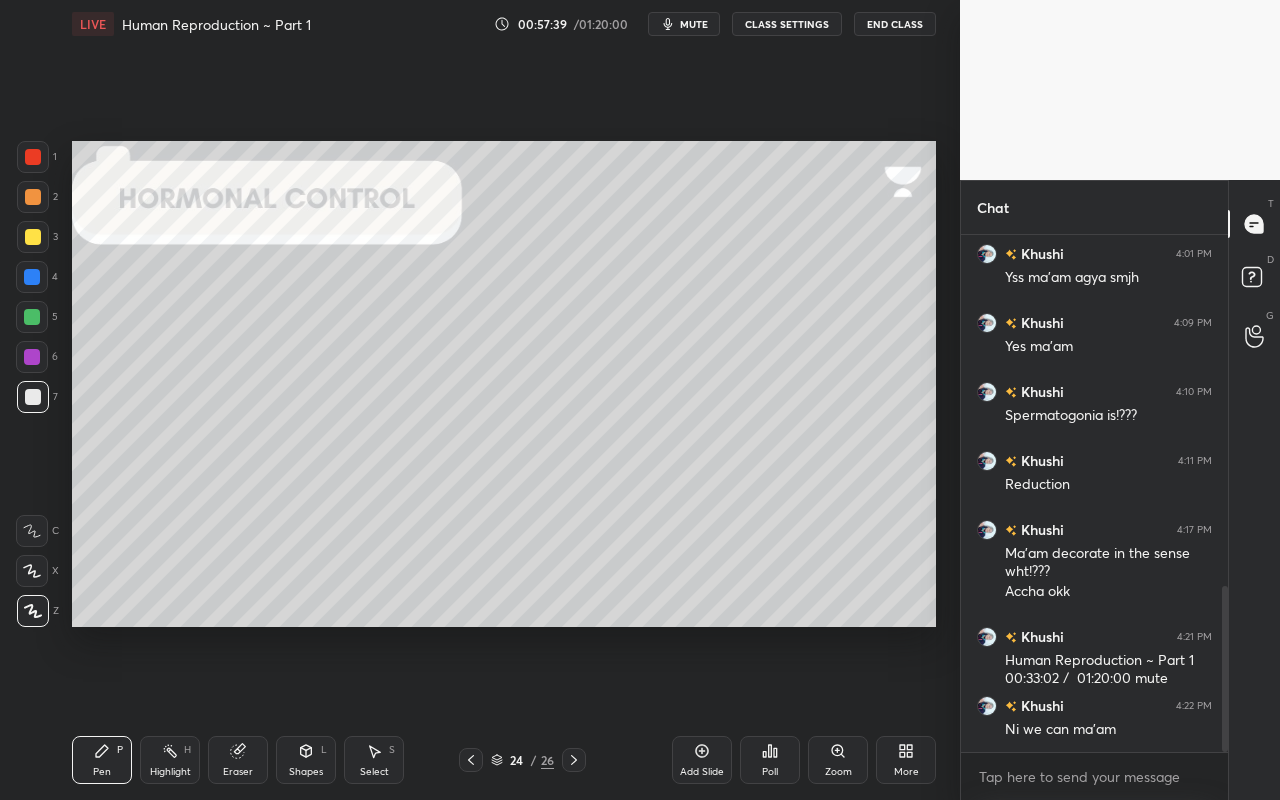 click 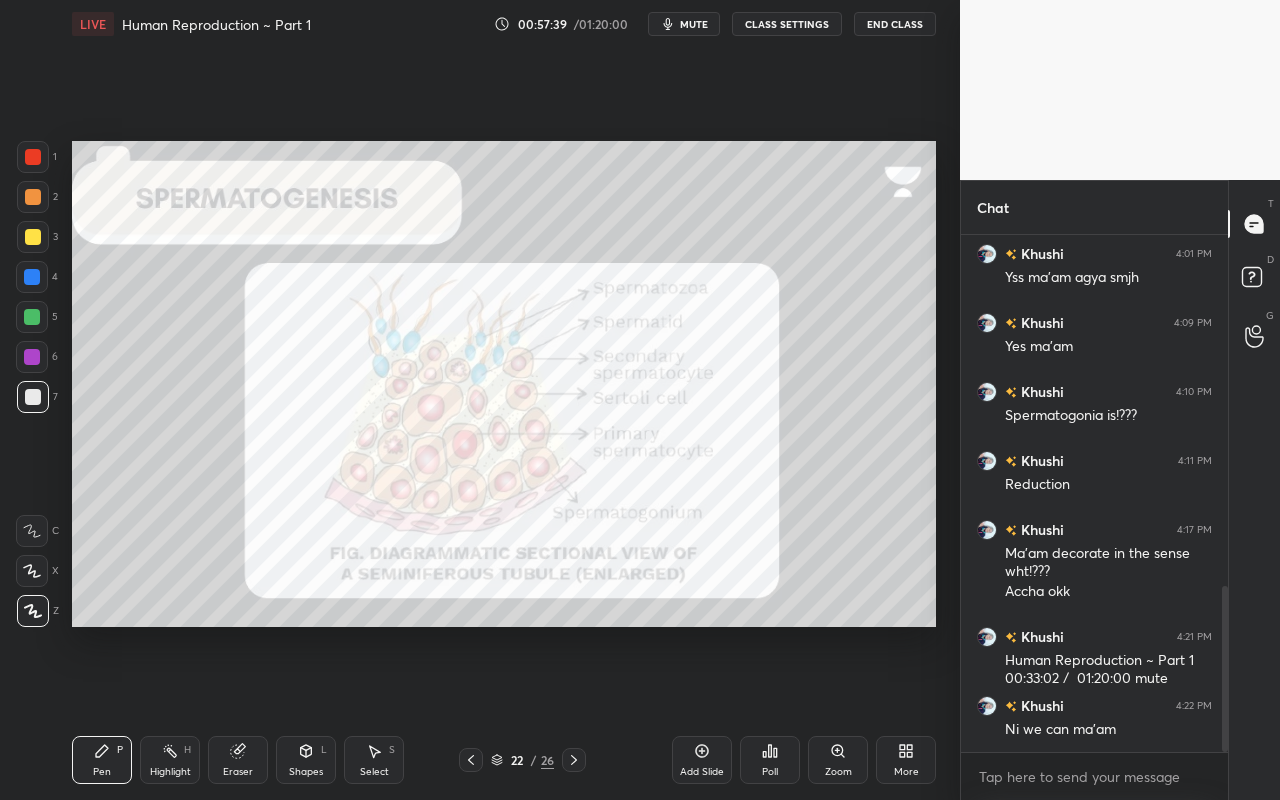 click 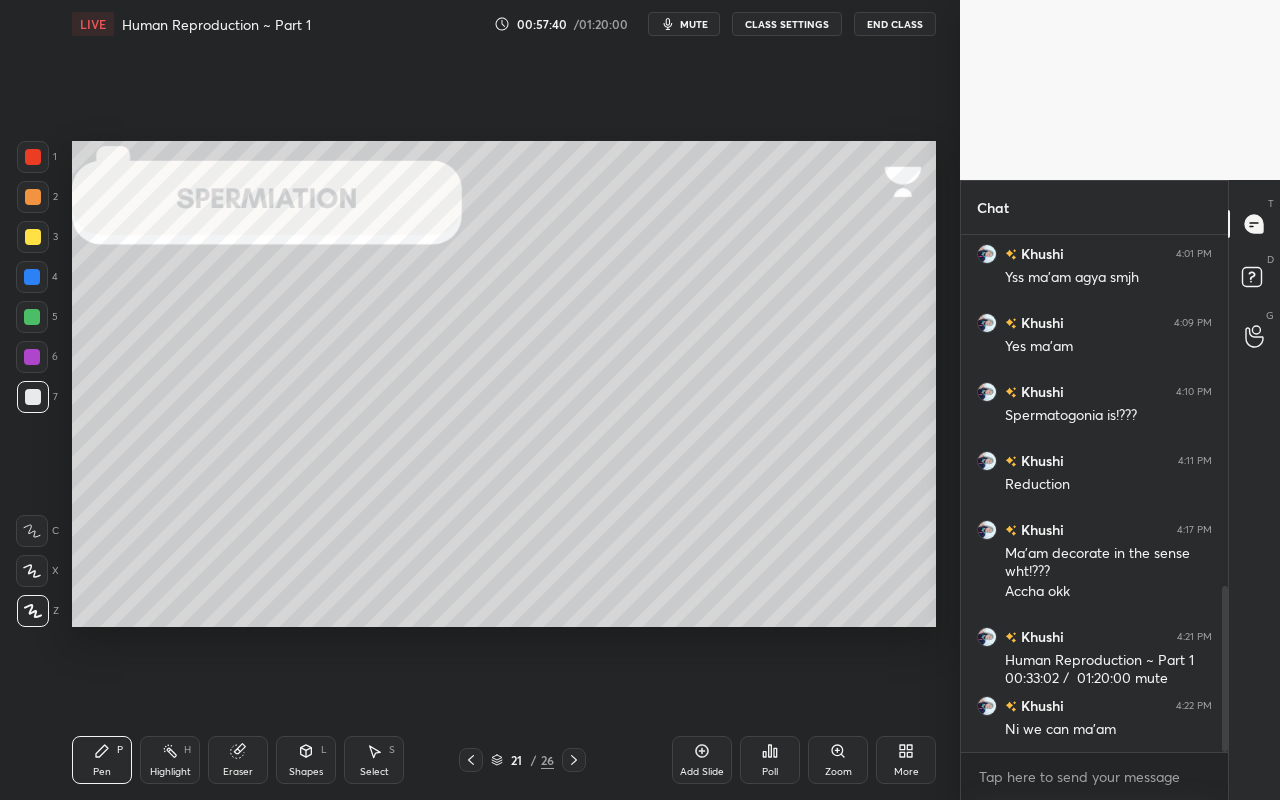 click 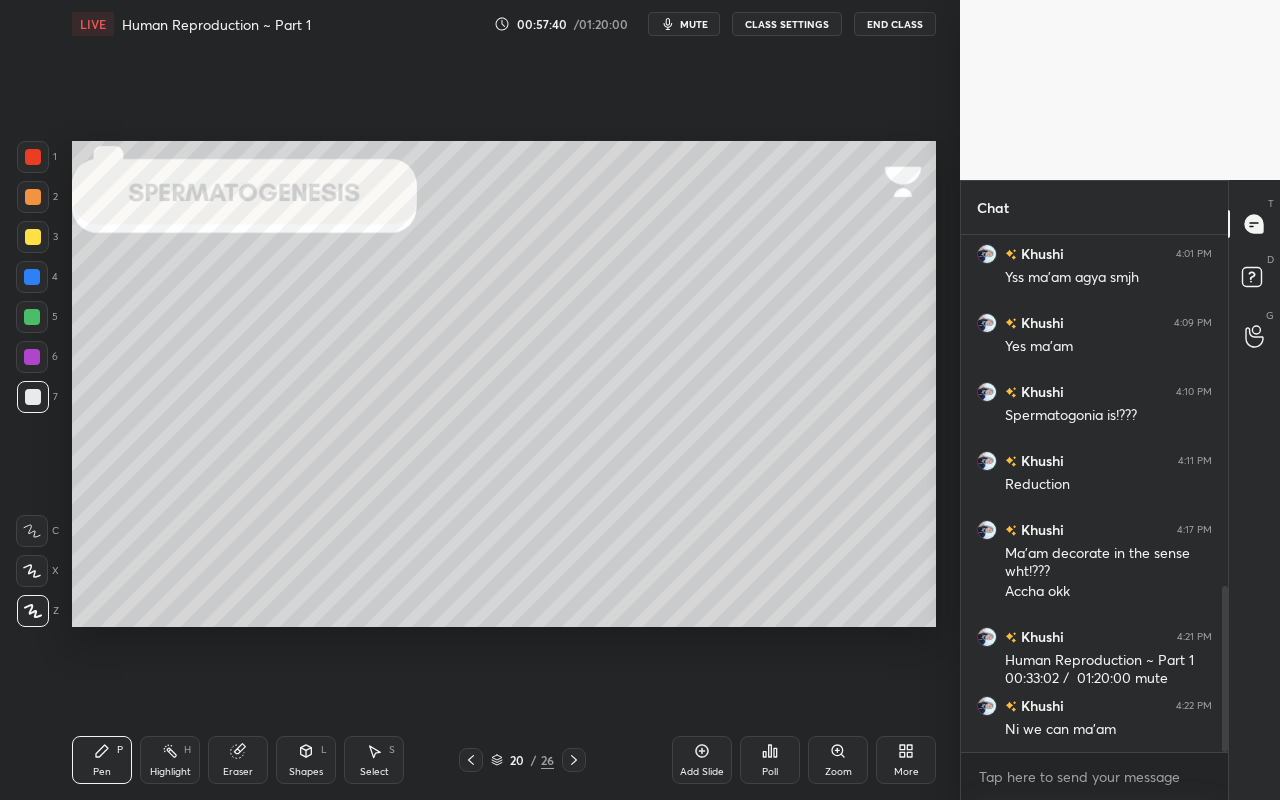 click 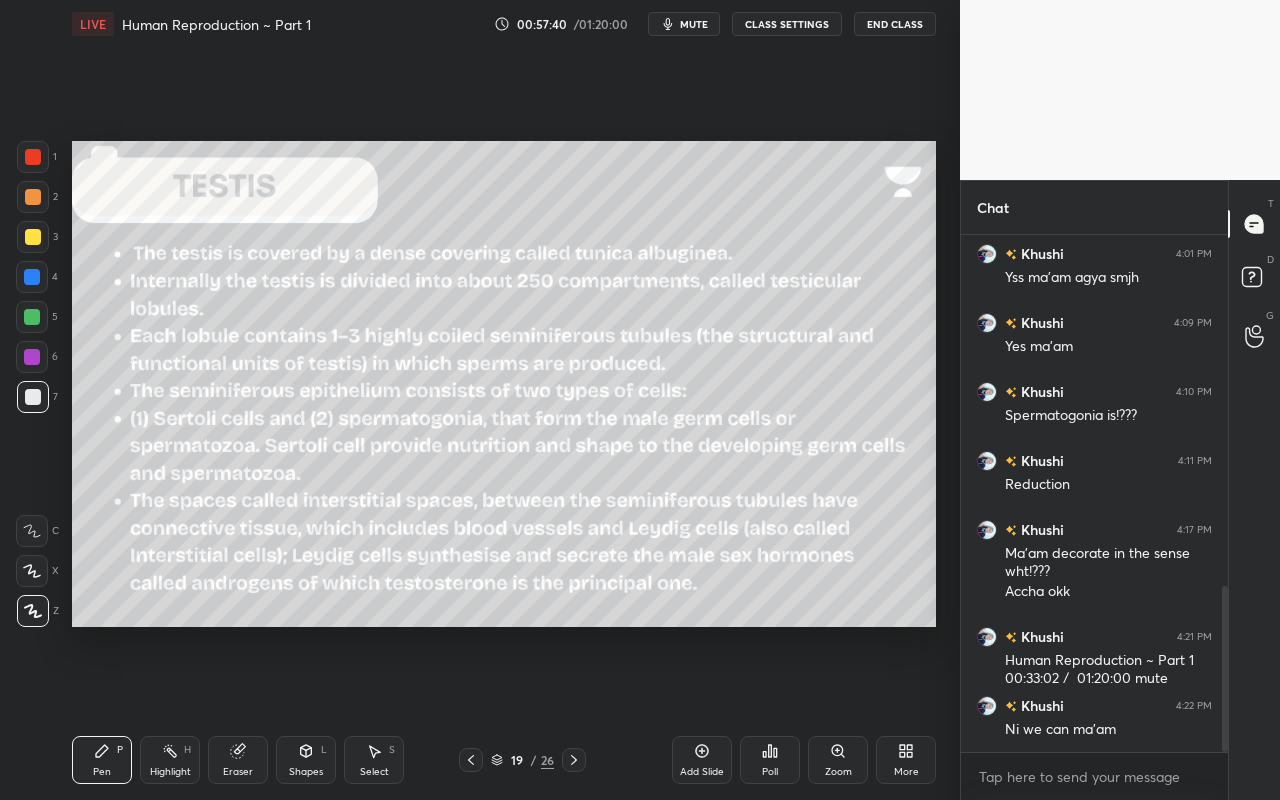 click 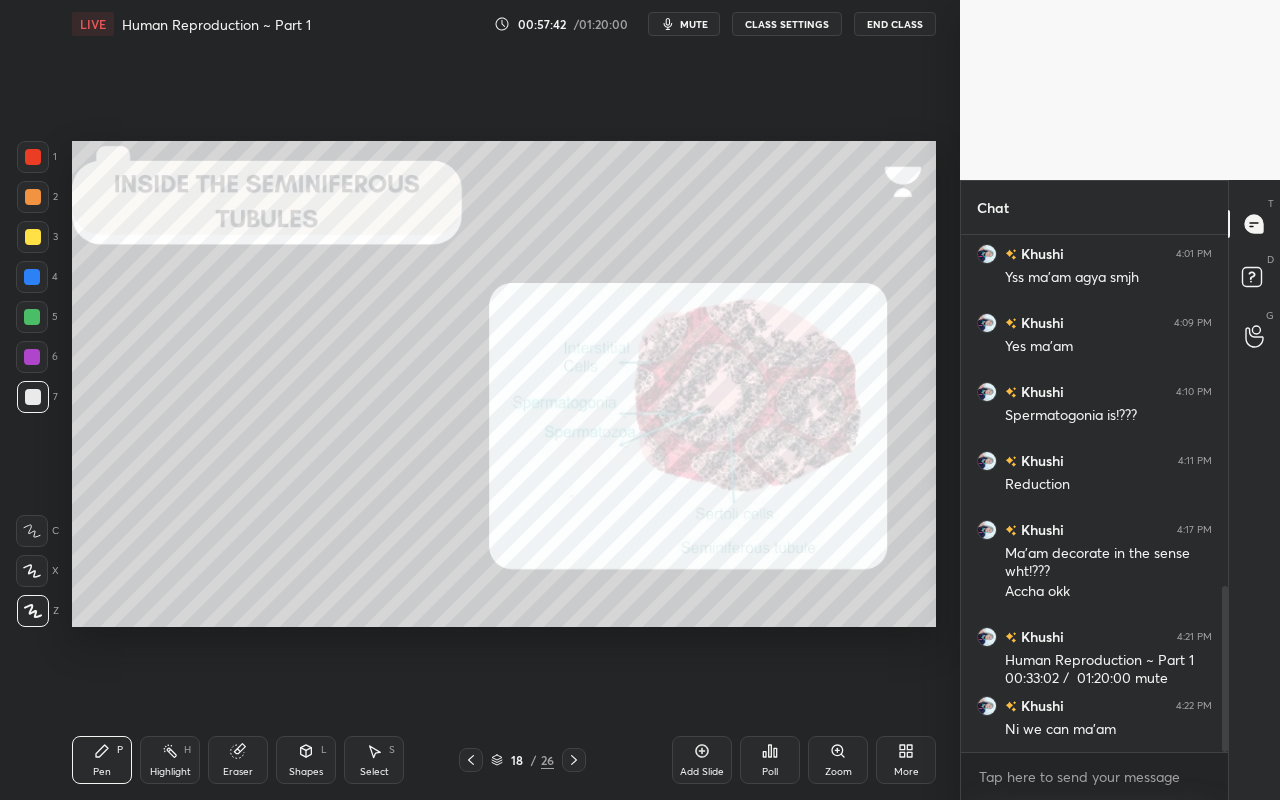 drag, startPoint x: 23, startPoint y: 149, endPoint x: 34, endPoint y: 178, distance: 31.016125 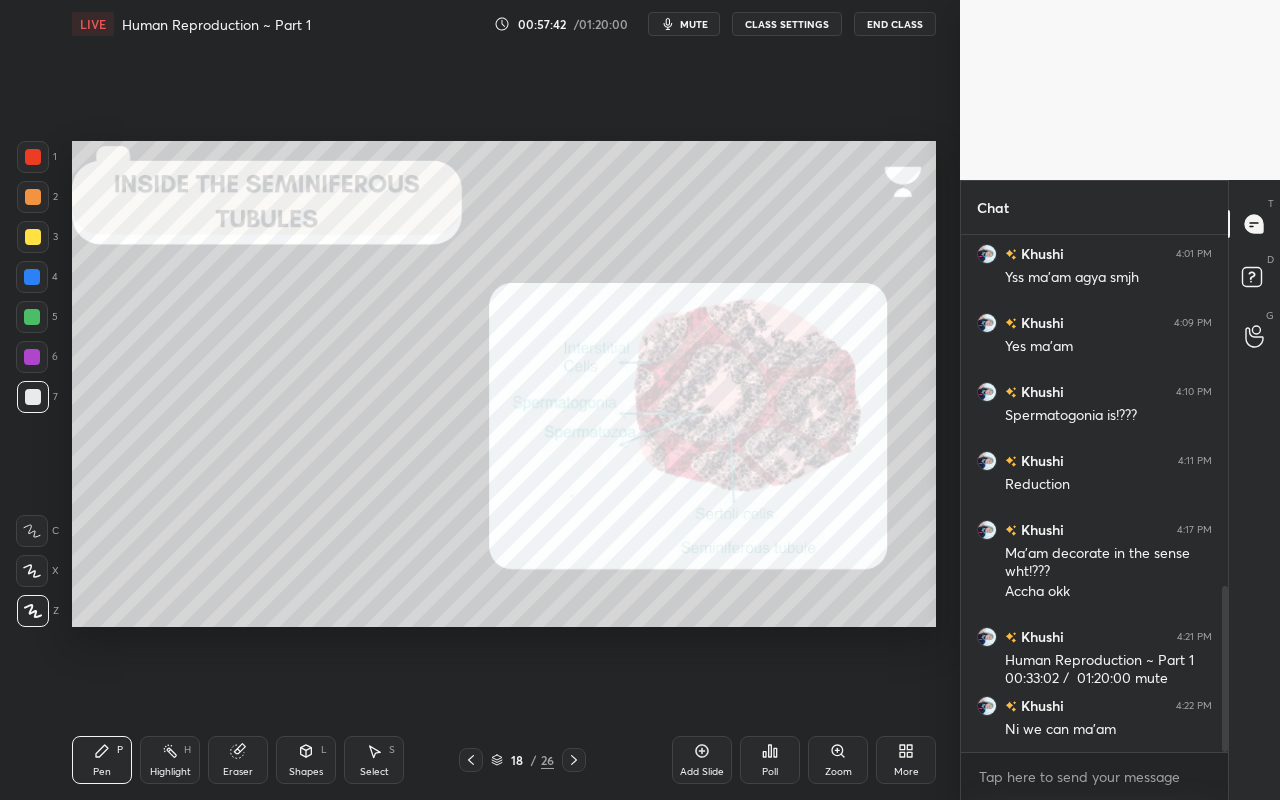 click at bounding box center (33, 157) 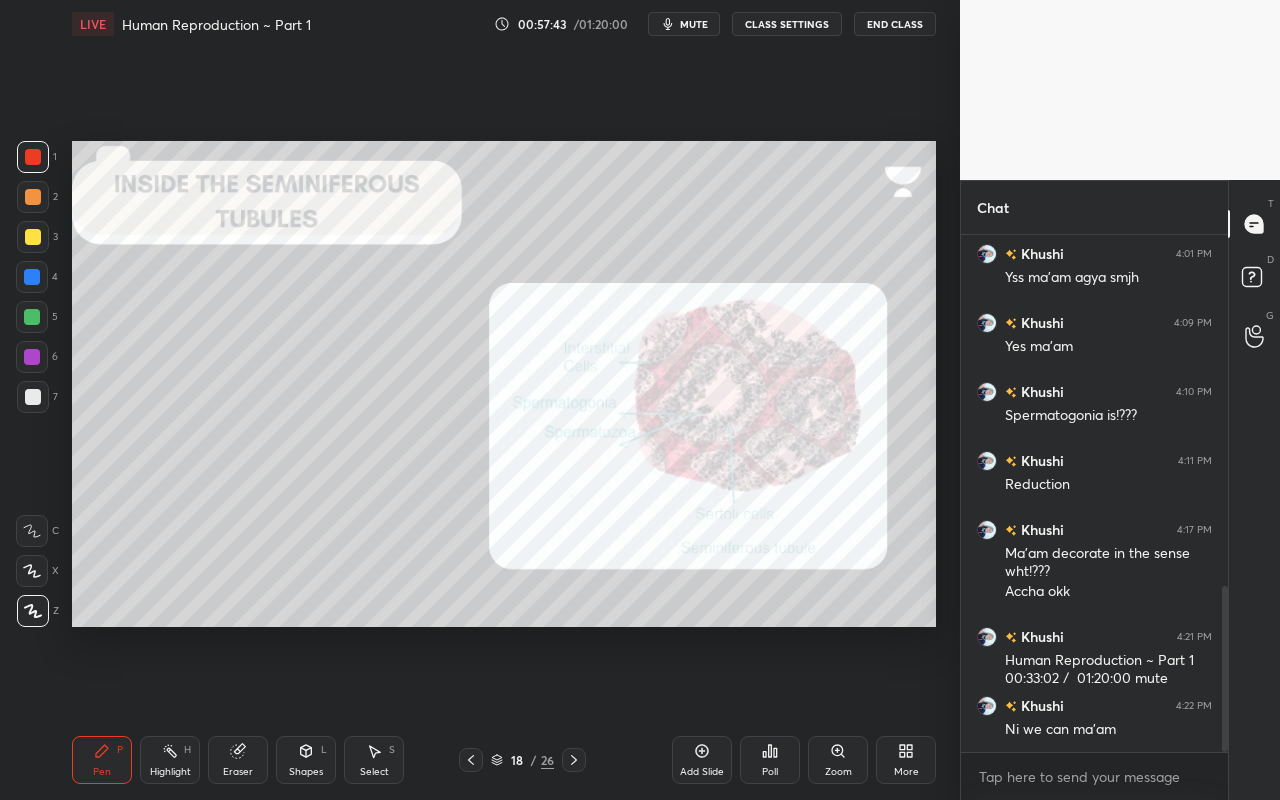 click on "Highlight H" at bounding box center [170, 760] 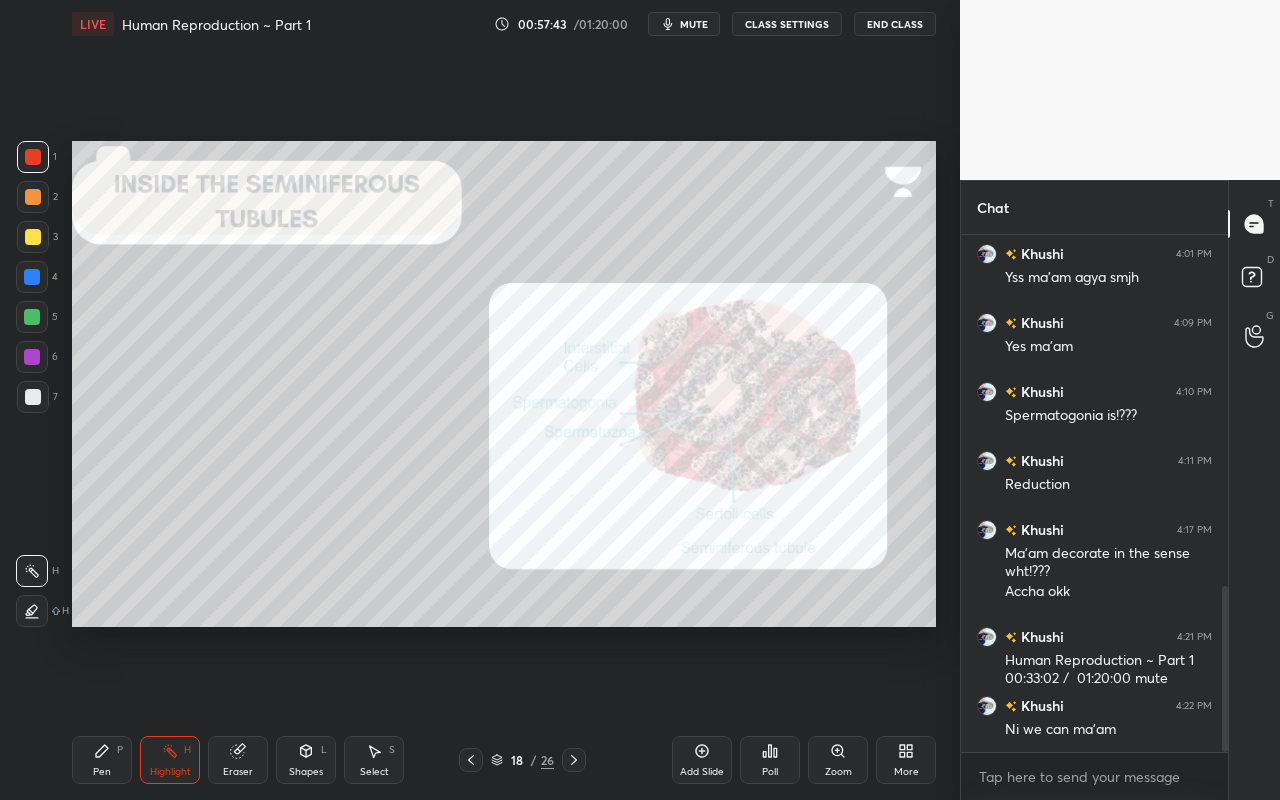 click 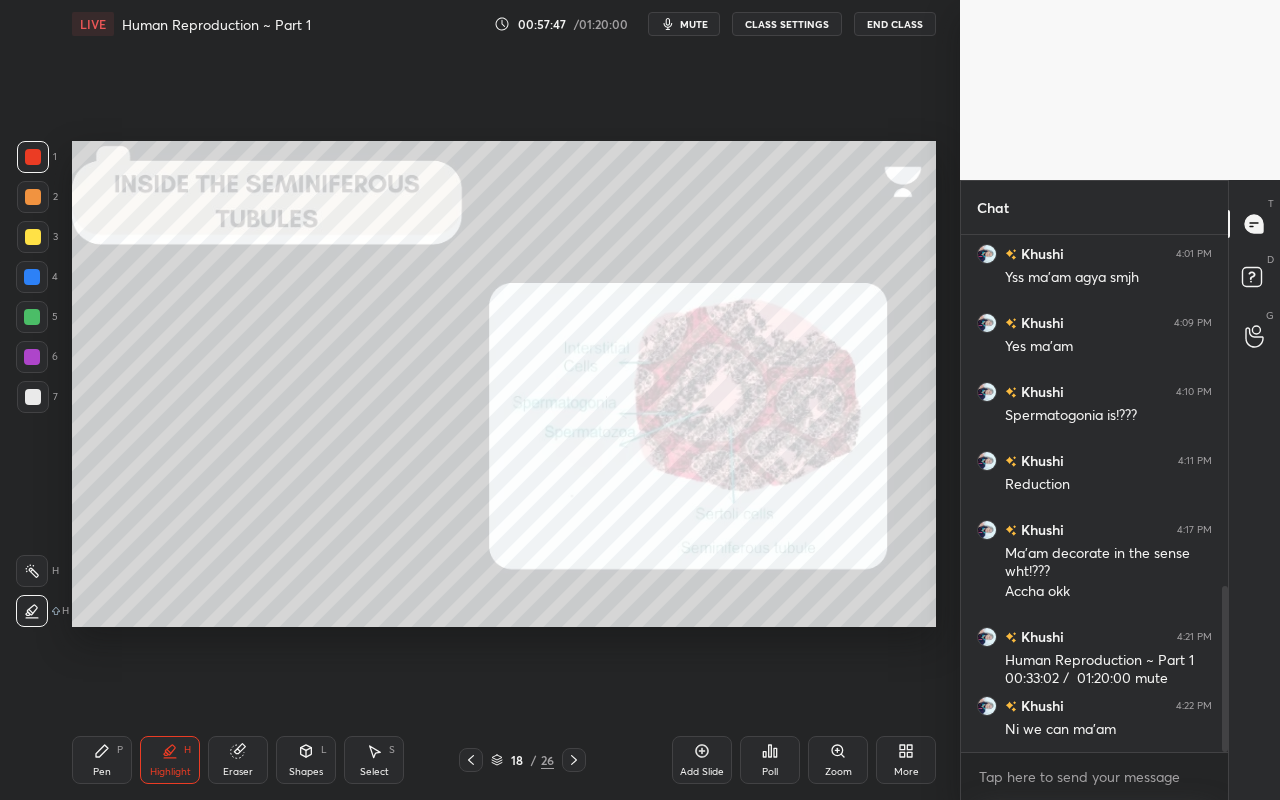 click on "H H" at bounding box center (42, 587) 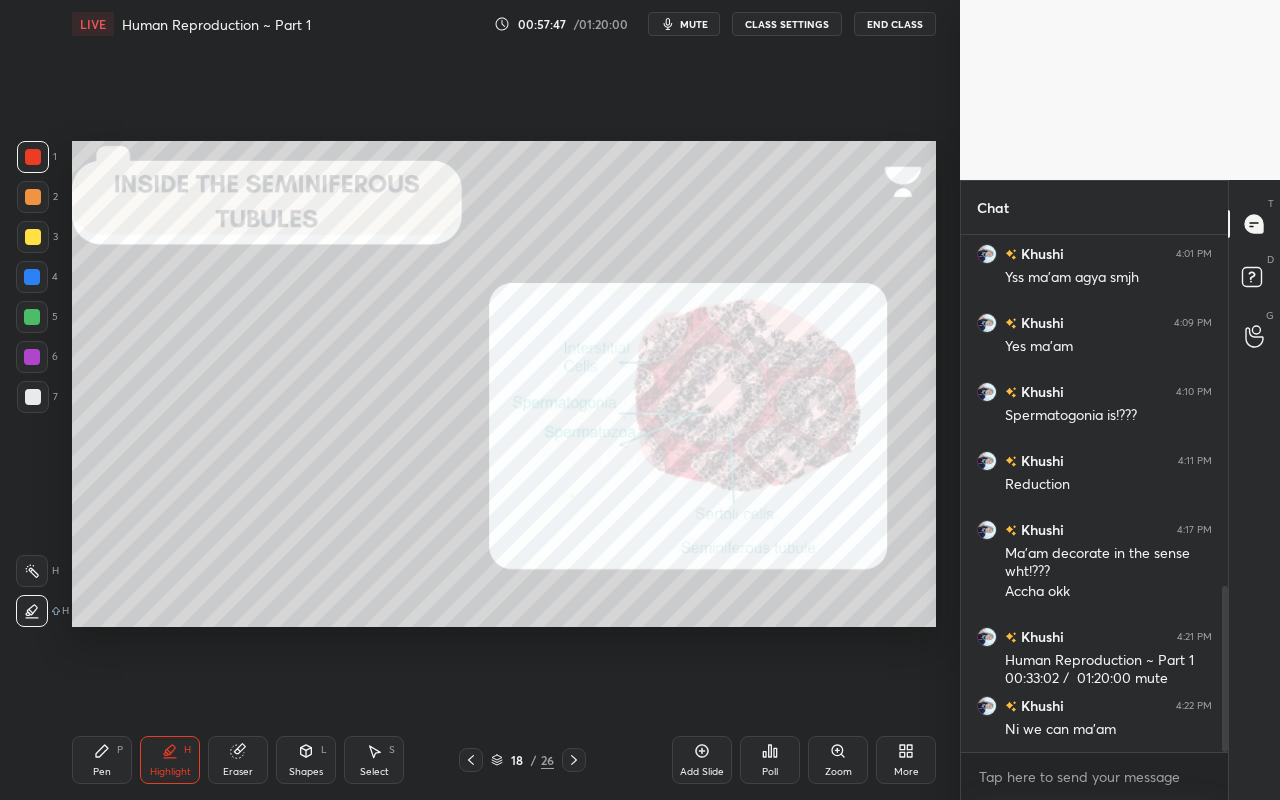 click on "H H" at bounding box center (42, 587) 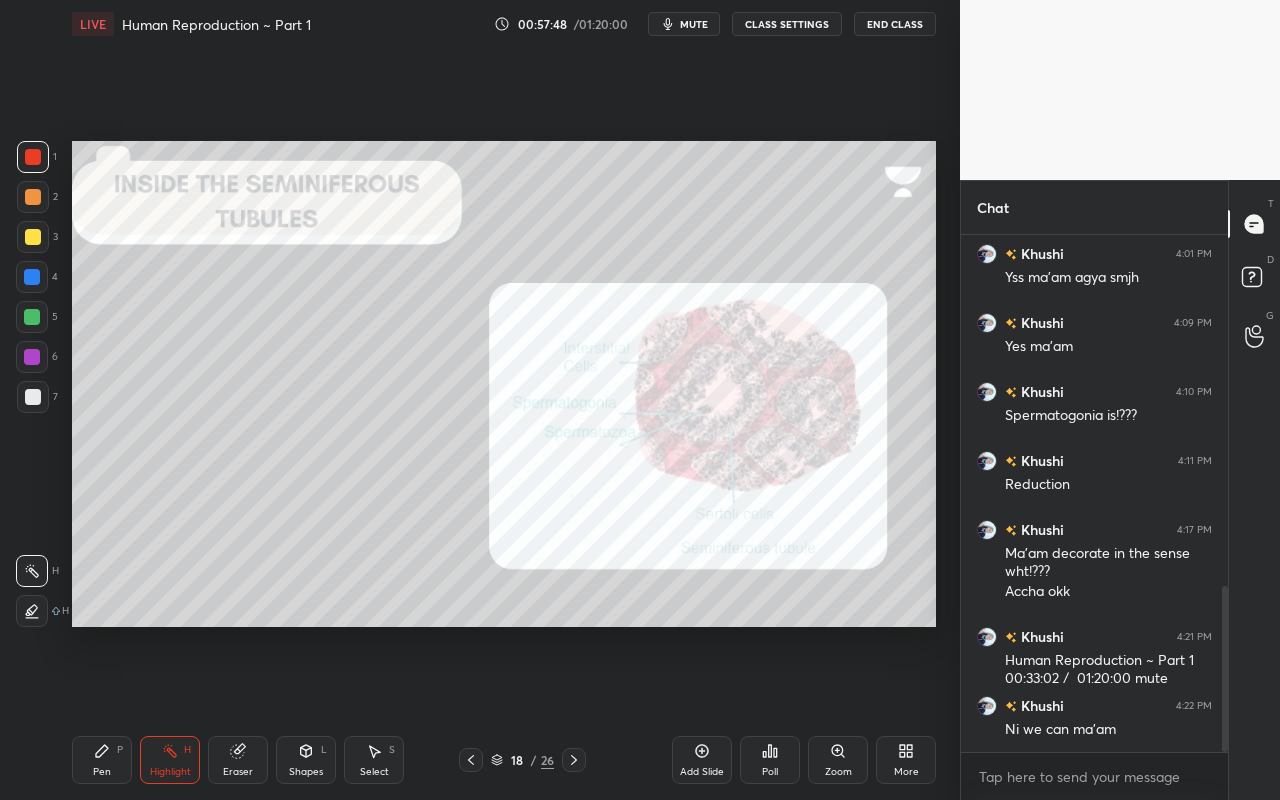 click 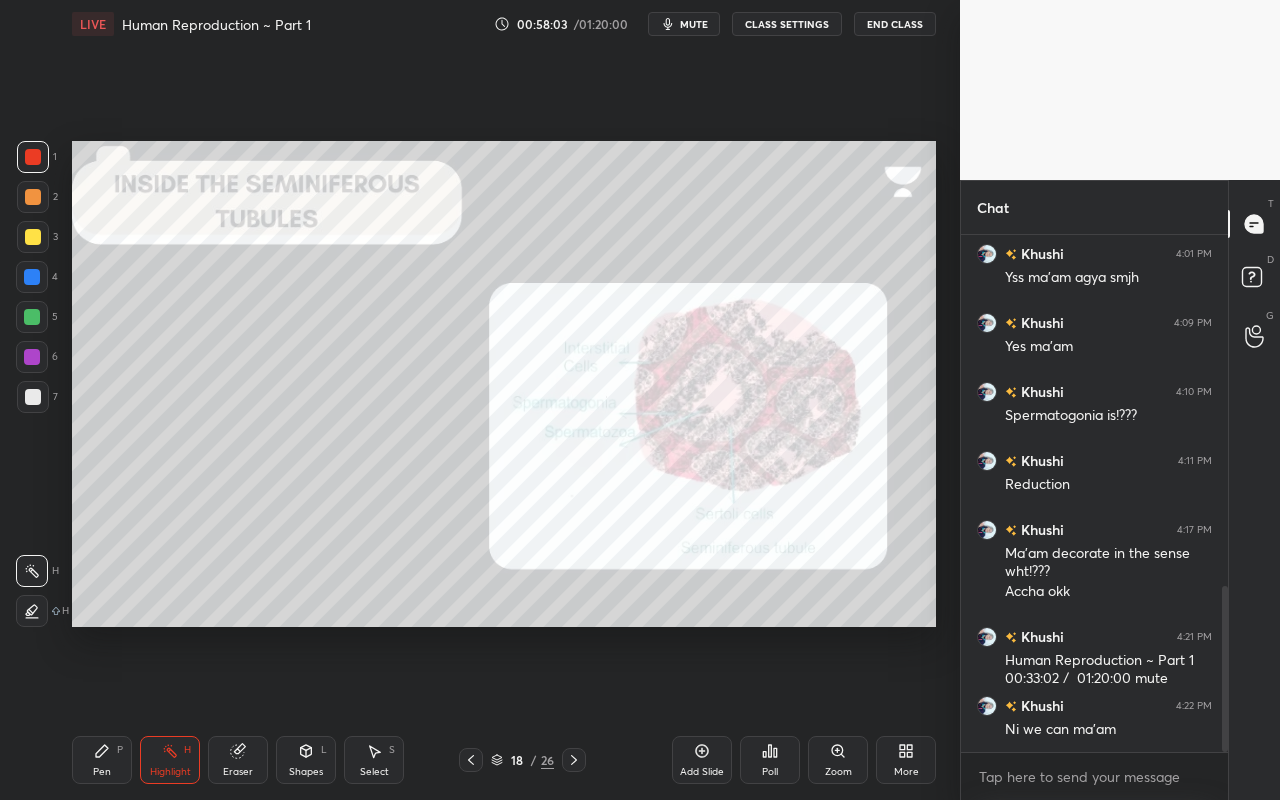 click 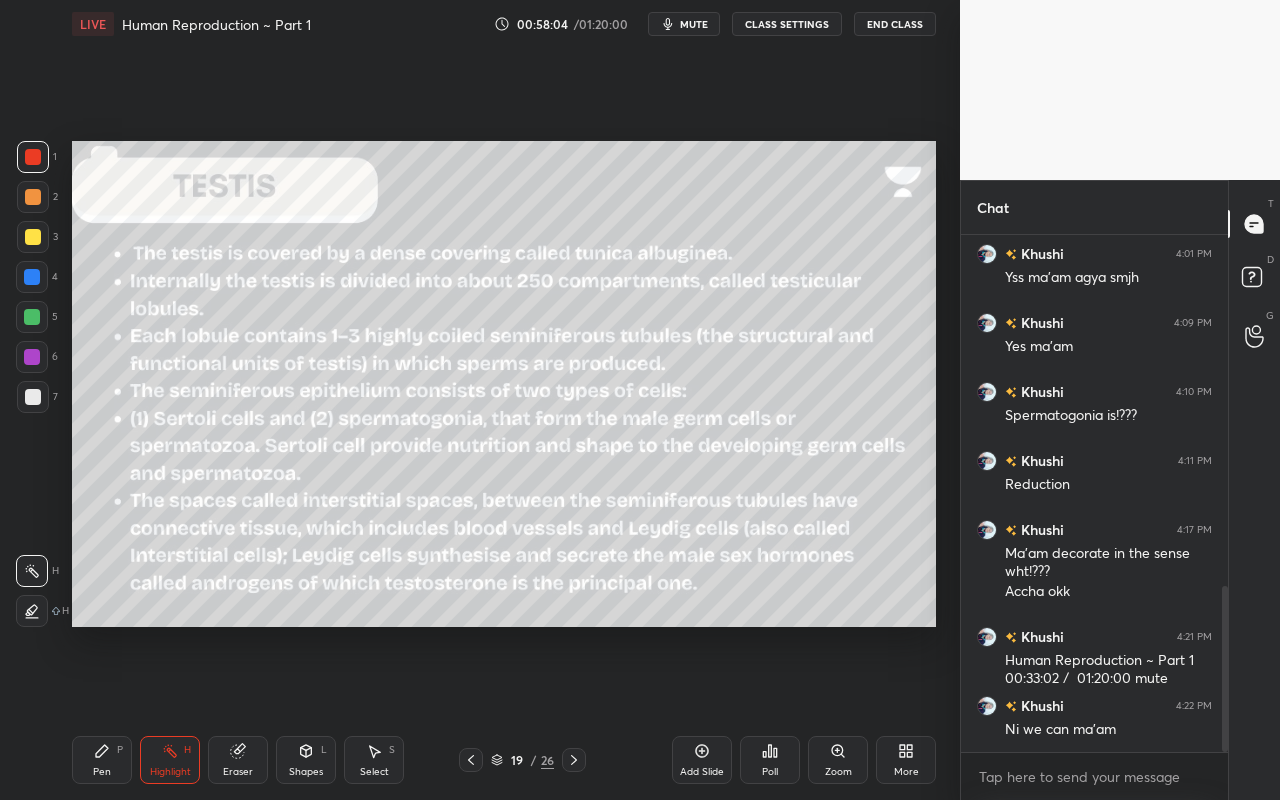 click 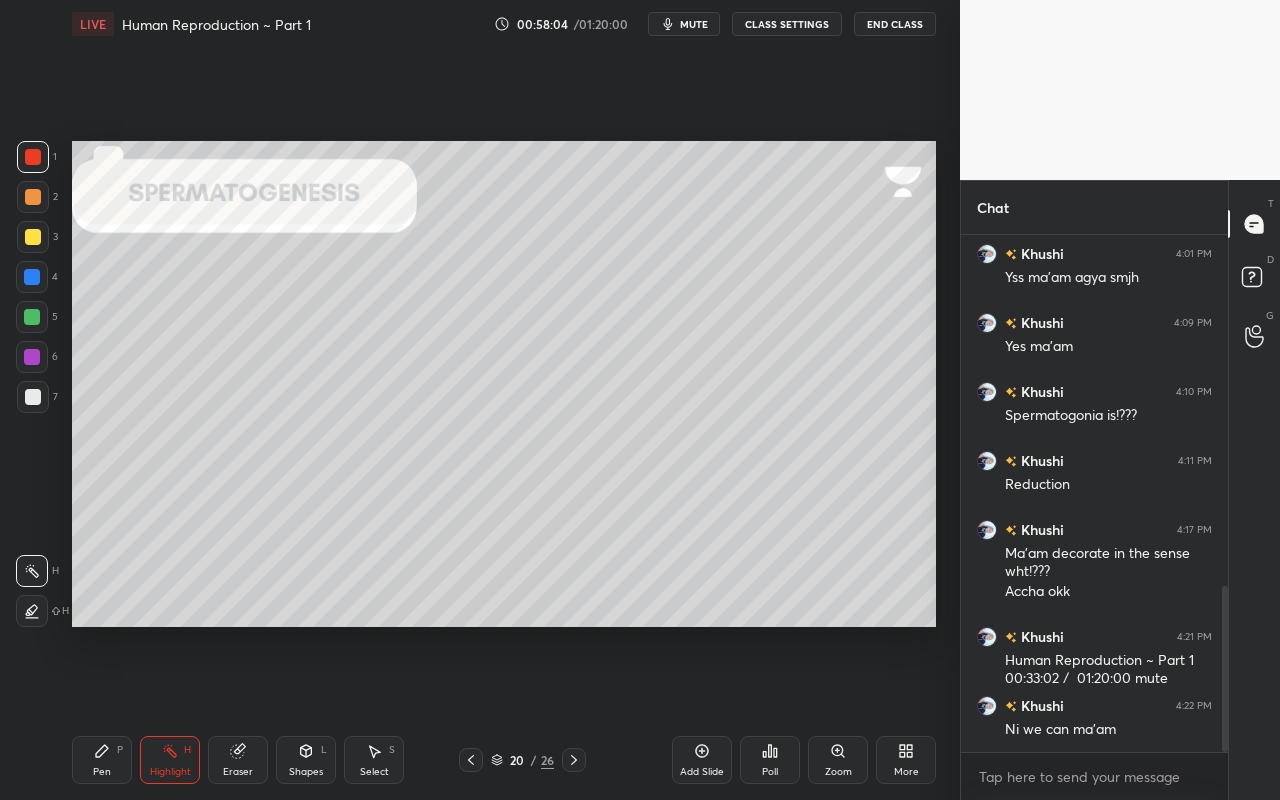 click 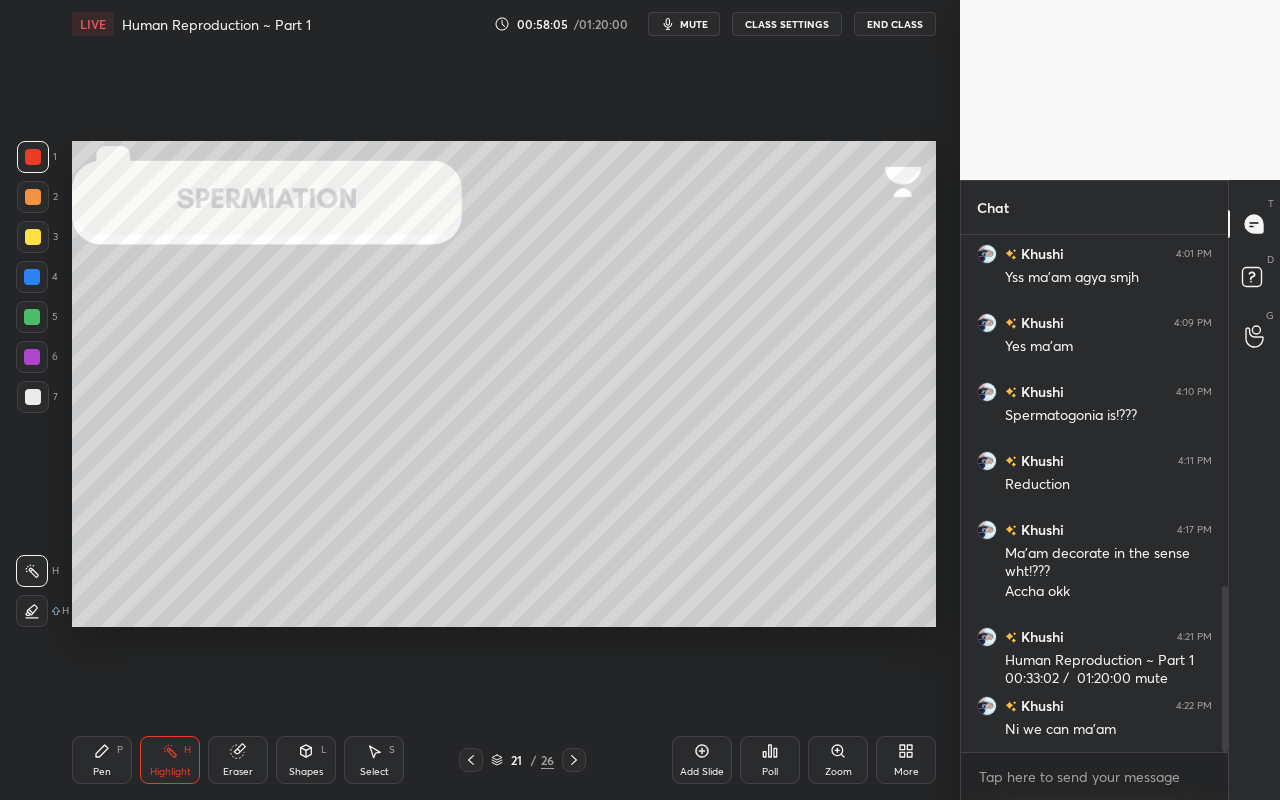 click 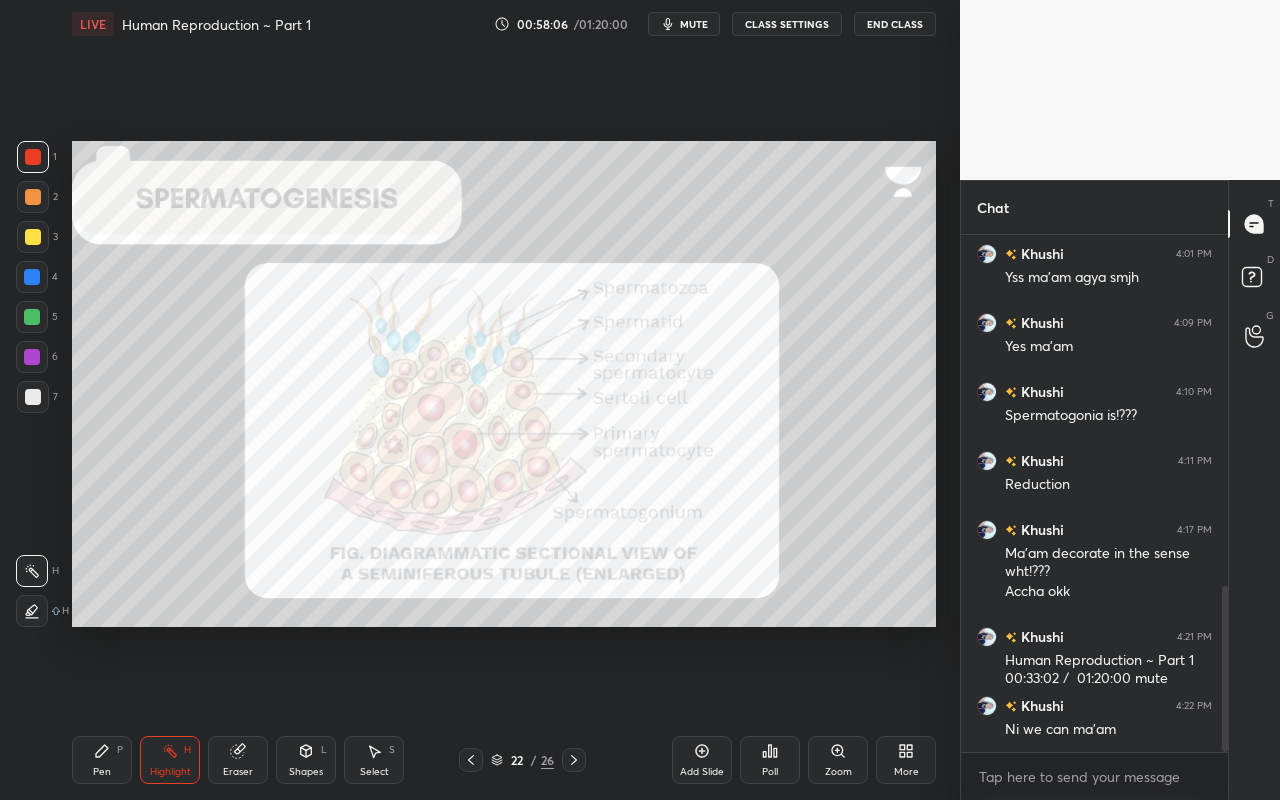click 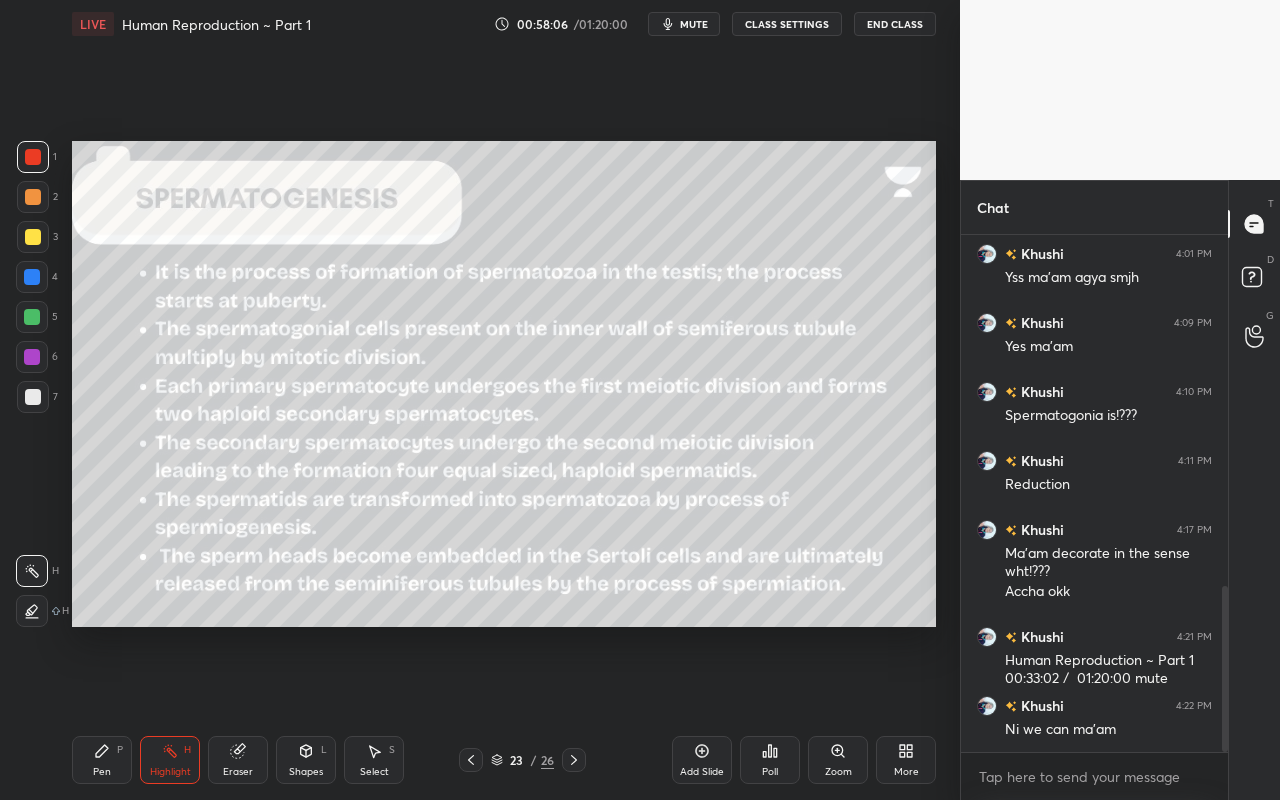 click 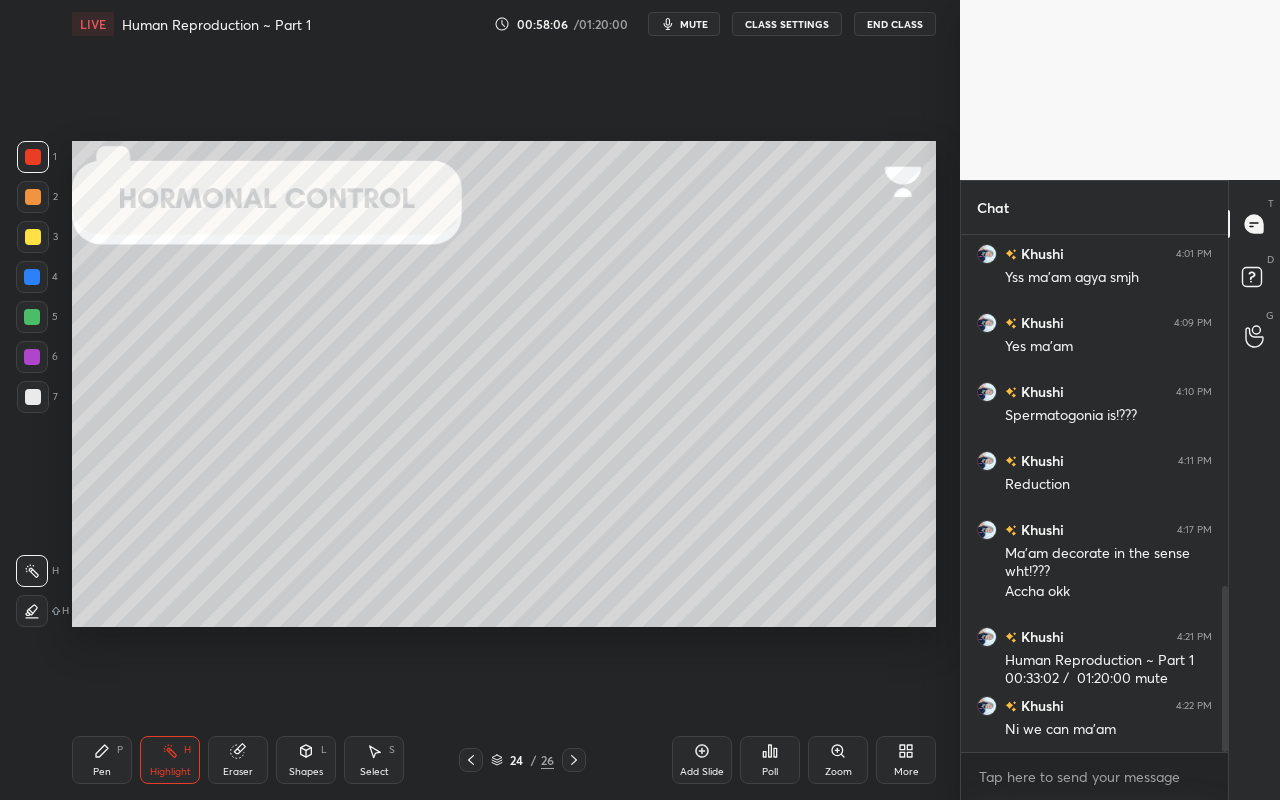 click 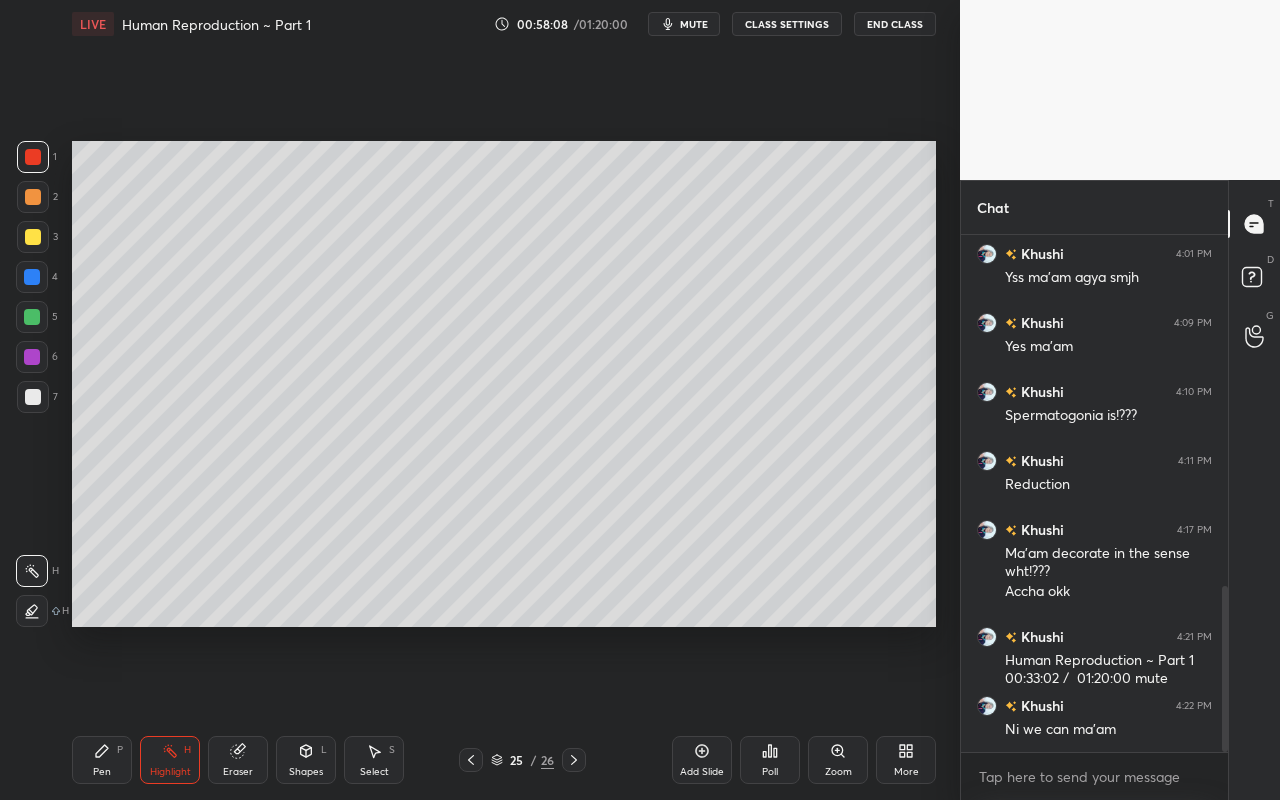 drag, startPoint x: 24, startPoint y: 247, endPoint x: 18, endPoint y: 263, distance: 17.088007 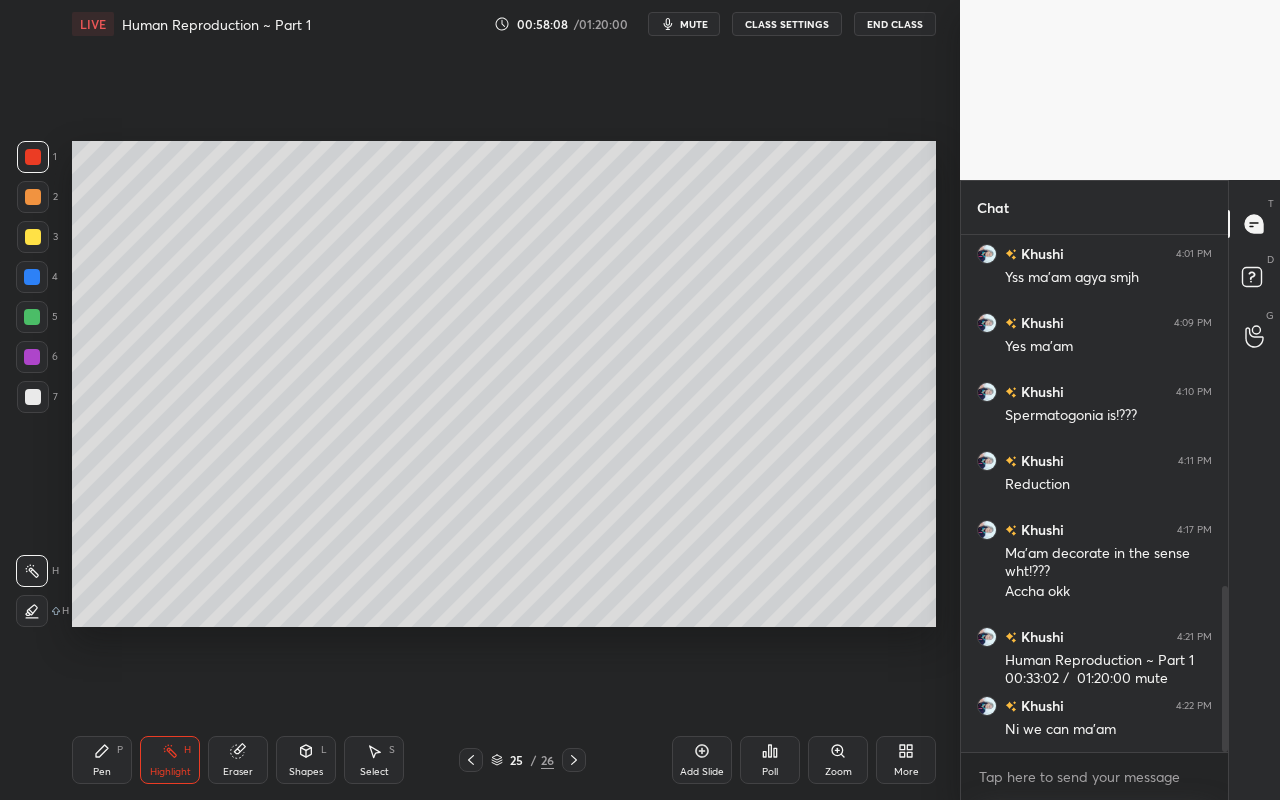 click at bounding box center [33, 237] 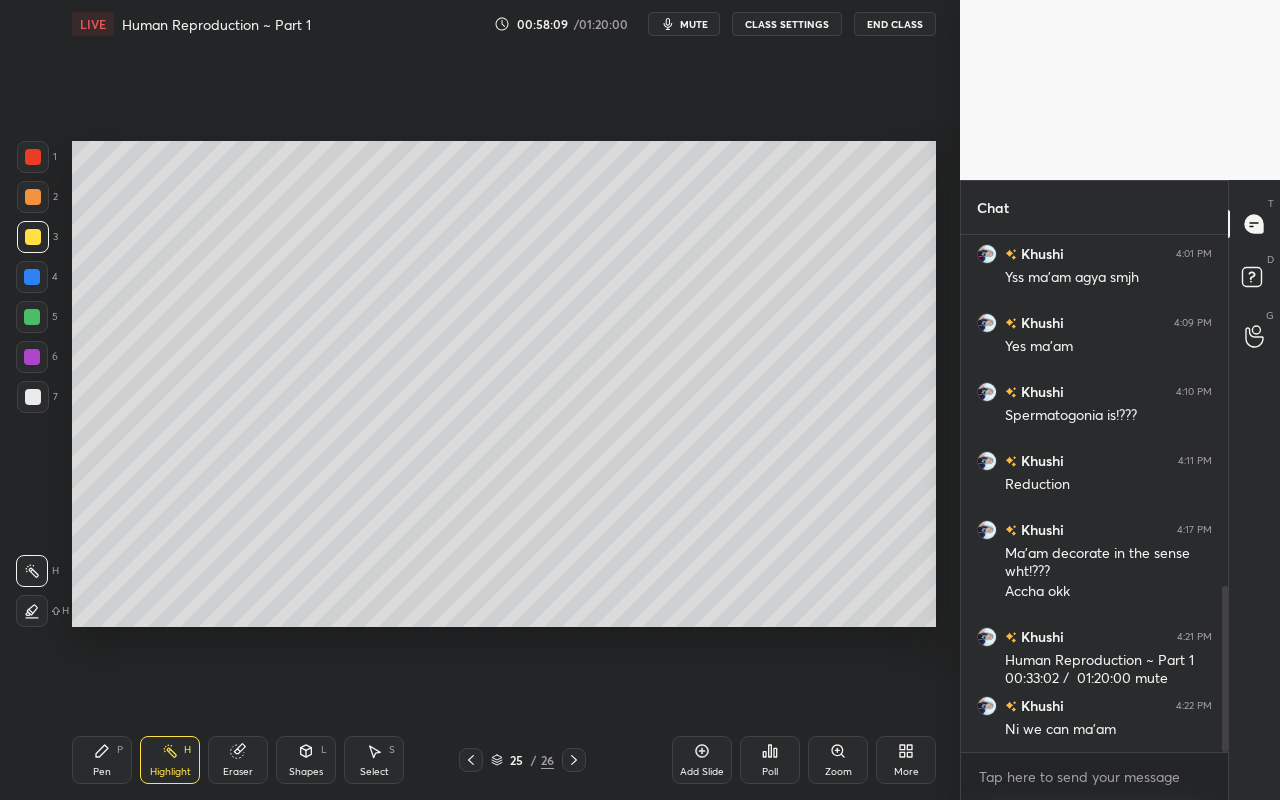 click on "Pen P" at bounding box center [102, 760] 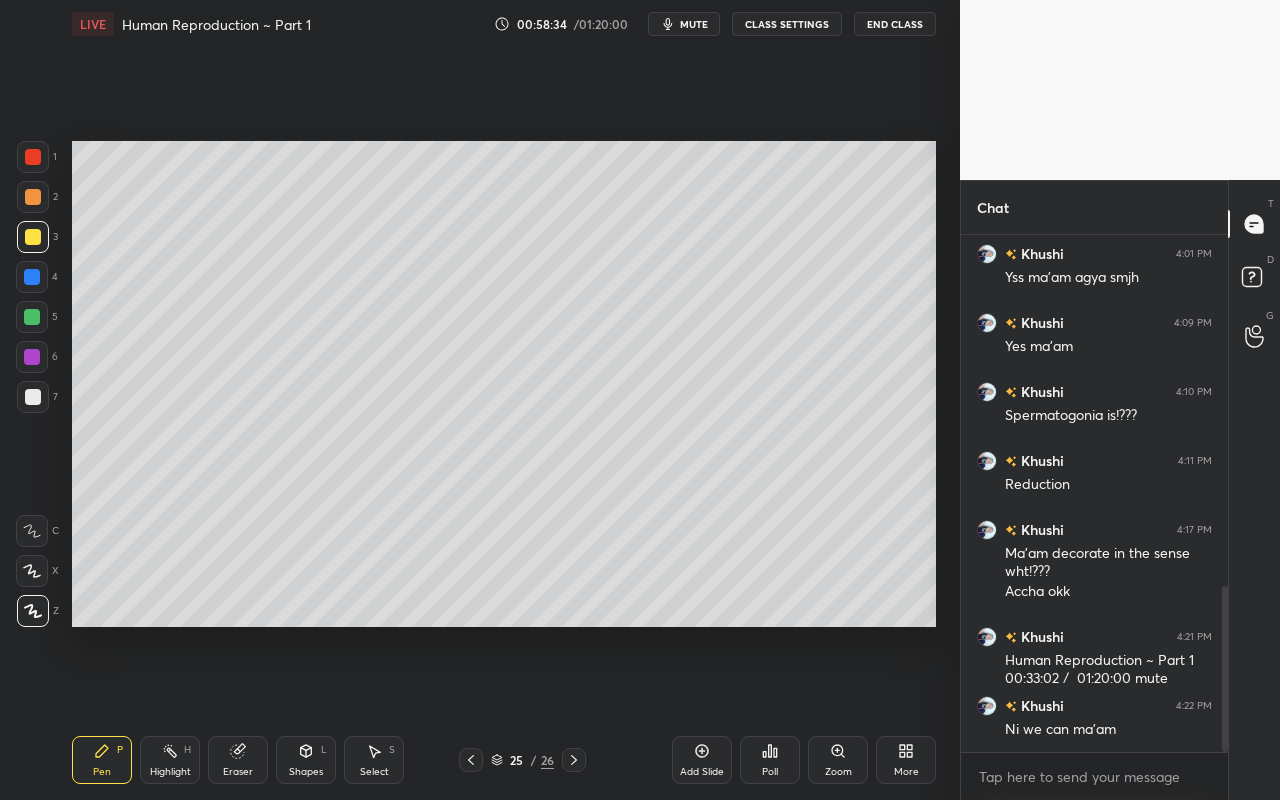 drag, startPoint x: 296, startPoint y: 770, endPoint x: 299, endPoint y: 746, distance: 24.186773 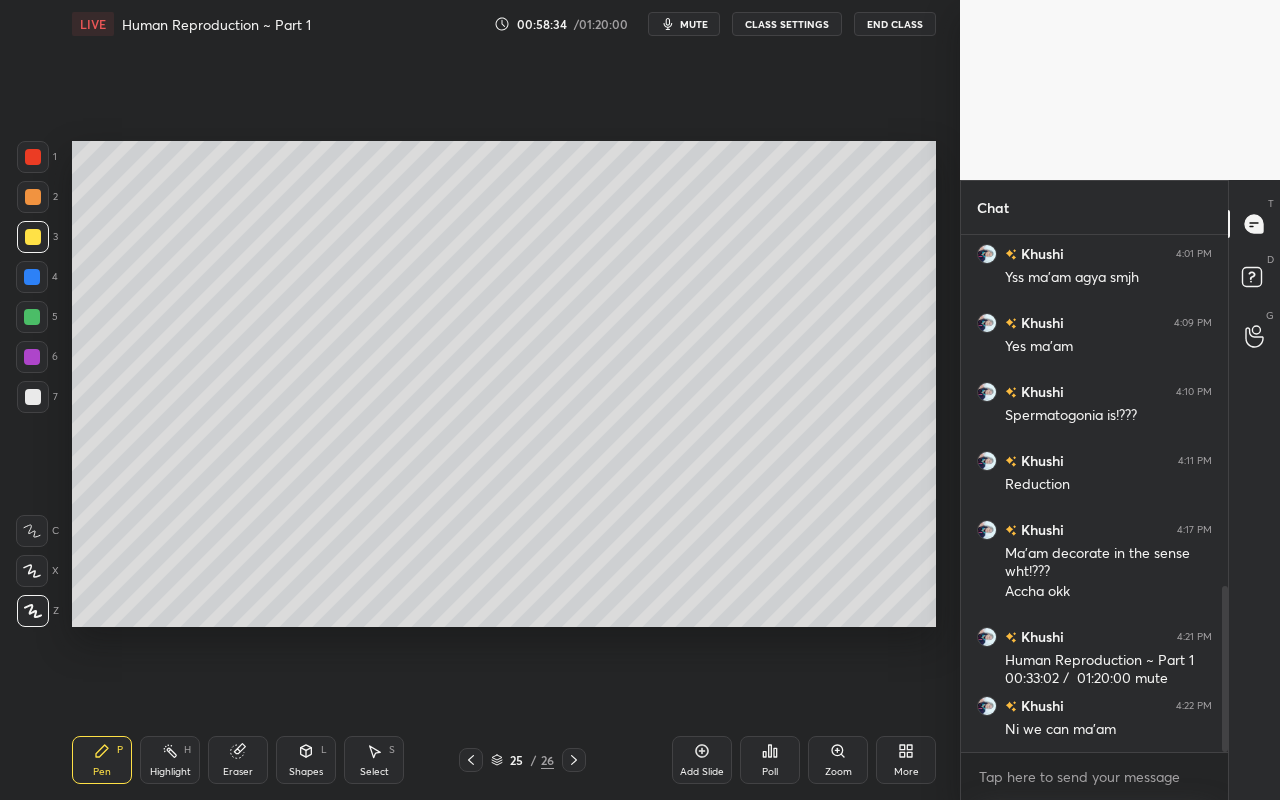 click on "Shapes" at bounding box center (306, 772) 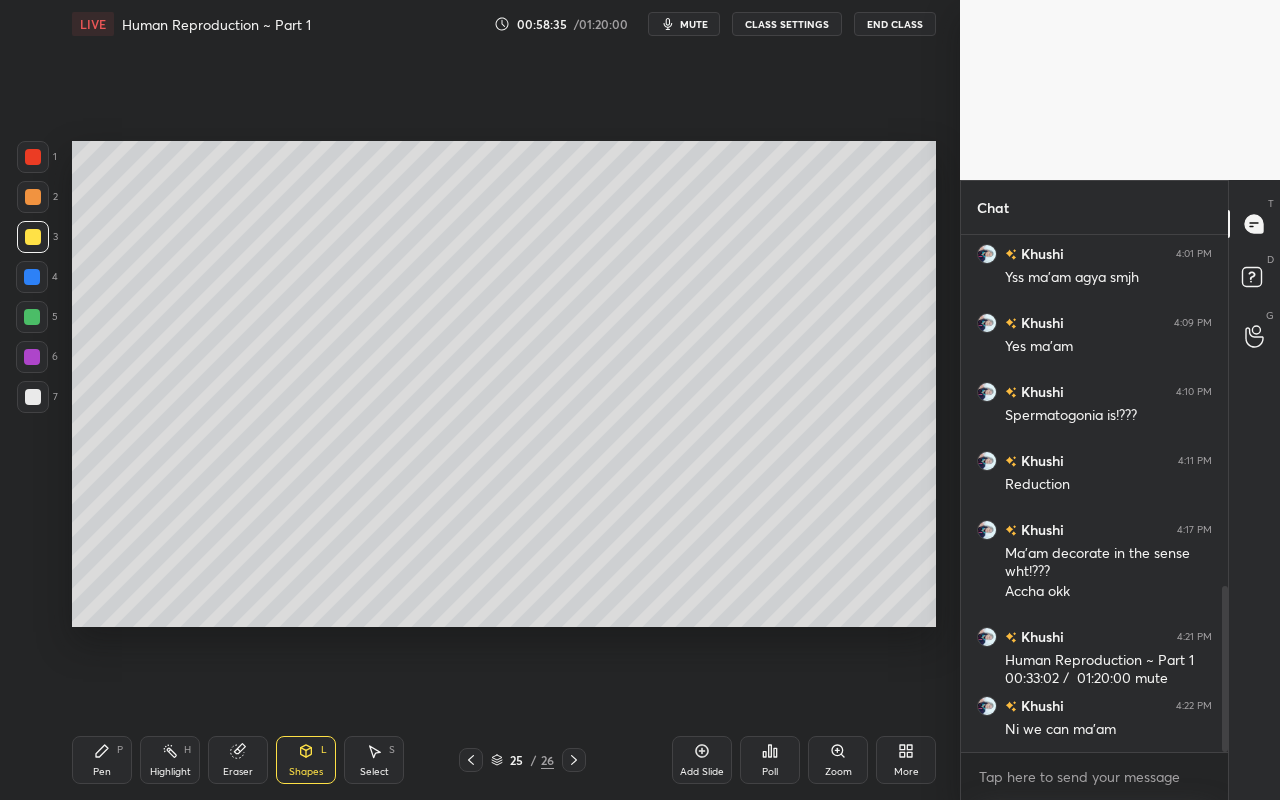 drag, startPoint x: 31, startPoint y: 158, endPoint x: 56, endPoint y: 166, distance: 26.24881 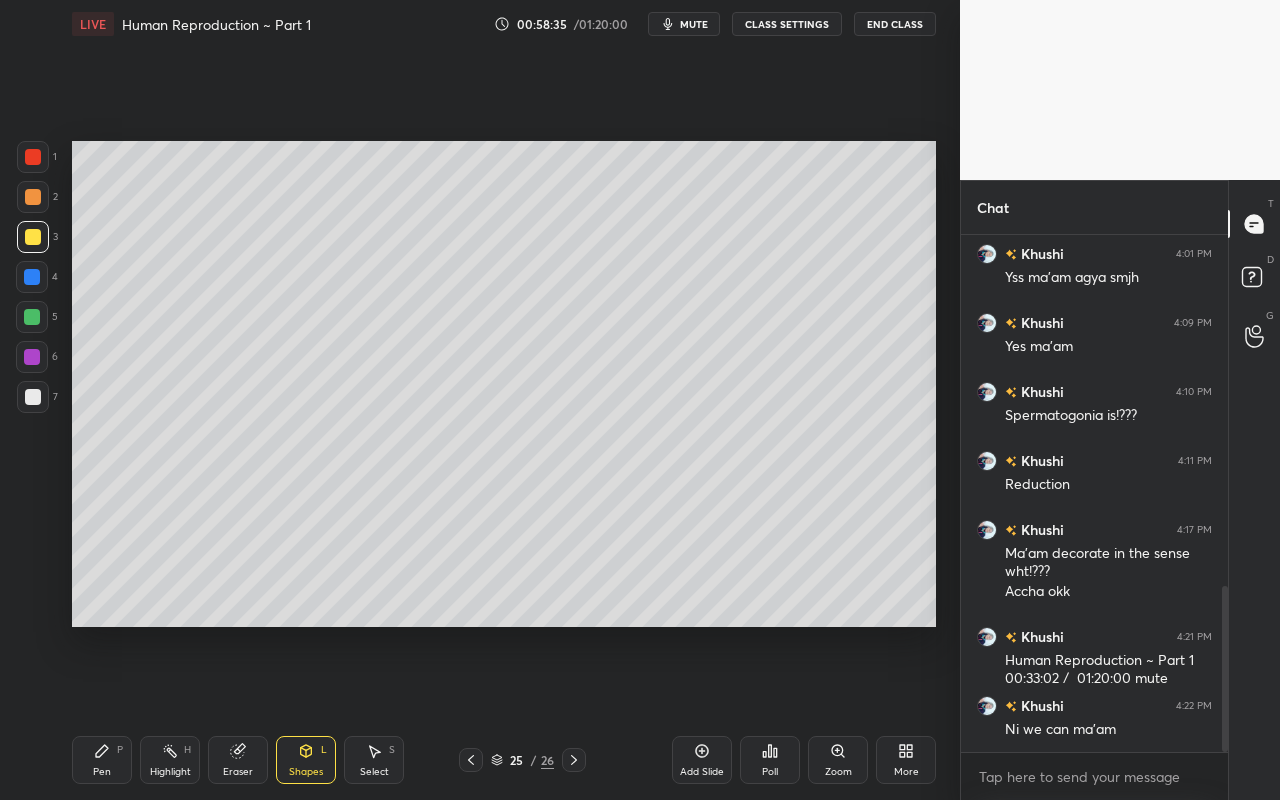click at bounding box center [33, 157] 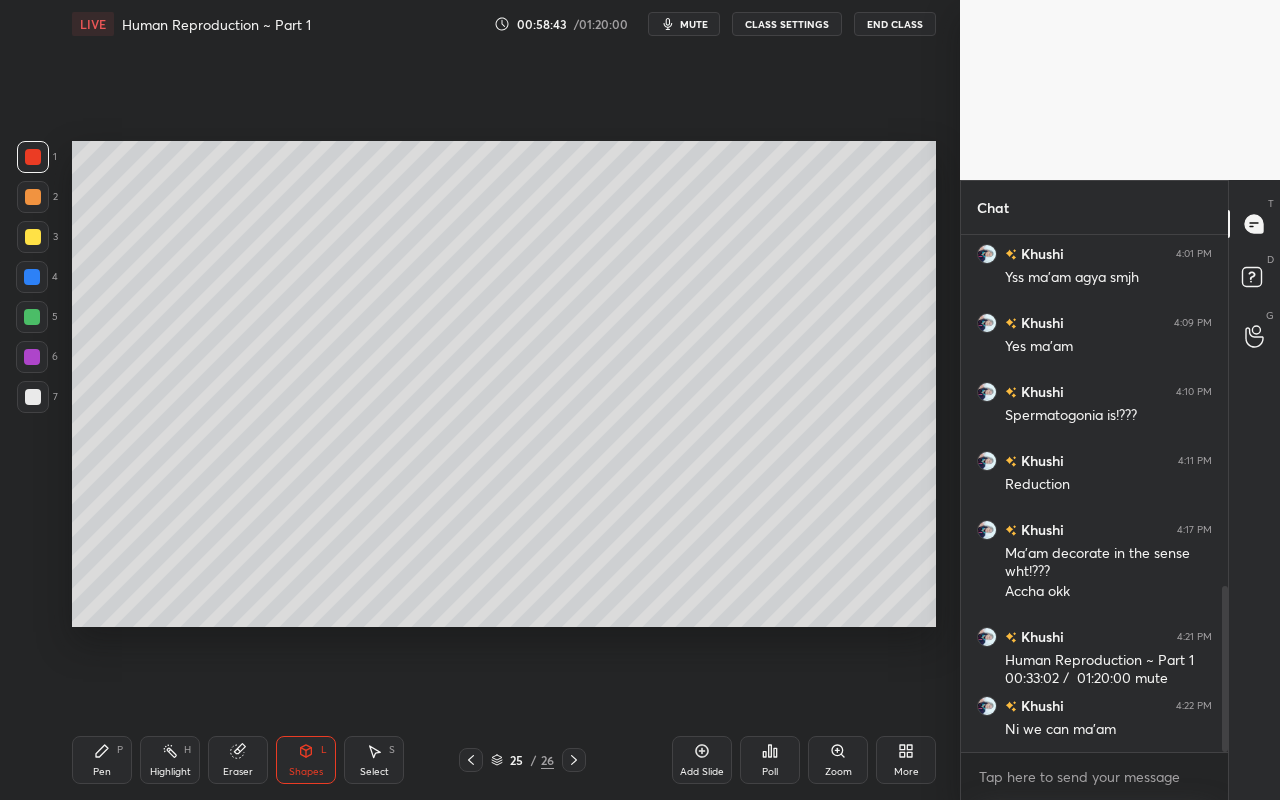 drag, startPoint x: 34, startPoint y: 394, endPoint x: 26, endPoint y: 387, distance: 10.630146 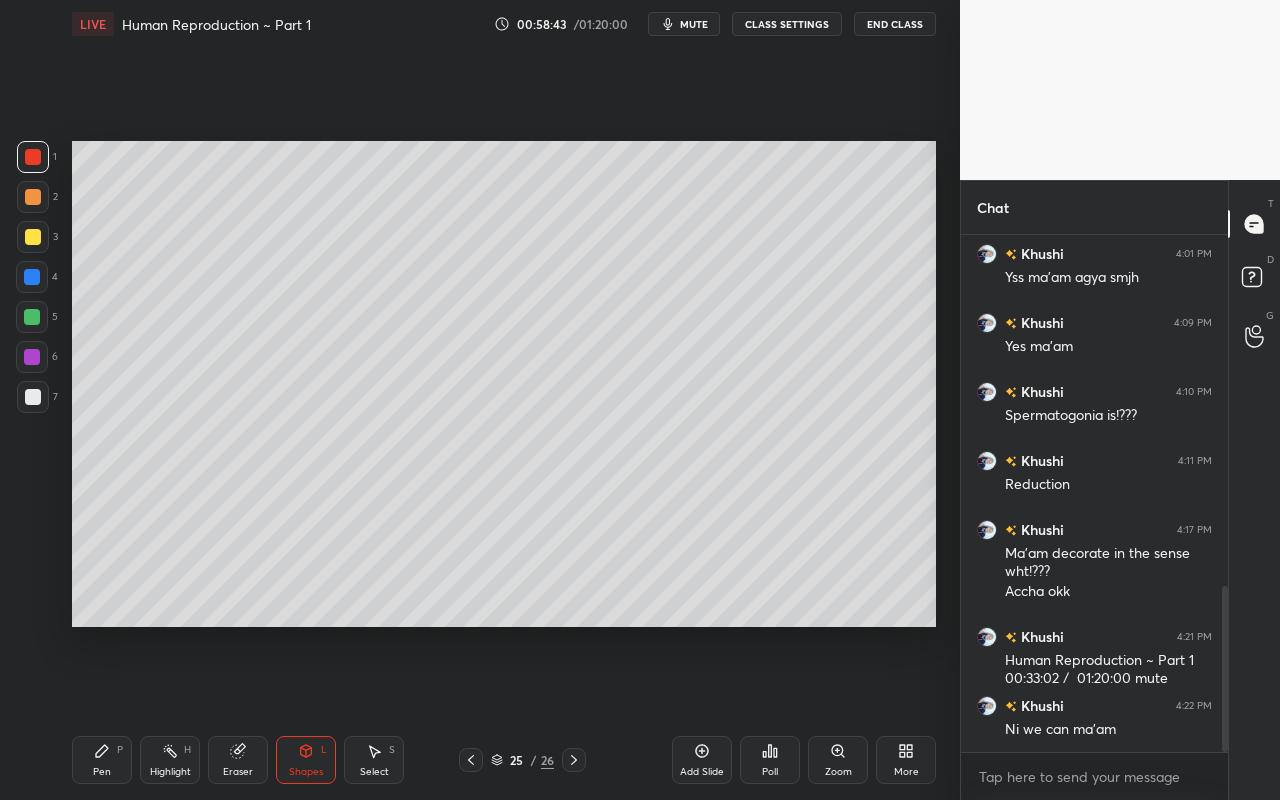 click at bounding box center (33, 397) 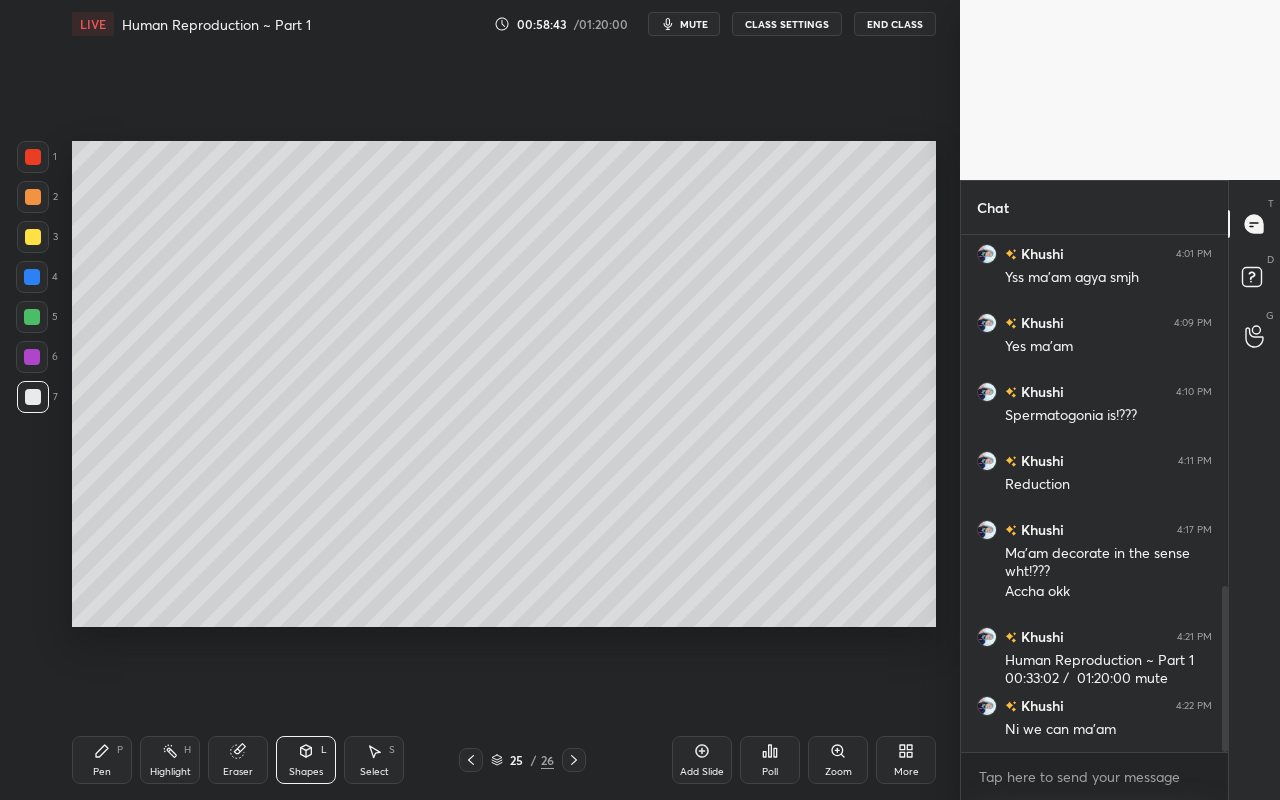 click on "Pen P" at bounding box center (102, 760) 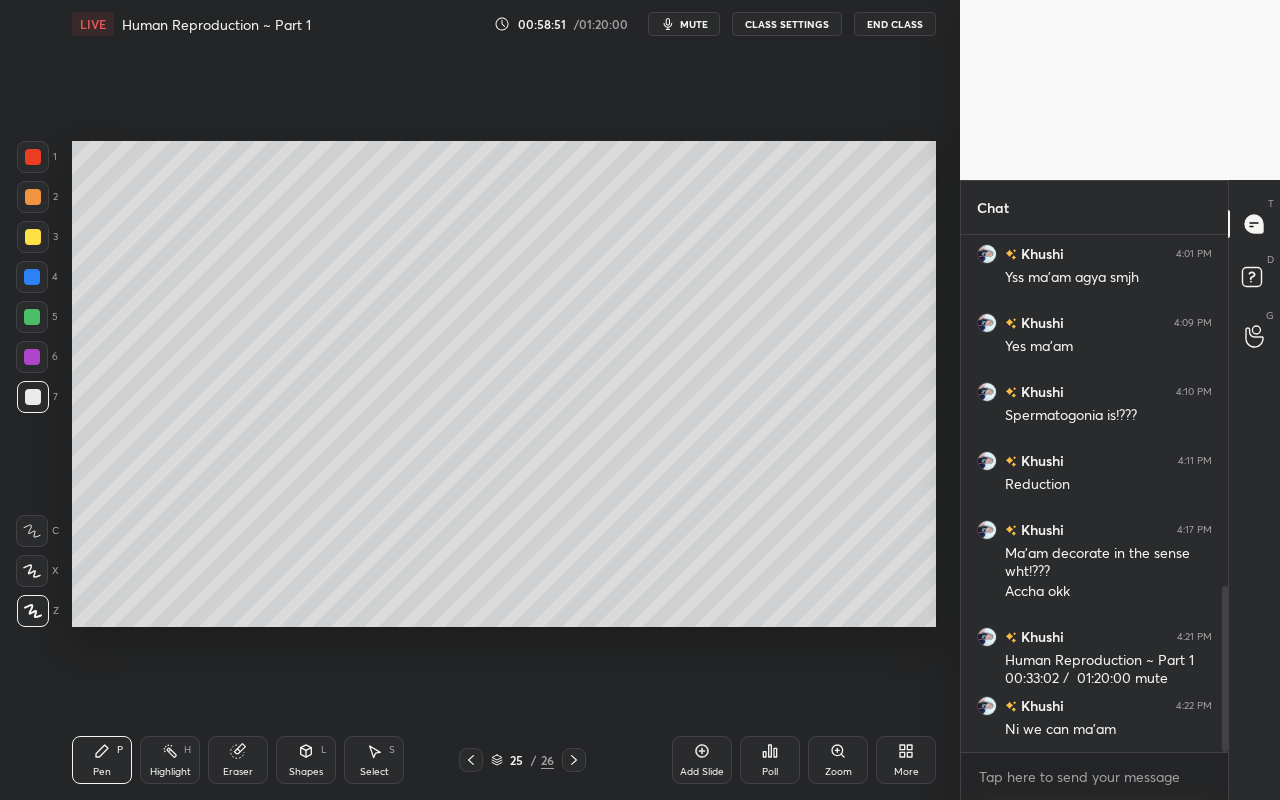 drag, startPoint x: 42, startPoint y: 241, endPoint x: 47, endPoint y: 251, distance: 11.18034 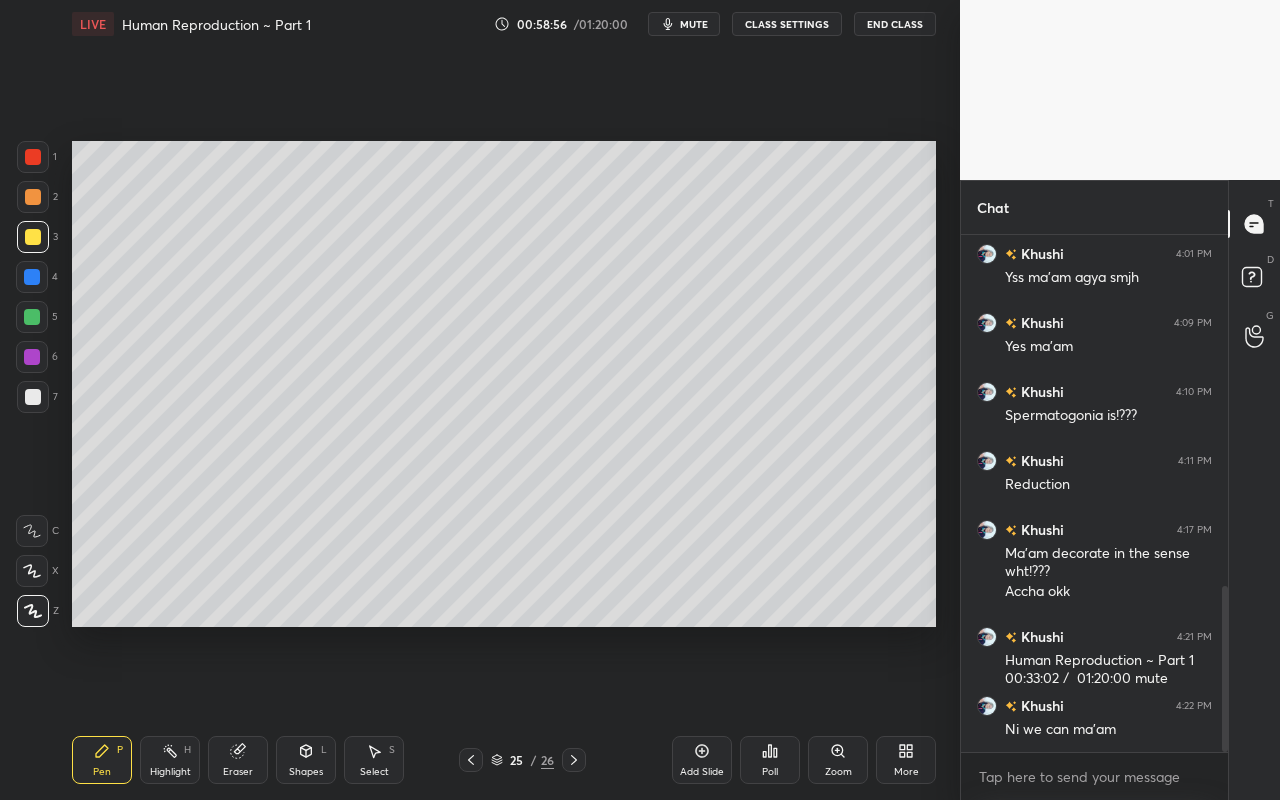 click 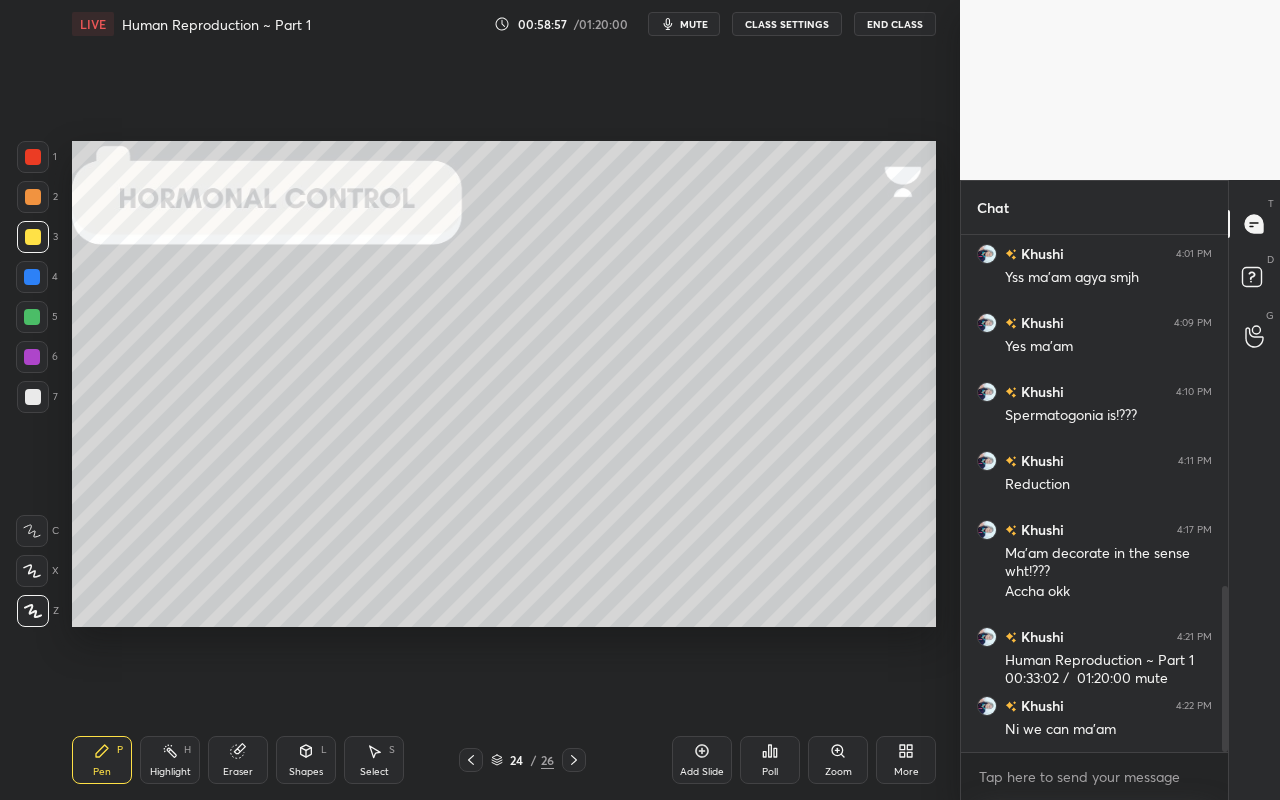 click 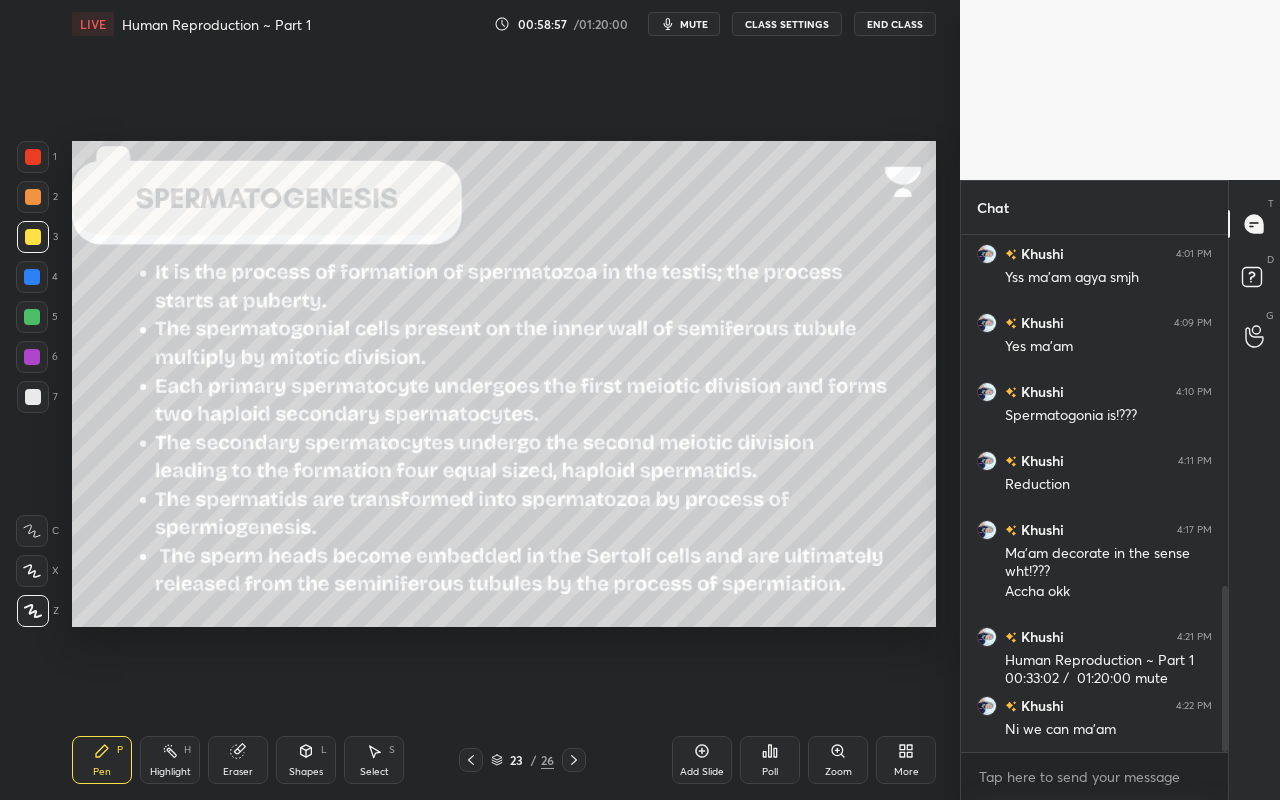 click 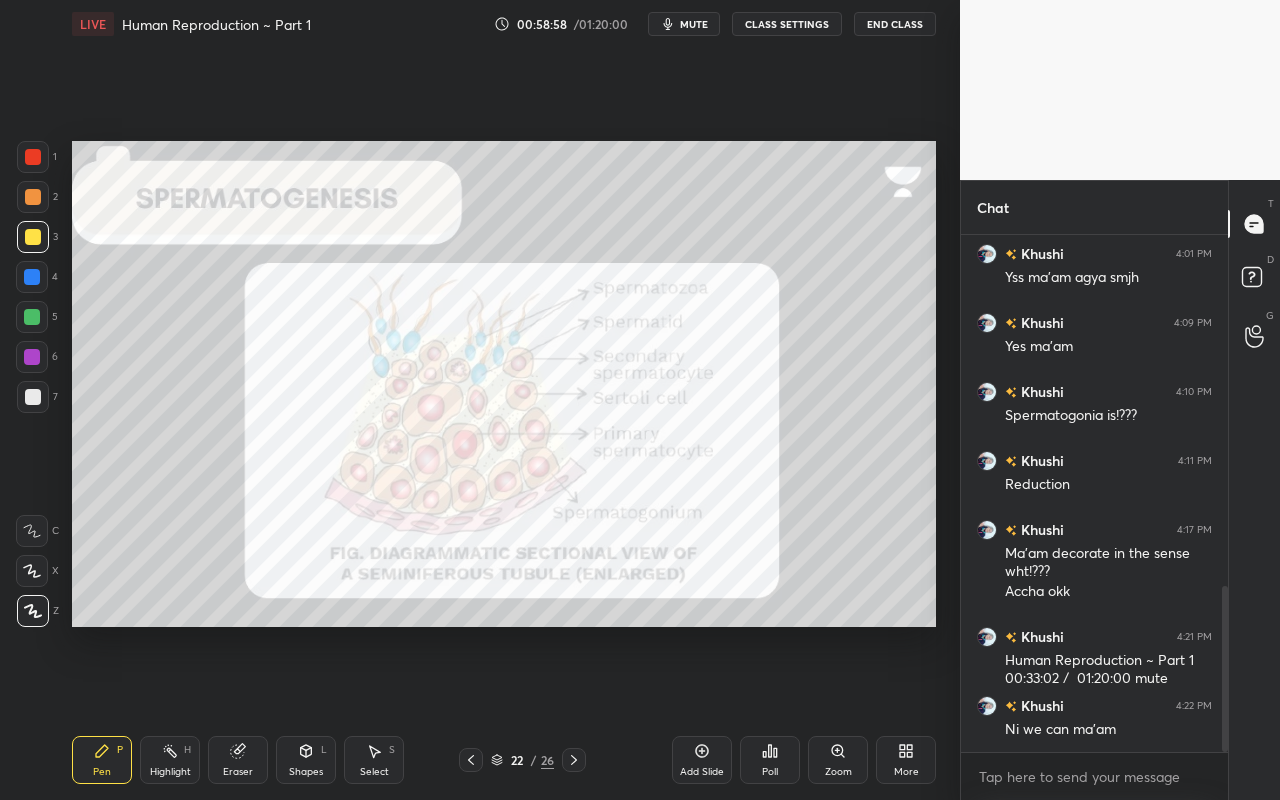 click 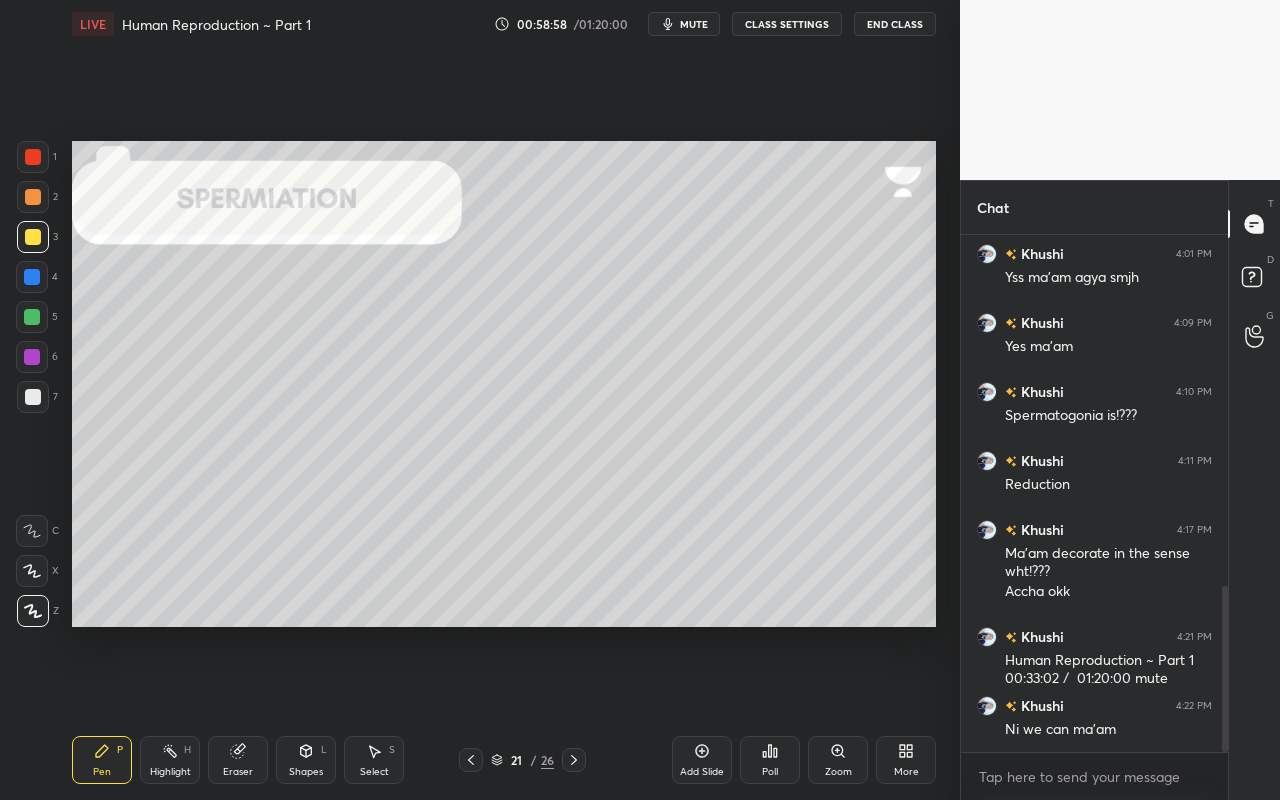 click 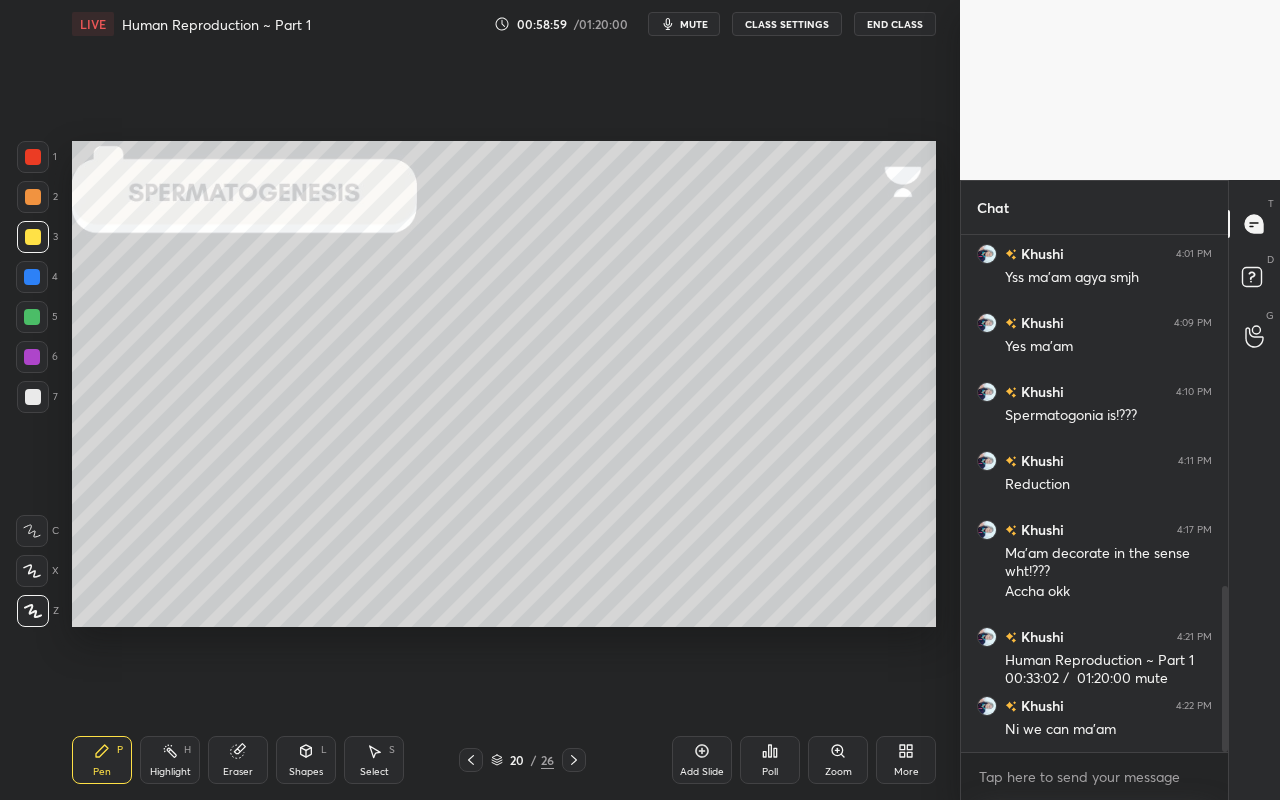 click on "20 / 26" at bounding box center (522, 760) 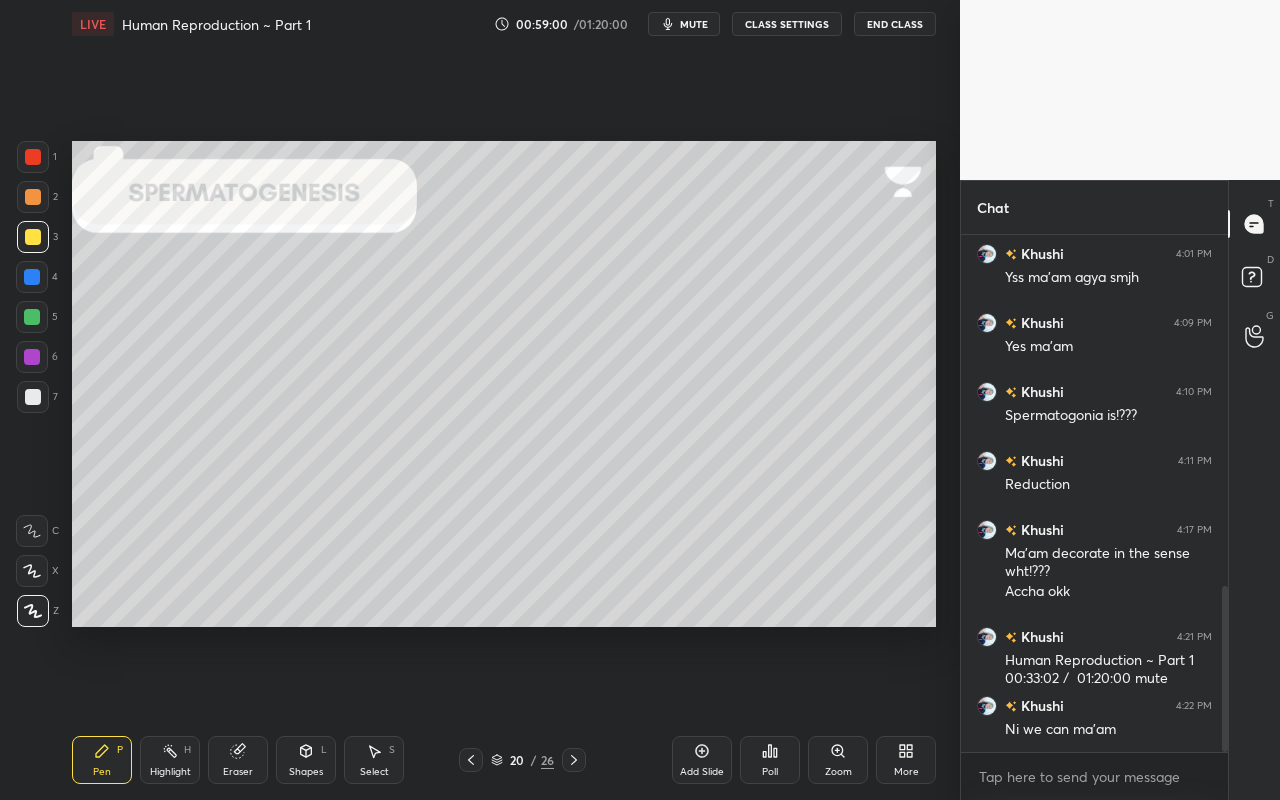 click 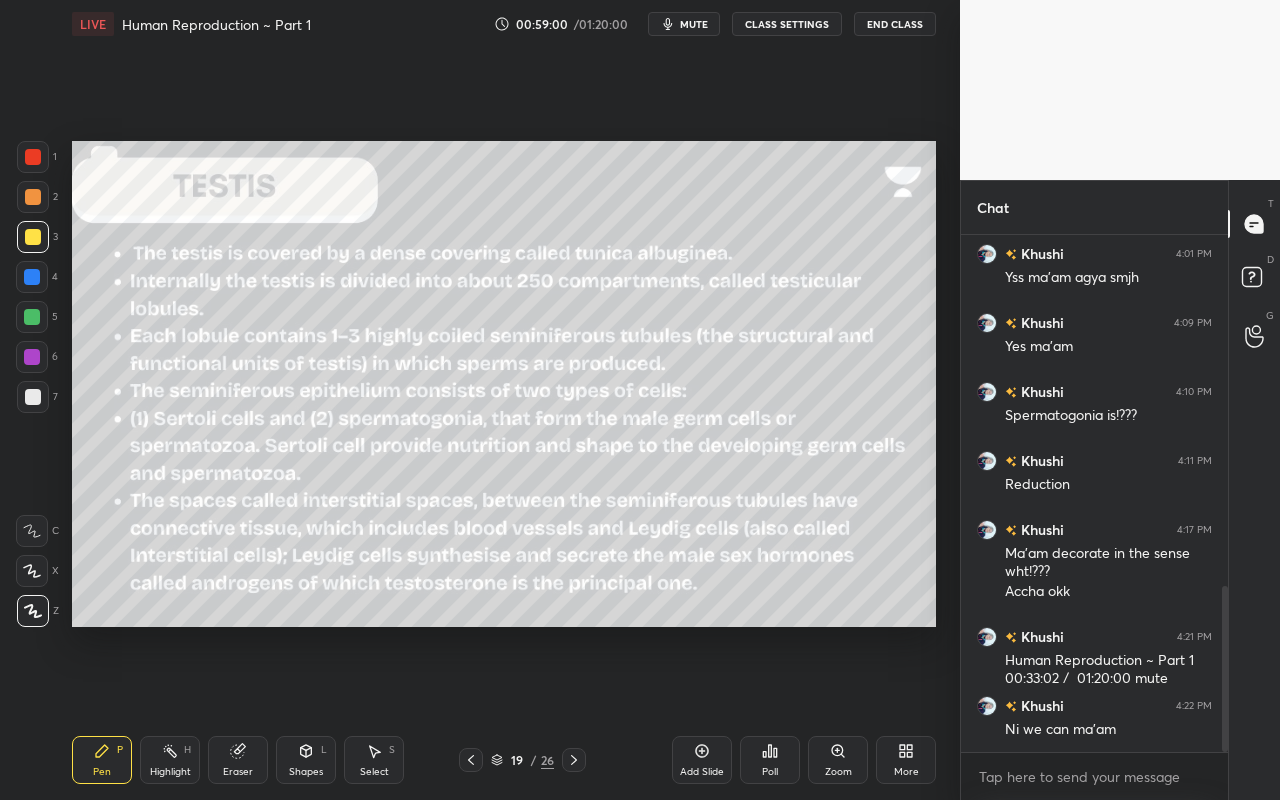 click 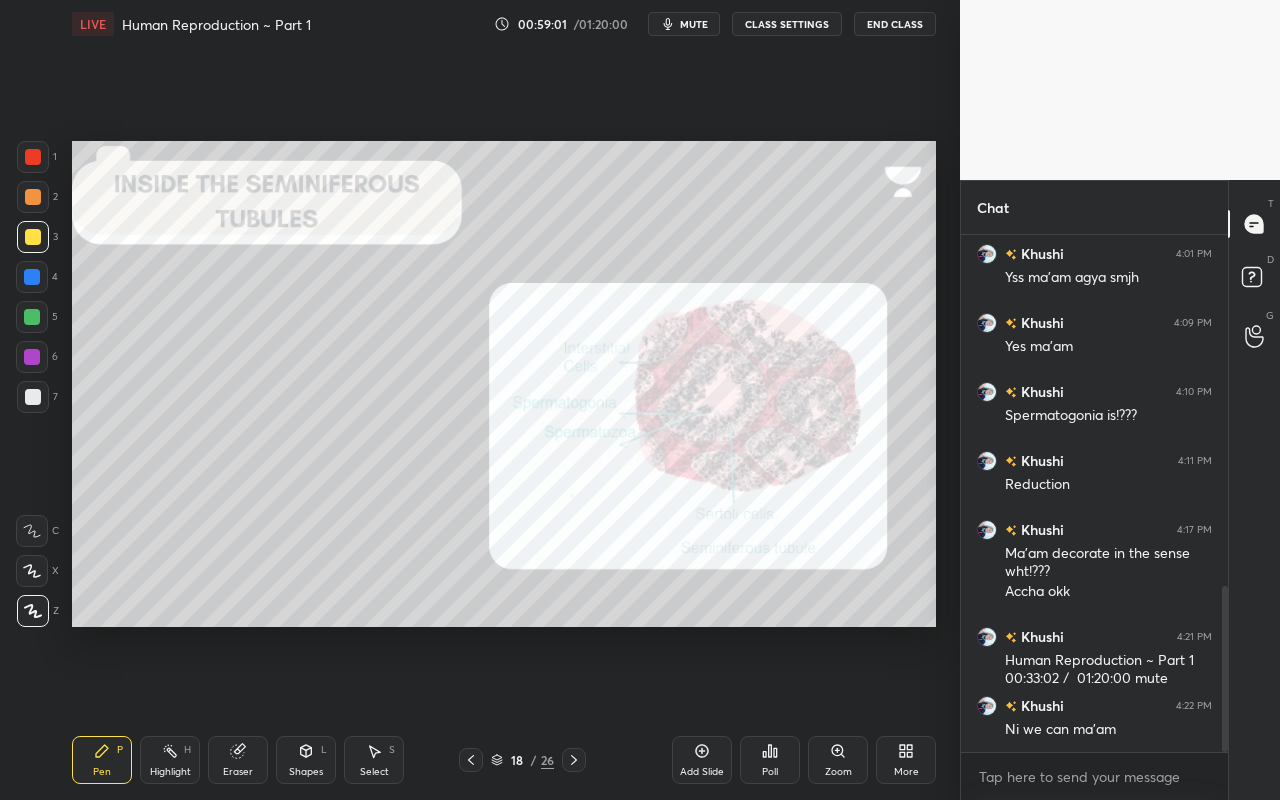 click on "Highlight" at bounding box center [170, 772] 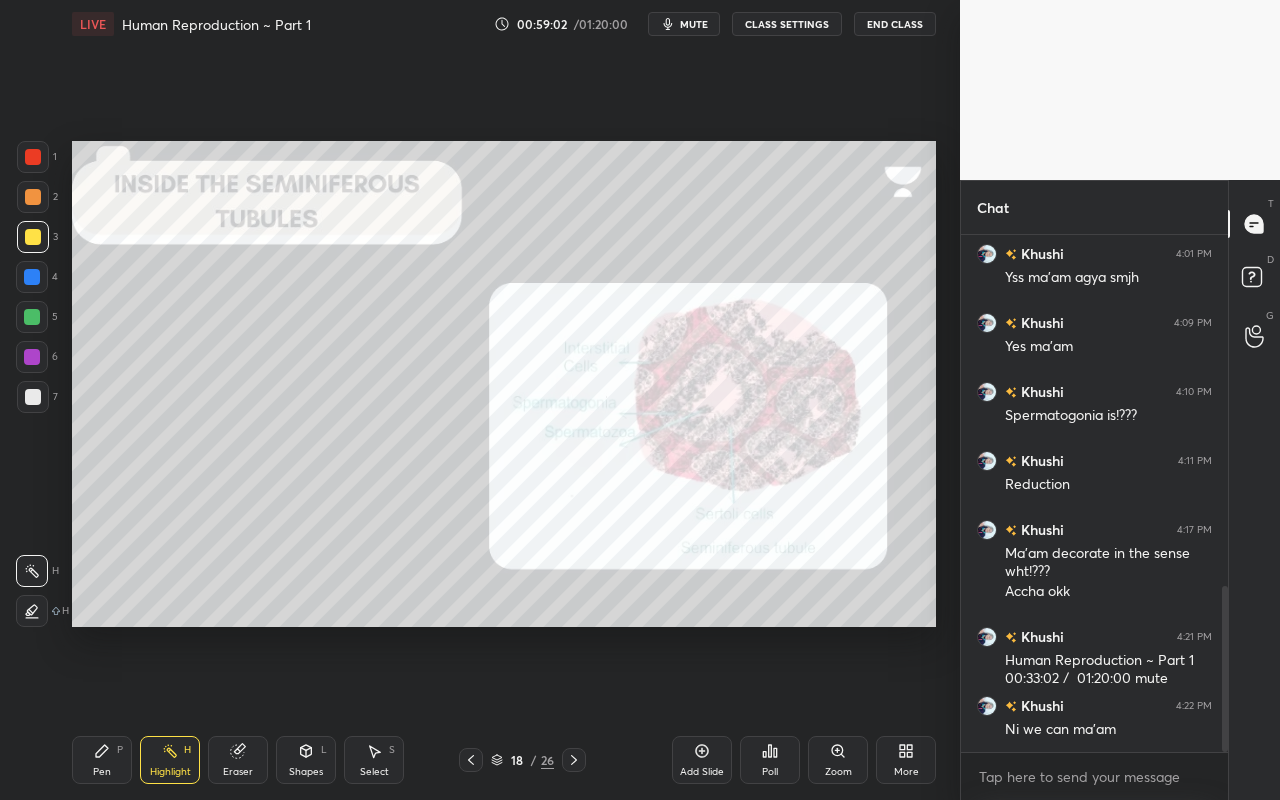 drag, startPoint x: 33, startPoint y: 602, endPoint x: 33, endPoint y: 590, distance: 12 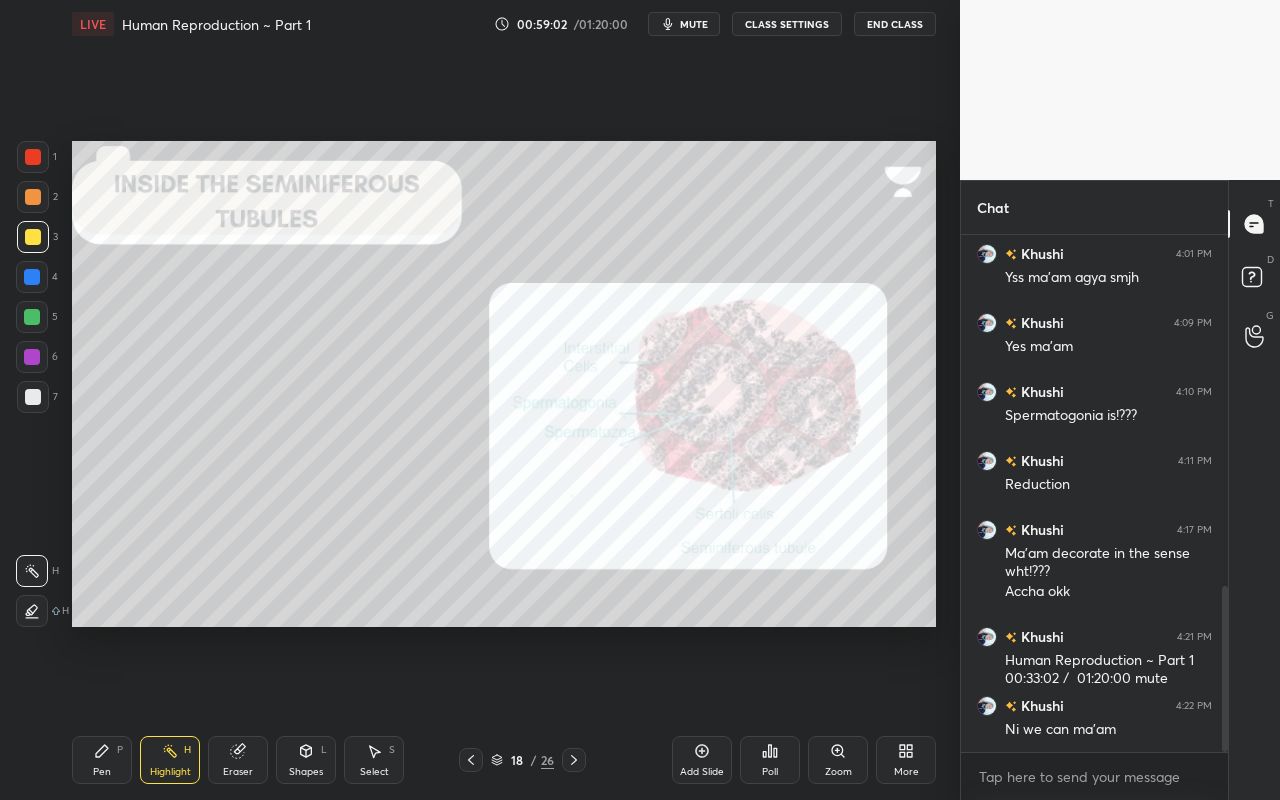 click at bounding box center (32, 611) 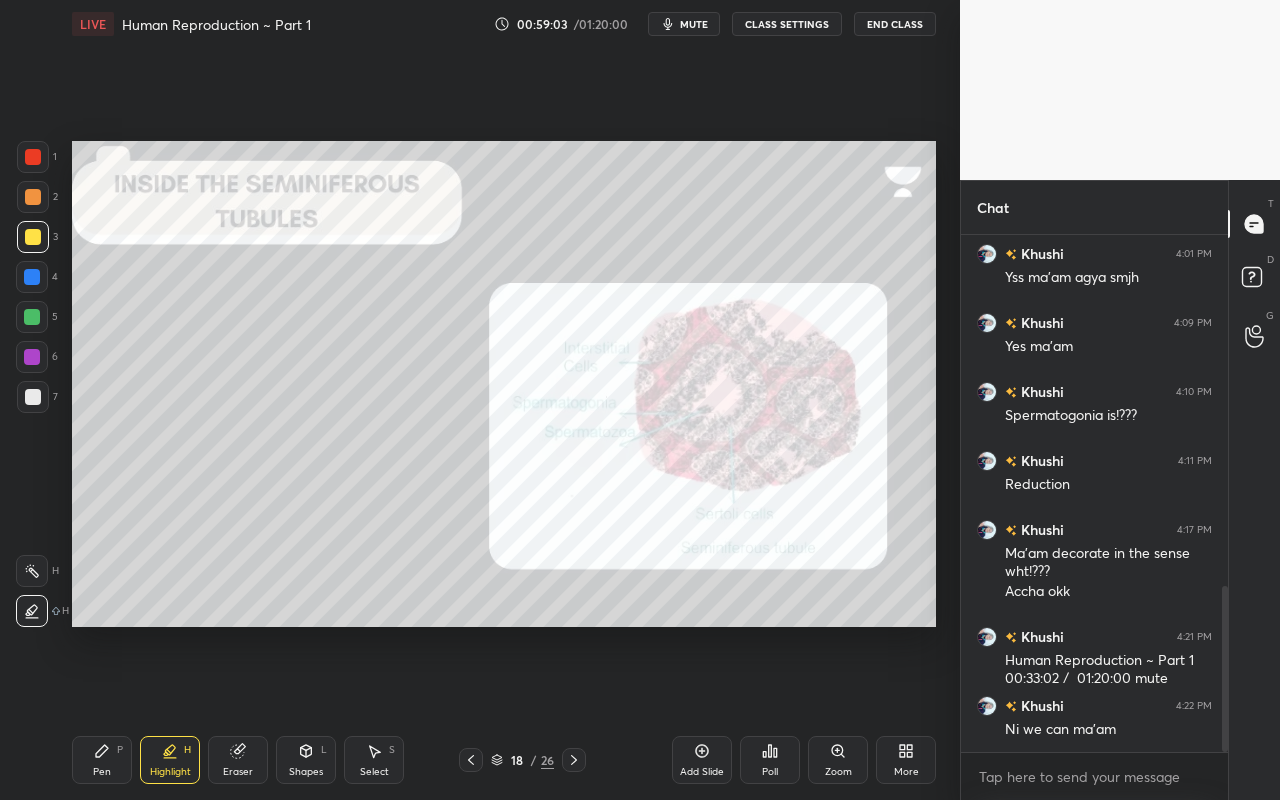 click 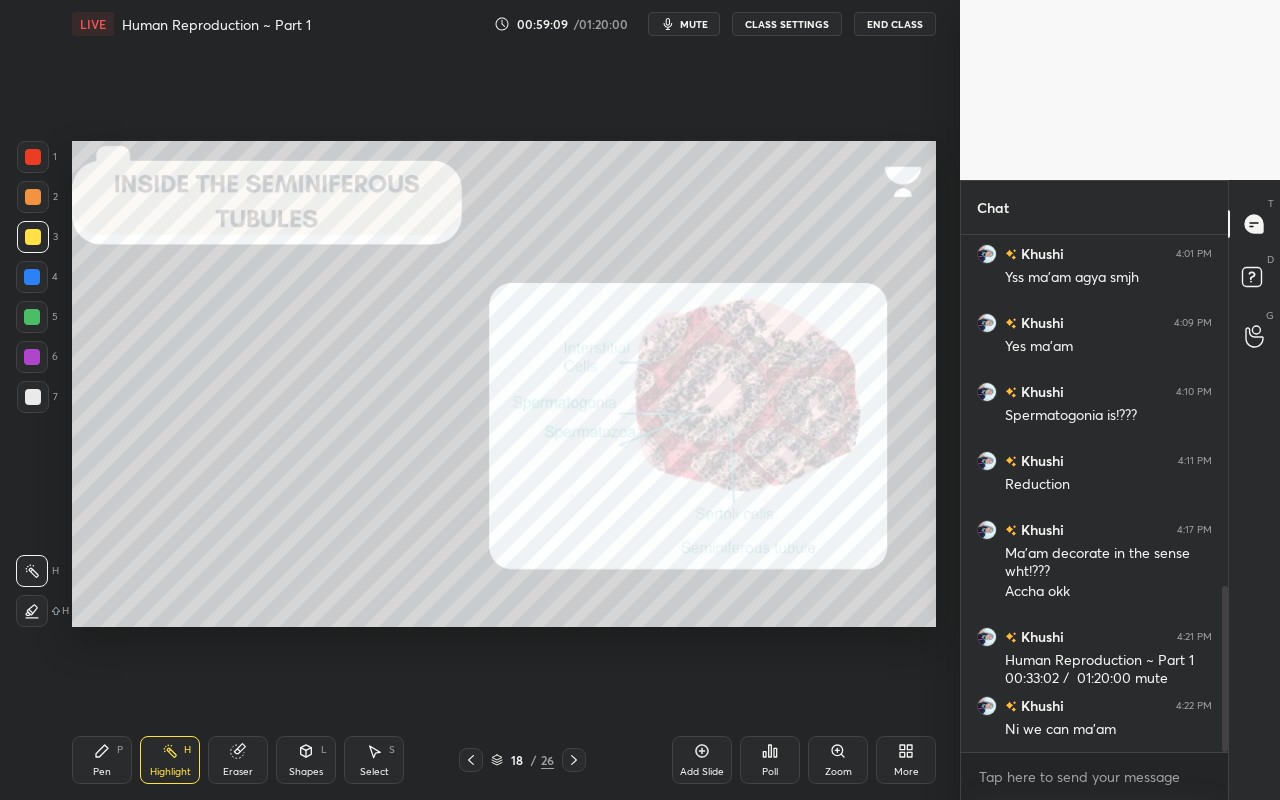 click 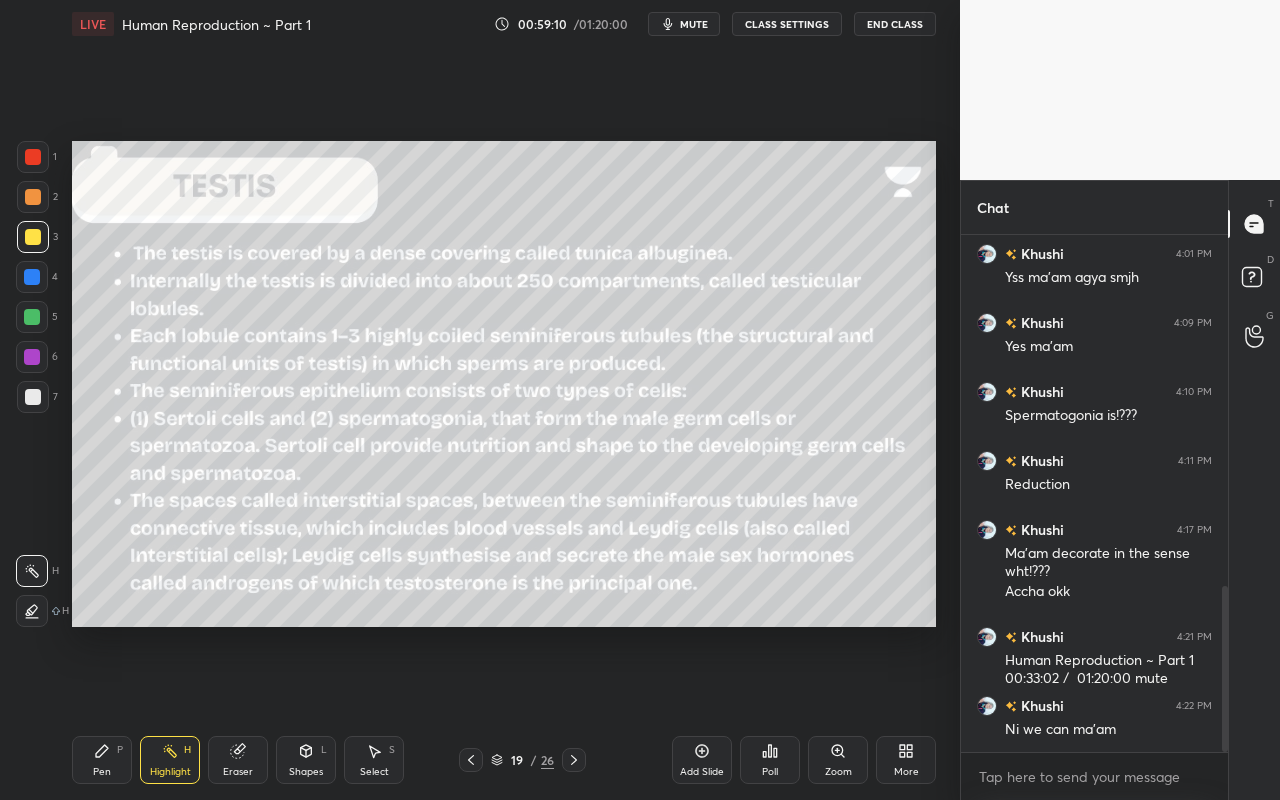click 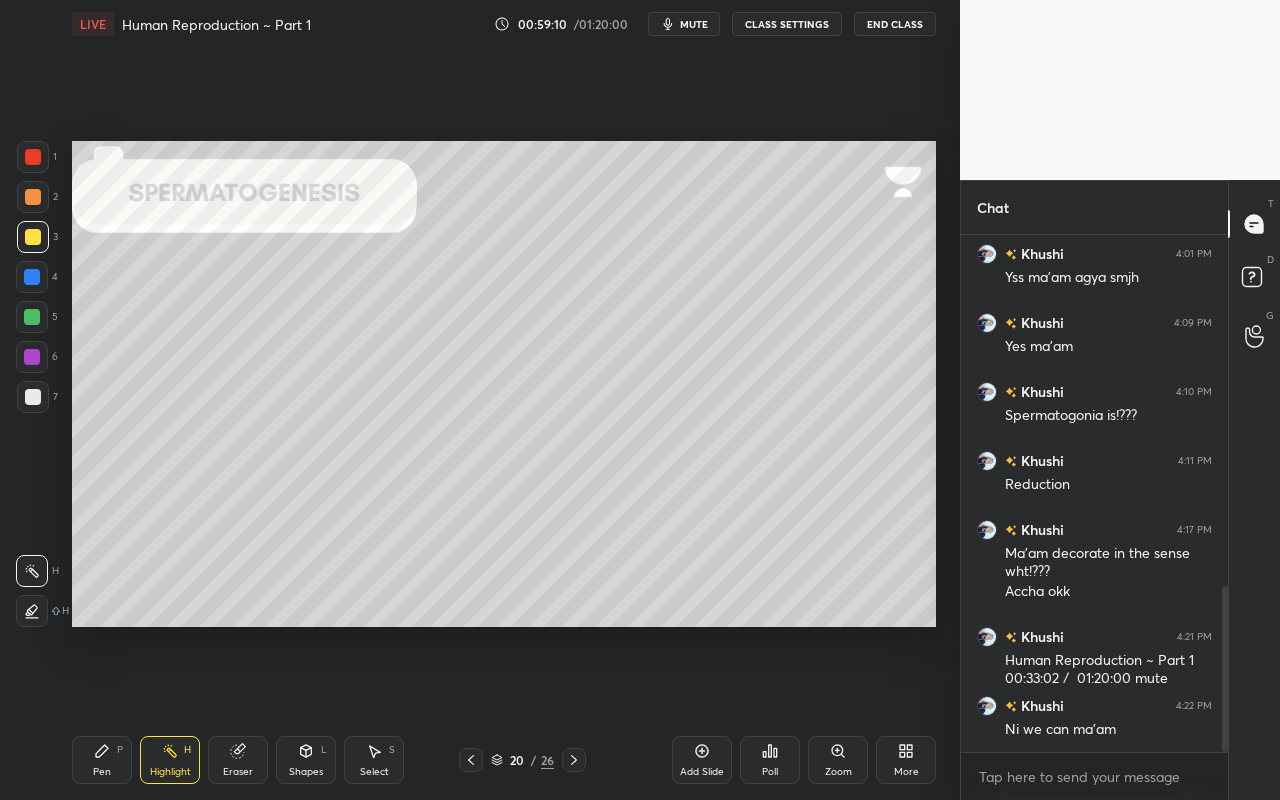 click 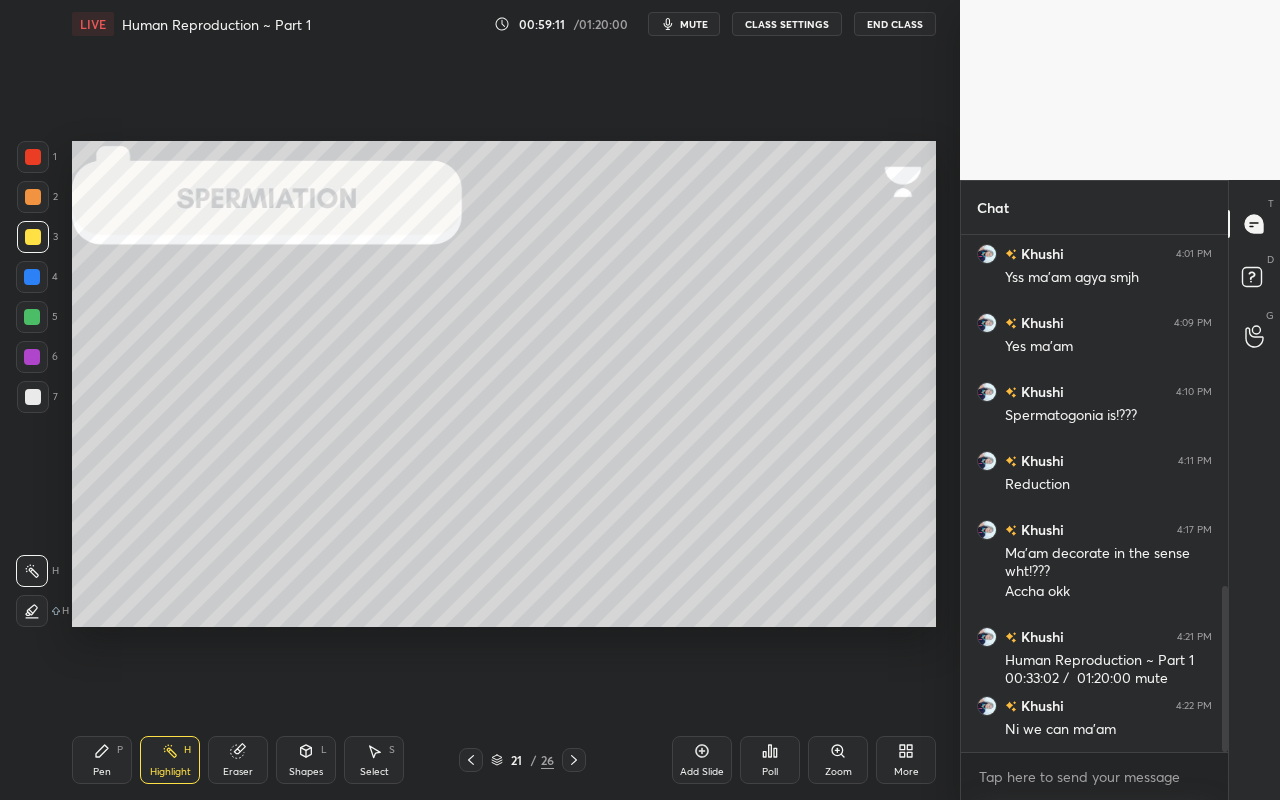 click 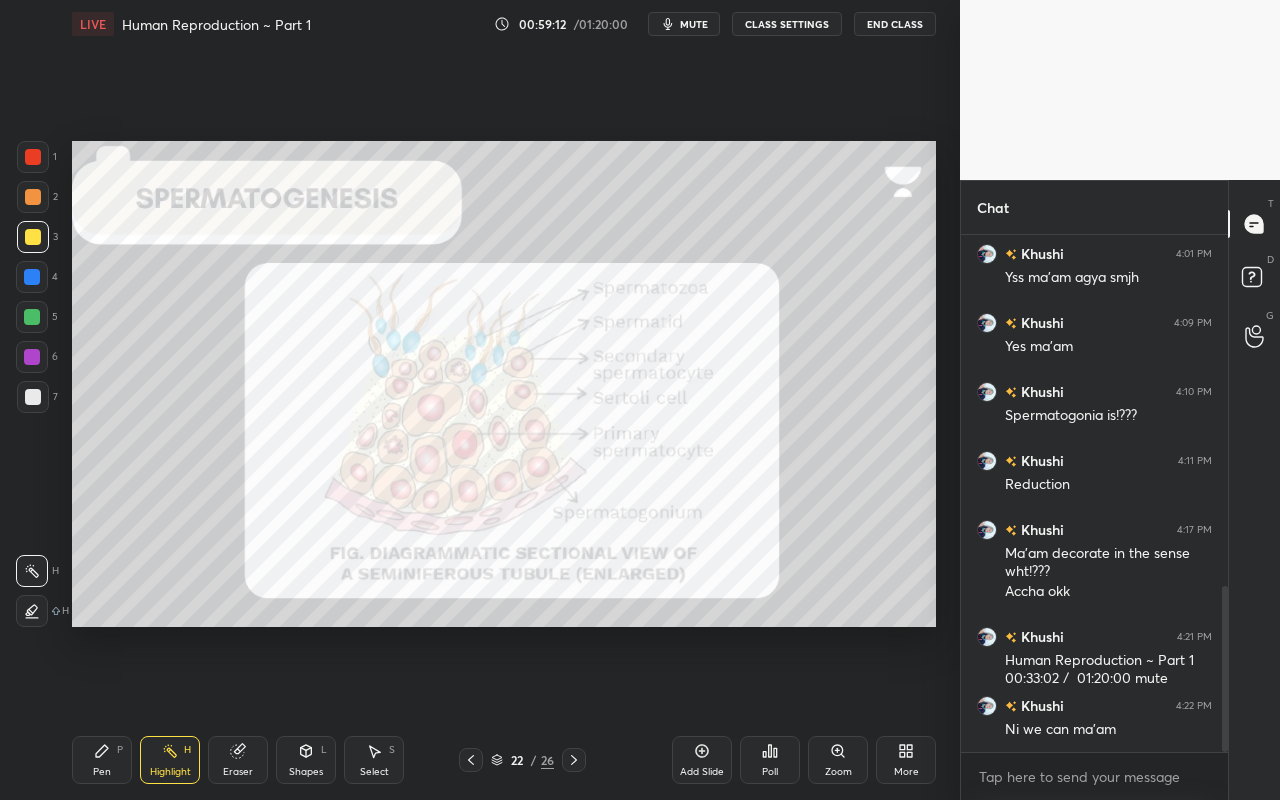 click 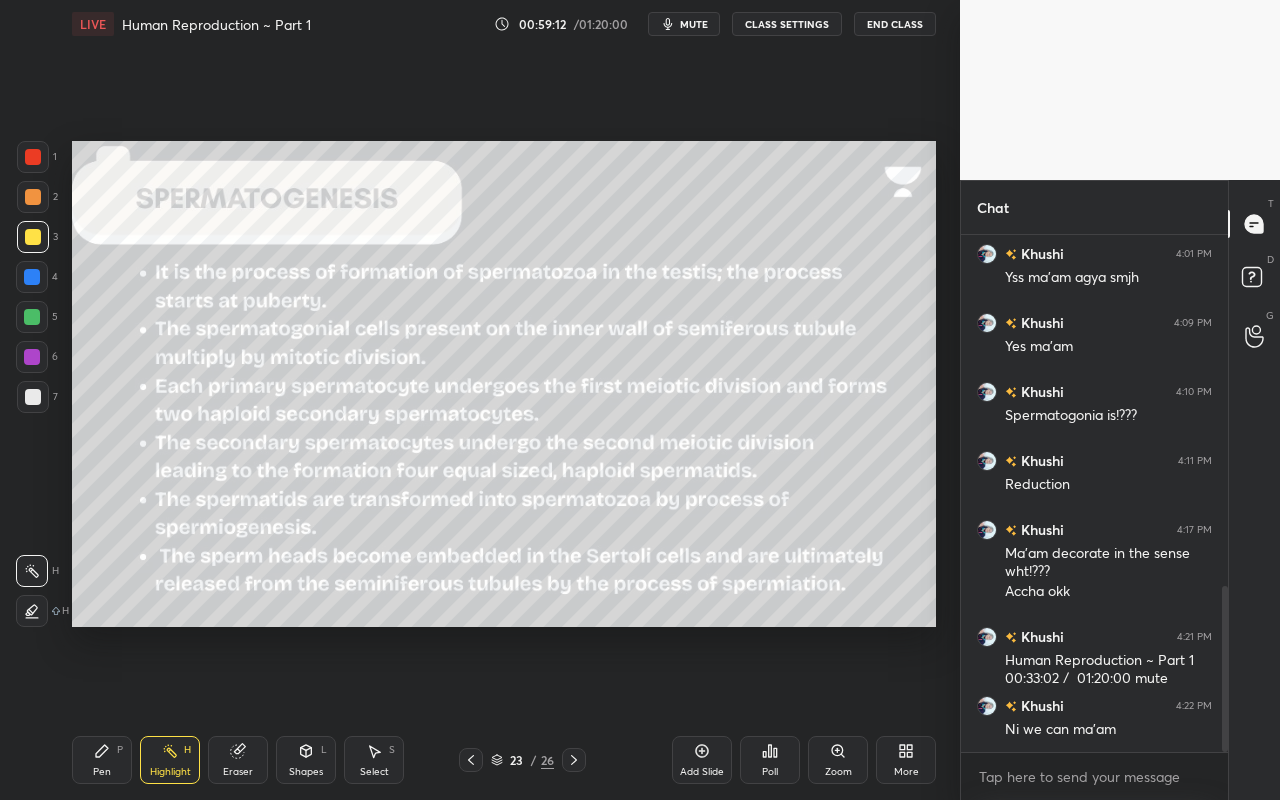 click 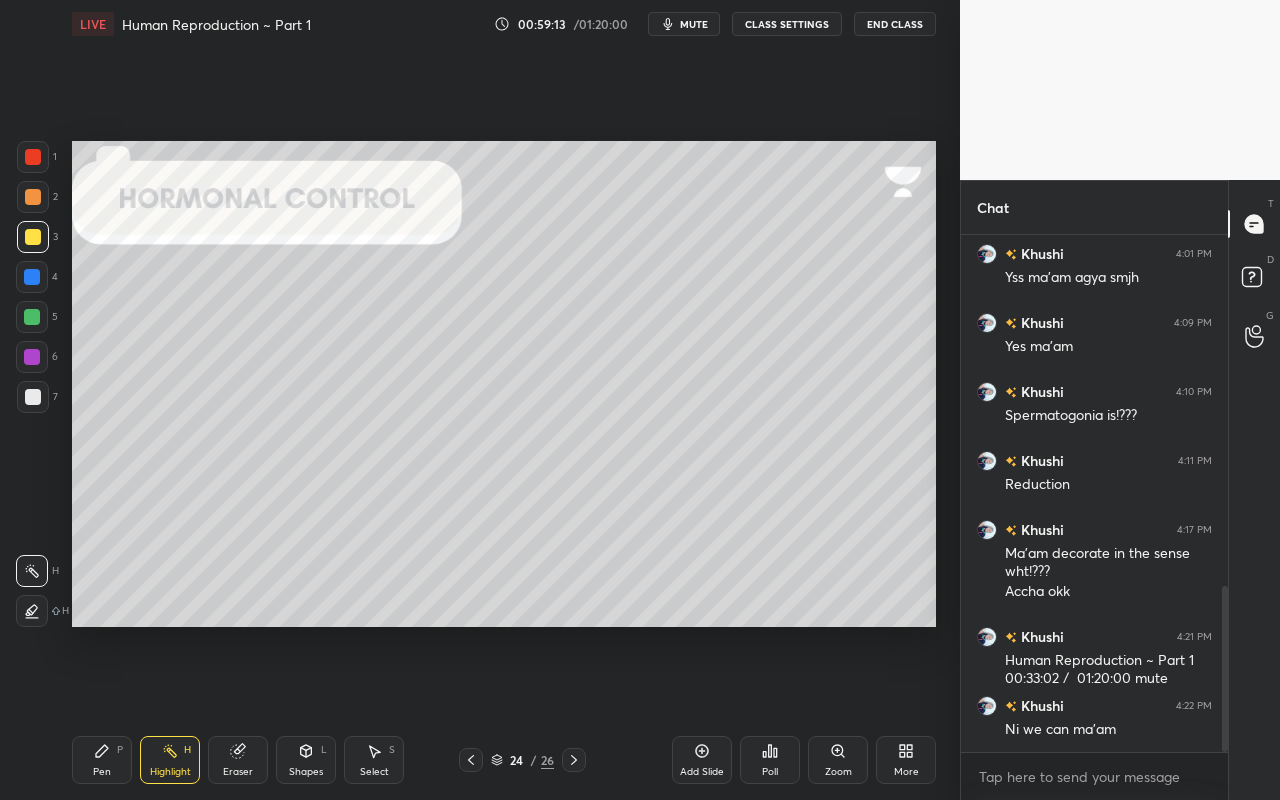 click 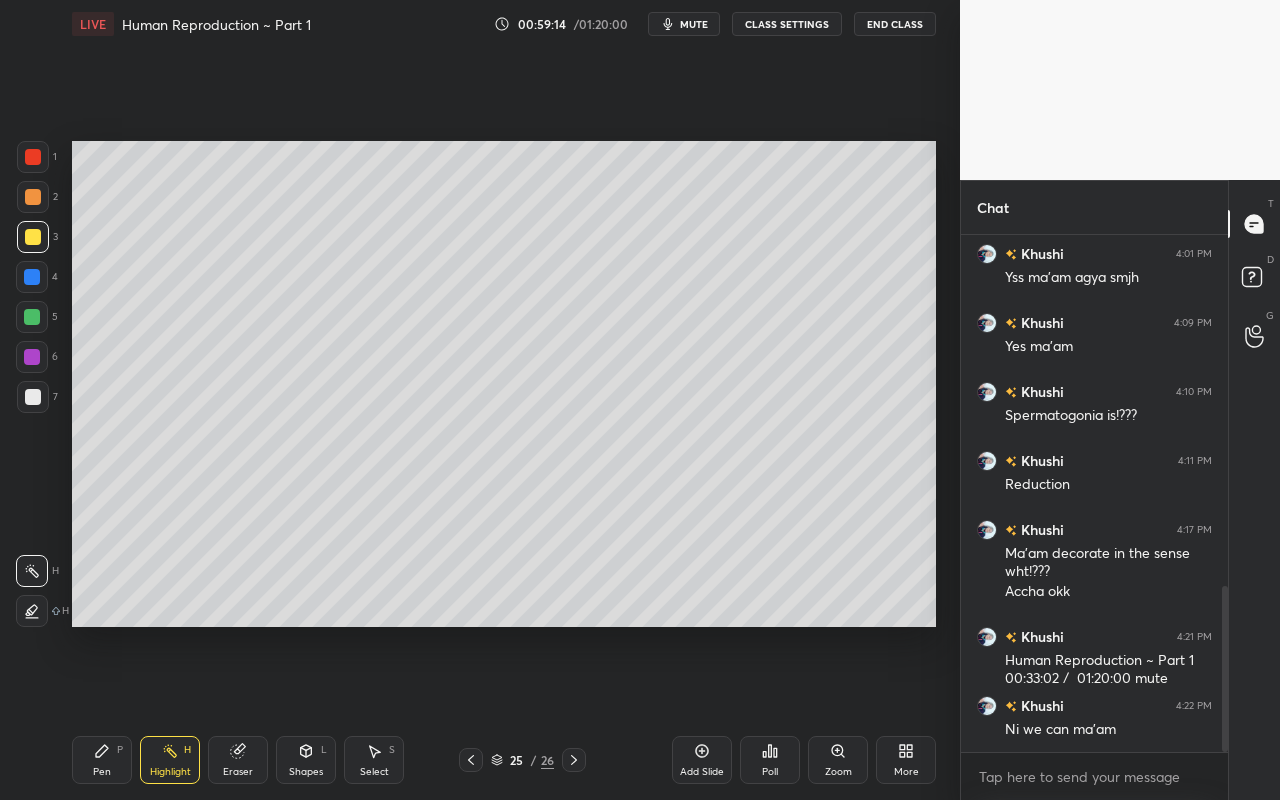 drag, startPoint x: 106, startPoint y: 766, endPoint x: 180, endPoint y: 668, distance: 122.80065 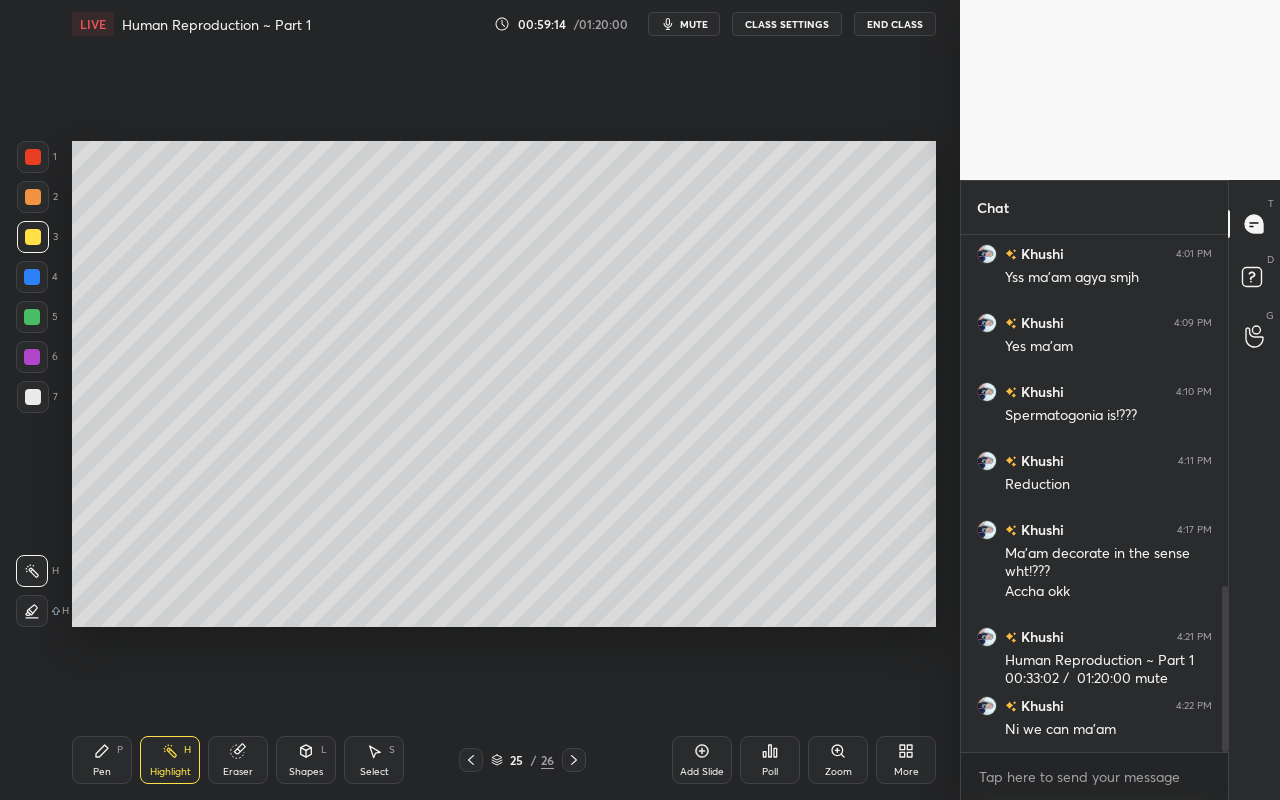 click on "Pen P" at bounding box center [102, 760] 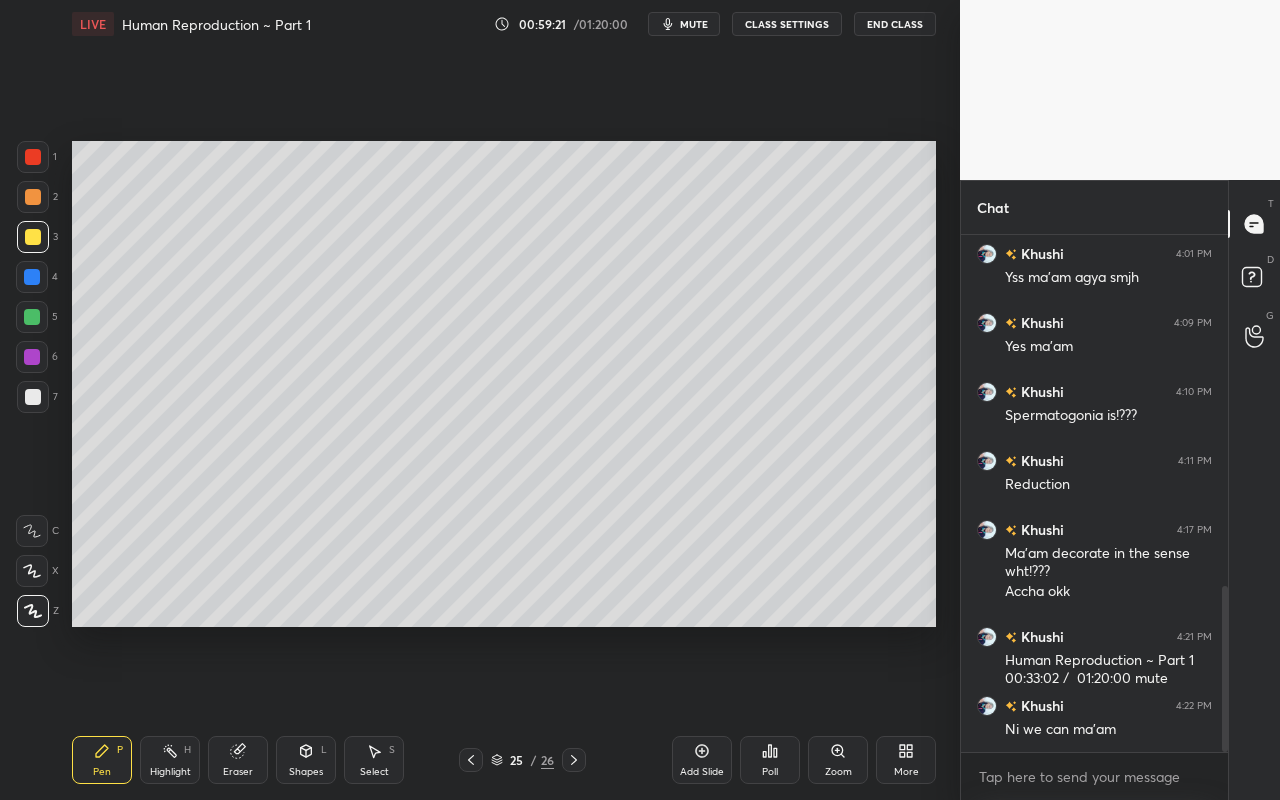 click on "Shapes L" at bounding box center [306, 760] 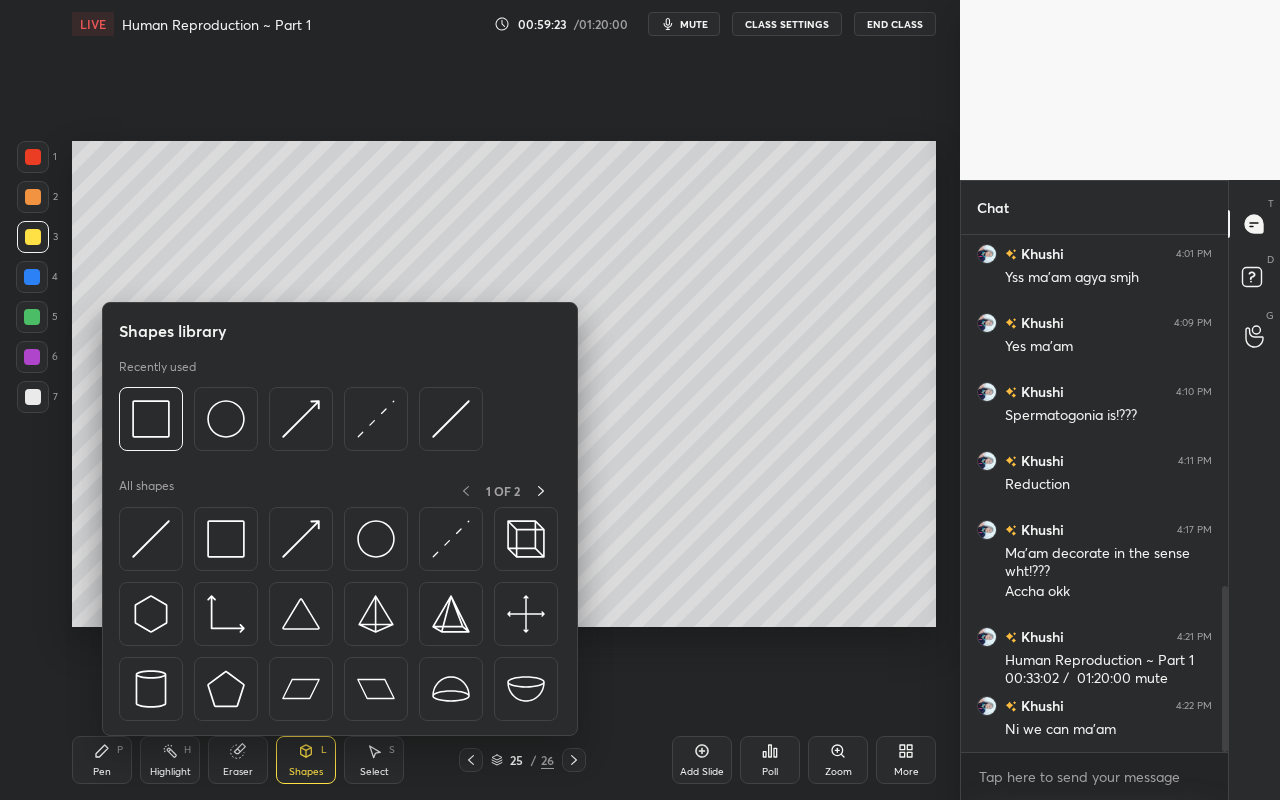 click at bounding box center [33, 397] 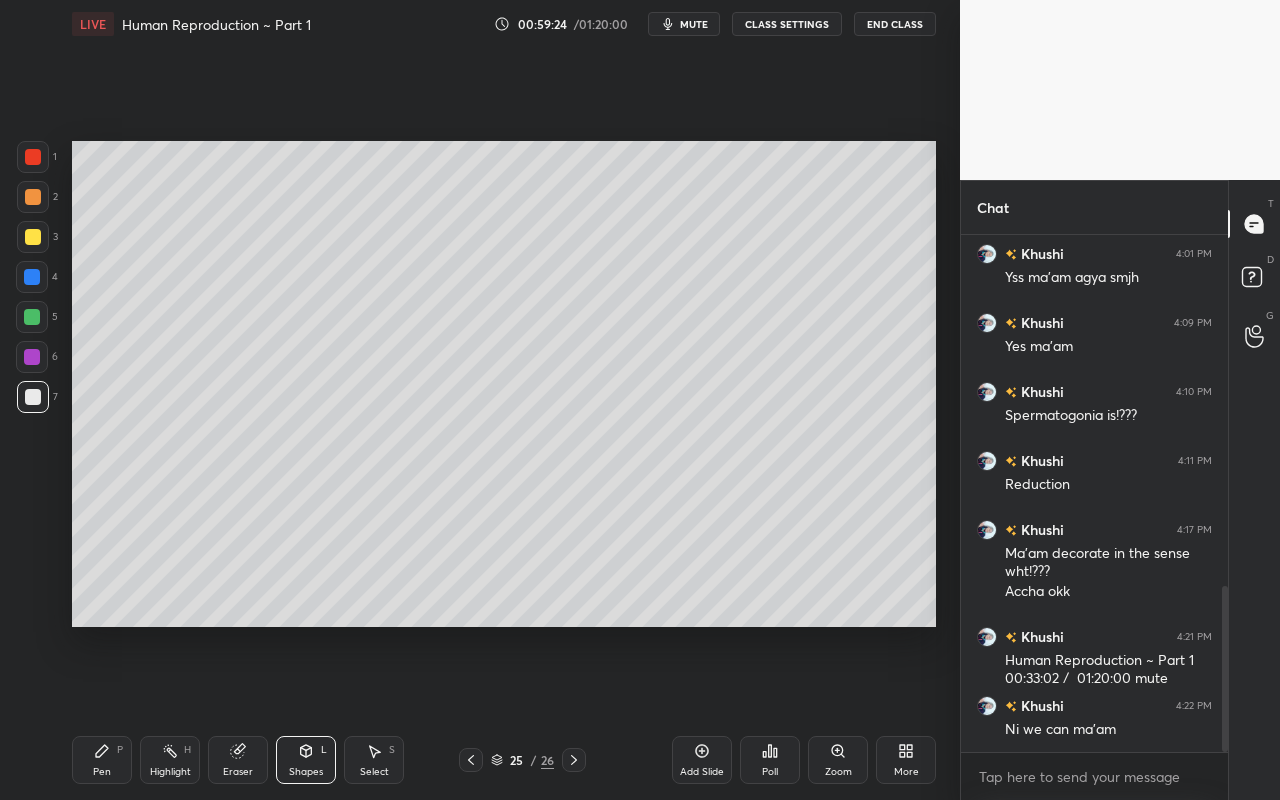 click at bounding box center (33, 197) 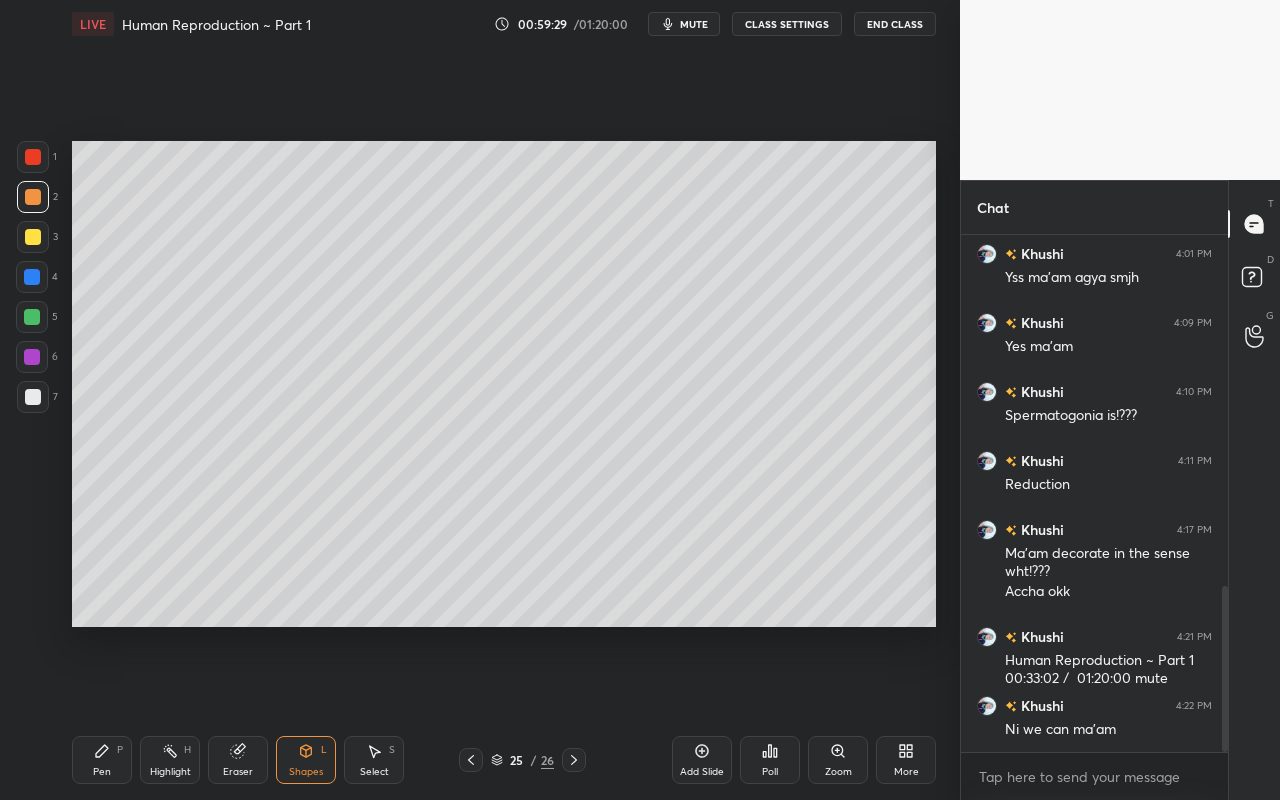 drag, startPoint x: 289, startPoint y: 750, endPoint x: 300, endPoint y: 744, distance: 12.529964 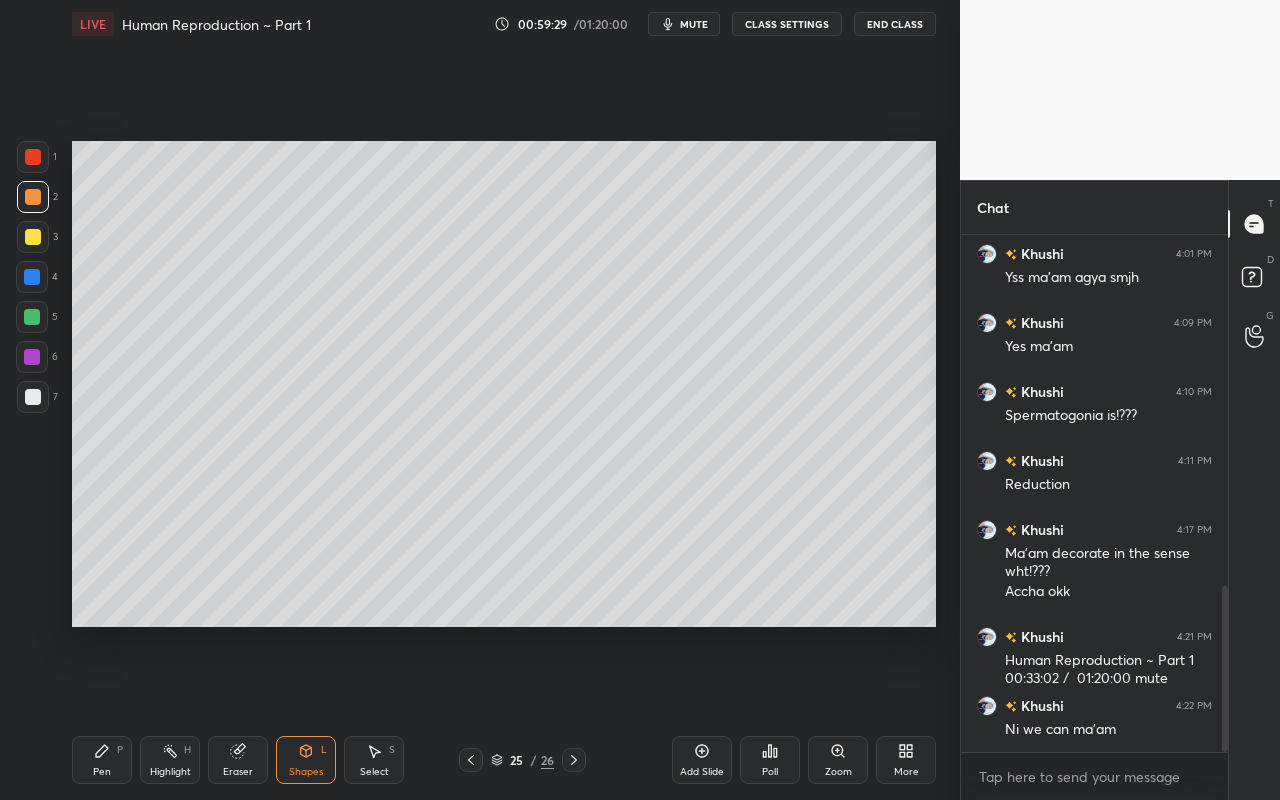 click on "Shapes L" at bounding box center [306, 760] 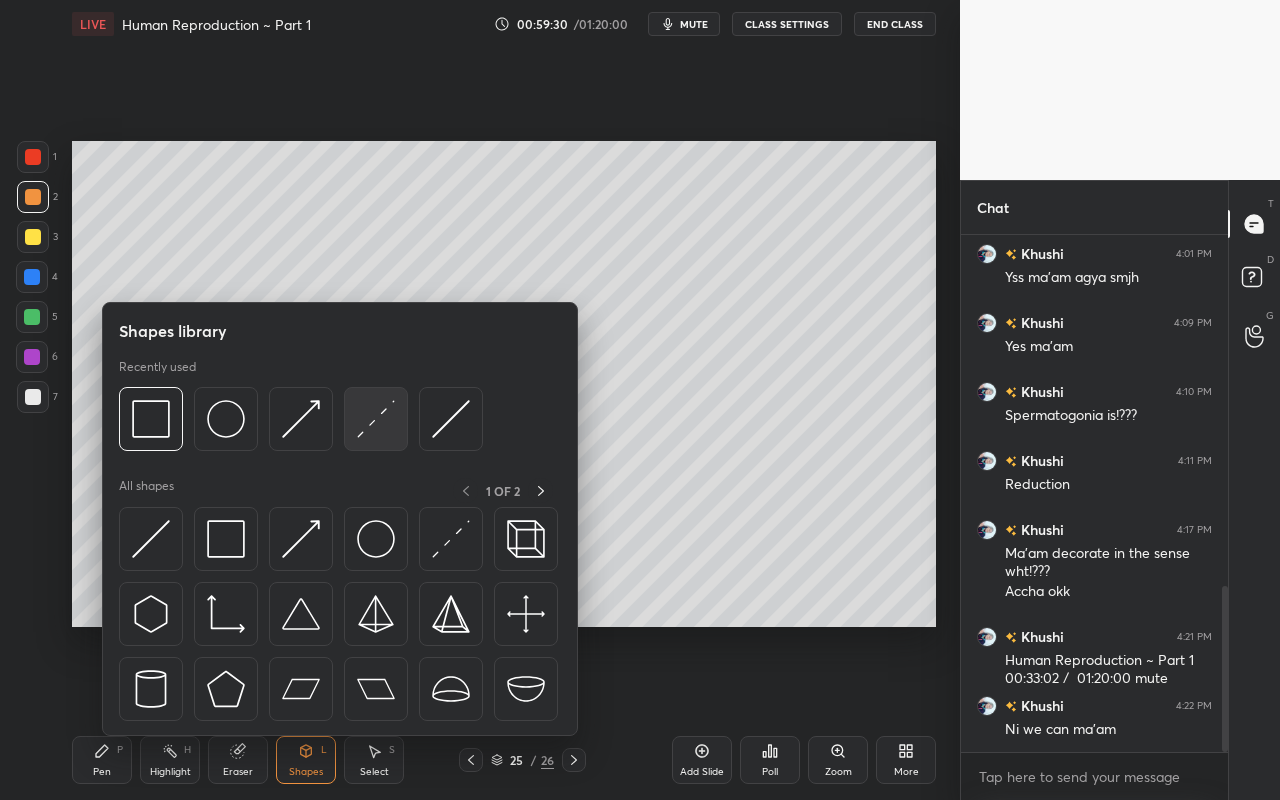 click at bounding box center [376, 419] 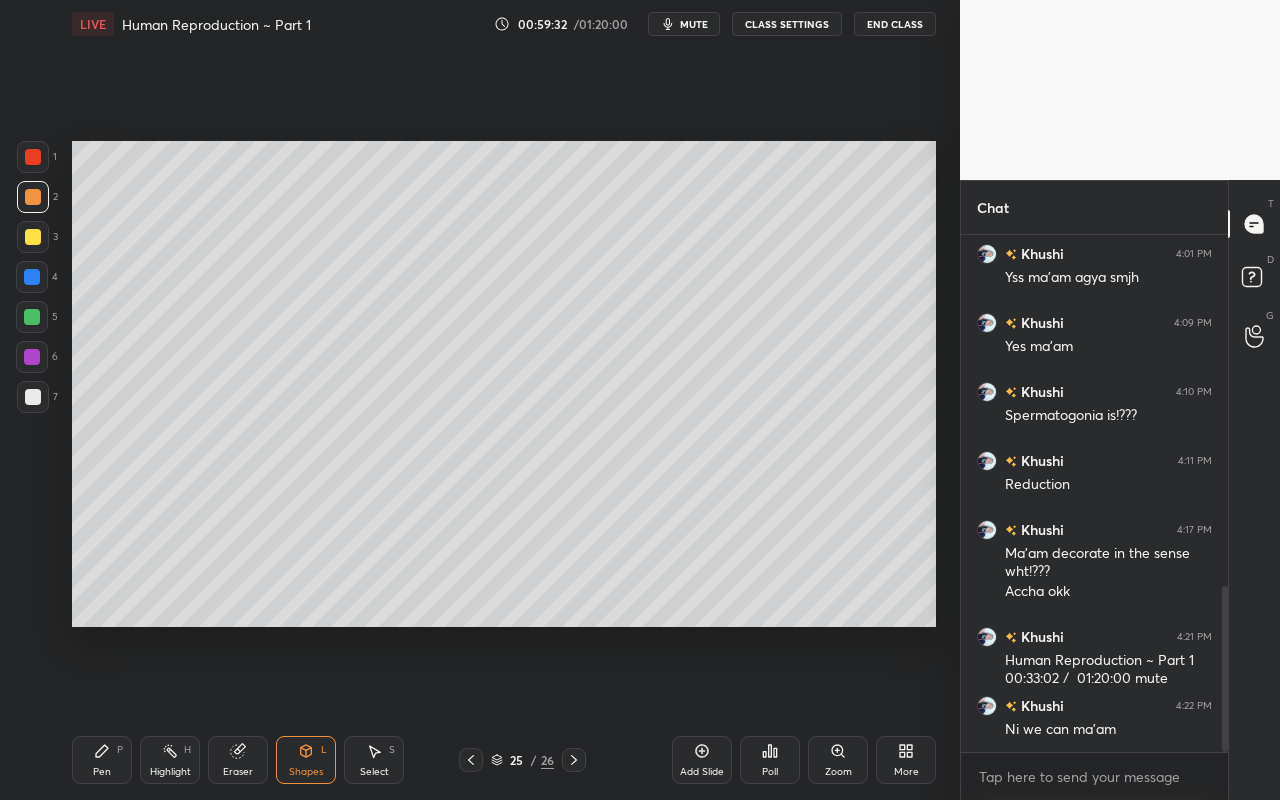 click on "Setting up your live class Poll for   secs No correct answer Start poll" at bounding box center [504, 384] 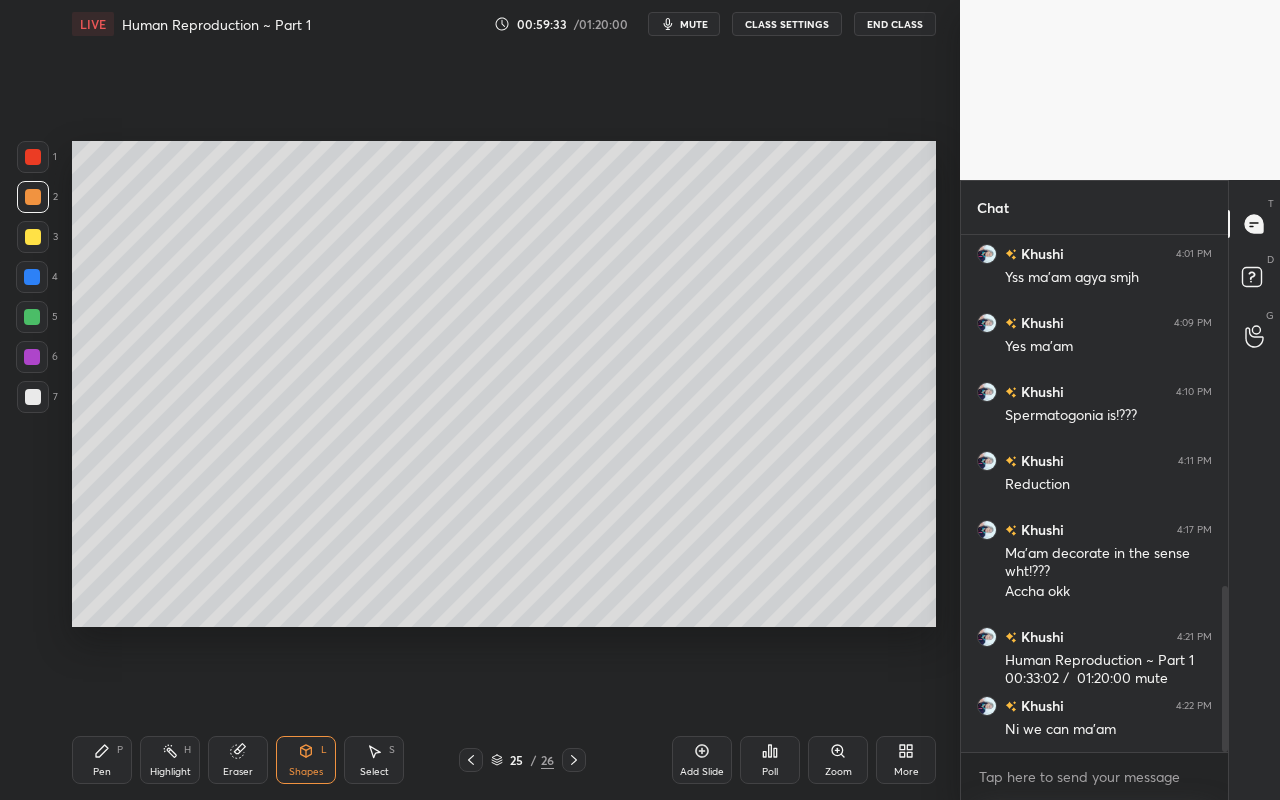 click on "Shapes L" at bounding box center (306, 760) 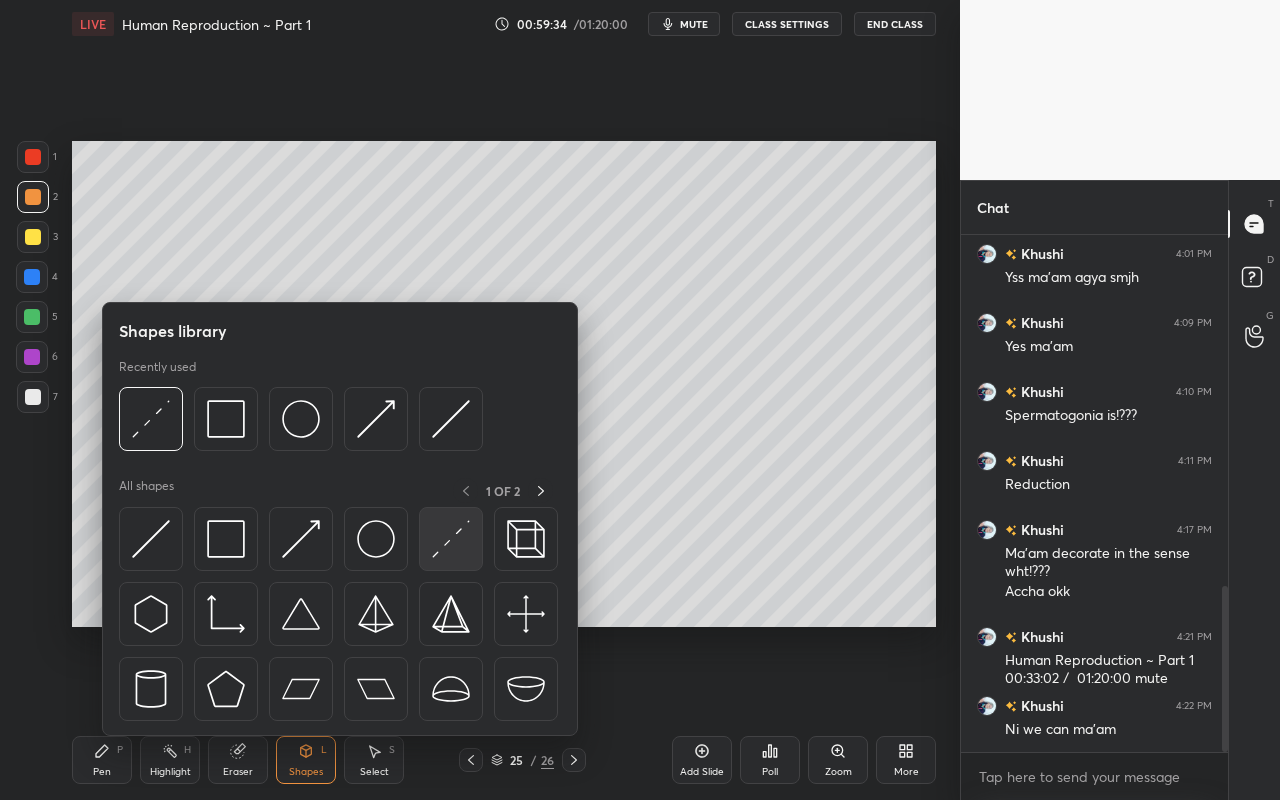 click at bounding box center [451, 539] 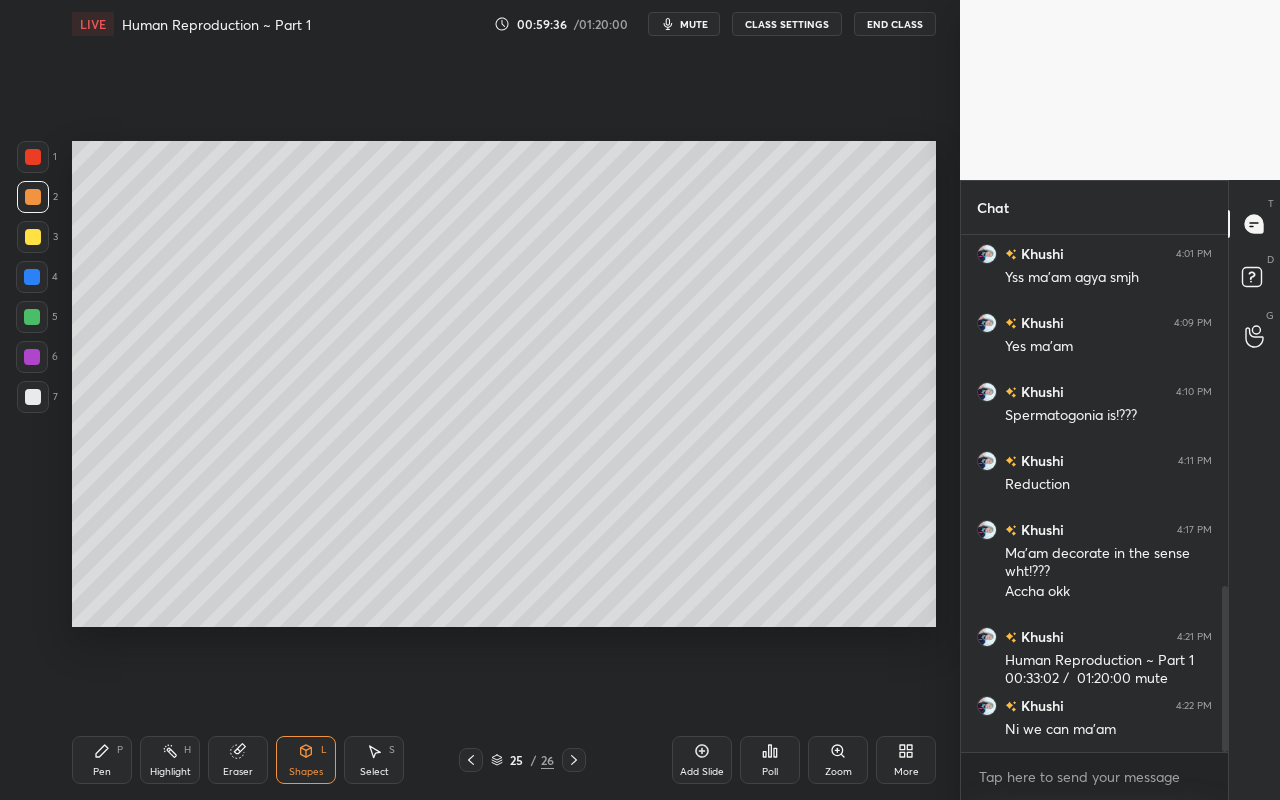 click on "Setting up your live class Poll for   secs No correct answer Start poll" at bounding box center (504, 384) 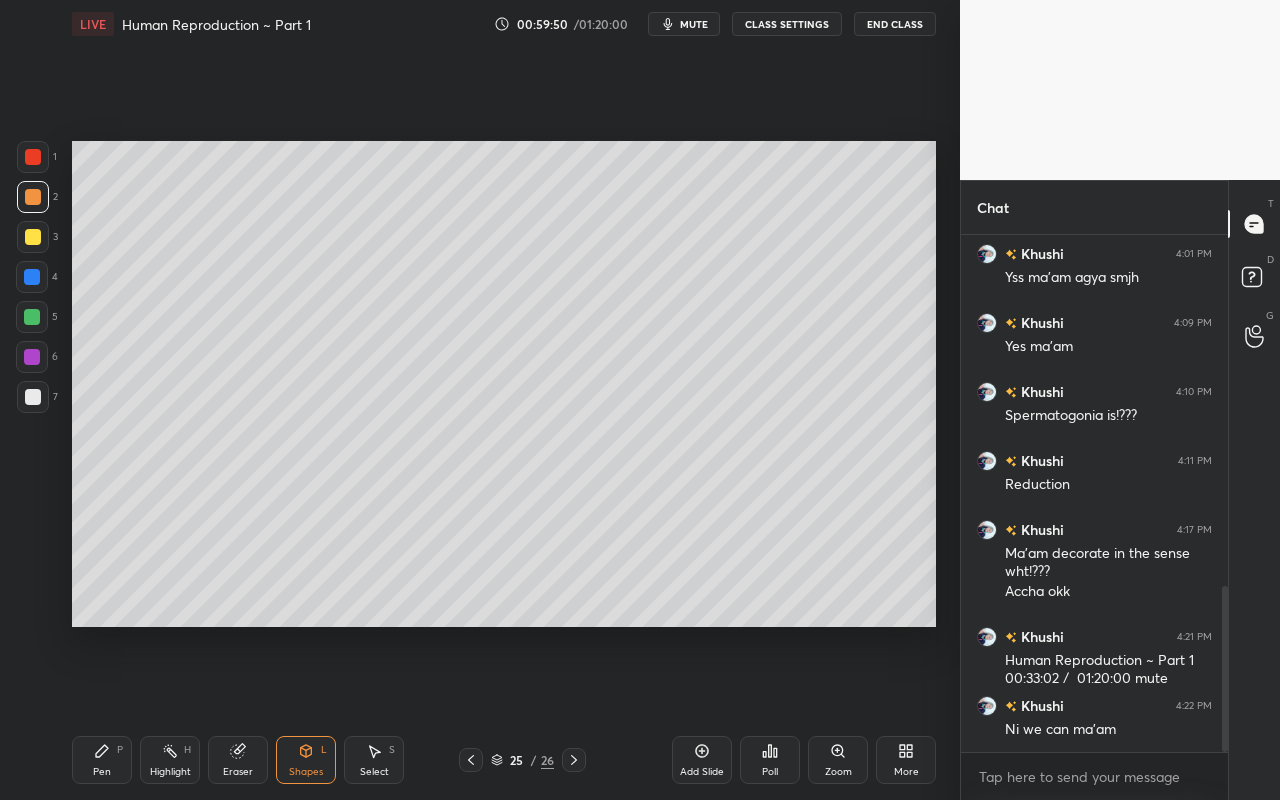 click on "Pen P" at bounding box center [102, 760] 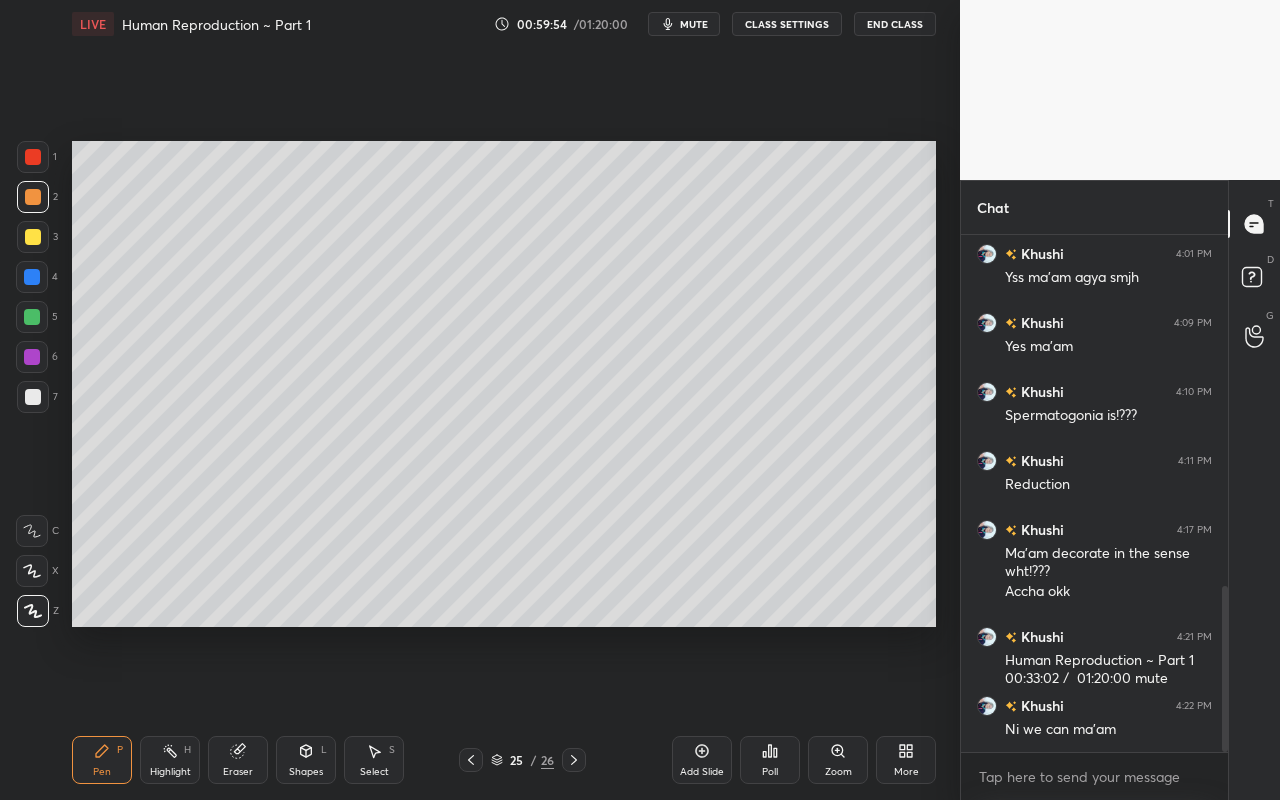 click on "3" at bounding box center [37, 241] 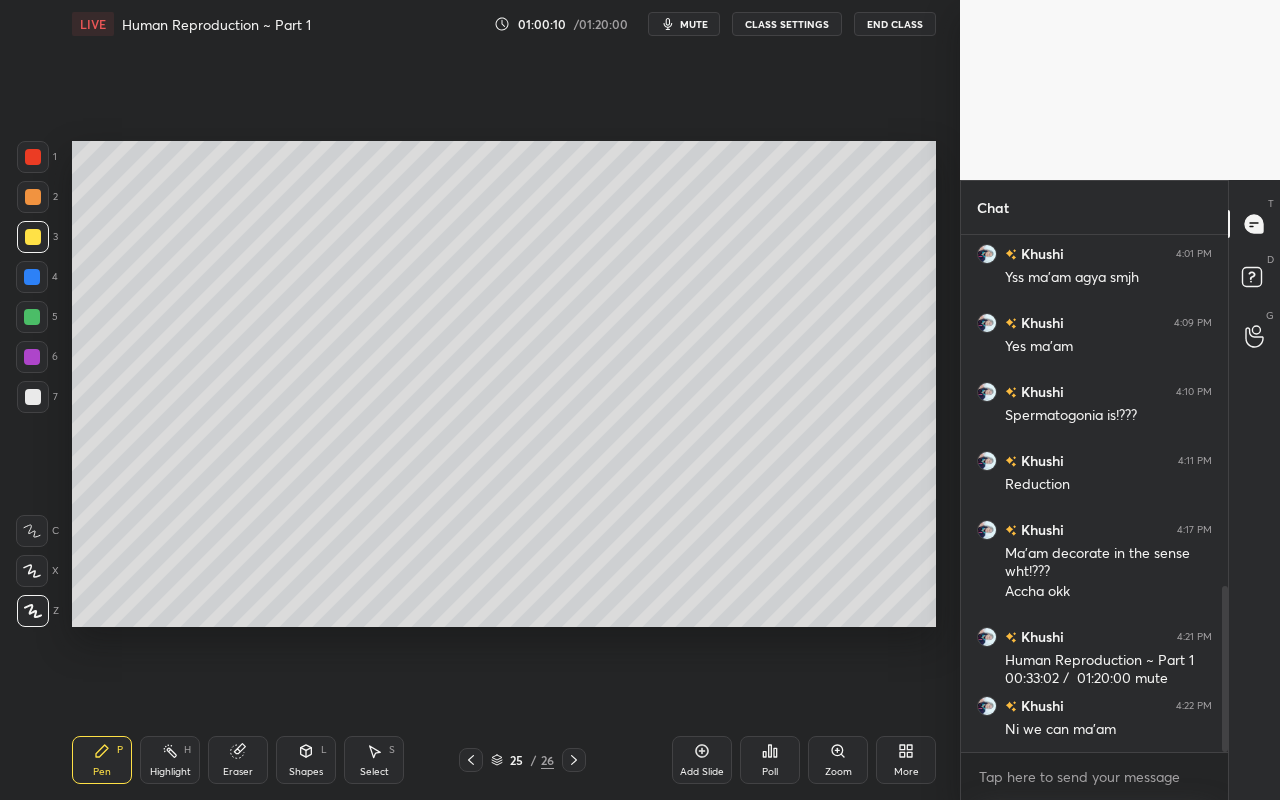 click at bounding box center (33, 157) 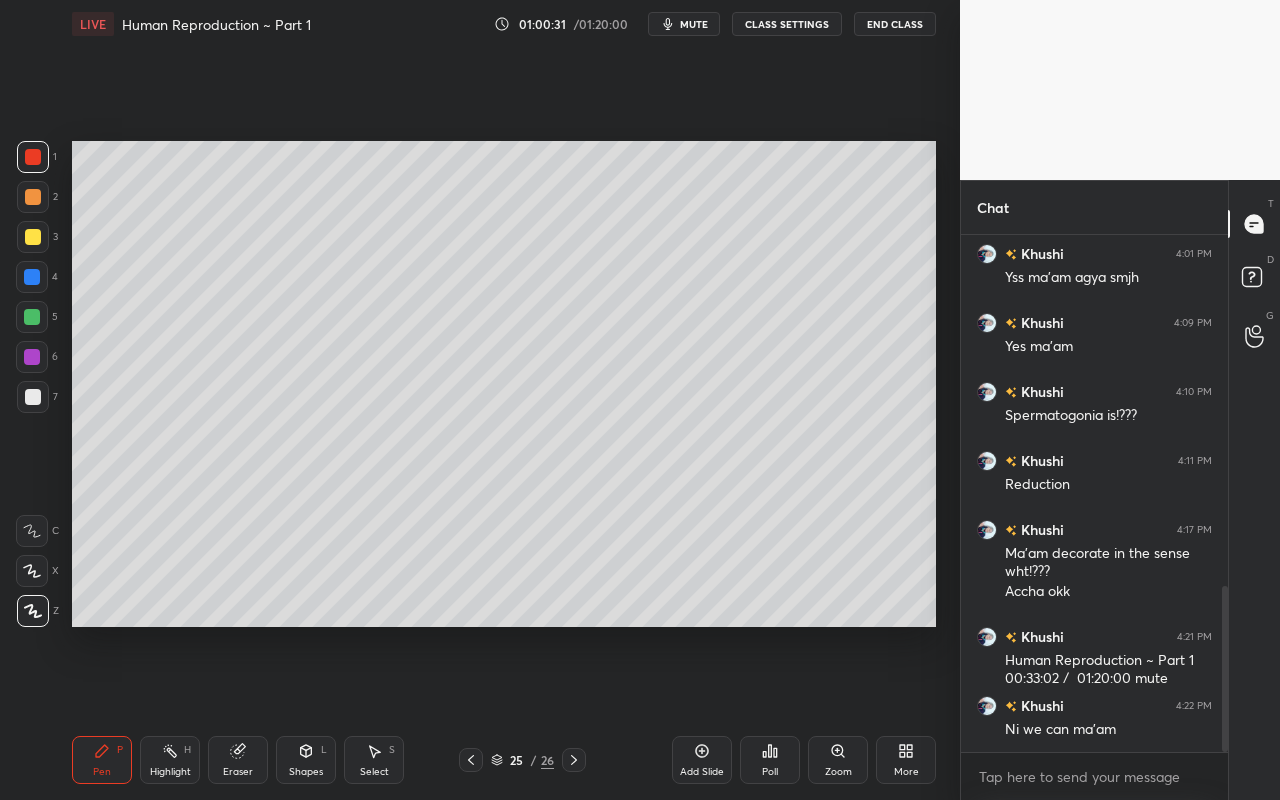 drag, startPoint x: 37, startPoint y: 225, endPoint x: 36, endPoint y: 237, distance: 12.0415945 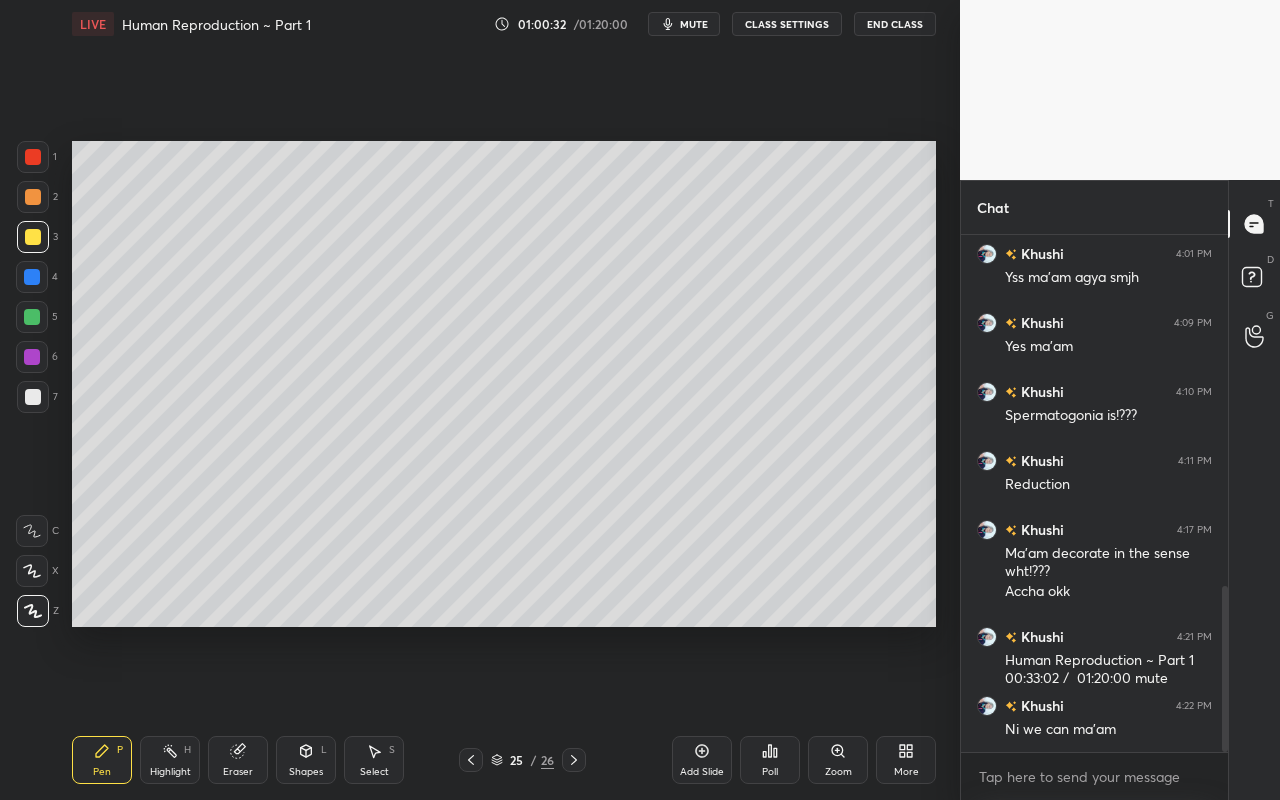 click at bounding box center [32, 277] 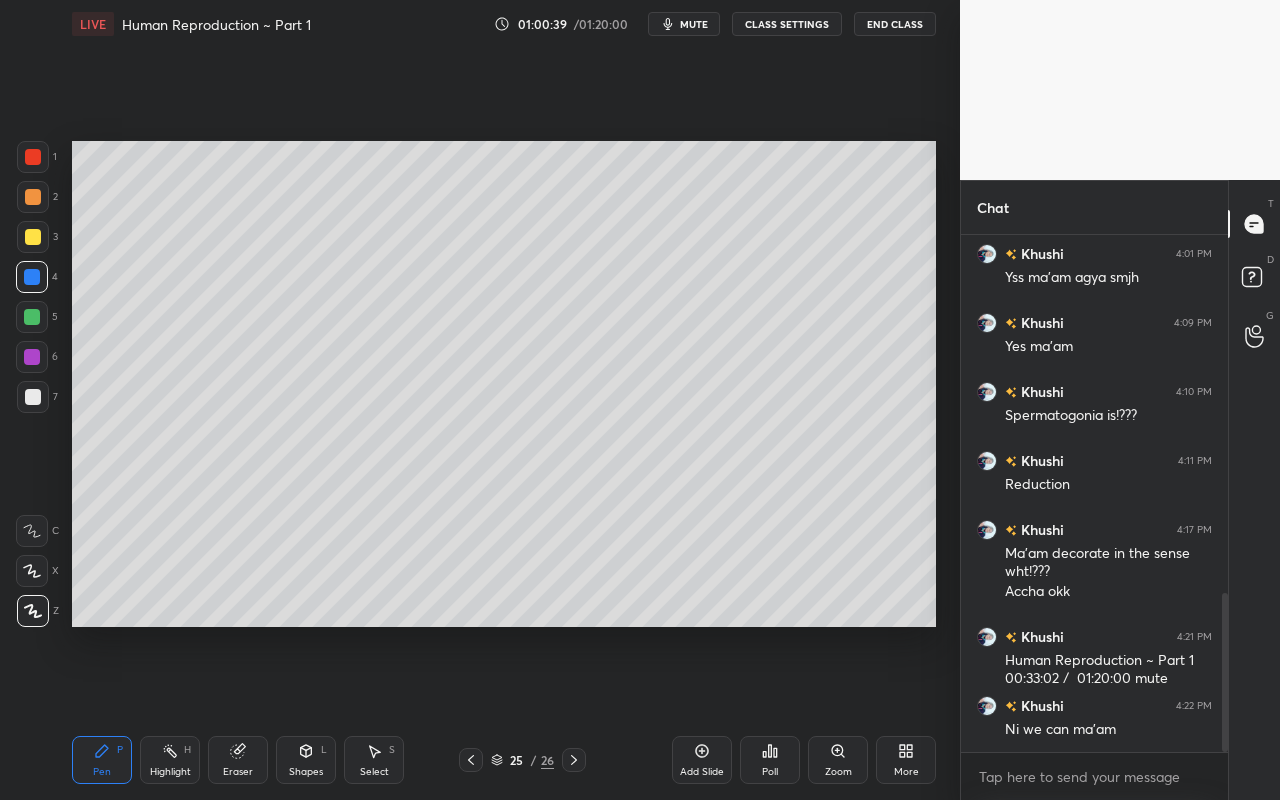 scroll, scrollTop: 1165, scrollLeft: 0, axis: vertical 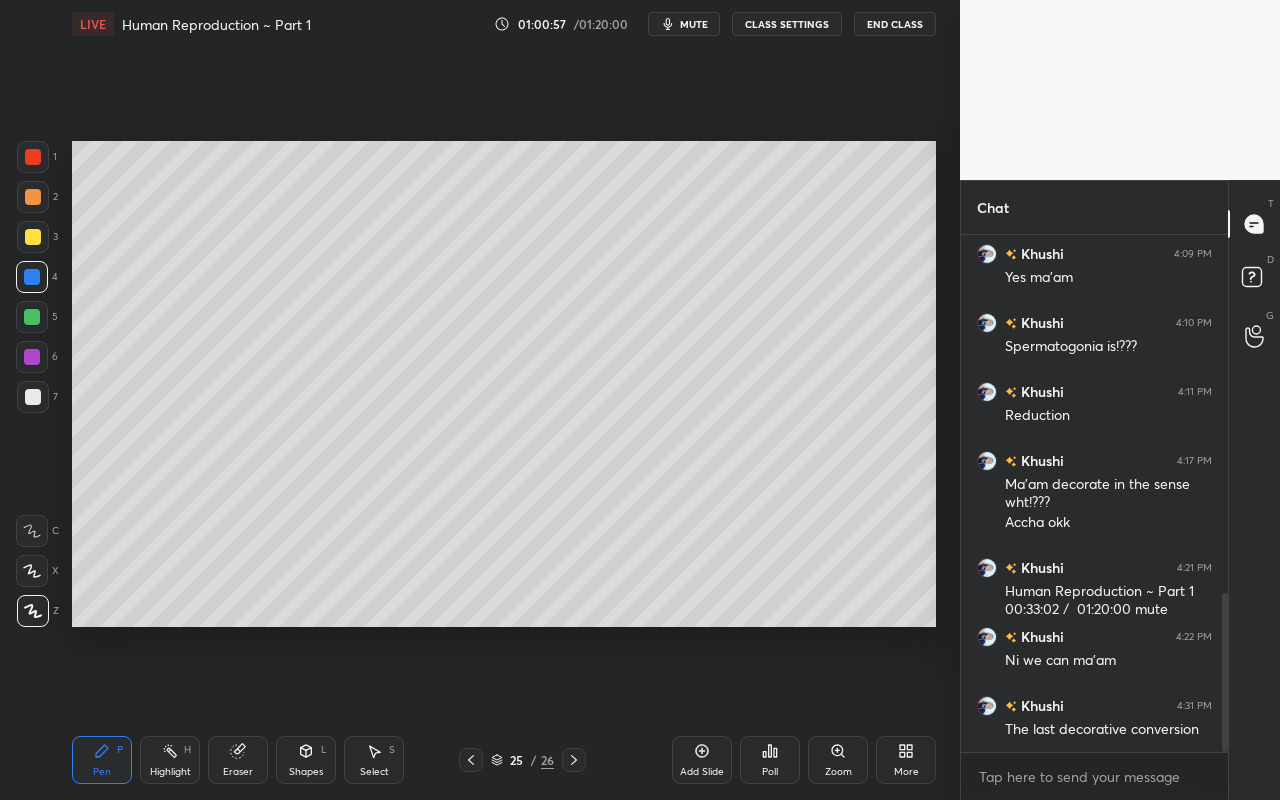 click on "Shapes" at bounding box center (306, 772) 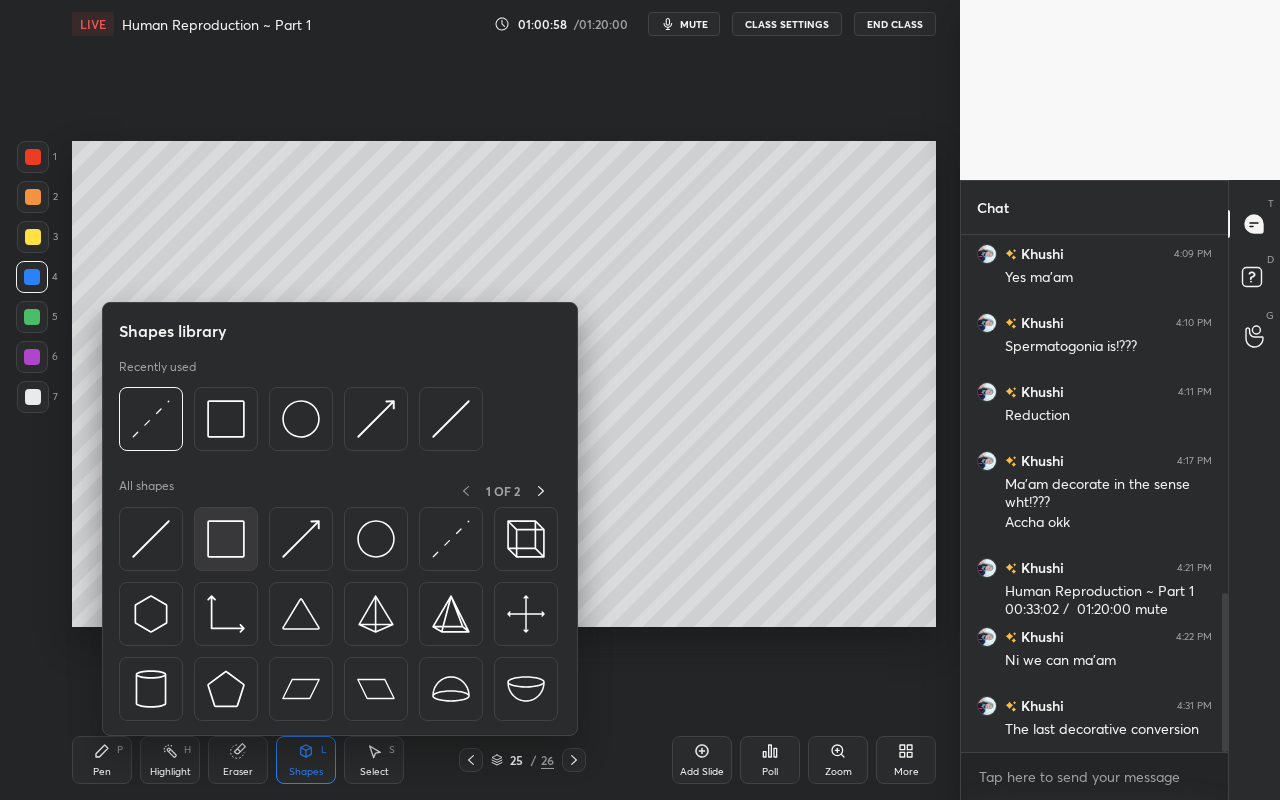 drag, startPoint x: 225, startPoint y: 558, endPoint x: 20, endPoint y: 356, distance: 287.8003 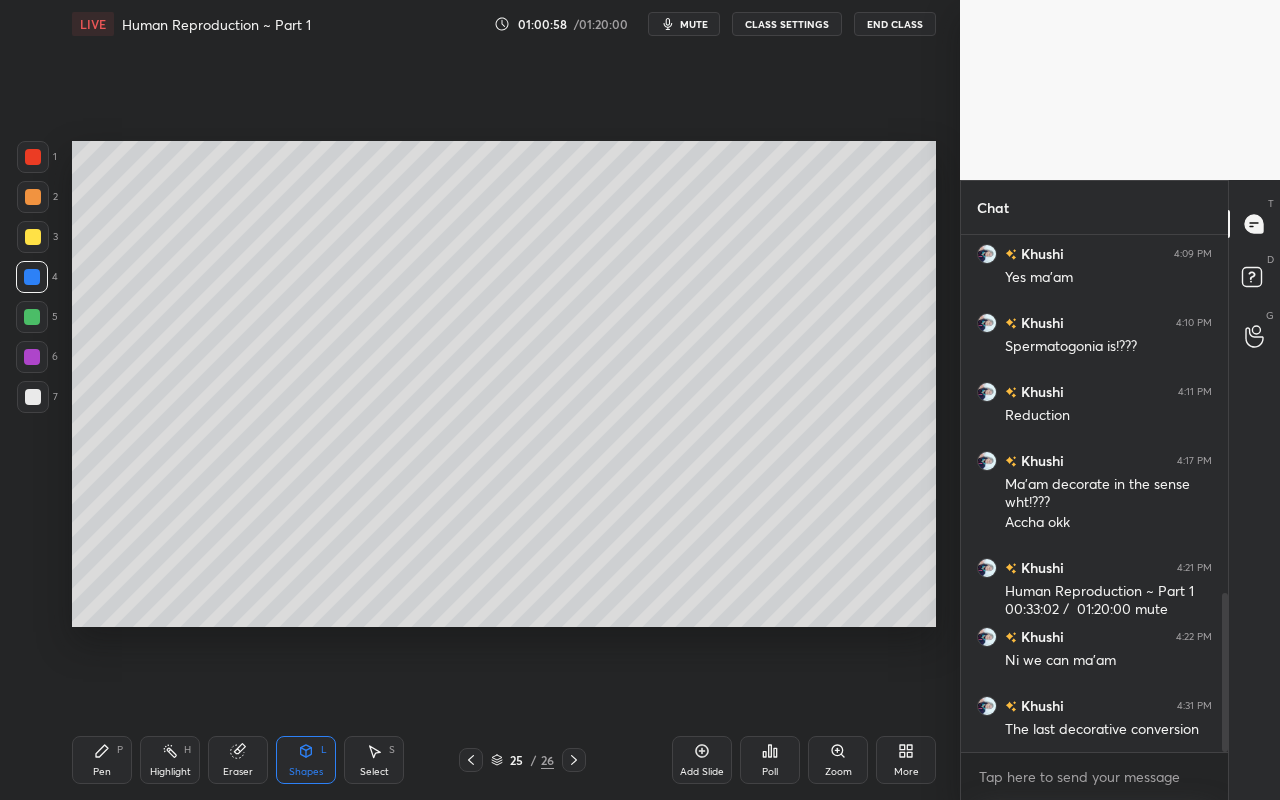 click at bounding box center [32, 357] 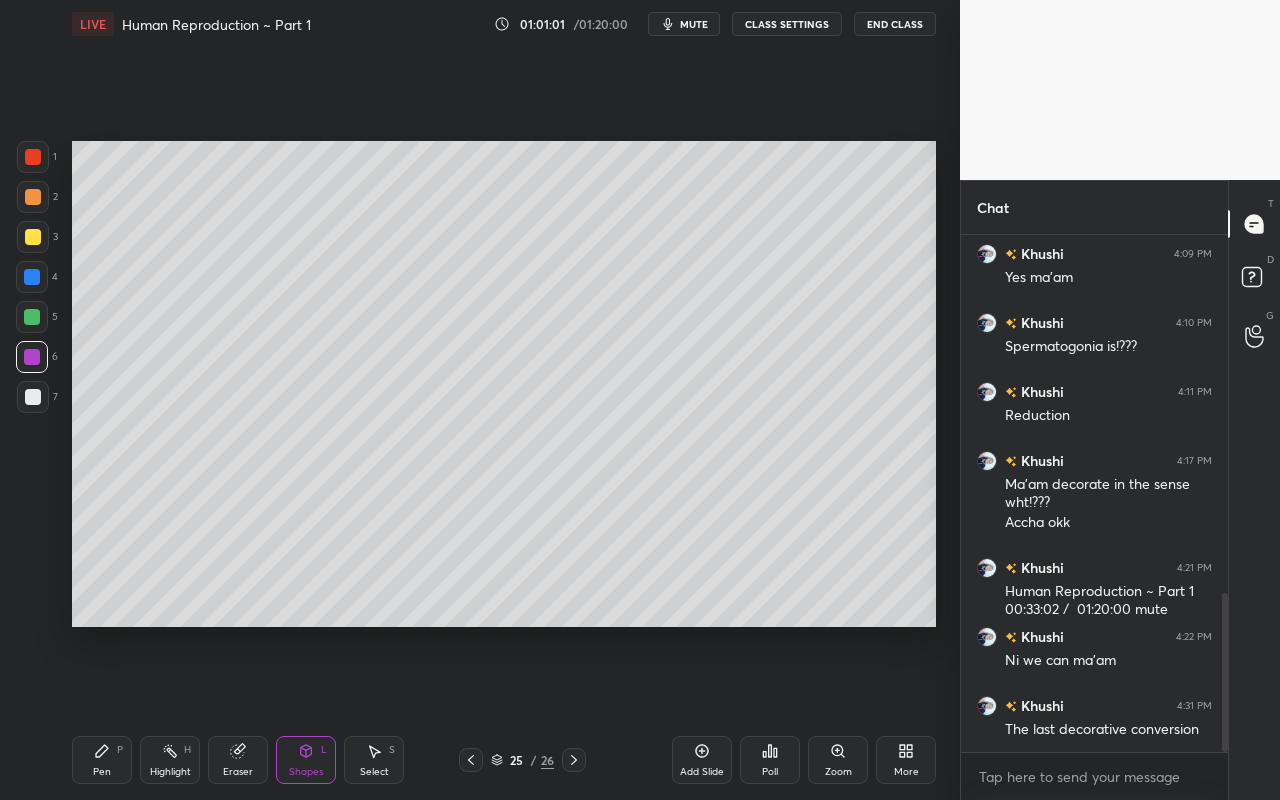 click on "Shapes L" at bounding box center (306, 760) 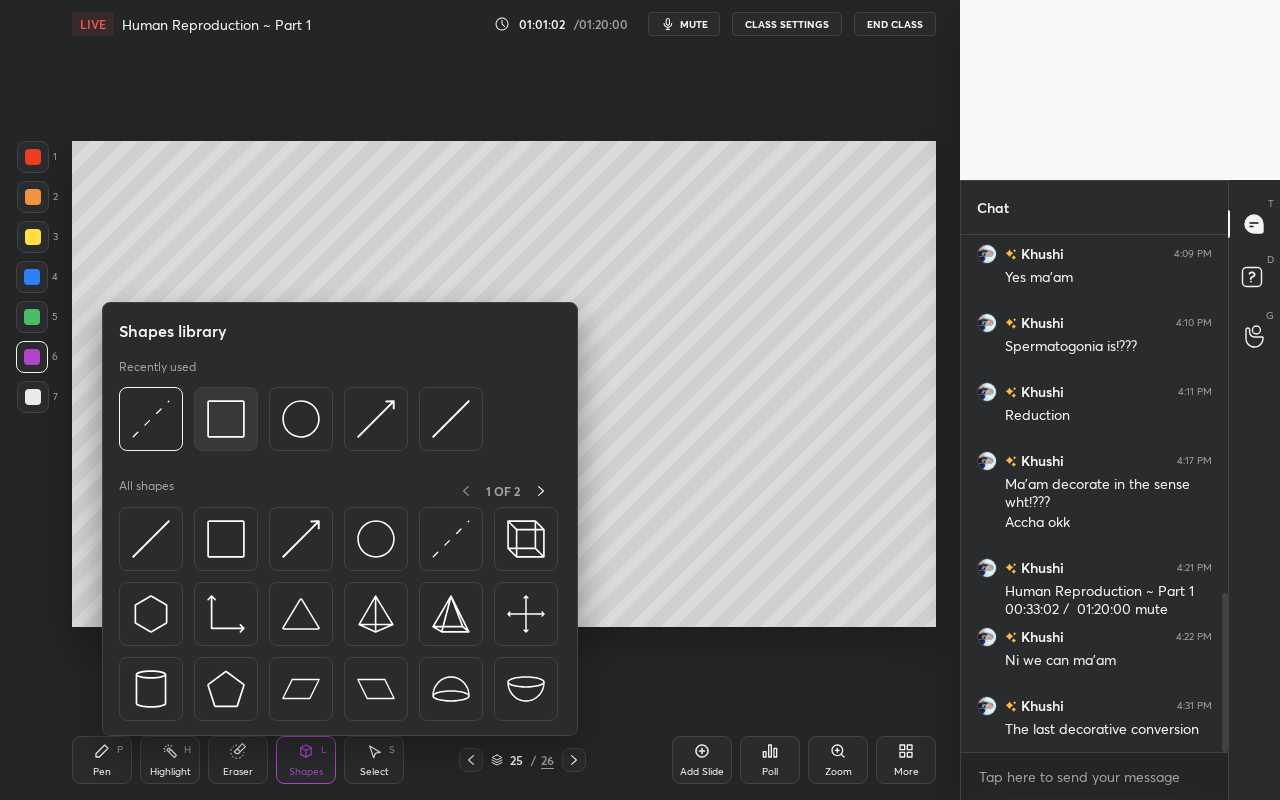 click at bounding box center (226, 419) 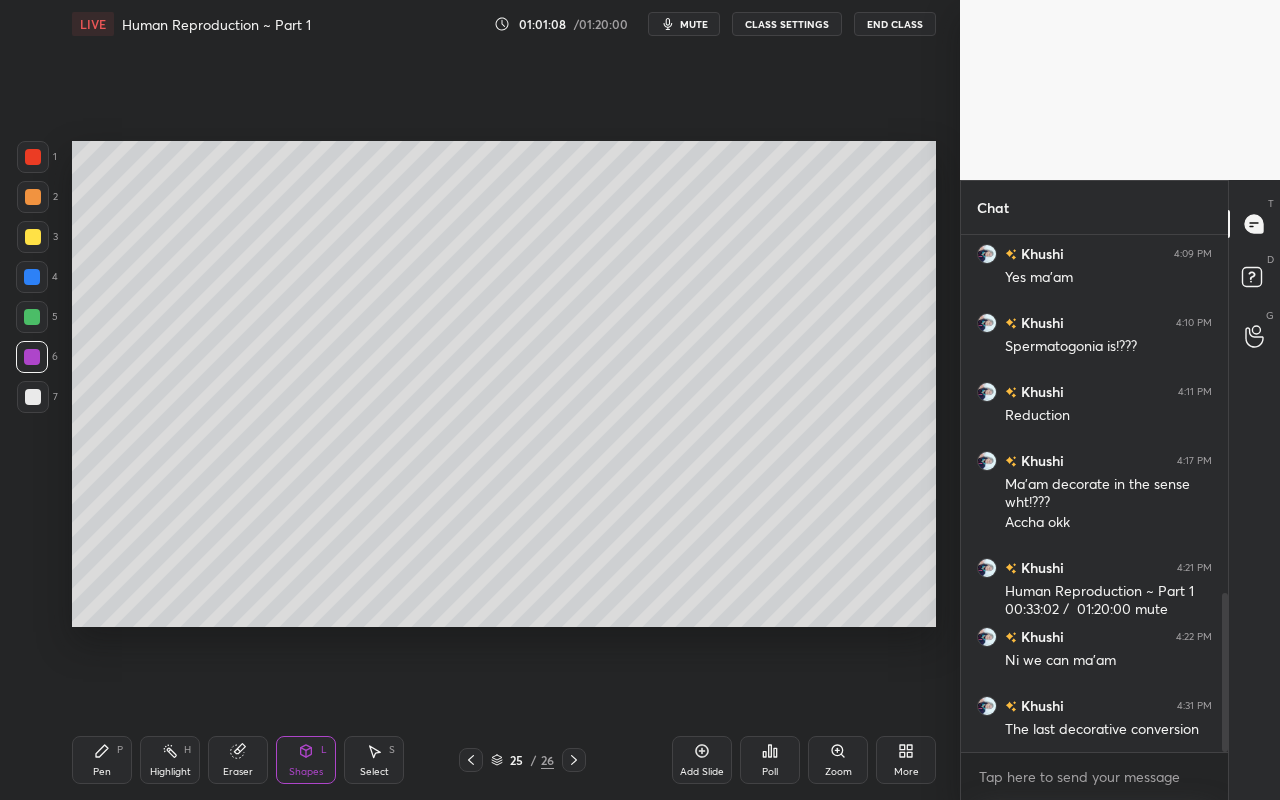 click on "Pen P" at bounding box center [102, 760] 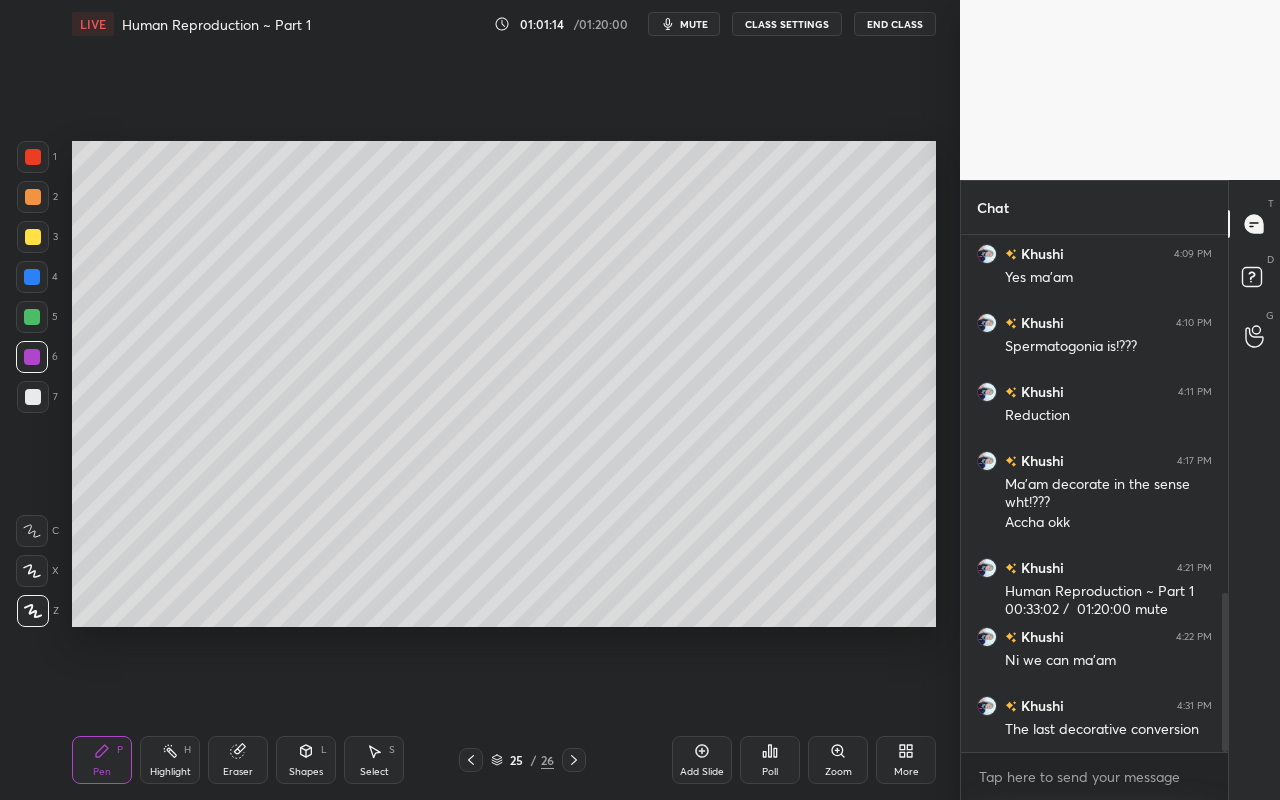 click 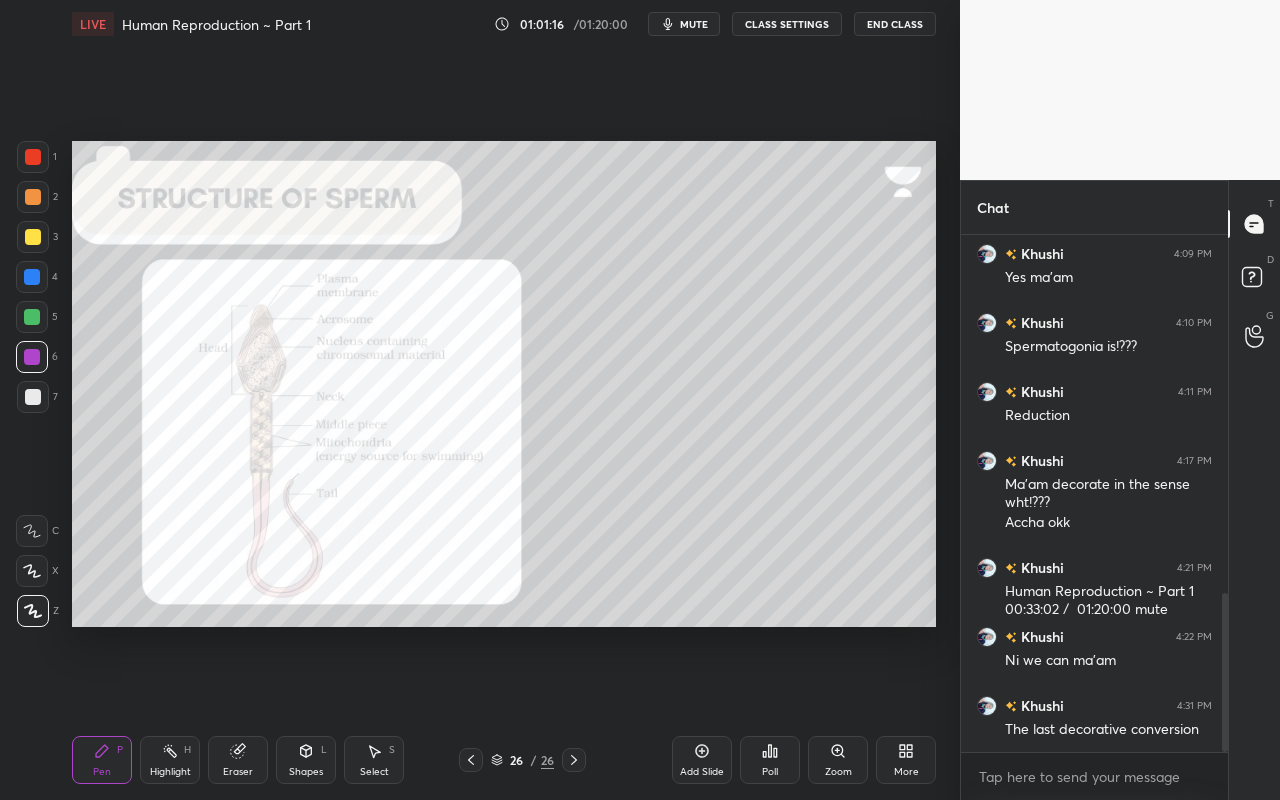 drag, startPoint x: 577, startPoint y: 760, endPoint x: 561, endPoint y: 757, distance: 16.27882 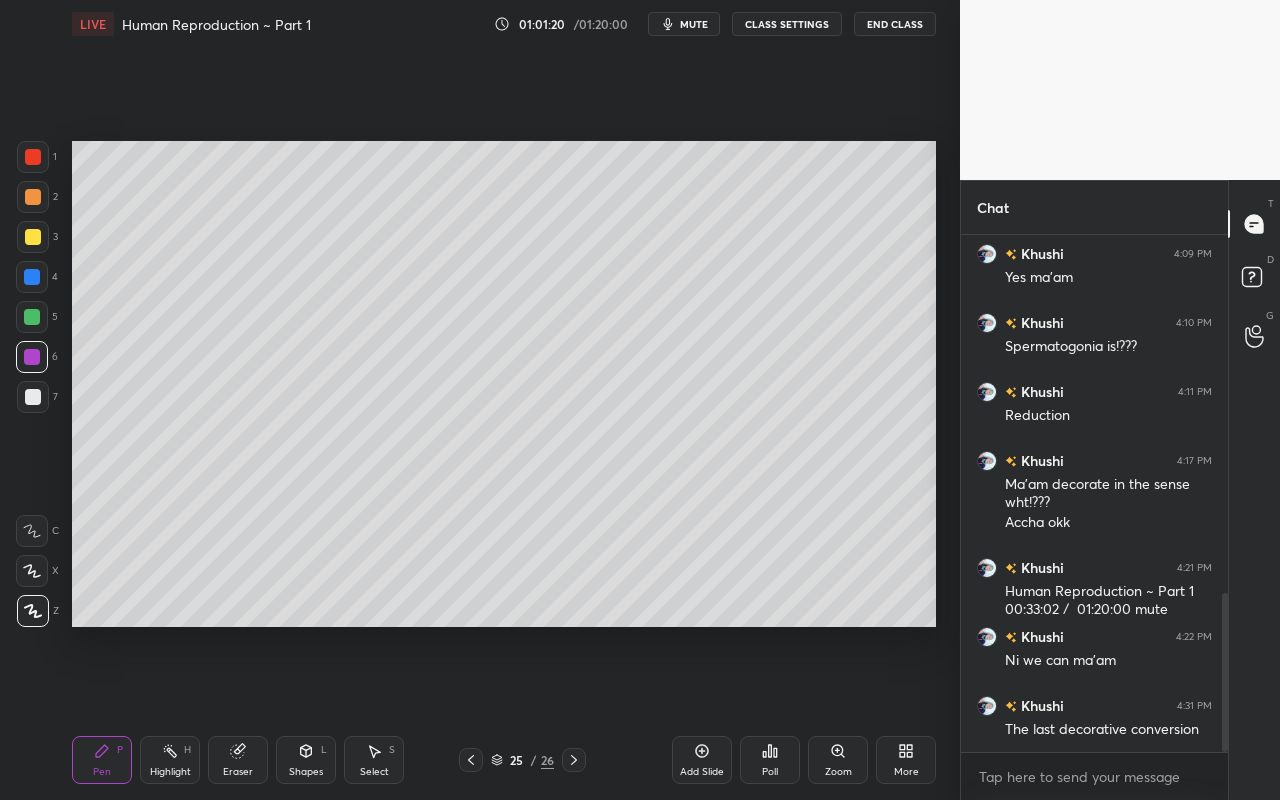 click 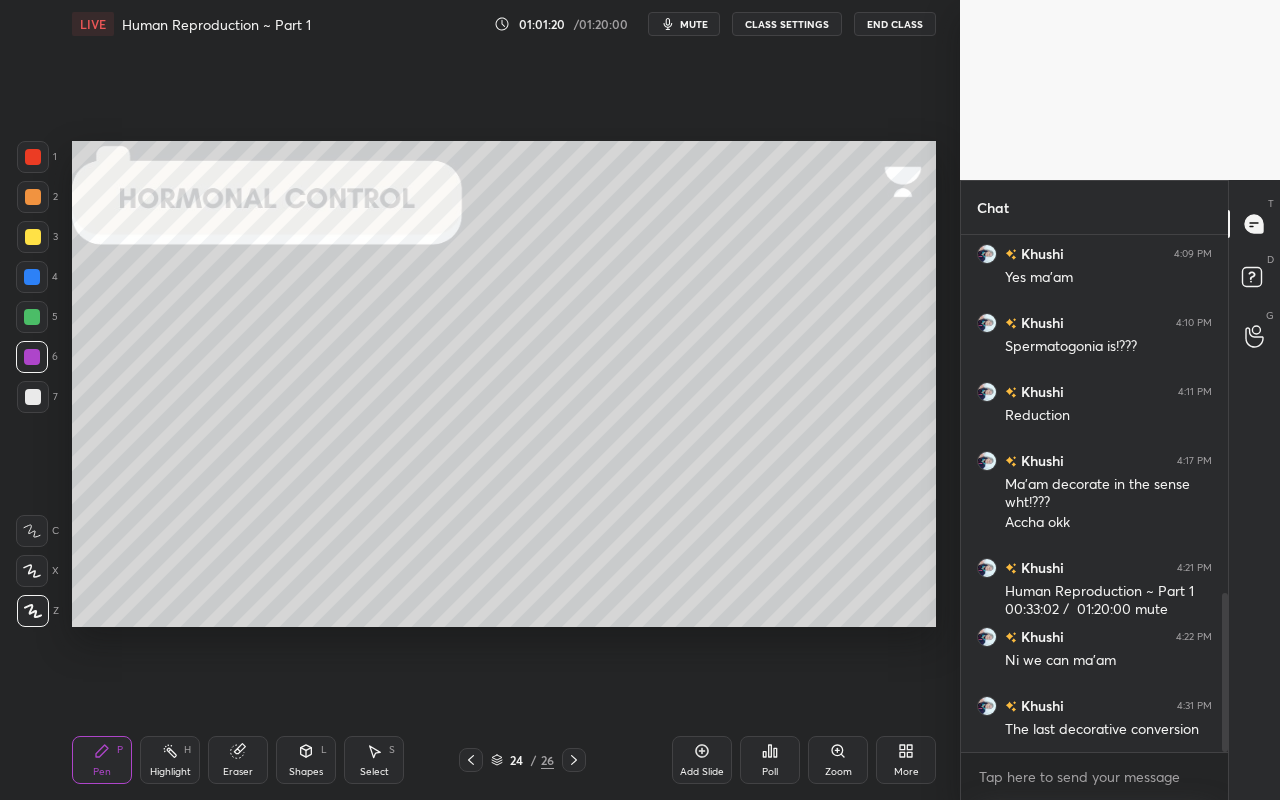 click 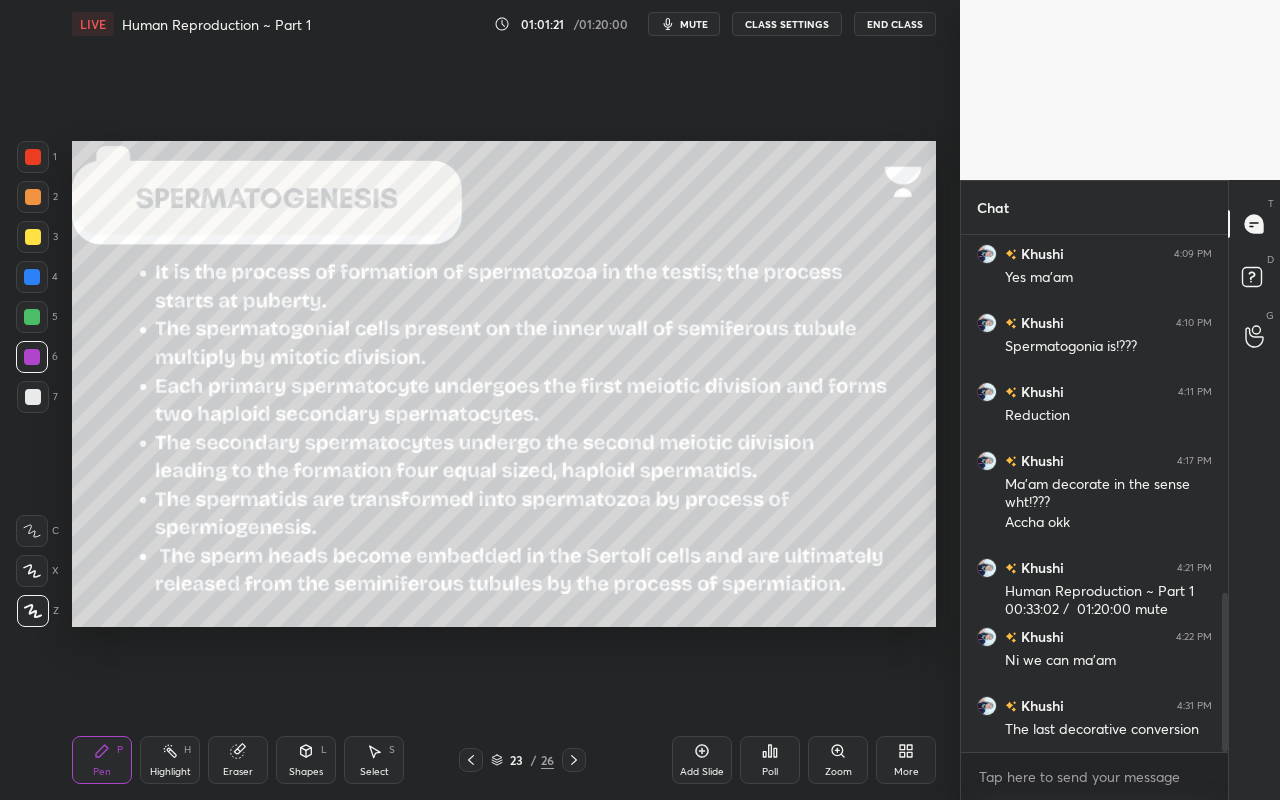 click 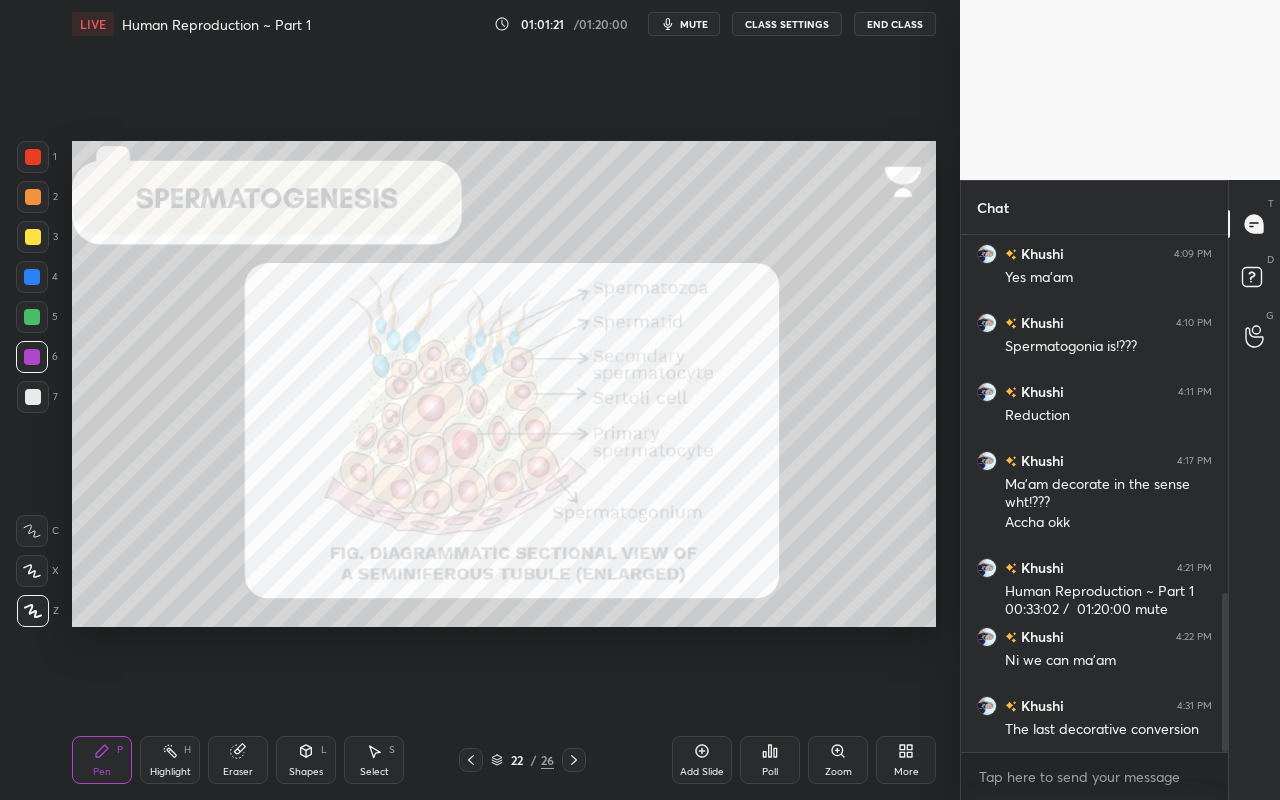 click 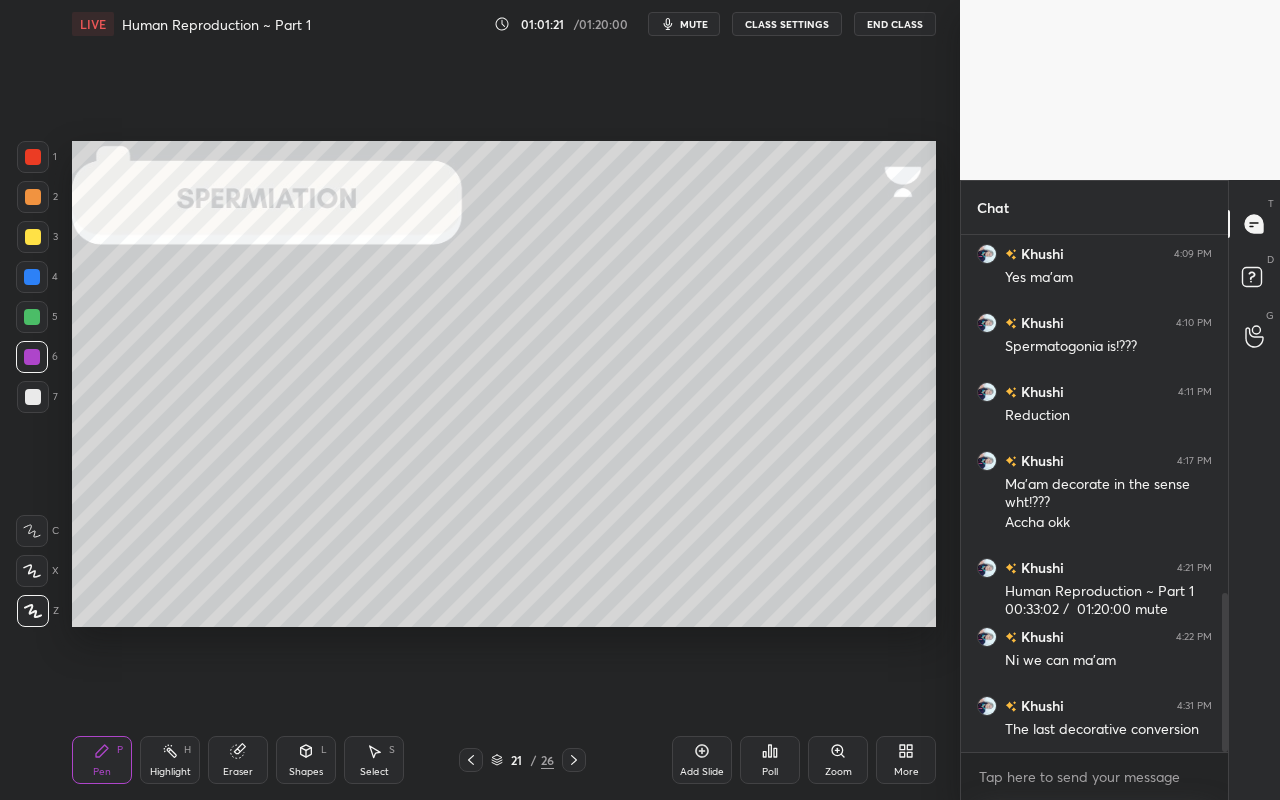 click 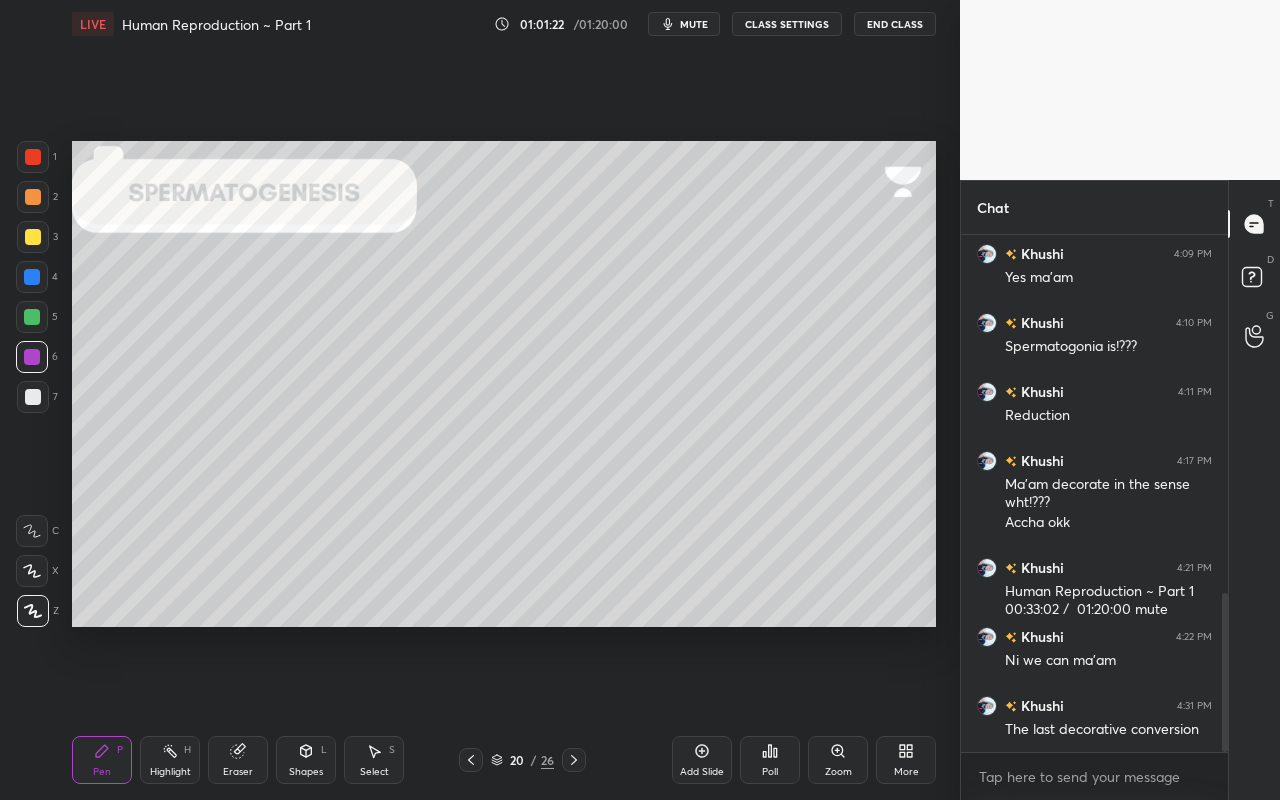 click 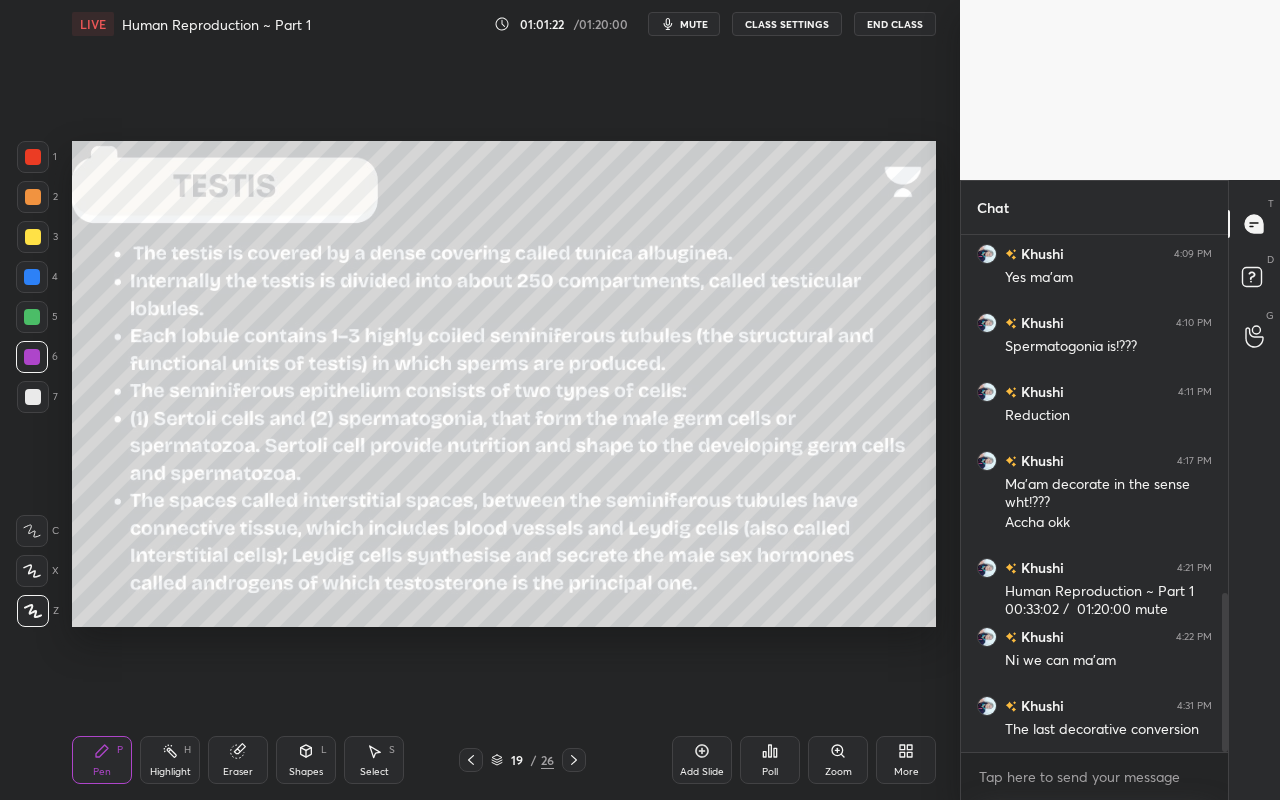 click 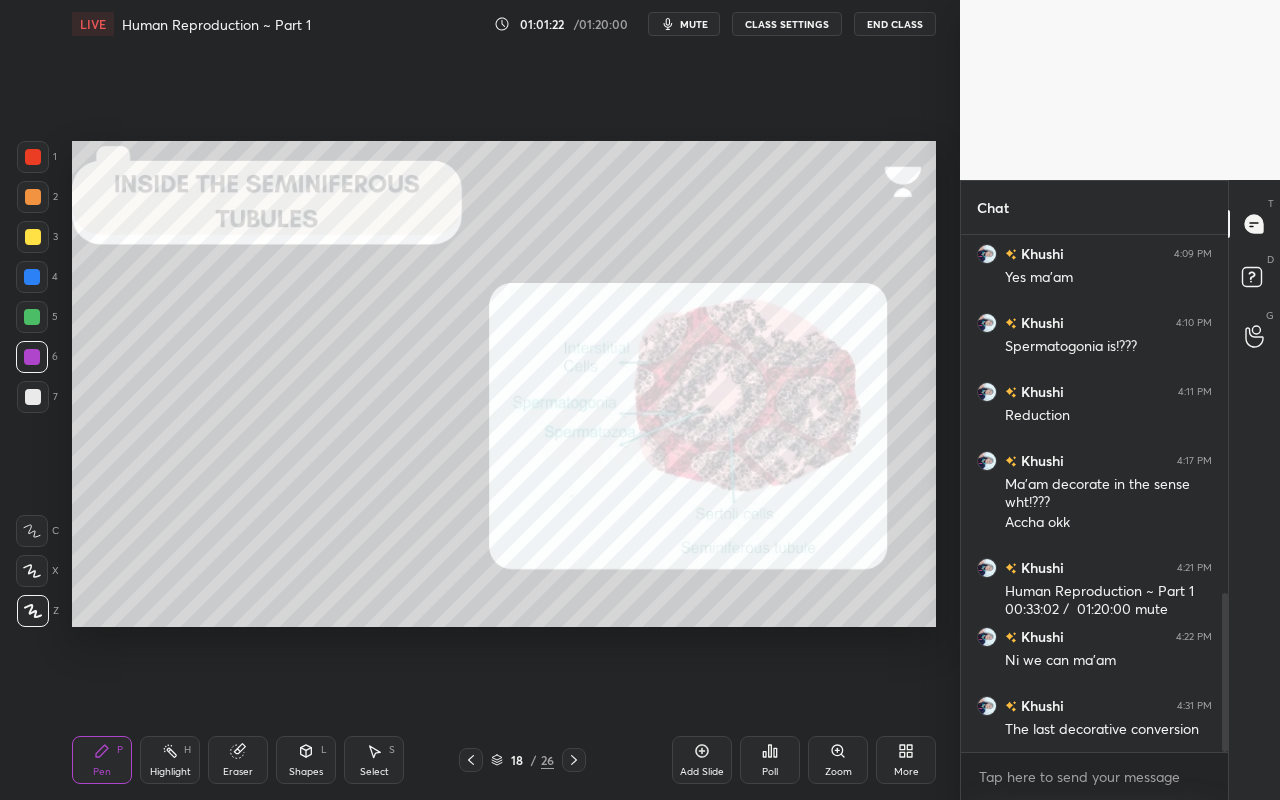 click 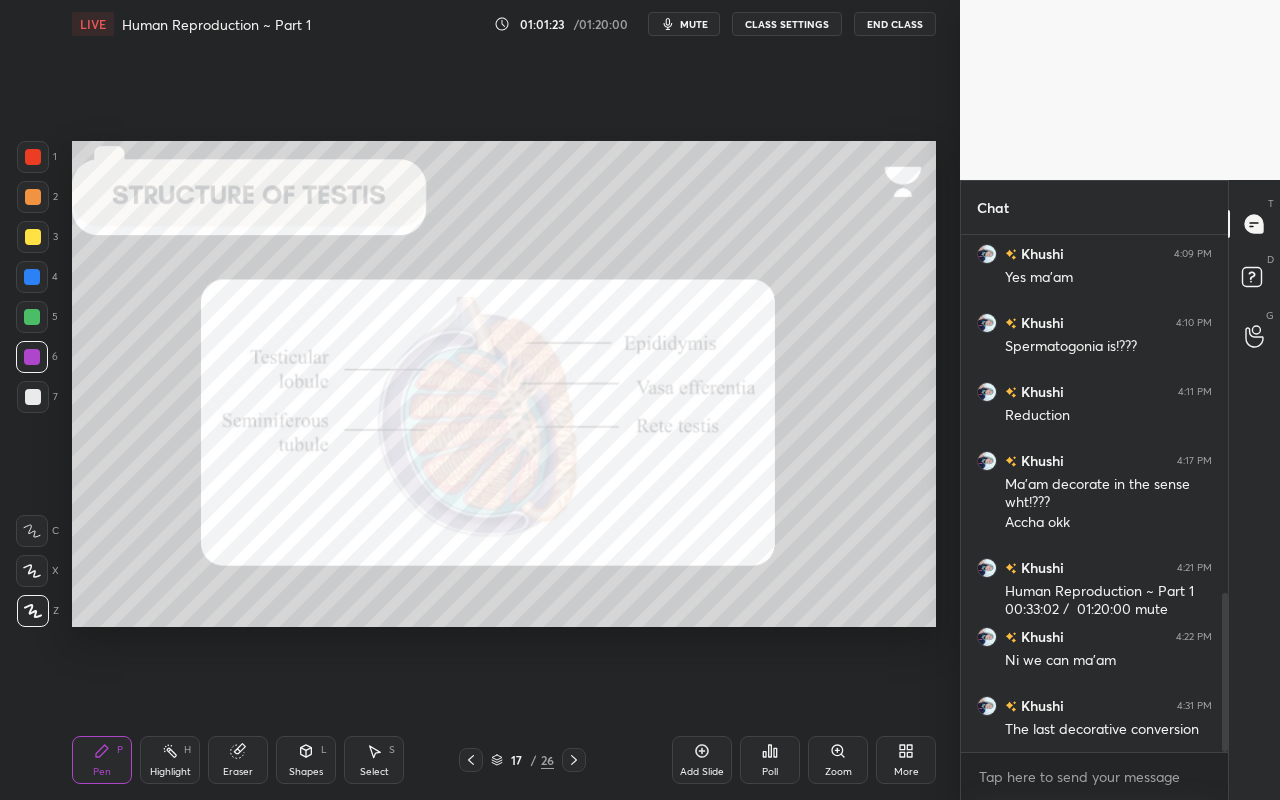 click 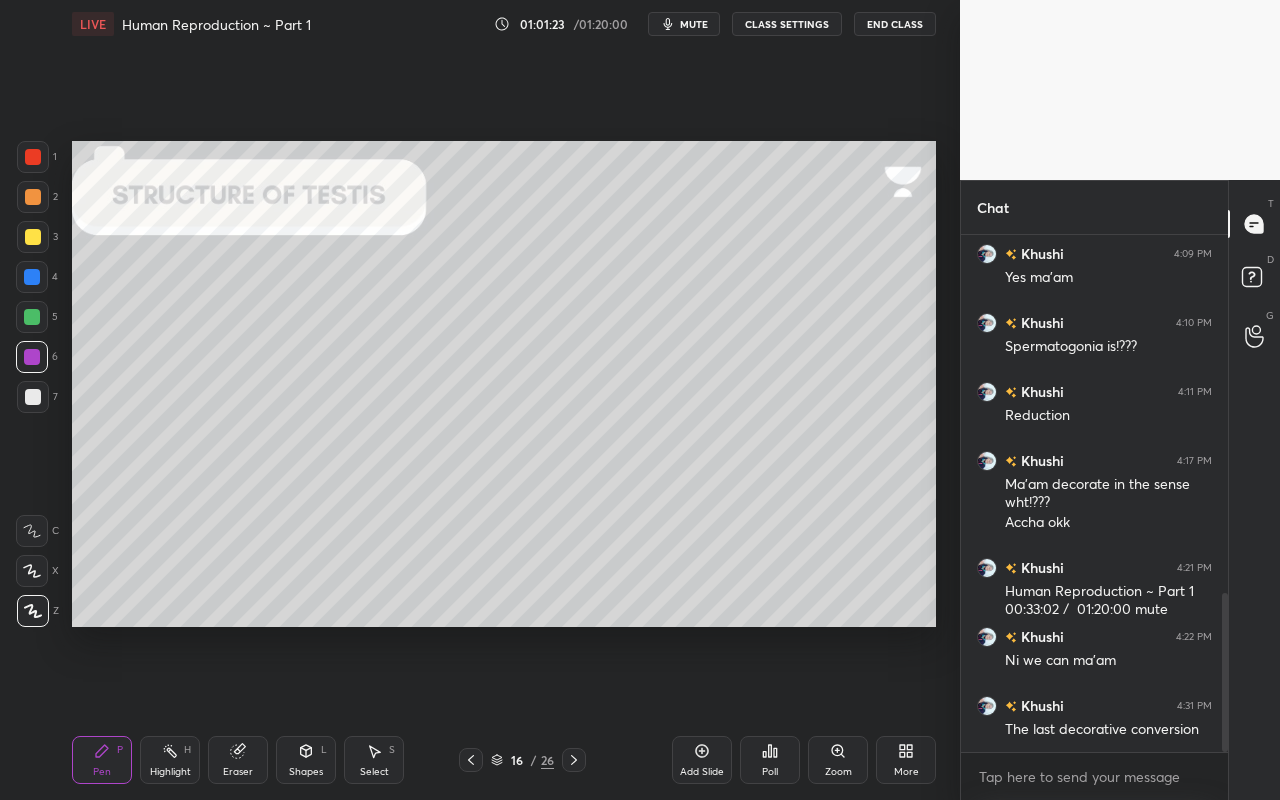click 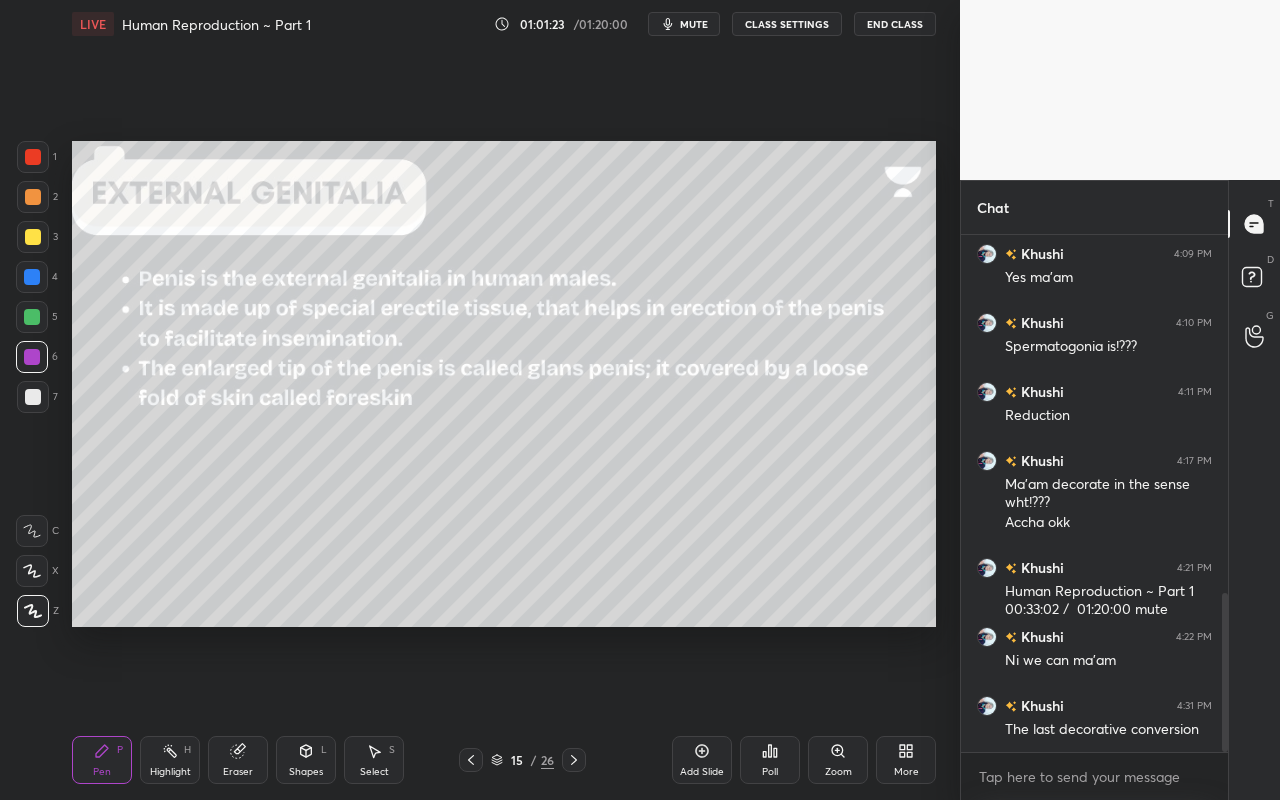 click 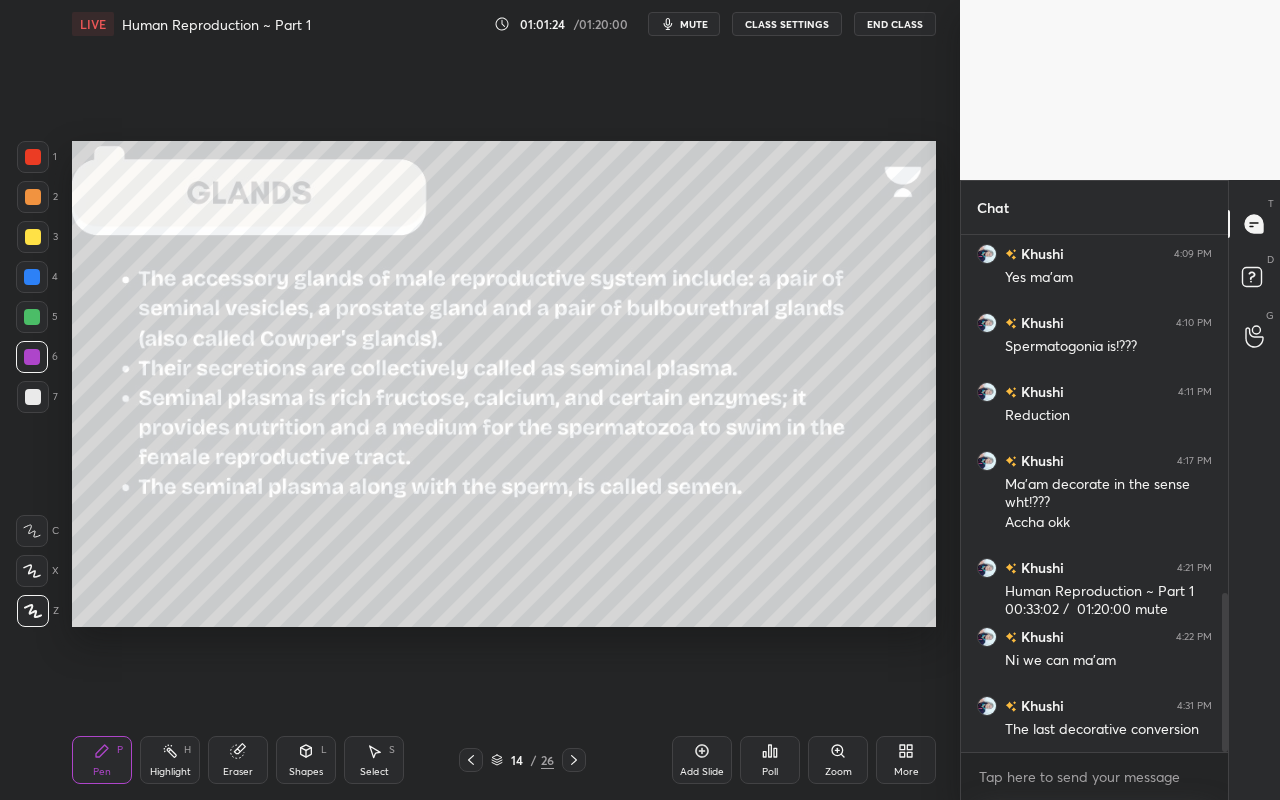 click 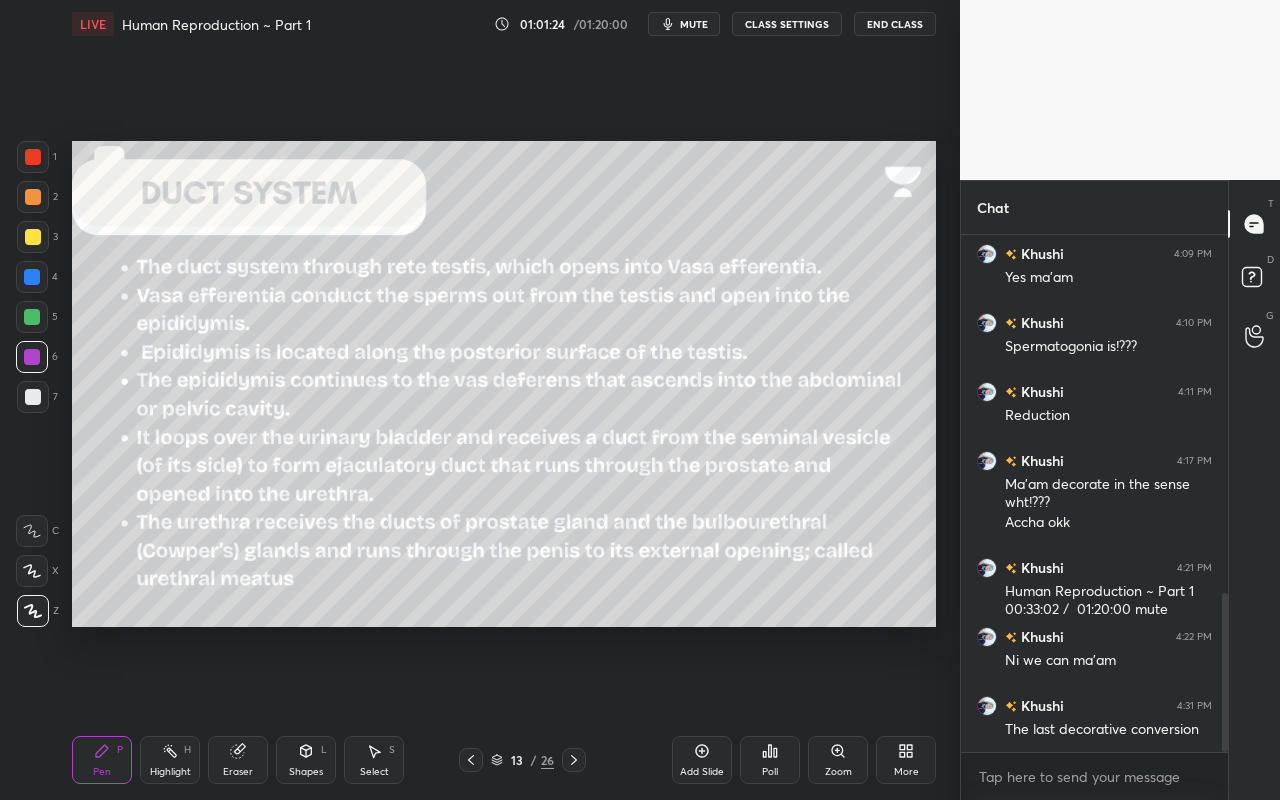 click 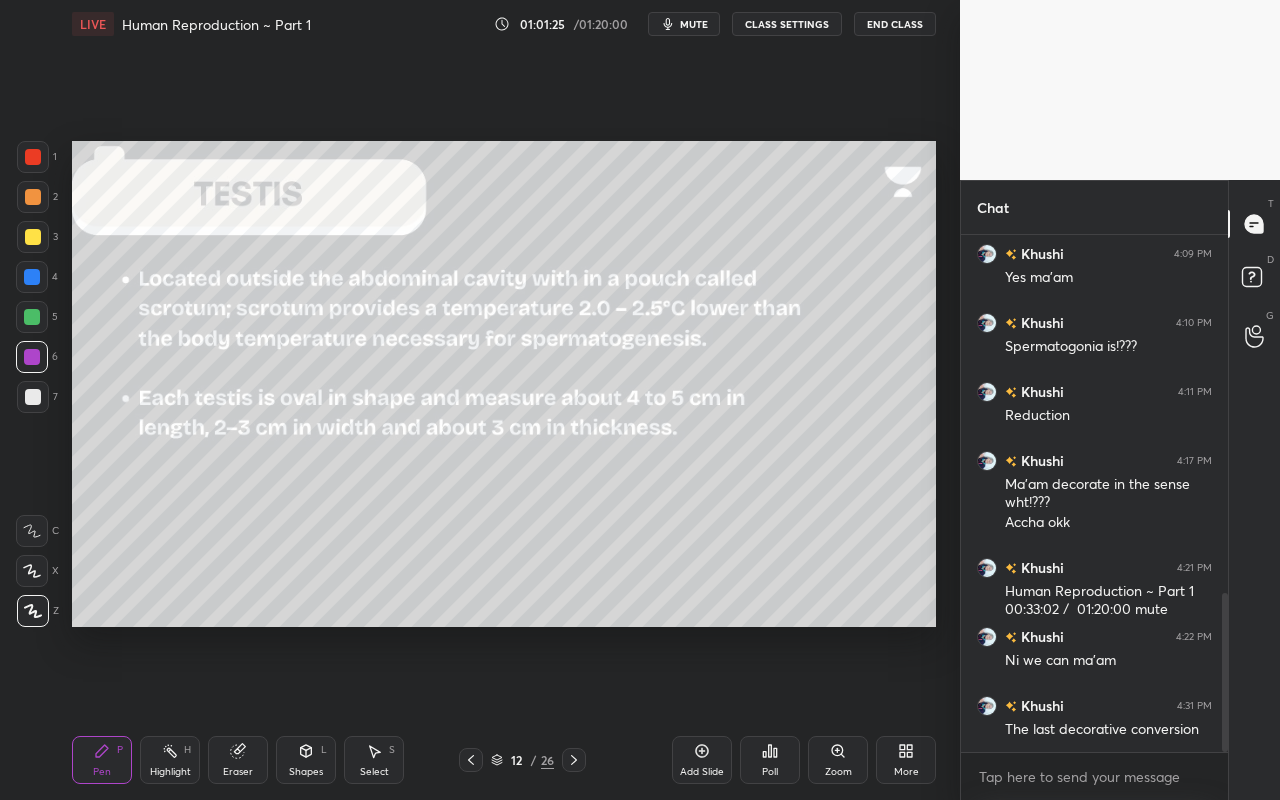 drag, startPoint x: 582, startPoint y: 760, endPoint x: 571, endPoint y: 761, distance: 11.045361 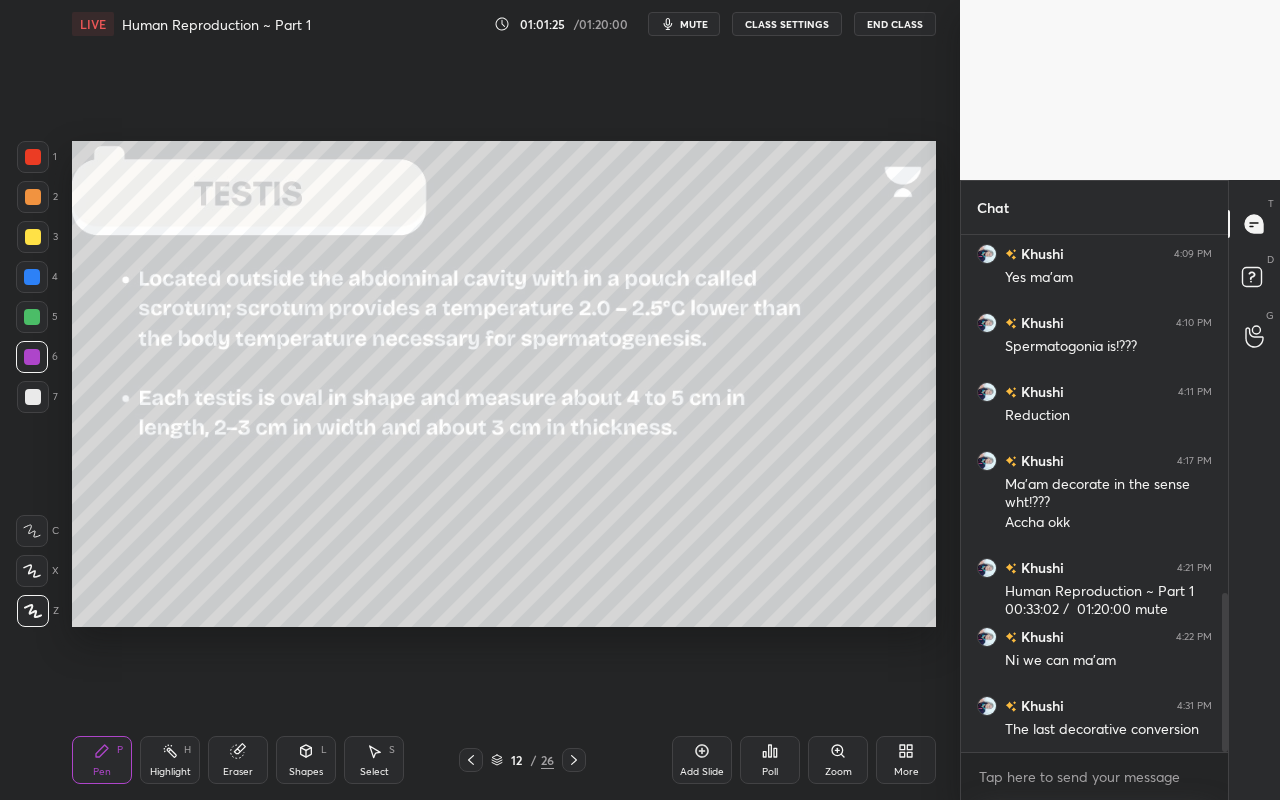 click at bounding box center [574, 760] 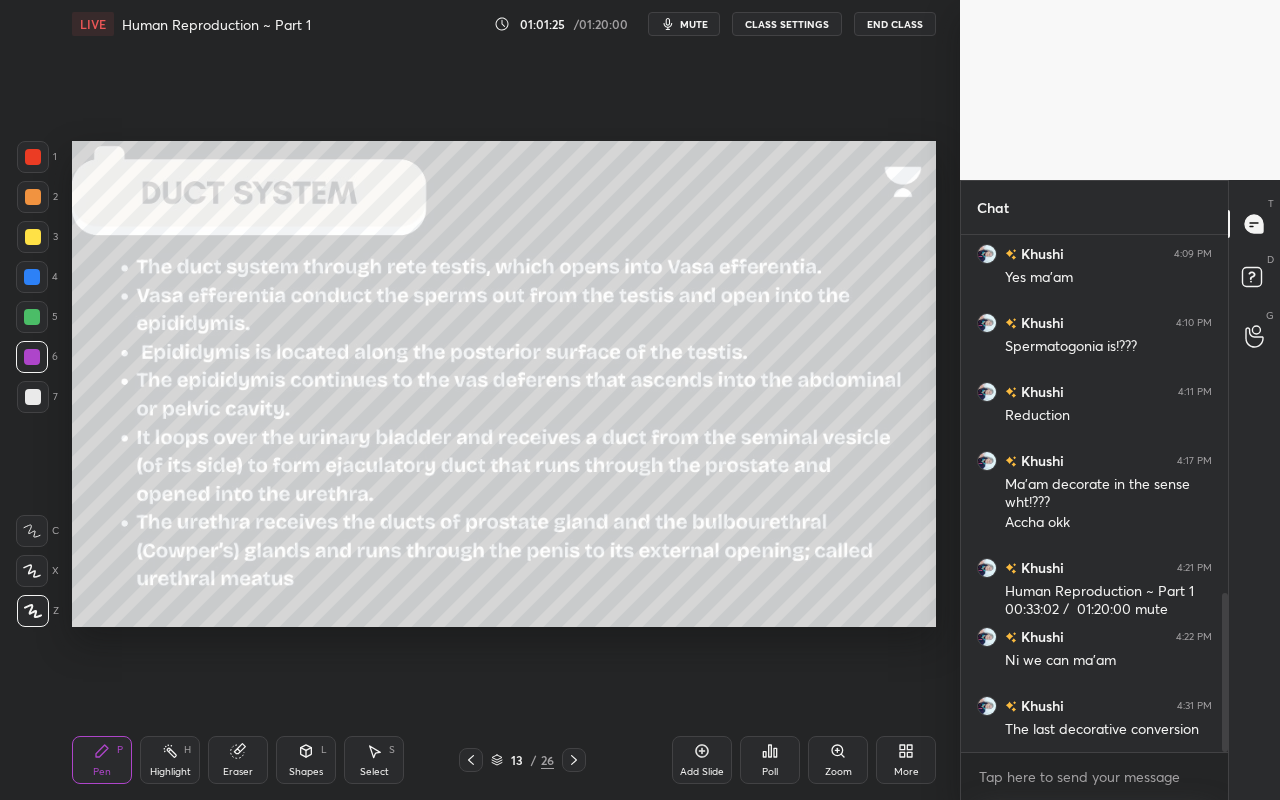click 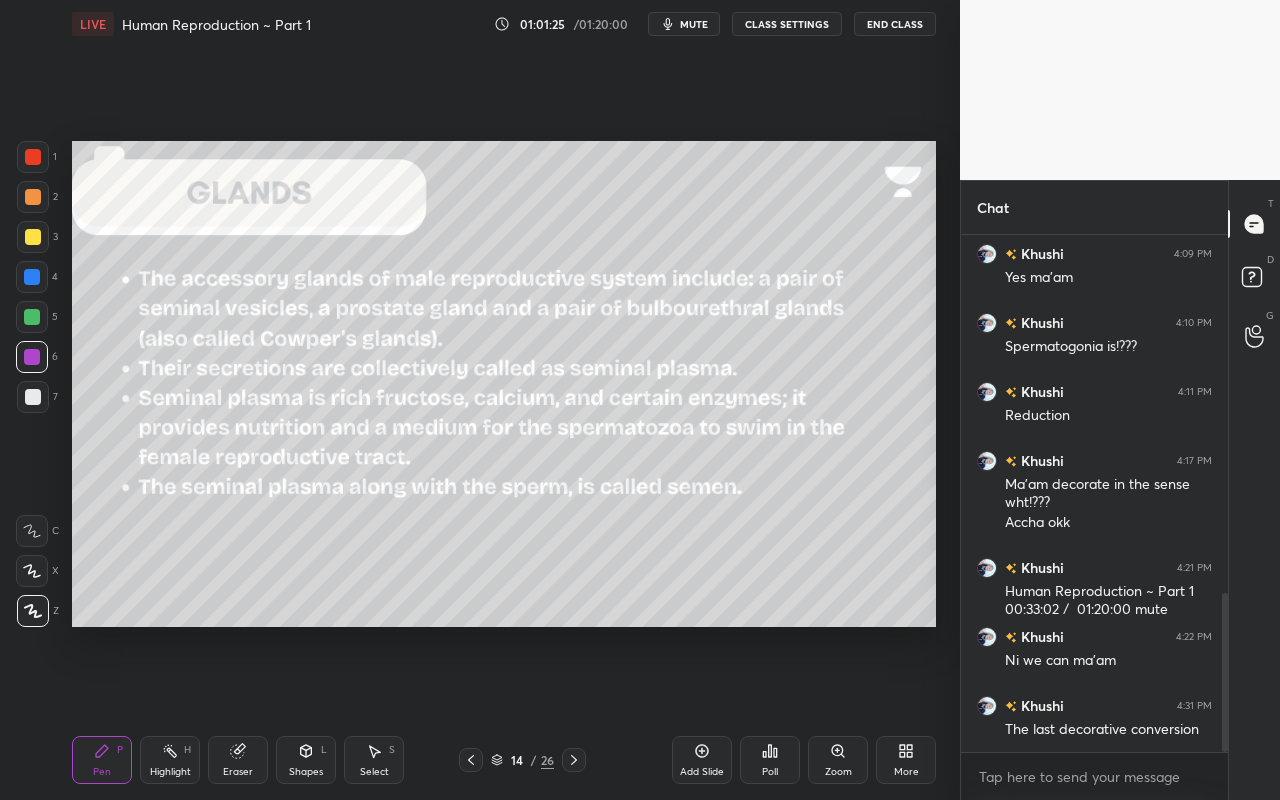 click 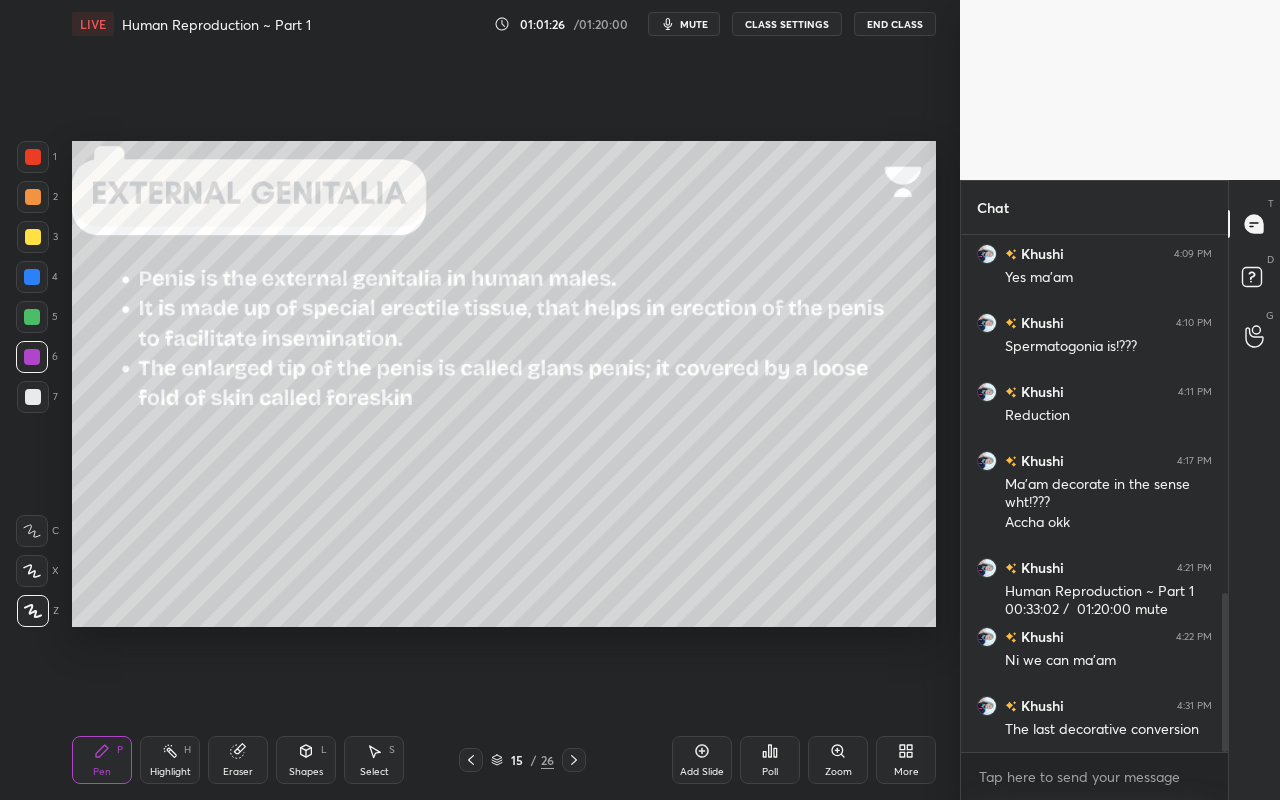 click 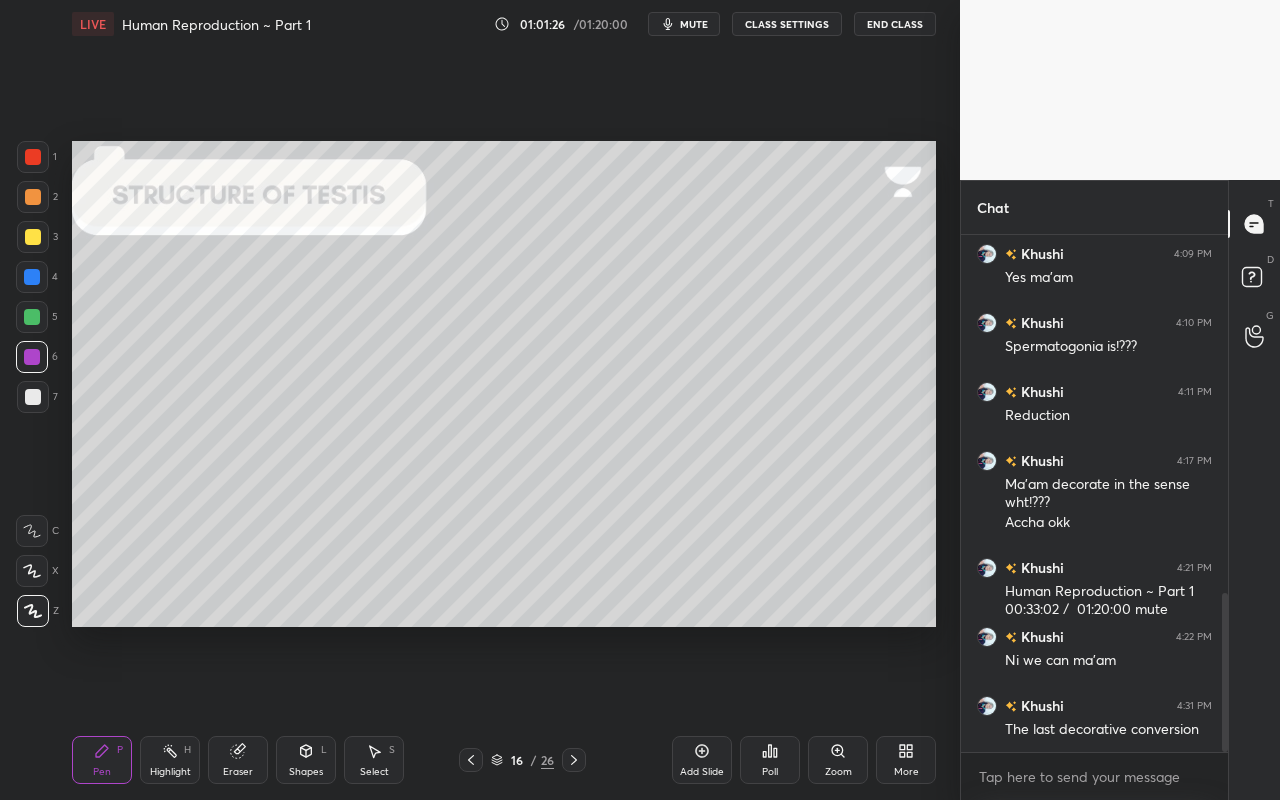 click 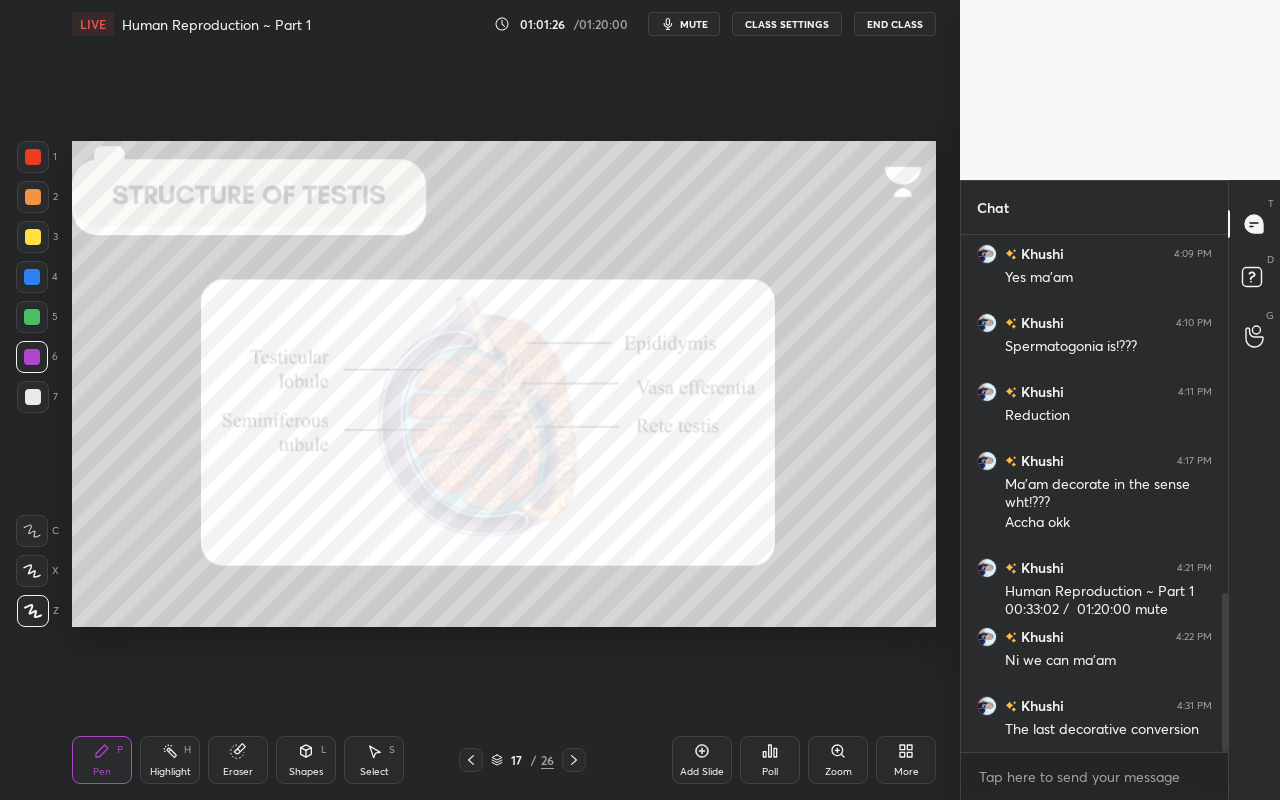 click 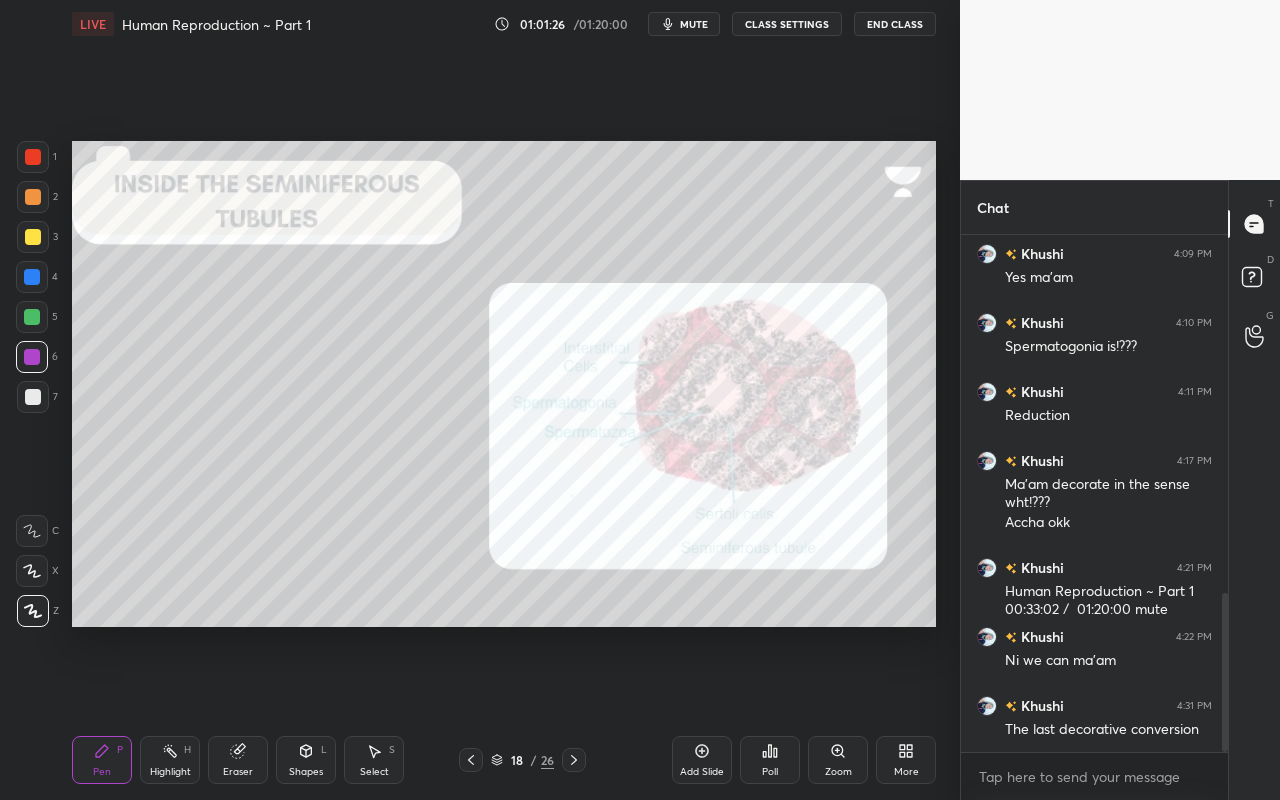 click 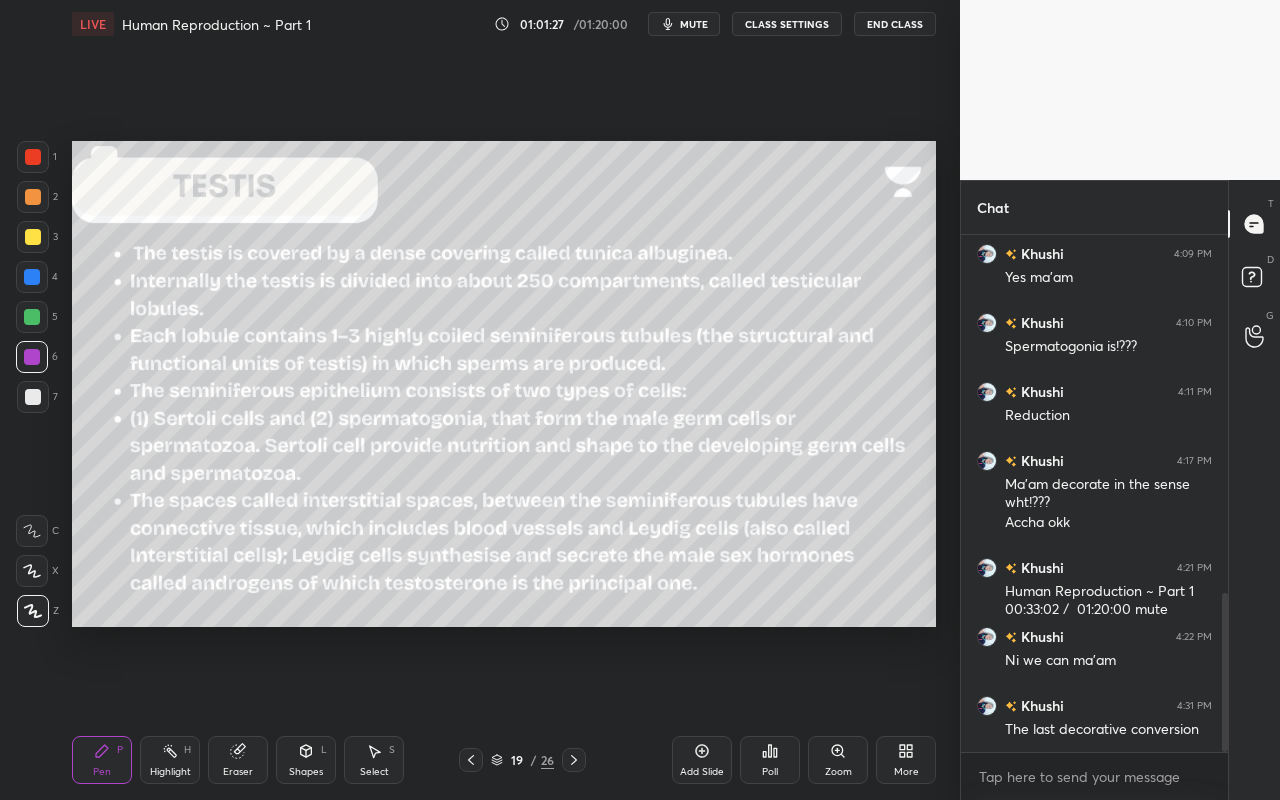 click 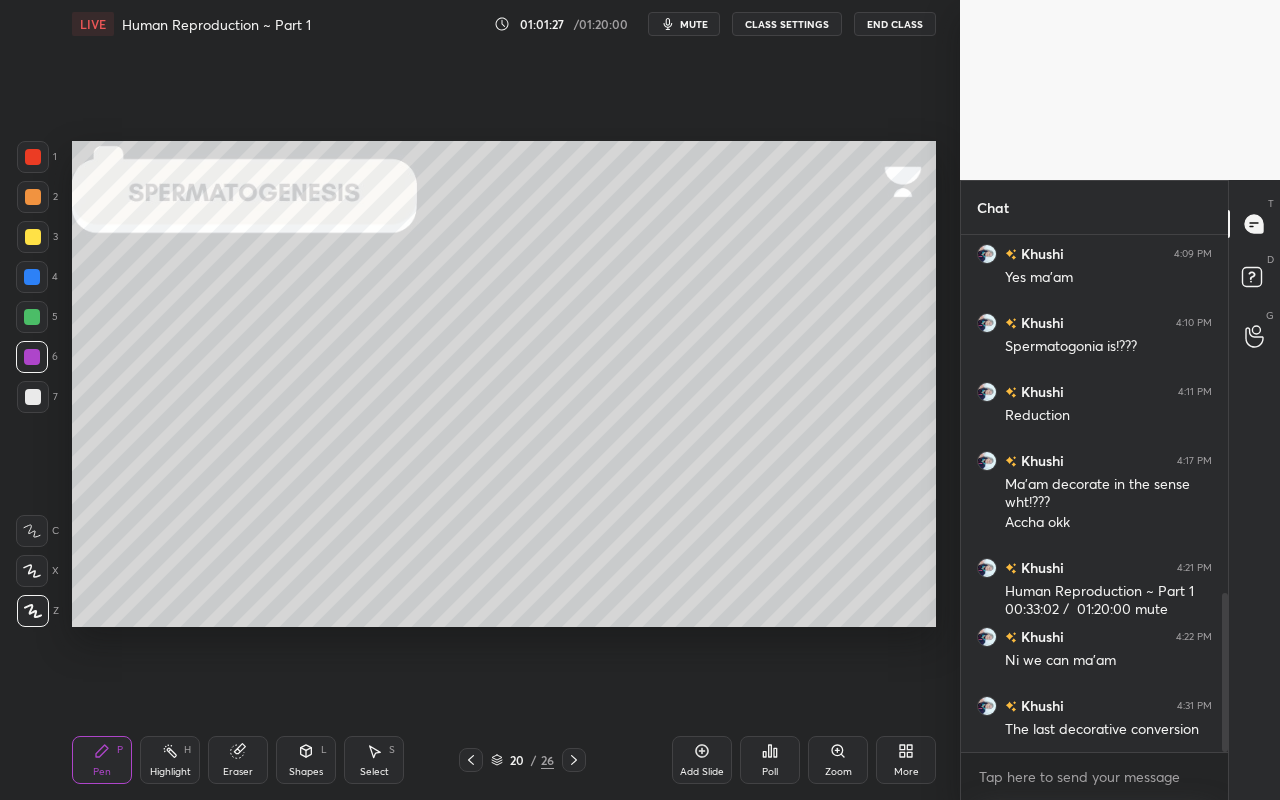 click 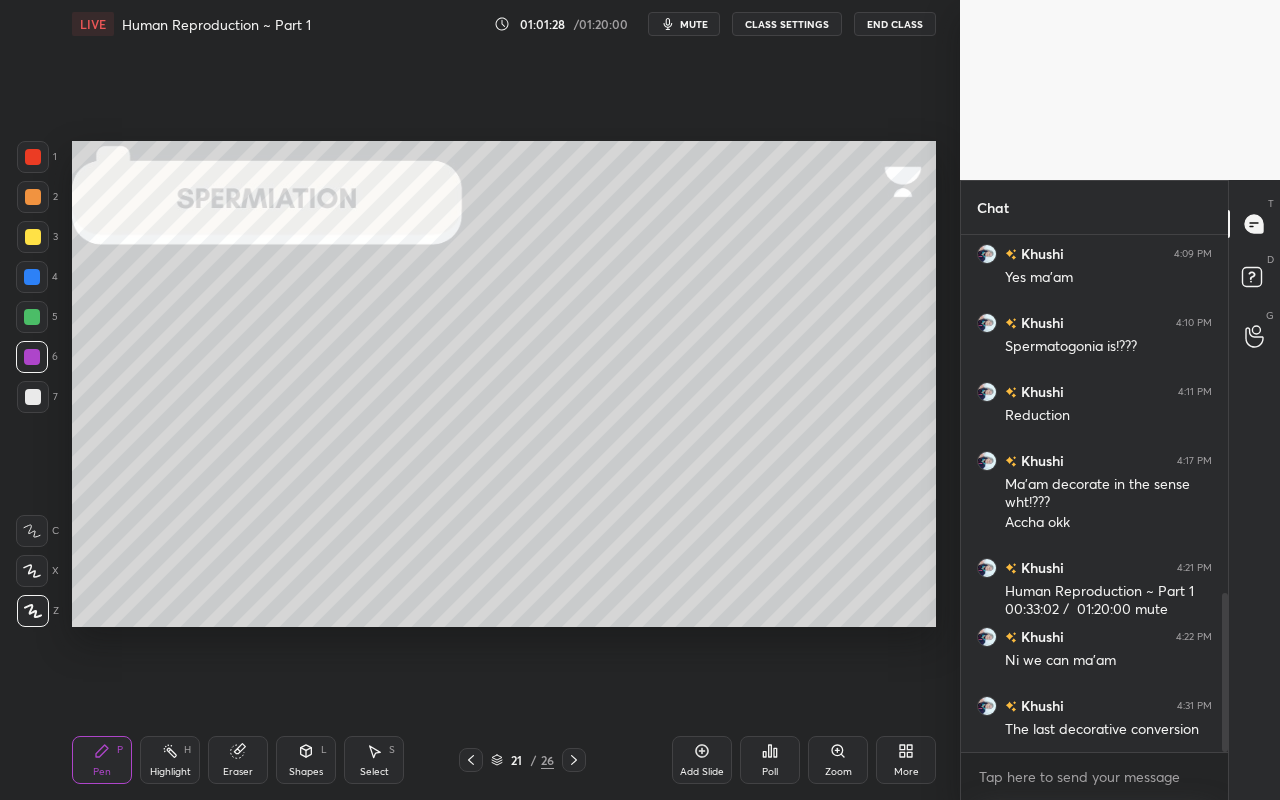 click 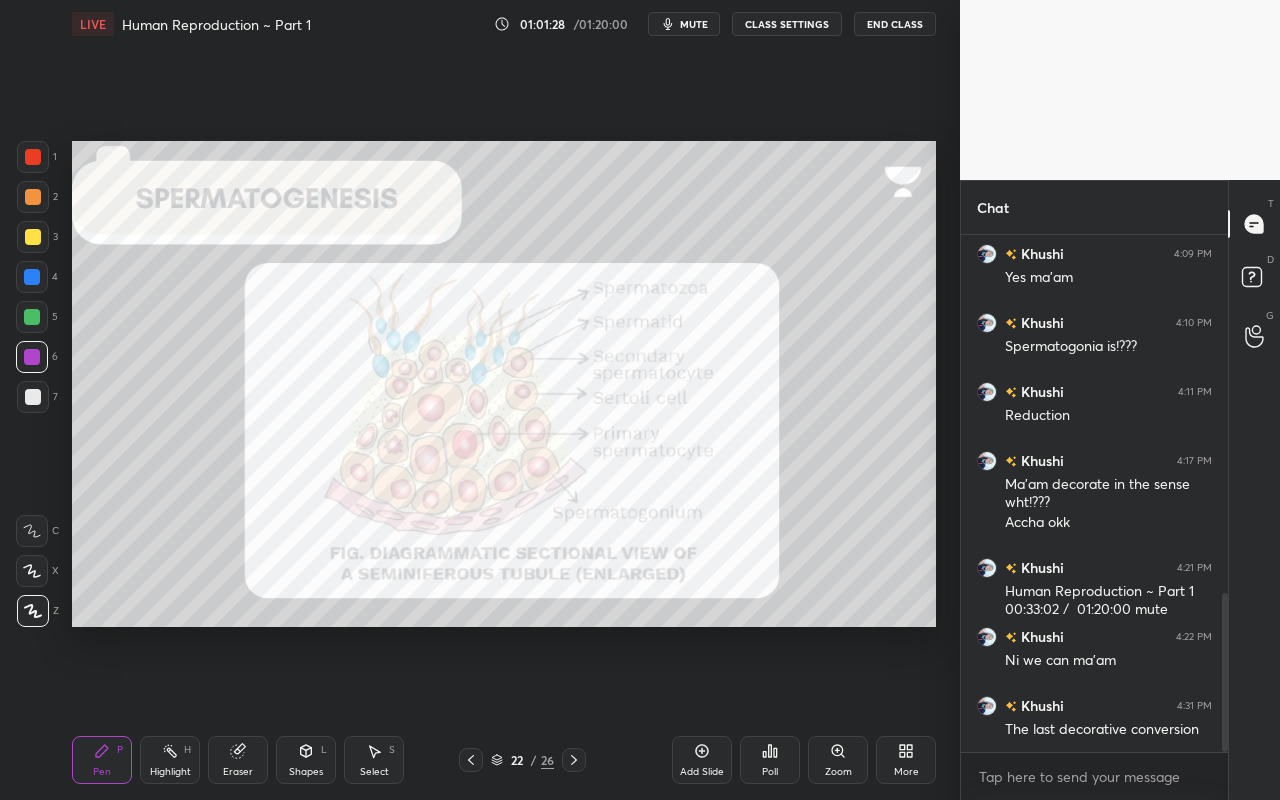 click 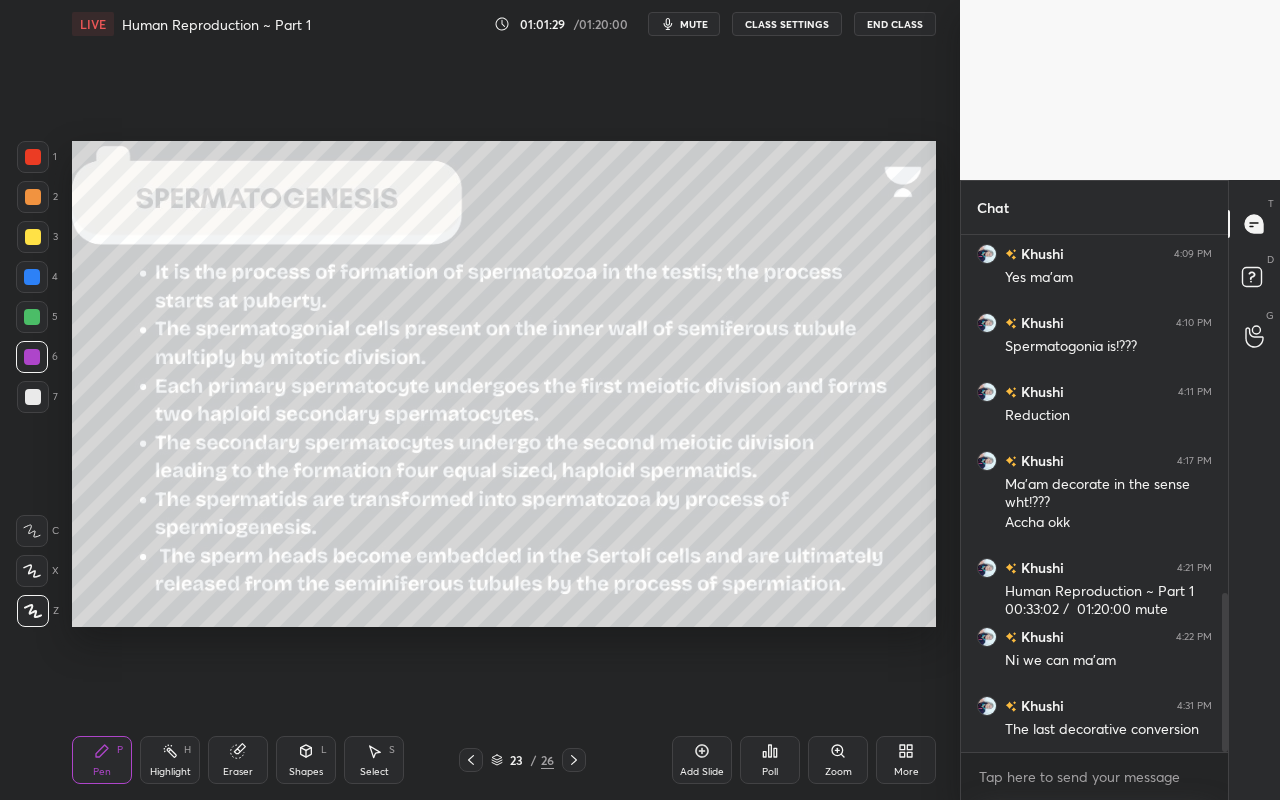 click 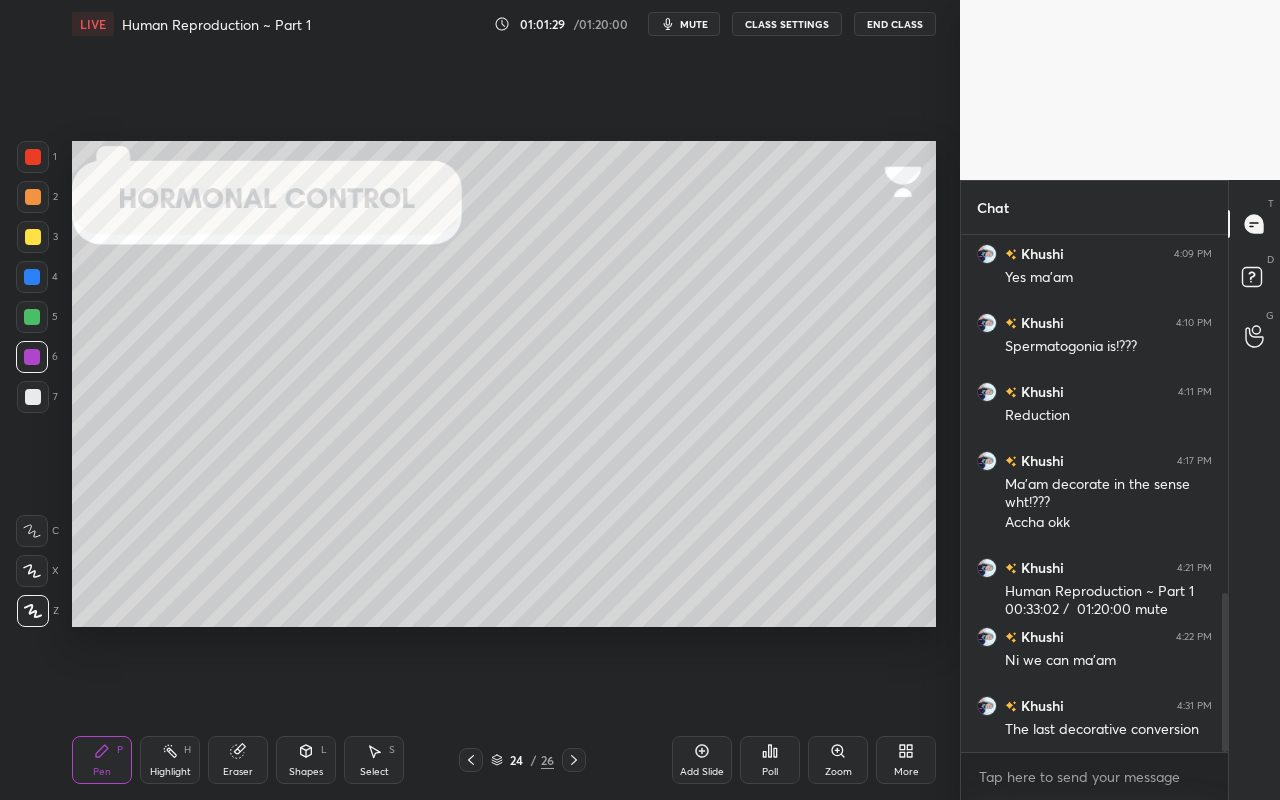 click 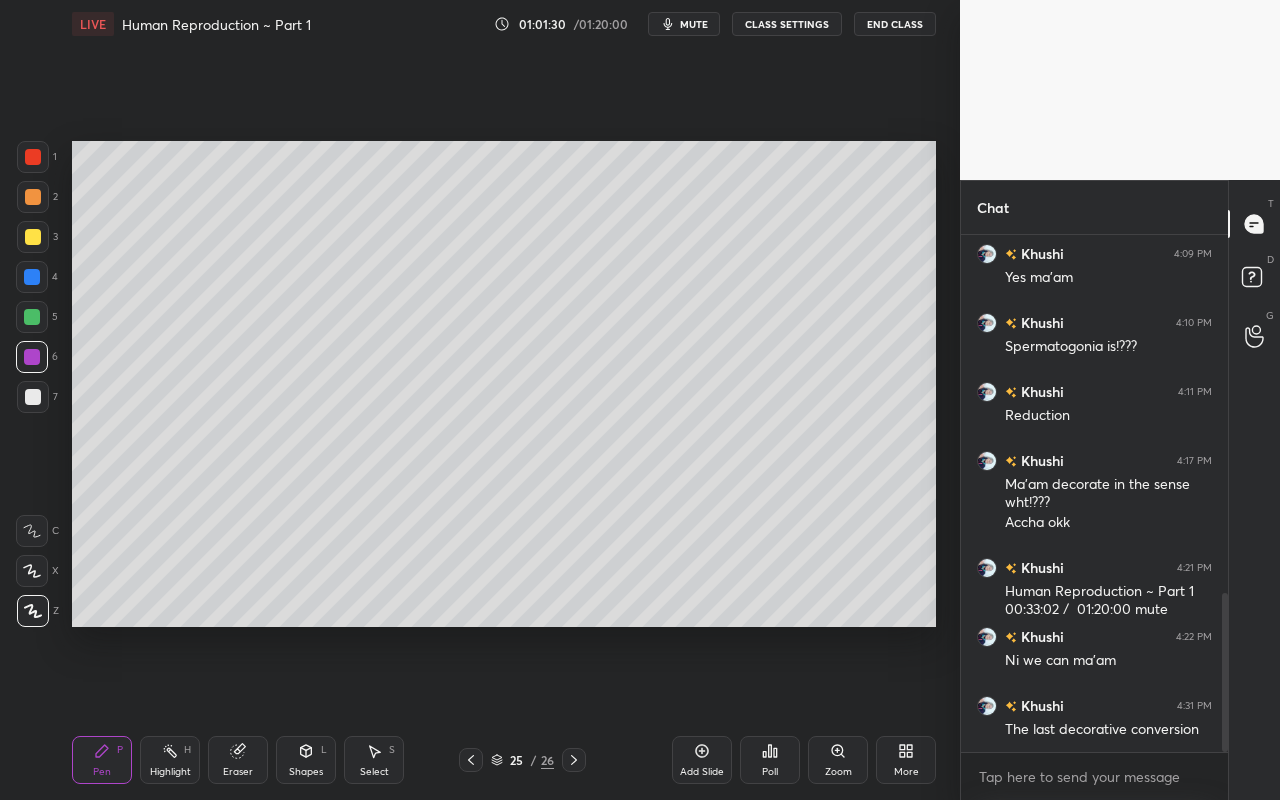 click at bounding box center [574, 760] 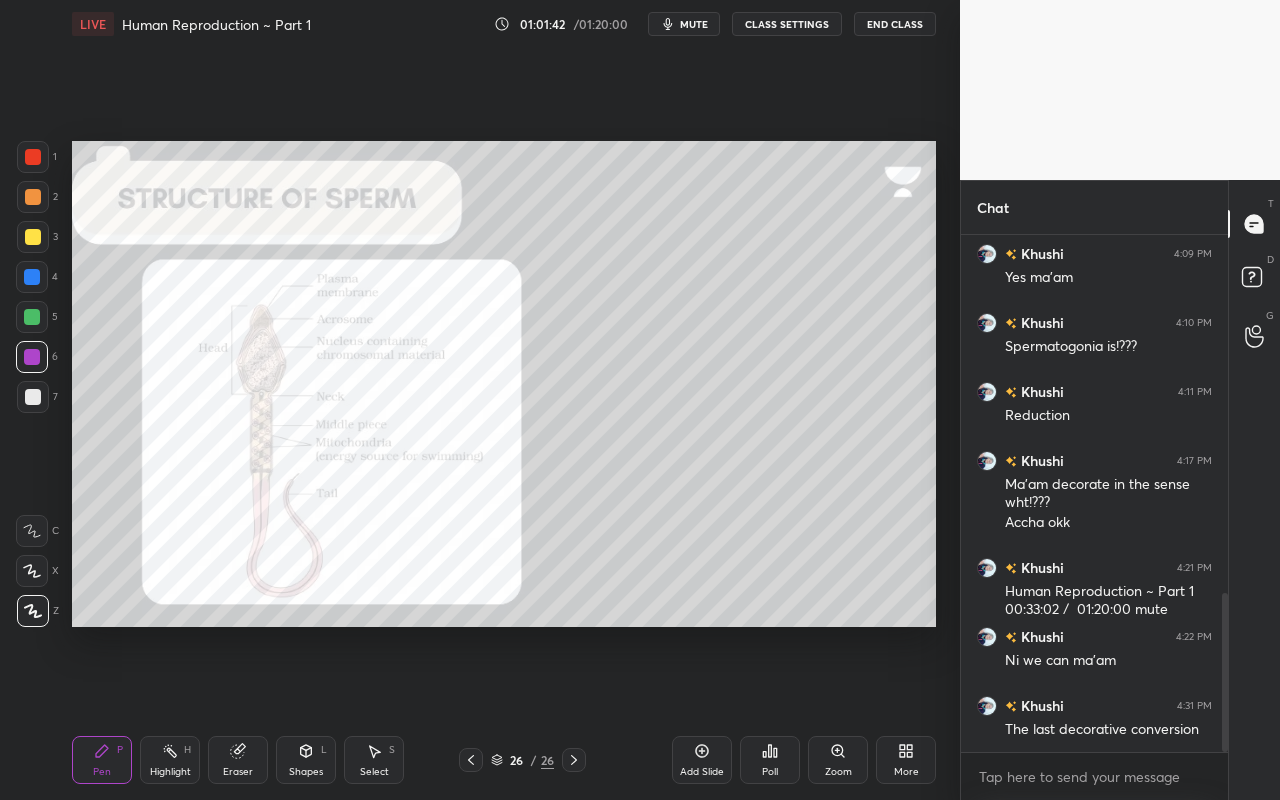 drag, startPoint x: 35, startPoint y: 164, endPoint x: 61, endPoint y: 202, distance: 46.043457 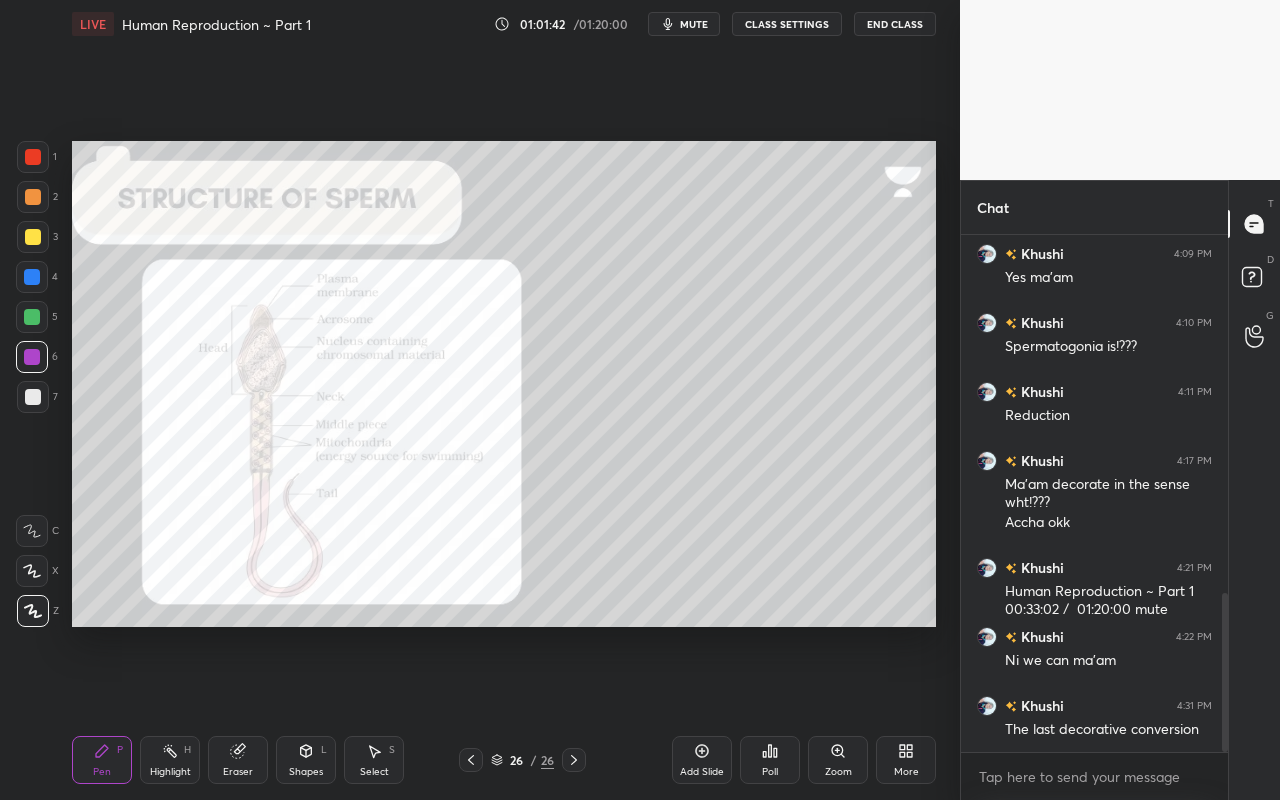 click at bounding box center (33, 157) 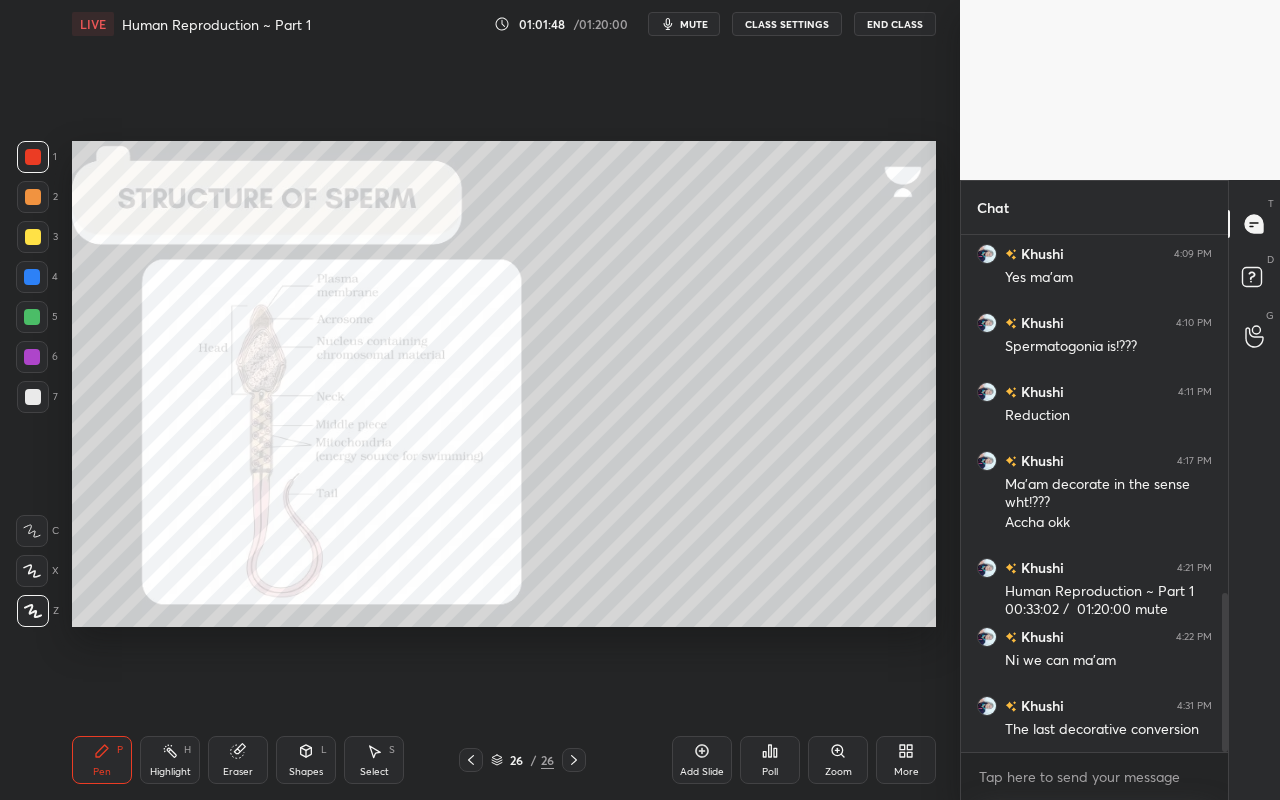 click on "Eraser" at bounding box center [238, 760] 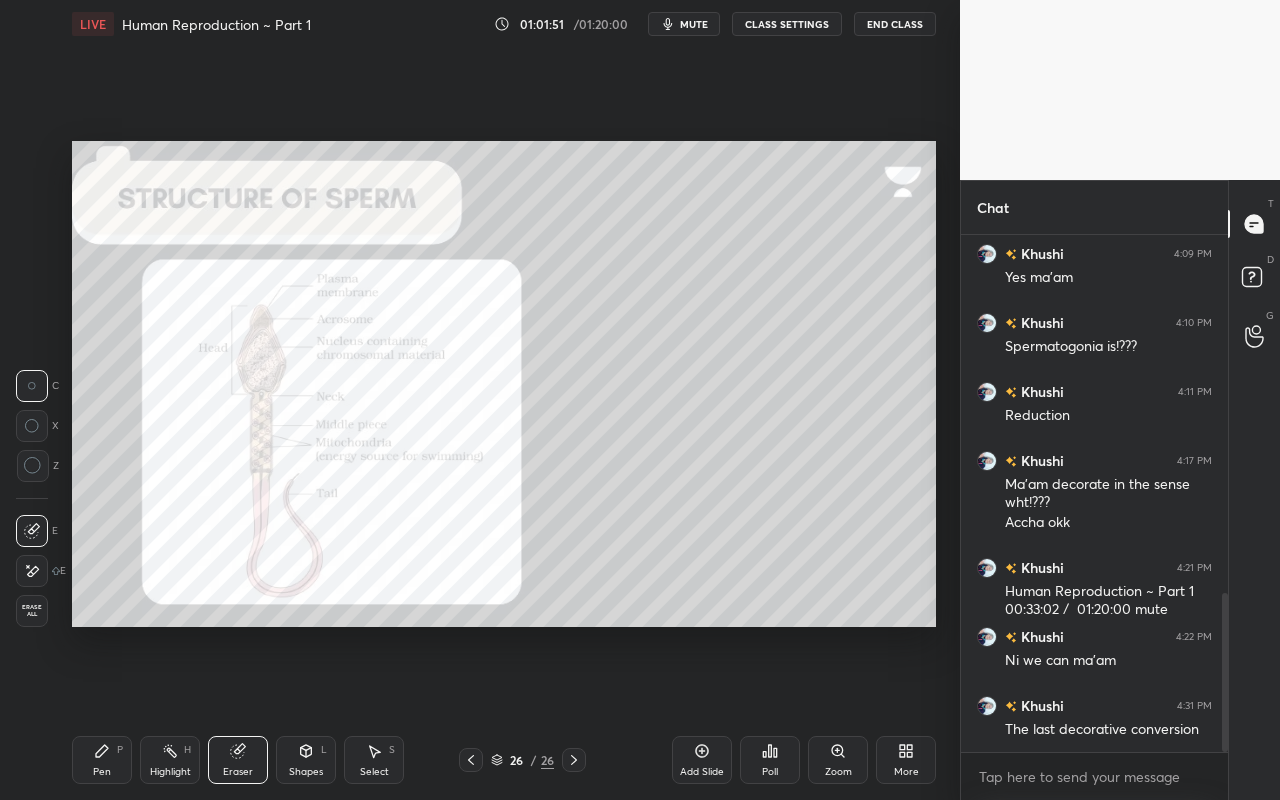 drag, startPoint x: 88, startPoint y: 777, endPoint x: 104, endPoint y: 699, distance: 79.624115 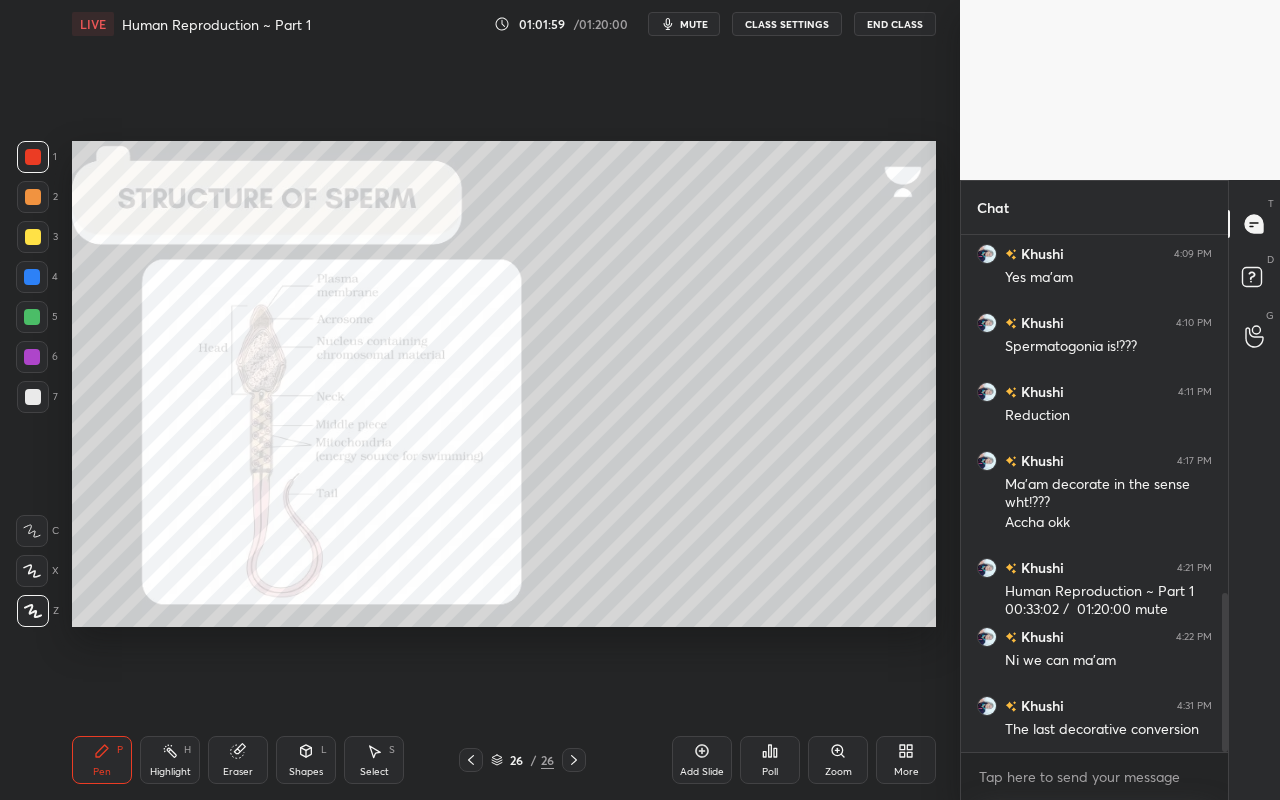 click on "Highlight" at bounding box center (170, 772) 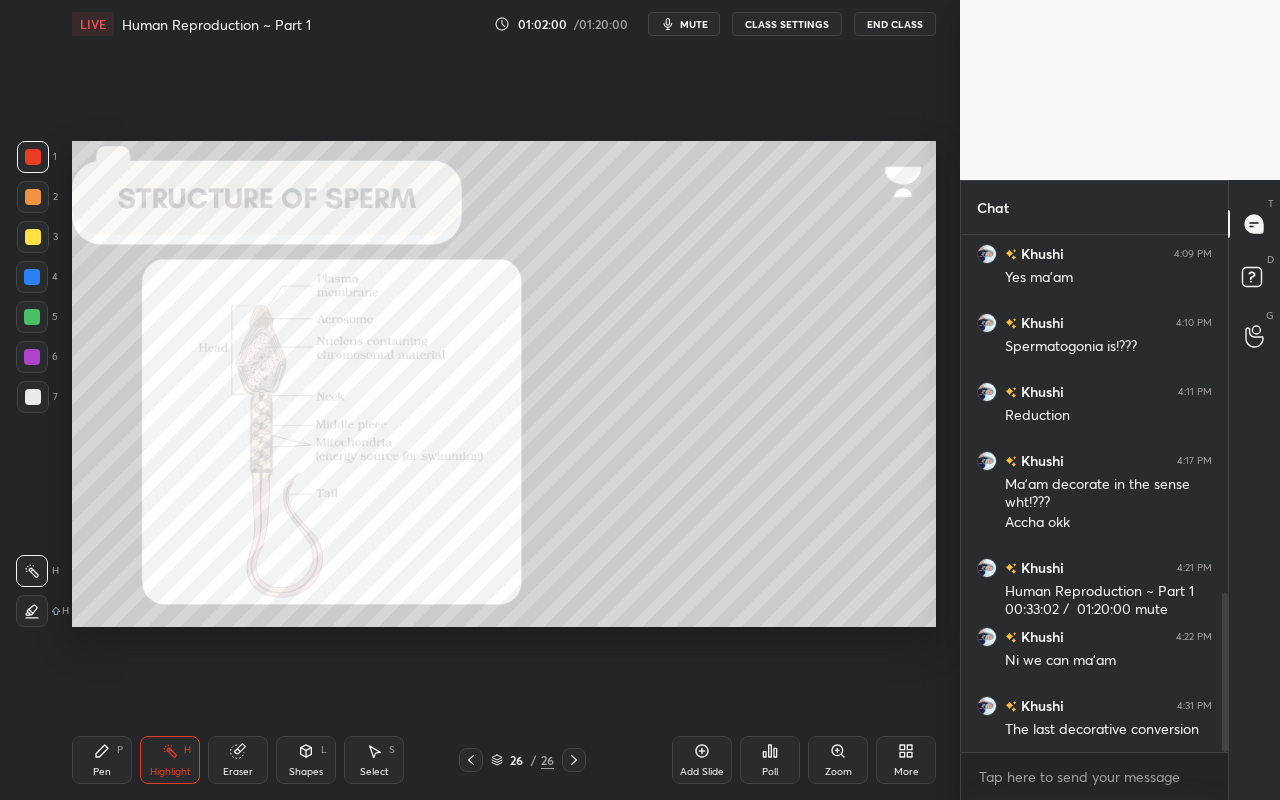 click 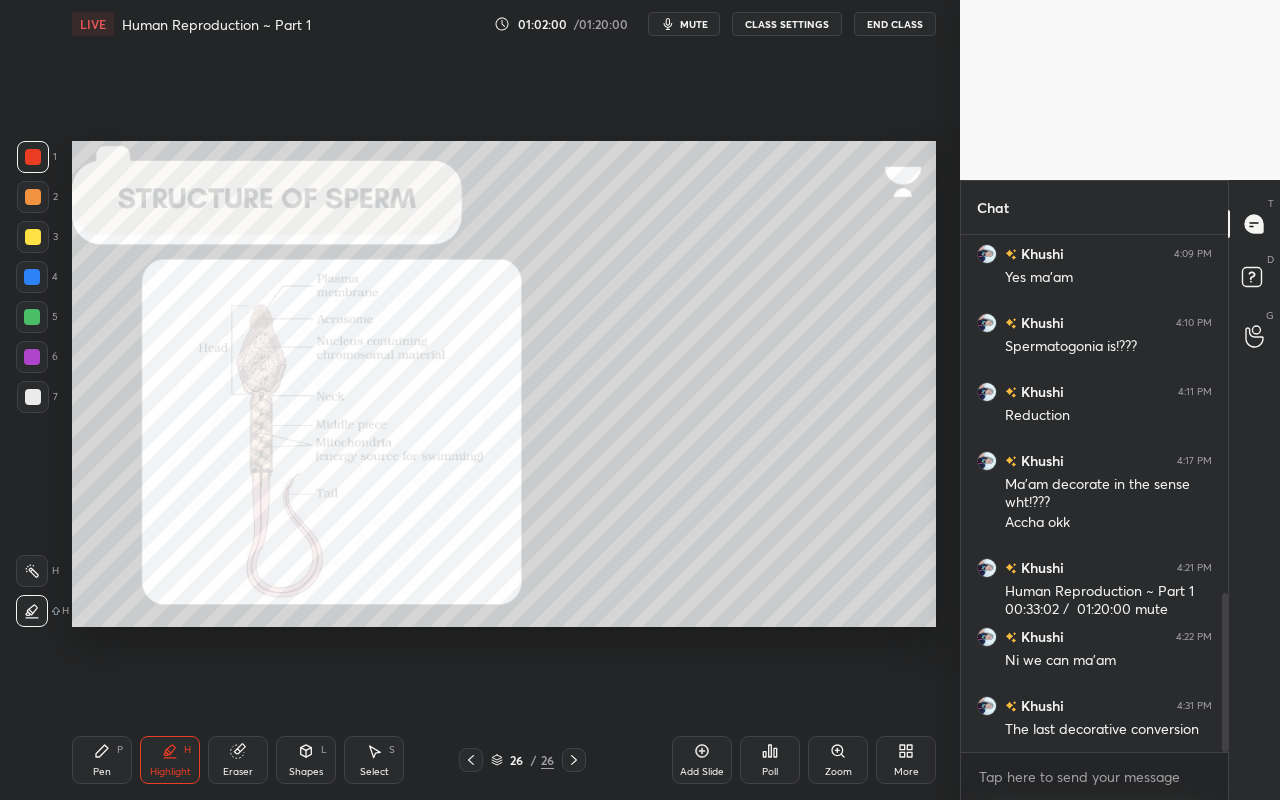 click at bounding box center [32, 571] 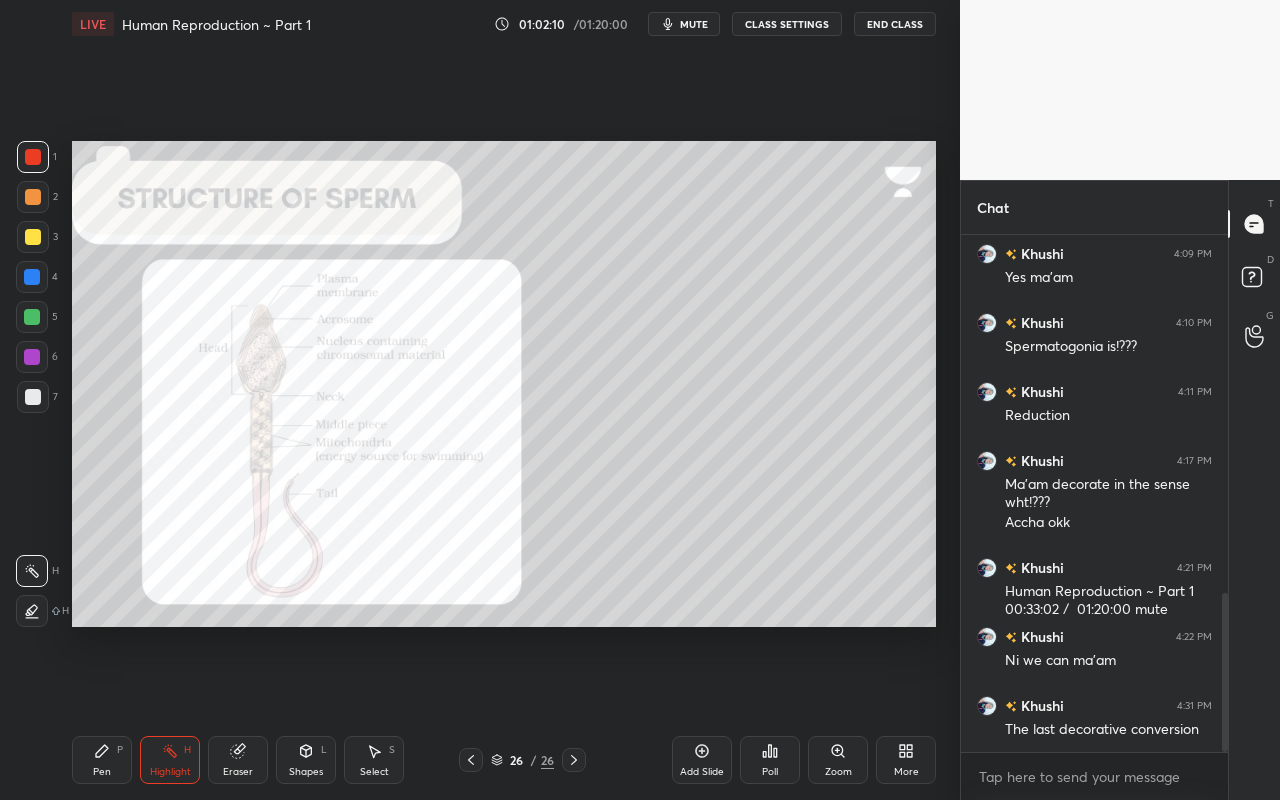 click on "Shapes L" at bounding box center (306, 760) 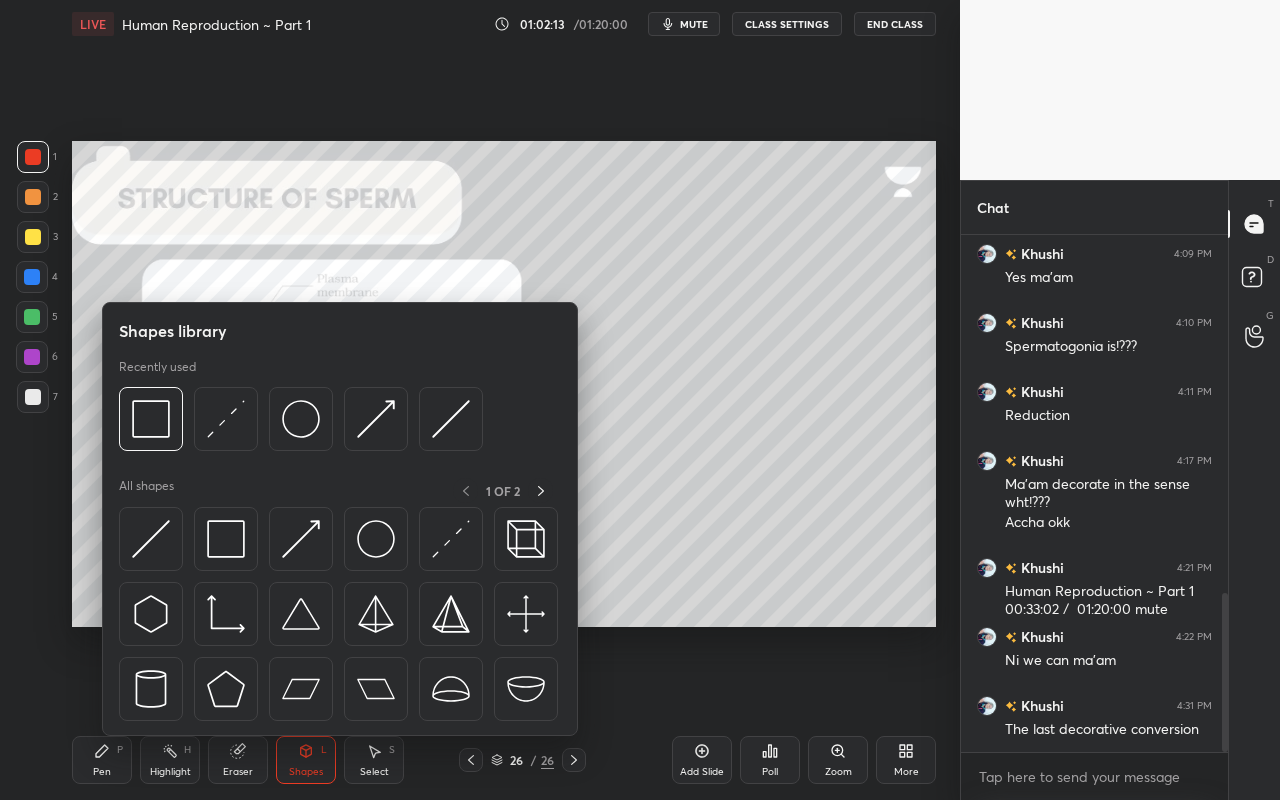click on "Shapes L" at bounding box center [306, 760] 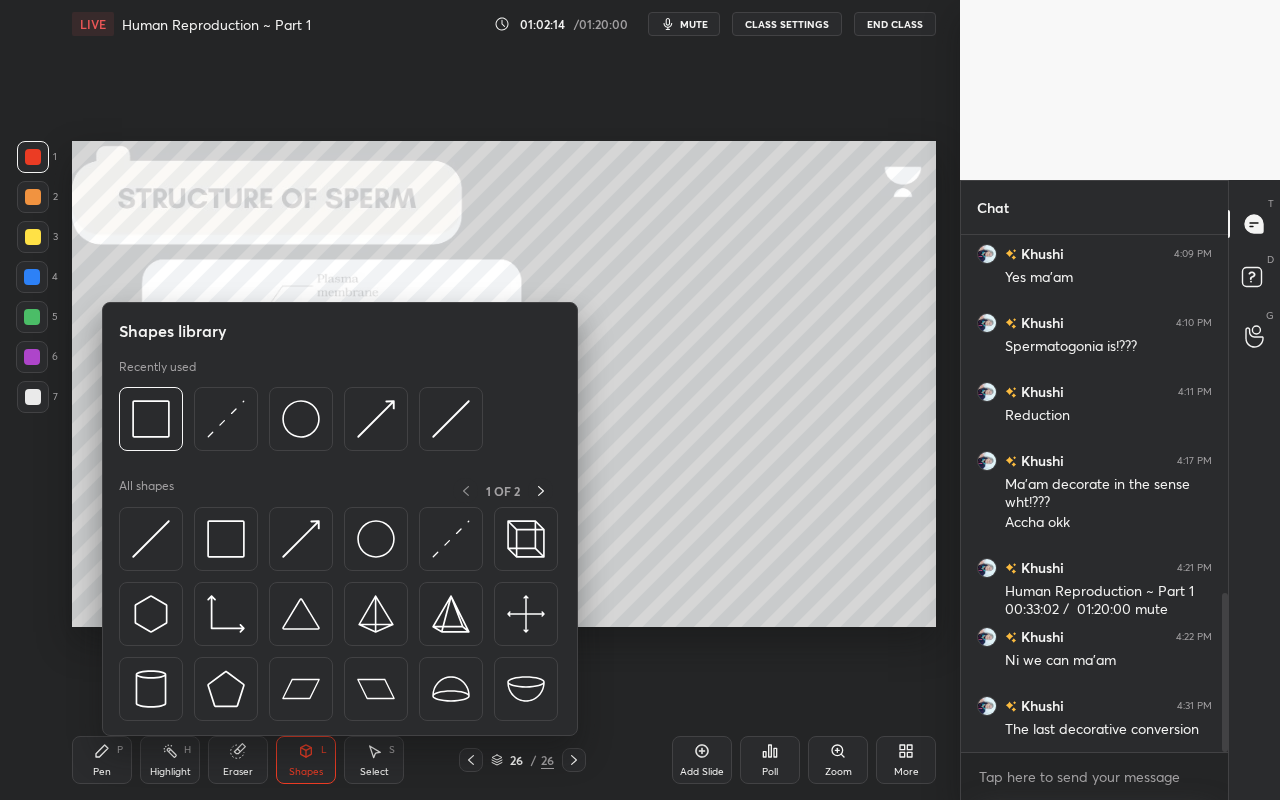 click 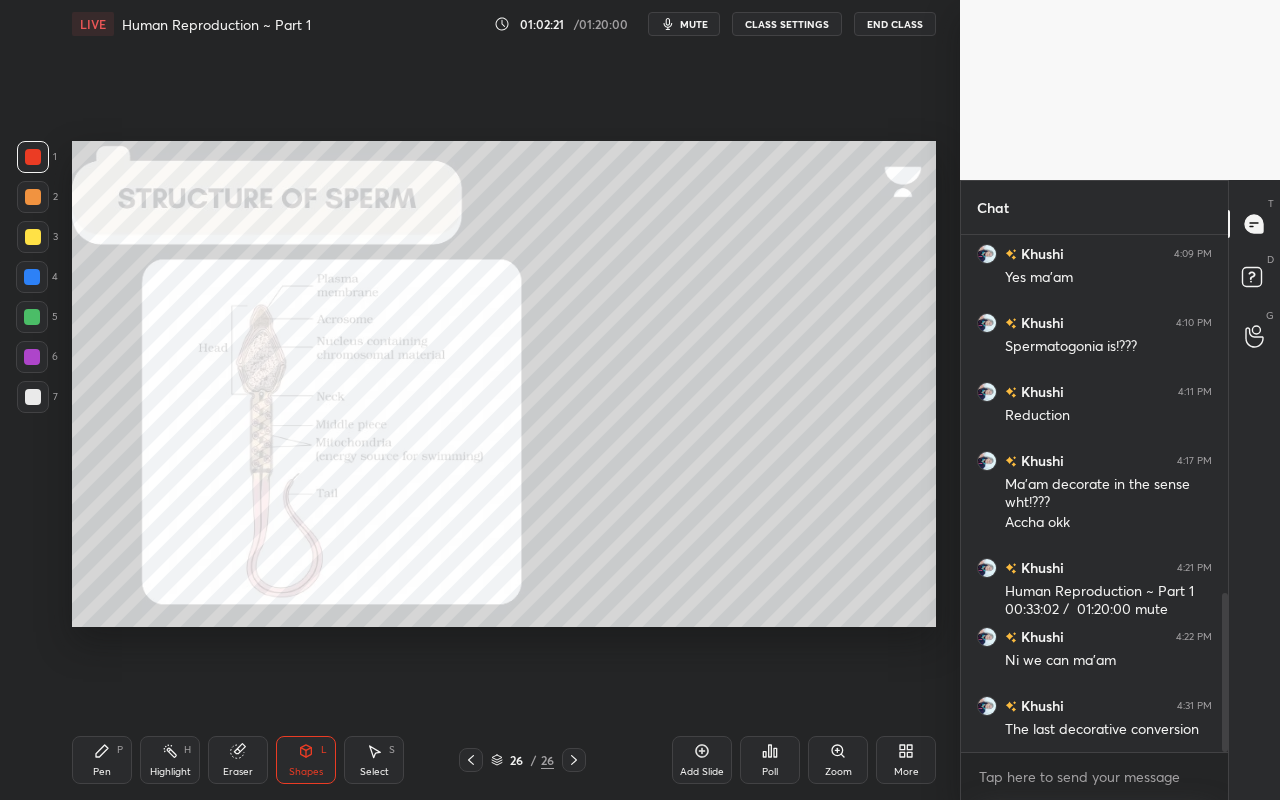 click on "Highlight H" at bounding box center [170, 760] 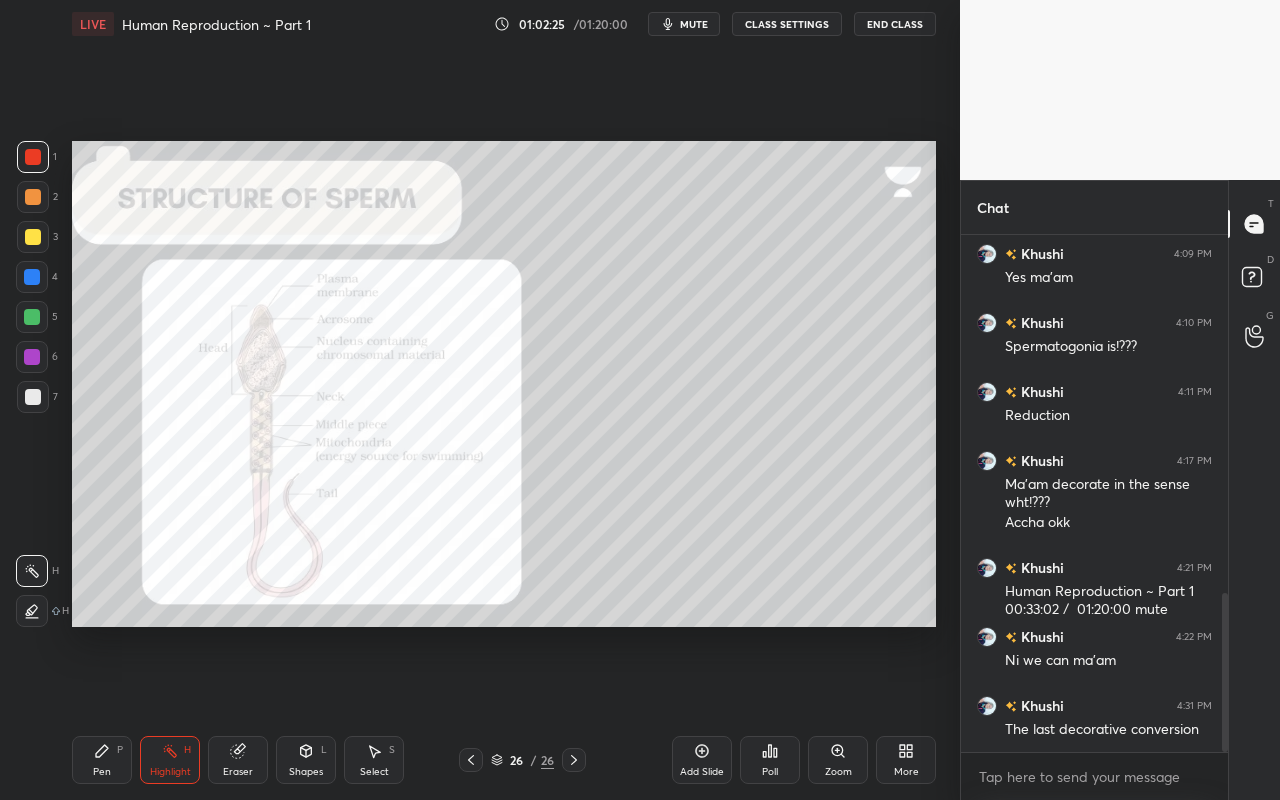 click at bounding box center (32, 277) 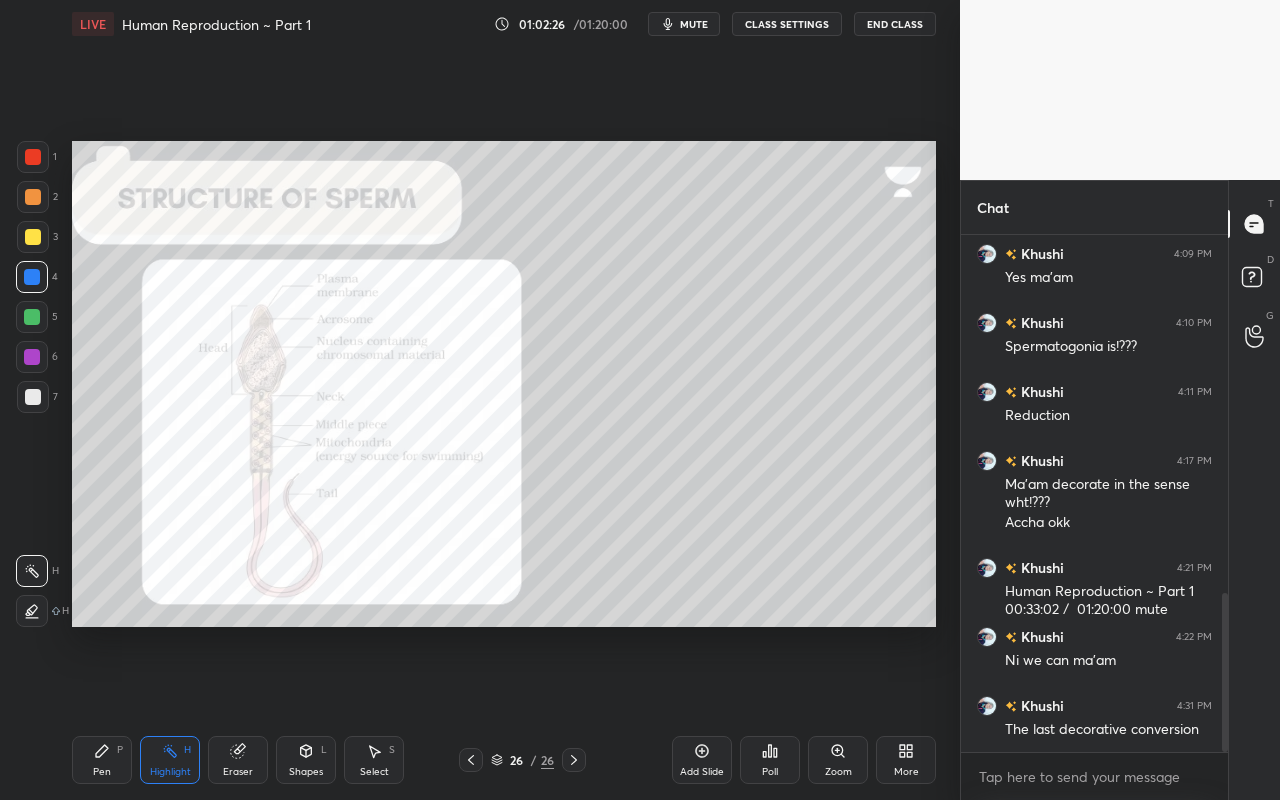 drag, startPoint x: 34, startPoint y: 634, endPoint x: 36, endPoint y: 586, distance: 48.04165 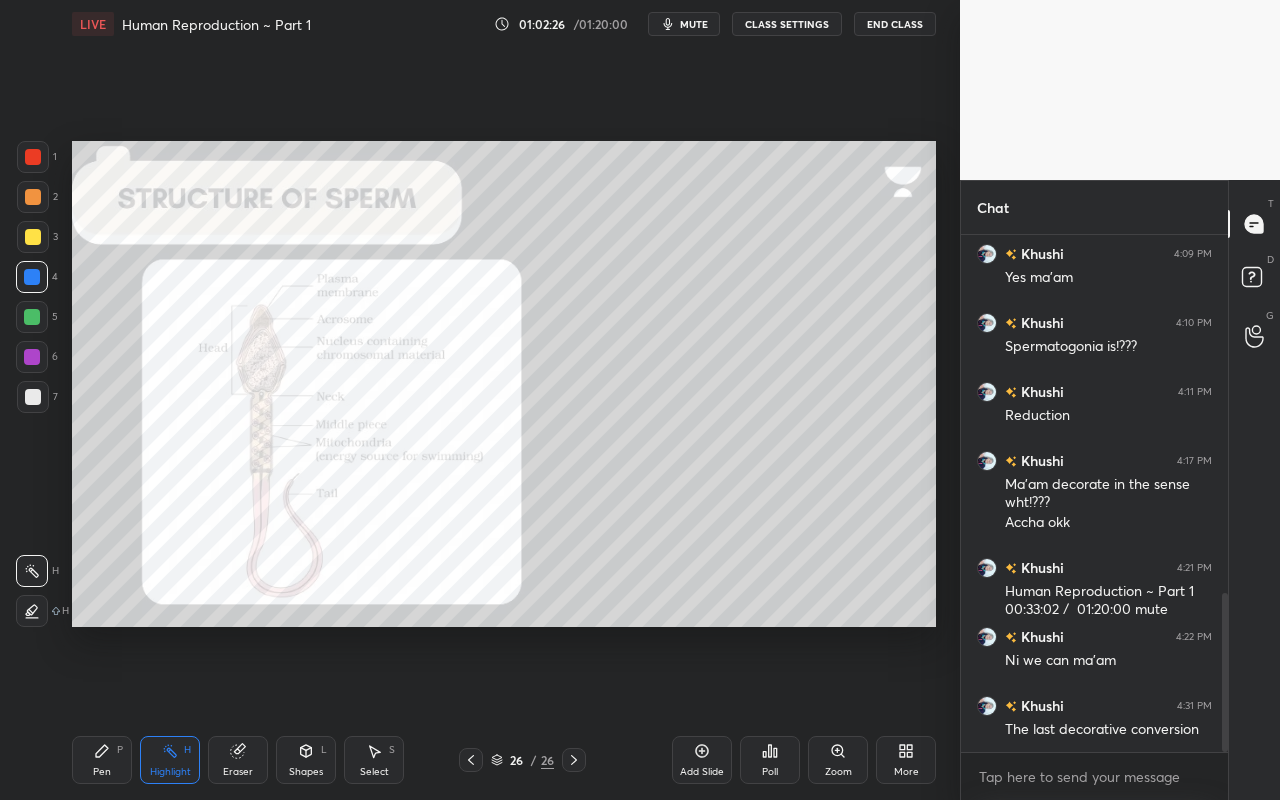 click on "1 2 3 4 5 6 7 C X Z C X Z E E Erase all   H H LIVE Human Reproduction ~ Part 1 01:02:26 /  01:20:00 mute CLASS SETTINGS End Class Setting up your live class Poll for   secs No correct answer Start poll Back Human Reproduction ~ Part 1 • L1 of Human Reproduction ~ CBSE Class 12 Kirti Mehndiratta Pen P Highlight H Eraser Shapes L Select S 26 / 26 Add Slide Poll Zoom More" at bounding box center (472, 400) 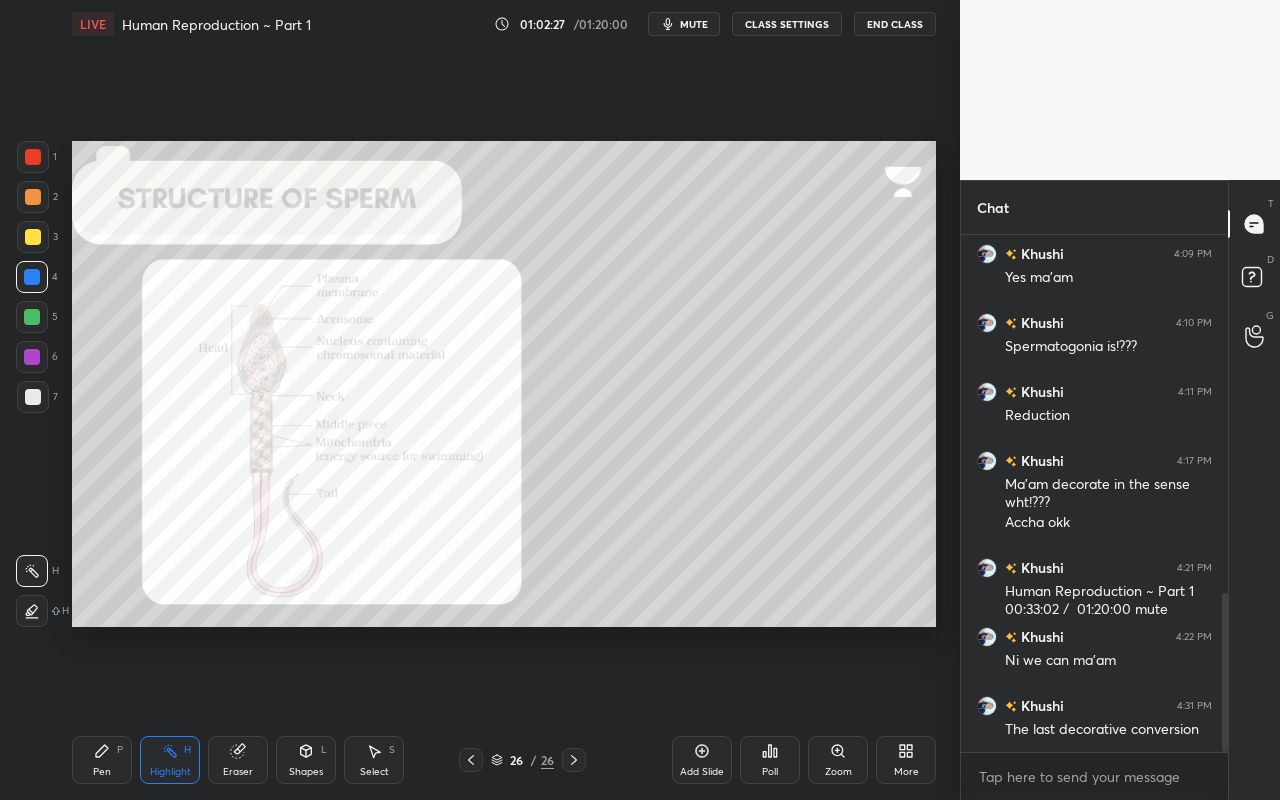click 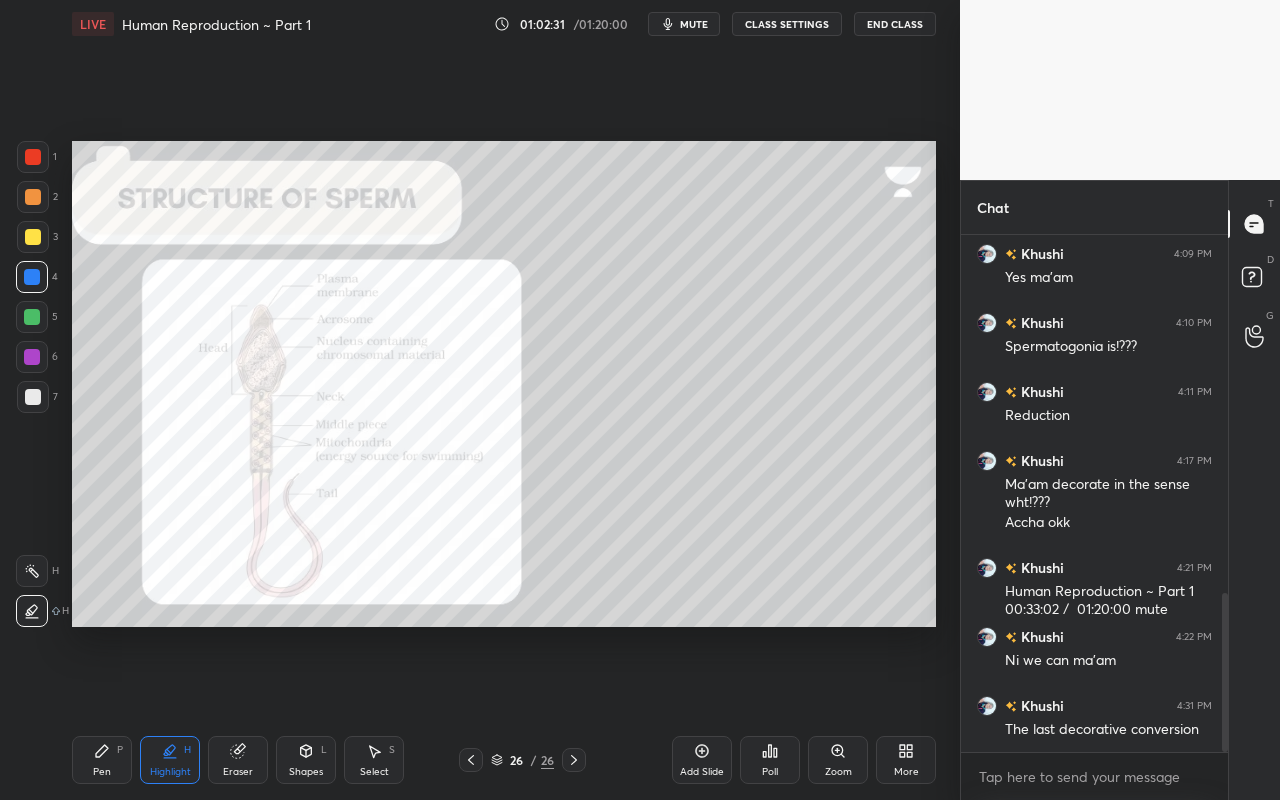 click on "1 2 3 4 5 6 7 C X Z C X Z E E Erase all   H H" at bounding box center (32, 384) 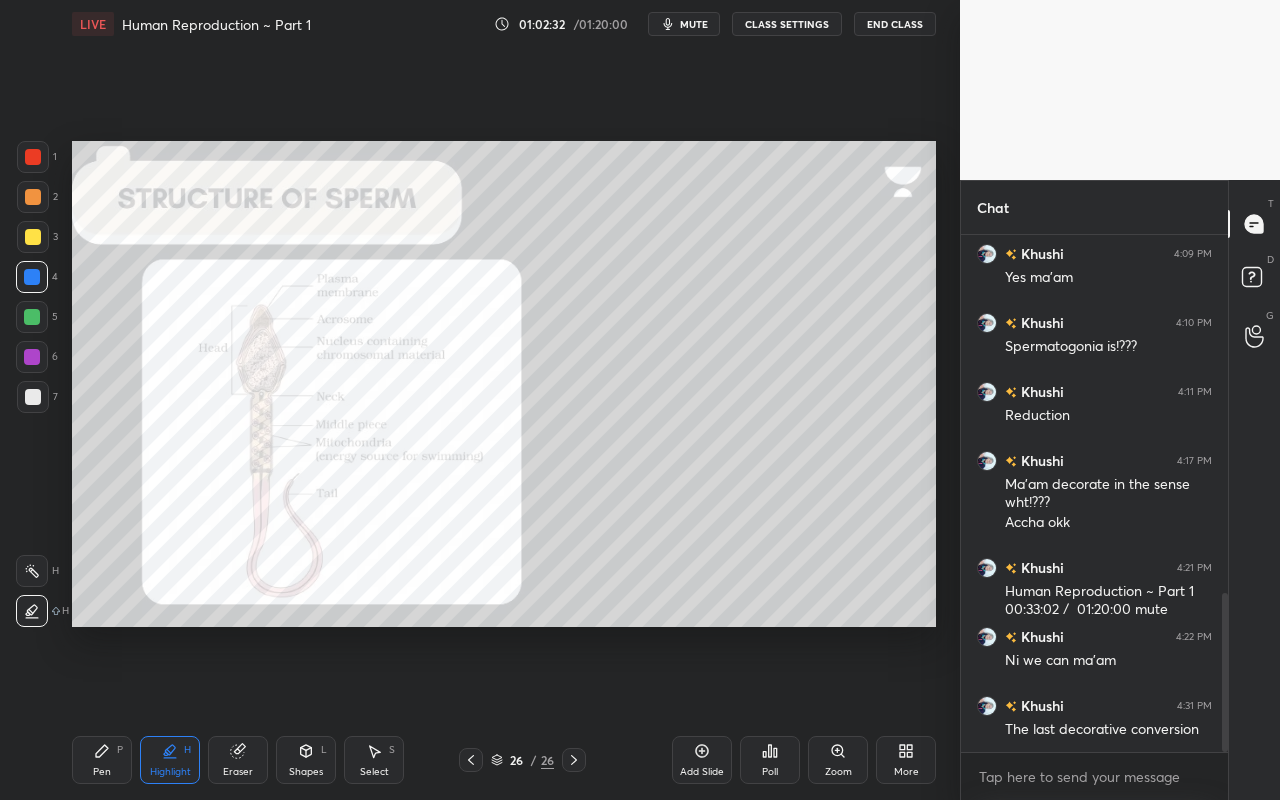 drag, startPoint x: 38, startPoint y: 396, endPoint x: 45, endPoint y: 498, distance: 102.239914 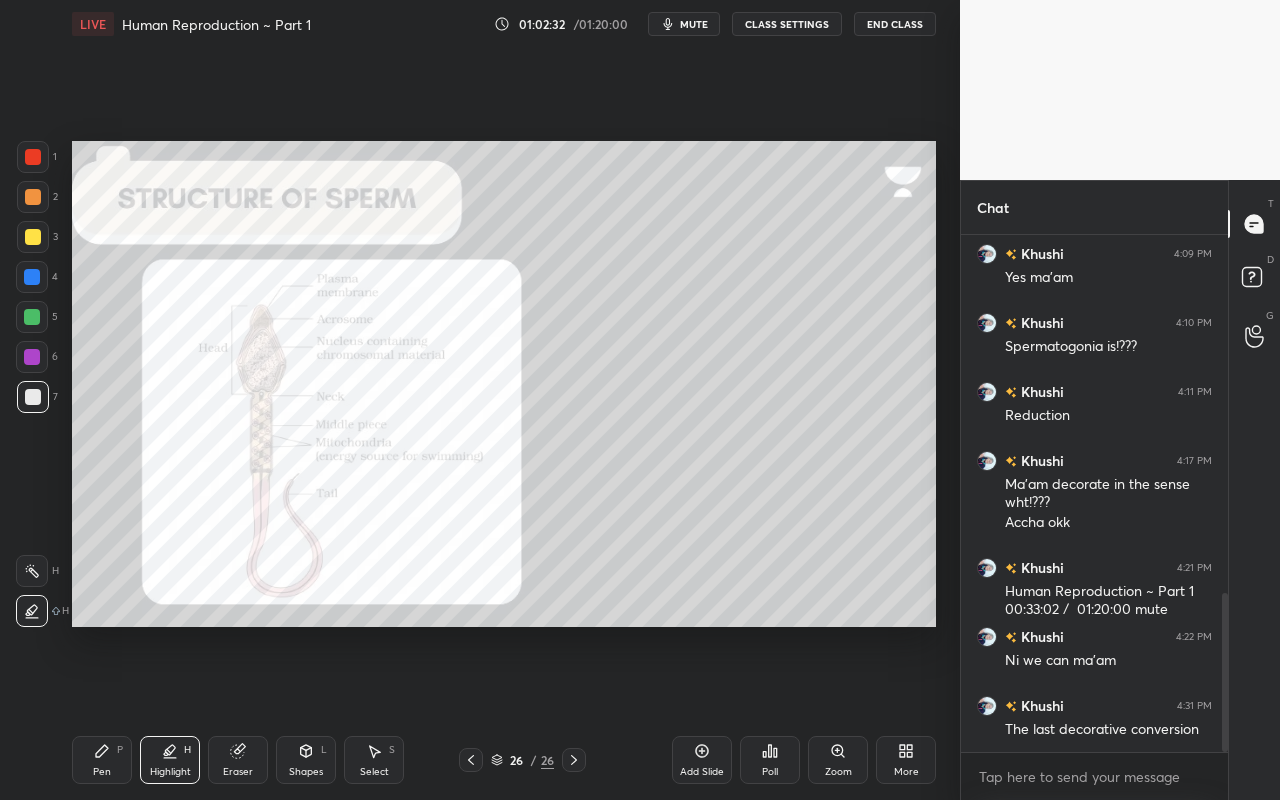 click on "Pen P" at bounding box center [102, 760] 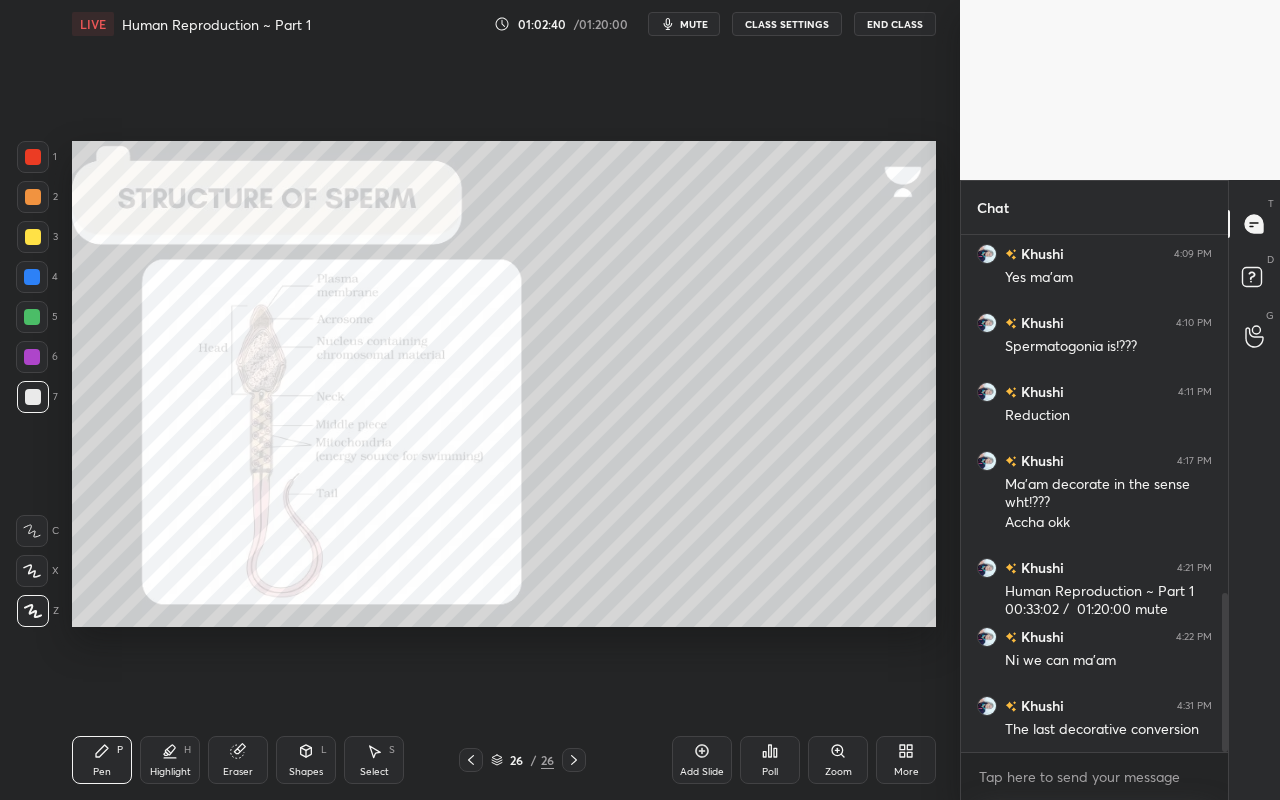 drag, startPoint x: 33, startPoint y: 196, endPoint x: 33, endPoint y: 184, distance: 12 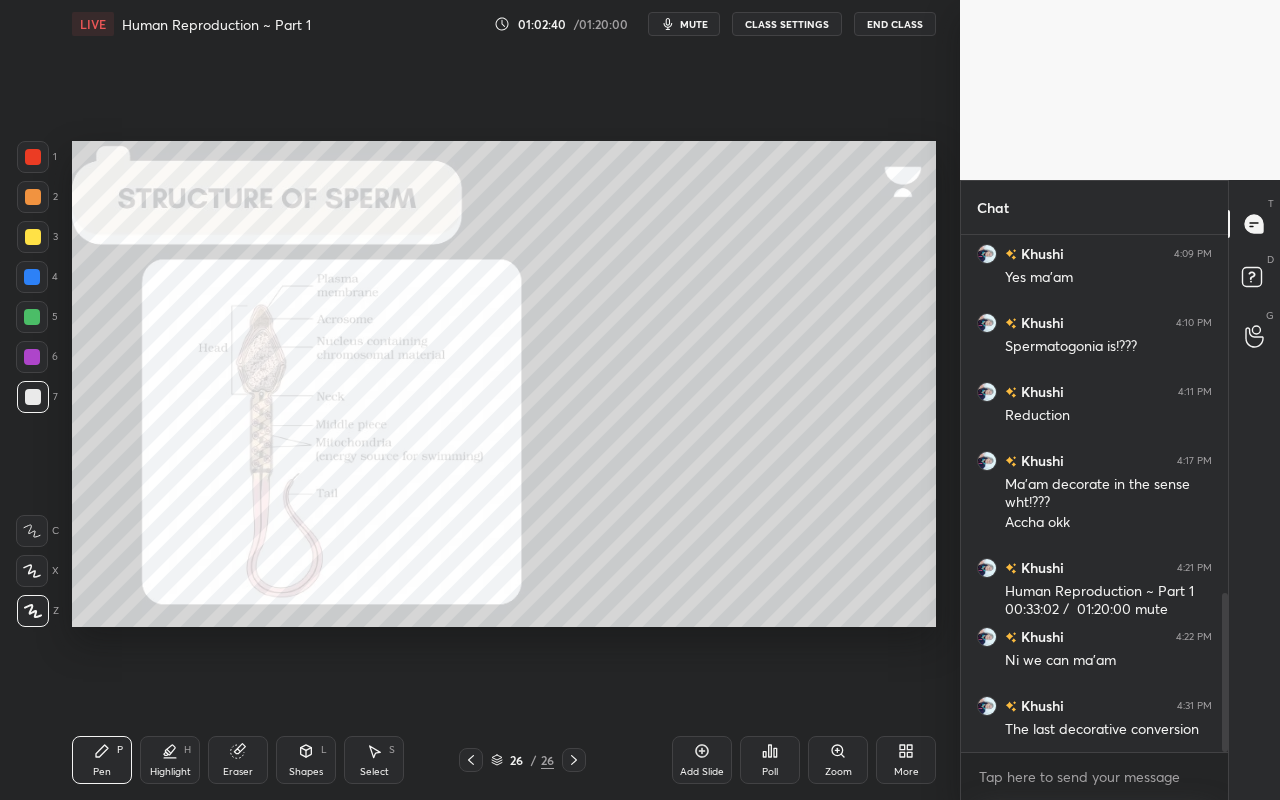click at bounding box center (33, 197) 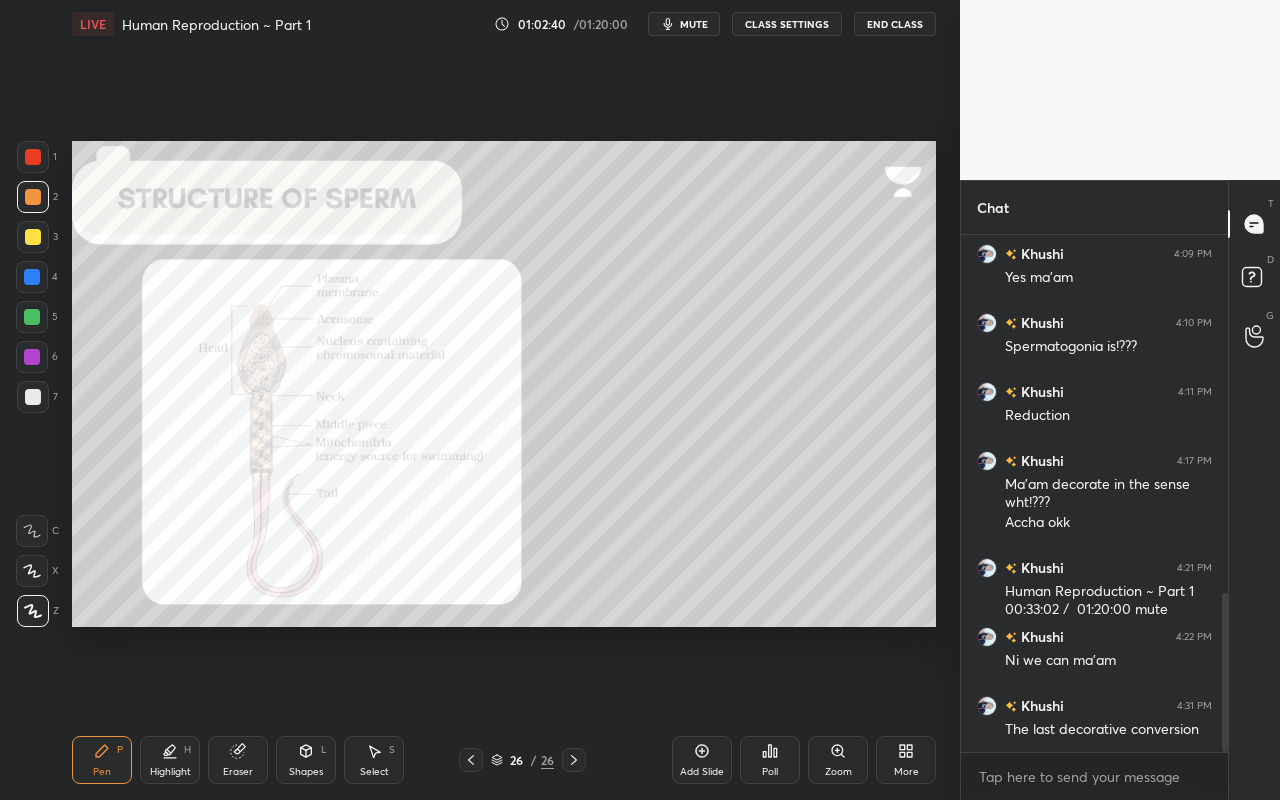 click at bounding box center [33, 157] 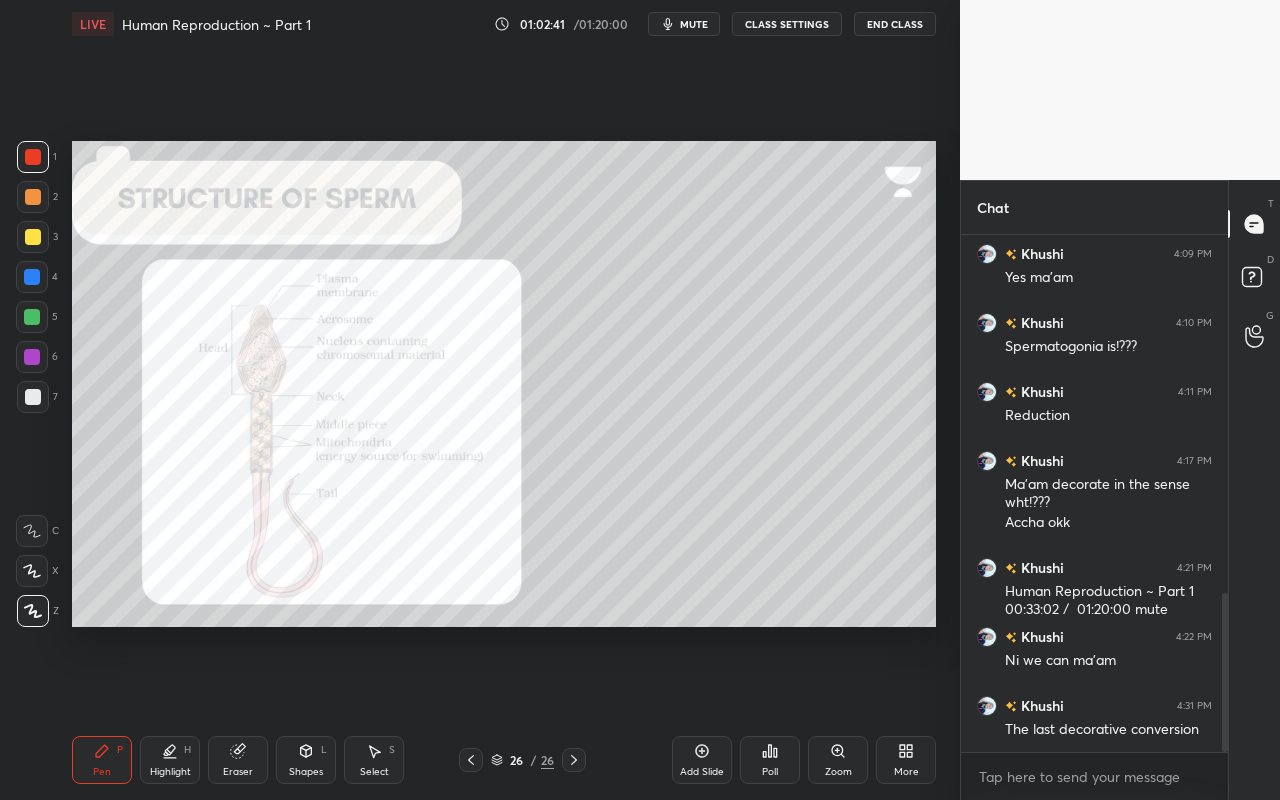 click on "Highlight H" at bounding box center [170, 760] 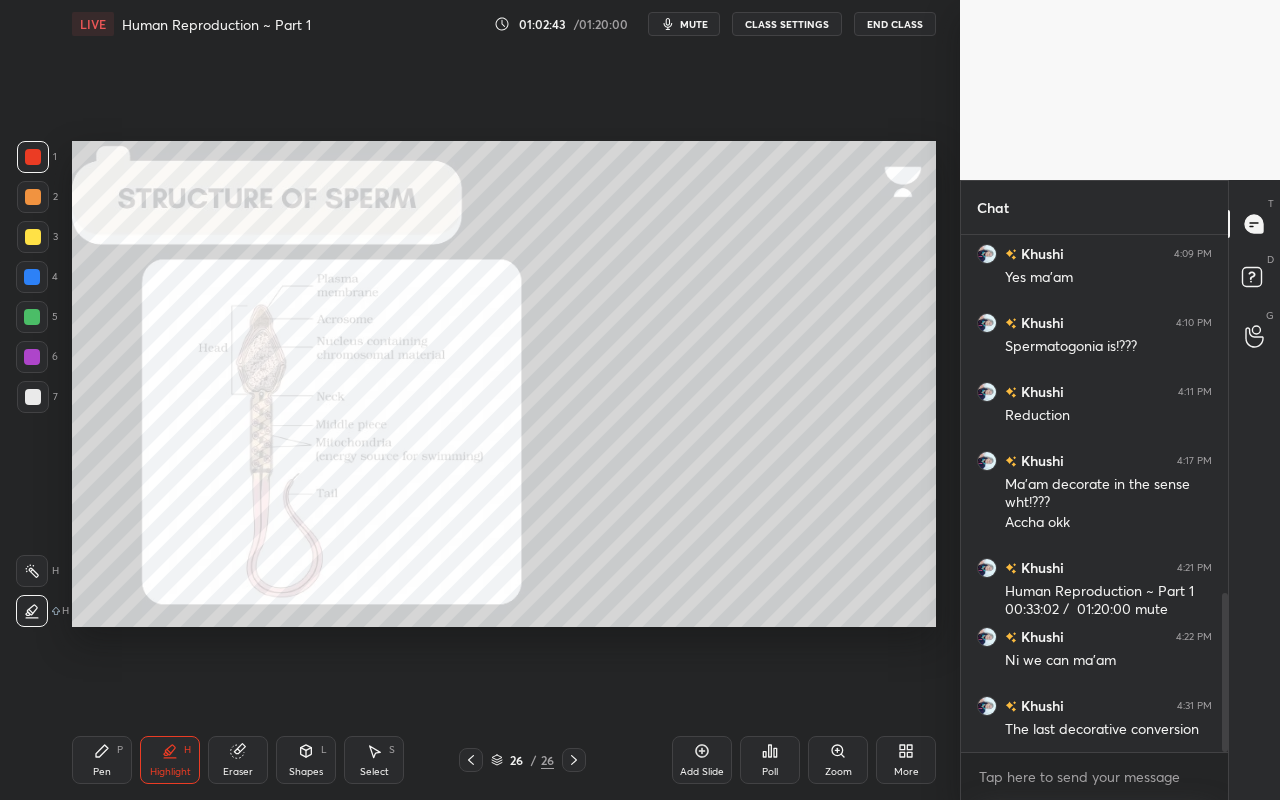 drag, startPoint x: 30, startPoint y: 307, endPoint x: 71, endPoint y: 299, distance: 41.773197 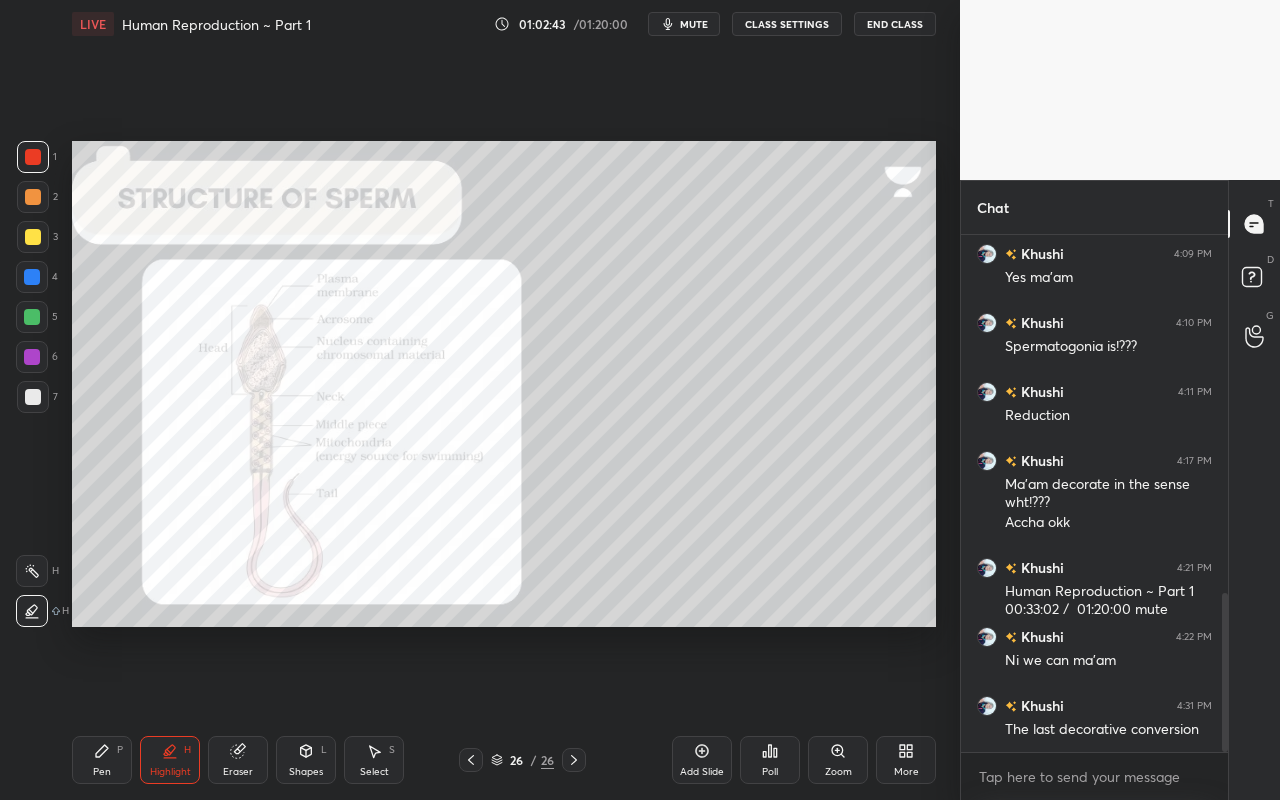 click at bounding box center [32, 317] 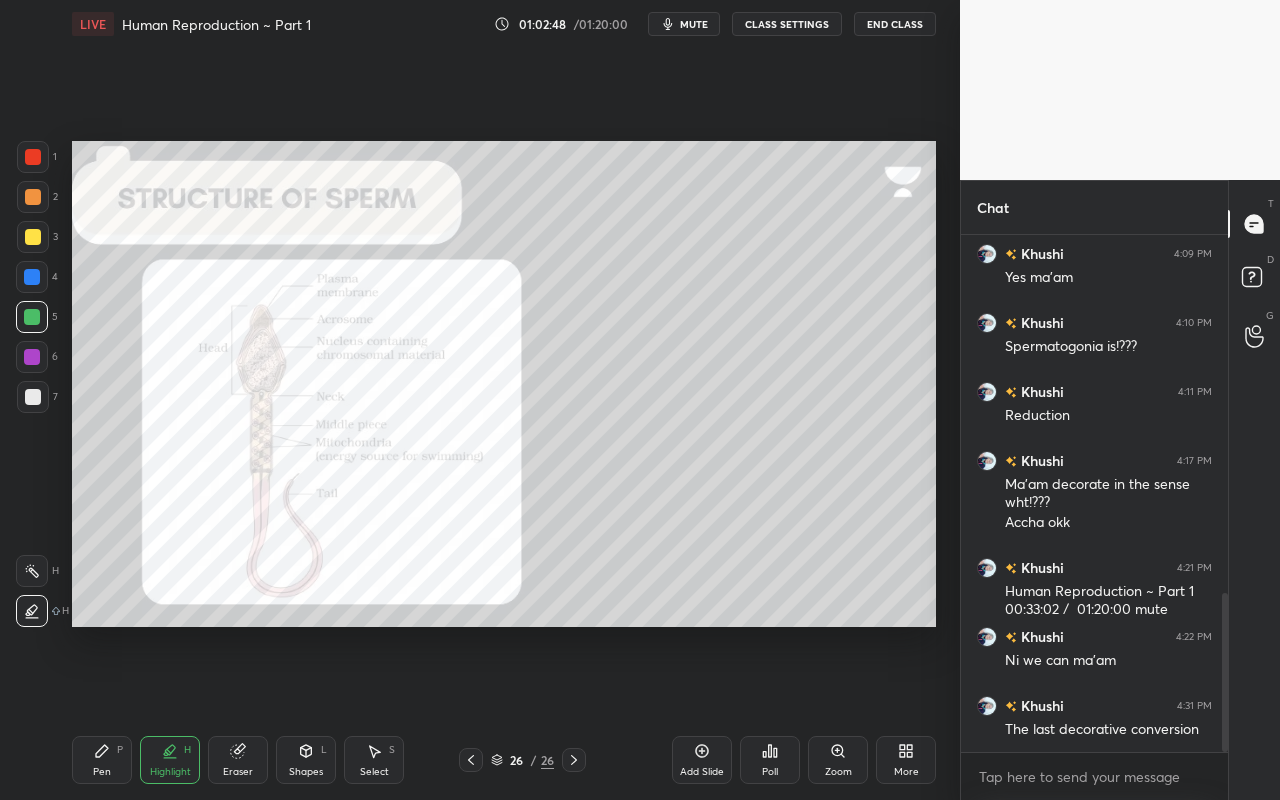 drag, startPoint x: 38, startPoint y: 590, endPoint x: 21, endPoint y: 575, distance: 22.671568 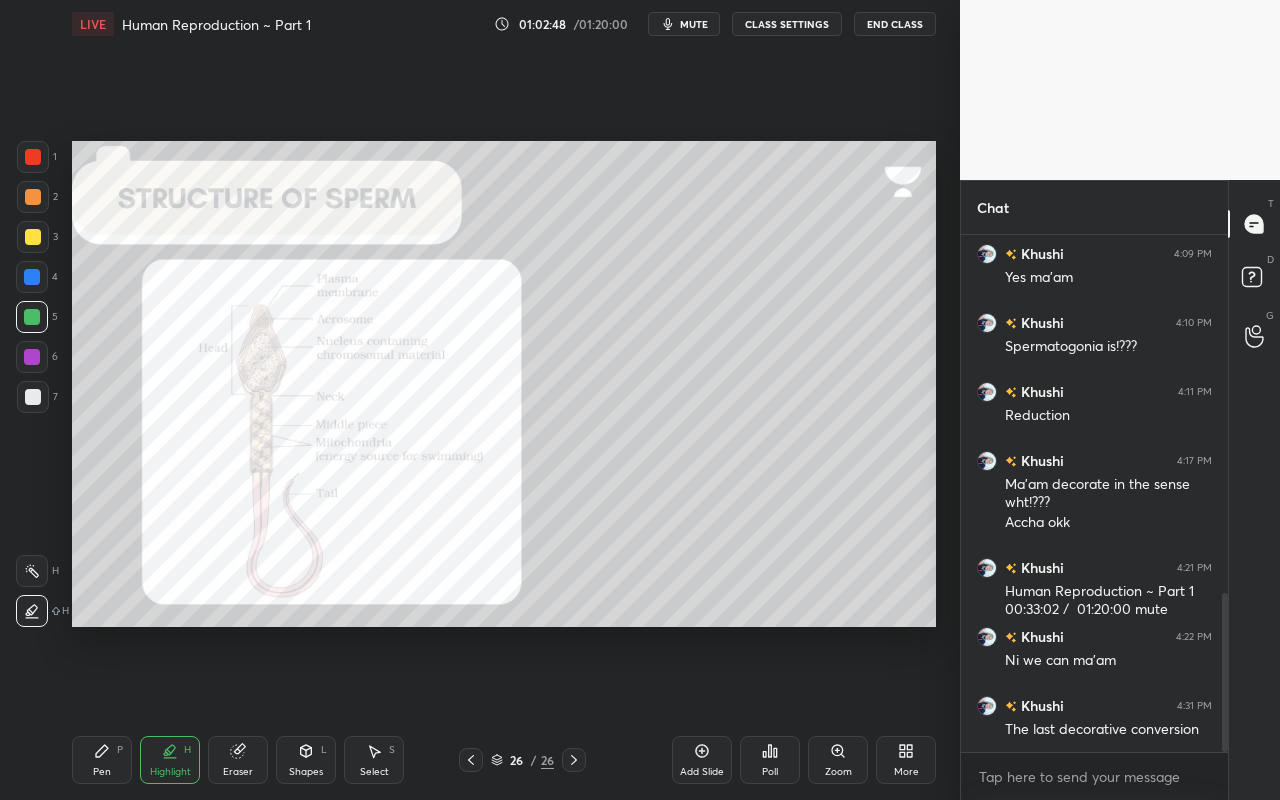 click on "H H" at bounding box center (42, 587) 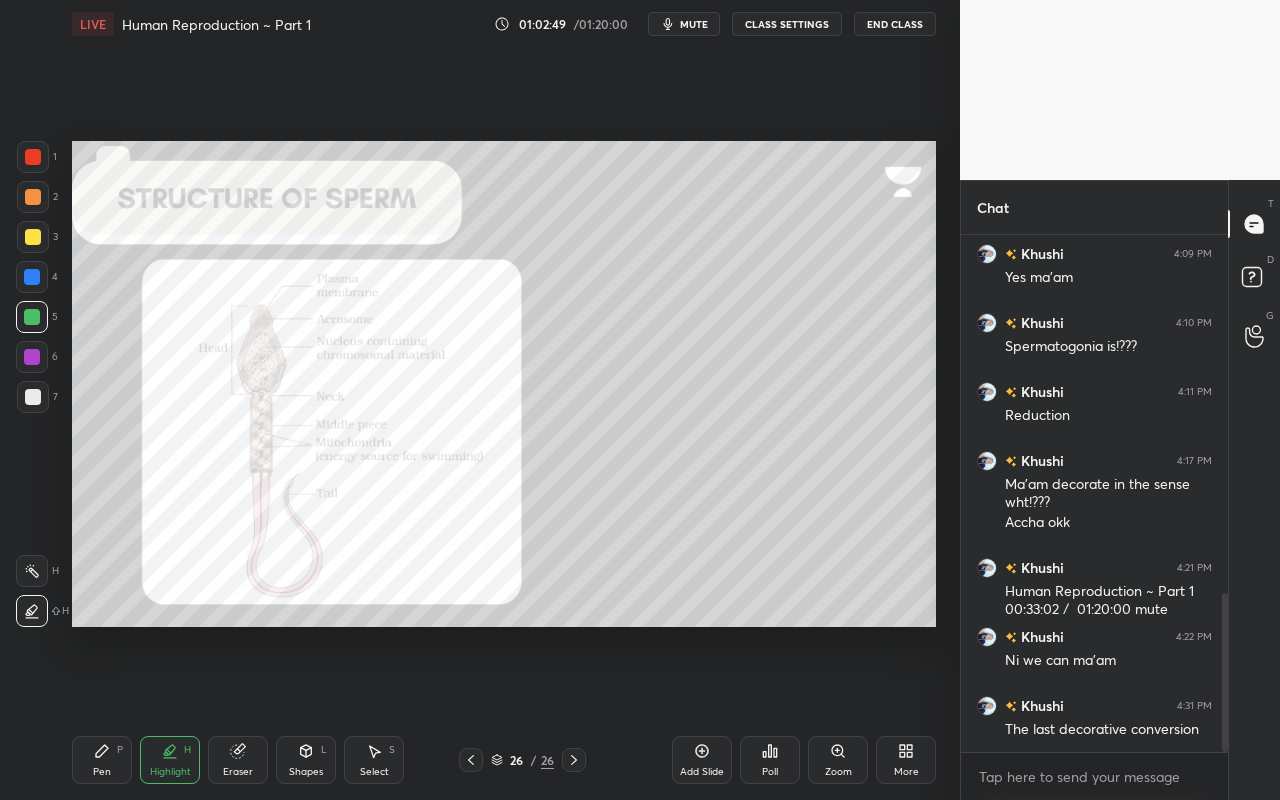 drag, startPoint x: 24, startPoint y: 573, endPoint x: 34, endPoint y: 556, distance: 19.723083 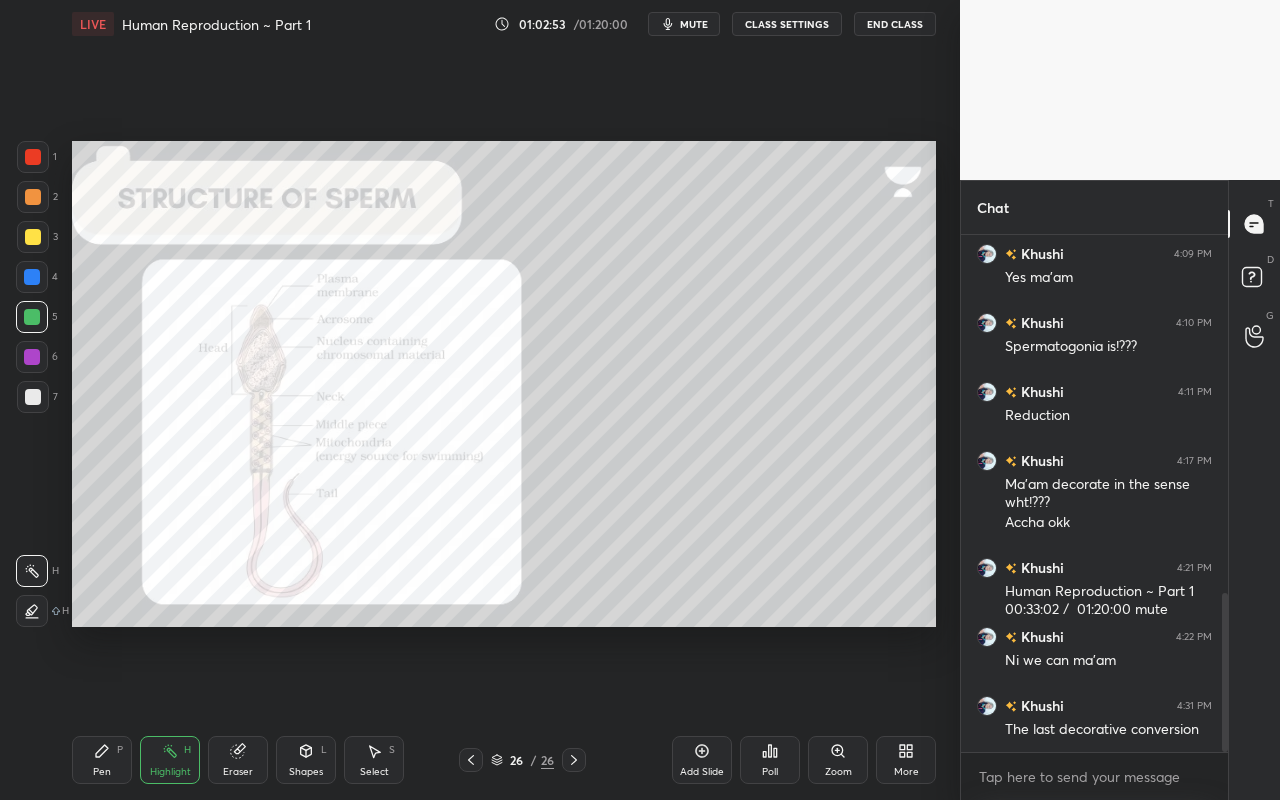 click at bounding box center (33, 237) 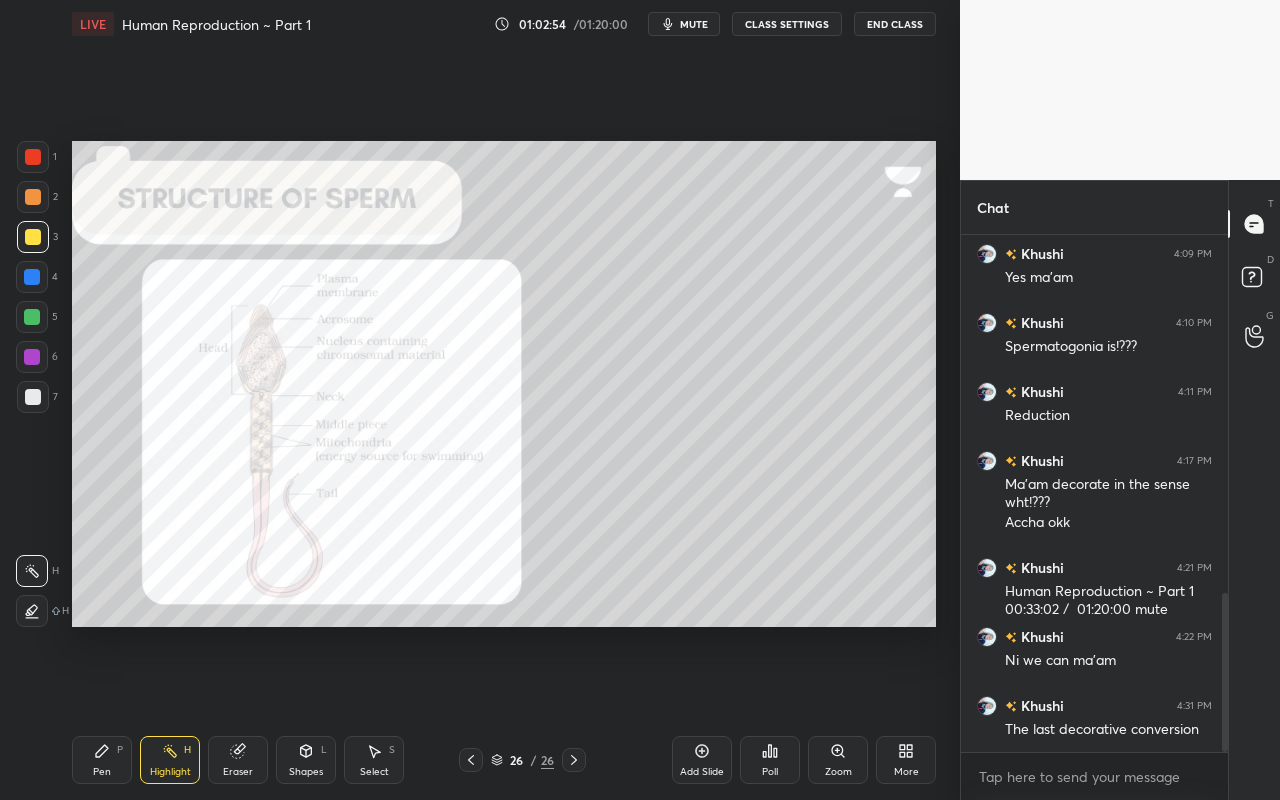 drag, startPoint x: 93, startPoint y: 783, endPoint x: 96, endPoint y: 772, distance: 11.401754 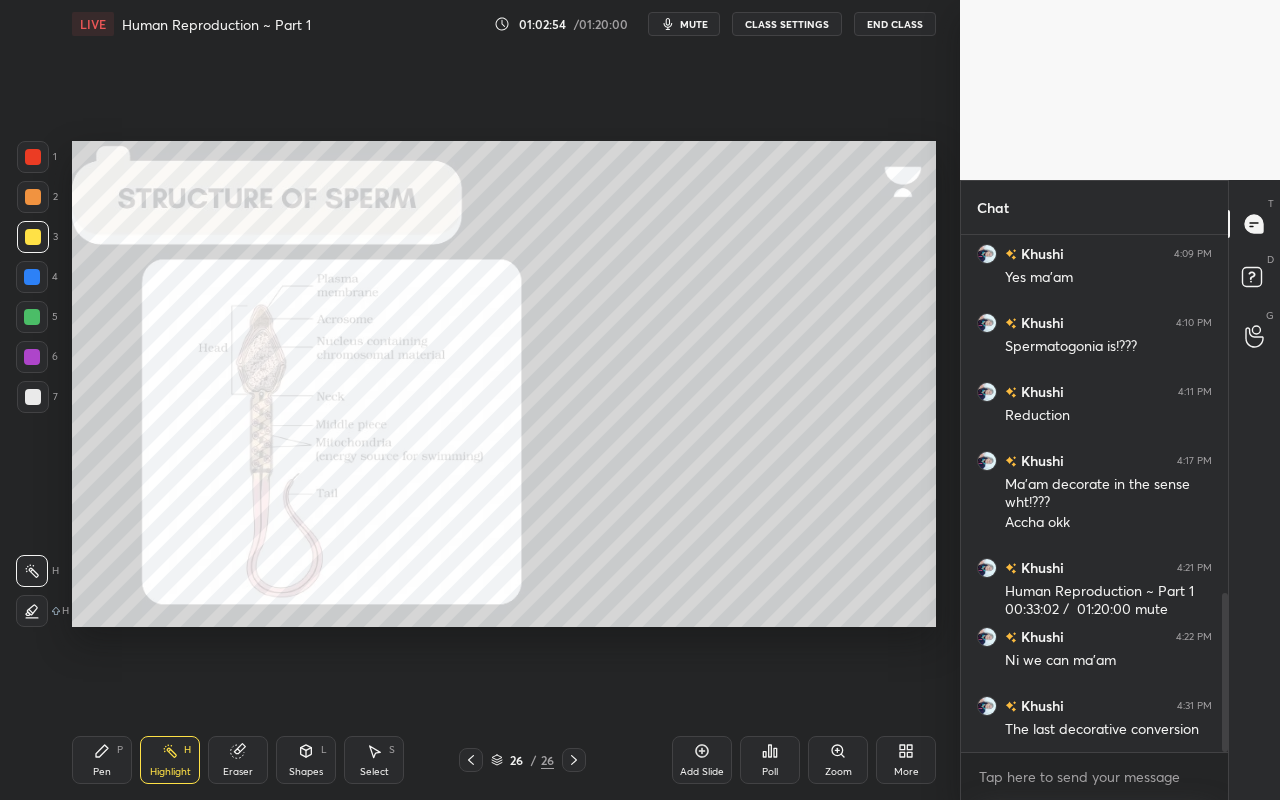 click on "Pen P" at bounding box center (102, 760) 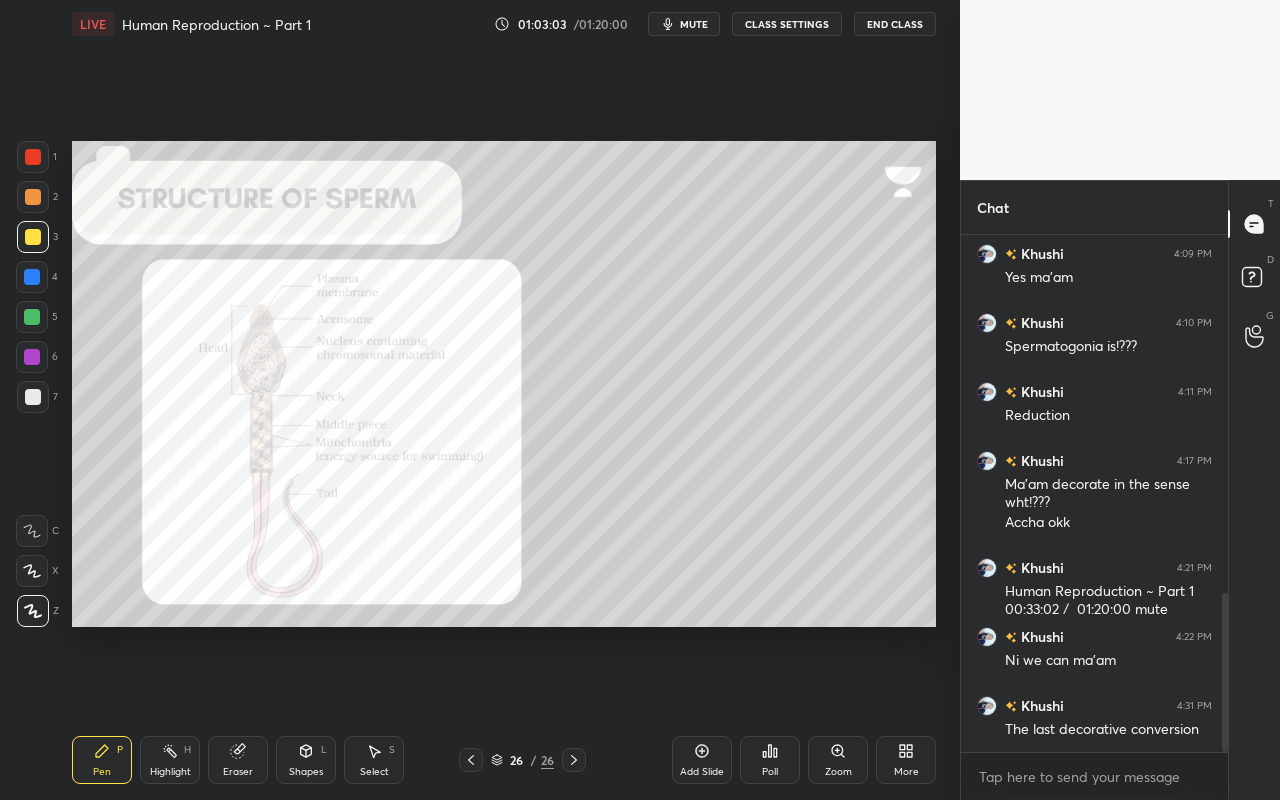 click on "Eraser" at bounding box center [238, 760] 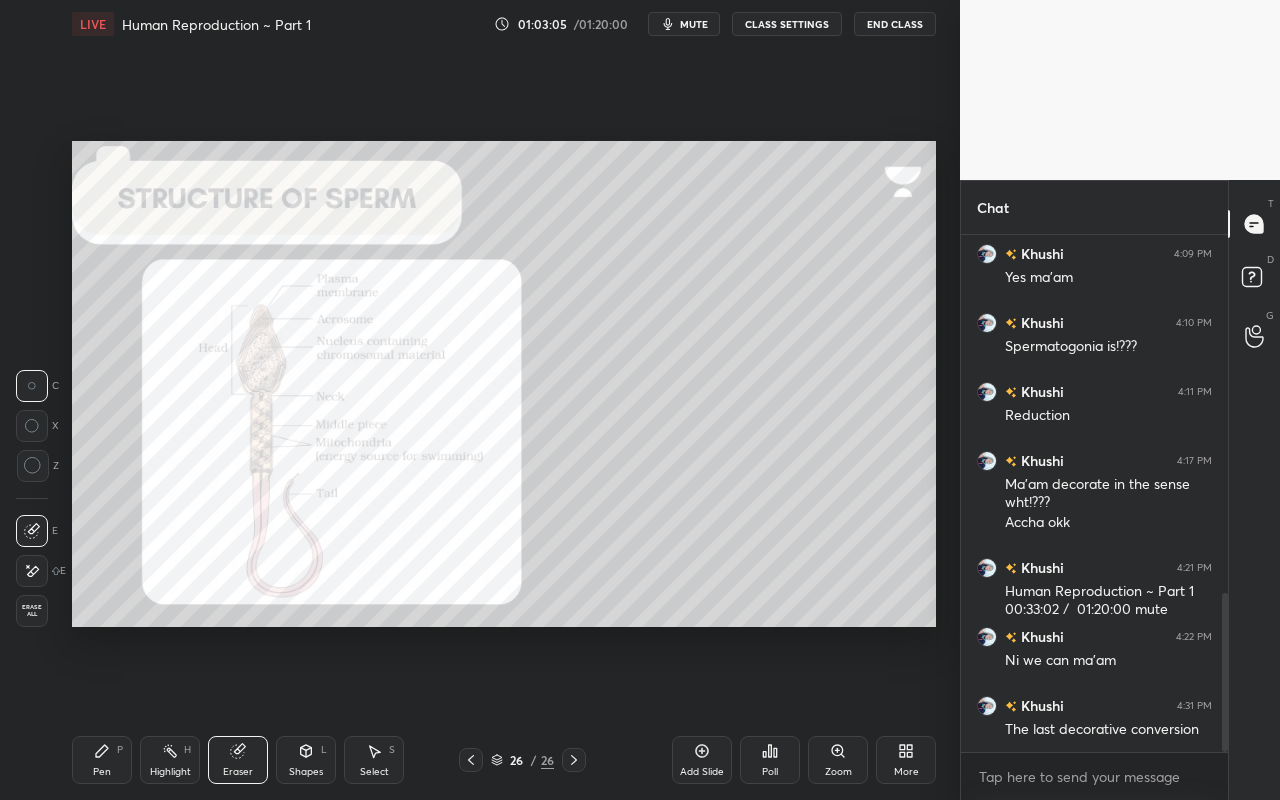 click on "Pen P" at bounding box center [102, 760] 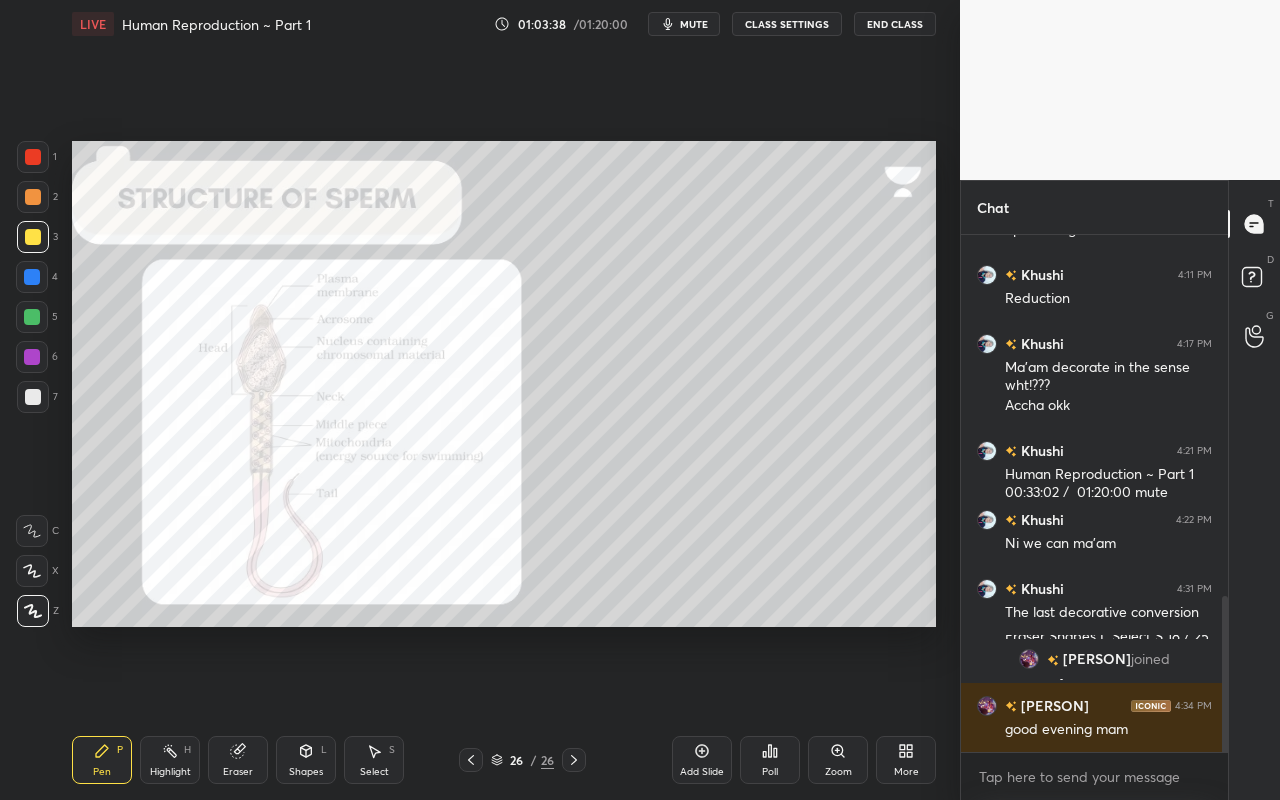 scroll, scrollTop: 1194, scrollLeft: 0, axis: vertical 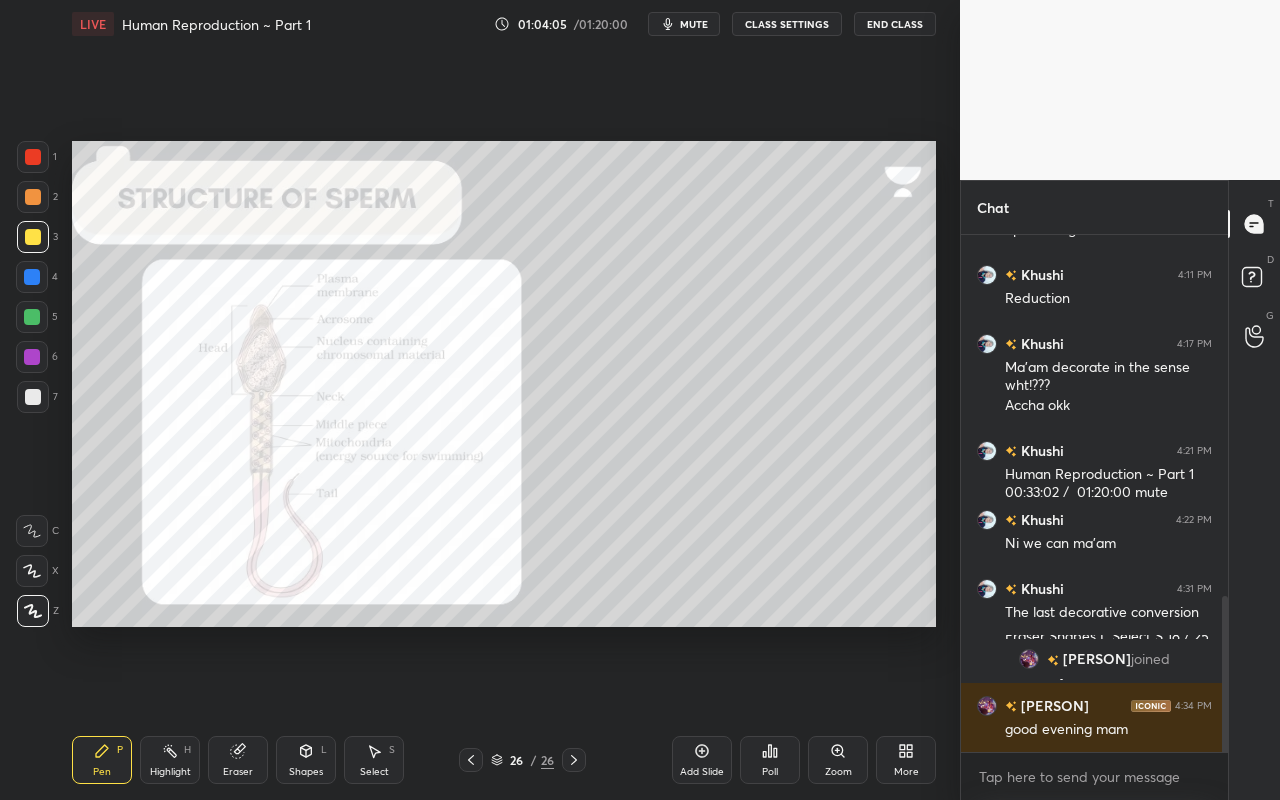 click on "6" at bounding box center (37, 357) 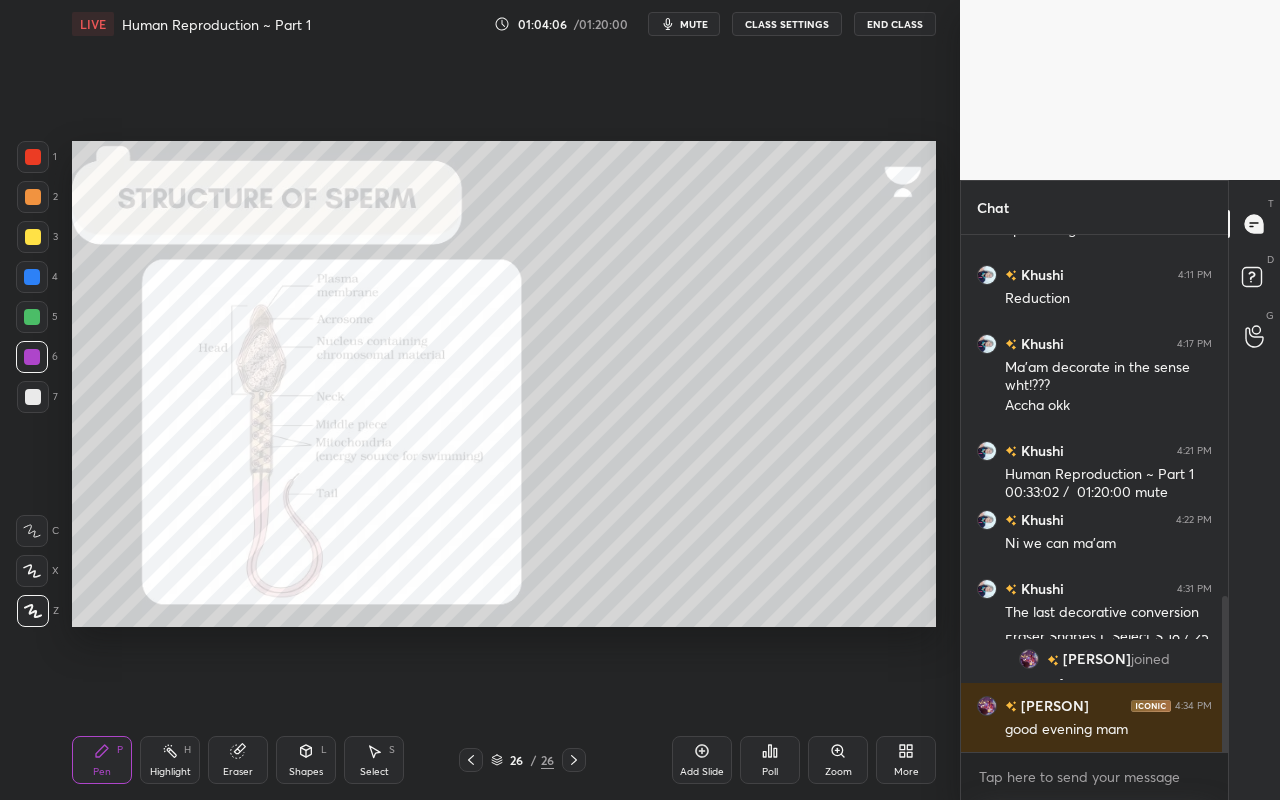 drag, startPoint x: 169, startPoint y: 762, endPoint x: 151, endPoint y: 737, distance: 30.805843 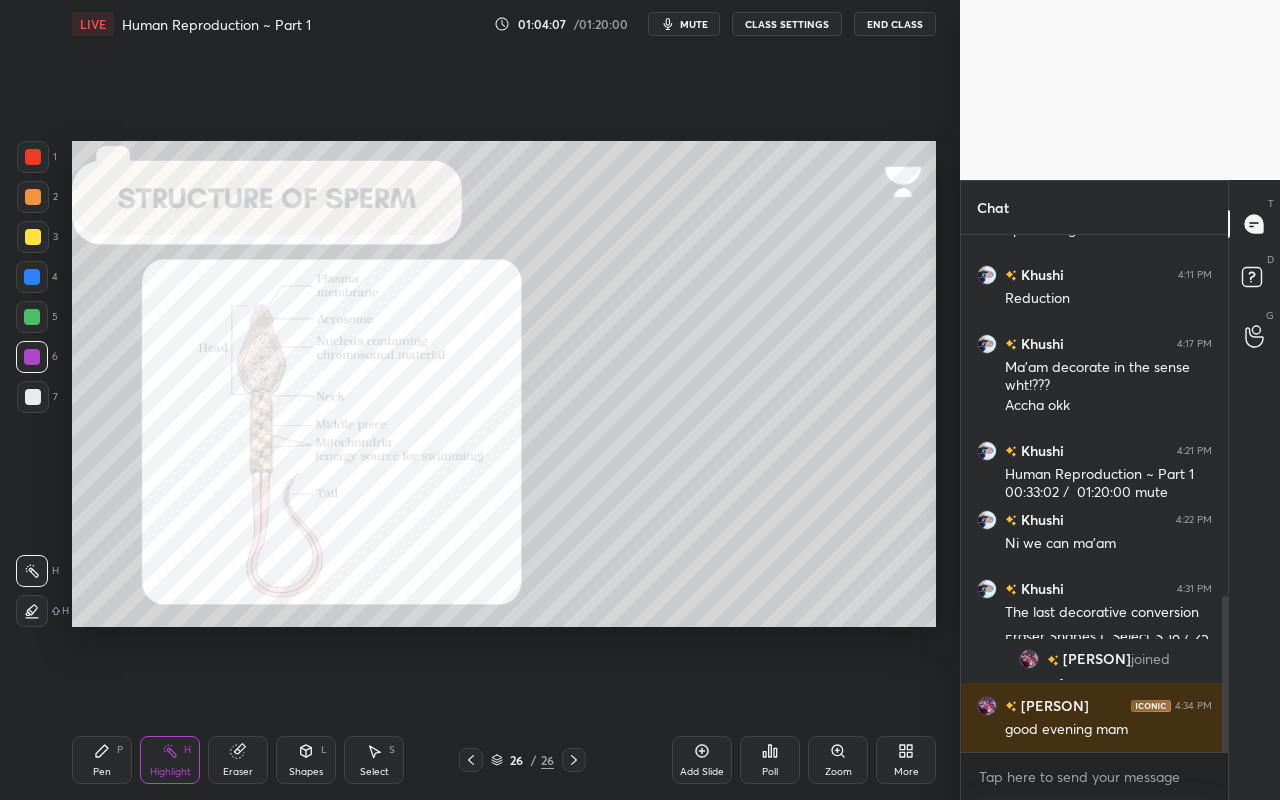 click 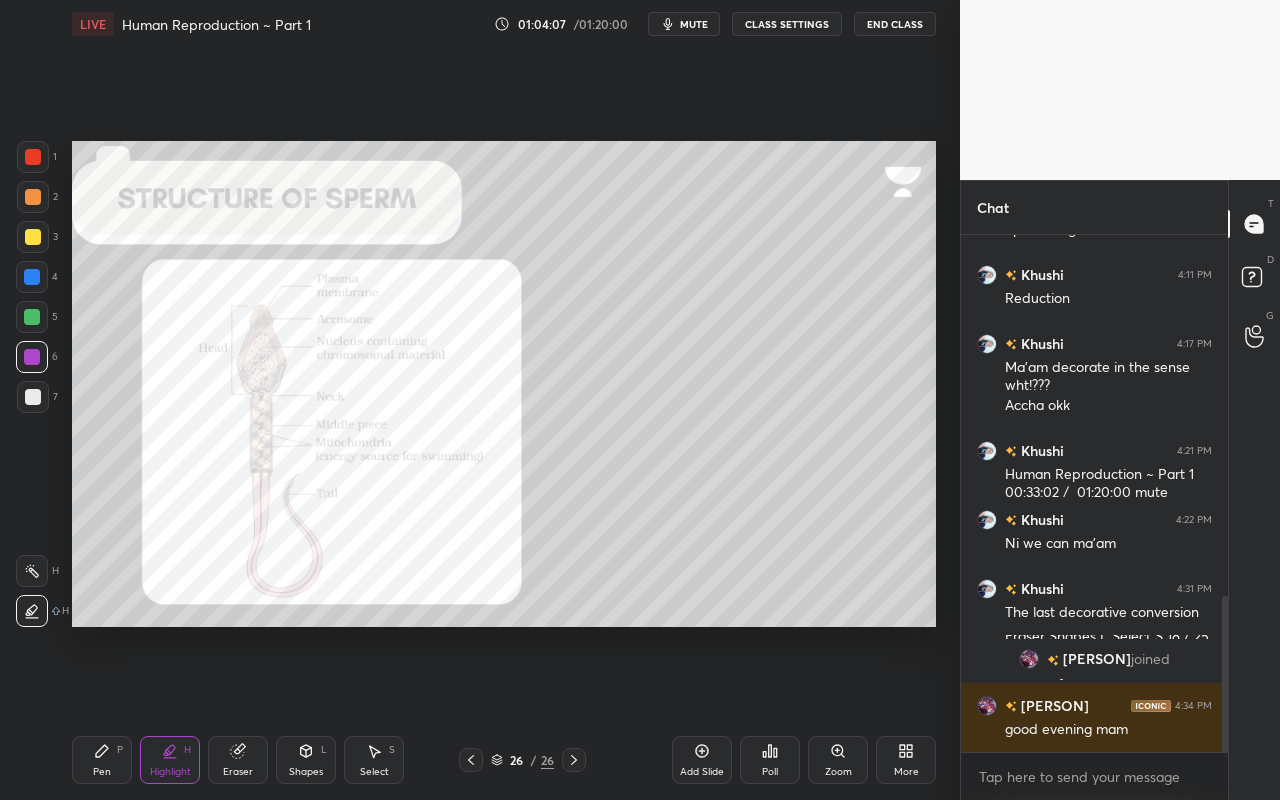 click at bounding box center (32, 571) 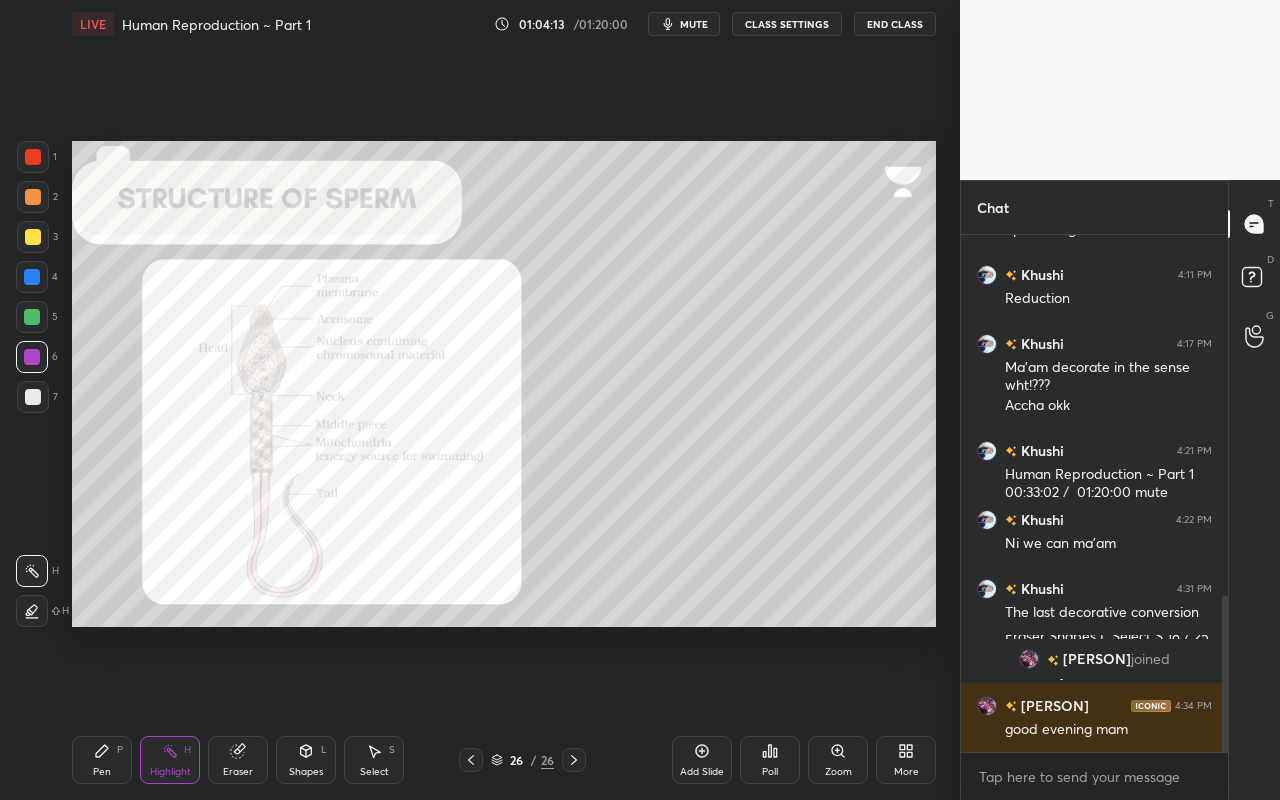 click on "Eraser" at bounding box center (238, 772) 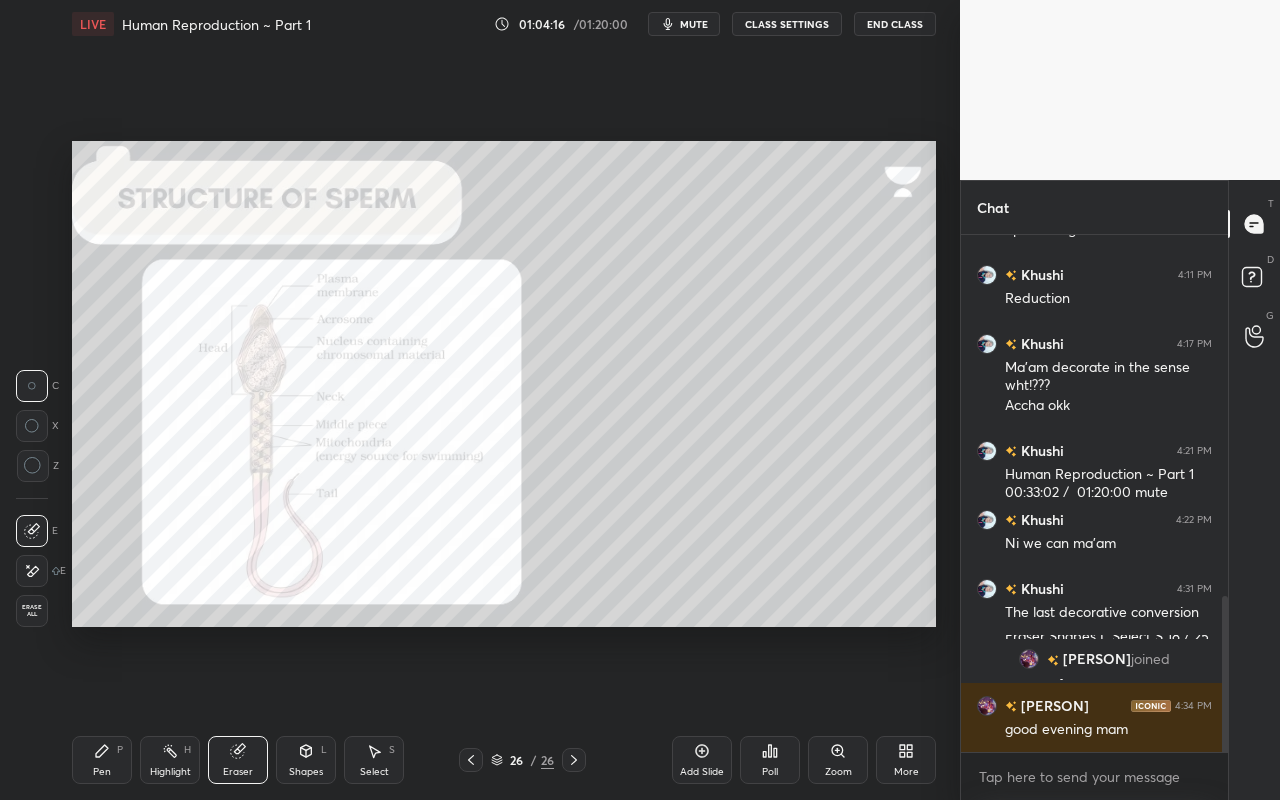 drag, startPoint x: 99, startPoint y: 739, endPoint x: 96, endPoint y: 704, distance: 35.128338 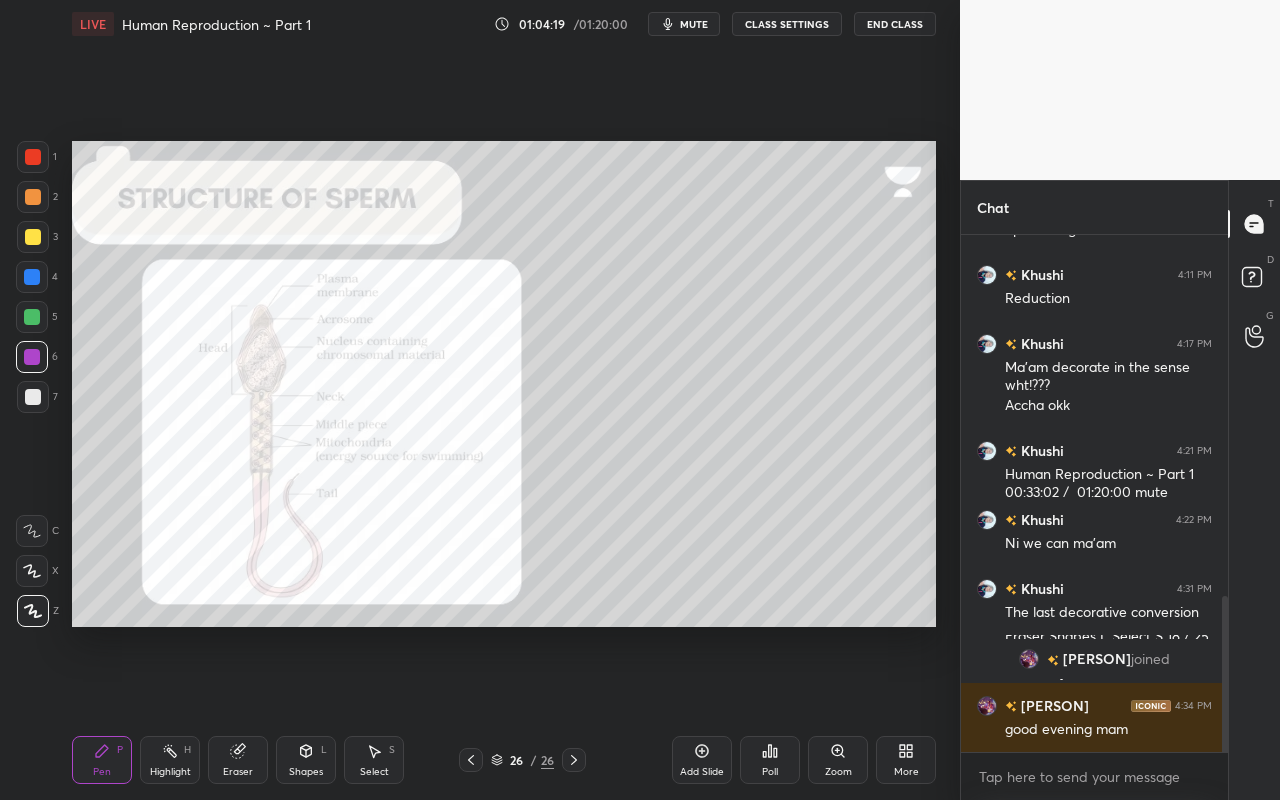 click on "Eraser" at bounding box center (238, 760) 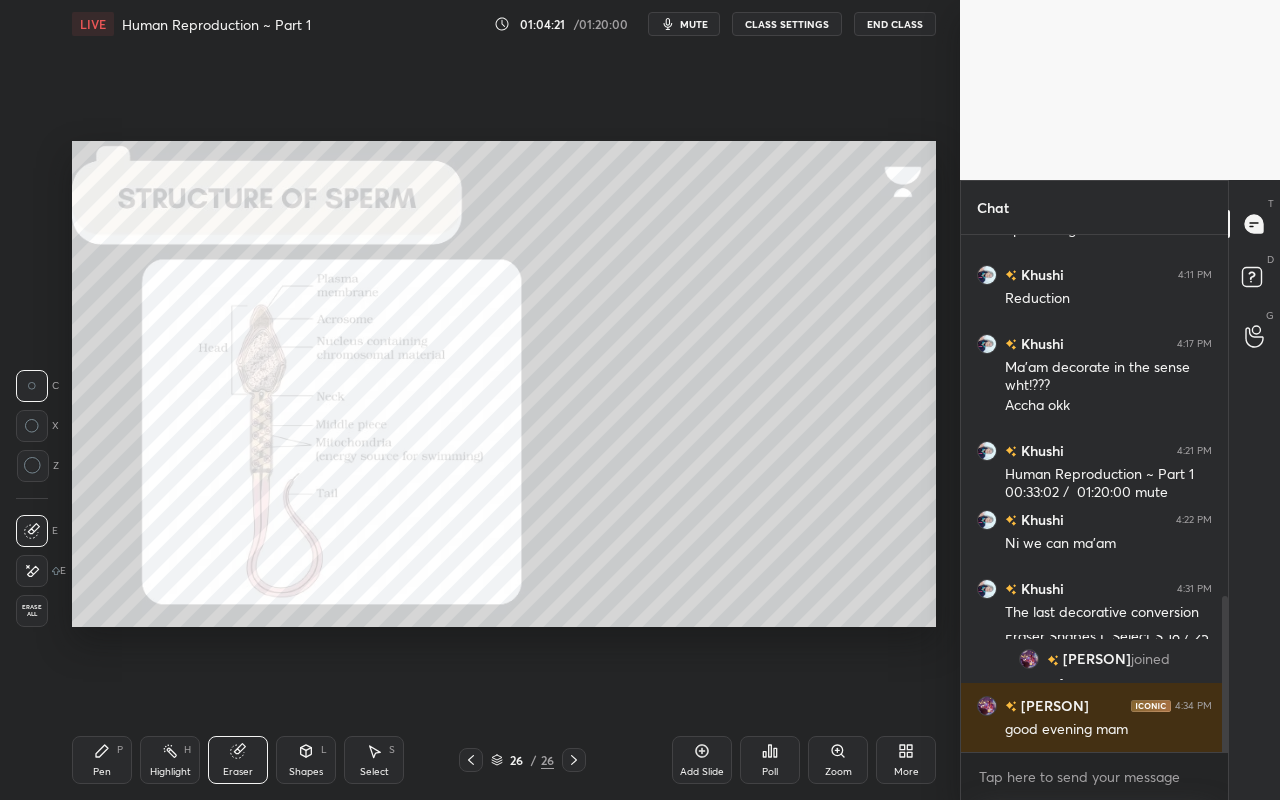 drag, startPoint x: 116, startPoint y: 744, endPoint x: 103, endPoint y: 730, distance: 19.104973 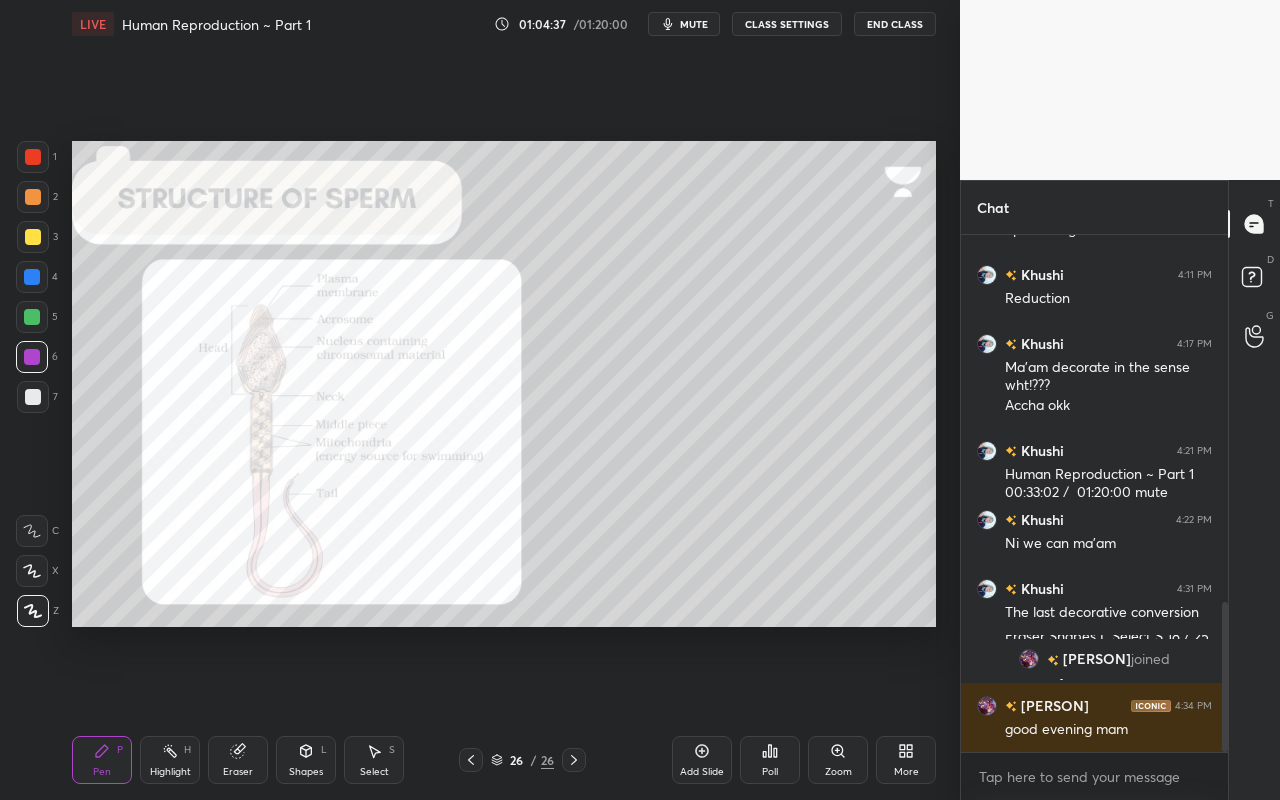 scroll, scrollTop: 1263, scrollLeft: 0, axis: vertical 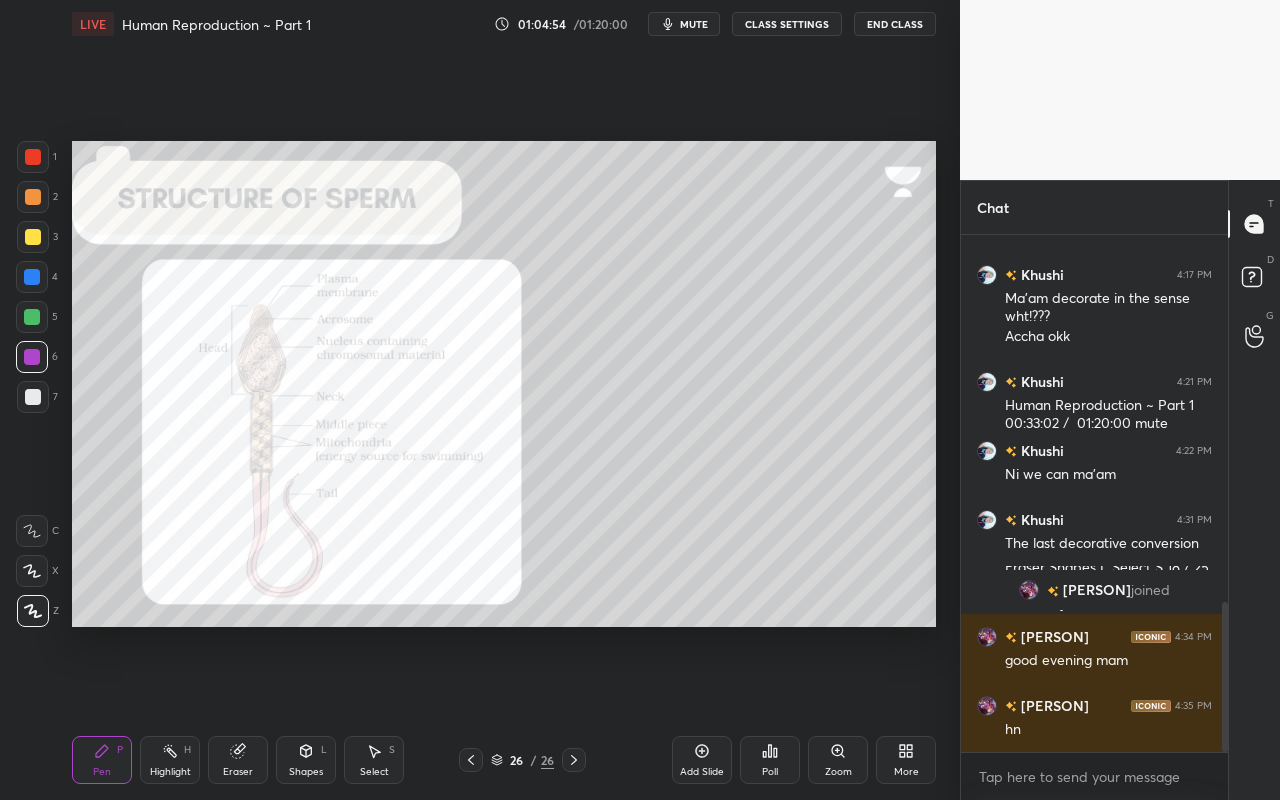 click on "Pen P Highlight H Eraser Shapes L Select S" at bounding box center [222, 760] 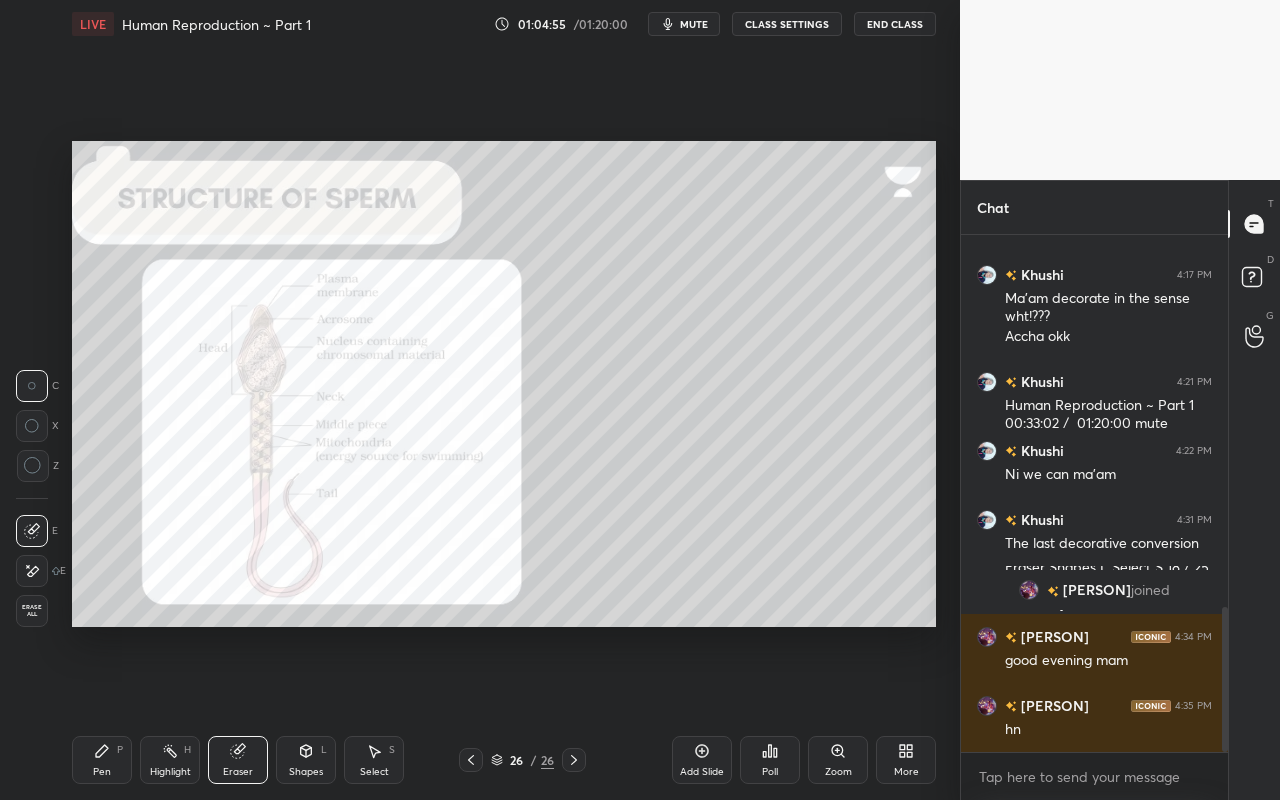 scroll, scrollTop: 1332, scrollLeft: 0, axis: vertical 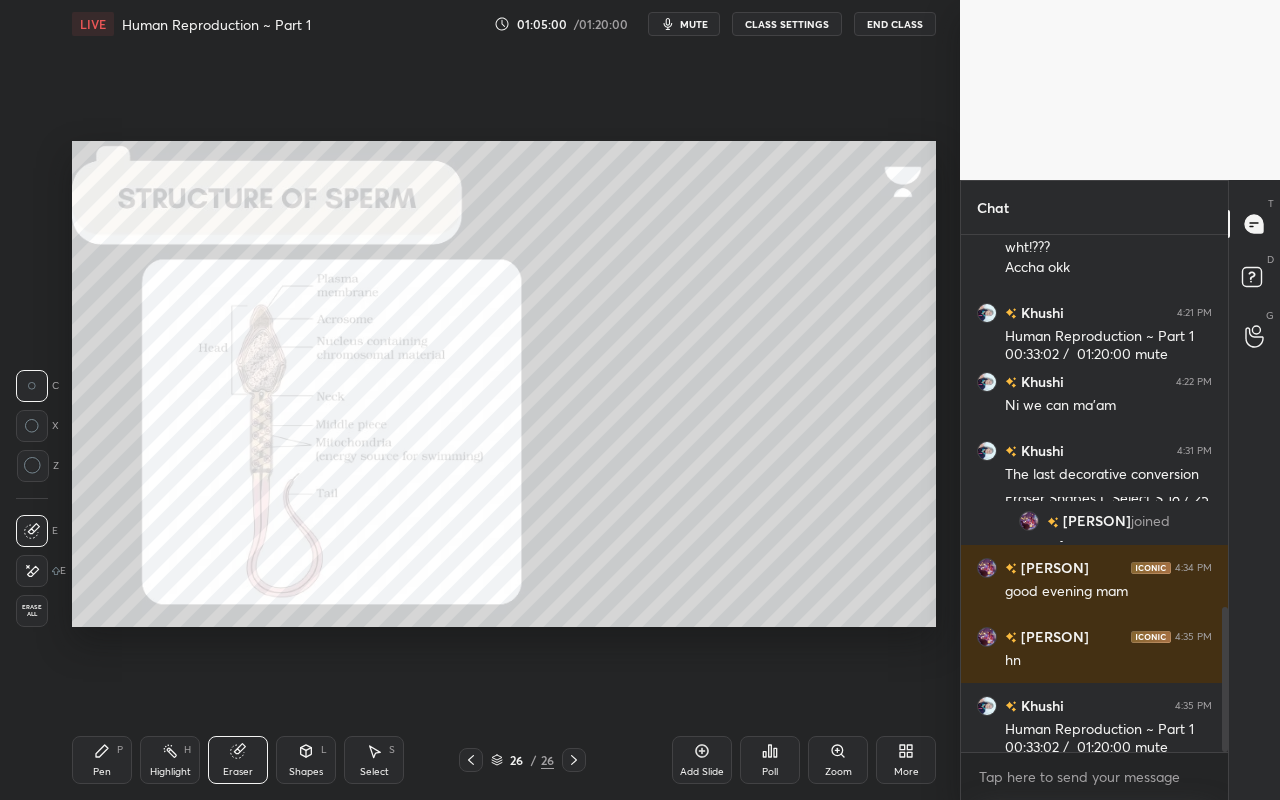 click on "Pen P Highlight H Eraser Shapes L Select S 26 / 26 Add Slide Poll Zoom More" at bounding box center [504, 760] 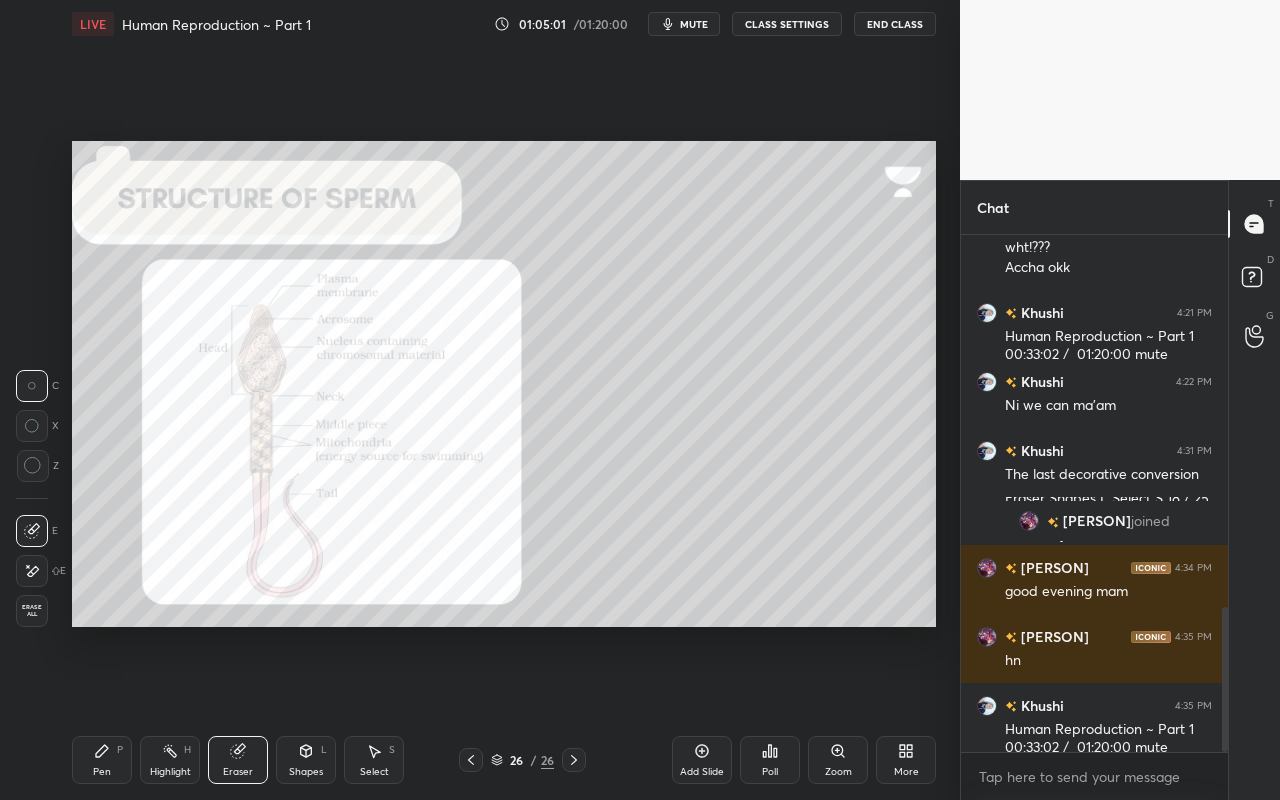 drag, startPoint x: 98, startPoint y: 767, endPoint x: 100, endPoint y: 753, distance: 14.142136 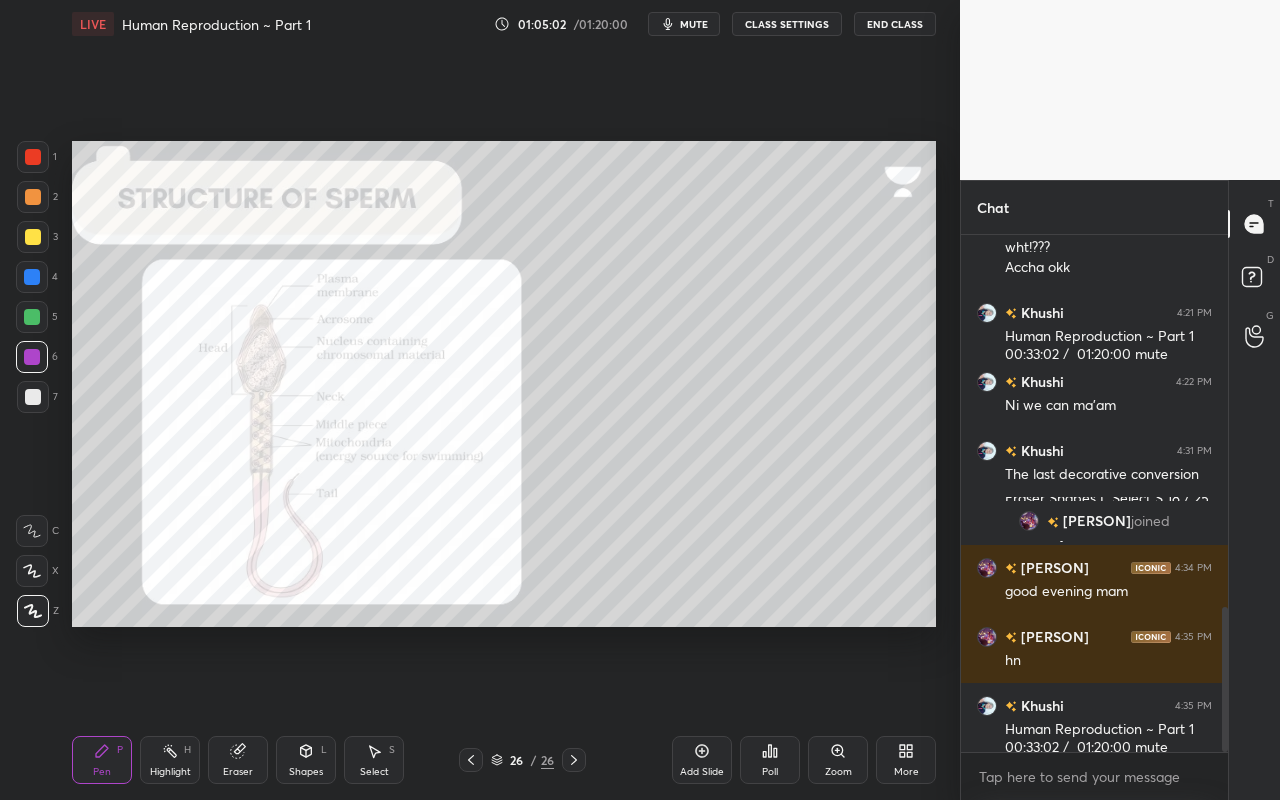 click 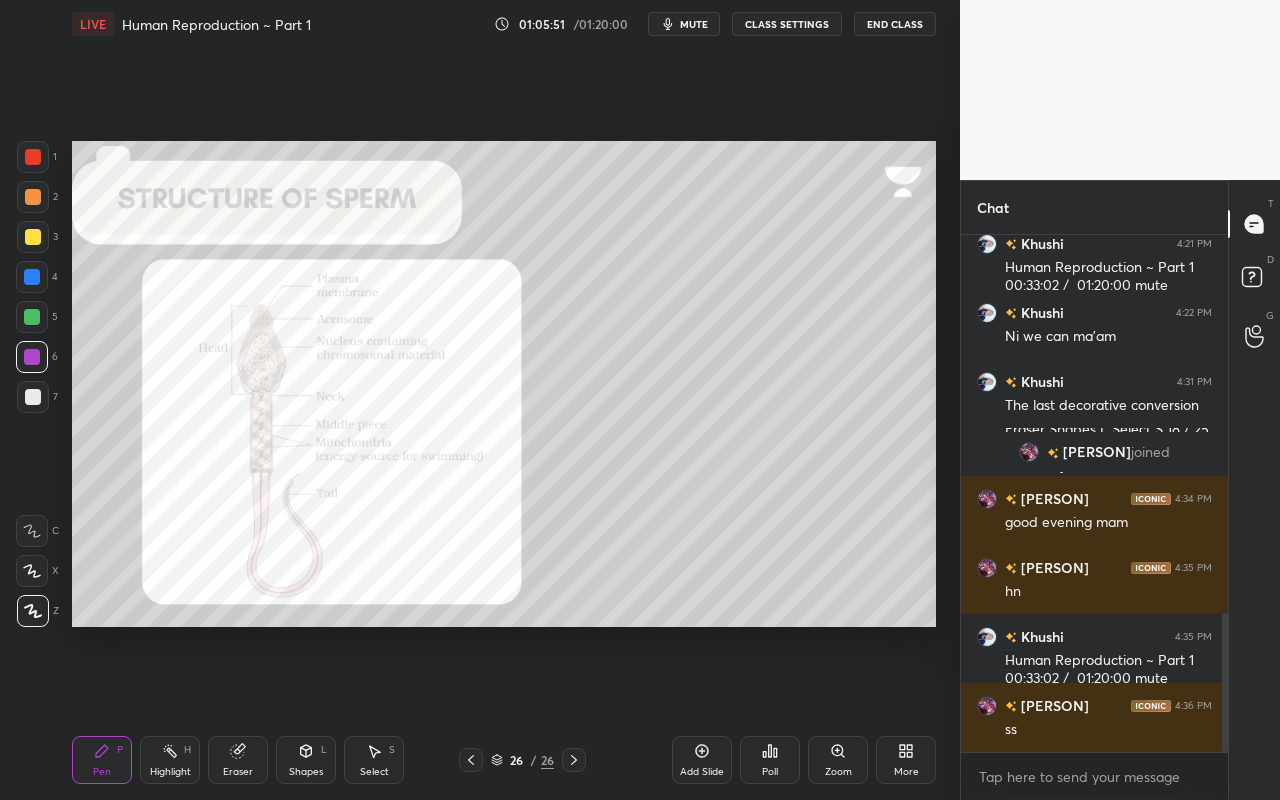 scroll, scrollTop: 1470, scrollLeft: 0, axis: vertical 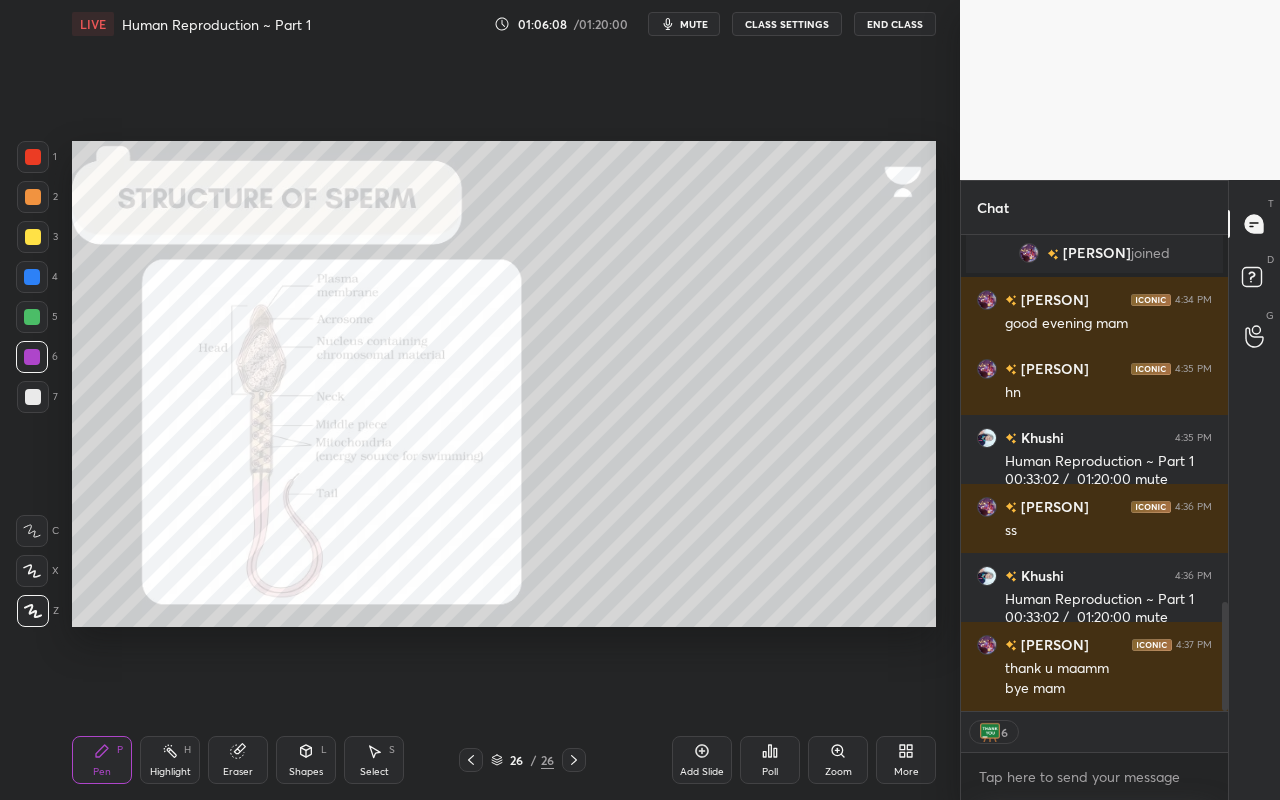 click on "End Class" at bounding box center [895, 24] 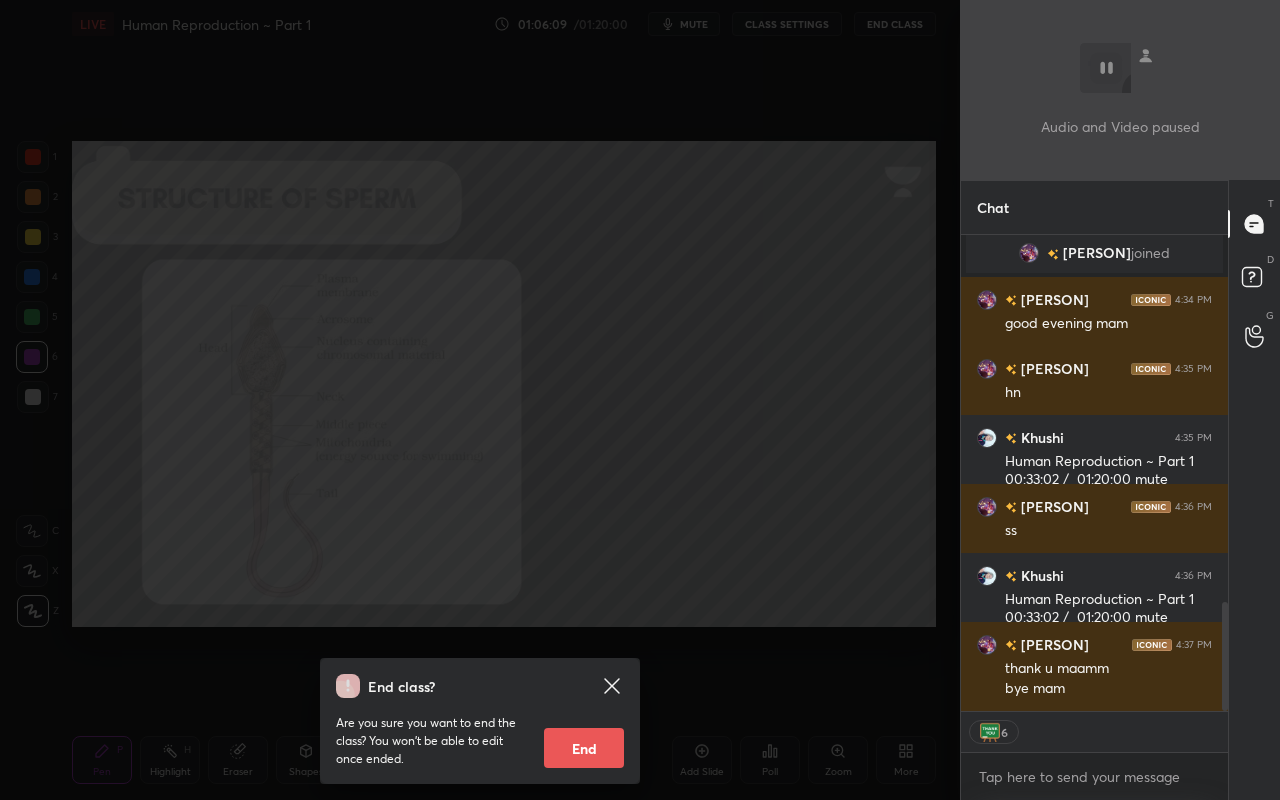 click on "End" at bounding box center (584, 748) 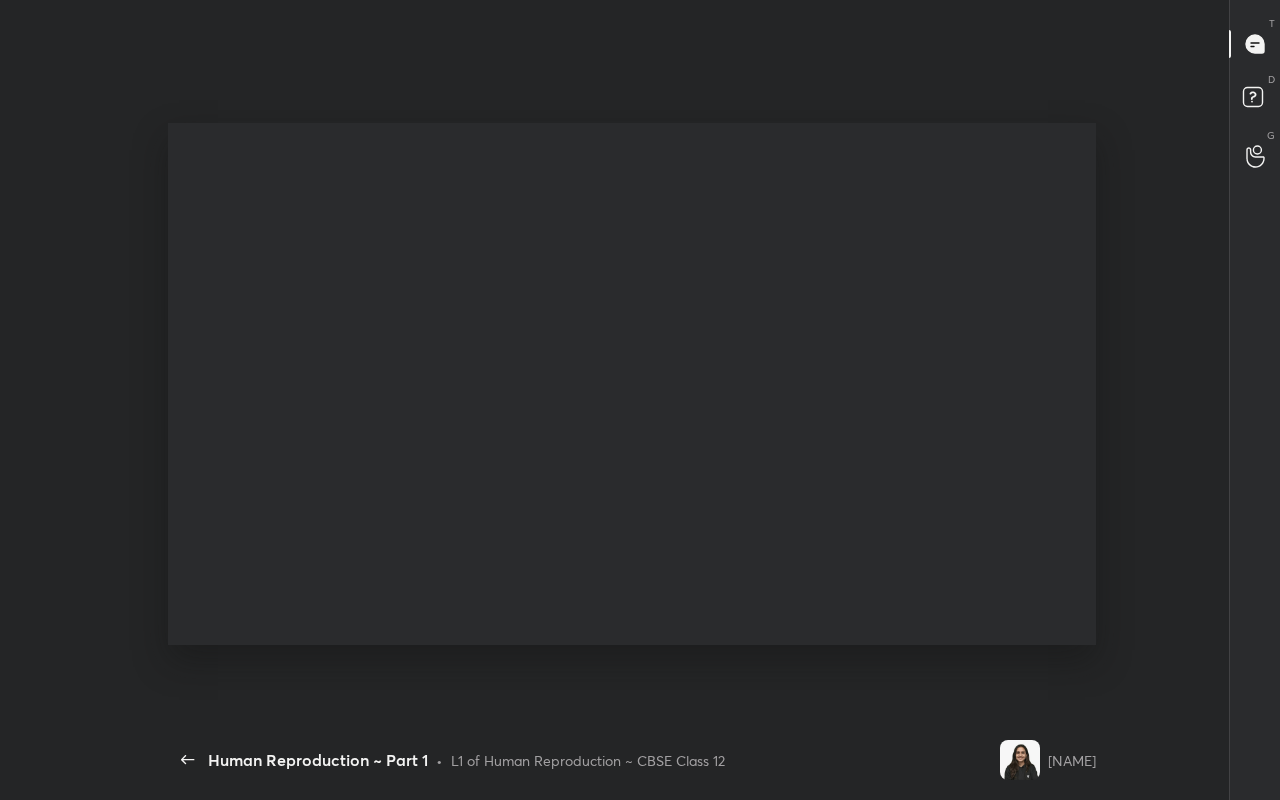 scroll, scrollTop: 99328, scrollLeft: 99020, axis: both 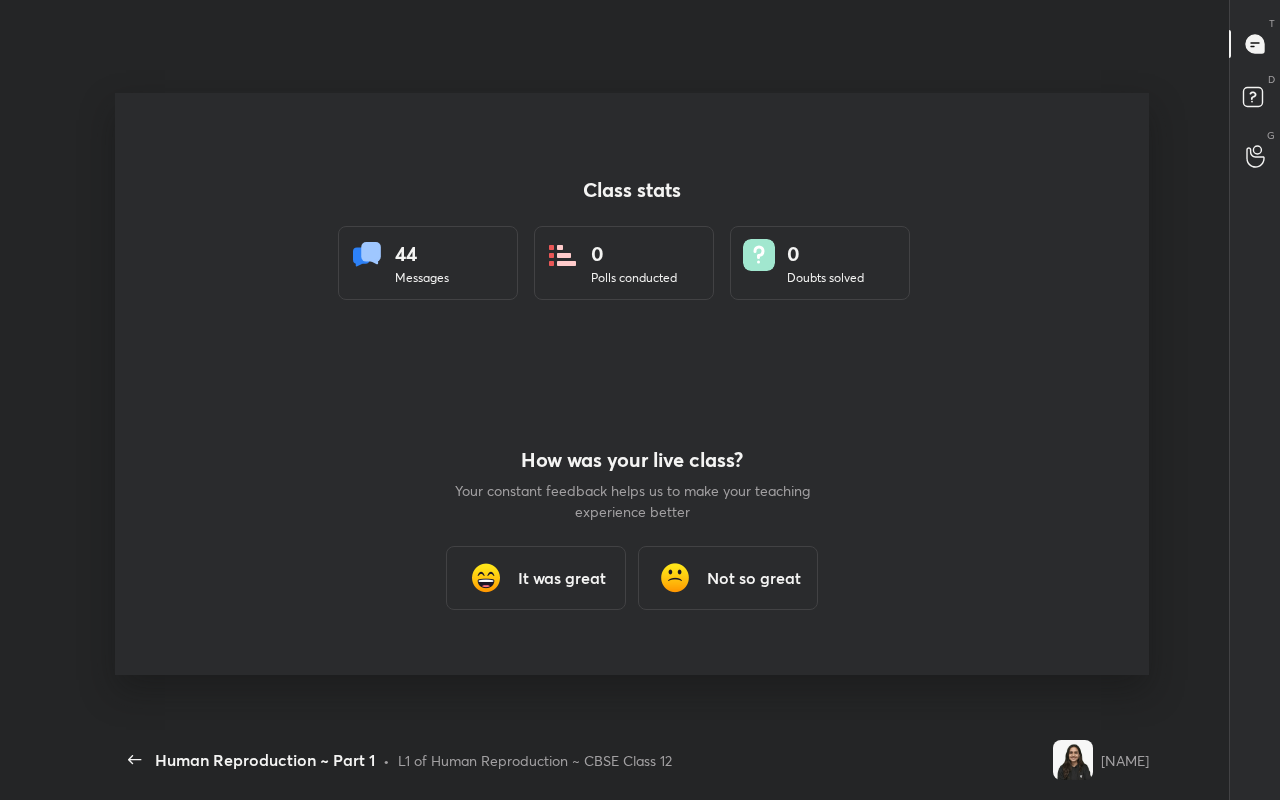 type on "x" 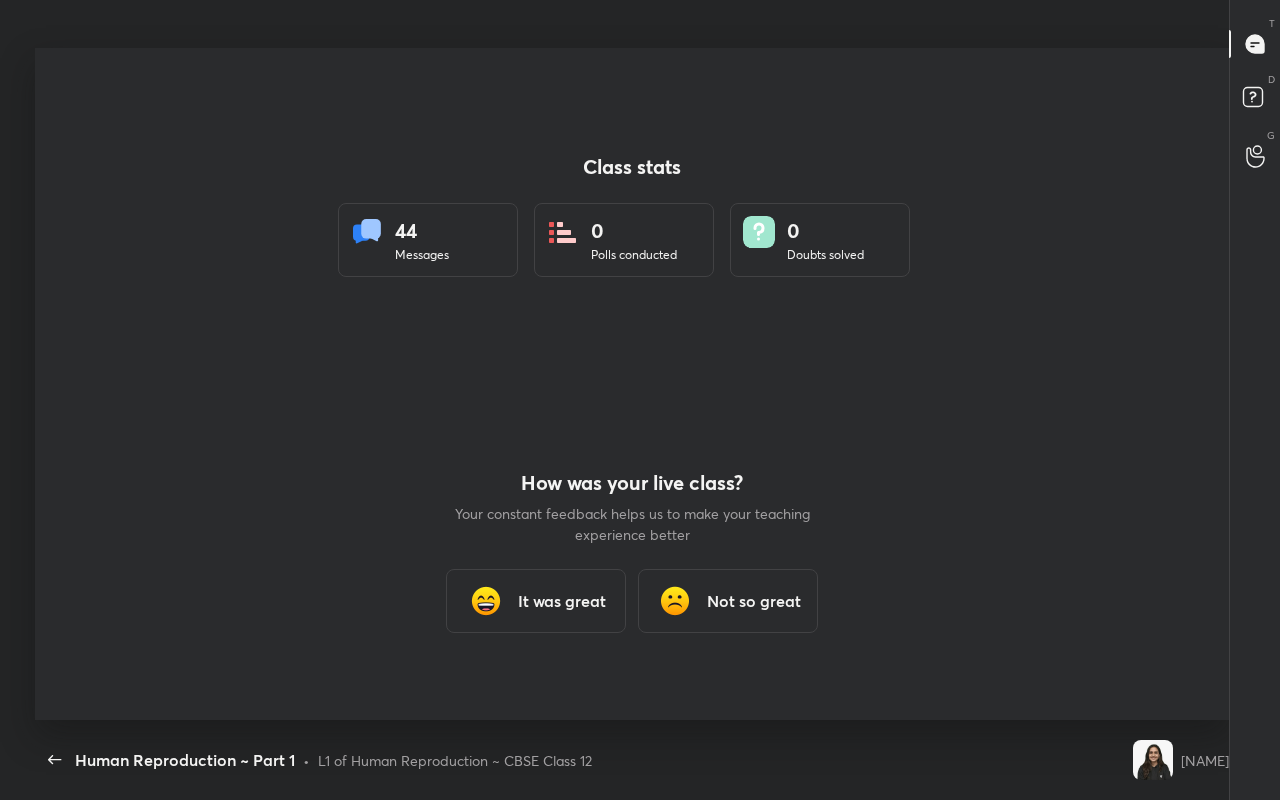 scroll, scrollTop: 99328, scrollLeft: 98736, axis: both 